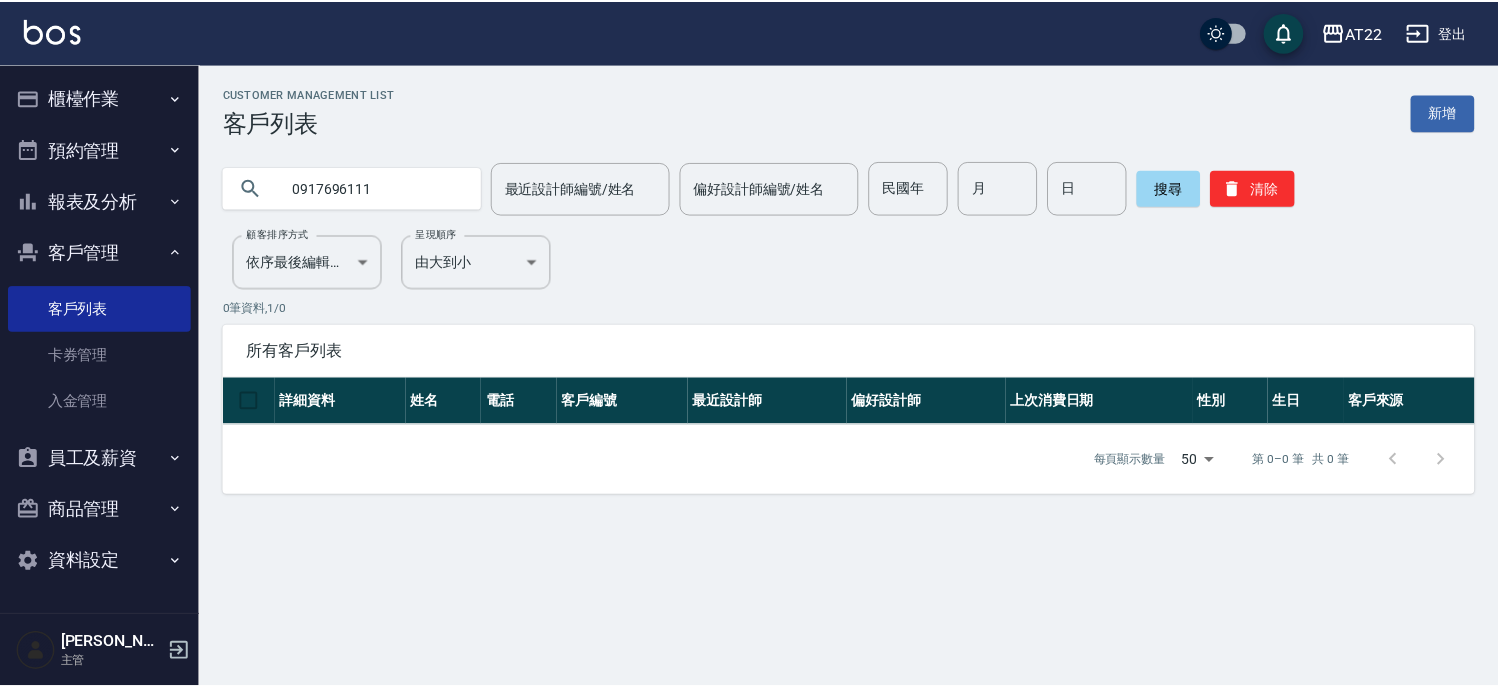 scroll, scrollTop: 0, scrollLeft: 0, axis: both 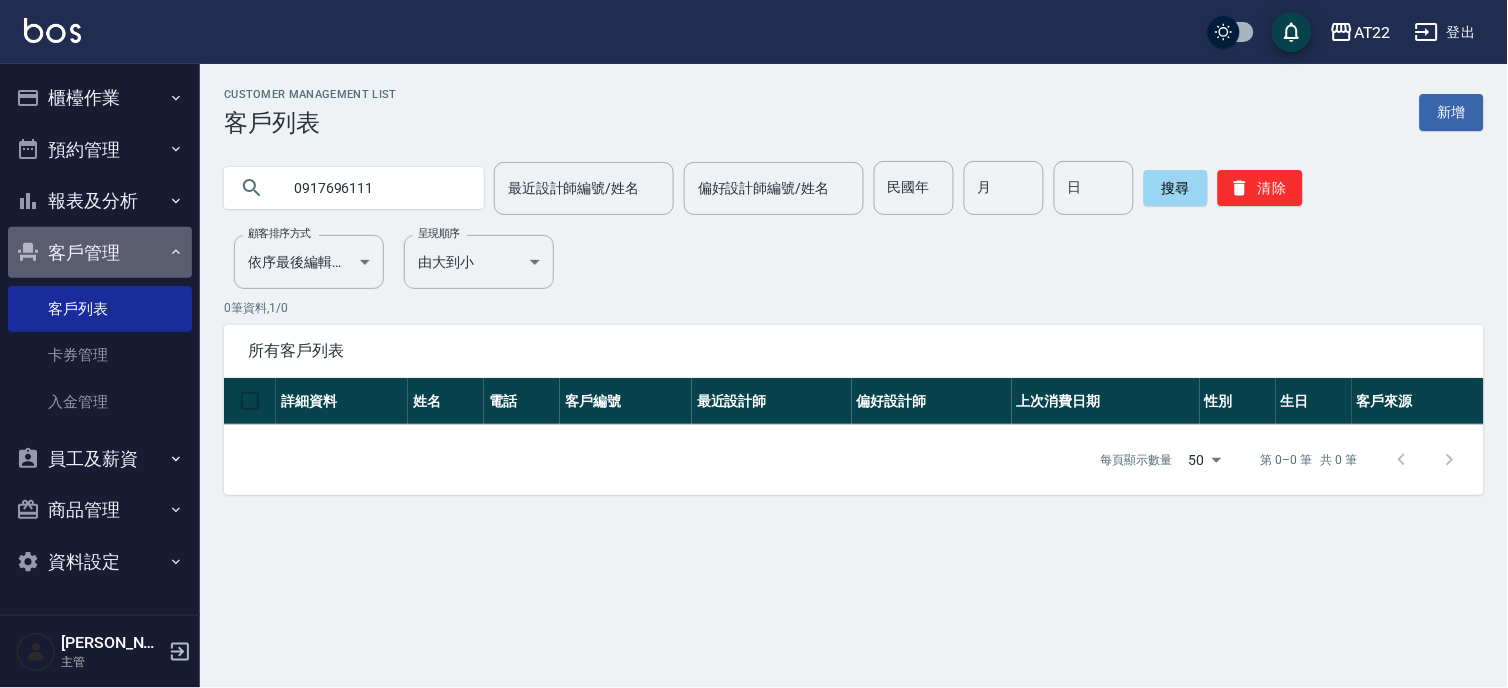 click on "客戶管理" at bounding box center (100, 253) 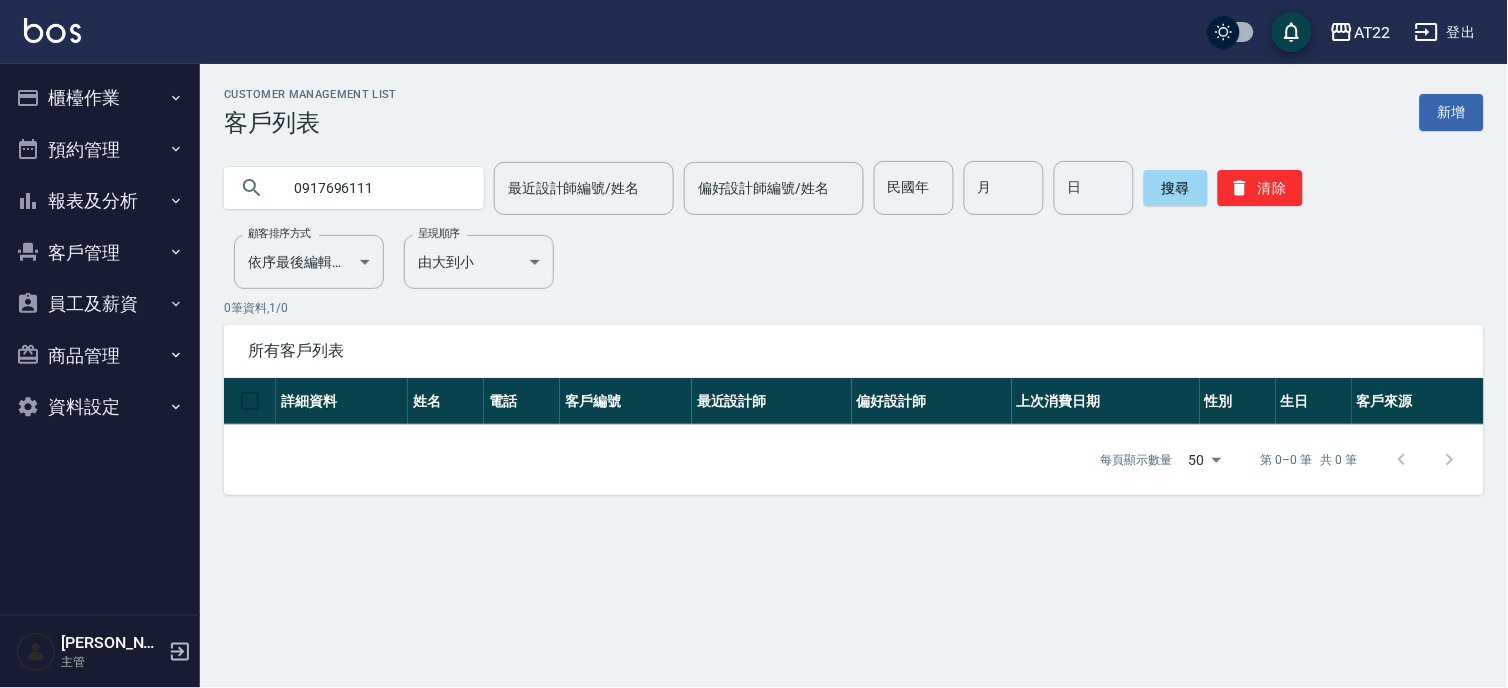 click on "櫃檯作業" at bounding box center [100, 98] 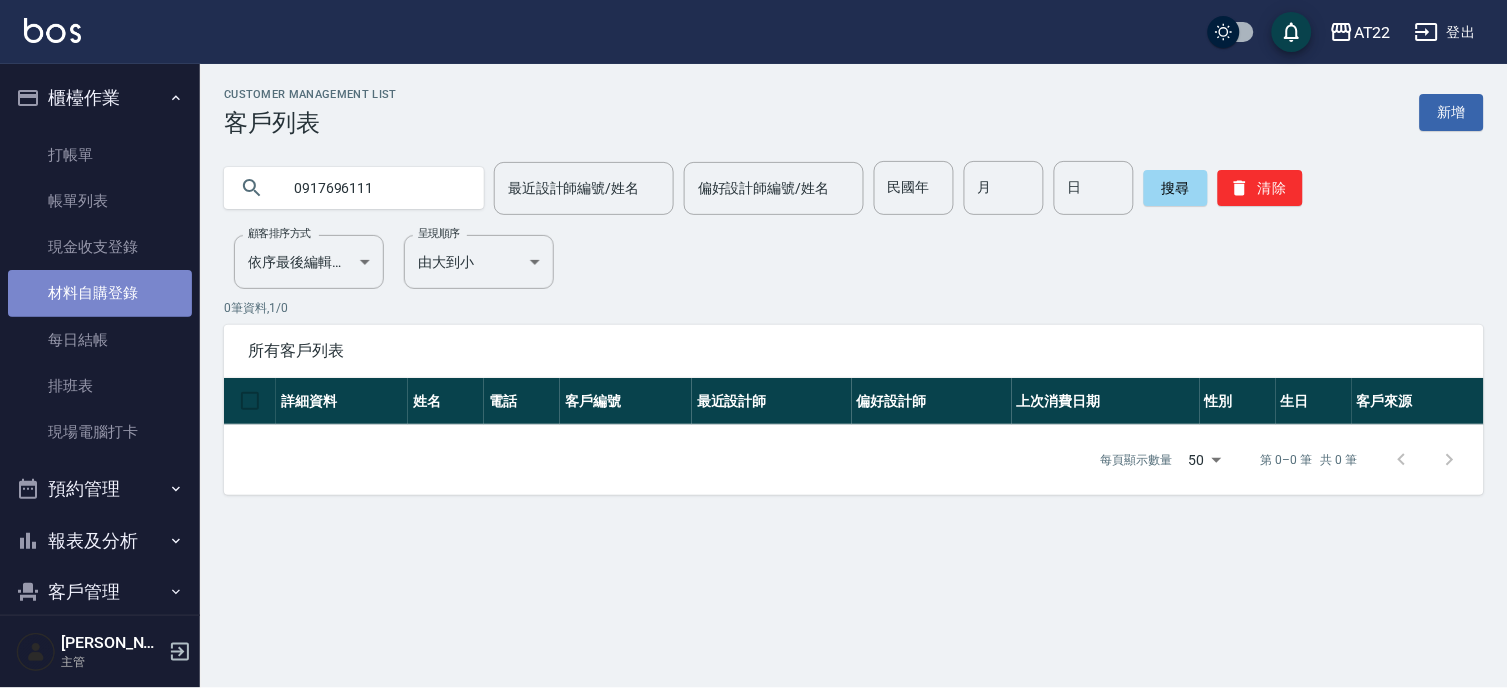 click on "材料自購登錄" at bounding box center [100, 293] 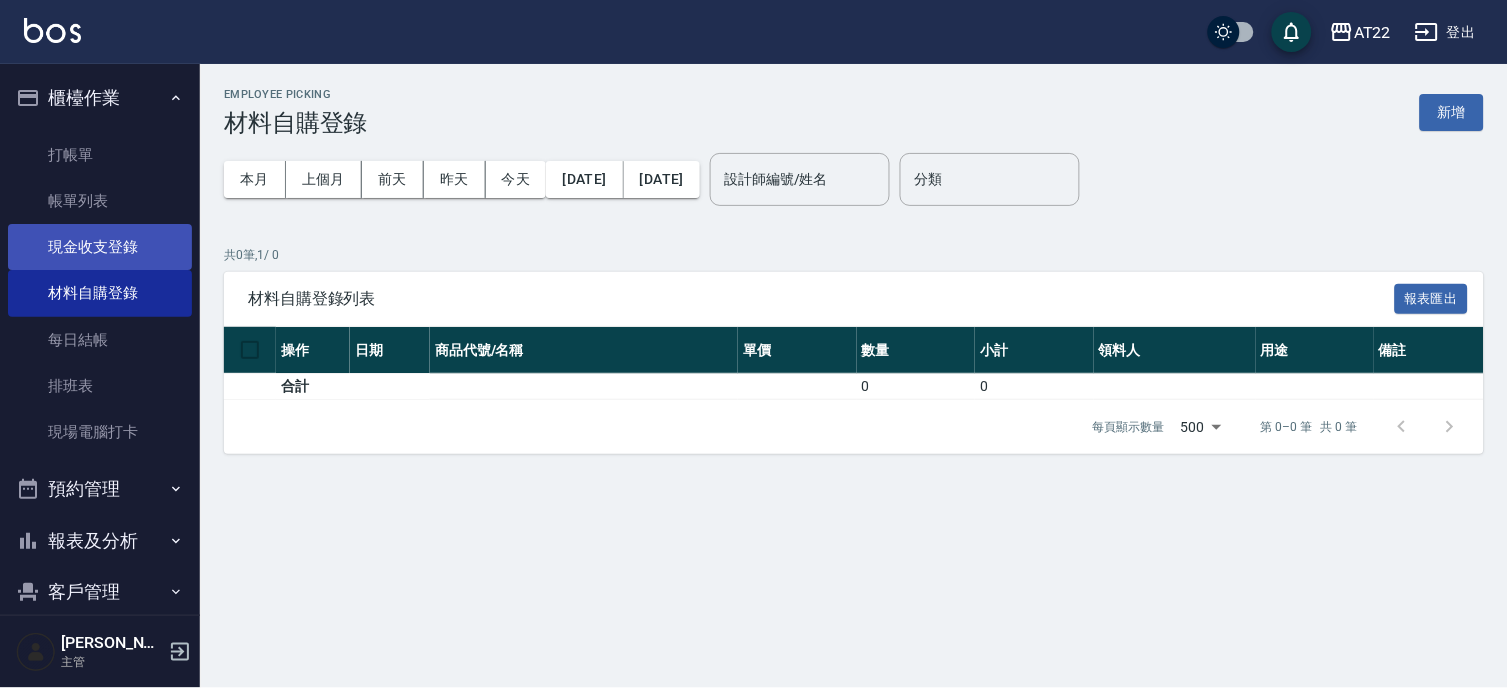 click on "現金收支登錄" at bounding box center (100, 247) 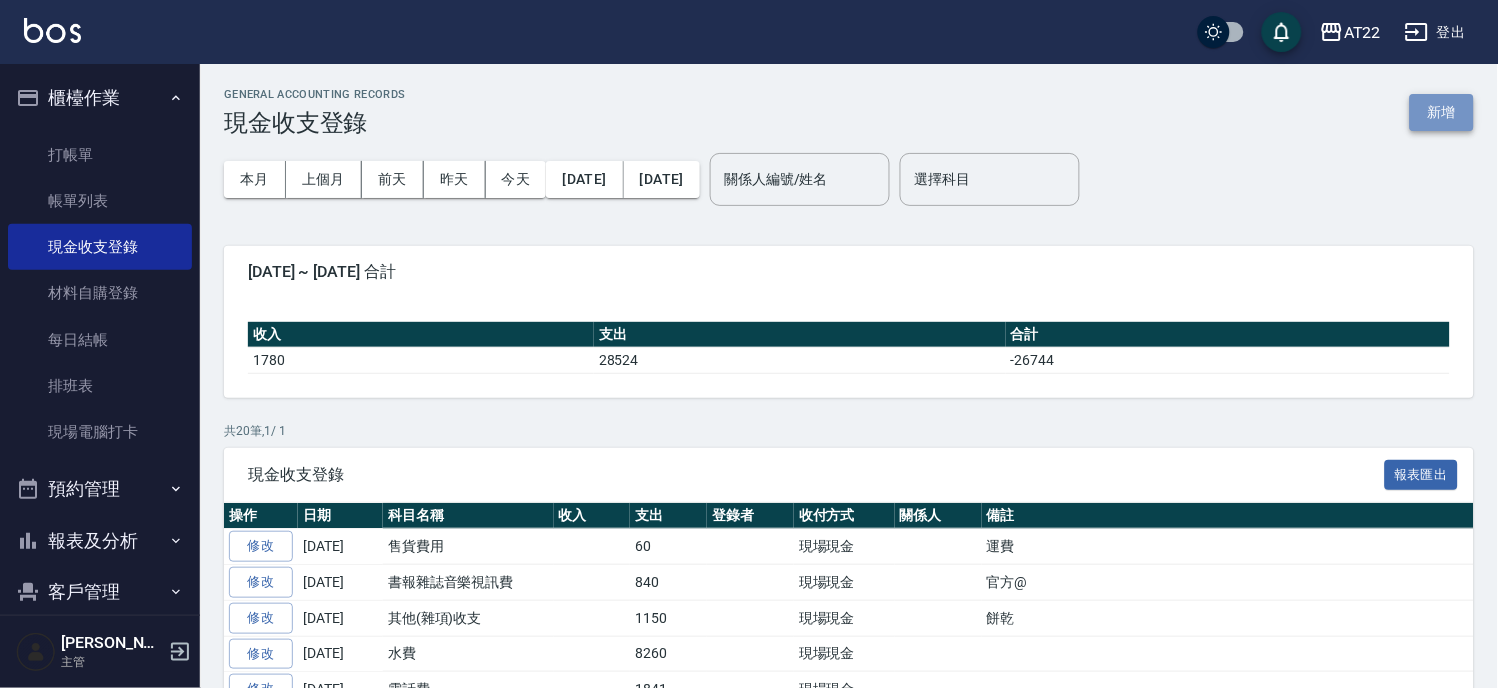 click on "新增" at bounding box center (1442, 112) 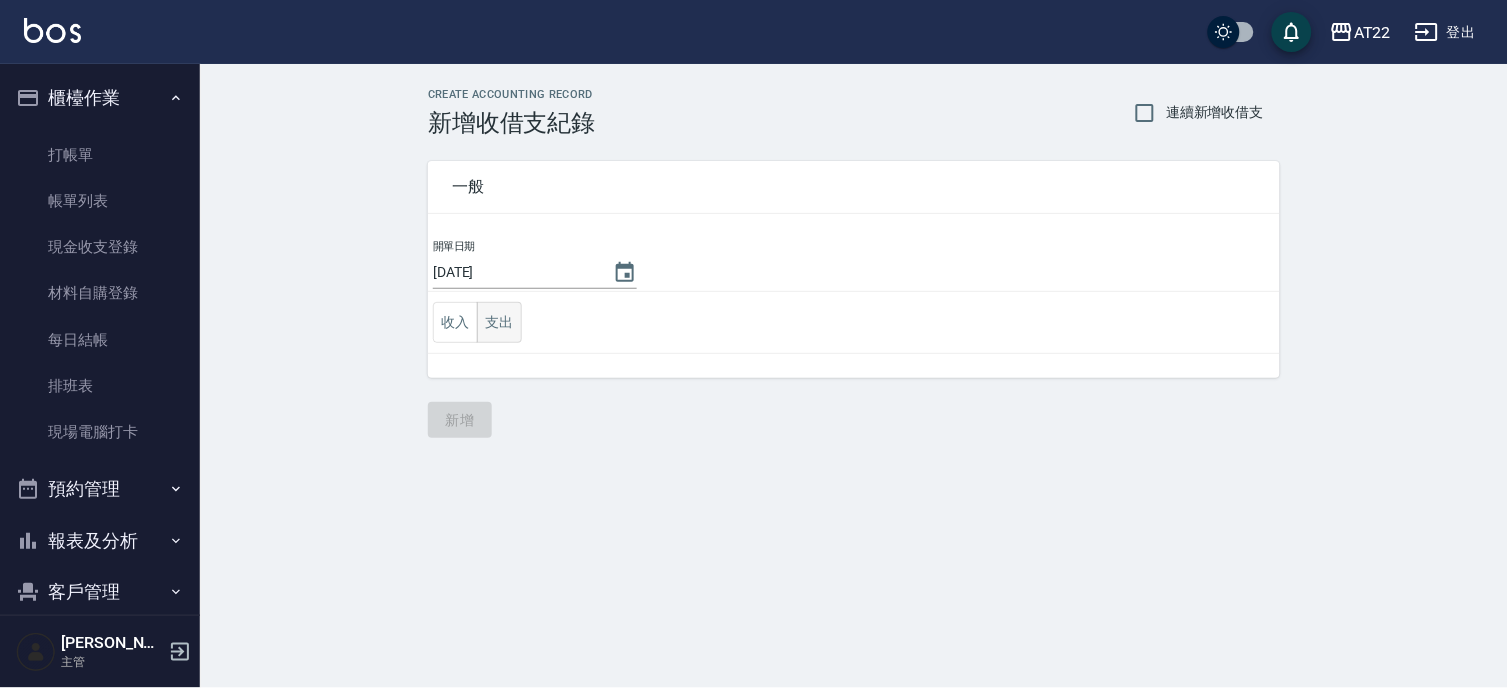 click on "支出" at bounding box center [499, 322] 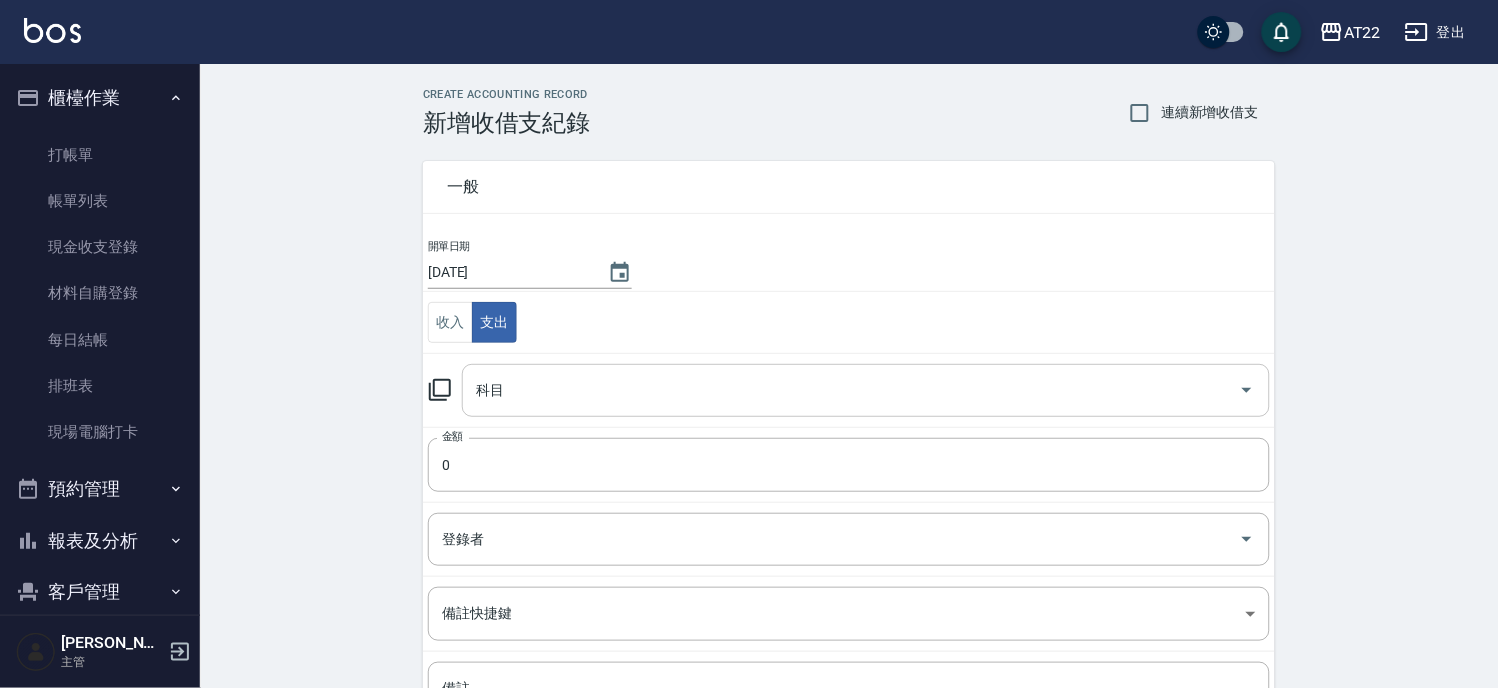 click on "科目" at bounding box center [851, 390] 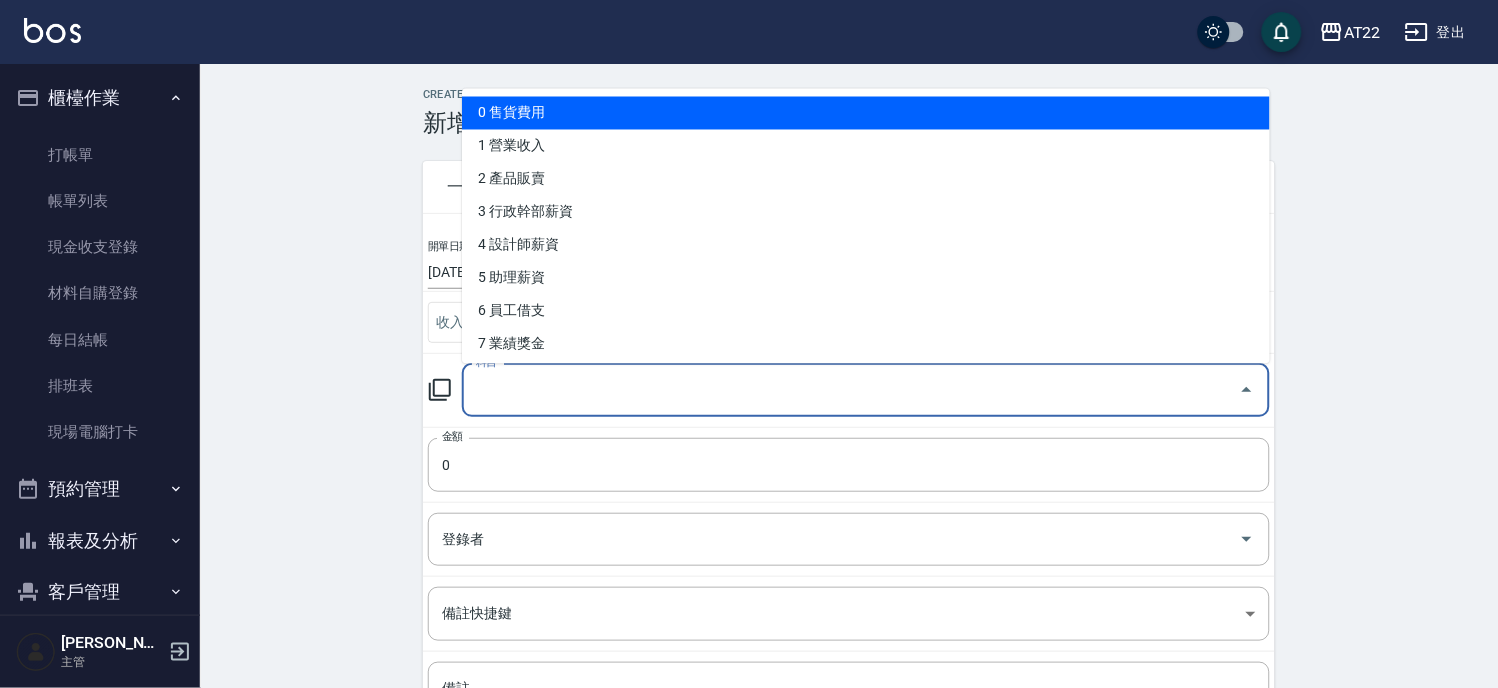 click on "0 售貨費用" at bounding box center (866, 112) 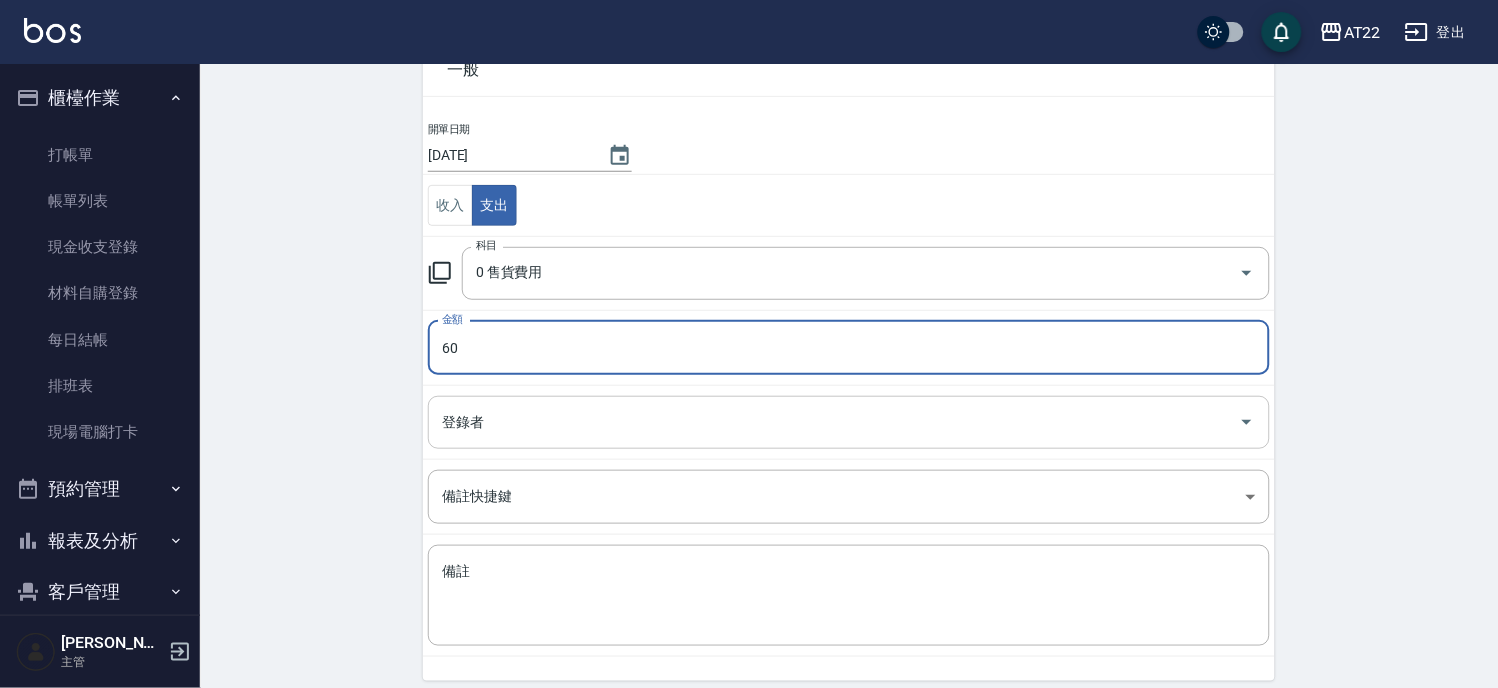 scroll, scrollTop: 194, scrollLeft: 0, axis: vertical 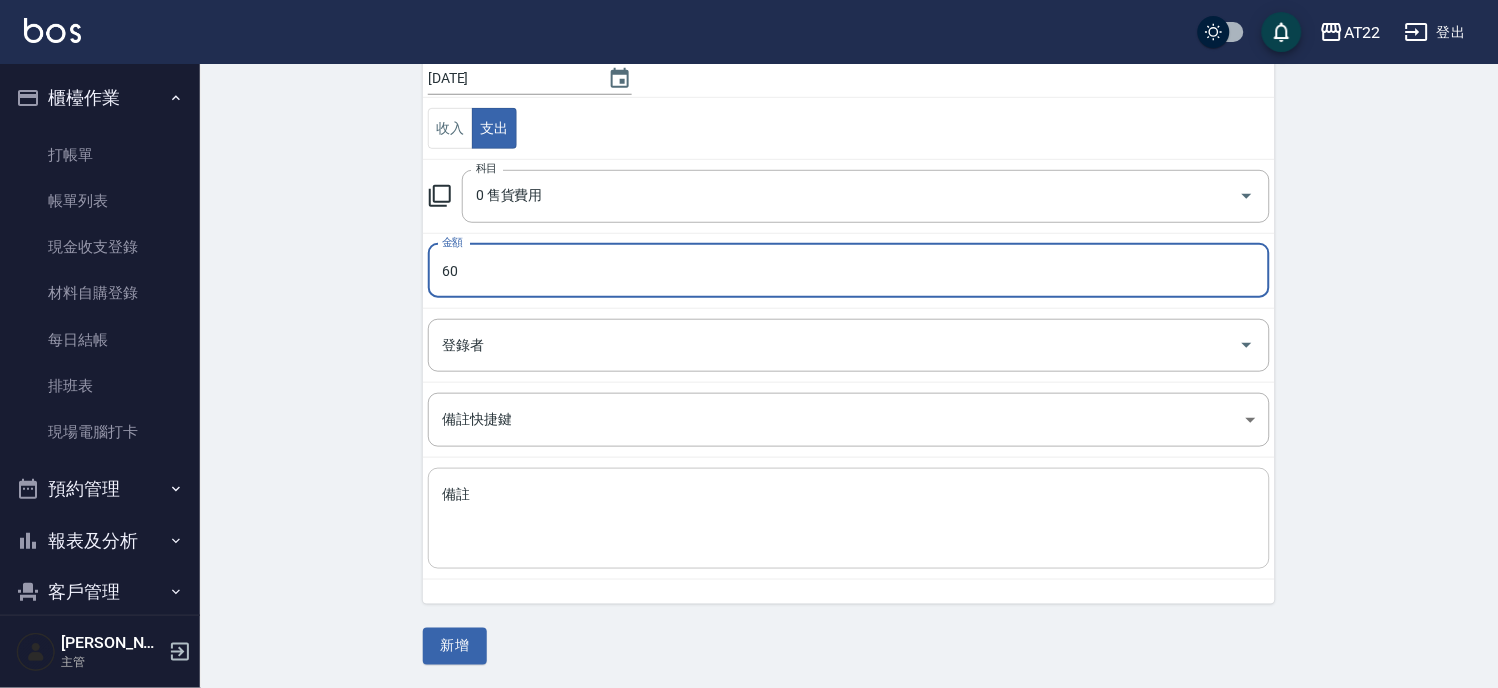 type on "60" 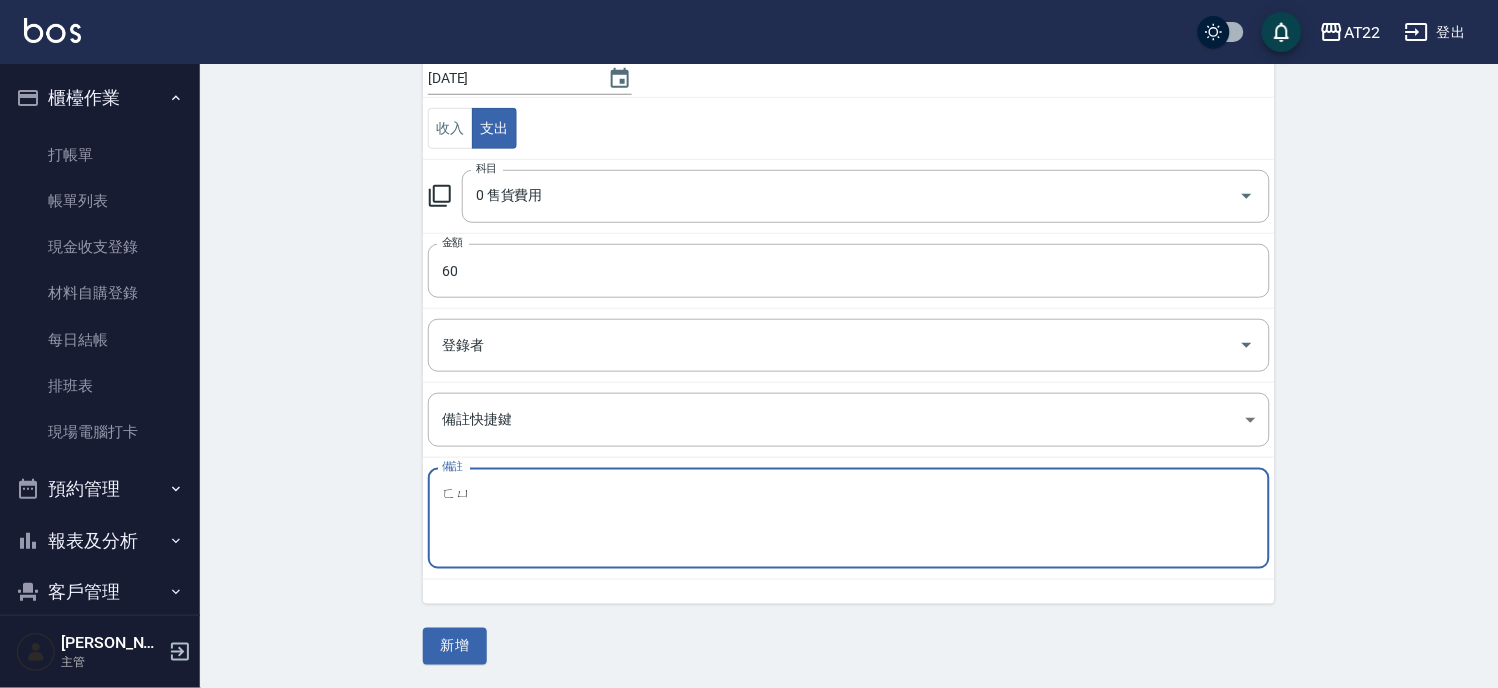 type on "ㄈ" 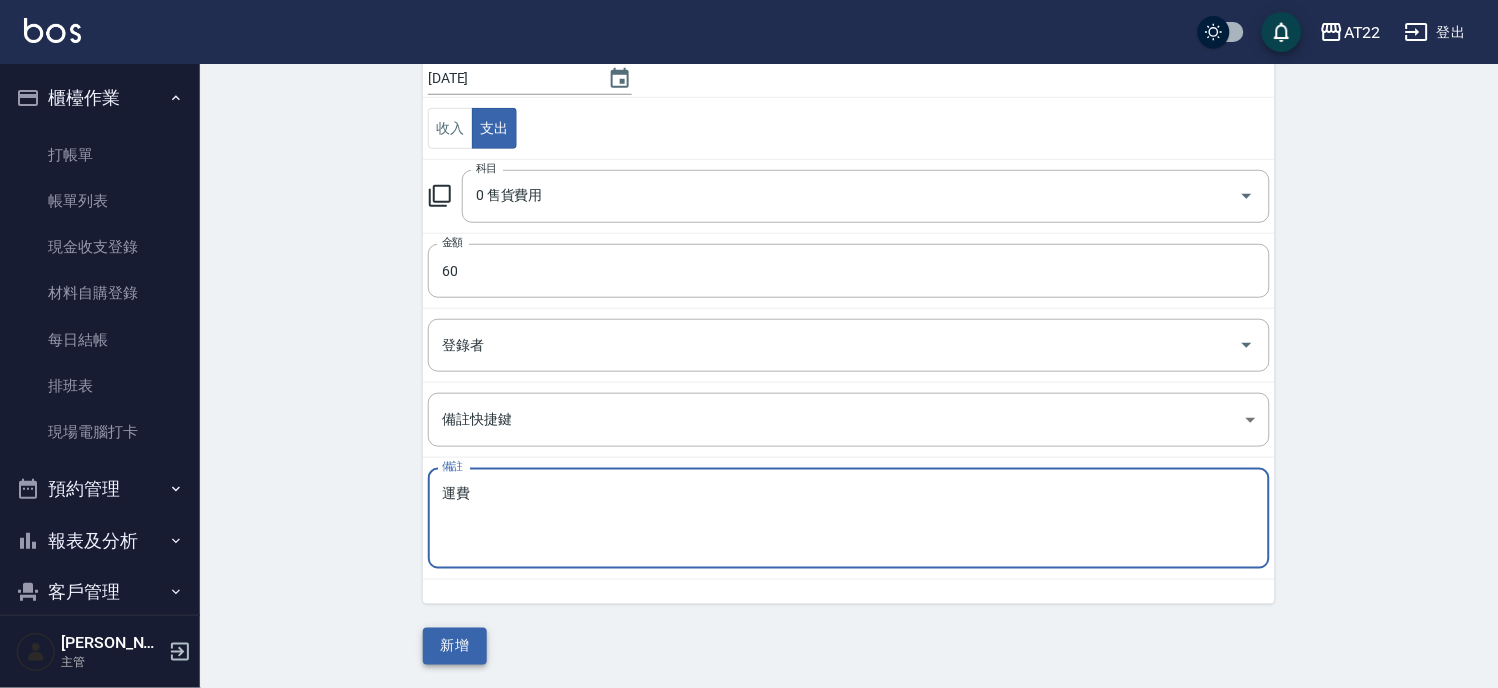 type on "運費" 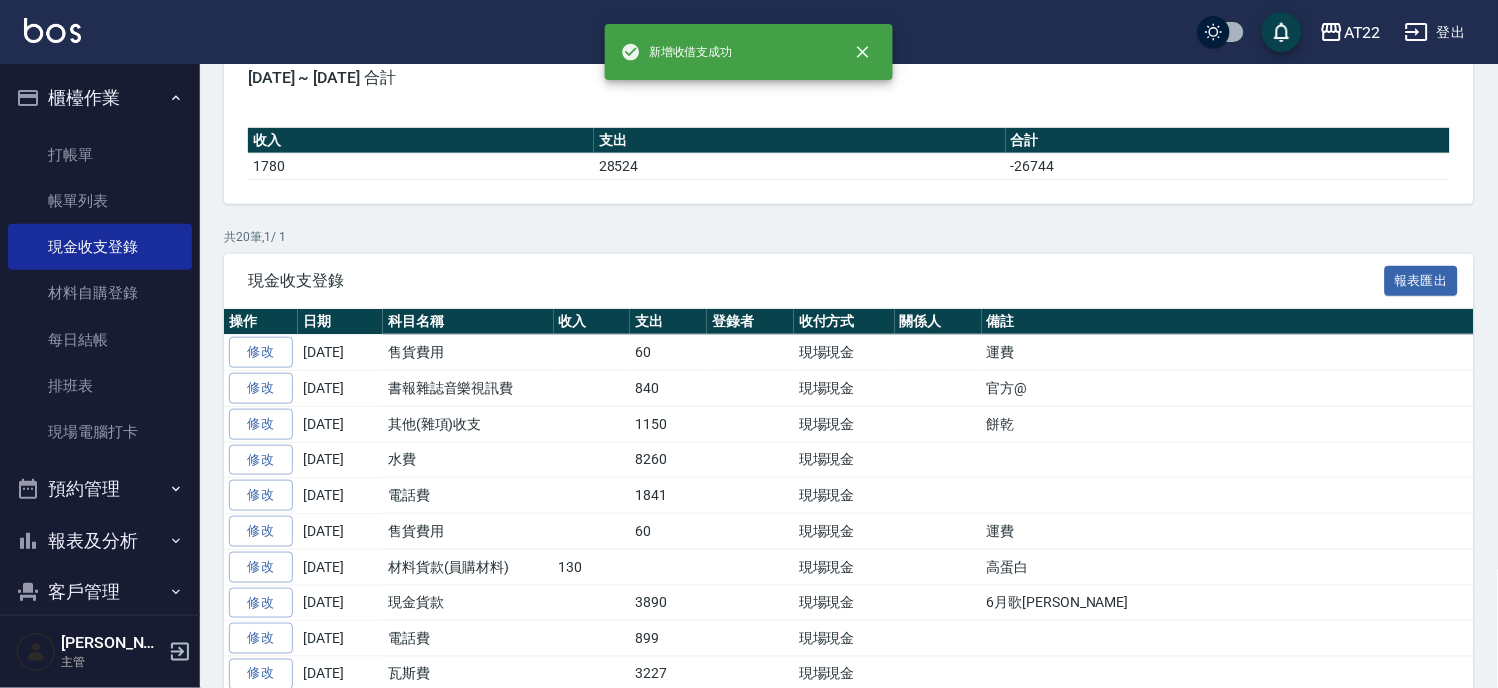 click on "水費" at bounding box center (468, 460) 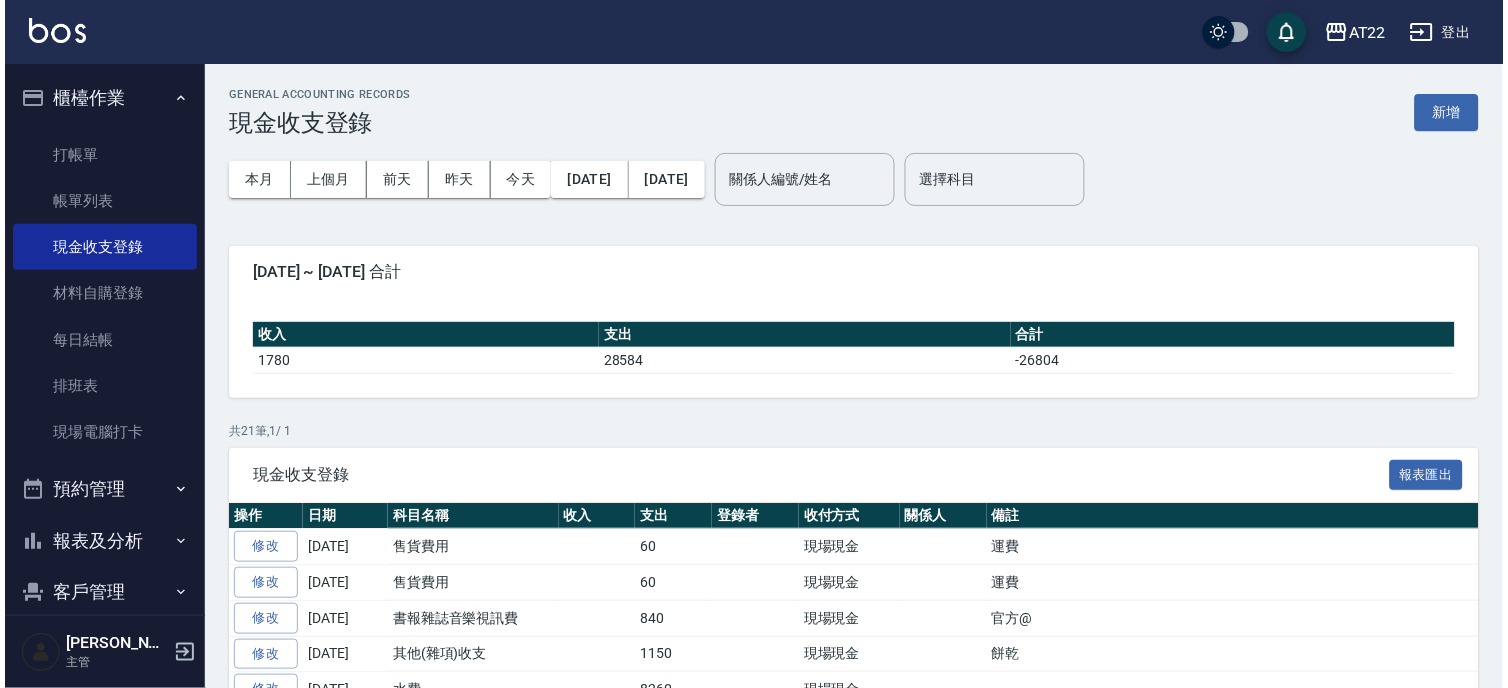 scroll, scrollTop: 180, scrollLeft: 0, axis: vertical 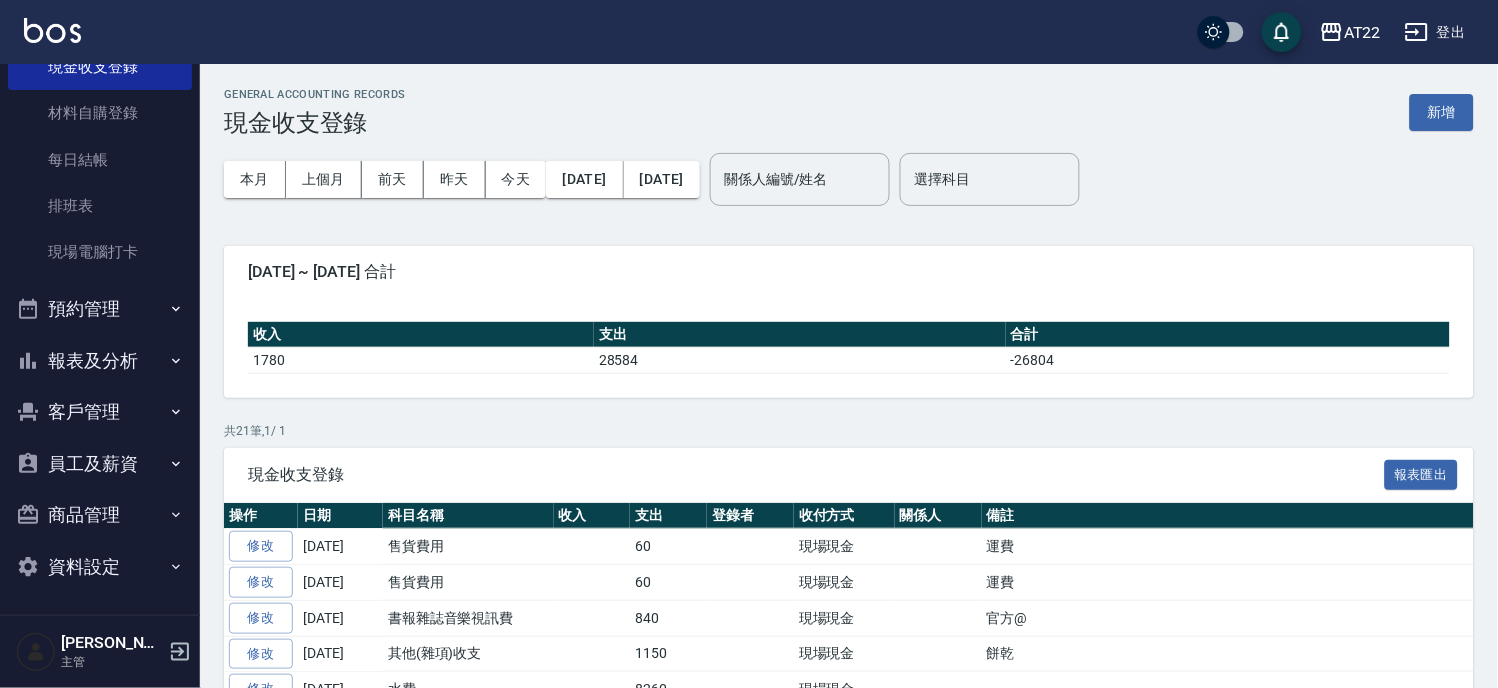 click on "客戶管理" at bounding box center (100, 412) 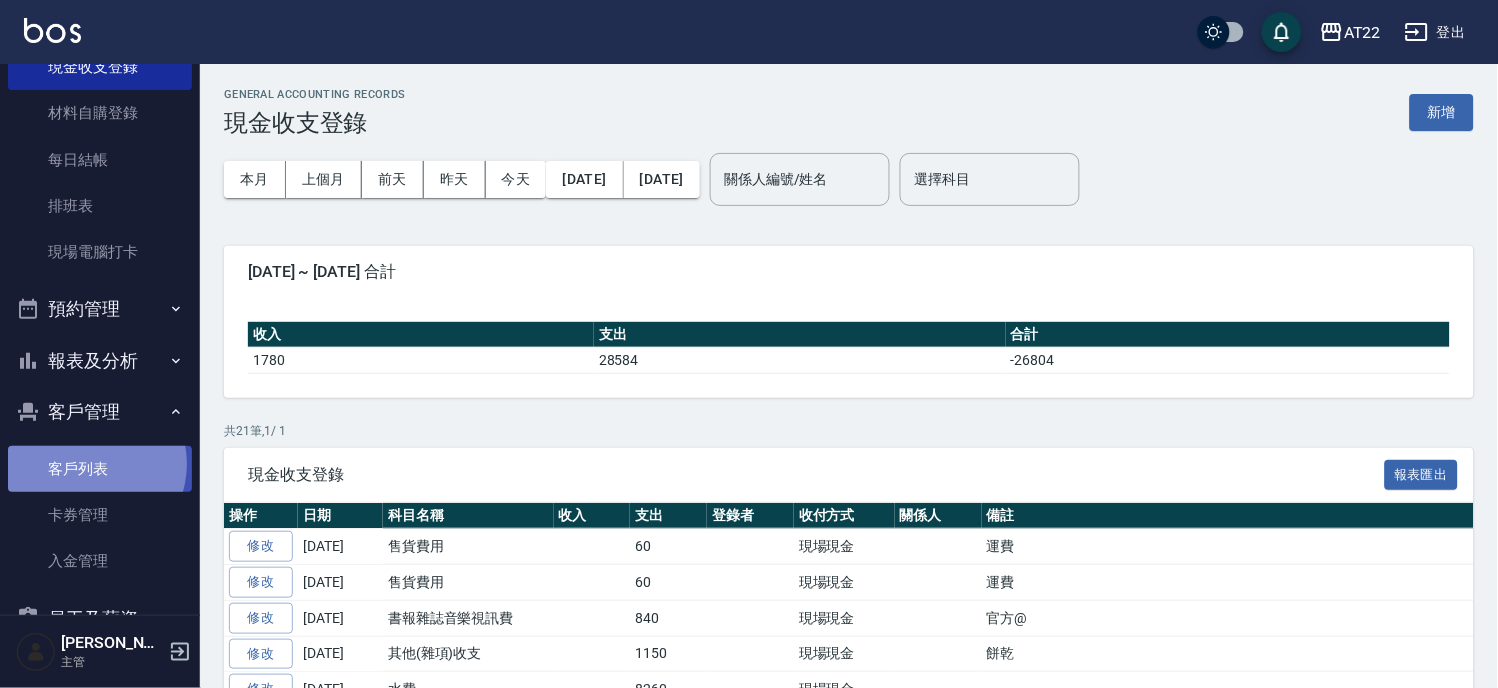click on "客戶列表" at bounding box center (100, 469) 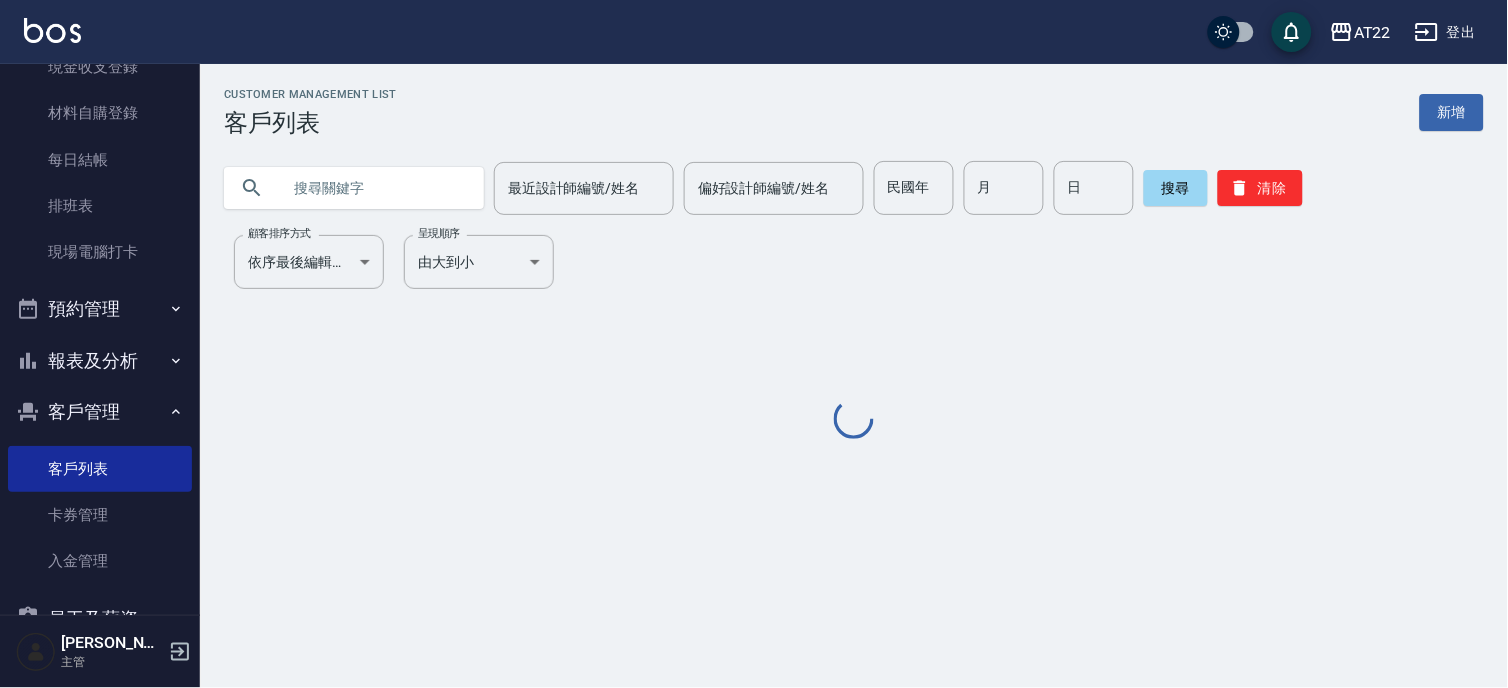click at bounding box center (374, 188) 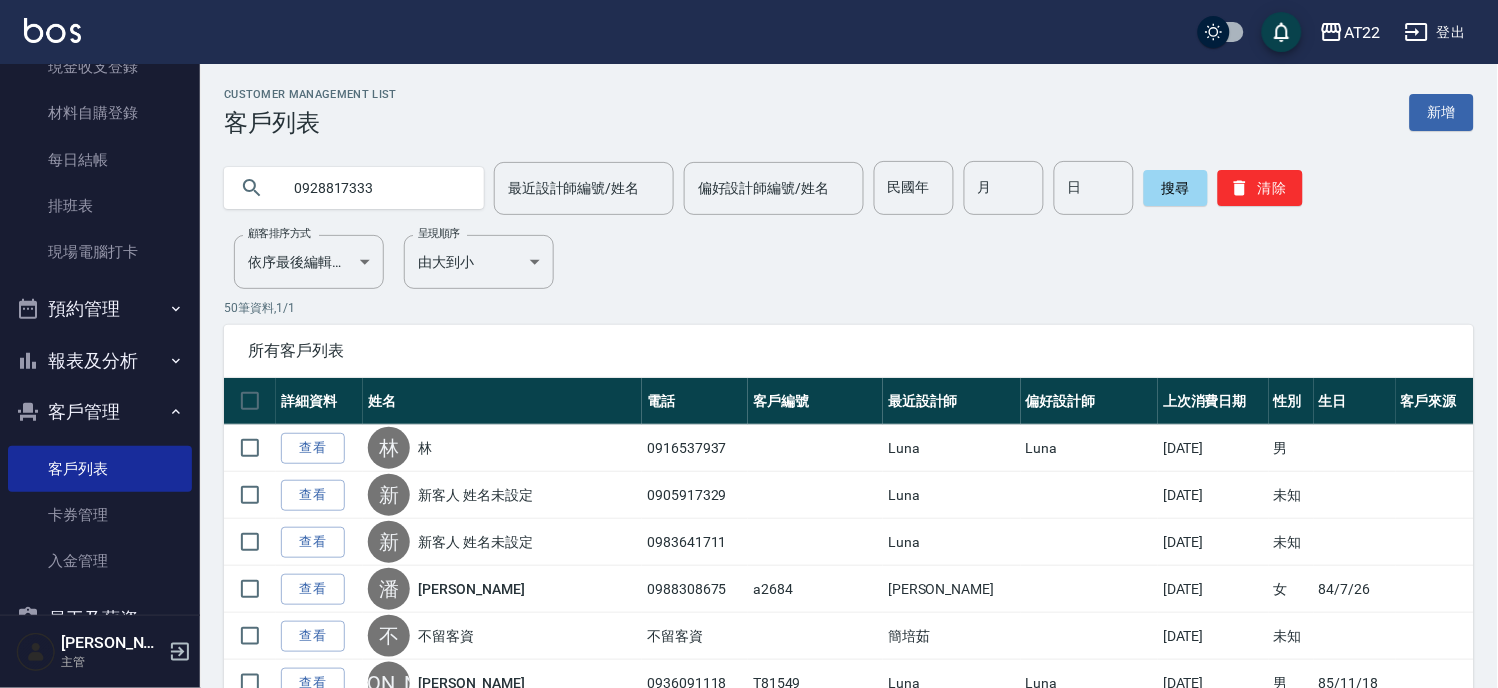 type on "0928817333" 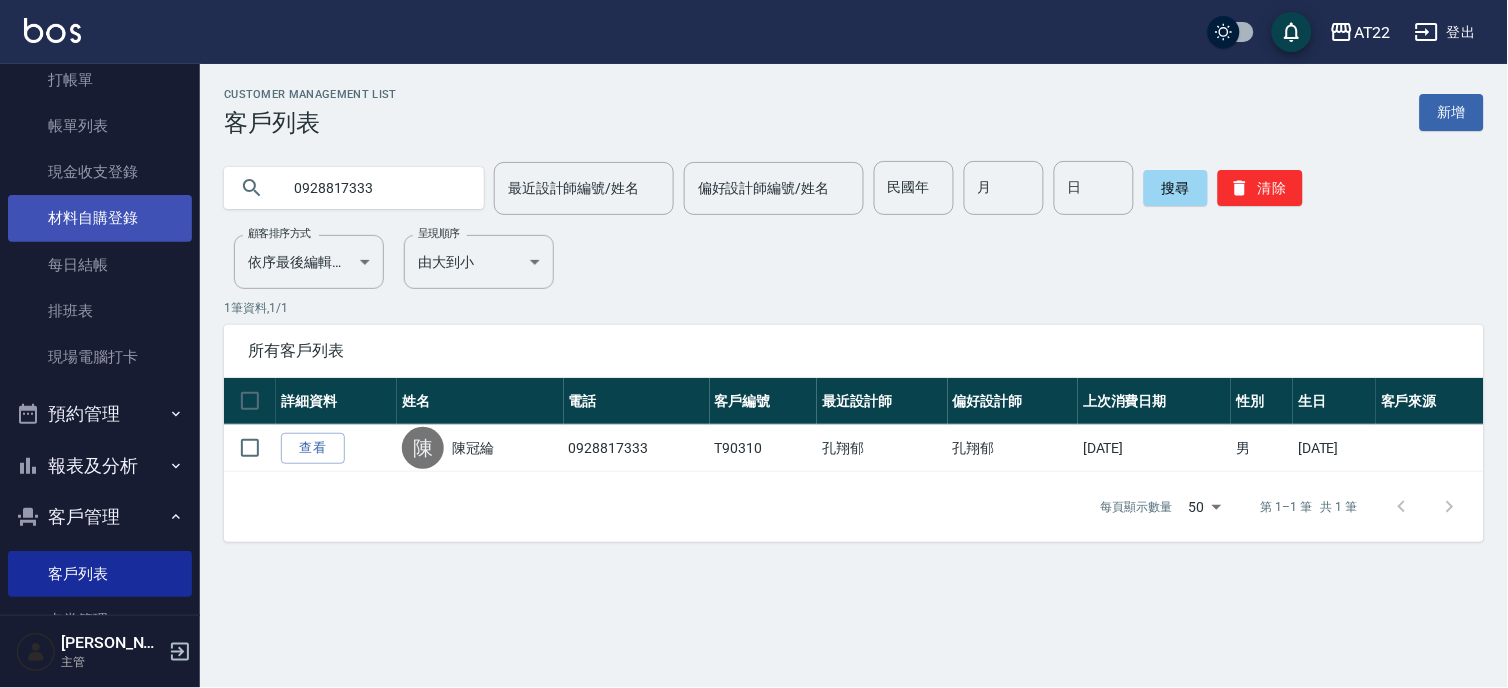 scroll, scrollTop: 0, scrollLeft: 0, axis: both 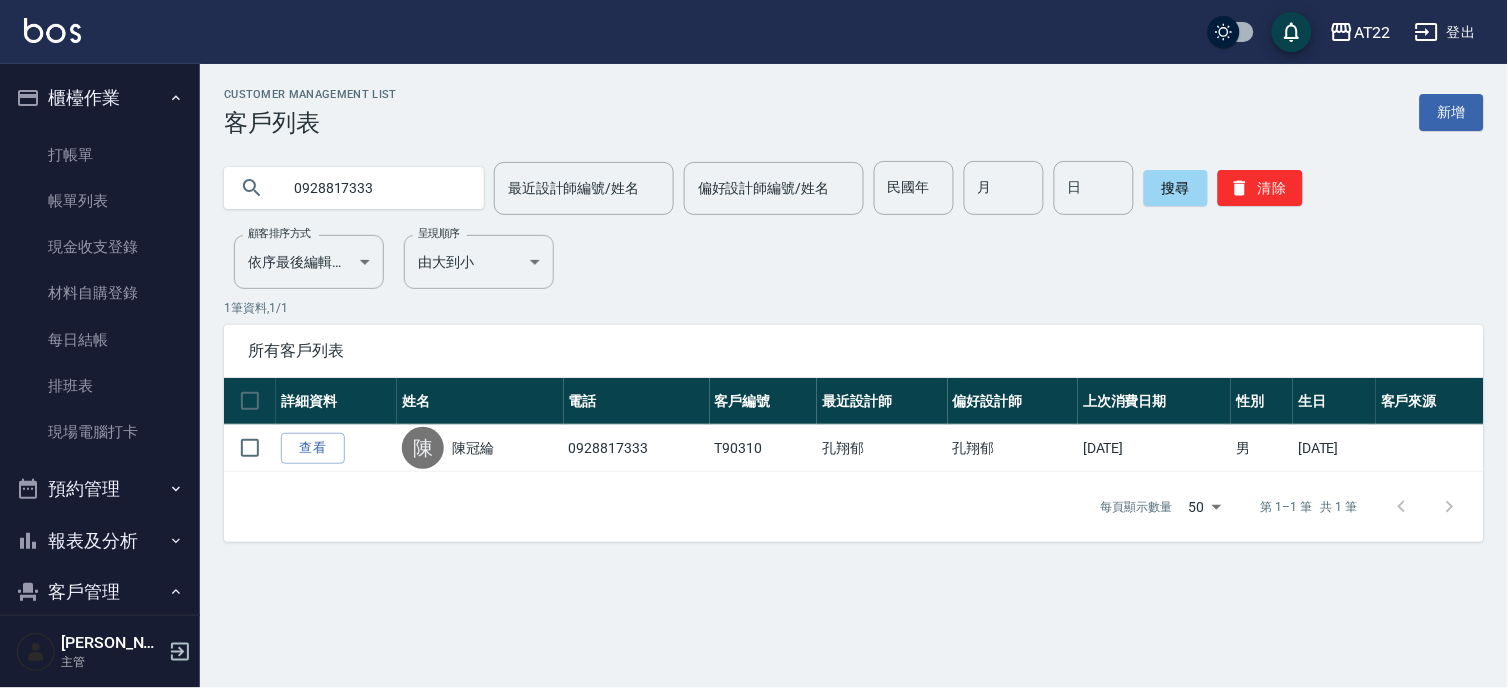 drag, startPoint x: 158, startPoint y: 100, endPoint x: 158, endPoint y: 112, distance: 12 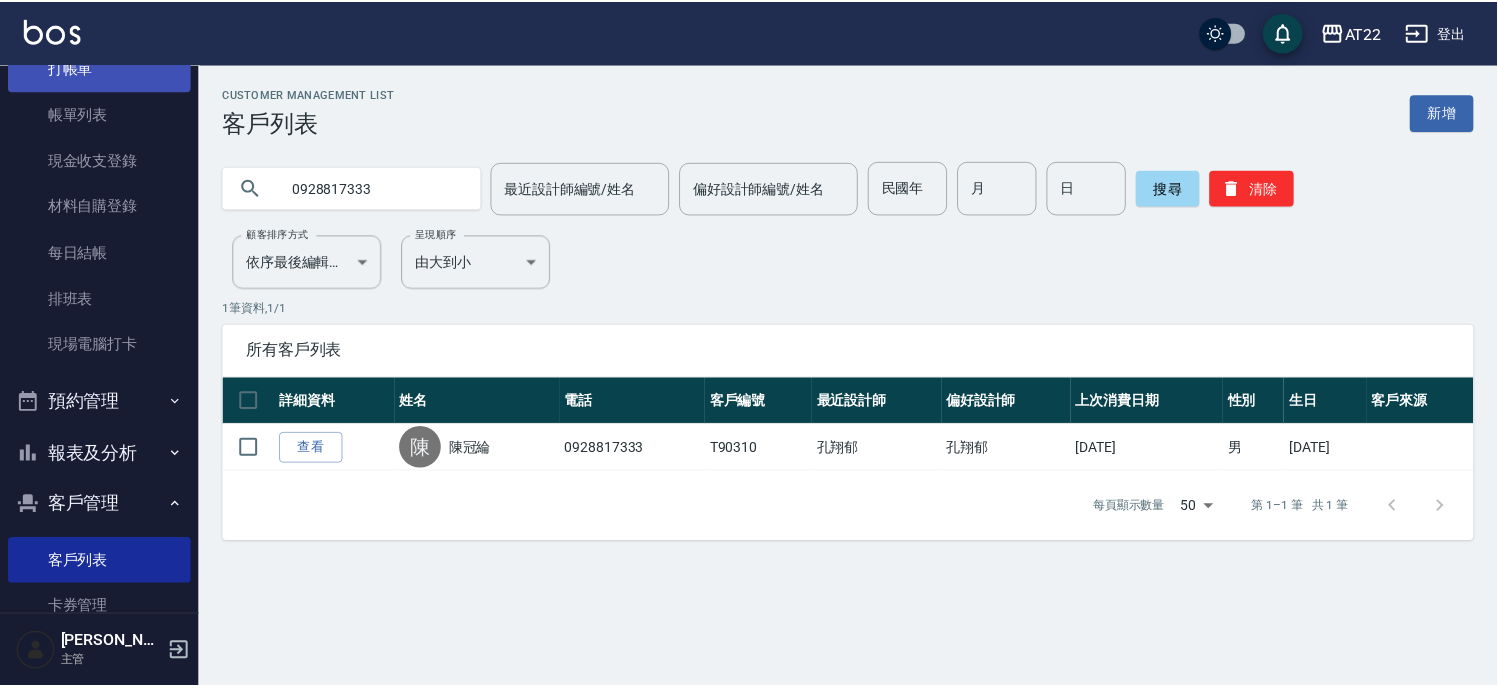 scroll, scrollTop: 35, scrollLeft: 0, axis: vertical 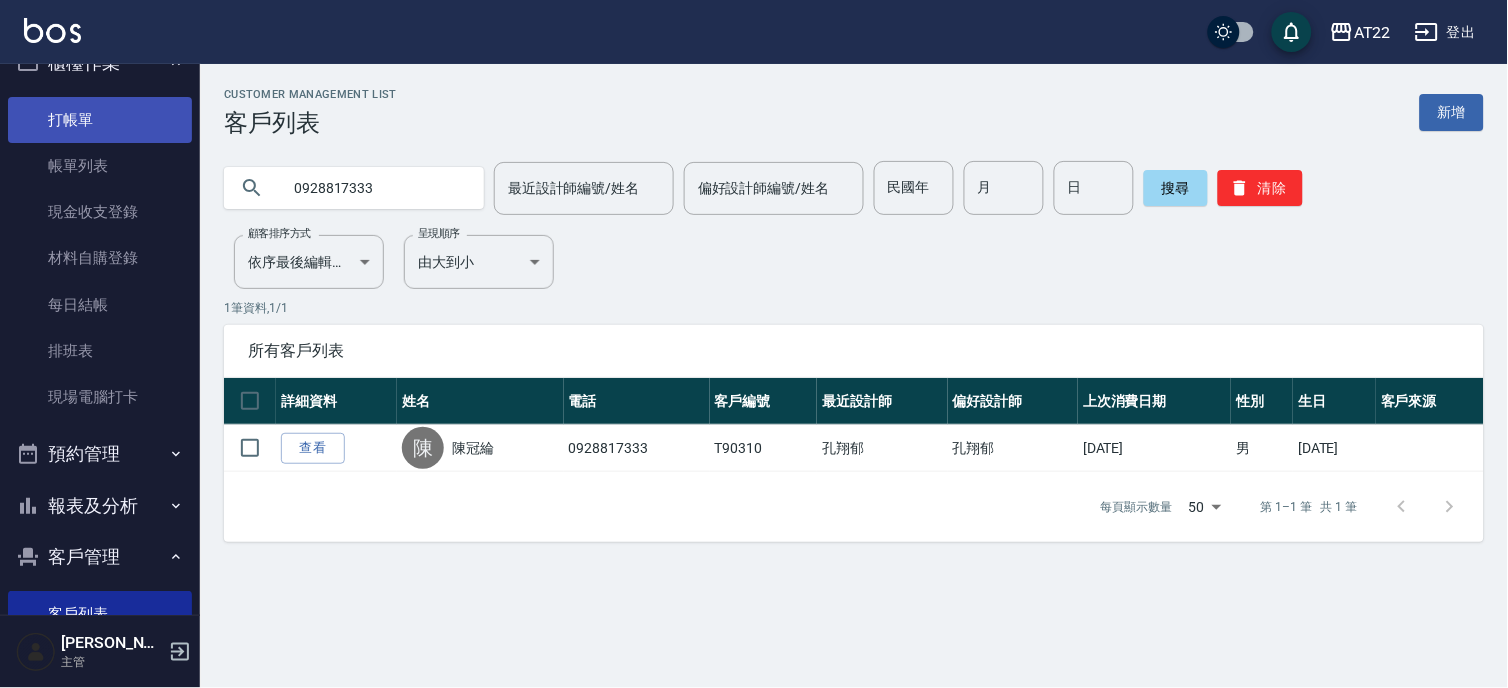 click on "打帳單" at bounding box center (100, 120) 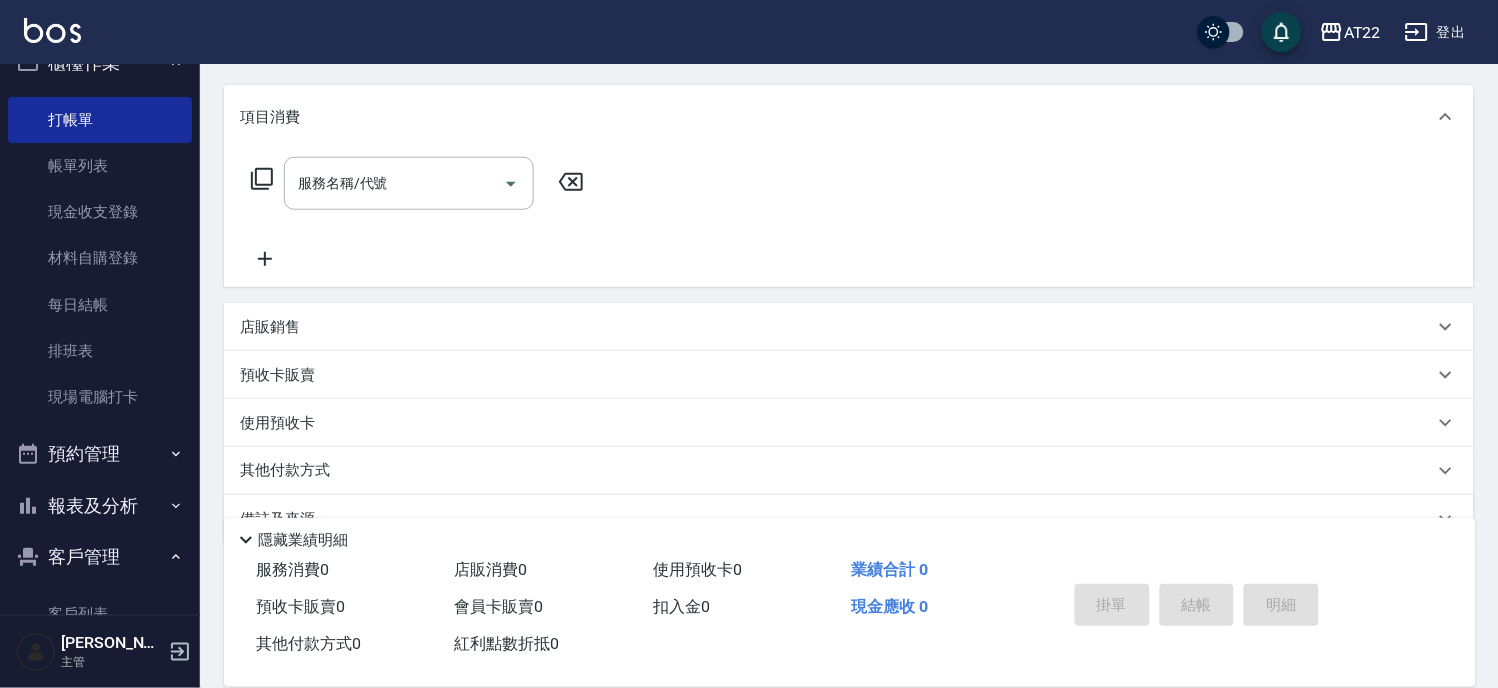 scroll, scrollTop: 286, scrollLeft: 0, axis: vertical 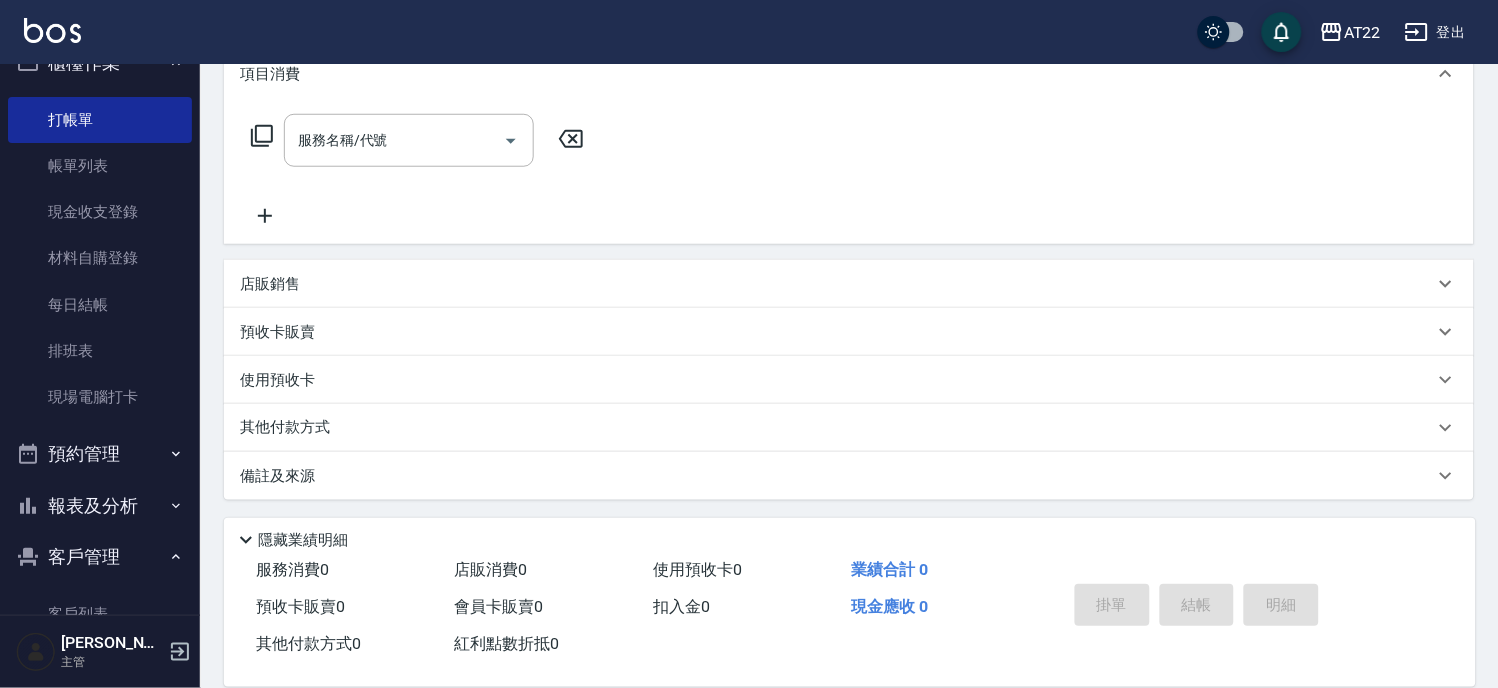 click on "店販銷售" at bounding box center [837, 284] 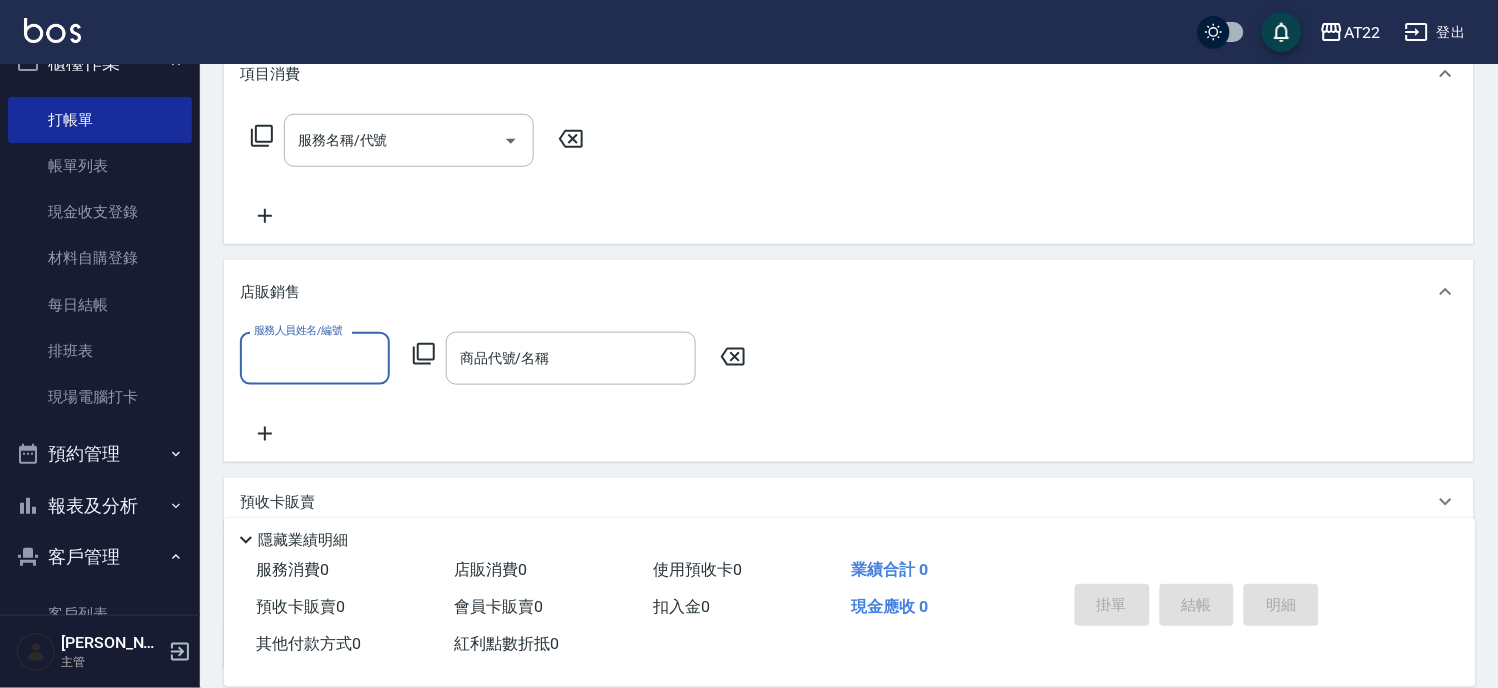scroll, scrollTop: 0, scrollLeft: 0, axis: both 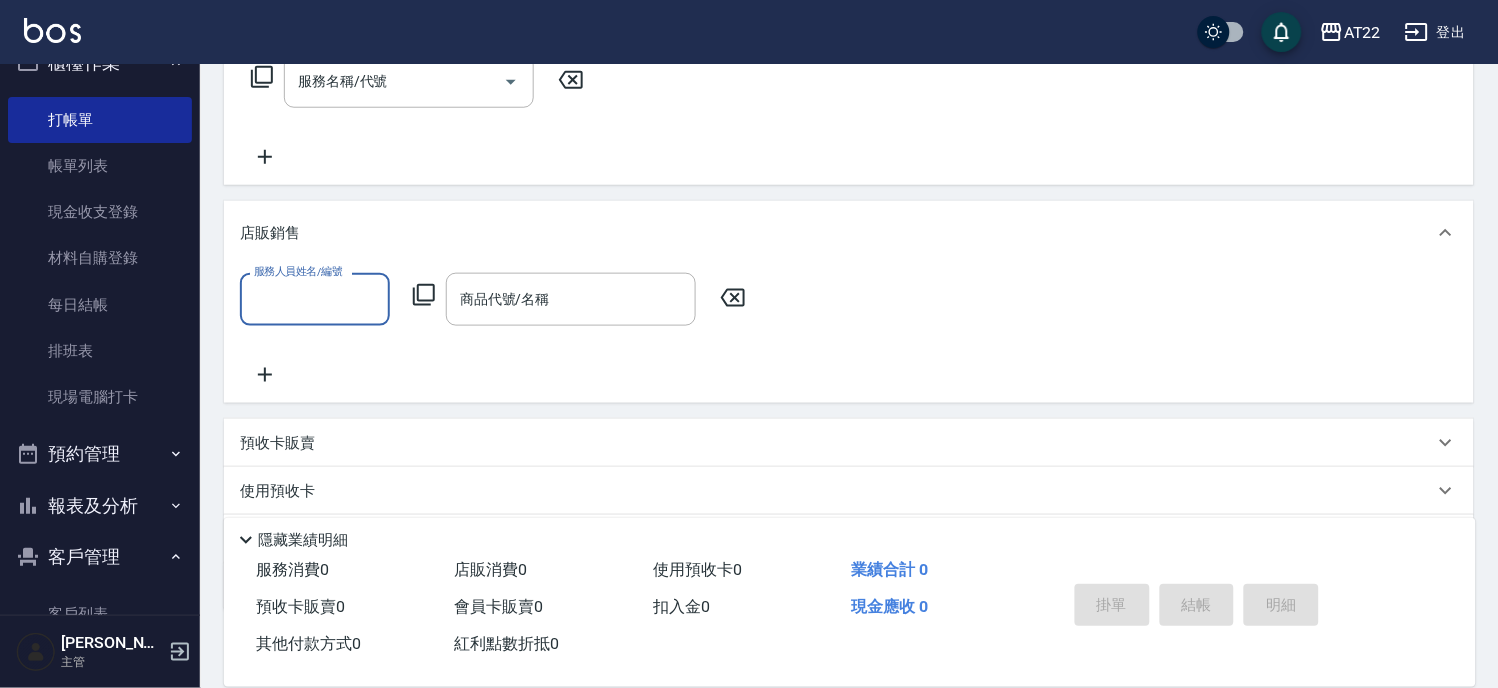 click on "服務人員姓名/編號" at bounding box center [315, 299] 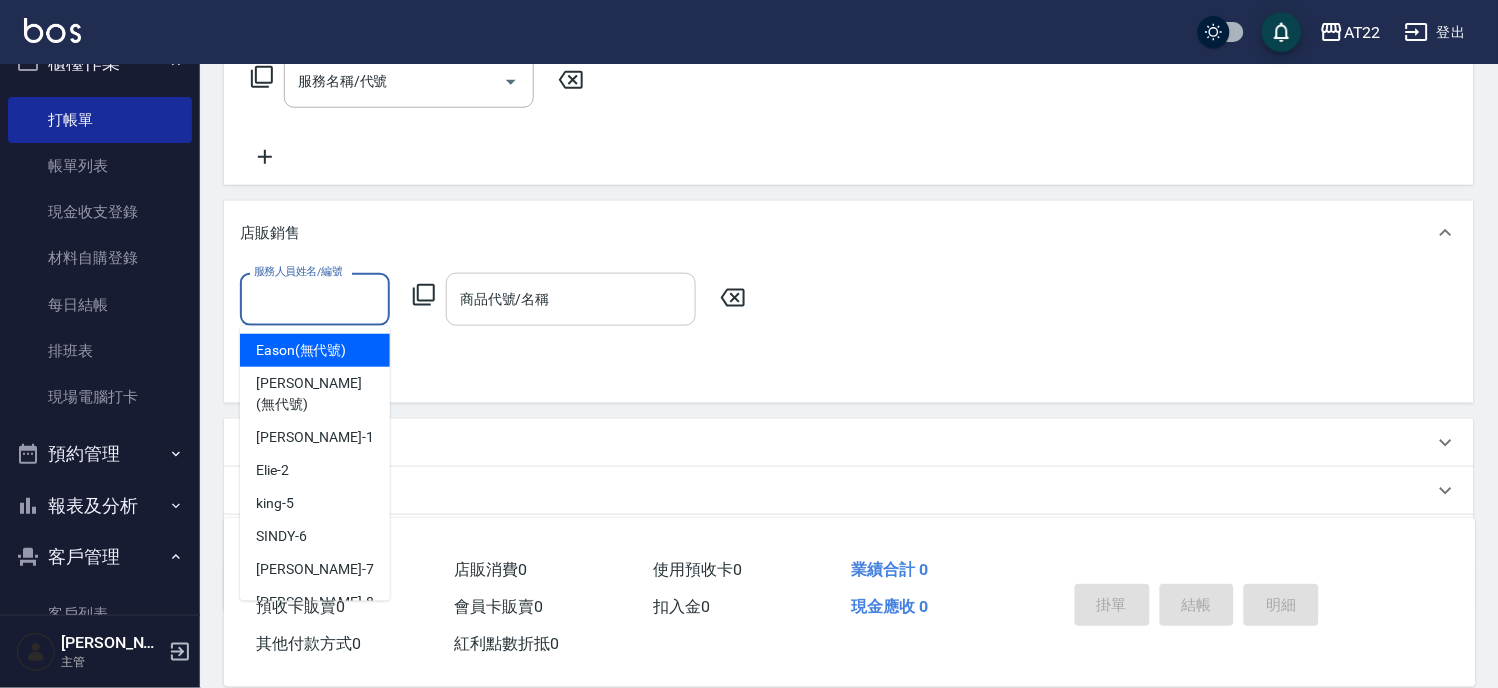click on "商品代號/名稱 商品代號/名稱" at bounding box center [571, 299] 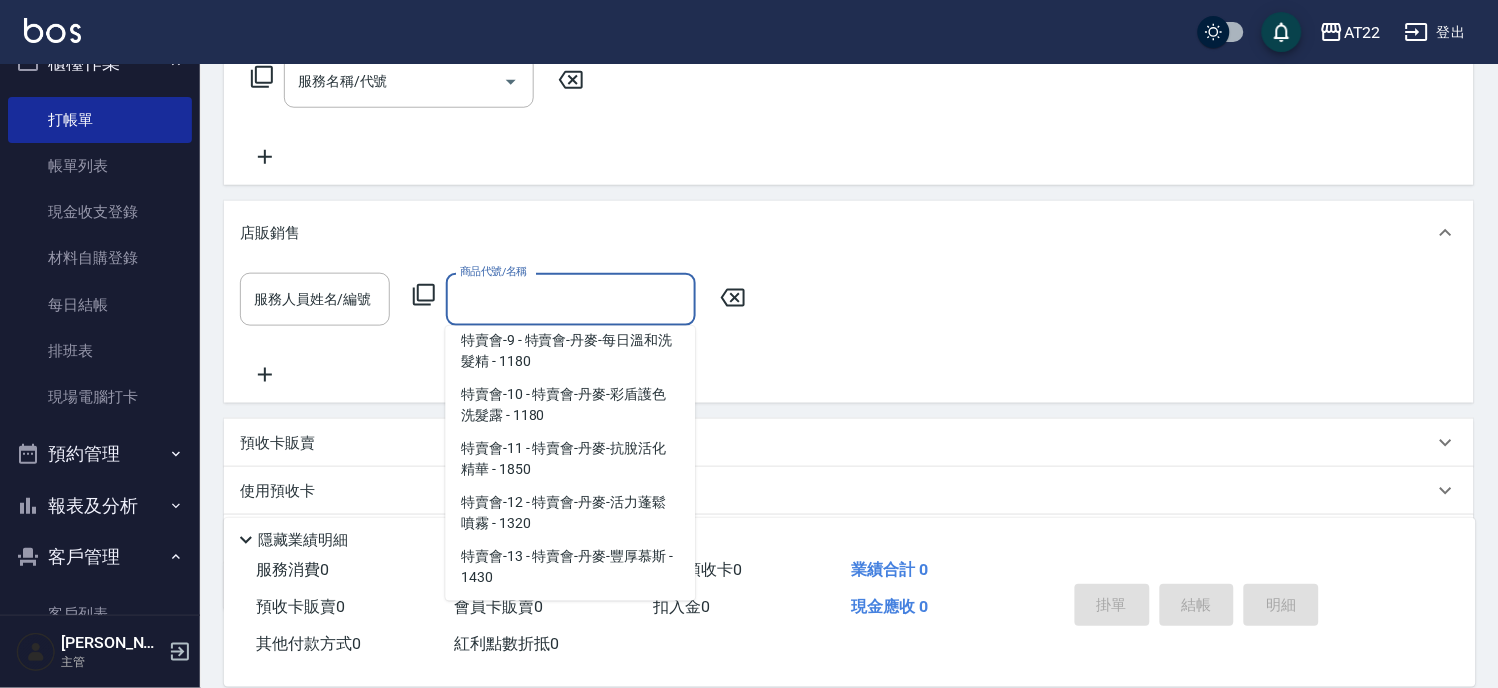 scroll, scrollTop: 10828, scrollLeft: 0, axis: vertical 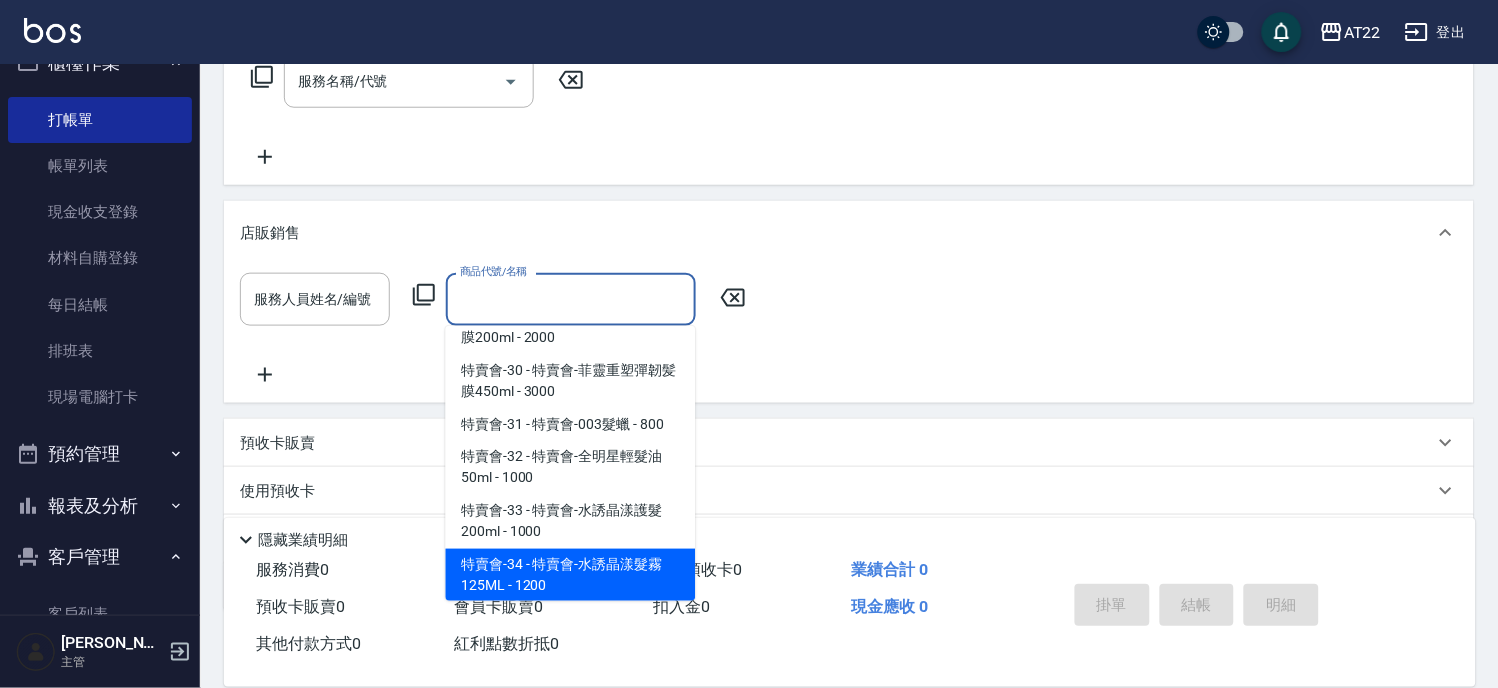 click on "服務名稱/代號 服務名稱/代號" at bounding box center (849, 116) 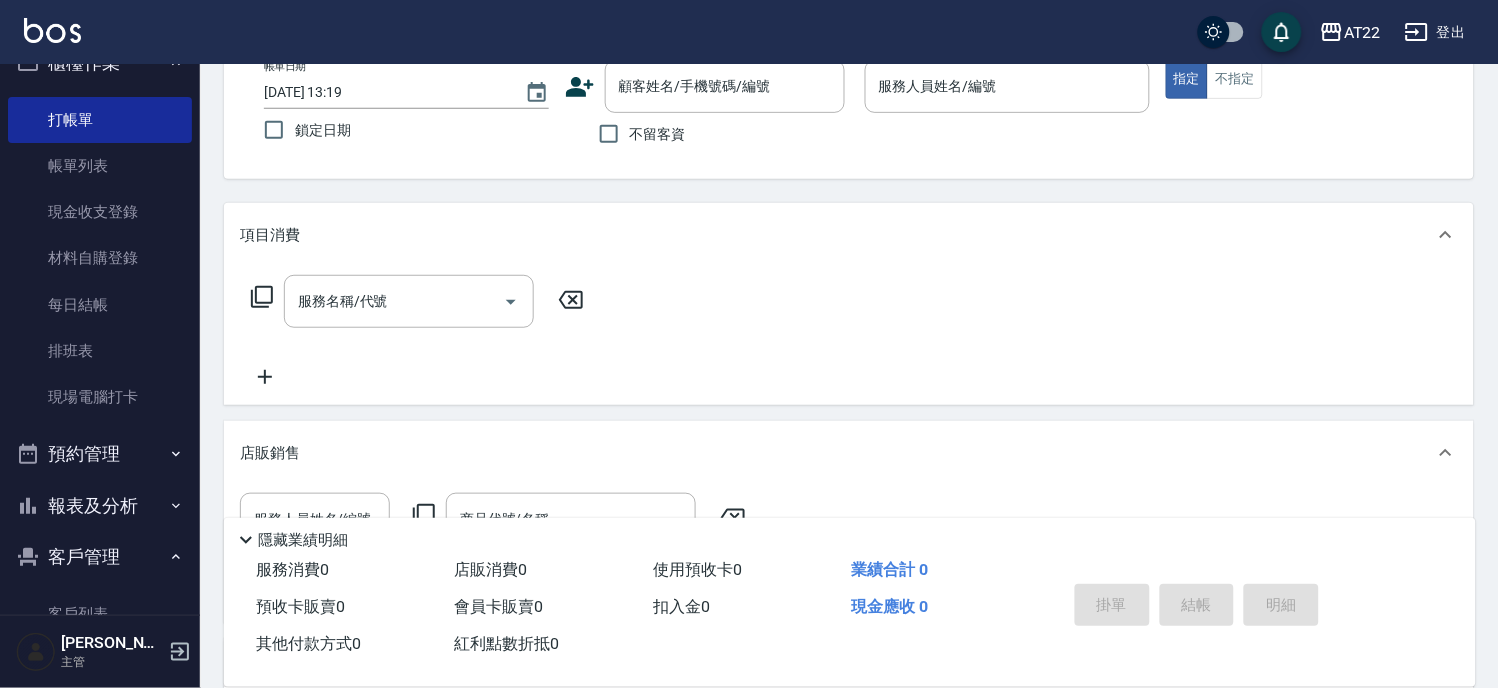 scroll, scrollTop: 0, scrollLeft: 0, axis: both 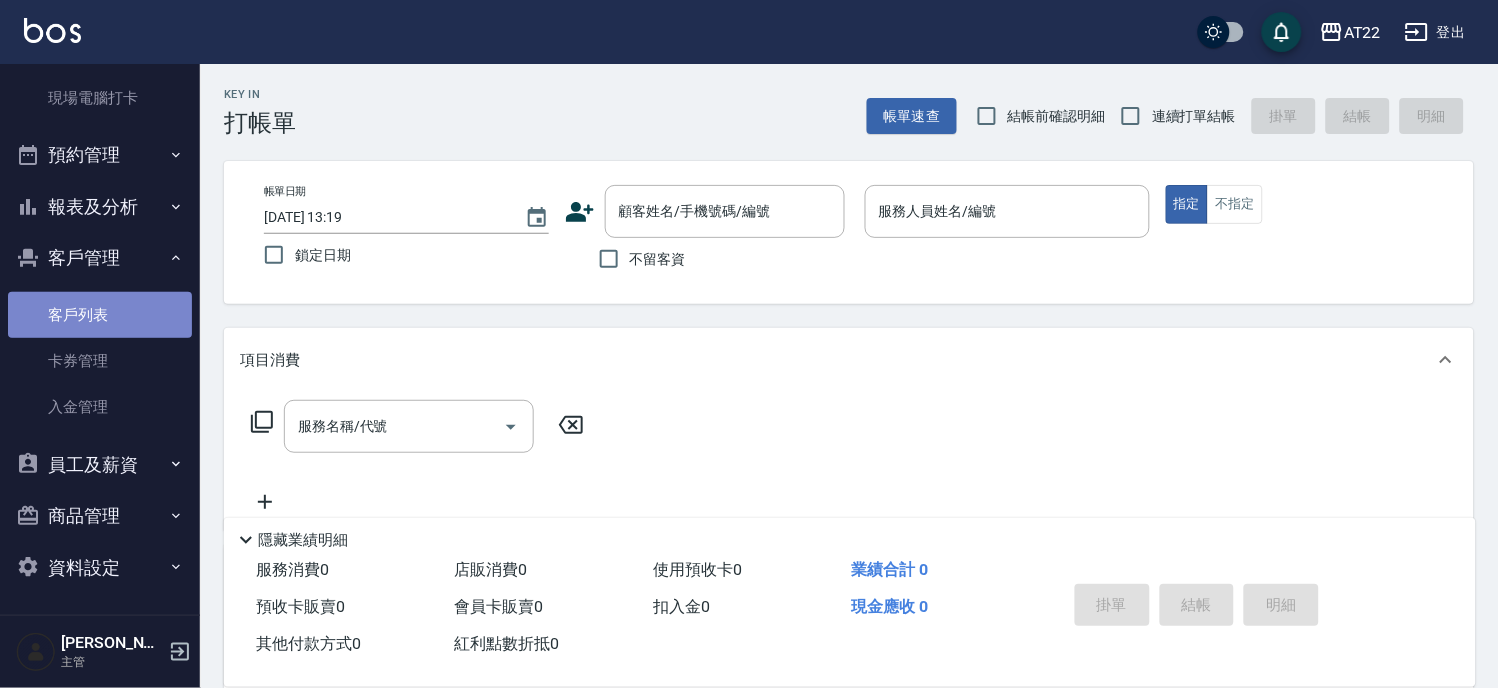 click on "客戶列表" at bounding box center (100, 315) 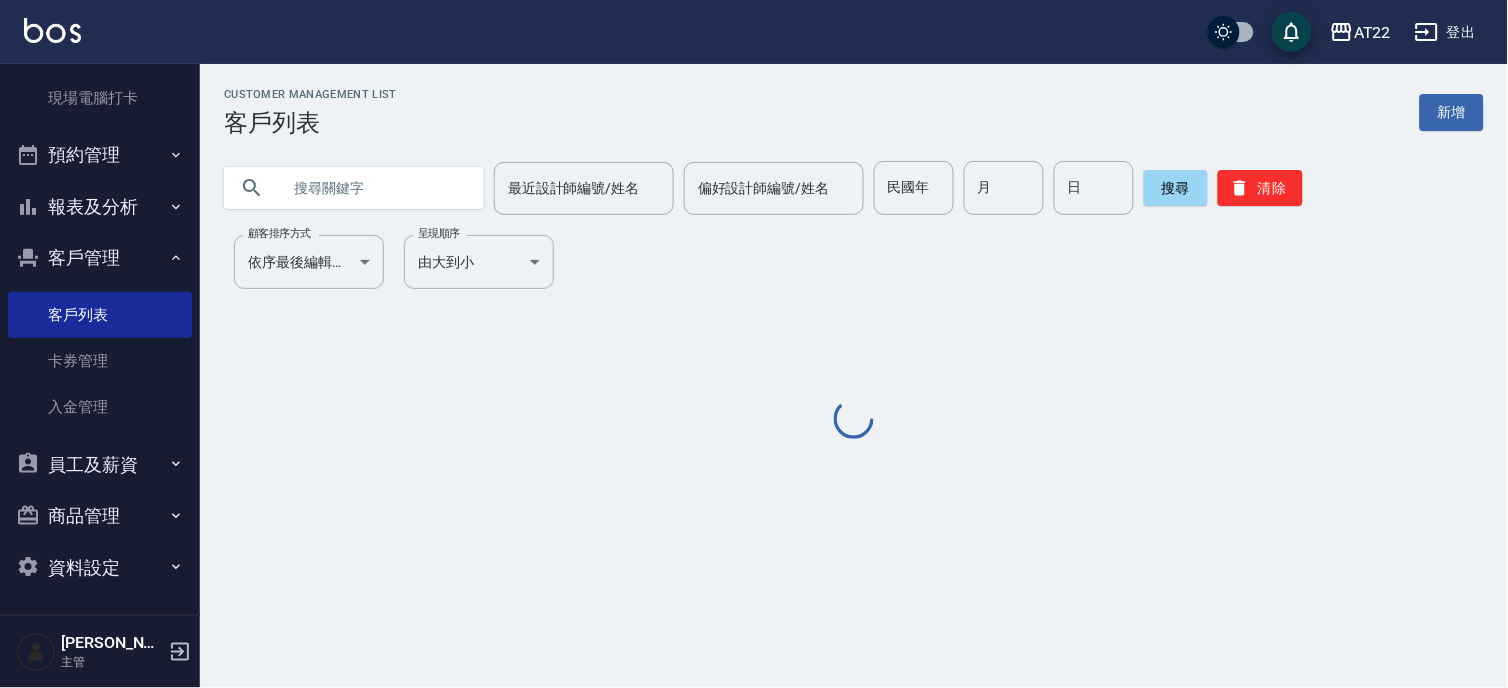click at bounding box center [374, 188] 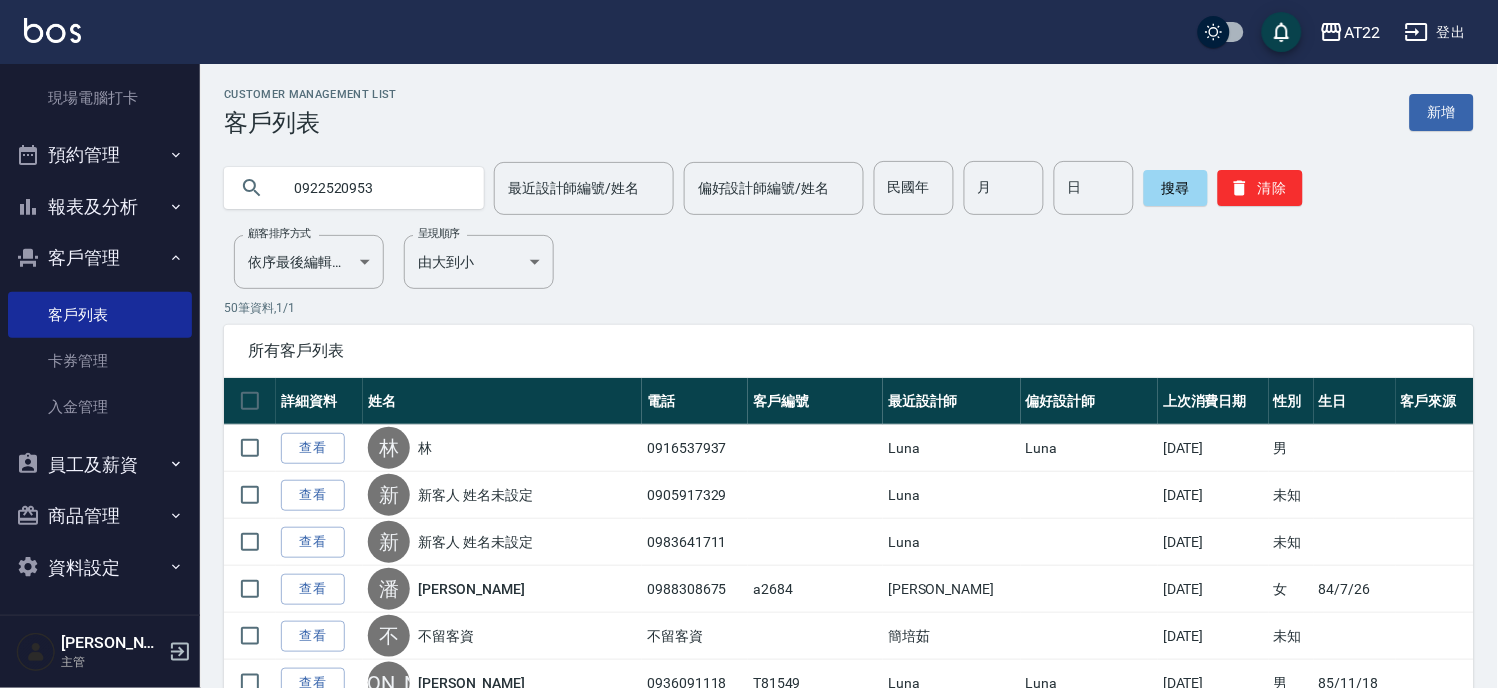 type on "0922520953" 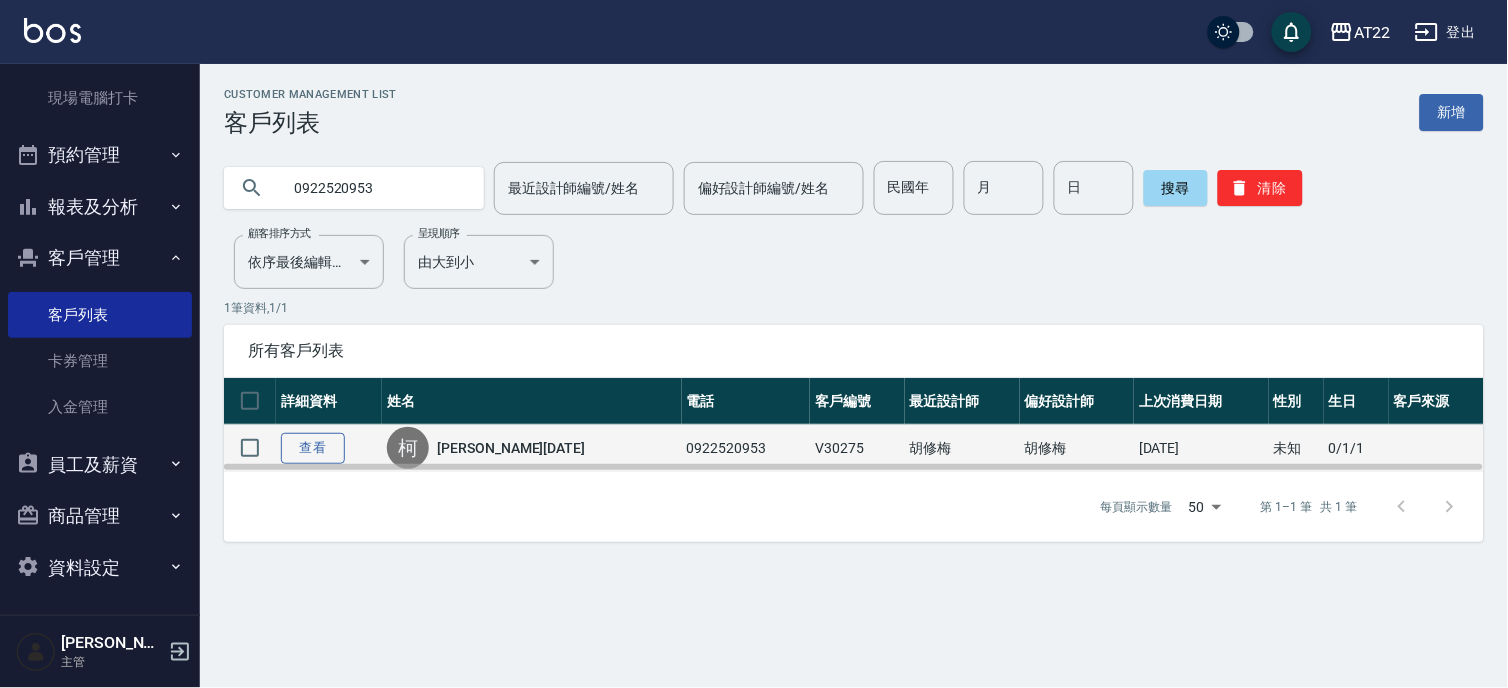 drag, startPoint x: 281, startPoint y: 425, endPoint x: 287, endPoint y: 442, distance: 18.027756 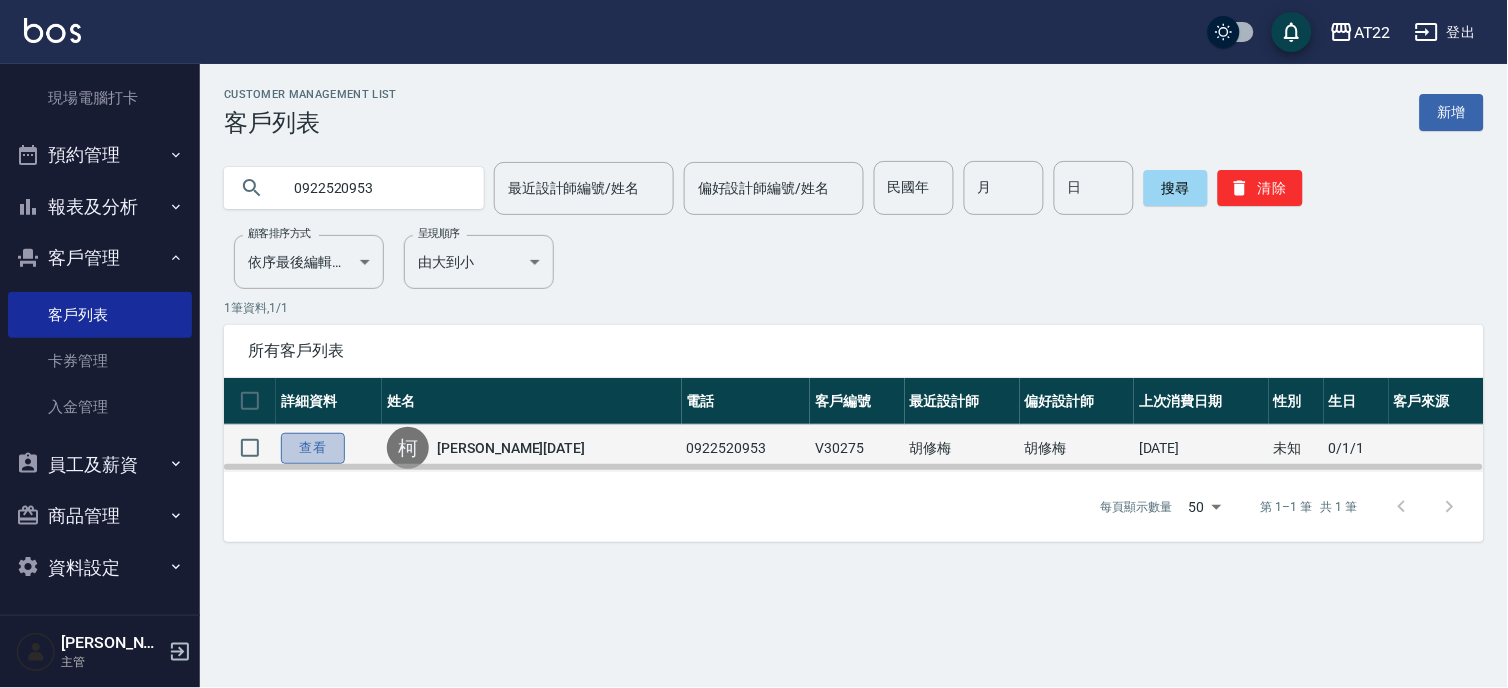 click on "查看" at bounding box center (313, 448) 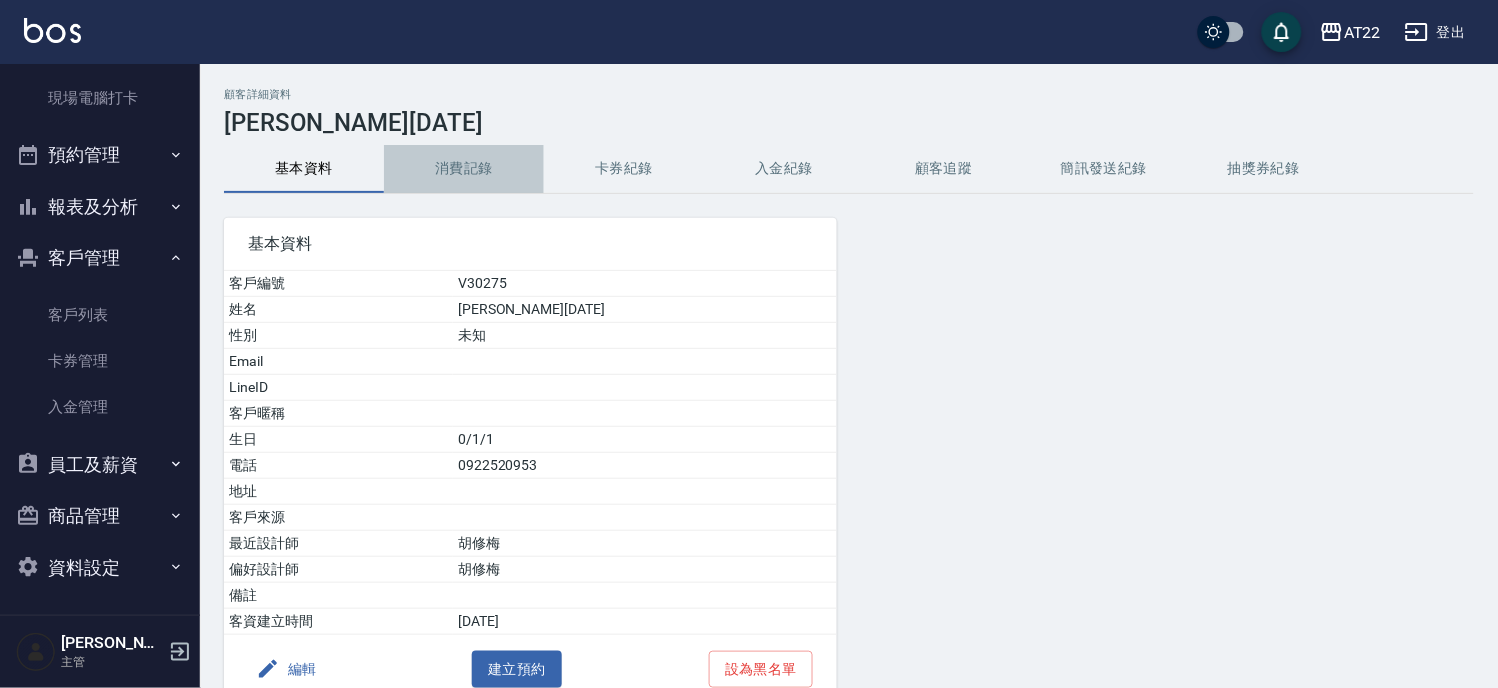 click on "消費記錄" at bounding box center (464, 169) 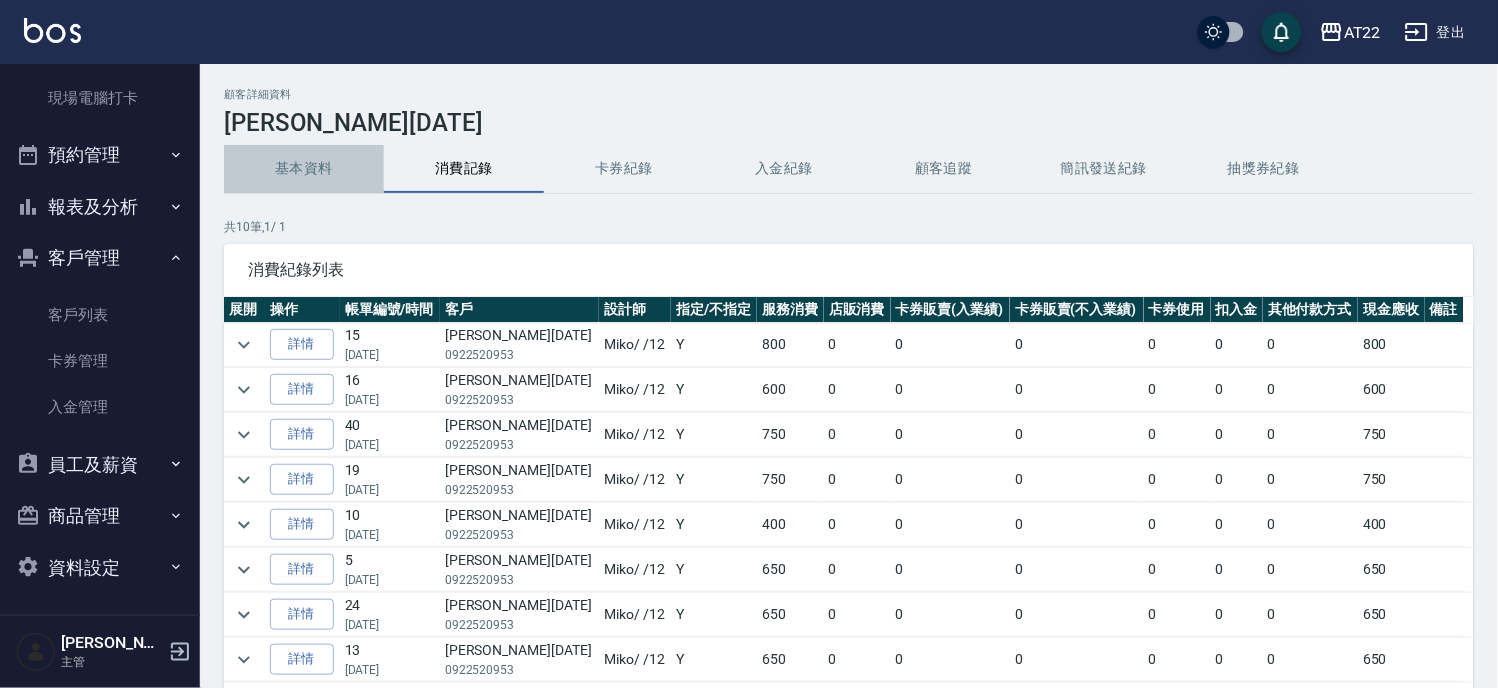 click on "基本資料" at bounding box center (304, 169) 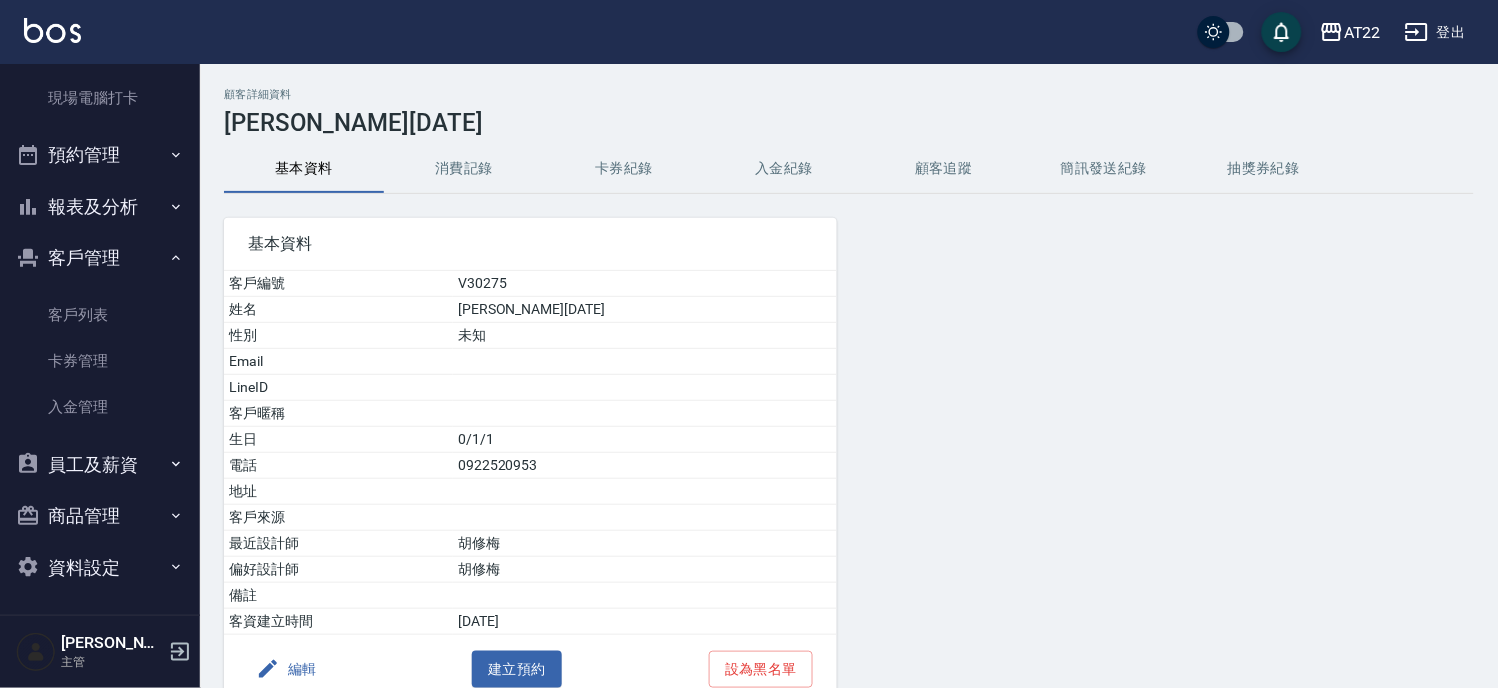 click on "編輯" at bounding box center (286, 669) 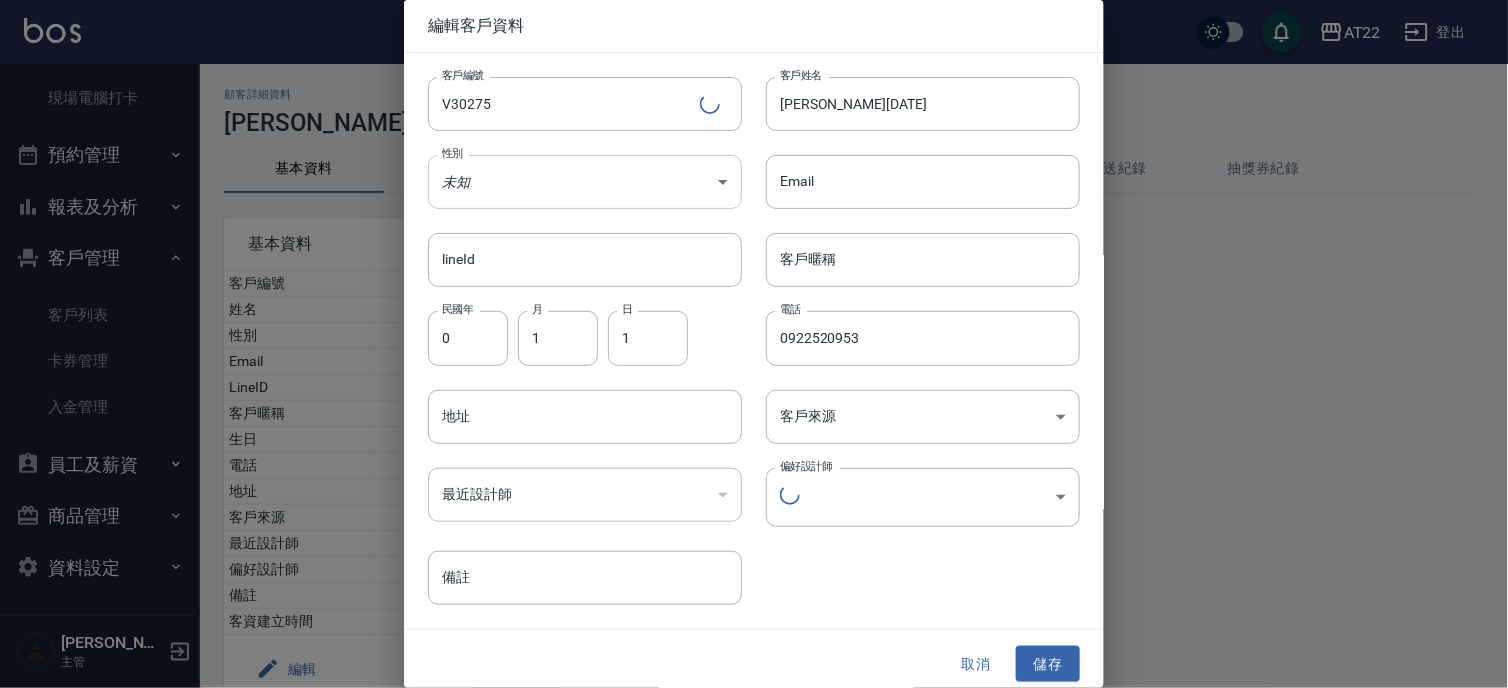 type 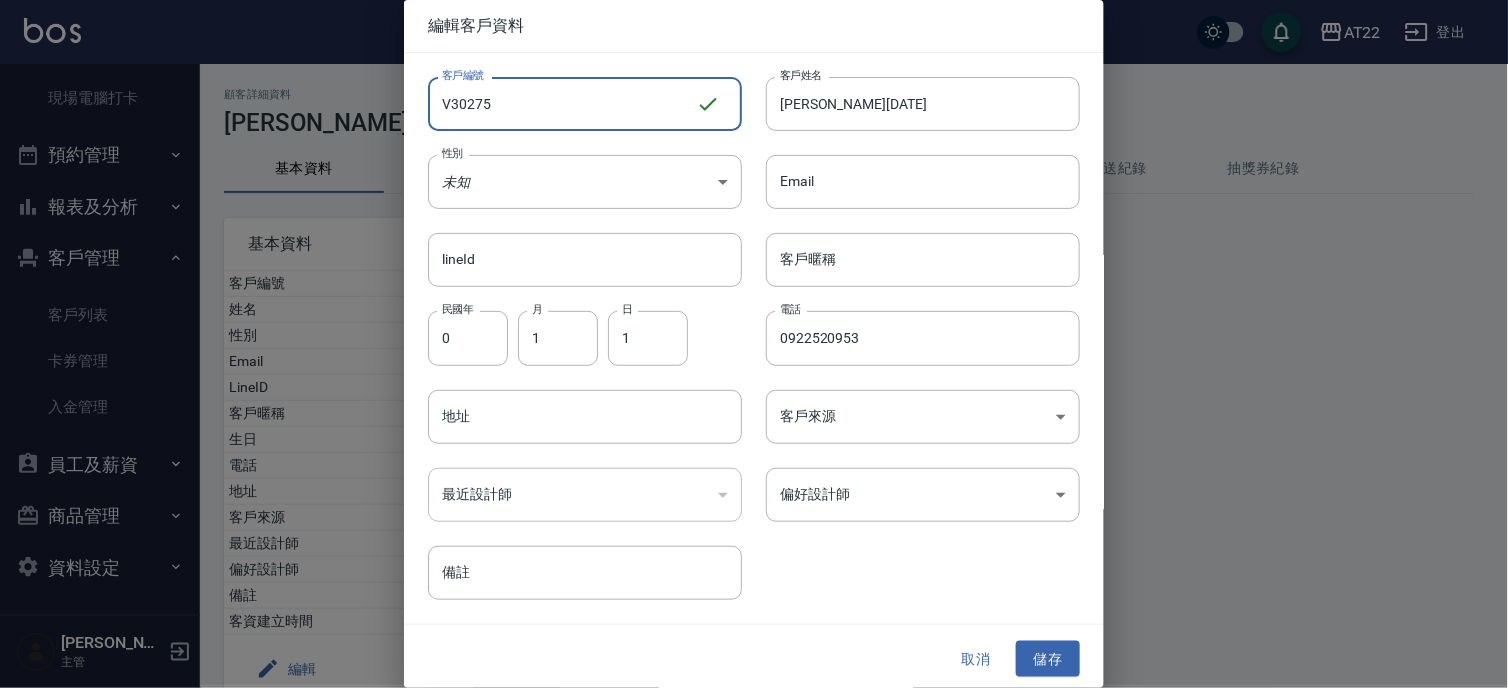 drag, startPoint x: 554, startPoint y: 118, endPoint x: 71, endPoint y: 40, distance: 489.2576 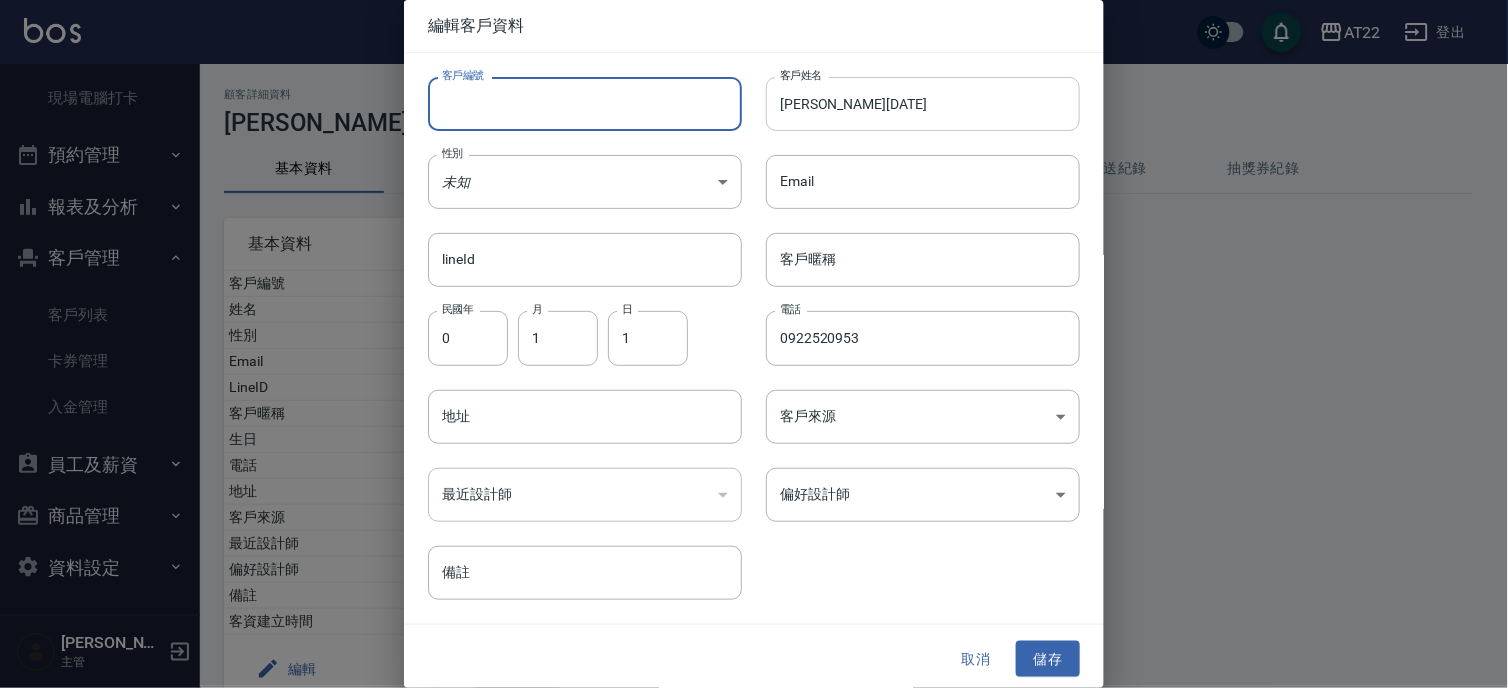 type 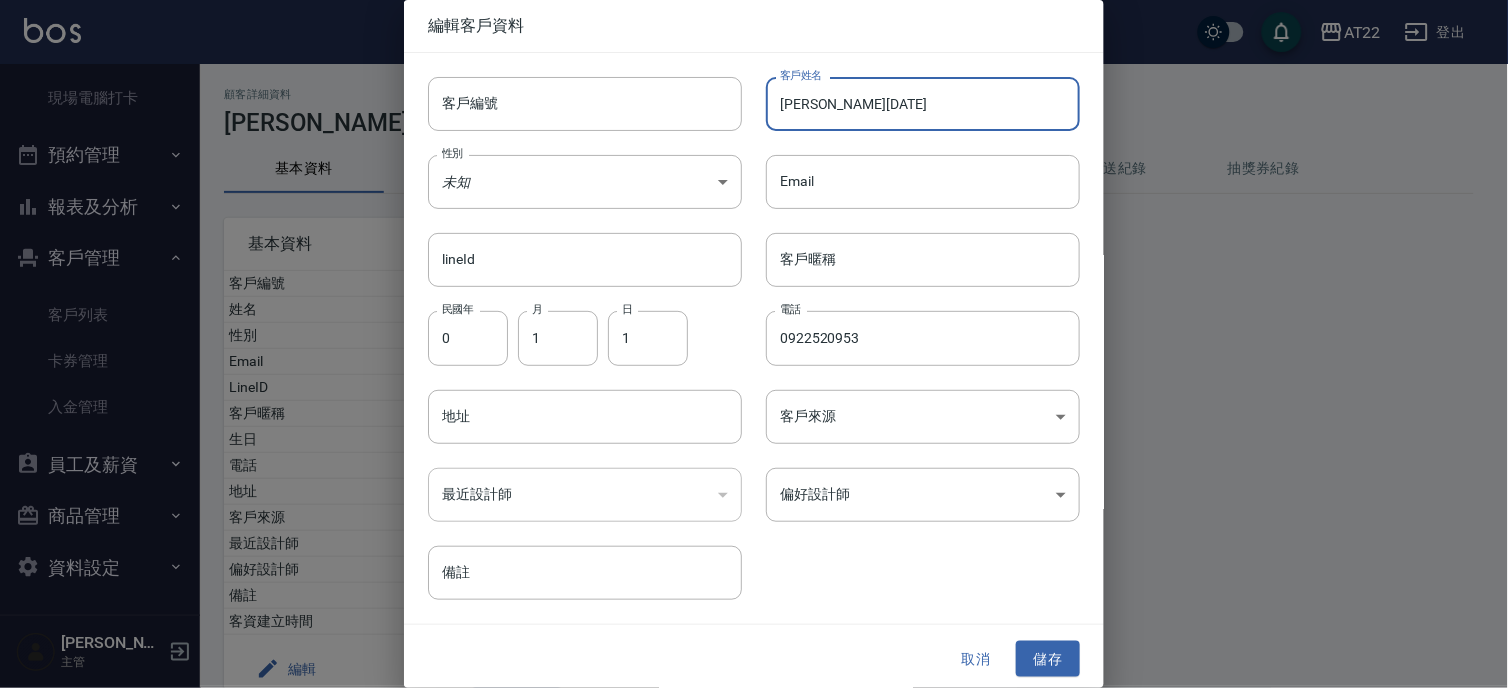drag, startPoint x: 815, startPoint y: 102, endPoint x: 1174, endPoint y: 121, distance: 359.50244 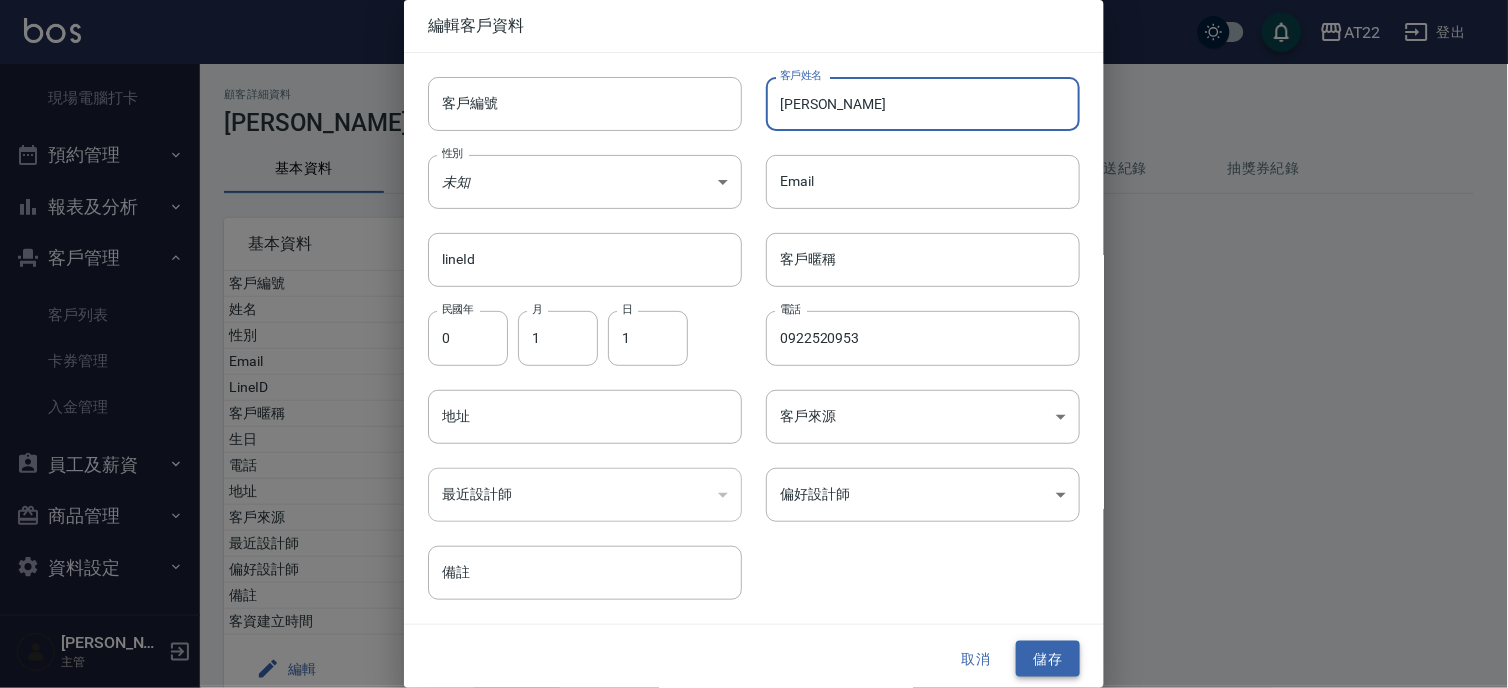 type on "[PERSON_NAME]" 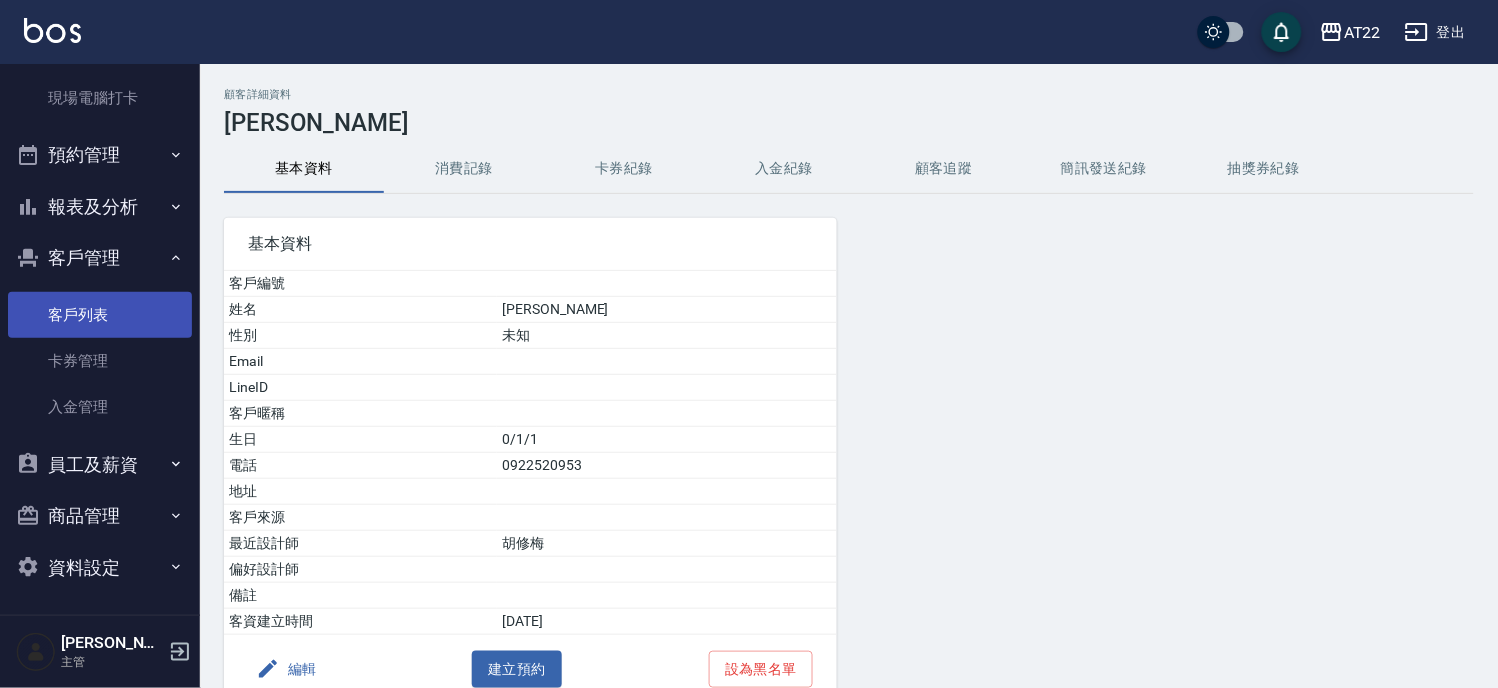 click on "客戶列表" at bounding box center [100, 315] 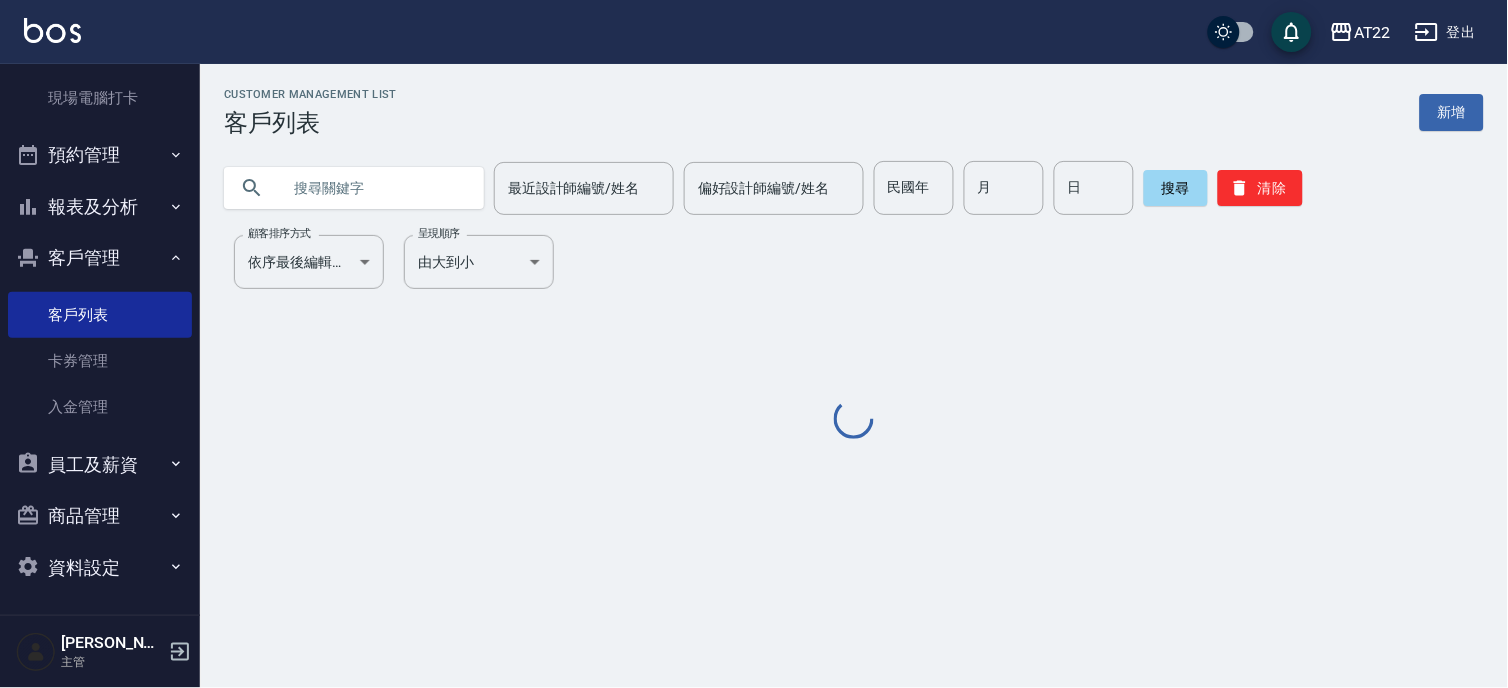 click 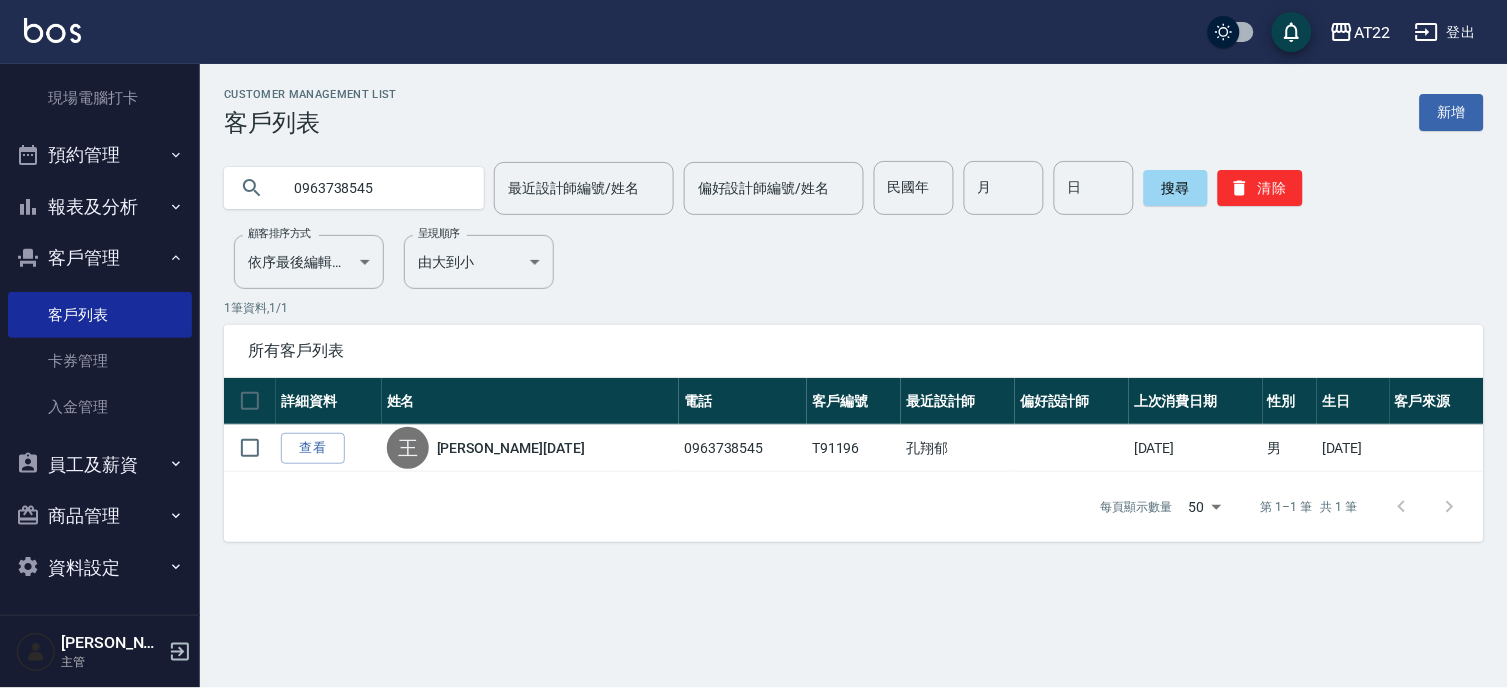 click on "0963738545" at bounding box center [374, 188] 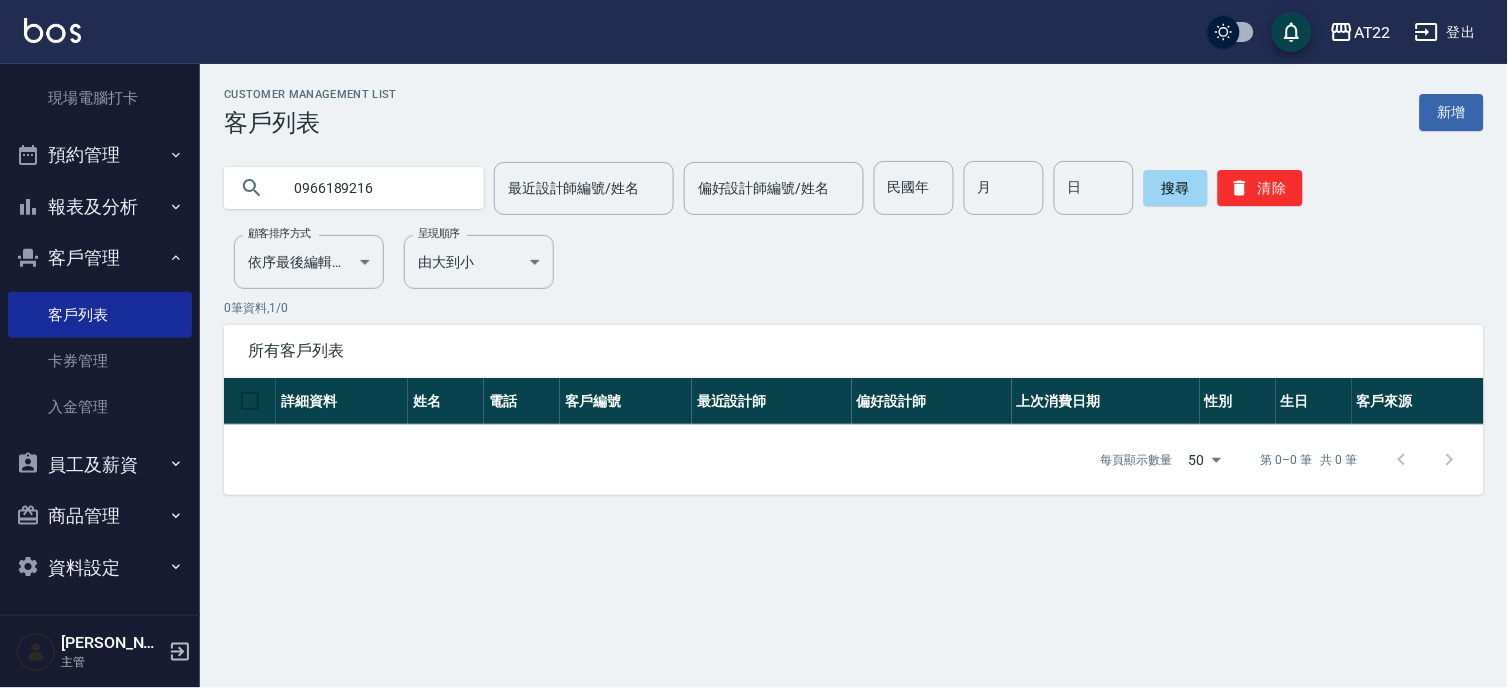 click on "0966189216" at bounding box center (374, 188) 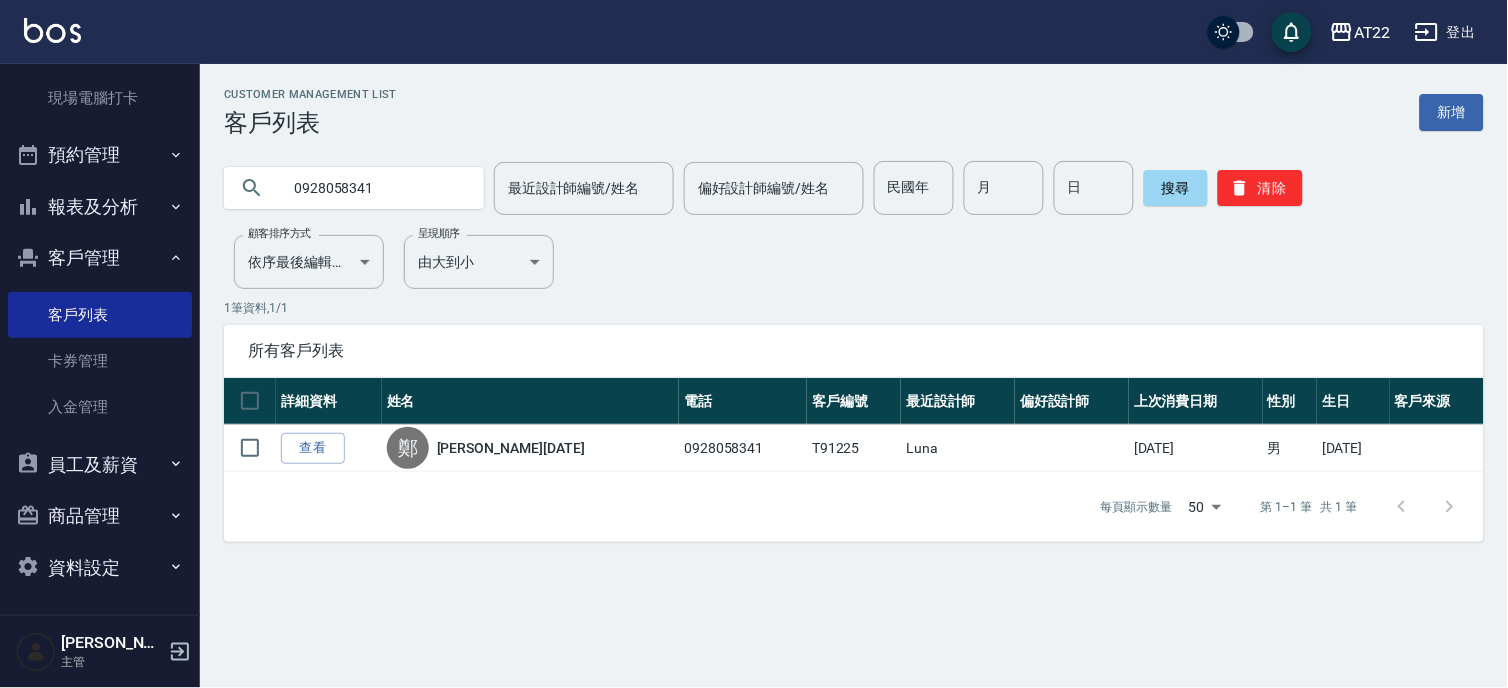 drag, startPoint x: 374, startPoint y: 195, endPoint x: 238, endPoint y: 178, distance: 137.05838 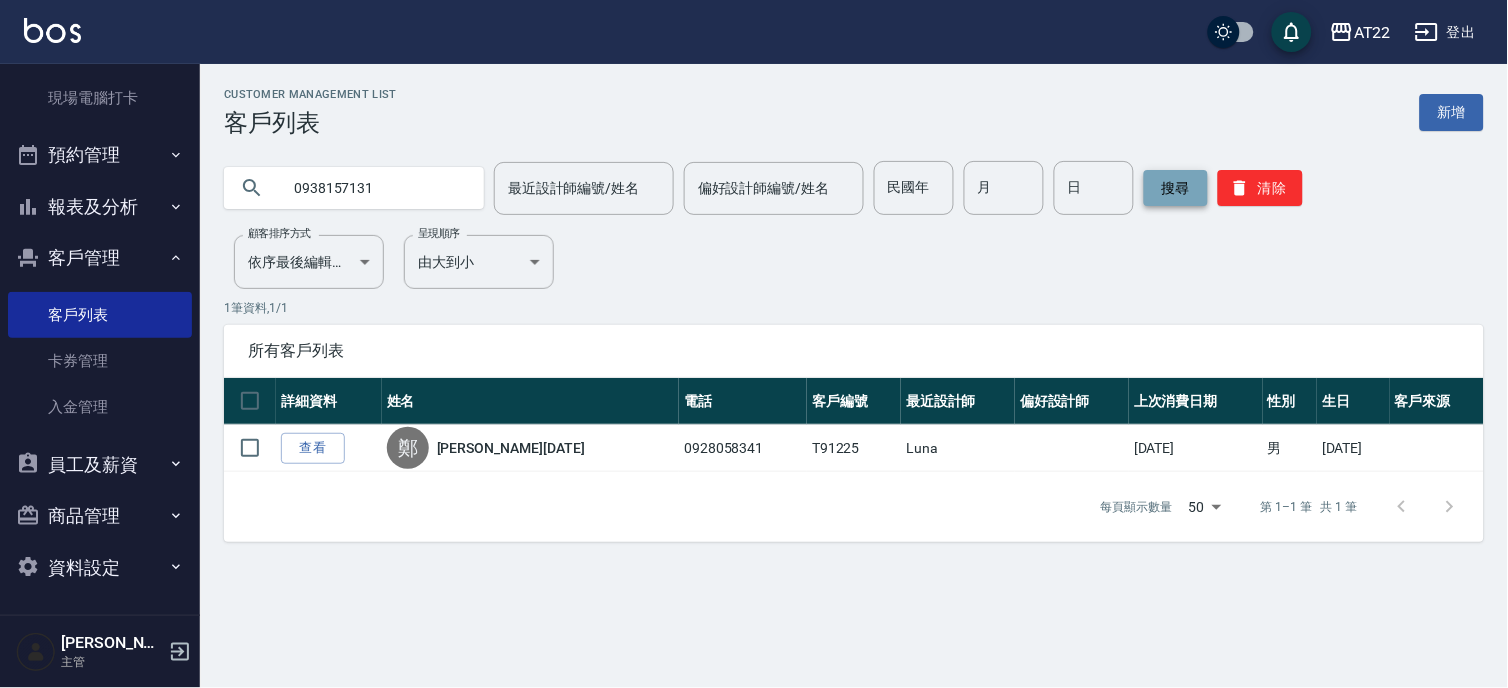 type on "0938157131" 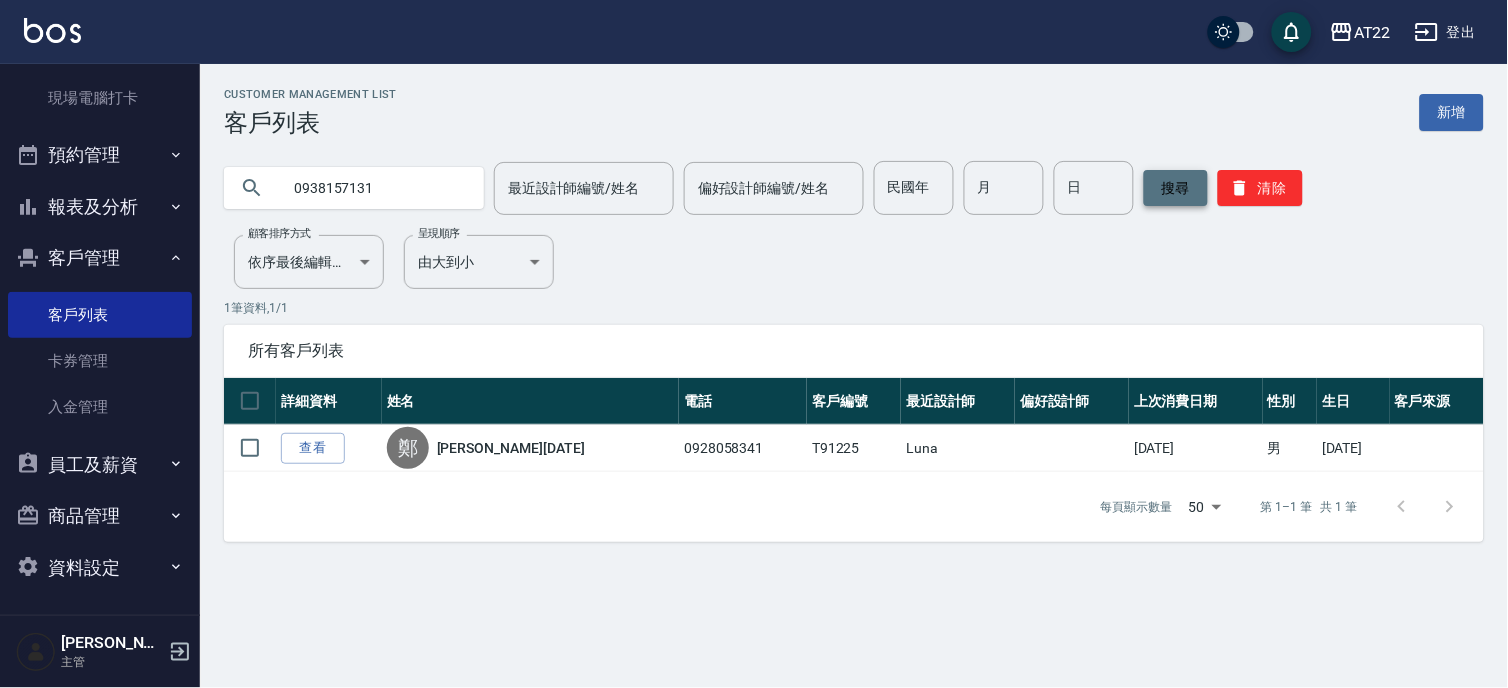 click on "搜尋" at bounding box center (1176, 188) 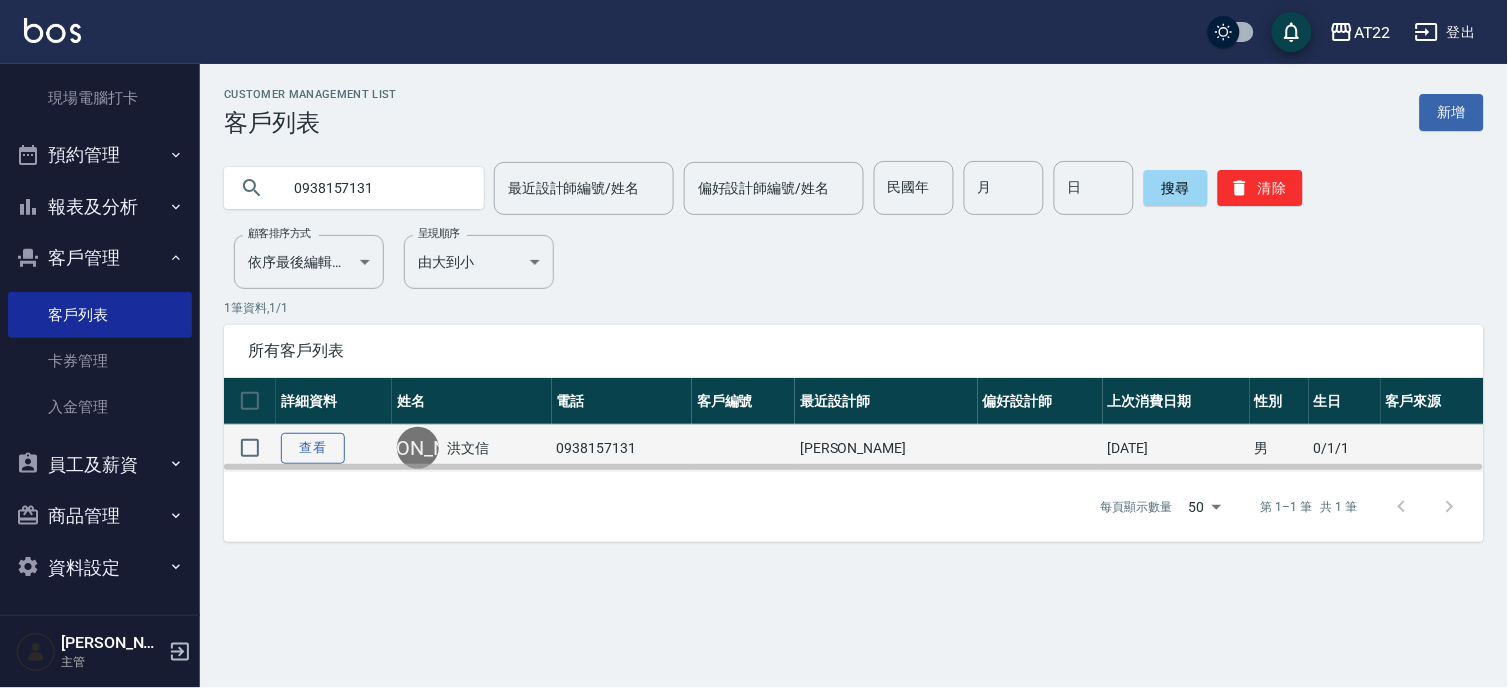 click on "查看" at bounding box center [313, 448] 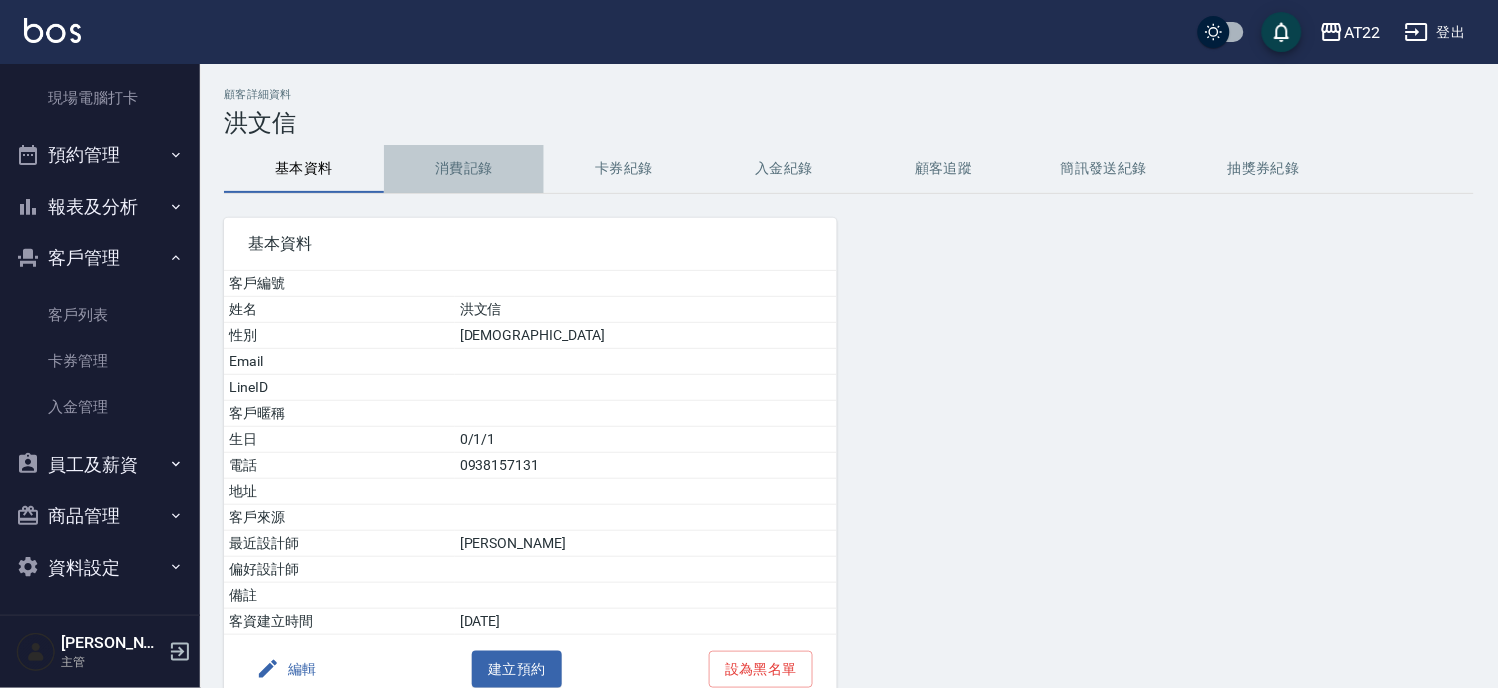 click on "消費記錄" at bounding box center [464, 169] 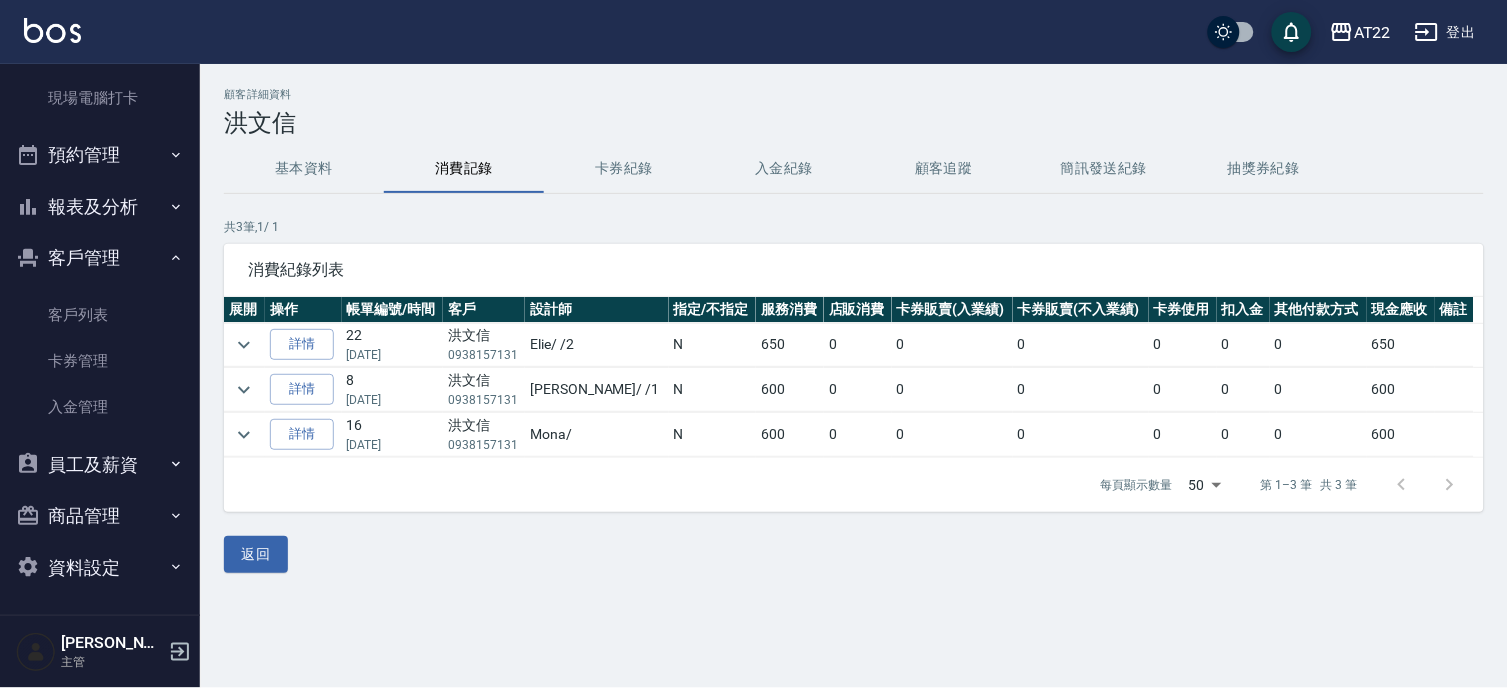 click on "基本資料" at bounding box center (304, 169) 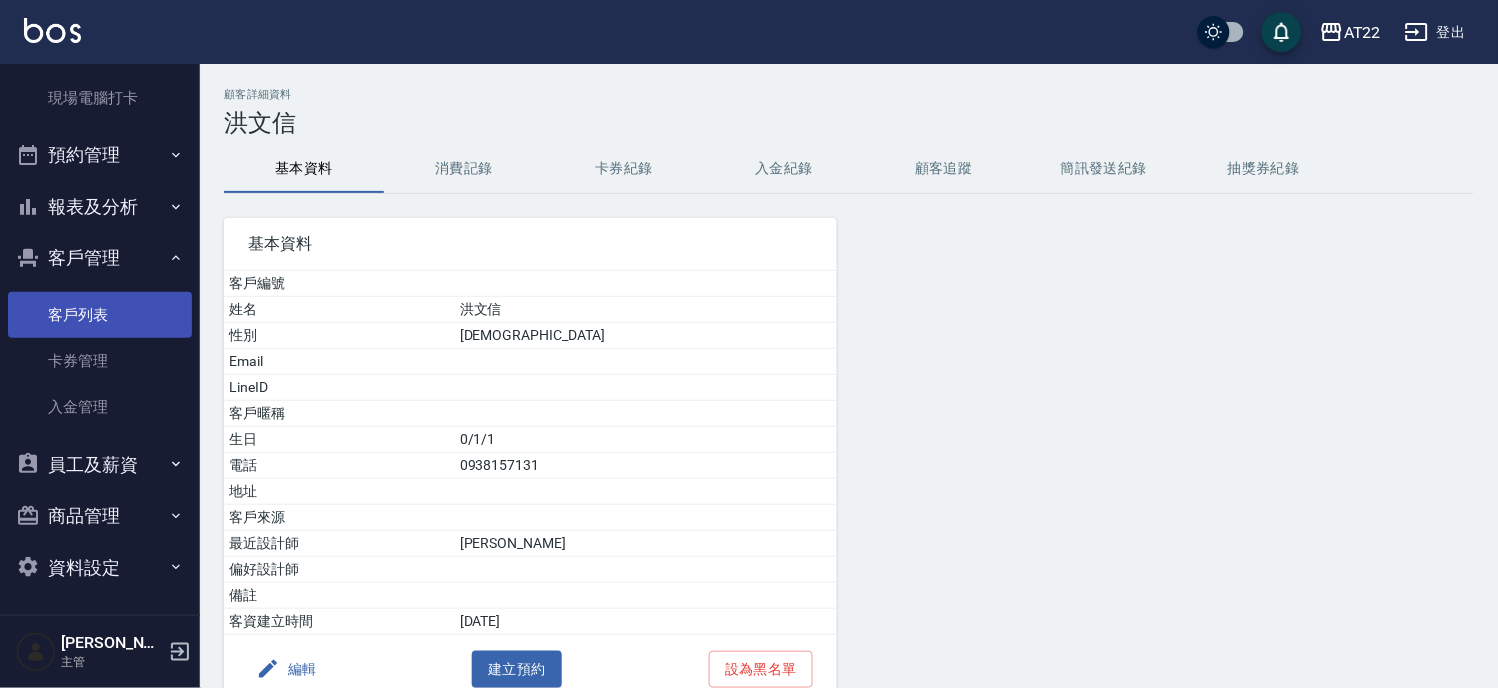 click on "客戶列表" at bounding box center [100, 315] 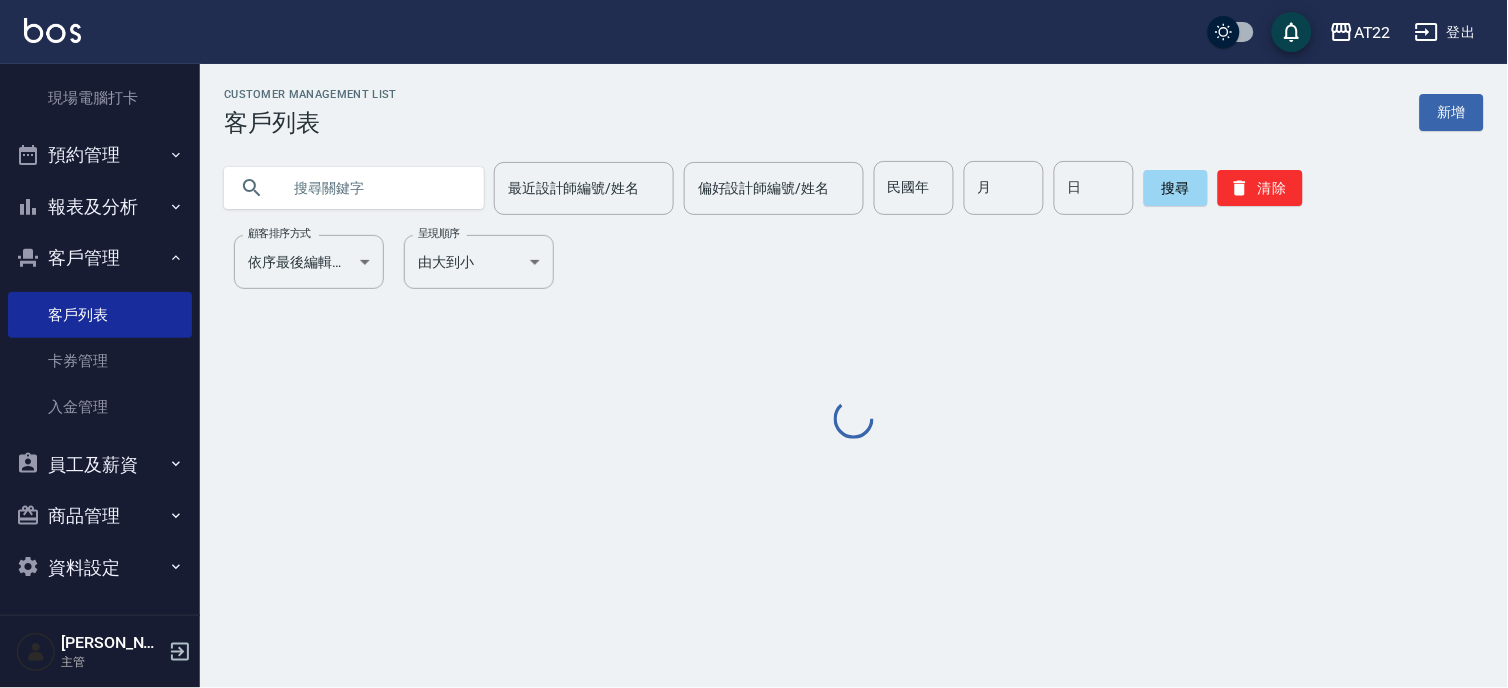 click at bounding box center (374, 188) 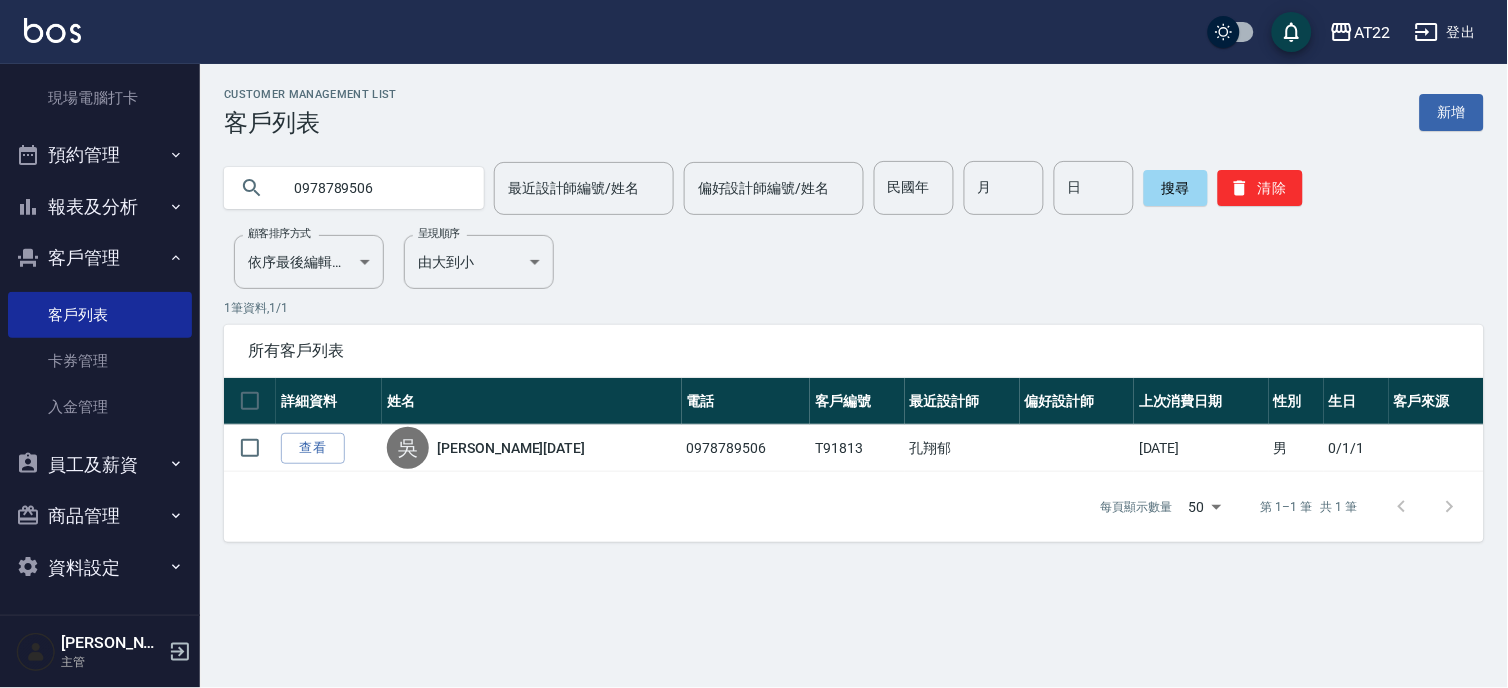 click on "0978789506" at bounding box center (374, 188) 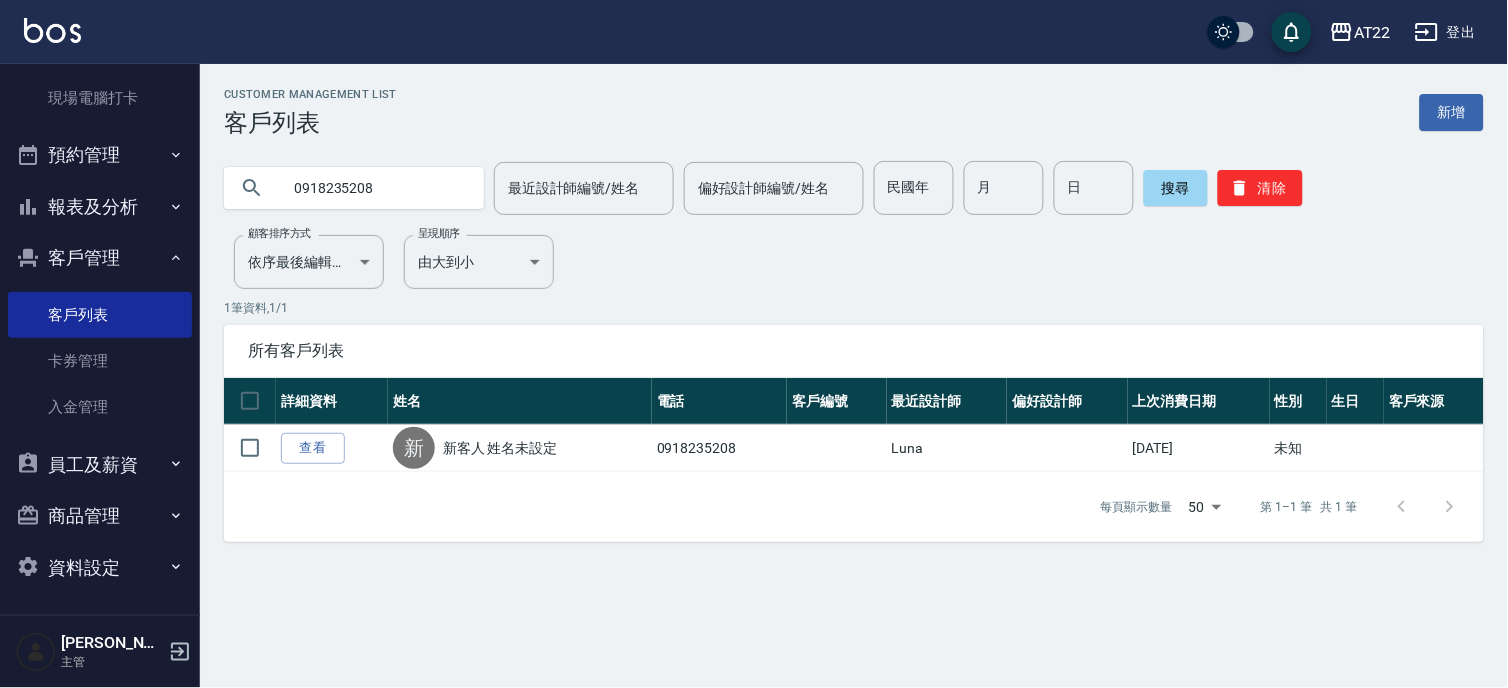 drag, startPoint x: 388, startPoint y: 185, endPoint x: 313, endPoint y: 192, distance: 75.32596 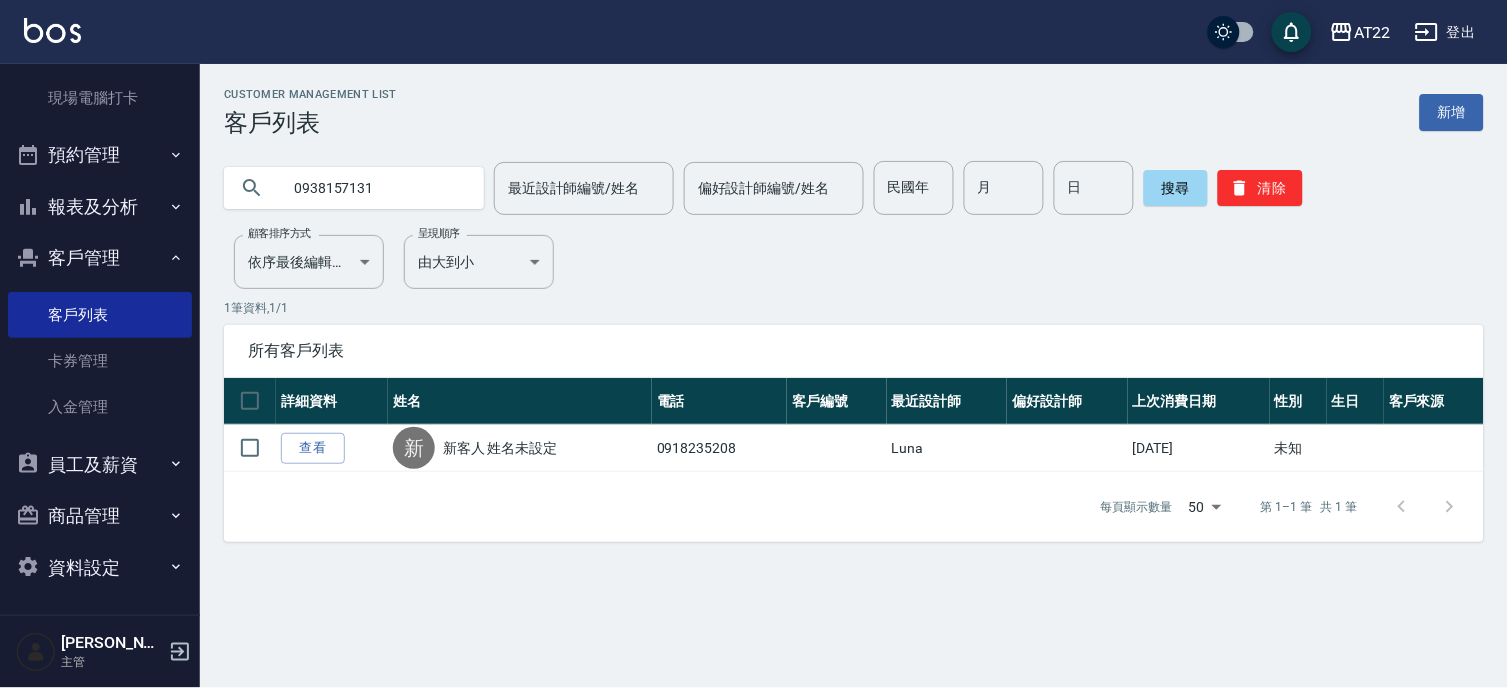type on "0938157131" 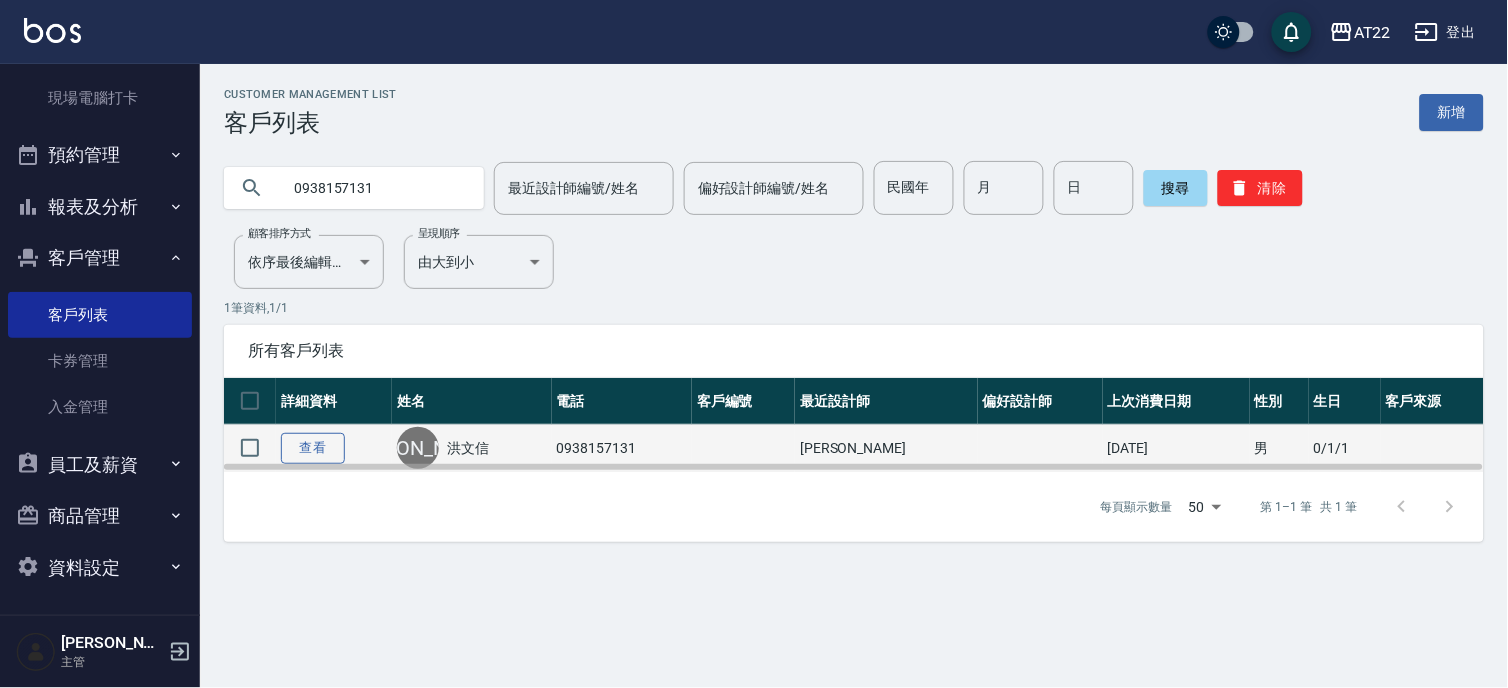 click on "查看" at bounding box center (313, 448) 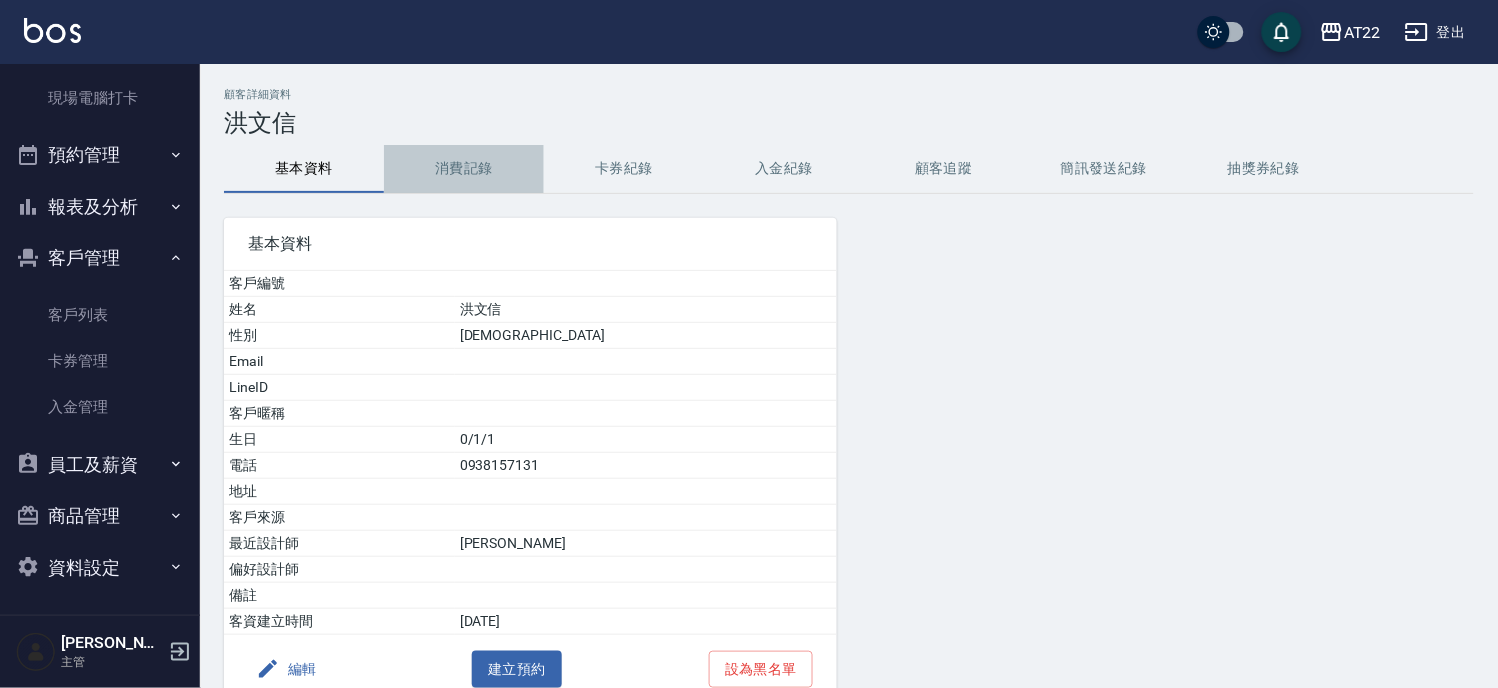 click on "消費記錄" at bounding box center [464, 169] 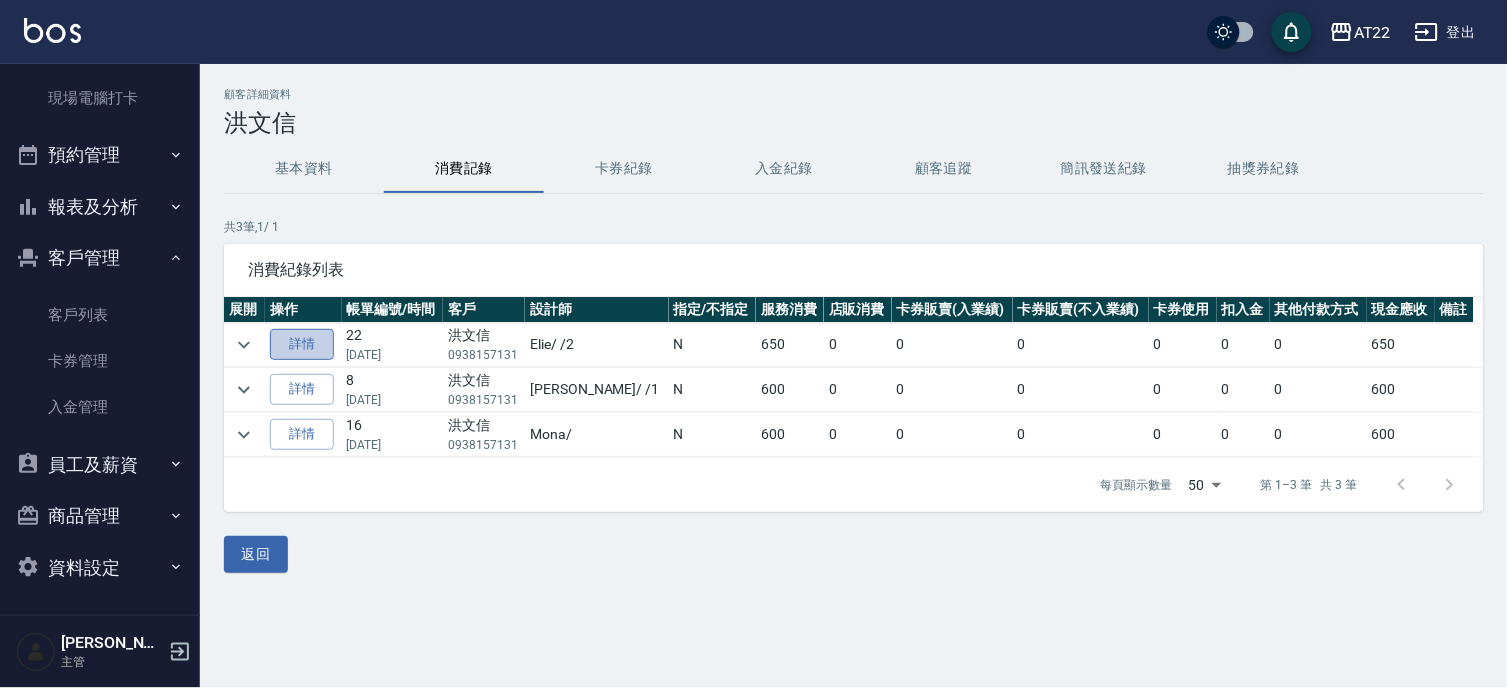 click on "詳情" at bounding box center (302, 344) 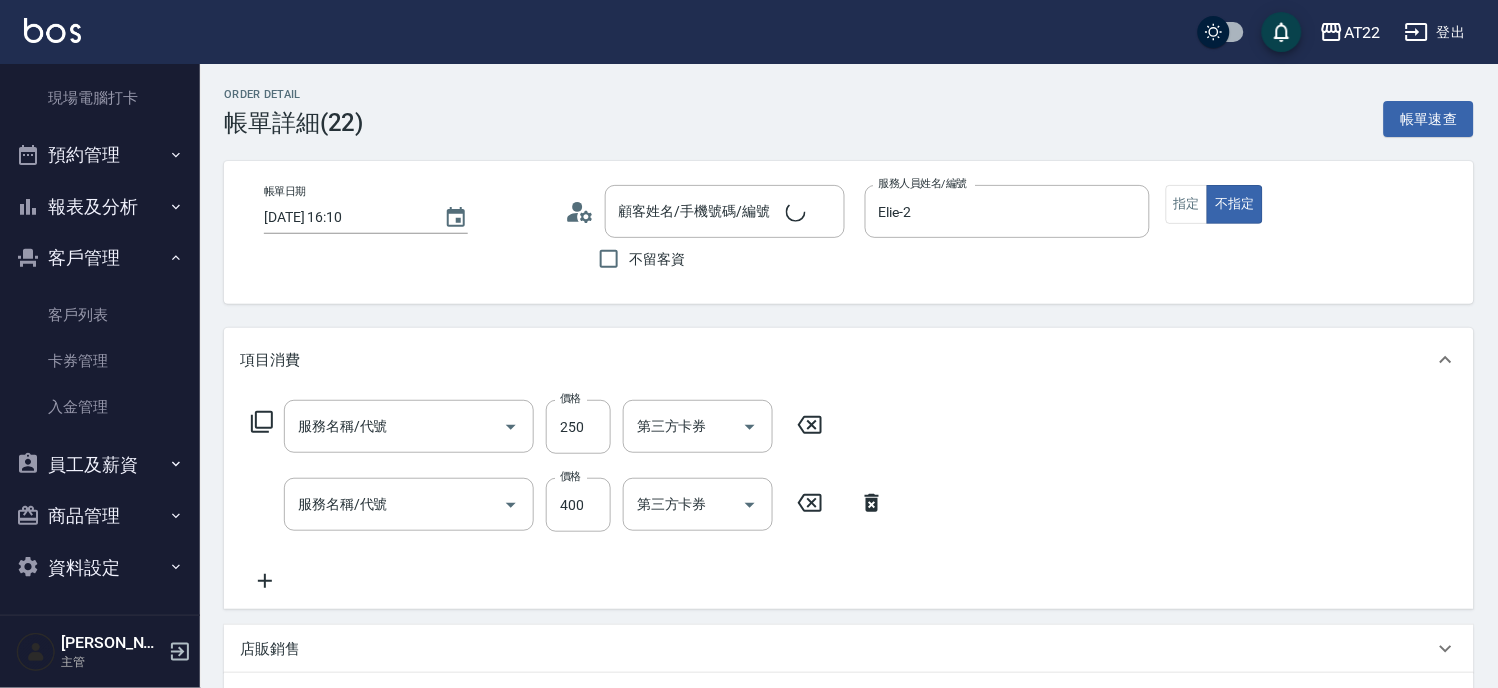type on "[DATE] 16:10" 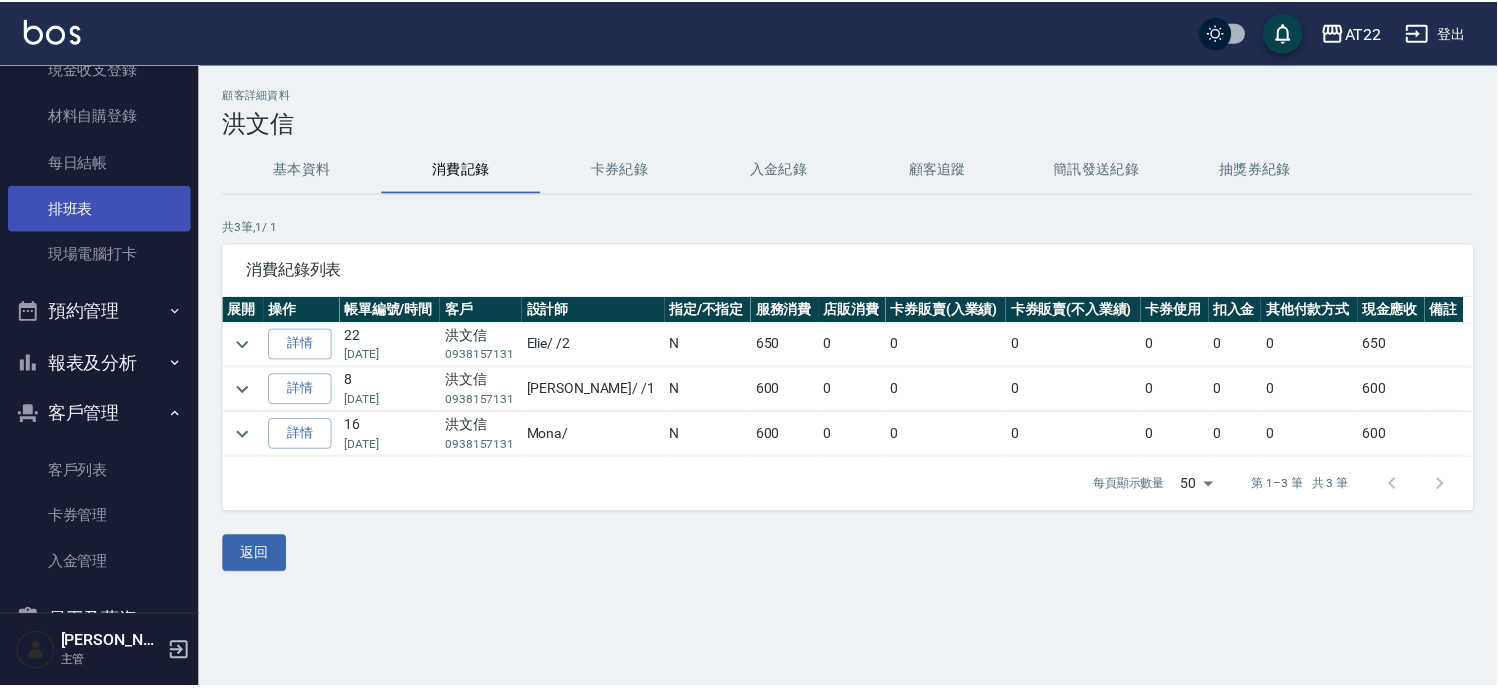 scroll, scrollTop: 0, scrollLeft: 0, axis: both 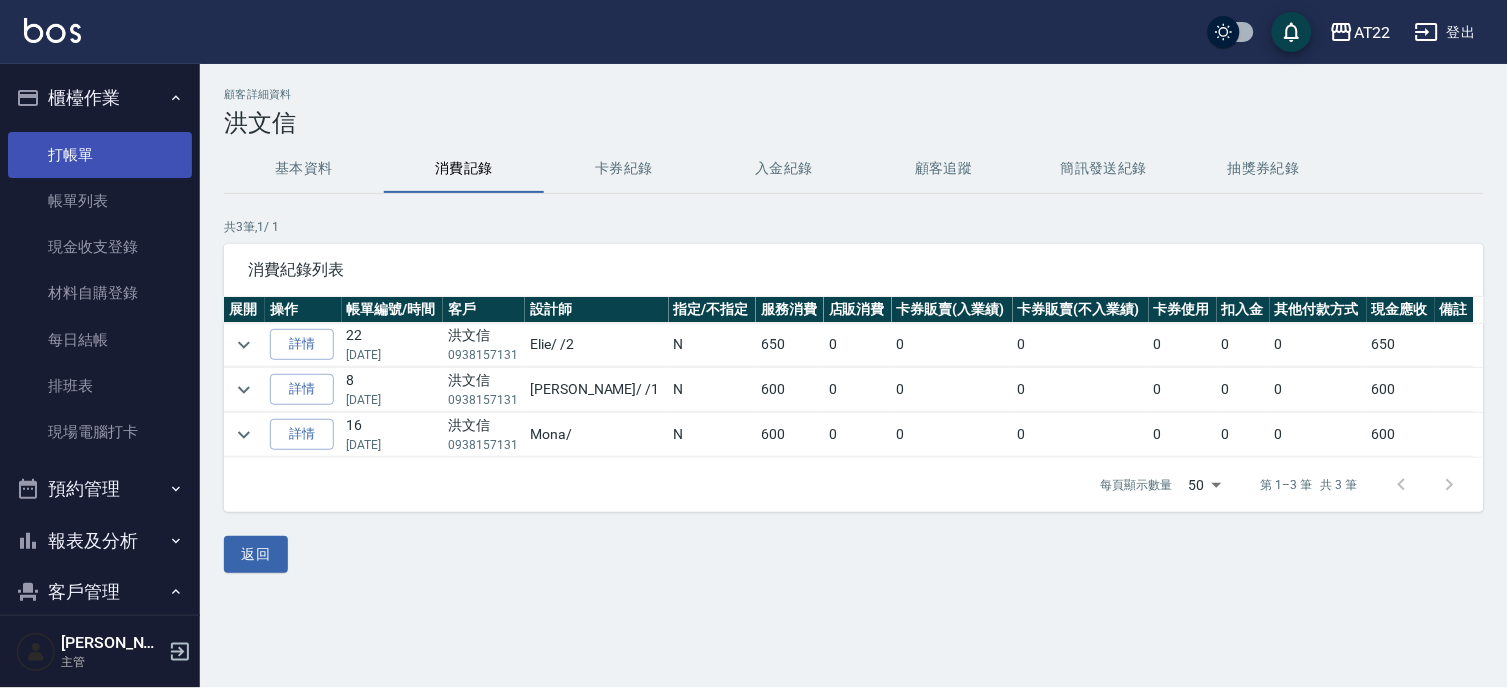click on "打帳單" at bounding box center (100, 155) 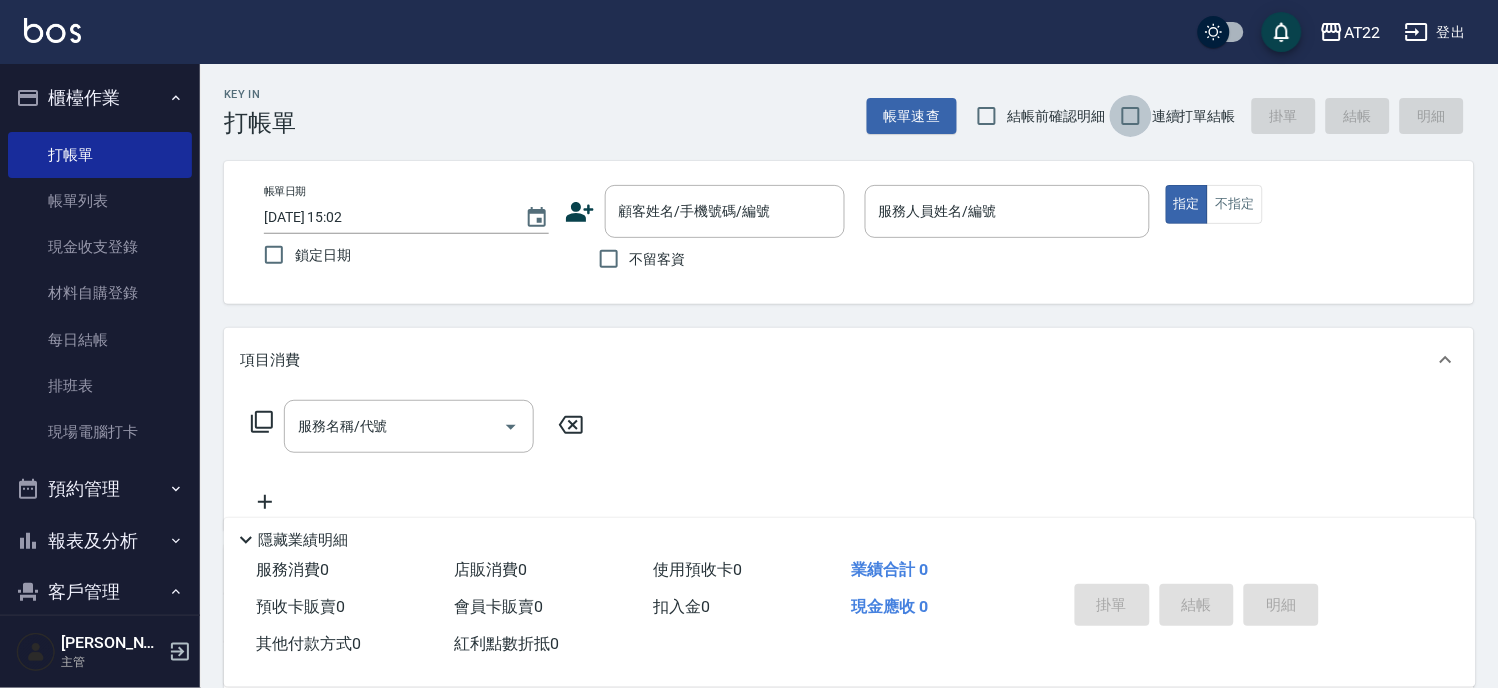 click on "連續打單結帳" at bounding box center (1131, 116) 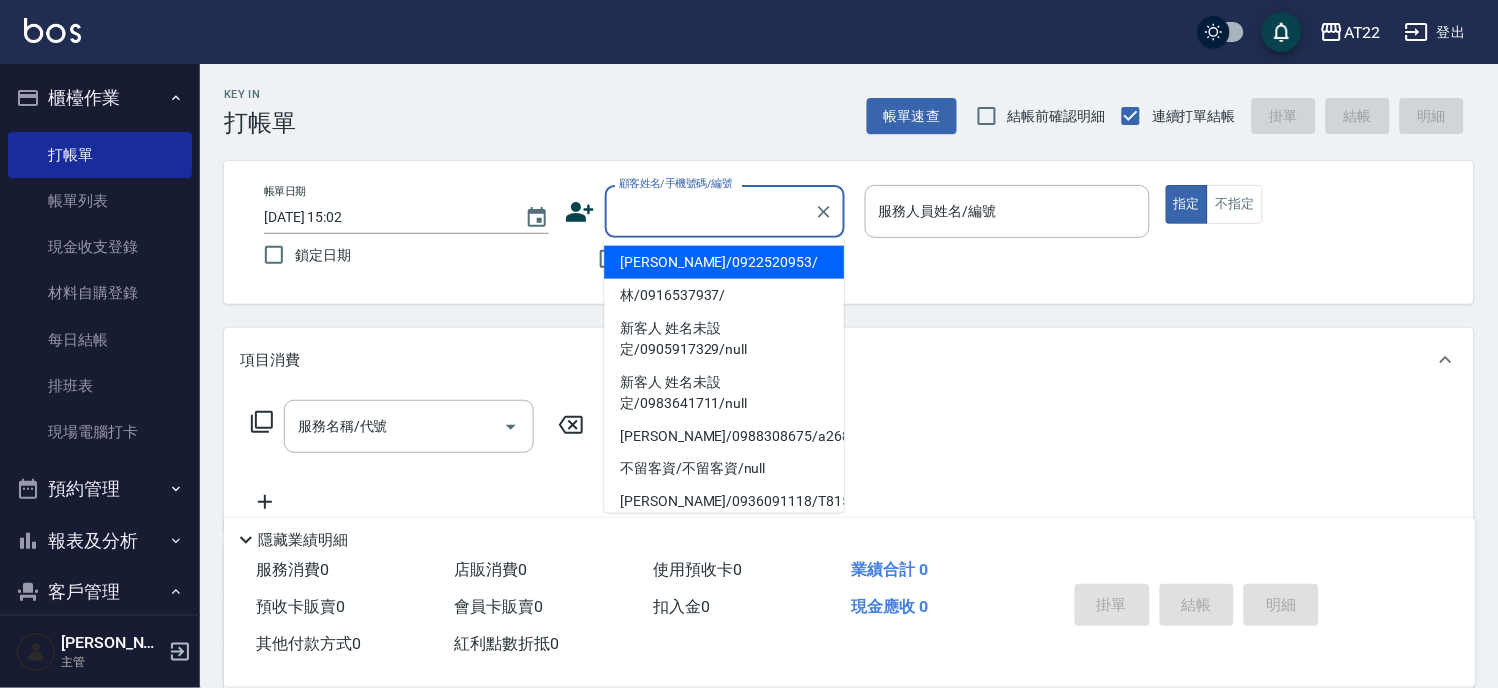 click on "顧客姓名/手機號碼/編號" at bounding box center (710, 211) 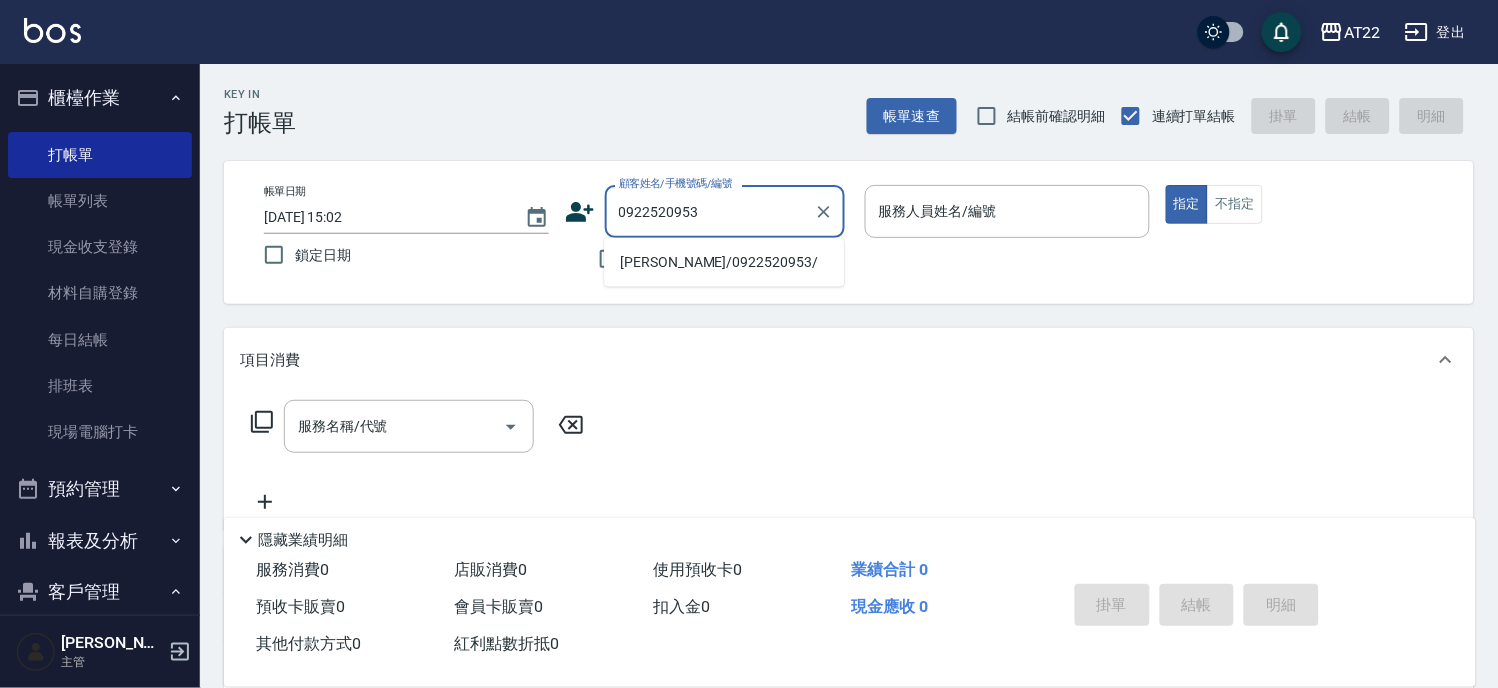 click on "[PERSON_NAME]/0922520953/" at bounding box center [724, 262] 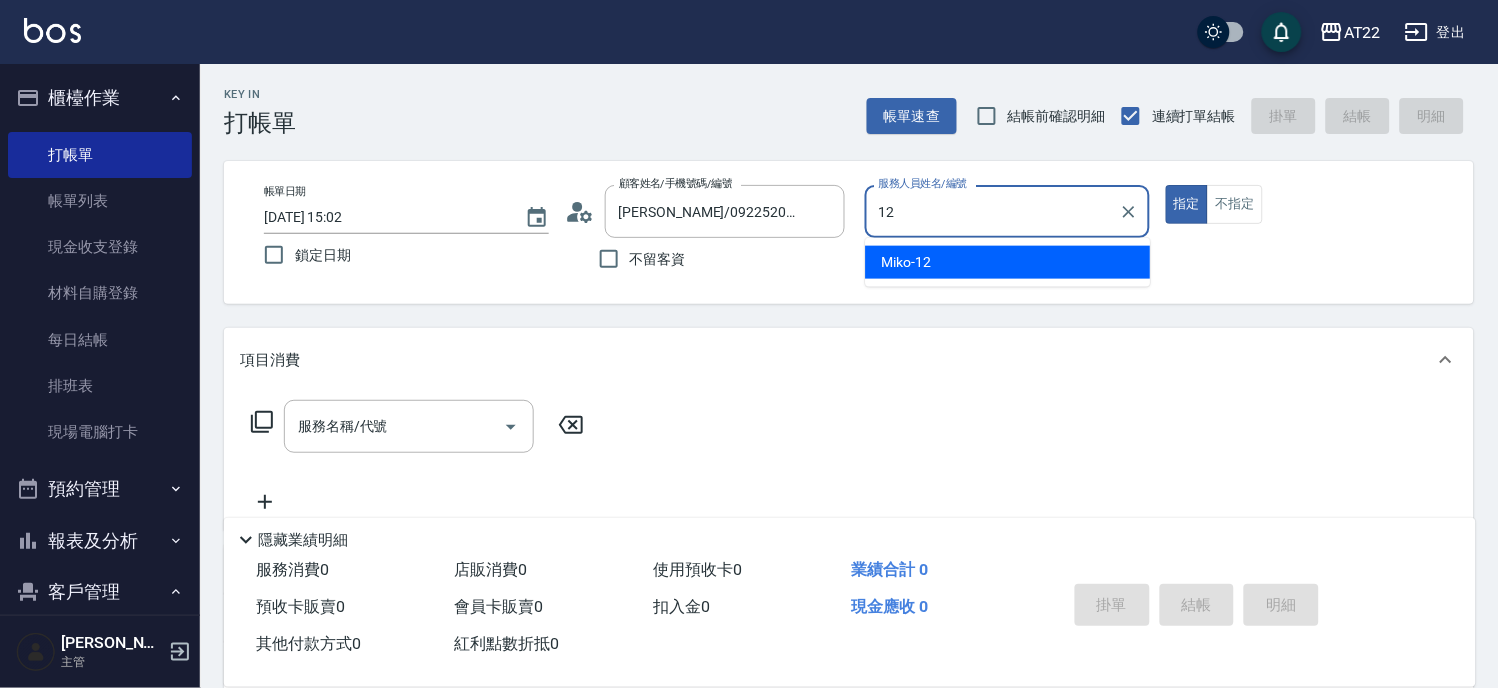 type on "Miko-12" 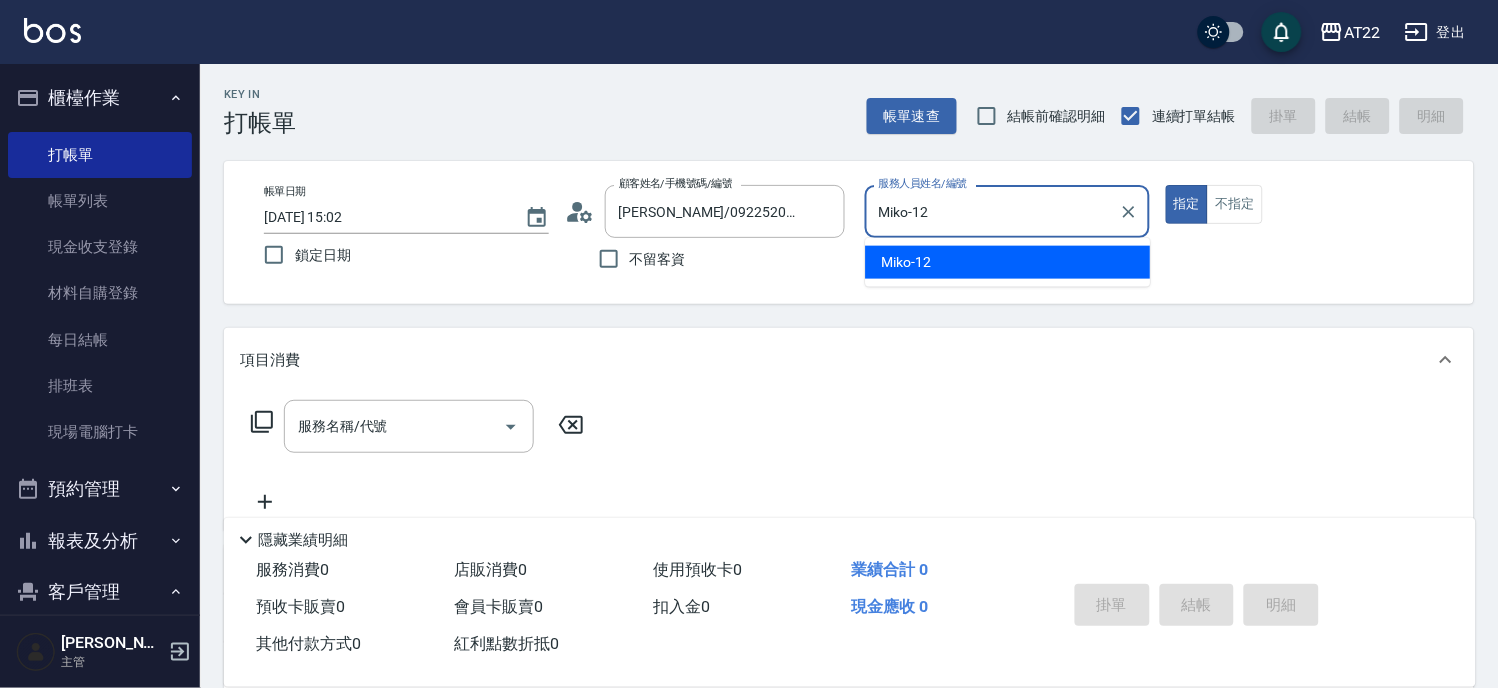 type on "true" 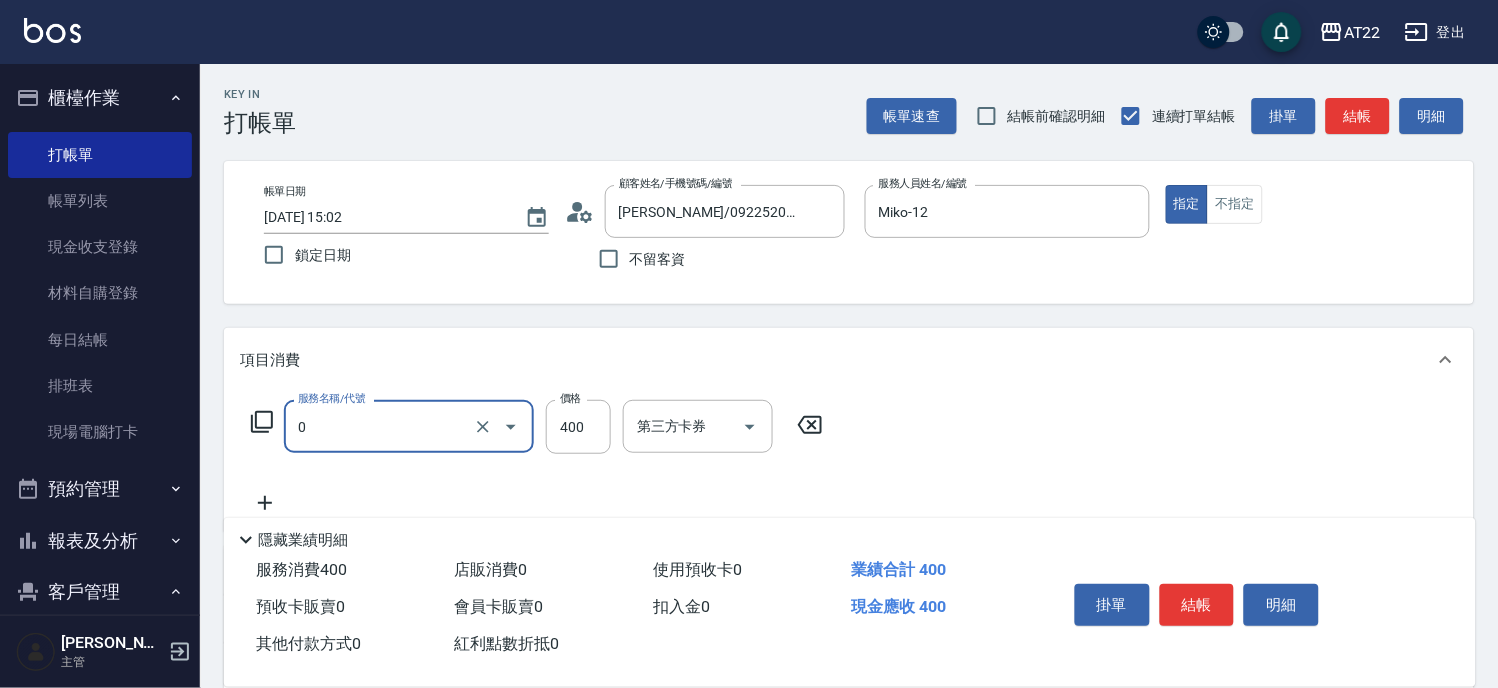 type on "有機洗髮(0)" 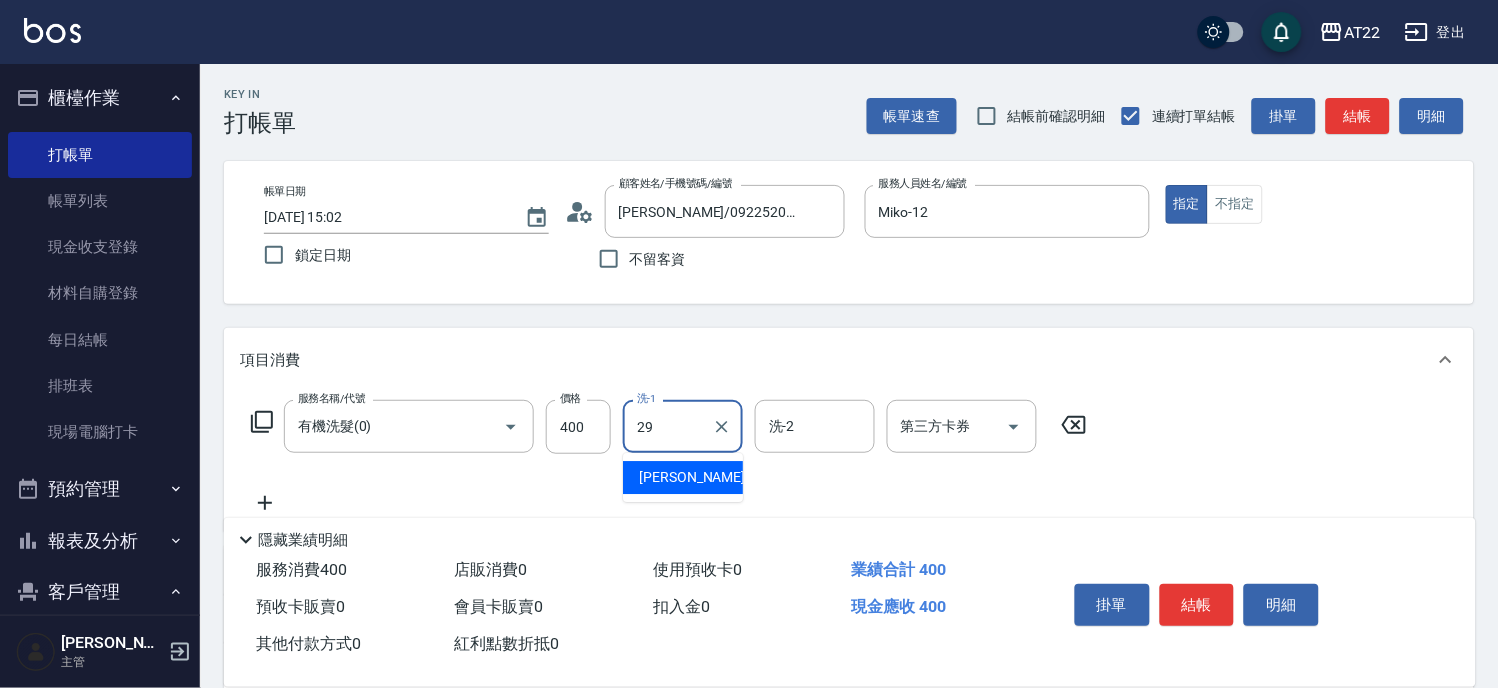 type on "[PERSON_NAME]-29" 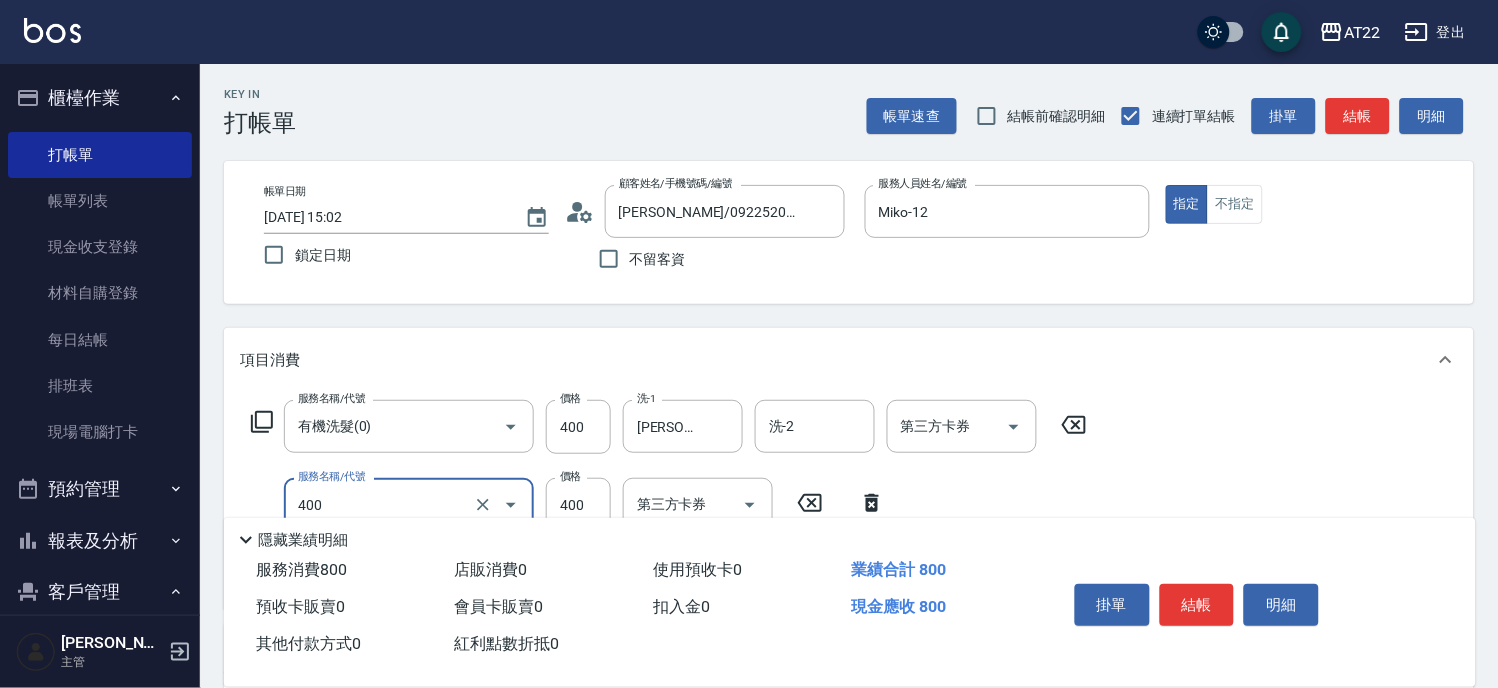 type on "剪髮(400)" 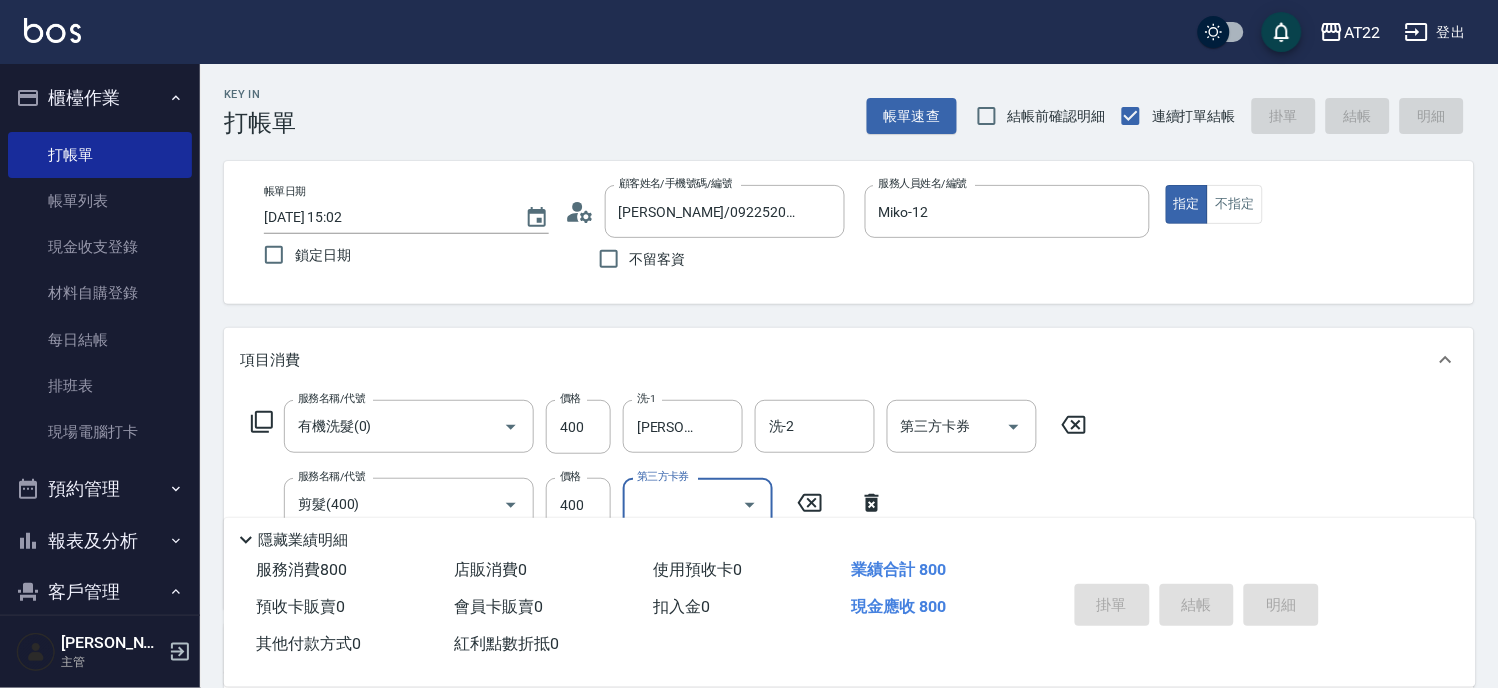 type on "[DATE] 15:03" 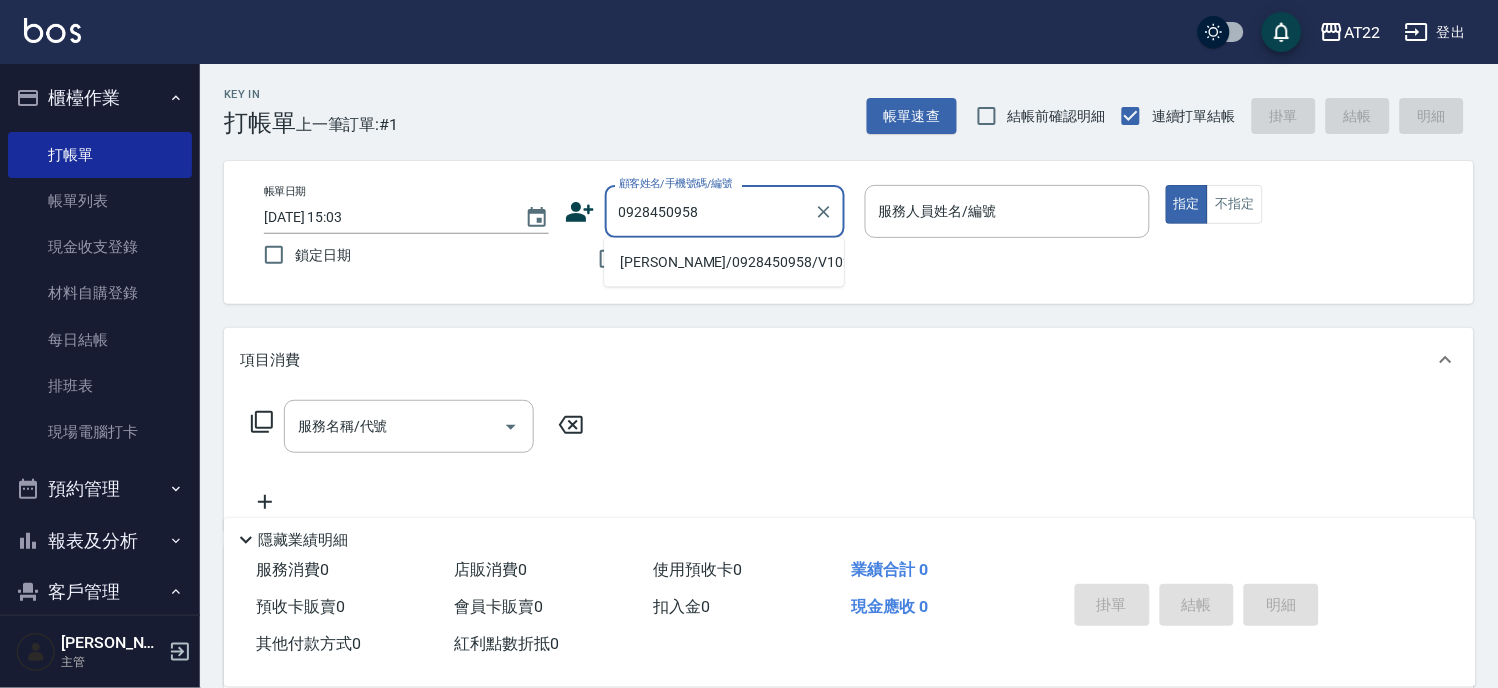 click on "[PERSON_NAME]/0928450958/V10267" at bounding box center (724, 262) 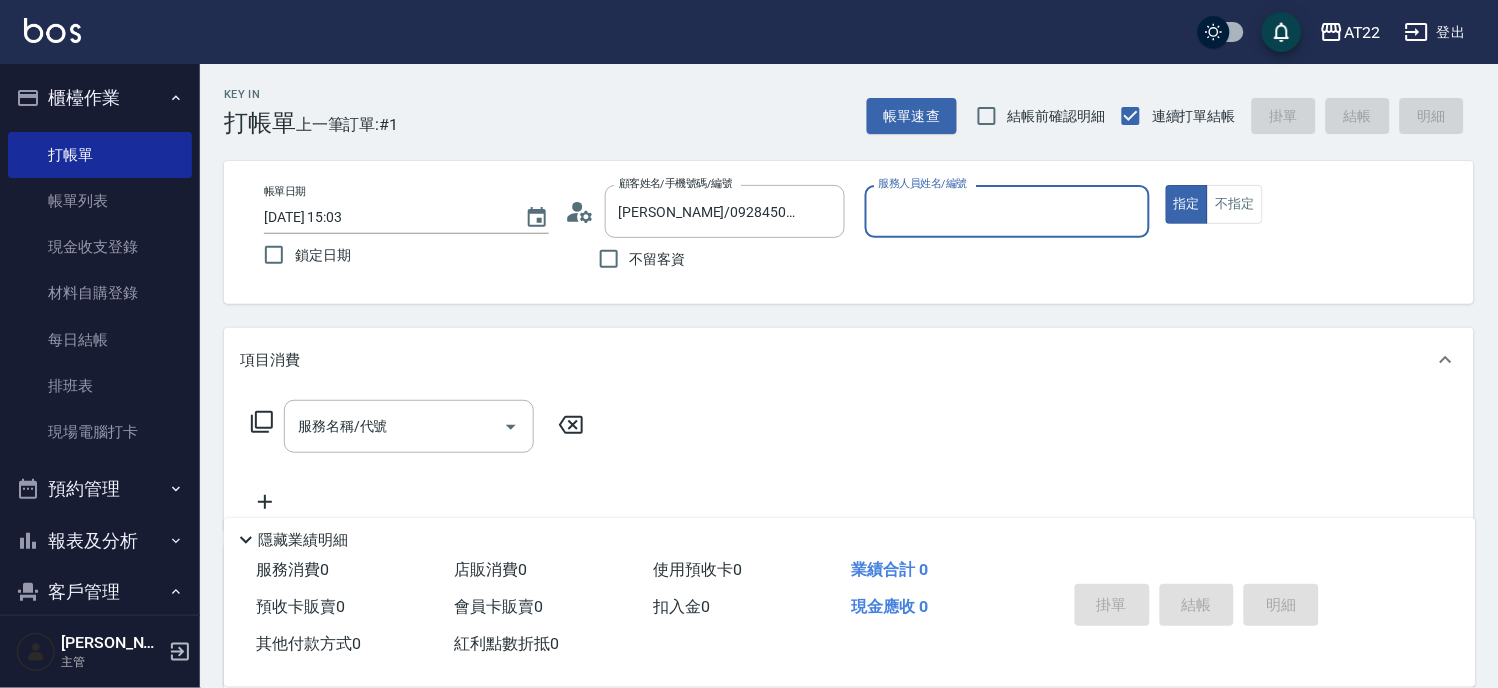 type on "Miu-10" 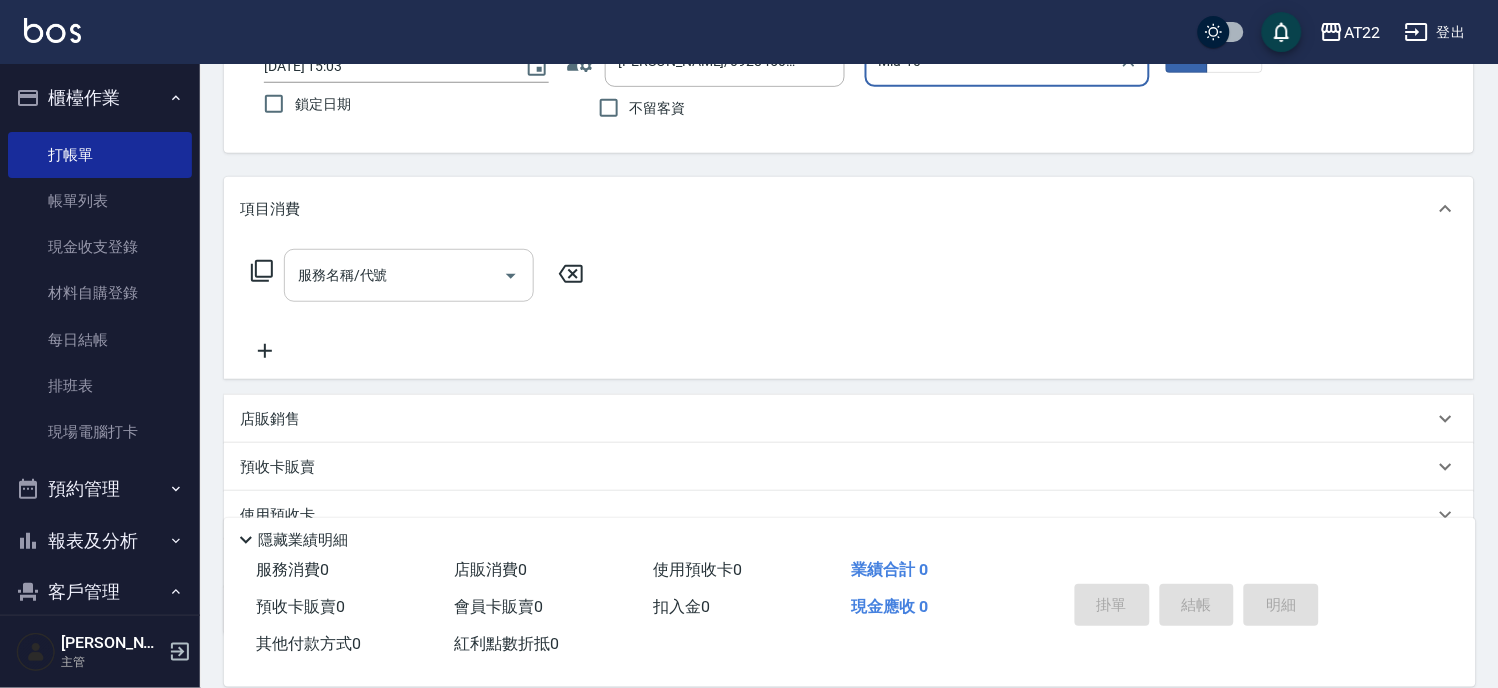 scroll, scrollTop: 286, scrollLeft: 0, axis: vertical 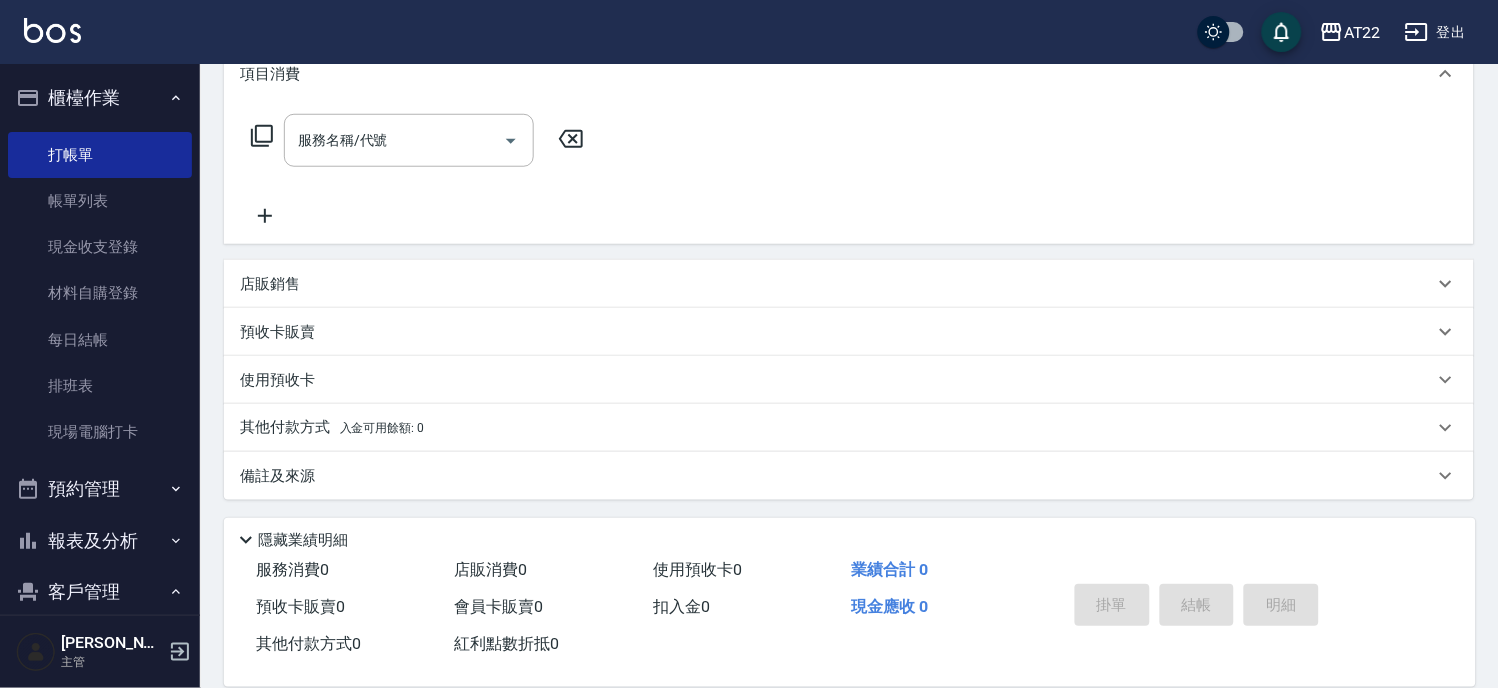 click on "店販銷售" at bounding box center [849, 284] 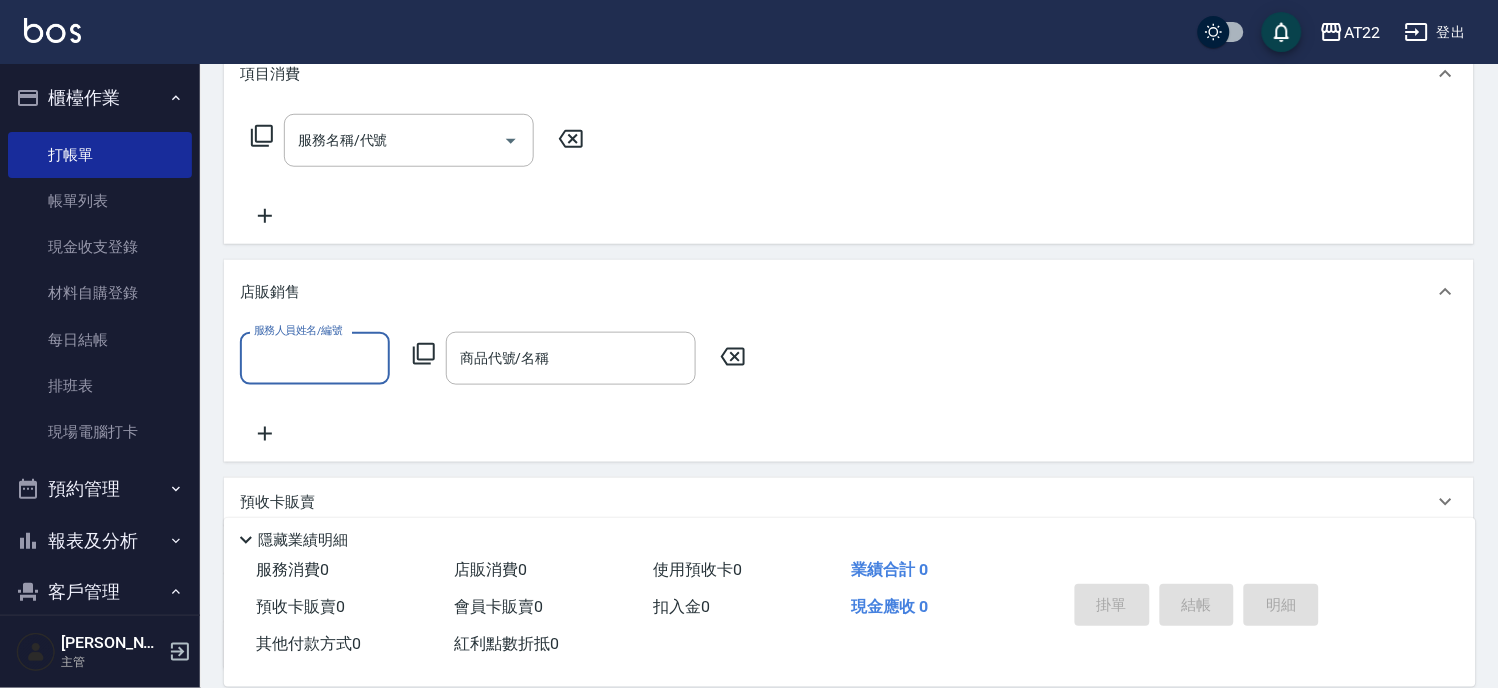 scroll, scrollTop: 0, scrollLeft: 0, axis: both 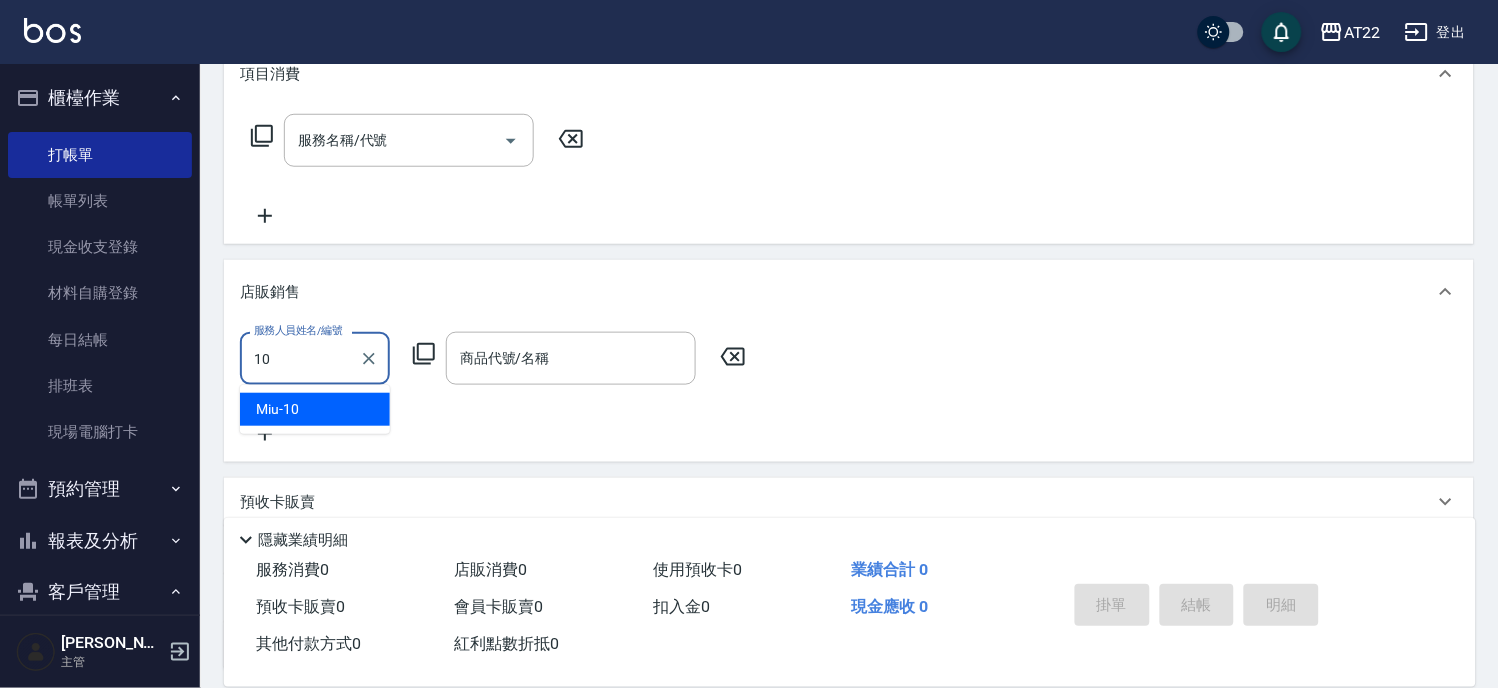 type on "Miu-10" 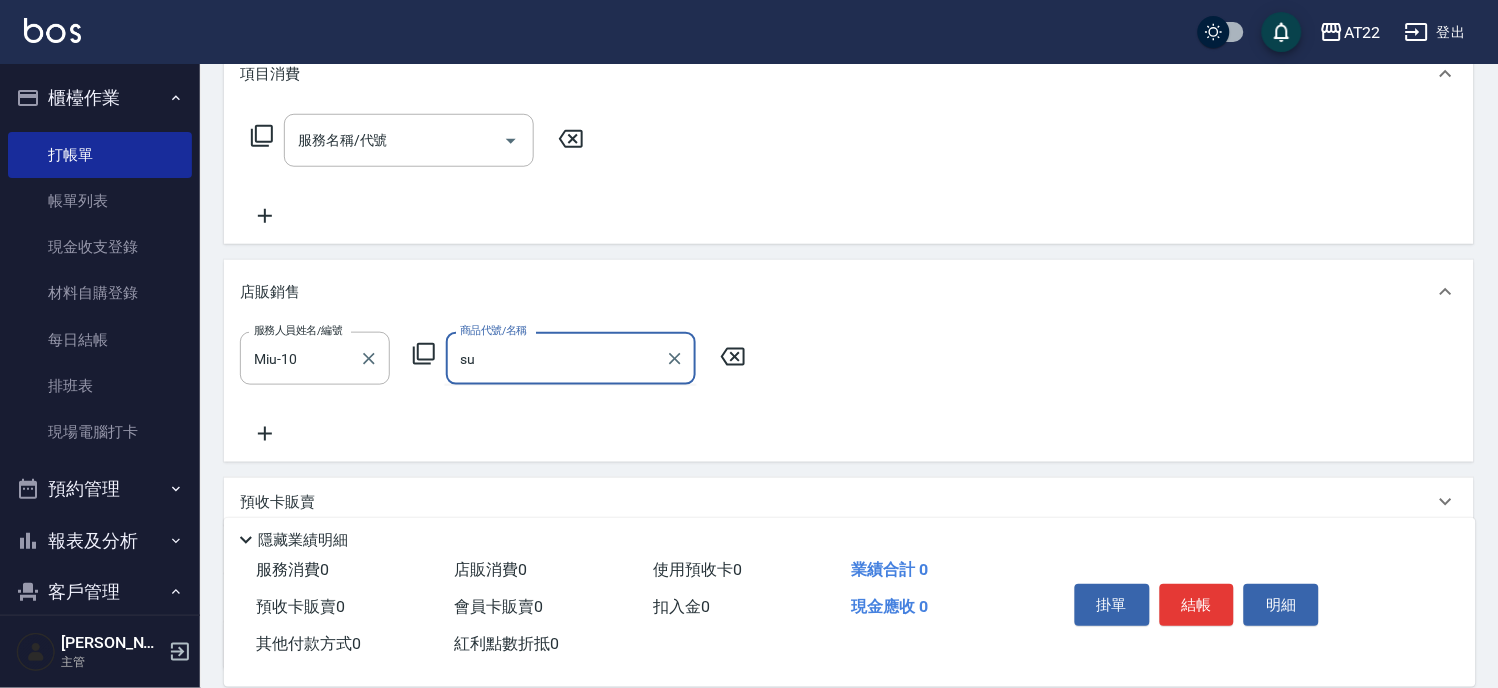 type on "s" 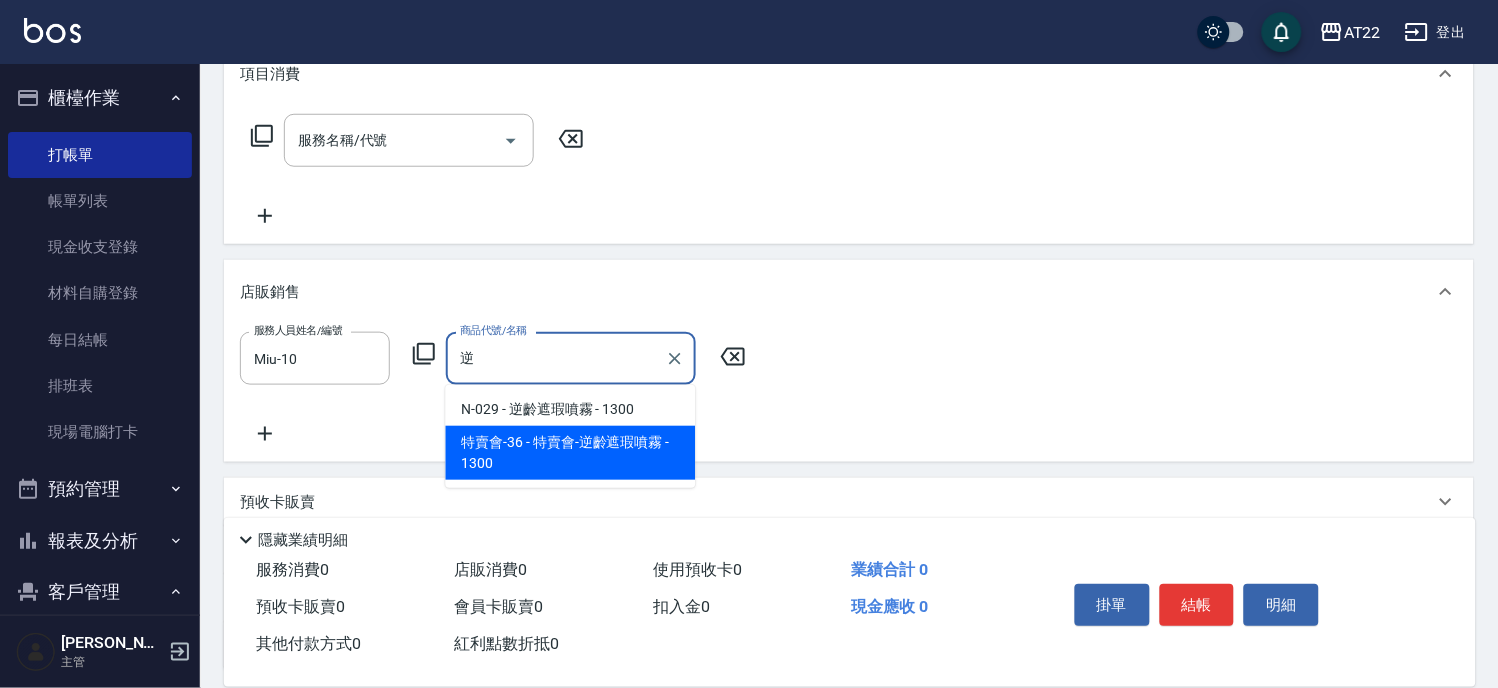 click on "特賣會-36 - 特賣會-逆齡遮瑕噴霧 - 1300" at bounding box center [571, 453] 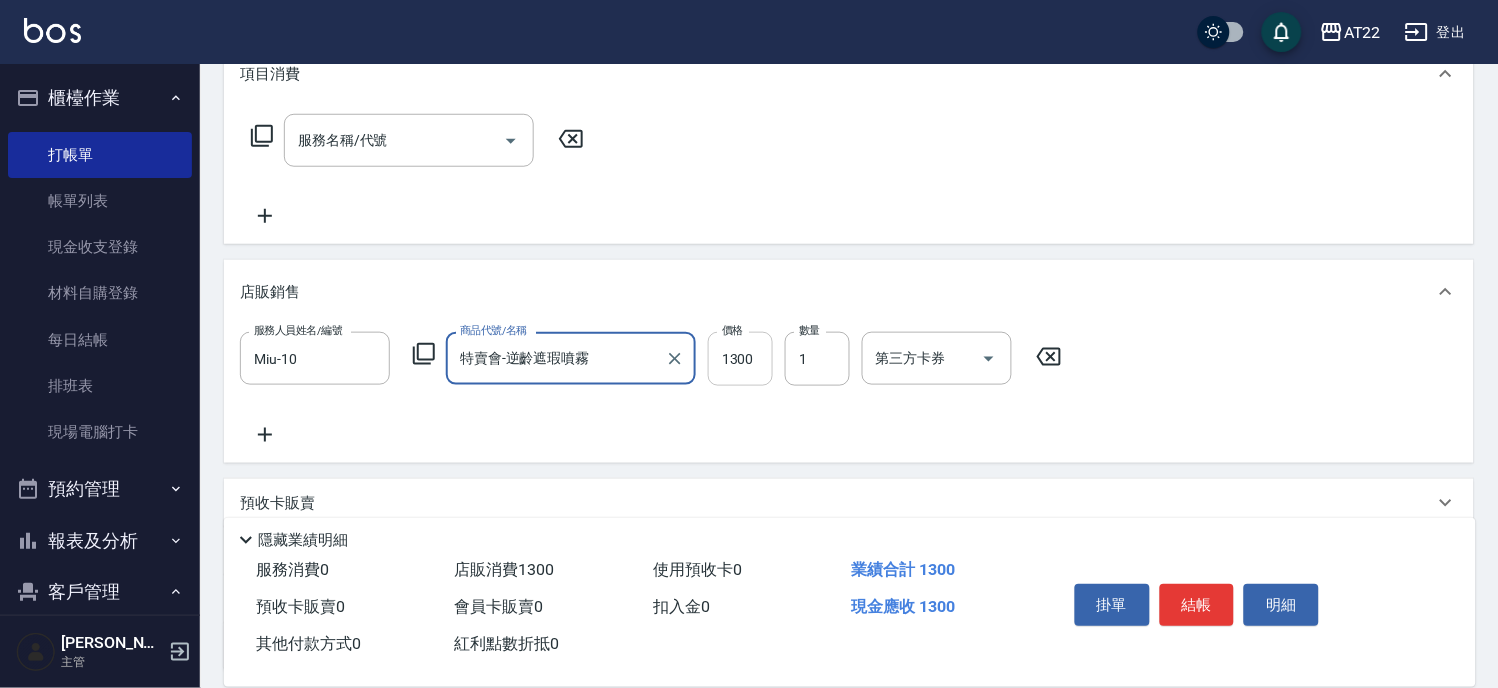 type on "特賣會-逆齡遮瑕噴霧" 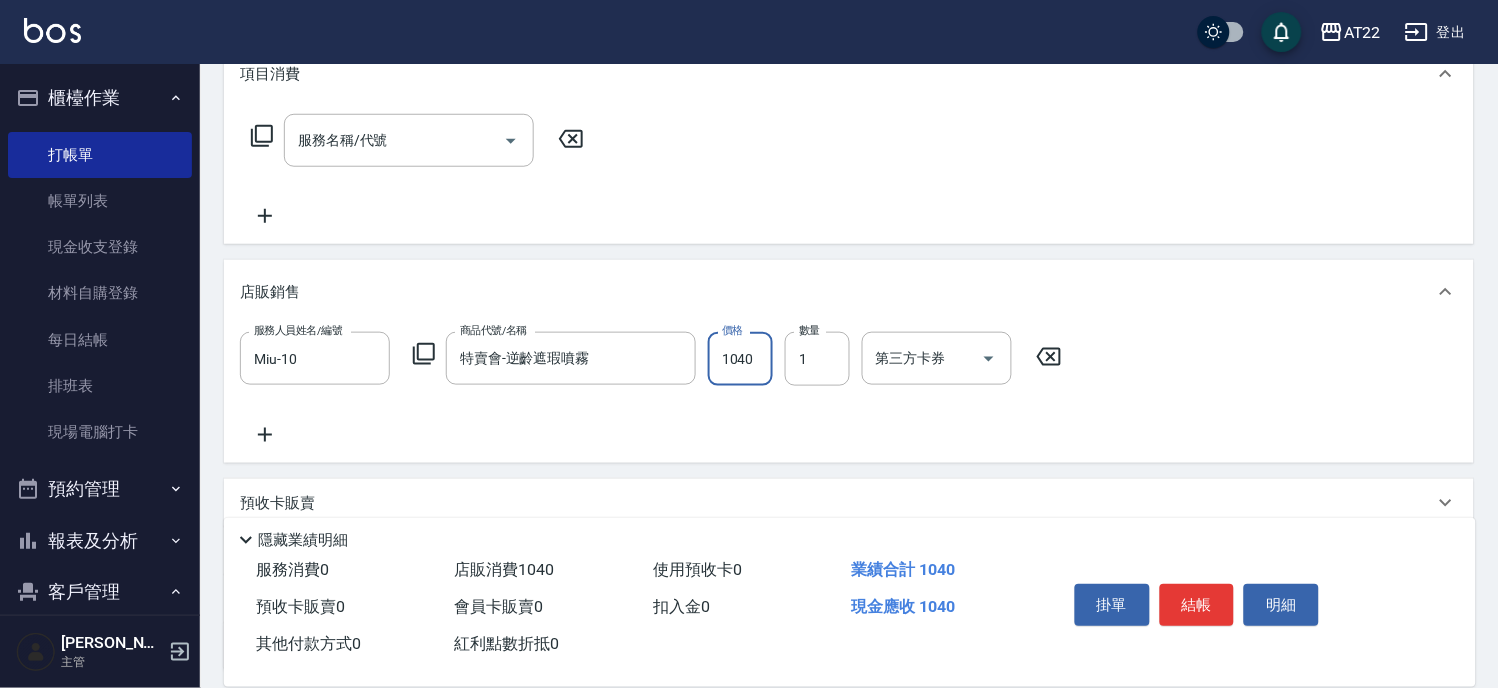 type on "1040" 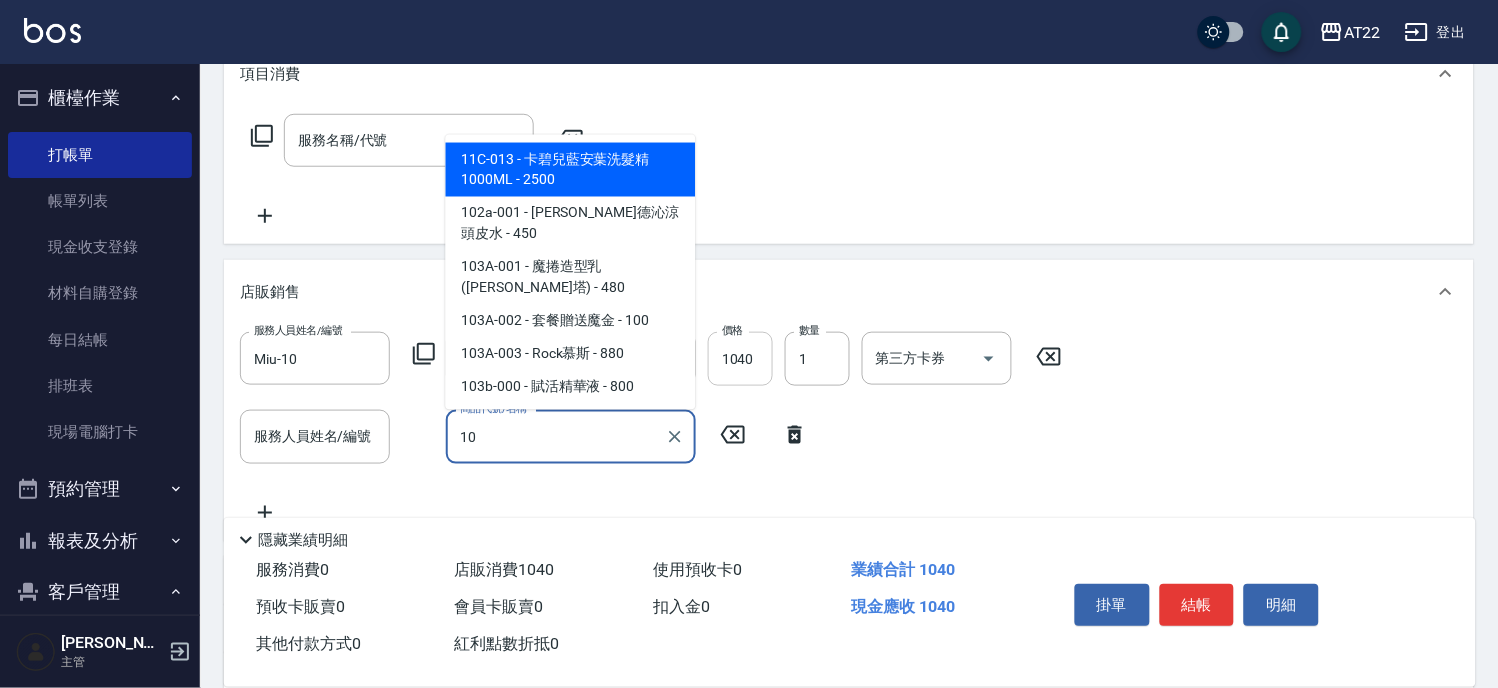 type on "1" 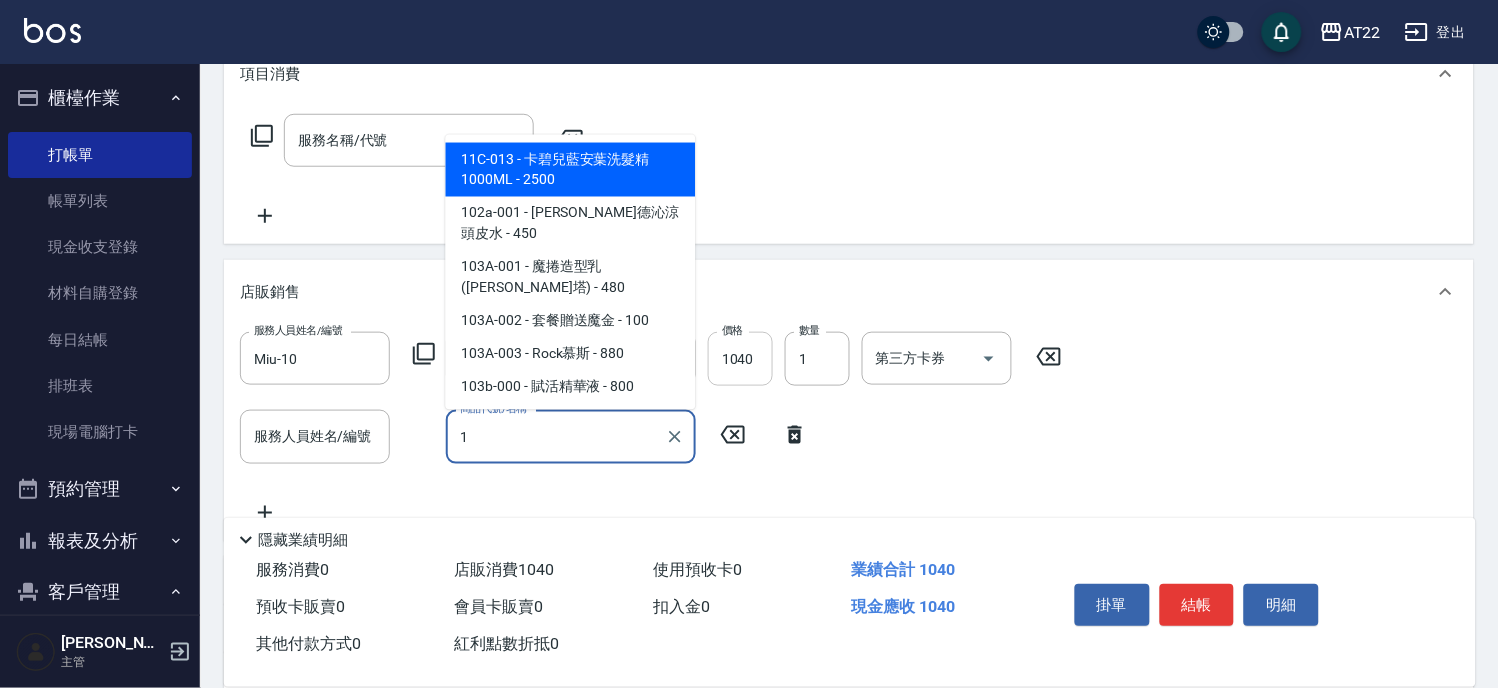 type 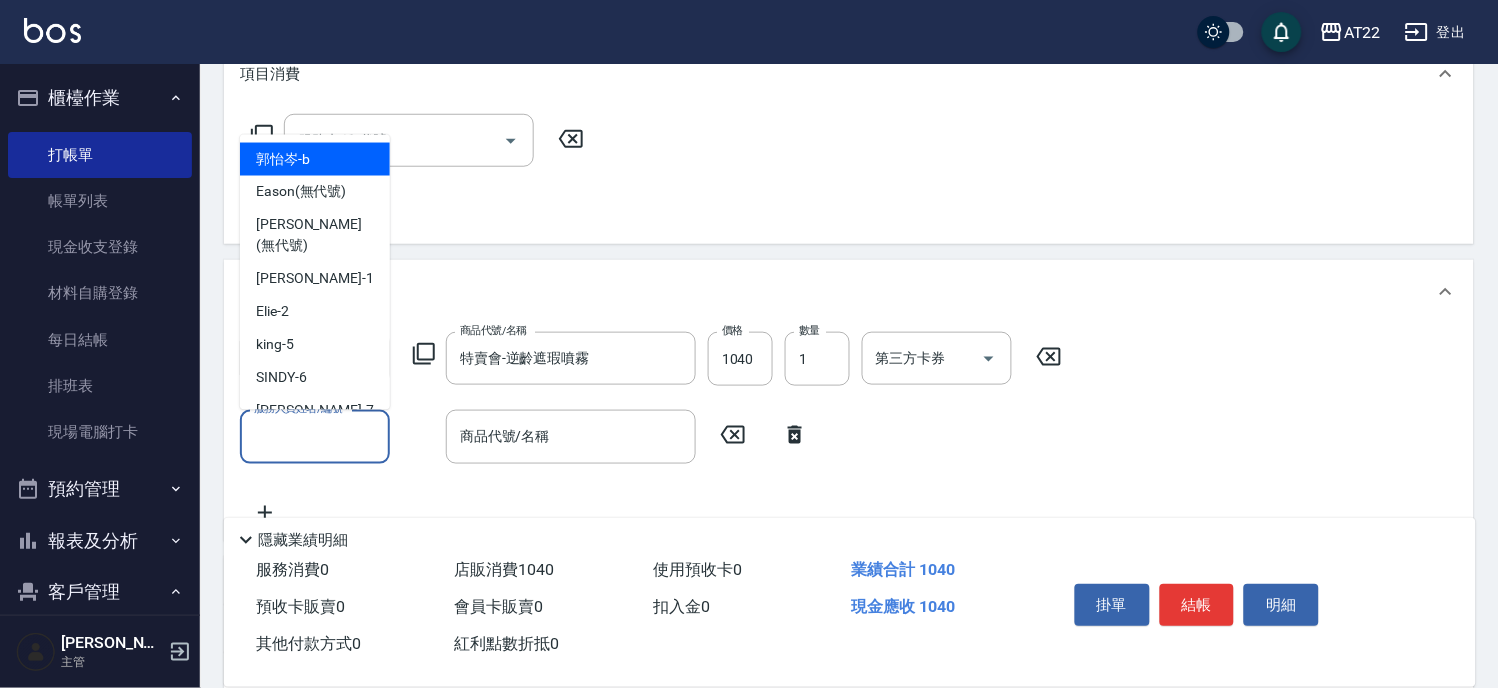 click on "服務人員姓名/編號" at bounding box center [315, 436] 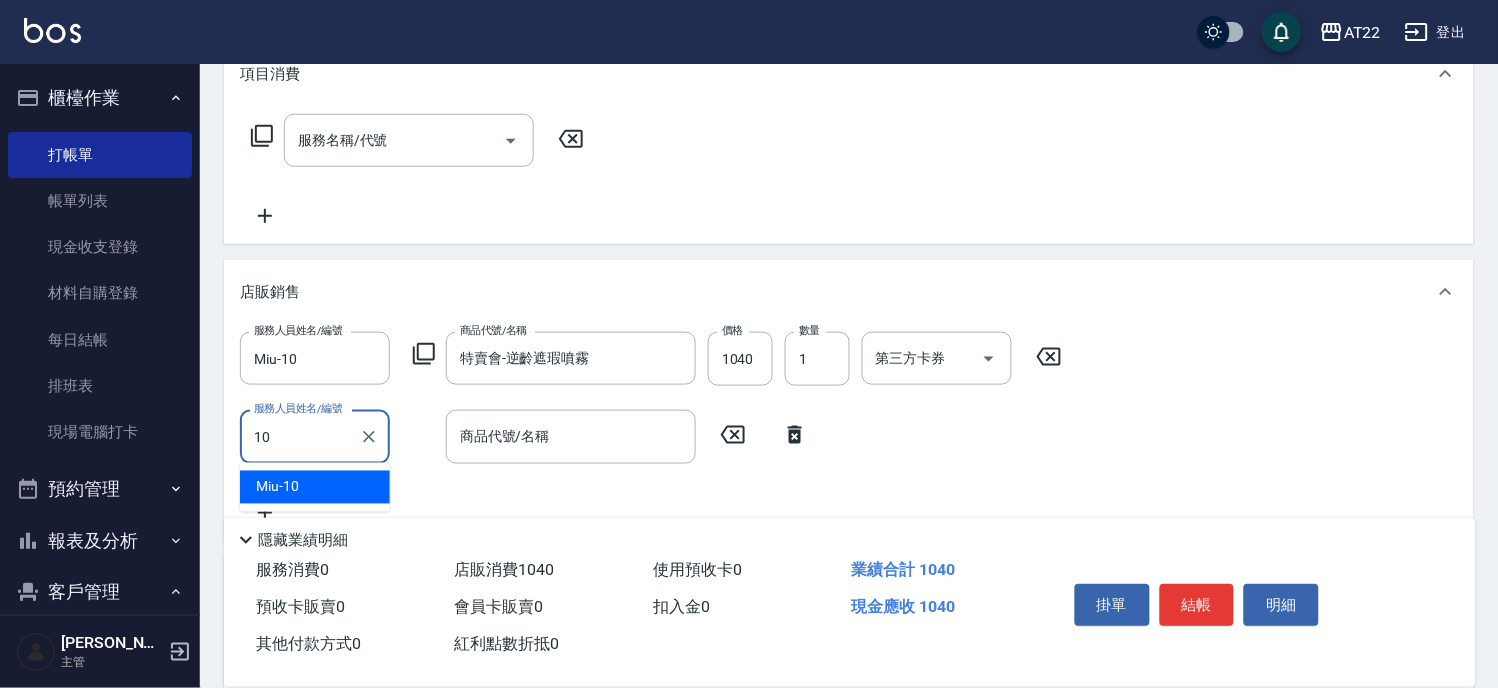 type on "Miu-10" 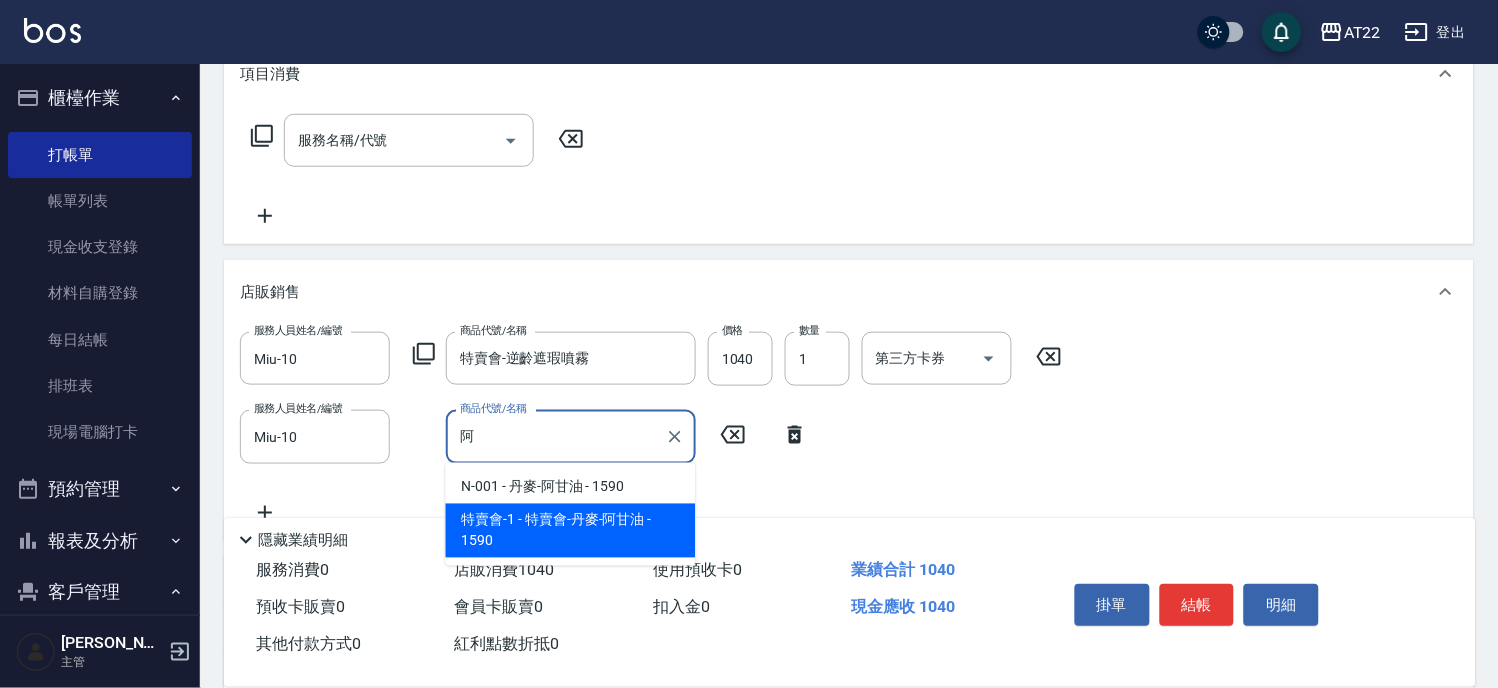 click on "特賣會-1 - 特賣會-丹麥-阿甘油 - 1590" at bounding box center (571, 531) 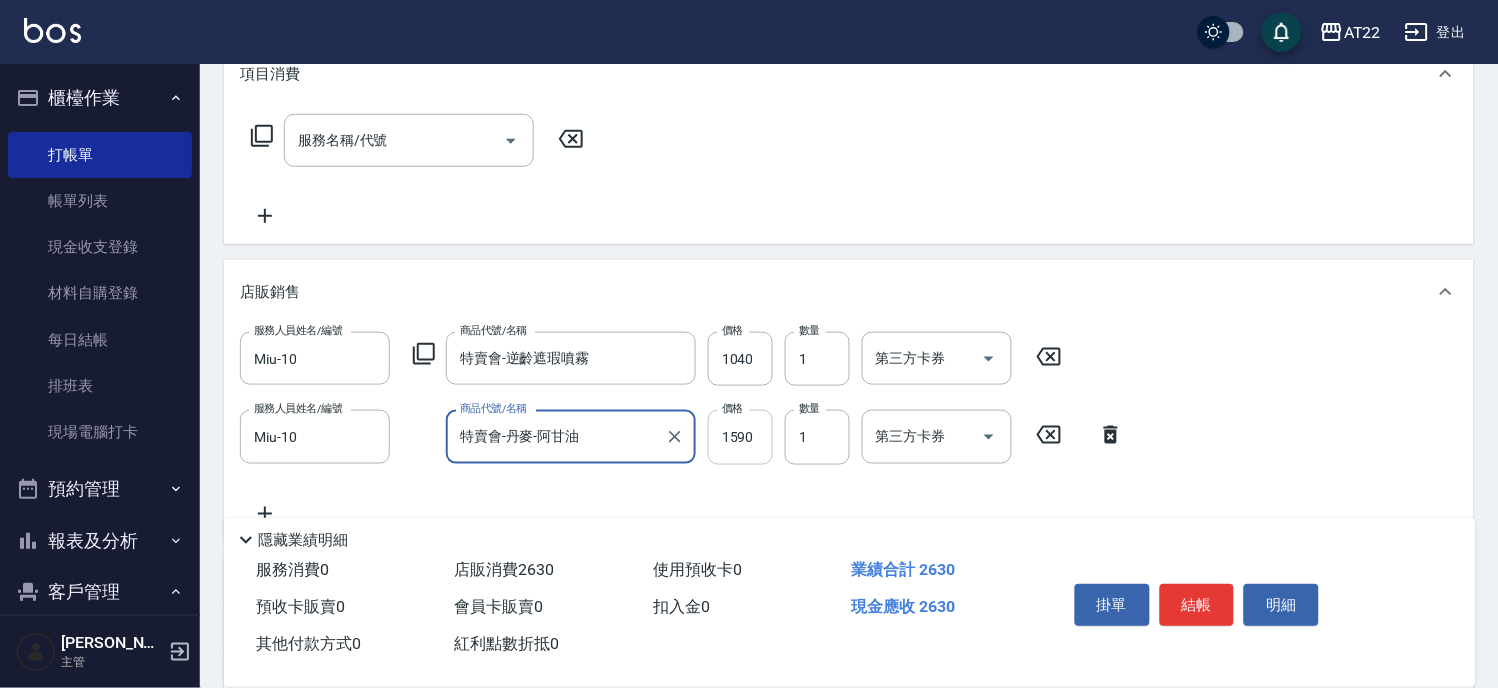type on "特賣會-丹麥-阿甘油" 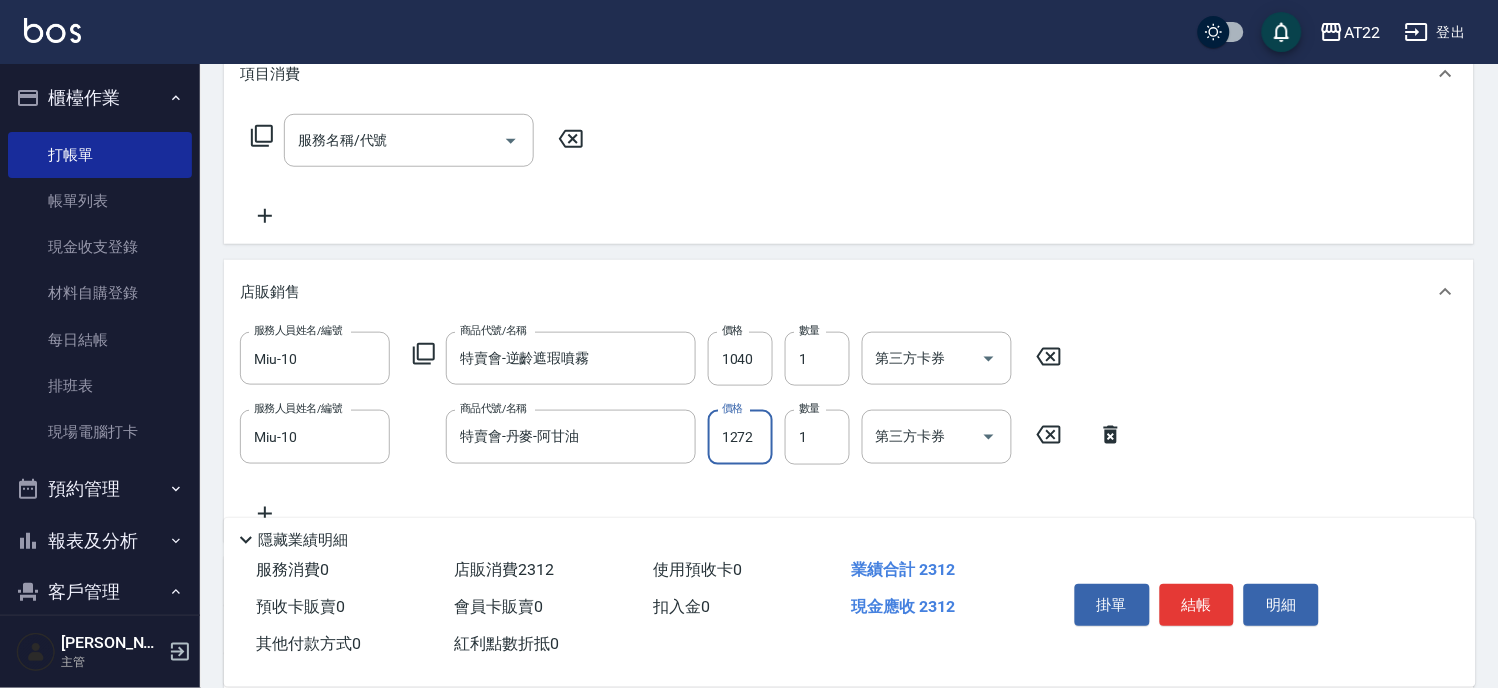 type on "1272" 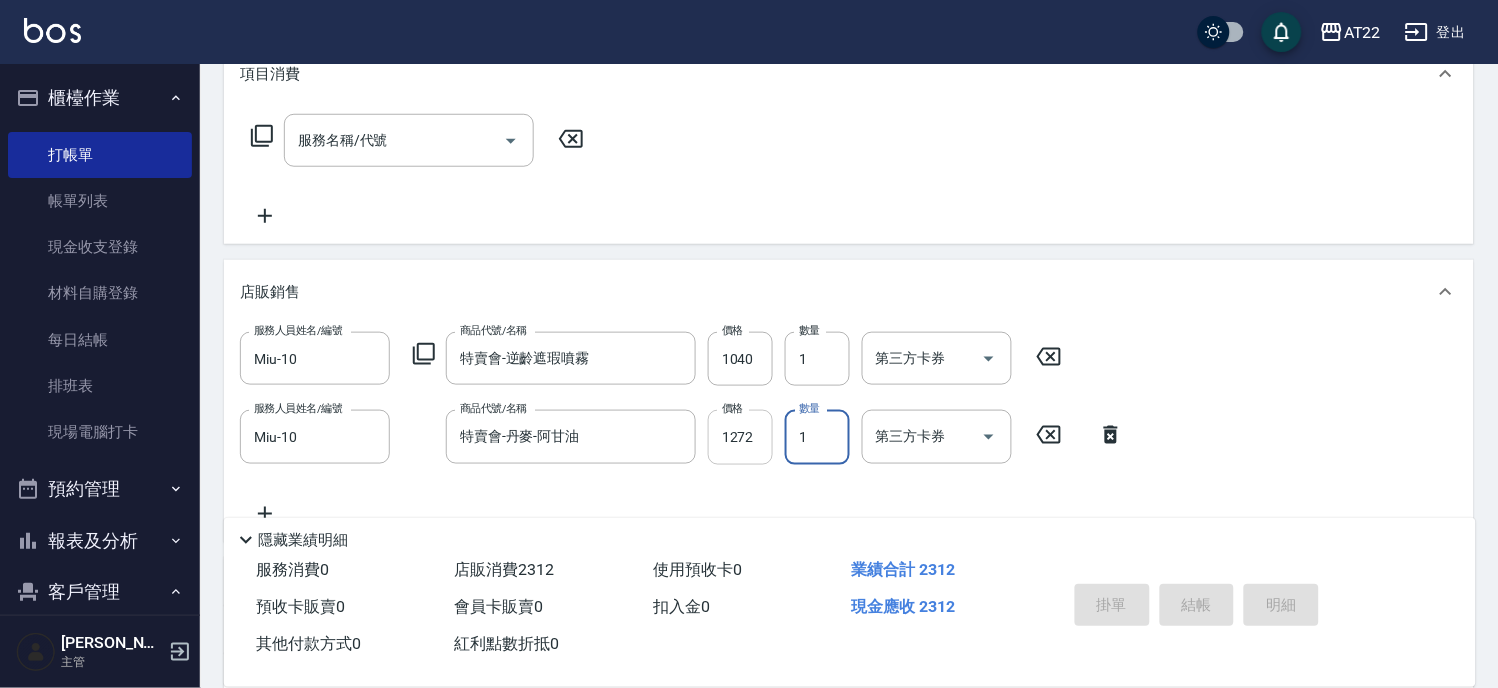 type on "[DATE] 15:04" 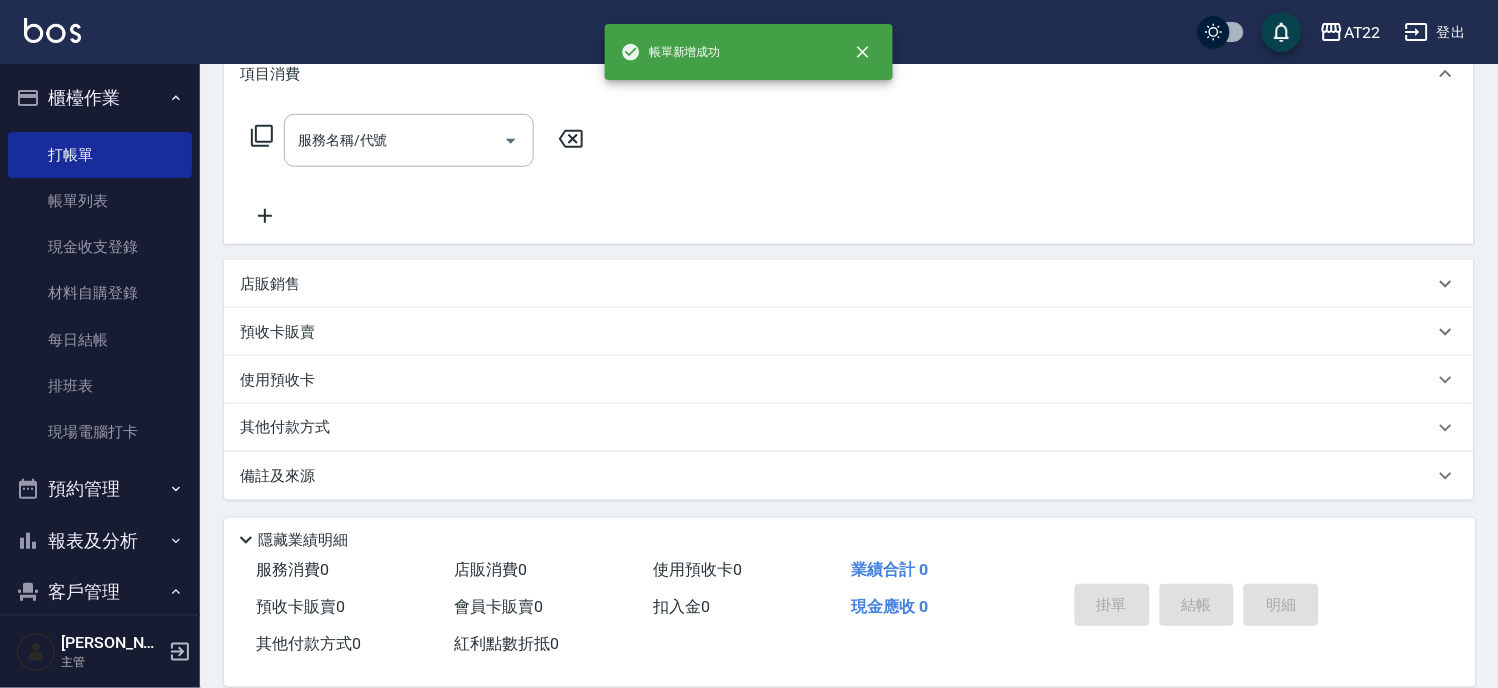scroll, scrollTop: 0, scrollLeft: 0, axis: both 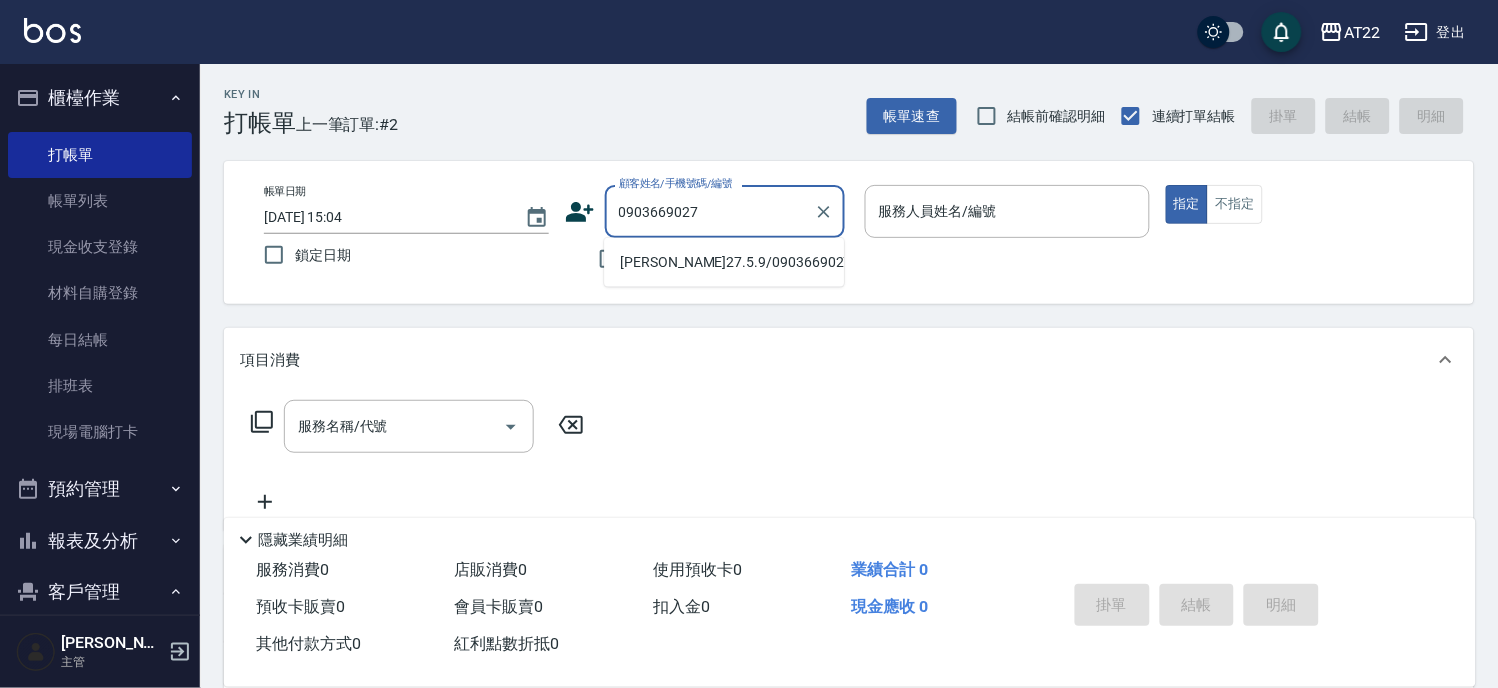 click on "[PERSON_NAME]27.5.9/0903669027/T91172" at bounding box center [724, 262] 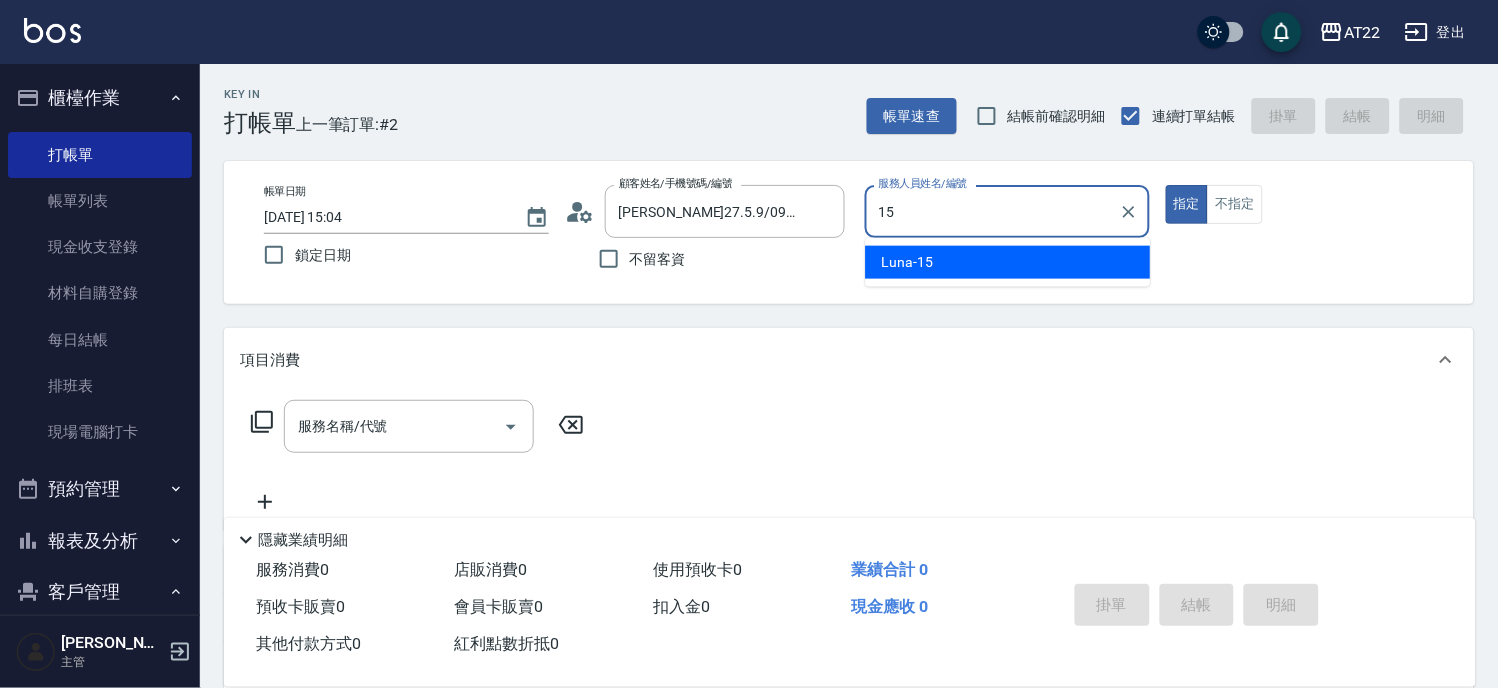 type on "1" 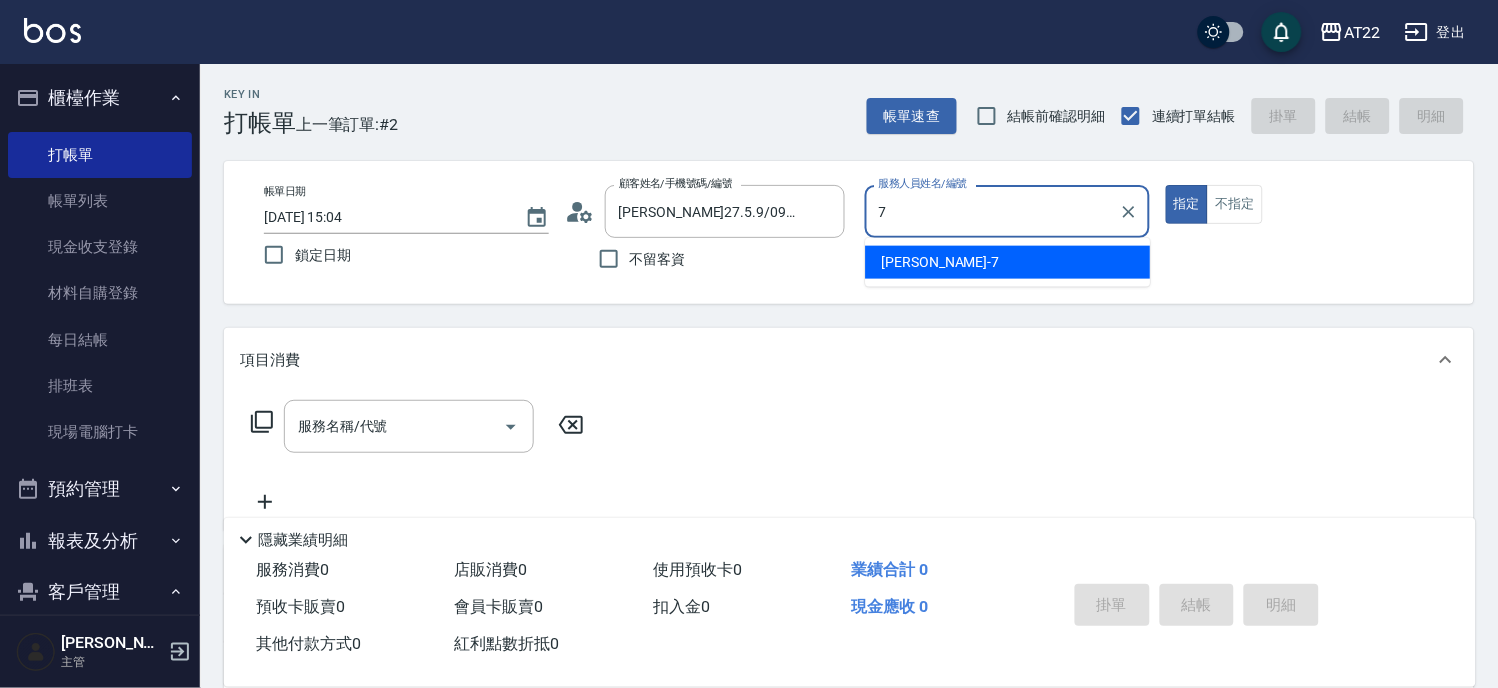 type on "[PERSON_NAME]-7" 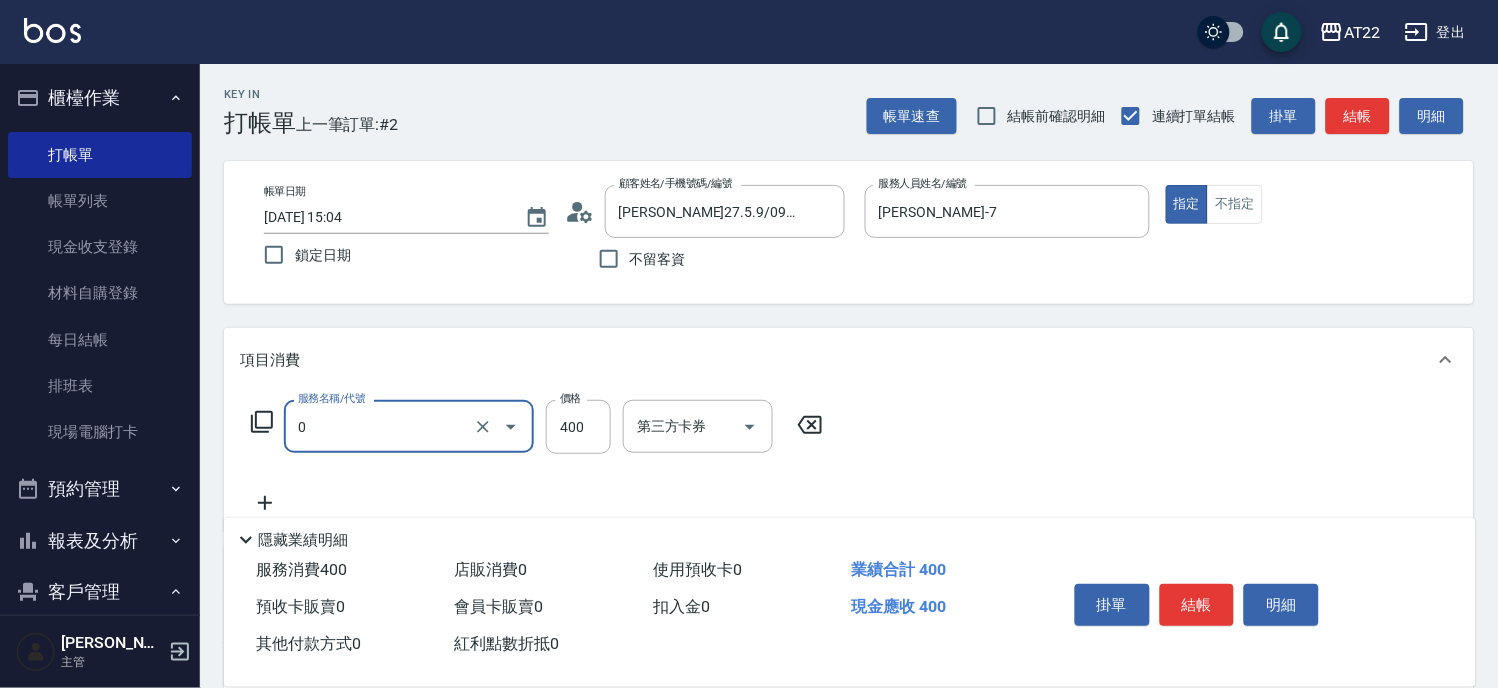 type on "有機洗髮(0)" 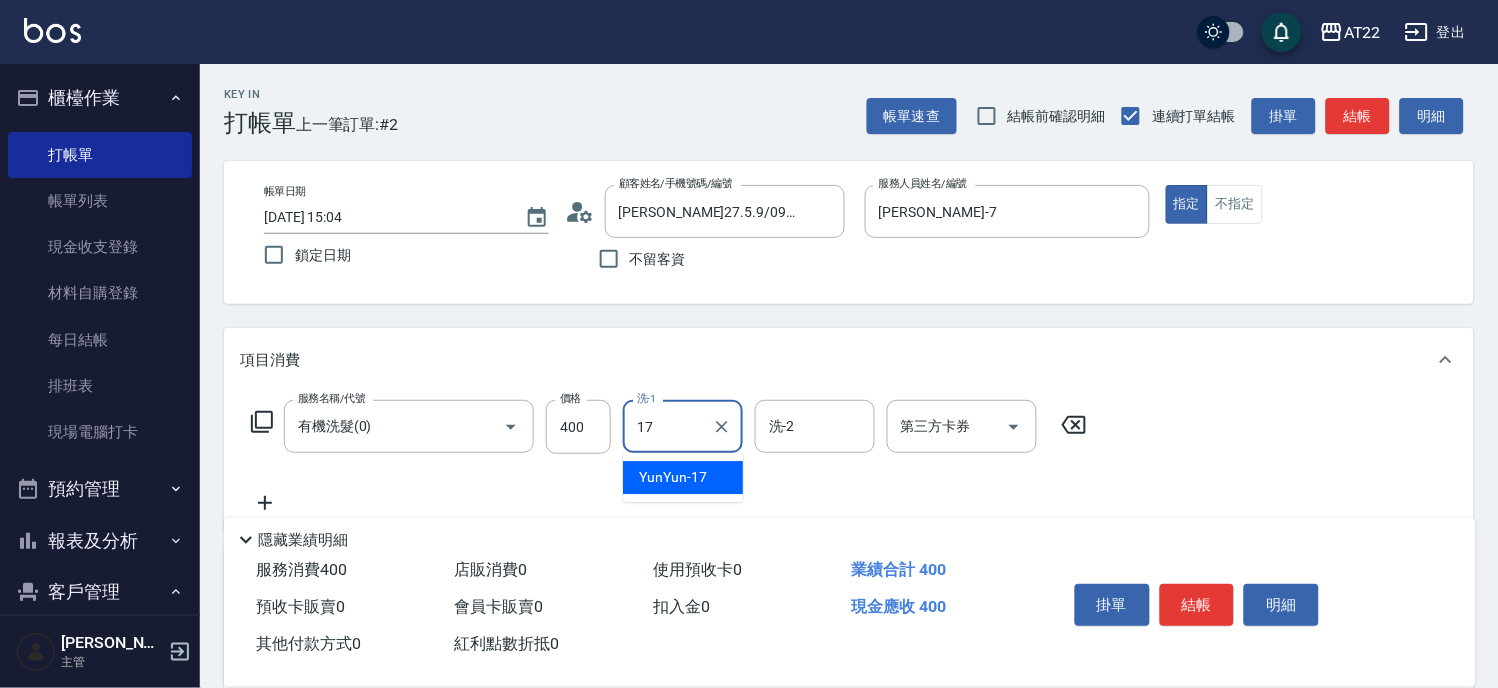 type on "YunYun-17" 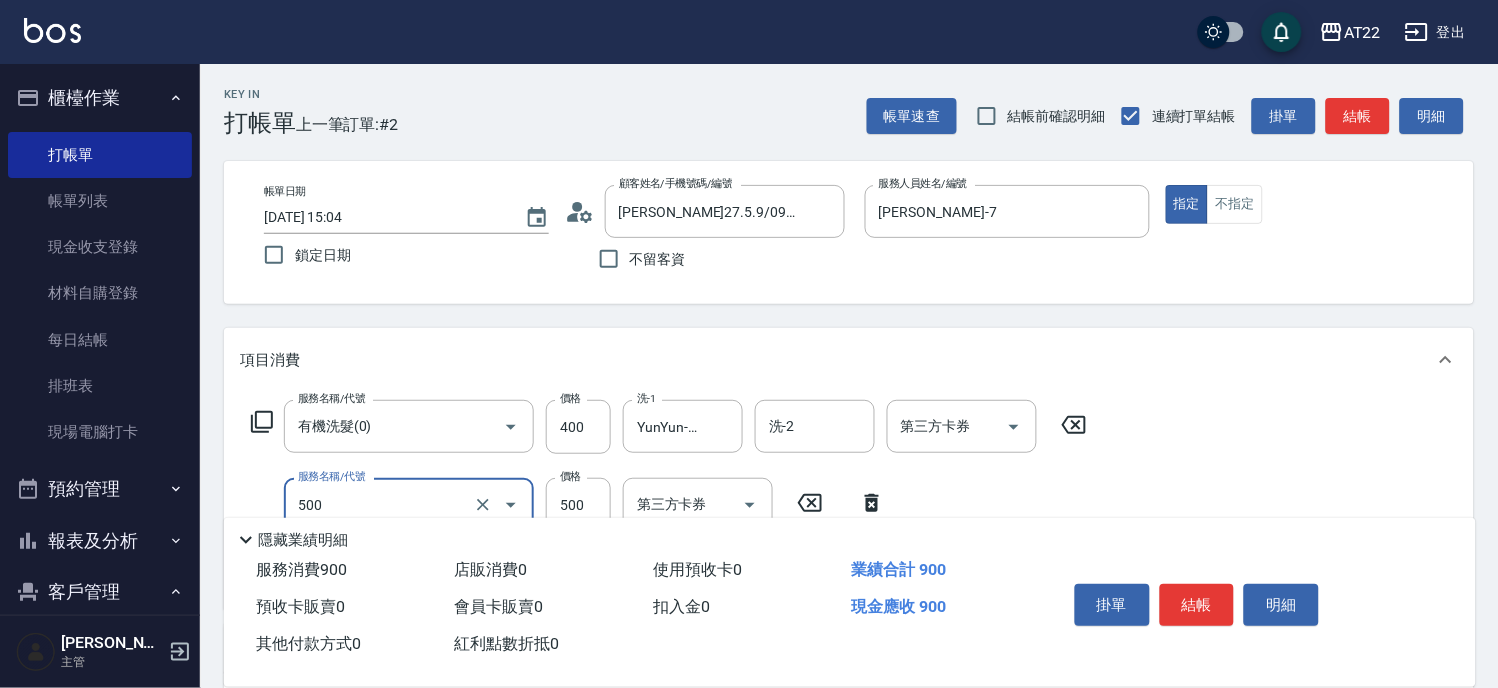 type on "剪髮(500)" 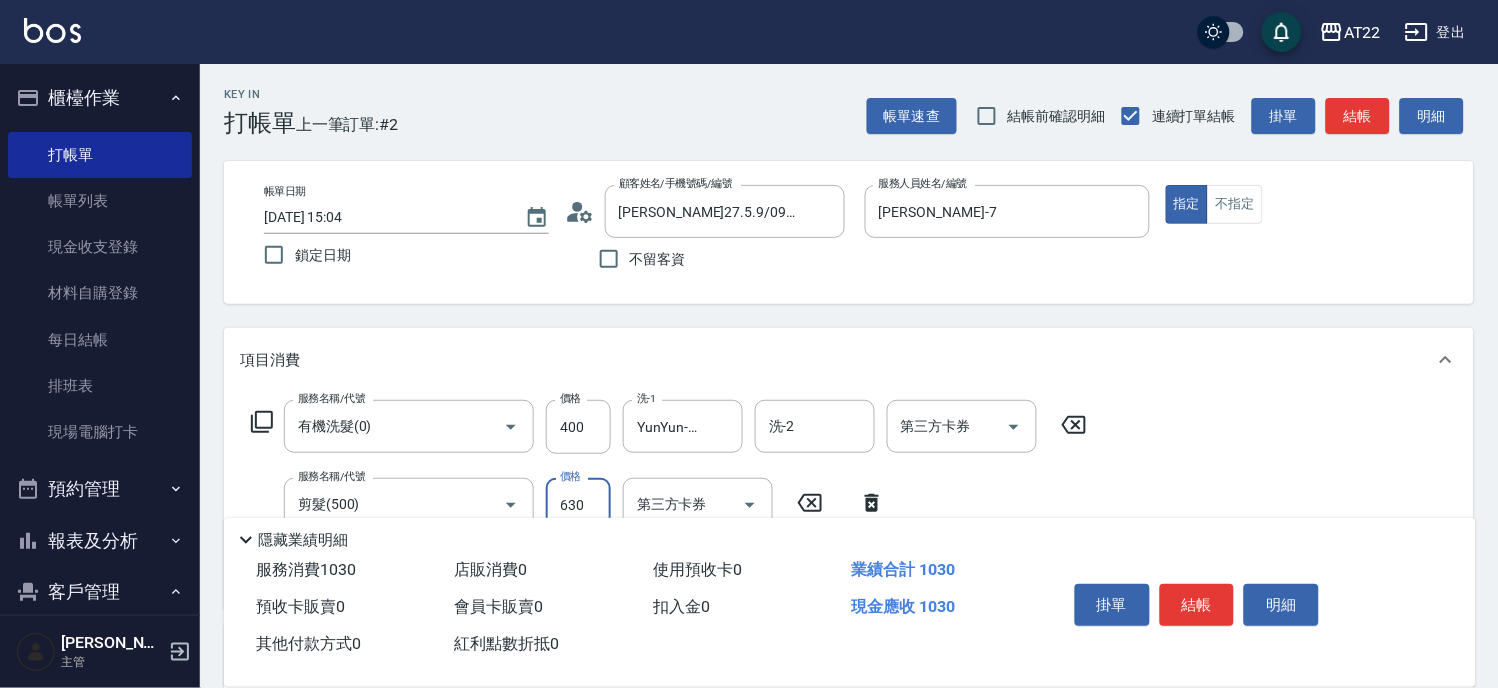 type on "630" 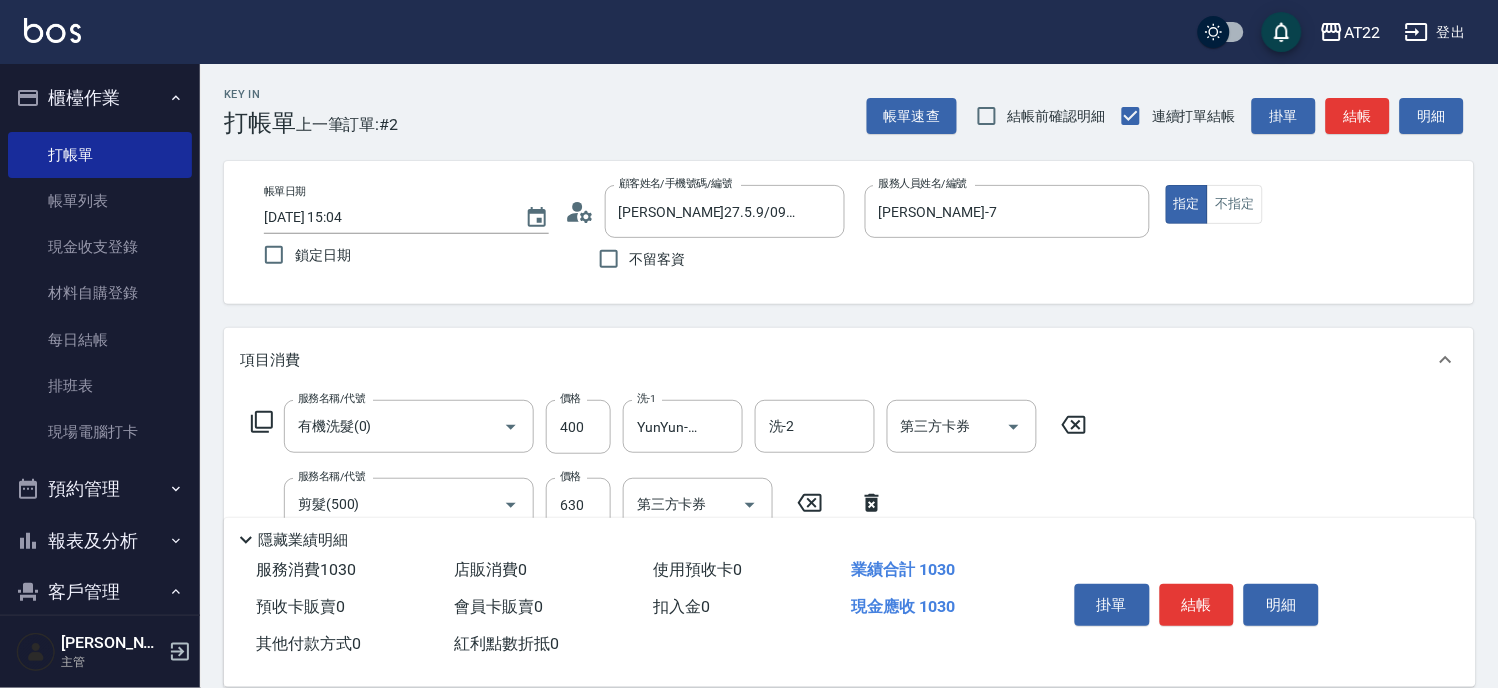 scroll, scrollTop: 333, scrollLeft: 0, axis: vertical 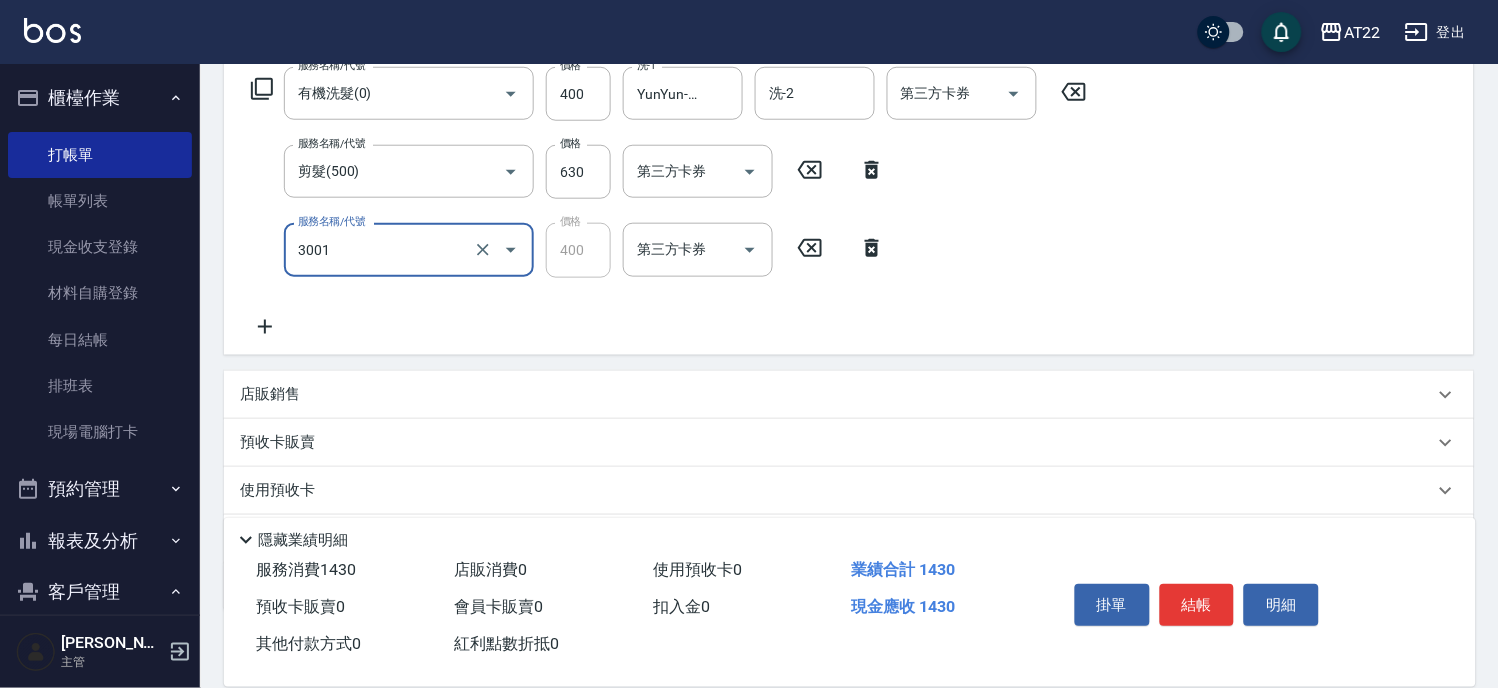 type on "側邊燙貼(3001)" 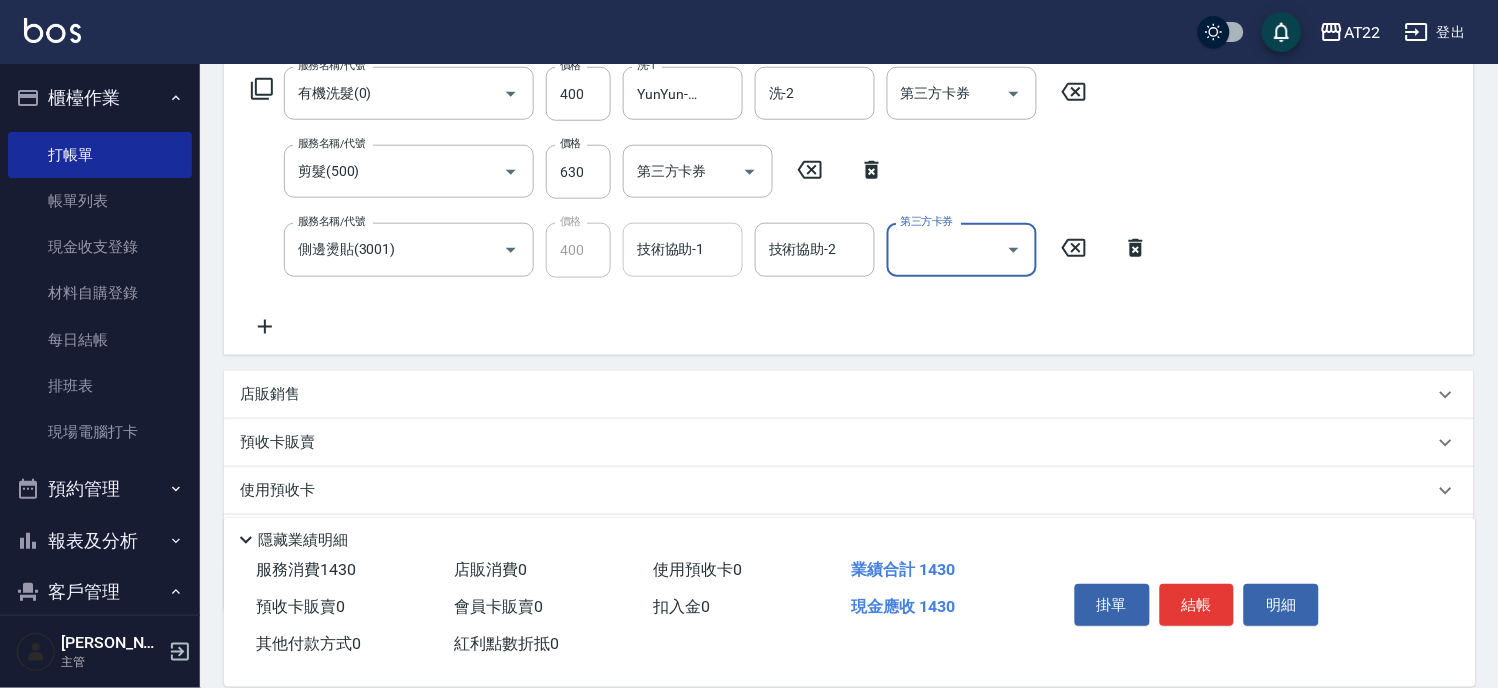 click on "技術協助-1" at bounding box center (683, 249) 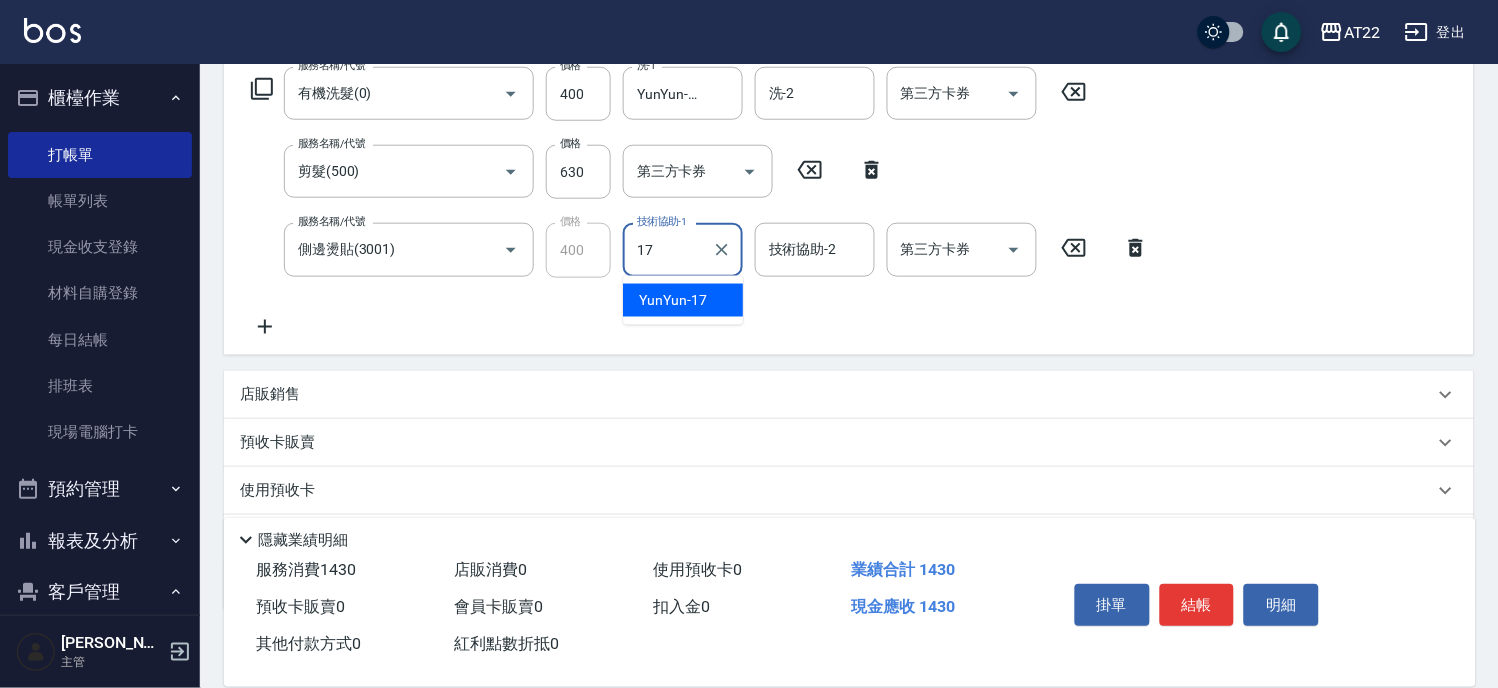 type on "YunYun-17" 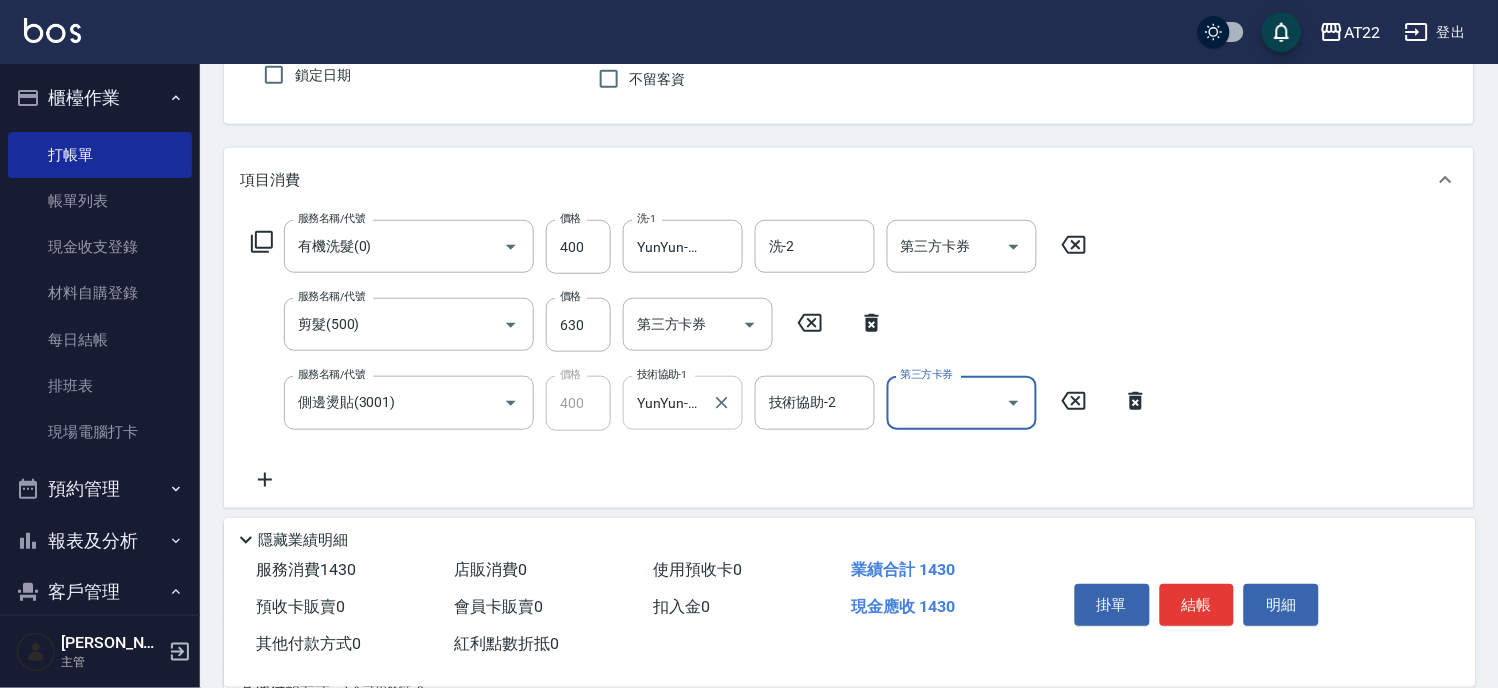 scroll, scrollTop: 0, scrollLeft: 0, axis: both 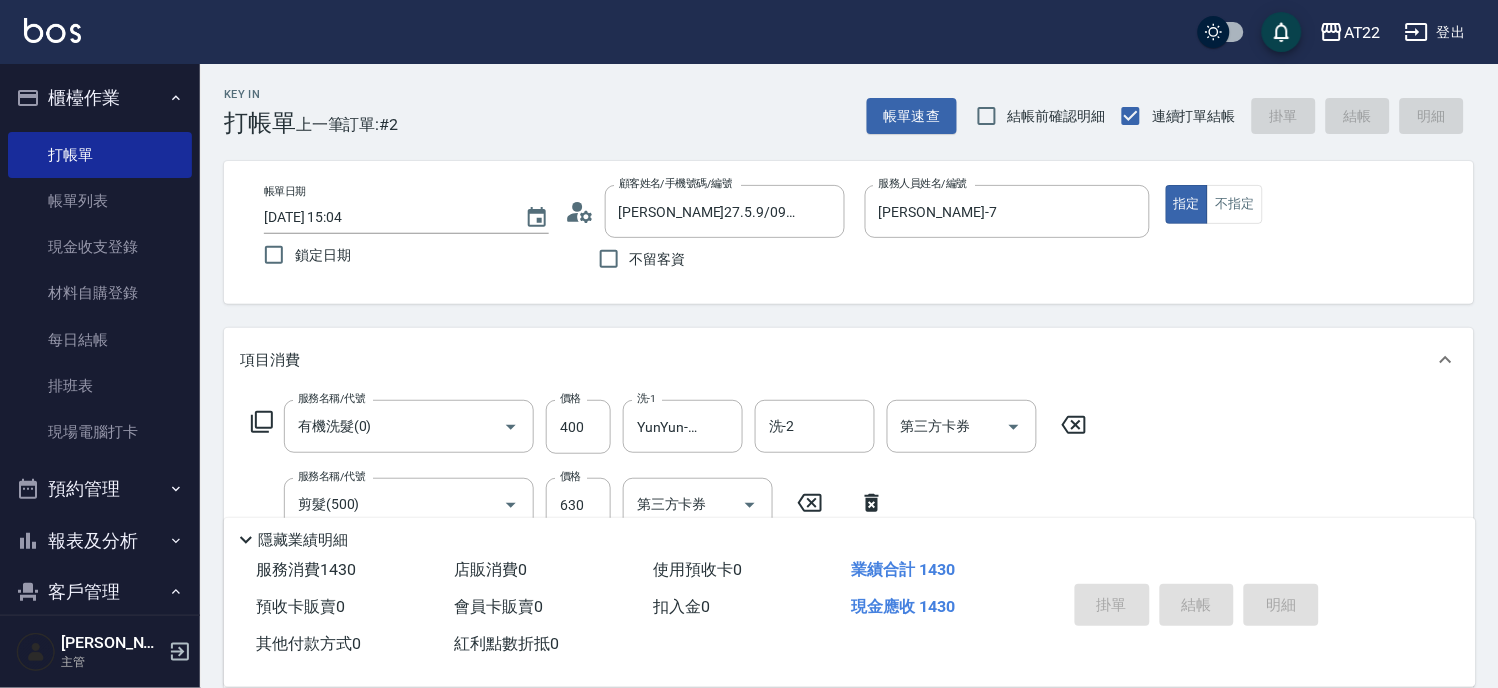 type 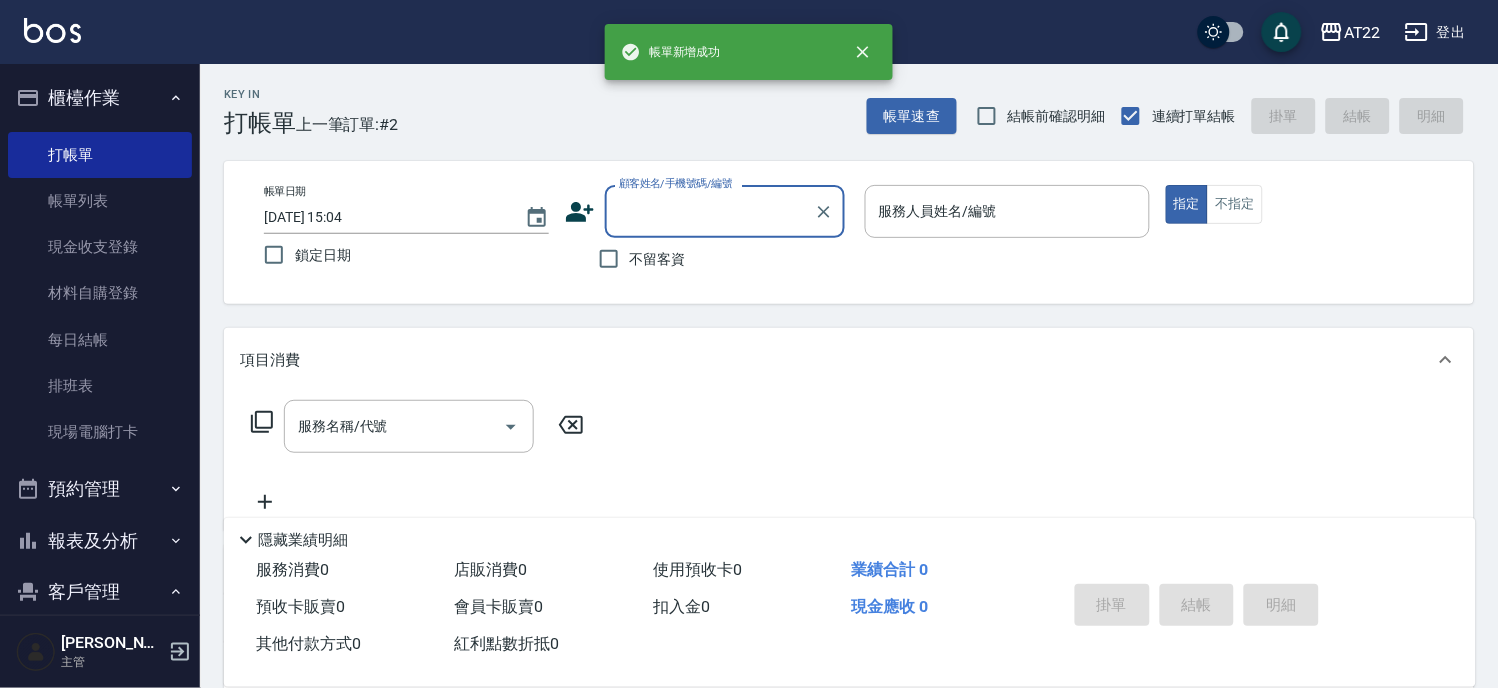 scroll, scrollTop: 0, scrollLeft: 0, axis: both 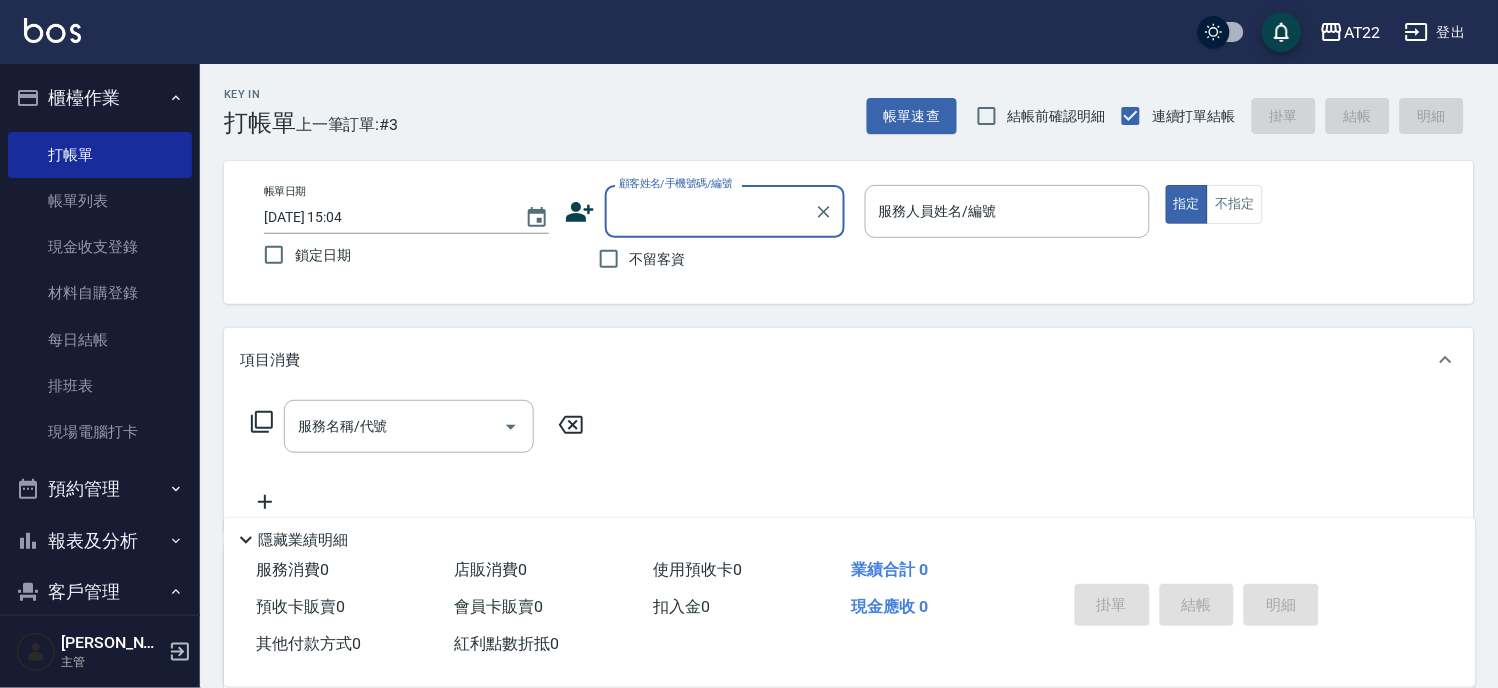 click on "帳單日期 [DATE] 15:04 鎖定日期 顧客姓名/手機號碼/編號 顧客姓名/手機號碼/編號 不留客資 服務人員姓名/編號 服務人員姓名/編號 指定 不指定" at bounding box center [849, 232] 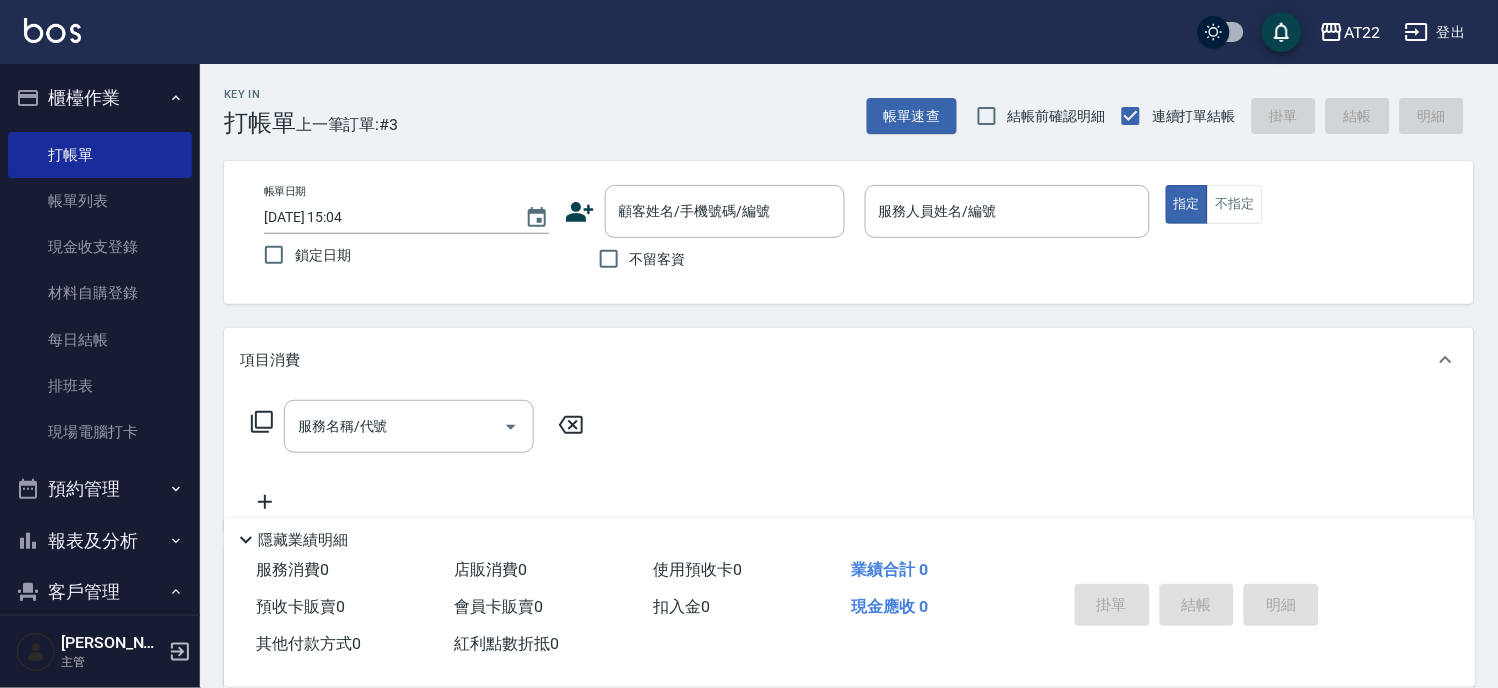 click on "不留客資" at bounding box center [658, 259] 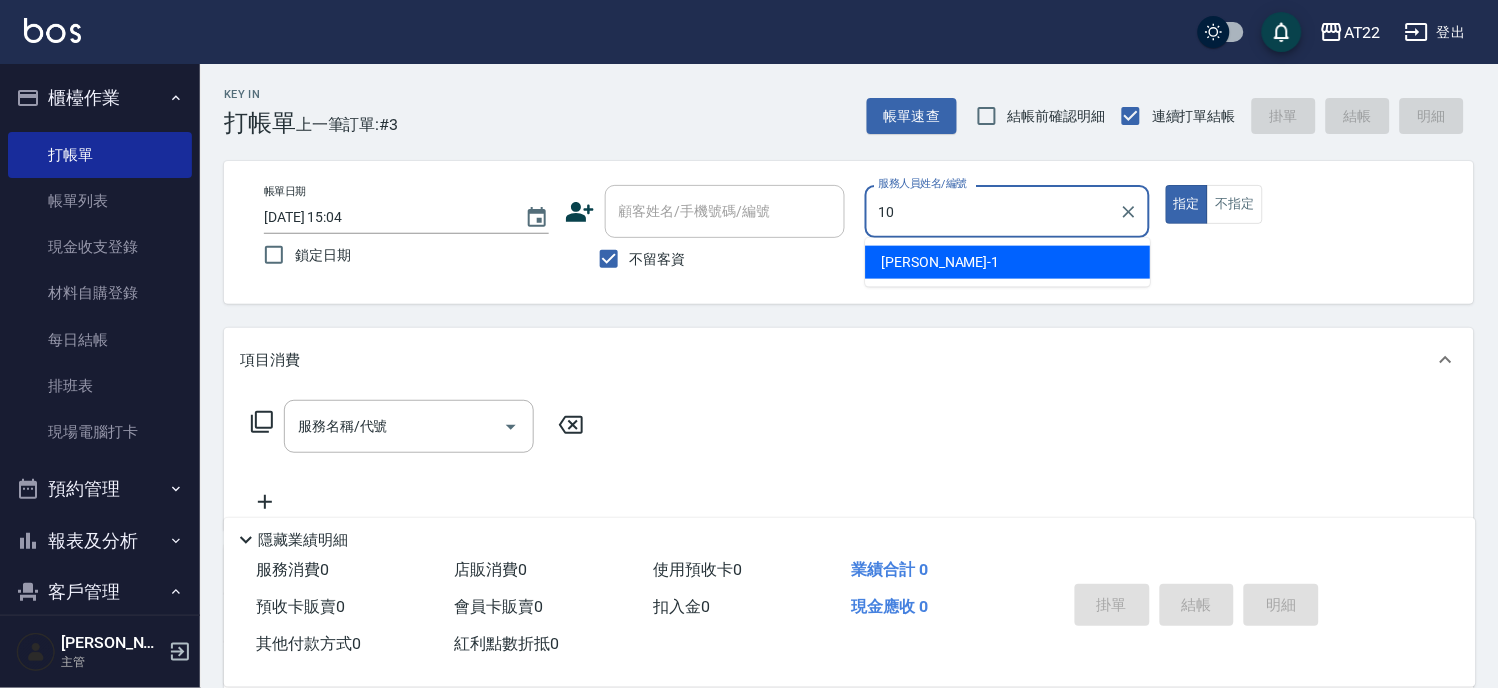 type on "Miu-10" 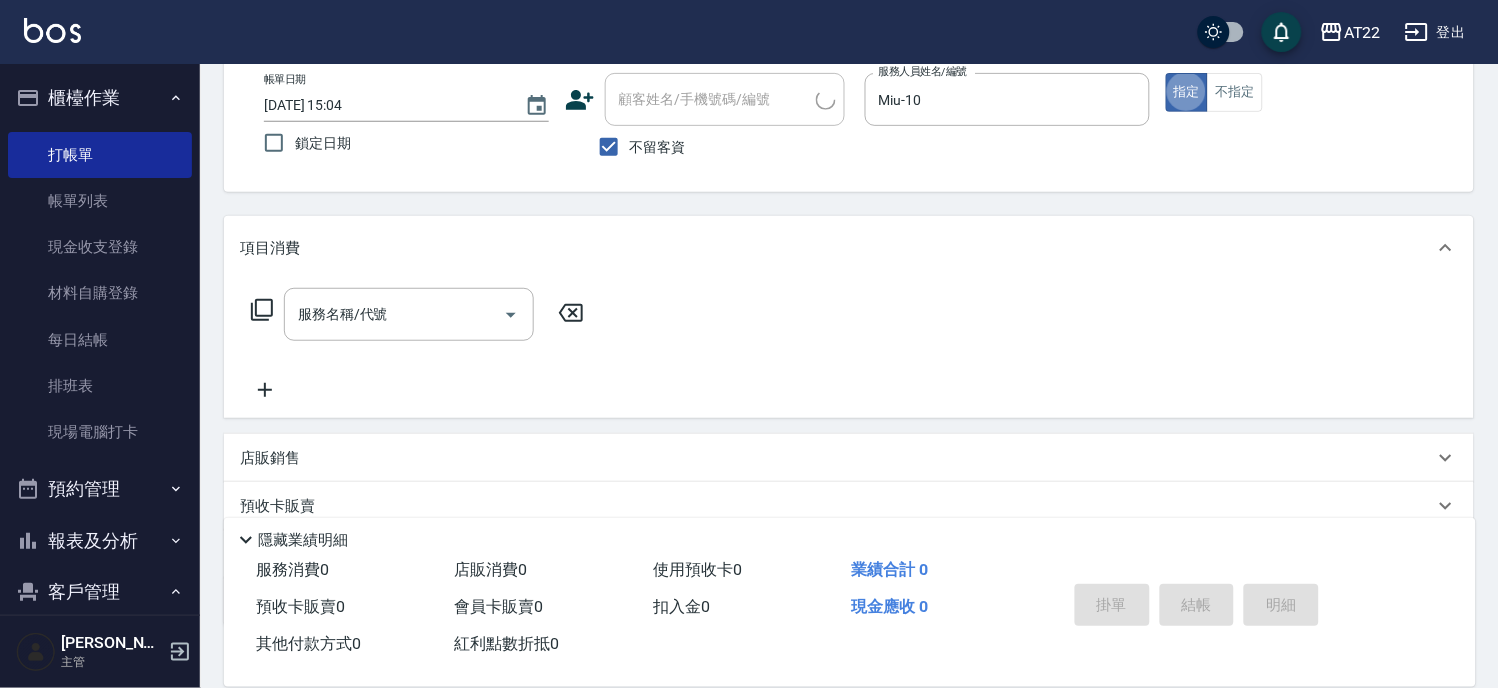 scroll, scrollTop: 238, scrollLeft: 0, axis: vertical 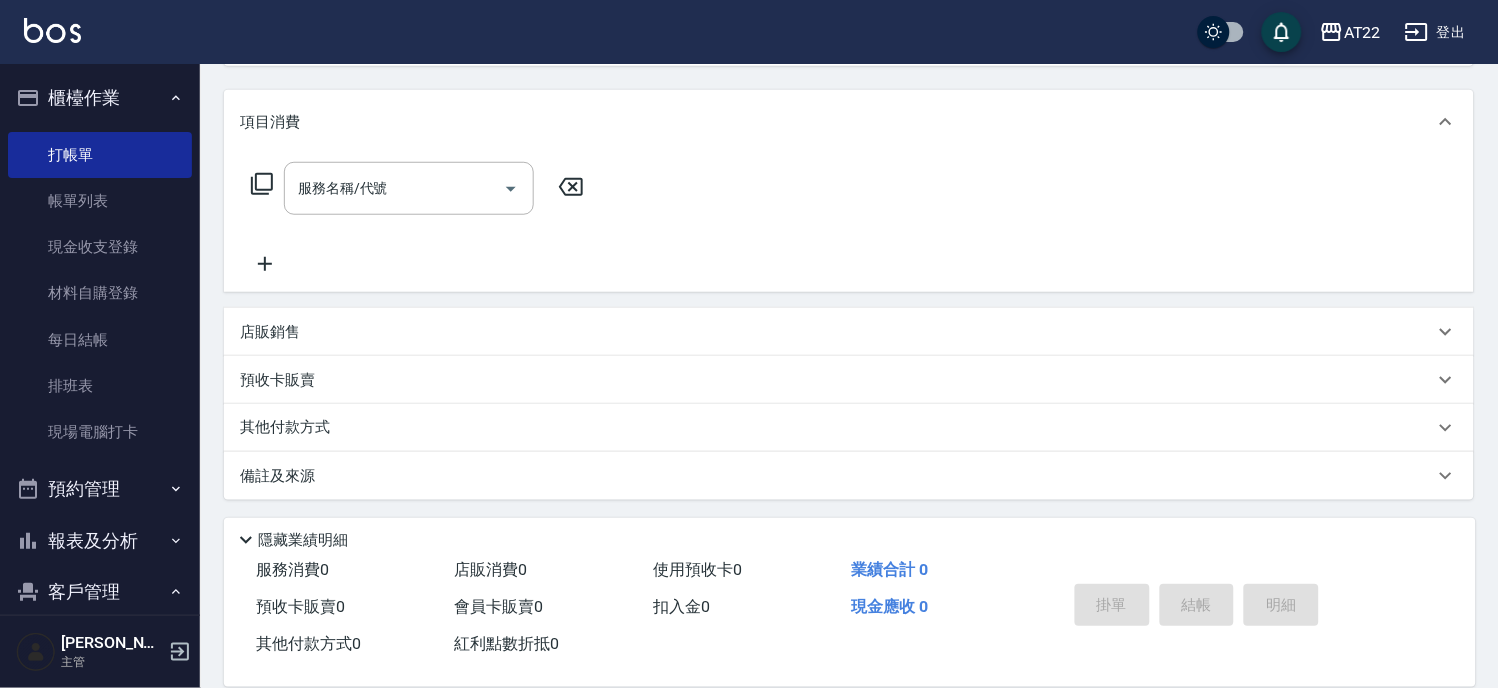 click on "店販銷售" at bounding box center [849, 332] 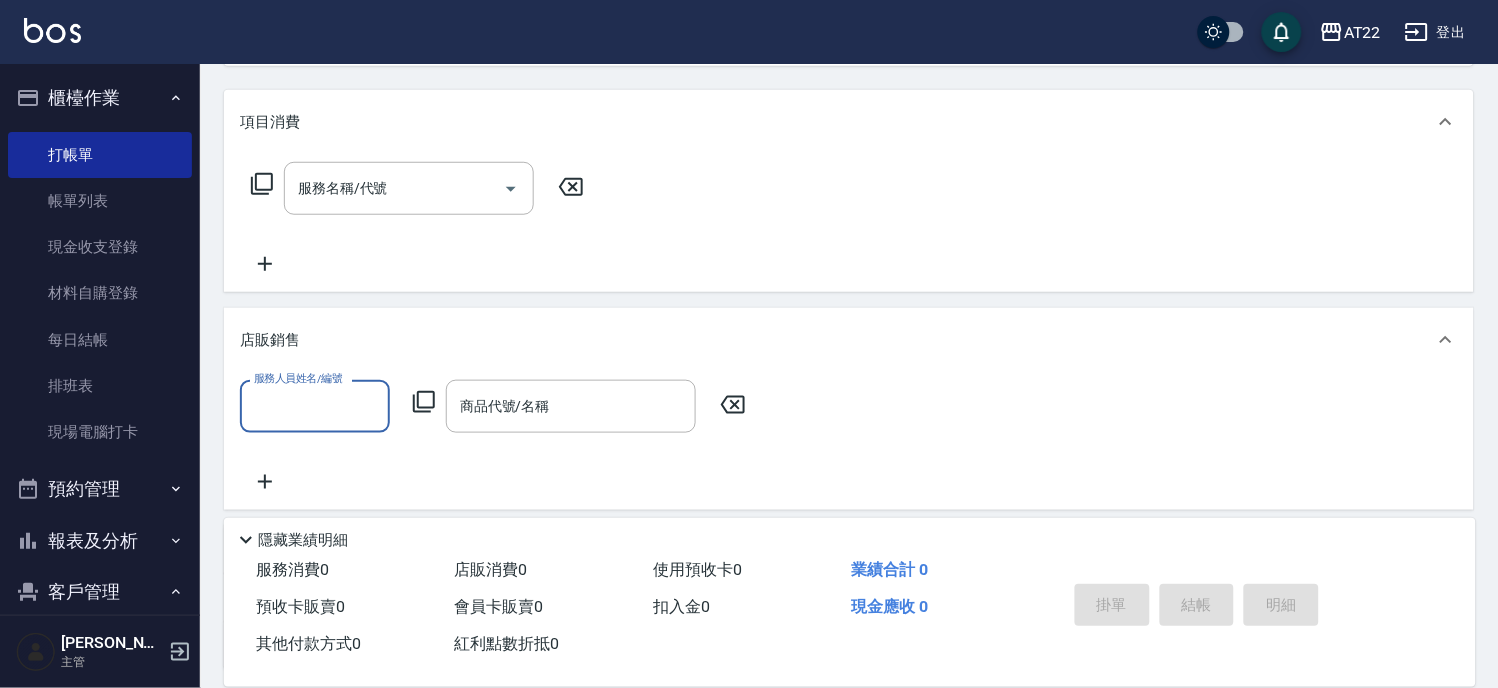 scroll, scrollTop: 0, scrollLeft: 0, axis: both 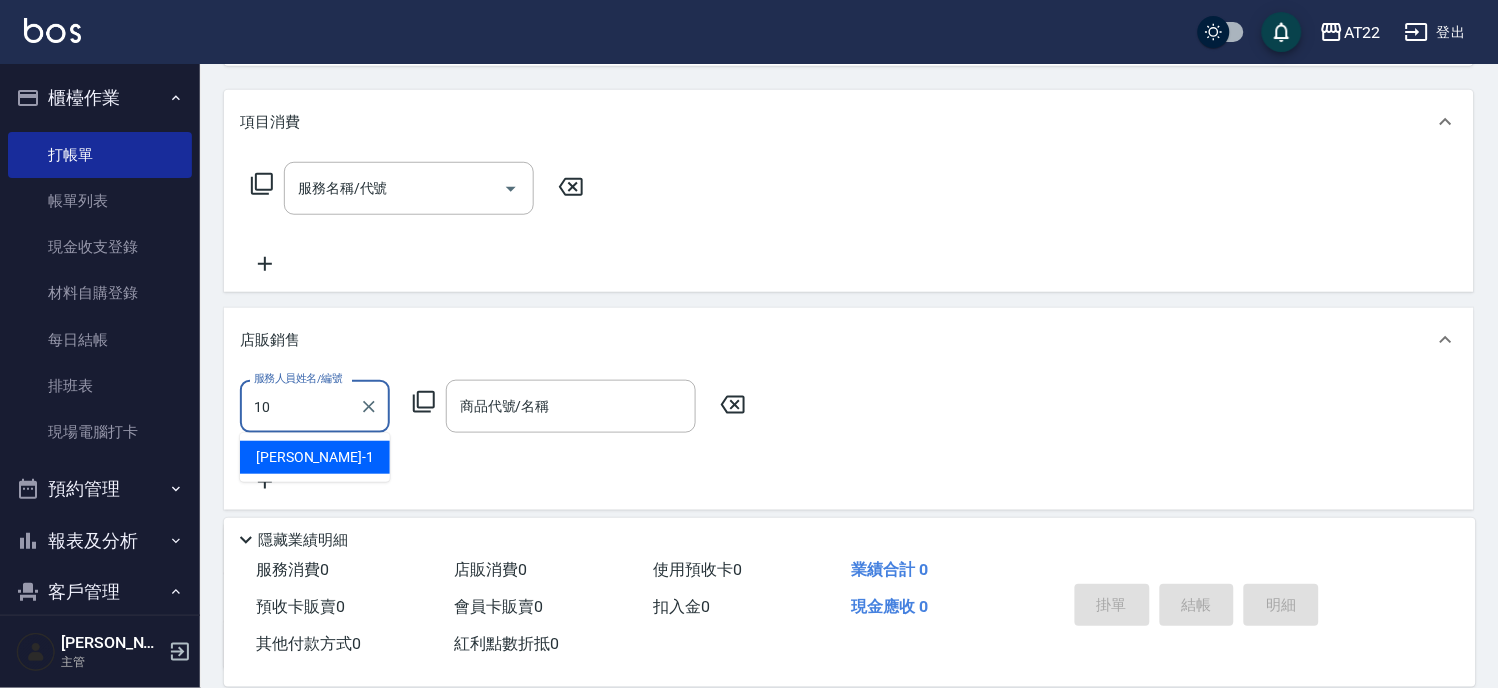 type on "Miu-10" 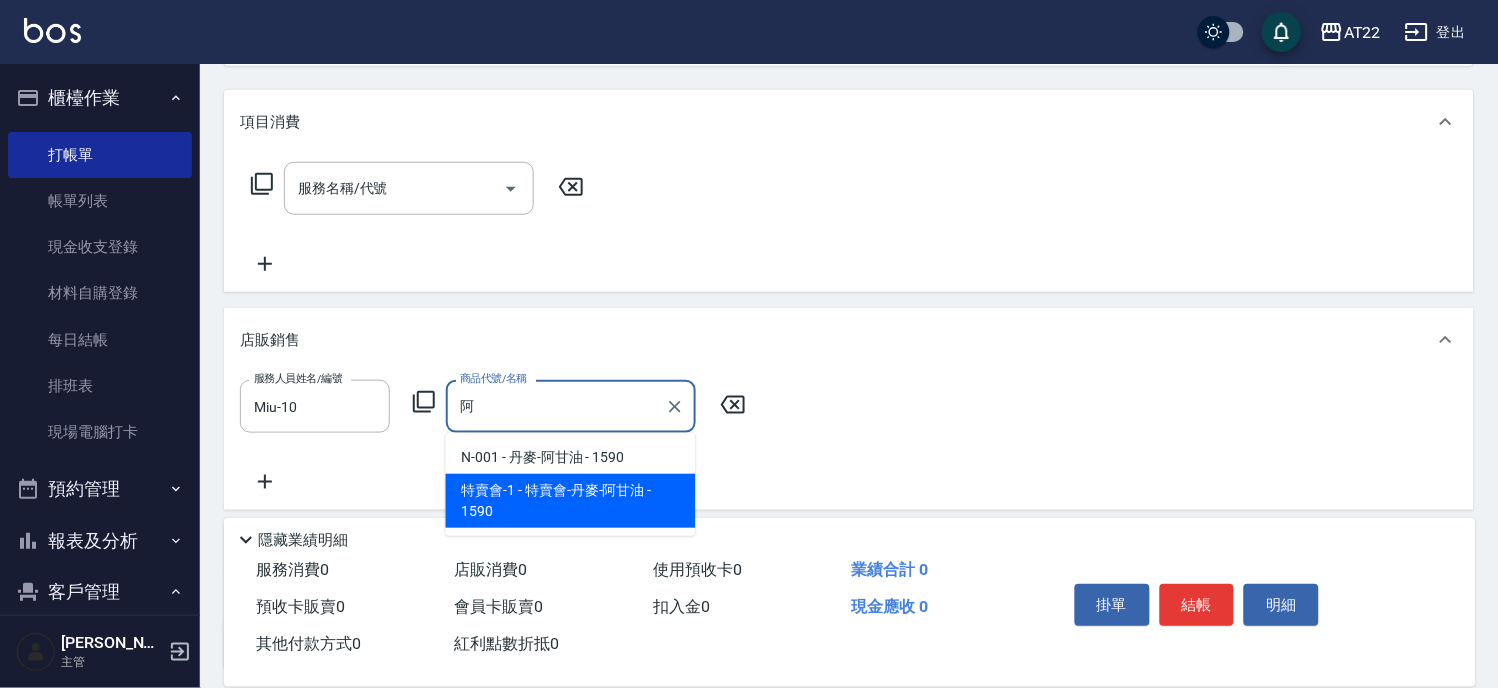 click on "特賣會-1 - 特賣會-丹麥-阿甘油 - 1590" at bounding box center [571, 501] 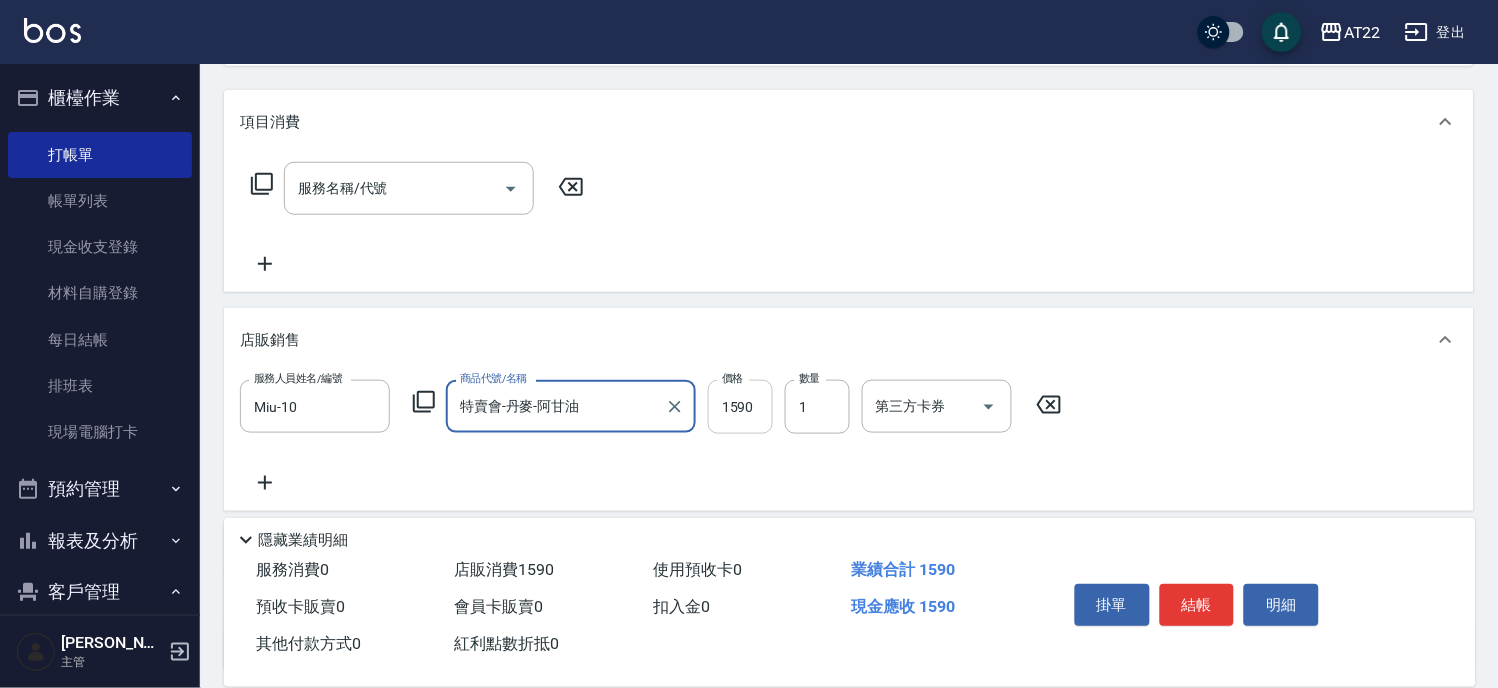 type on "特賣會-丹麥-阿甘油" 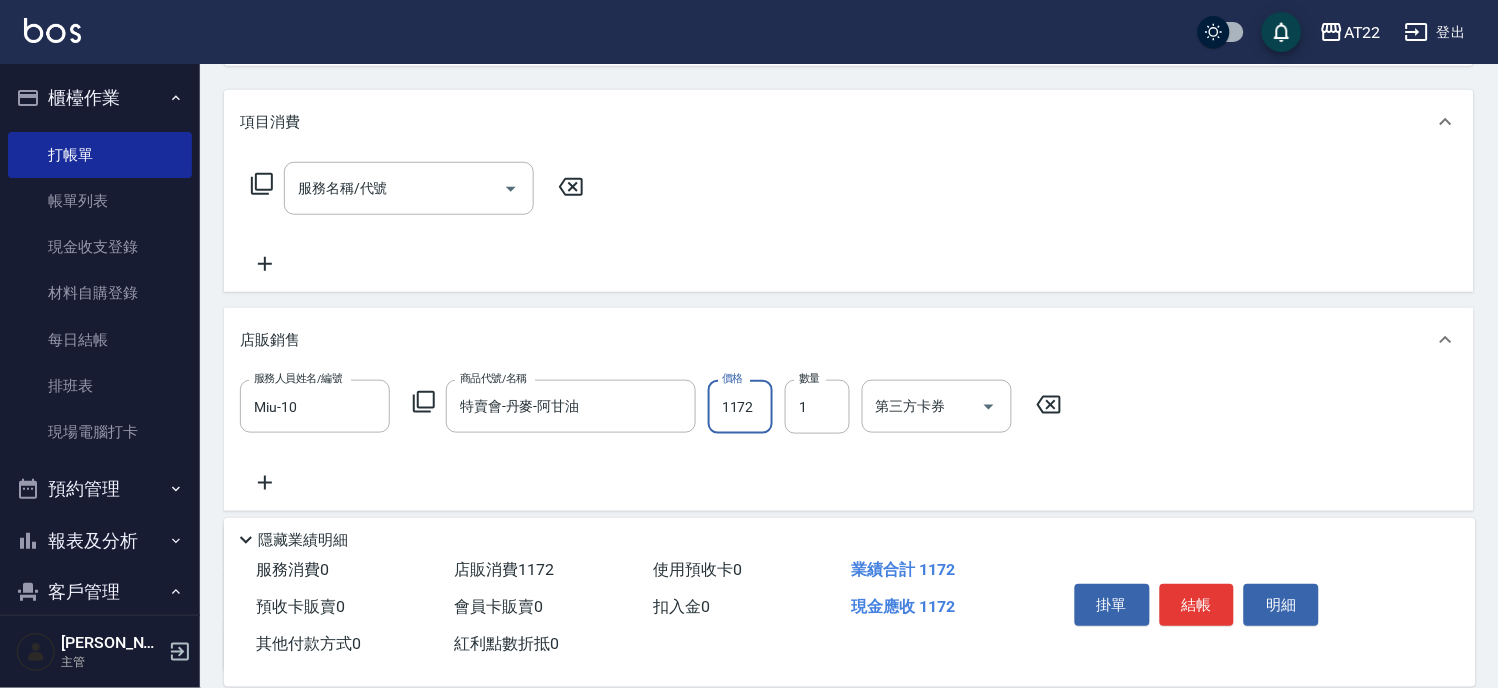 type on "1172" 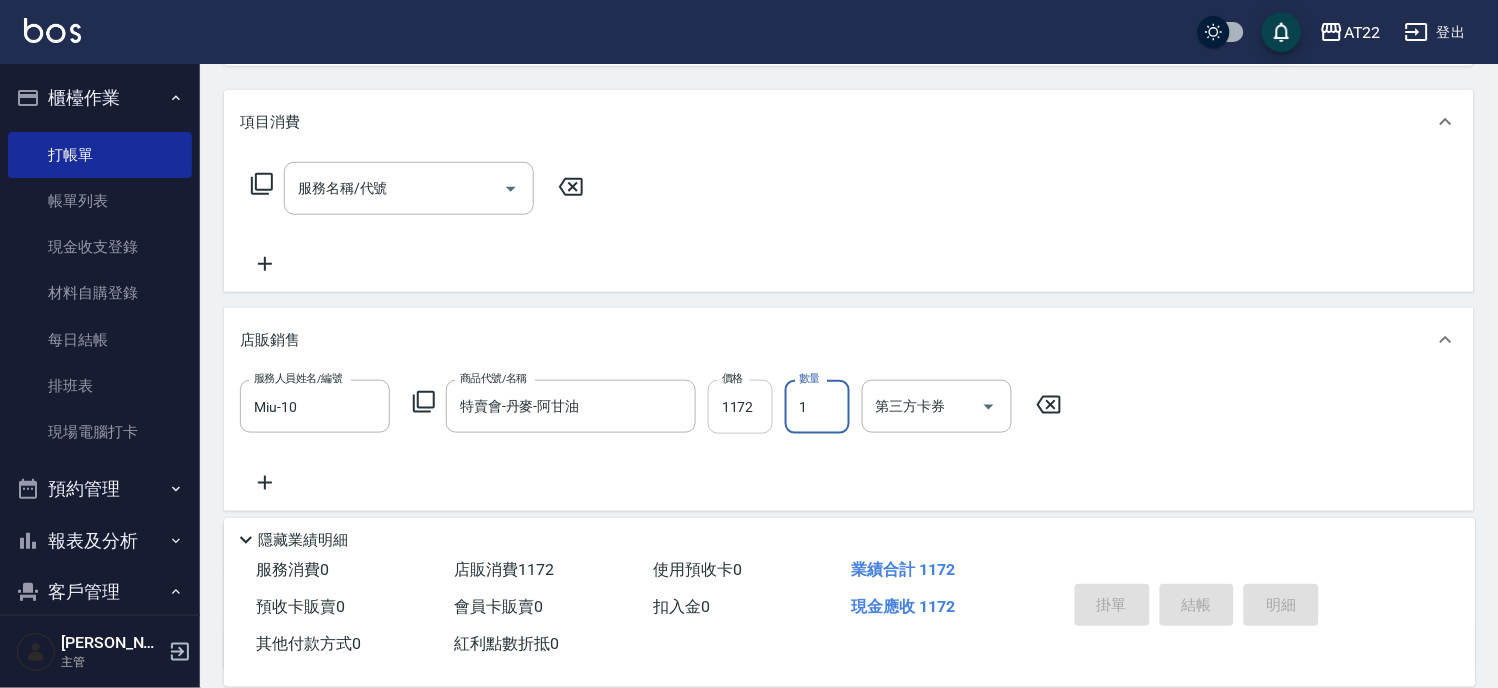 type 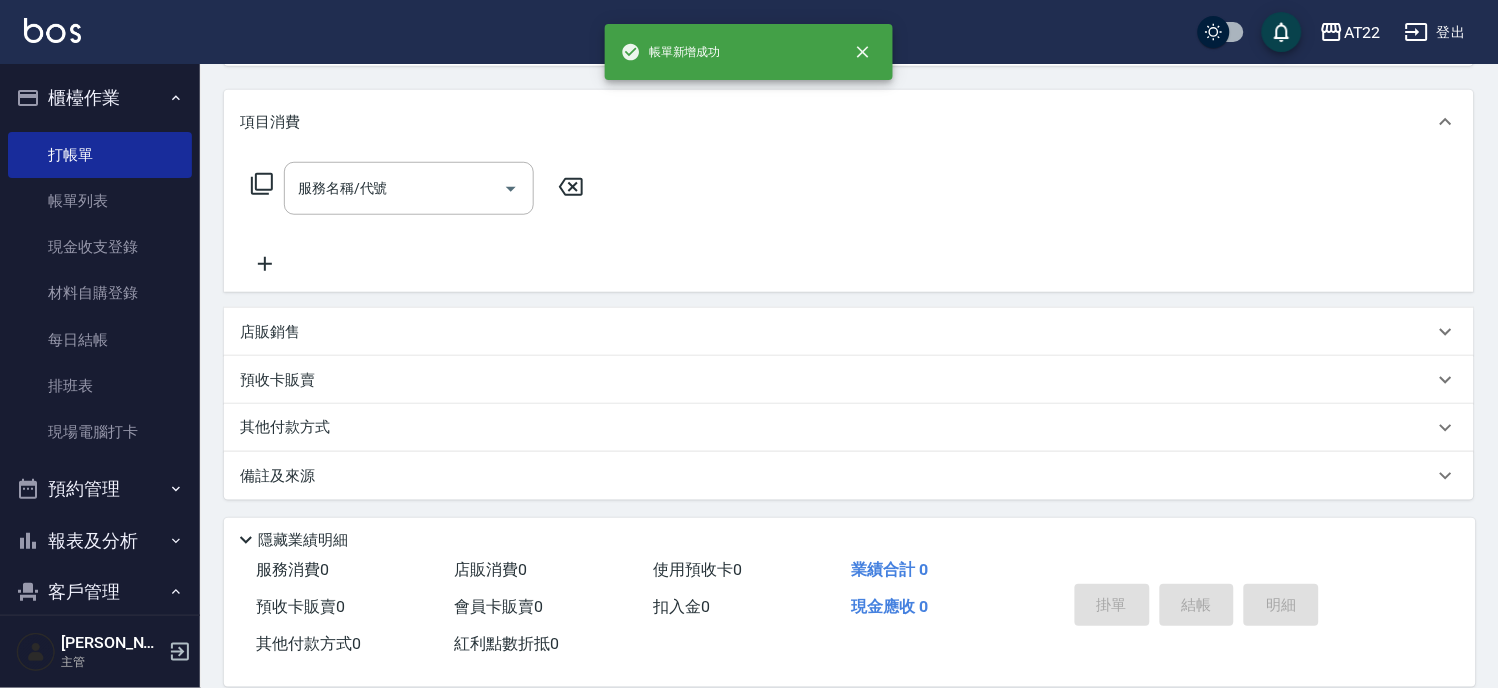 scroll, scrollTop: 0, scrollLeft: 0, axis: both 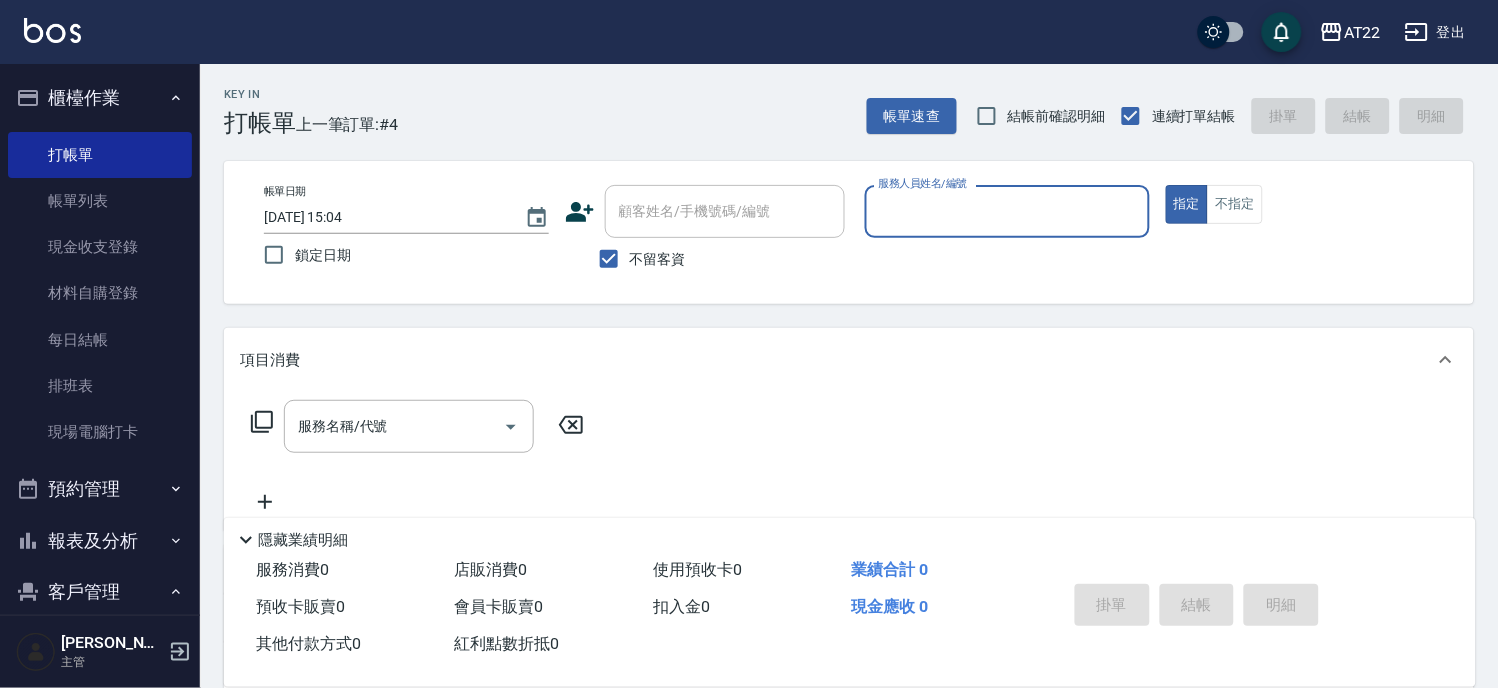 click on "不留客資" at bounding box center (637, 259) 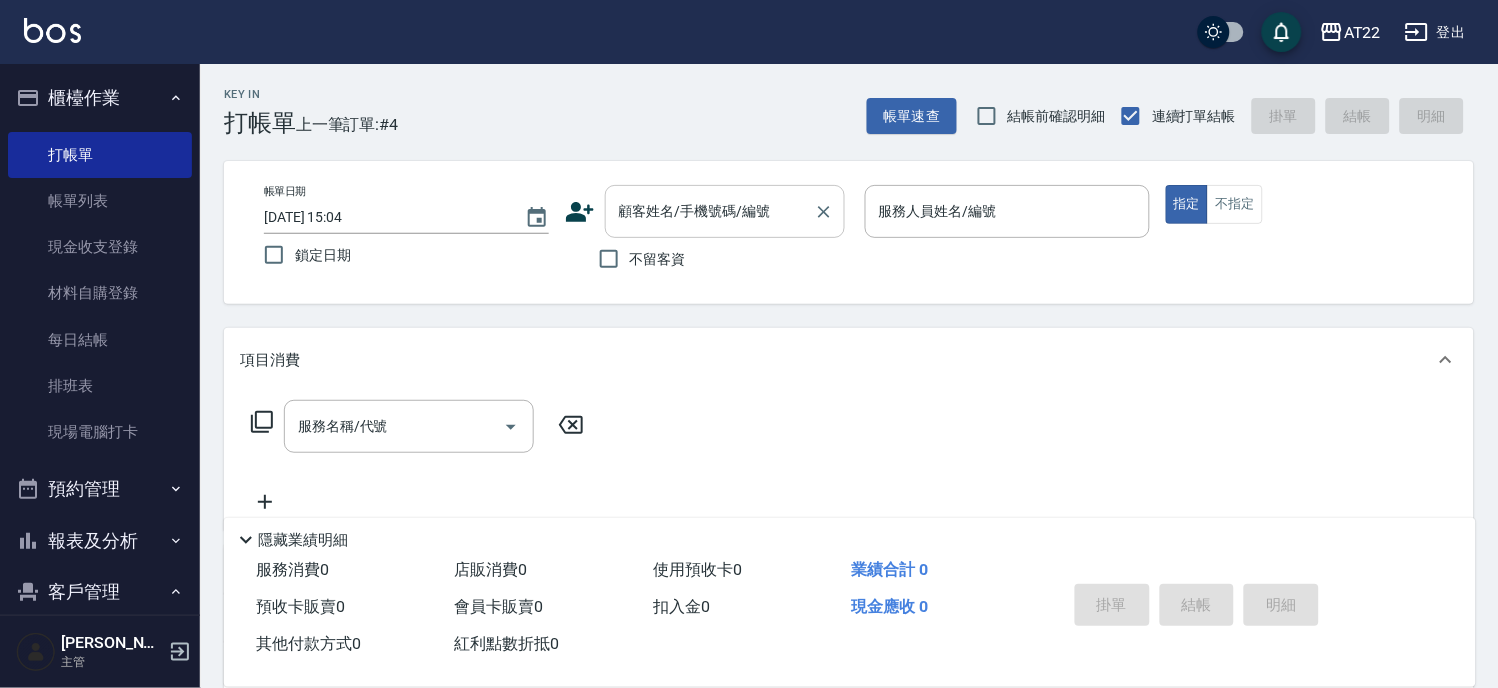click on "顧客姓名/手機號碼/編號 顧客姓名/手機號碼/編號" at bounding box center (725, 211) 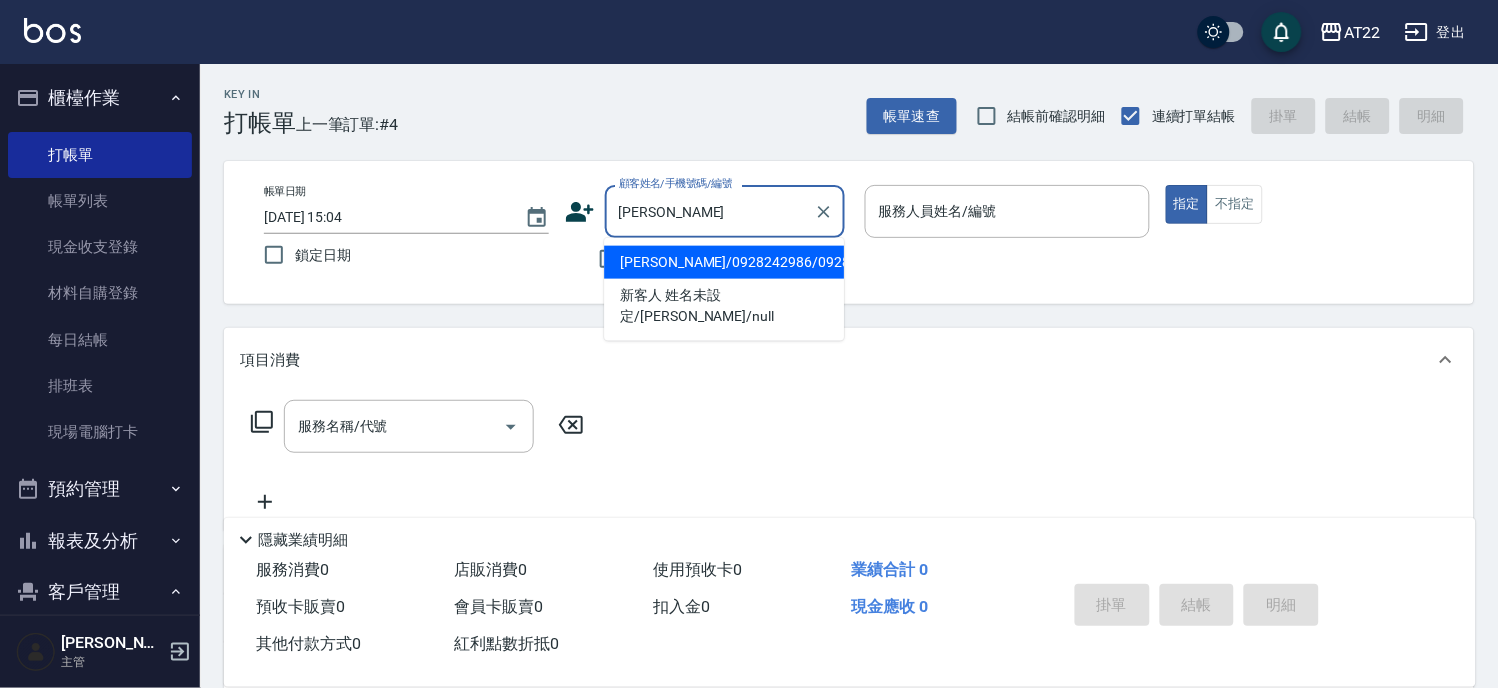 click on "[PERSON_NAME]/0928242986/0928242986" at bounding box center (724, 262) 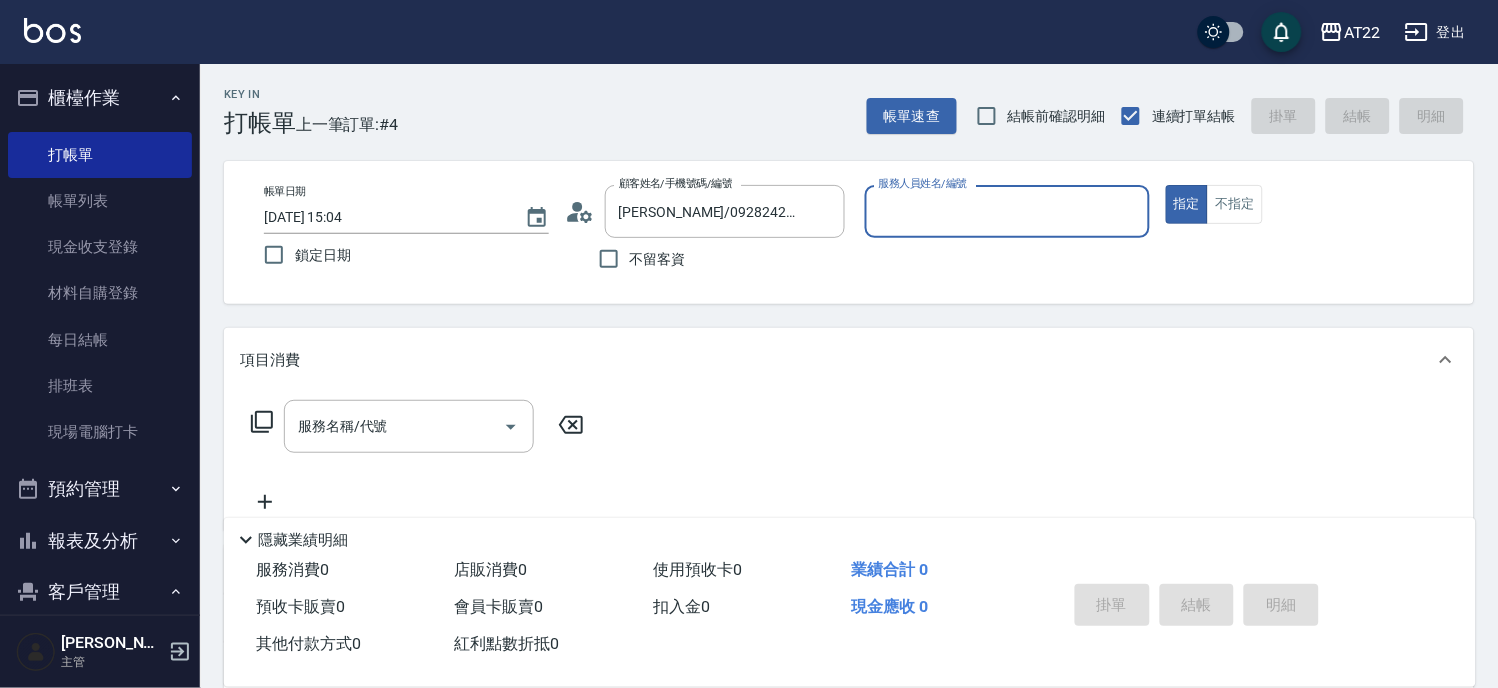 type on "[PERSON_NAME]" 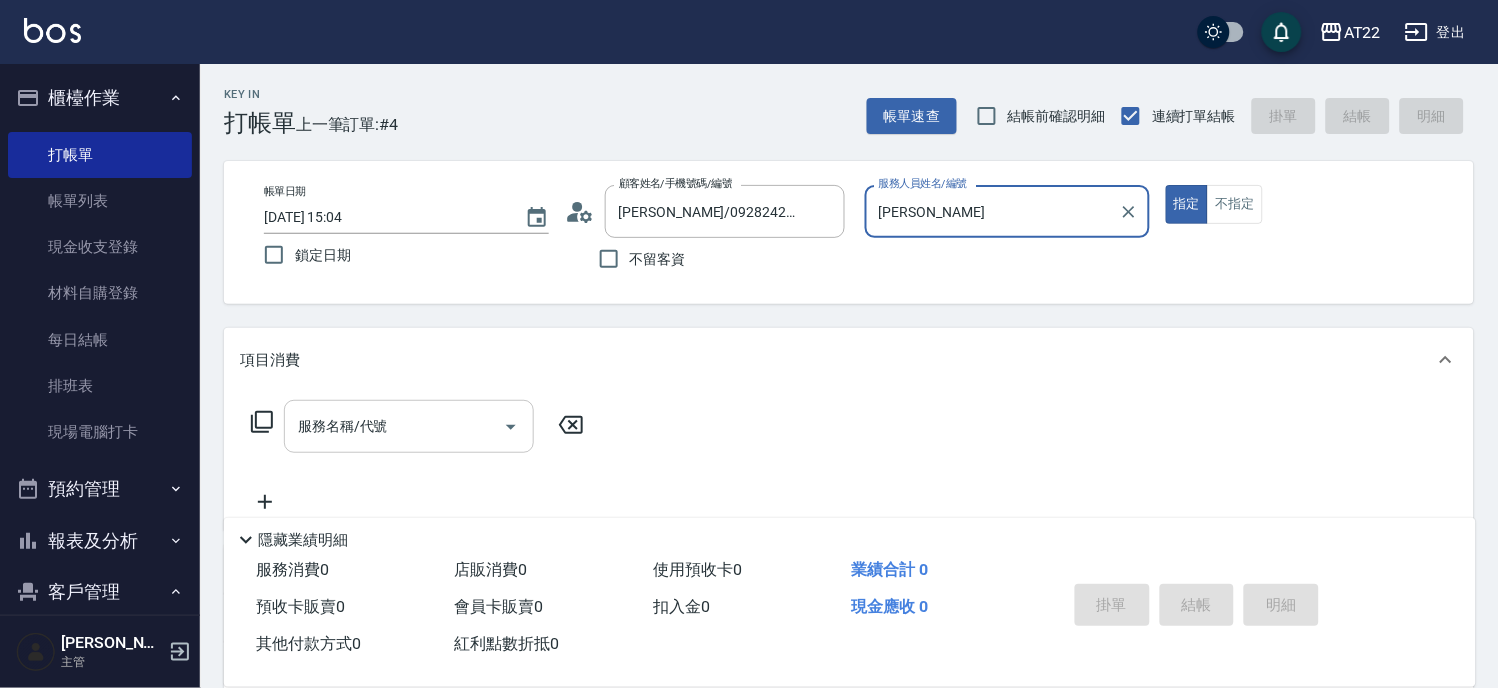 click on "服務名稱/代號" at bounding box center (394, 426) 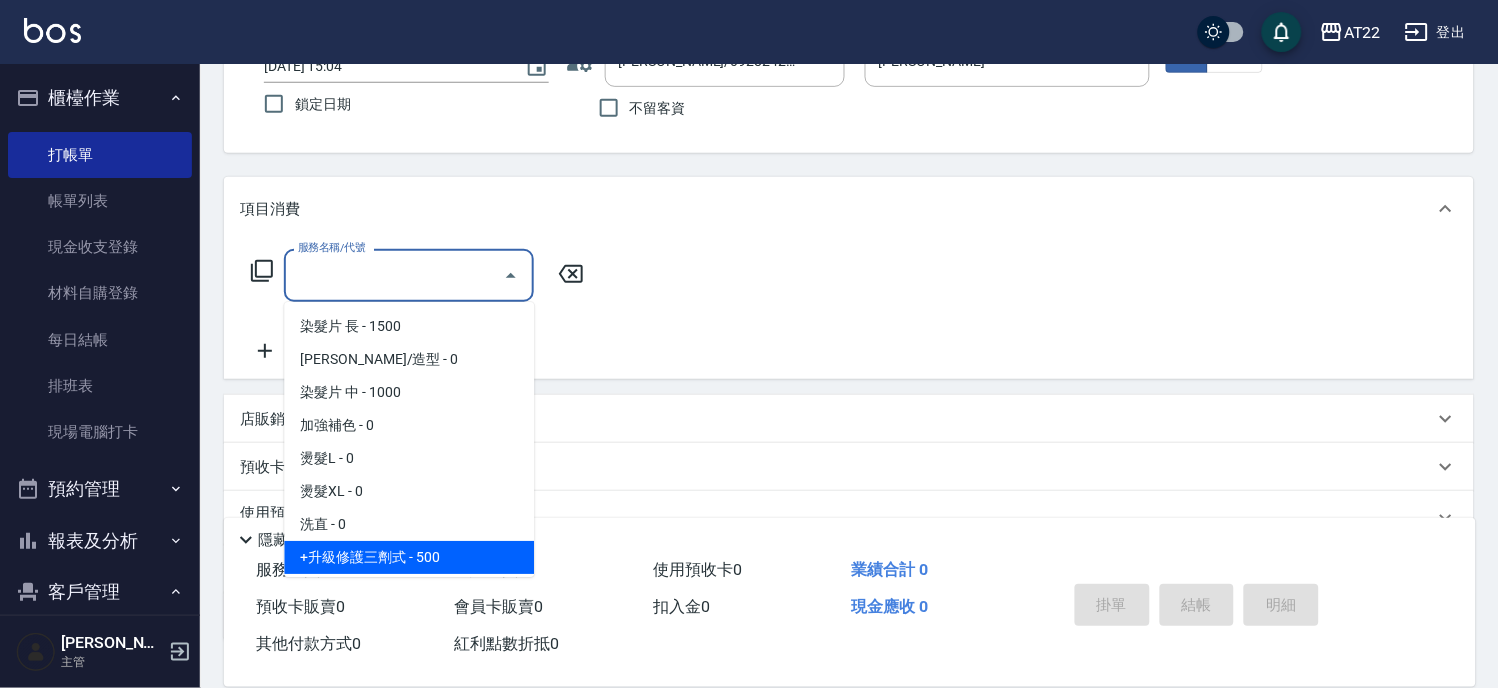 scroll, scrollTop: 292, scrollLeft: 0, axis: vertical 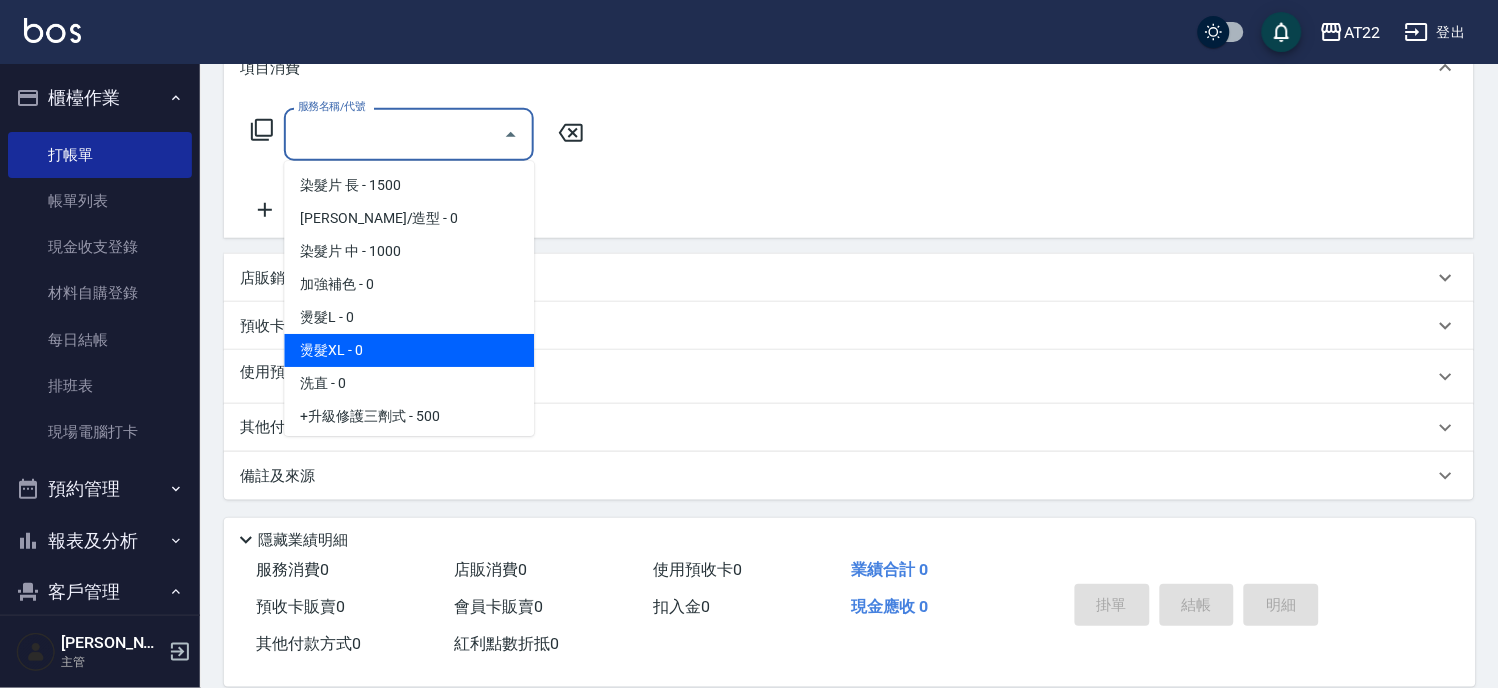 click on "服務名稱/代號 服務名稱/代號" at bounding box center [849, 169] 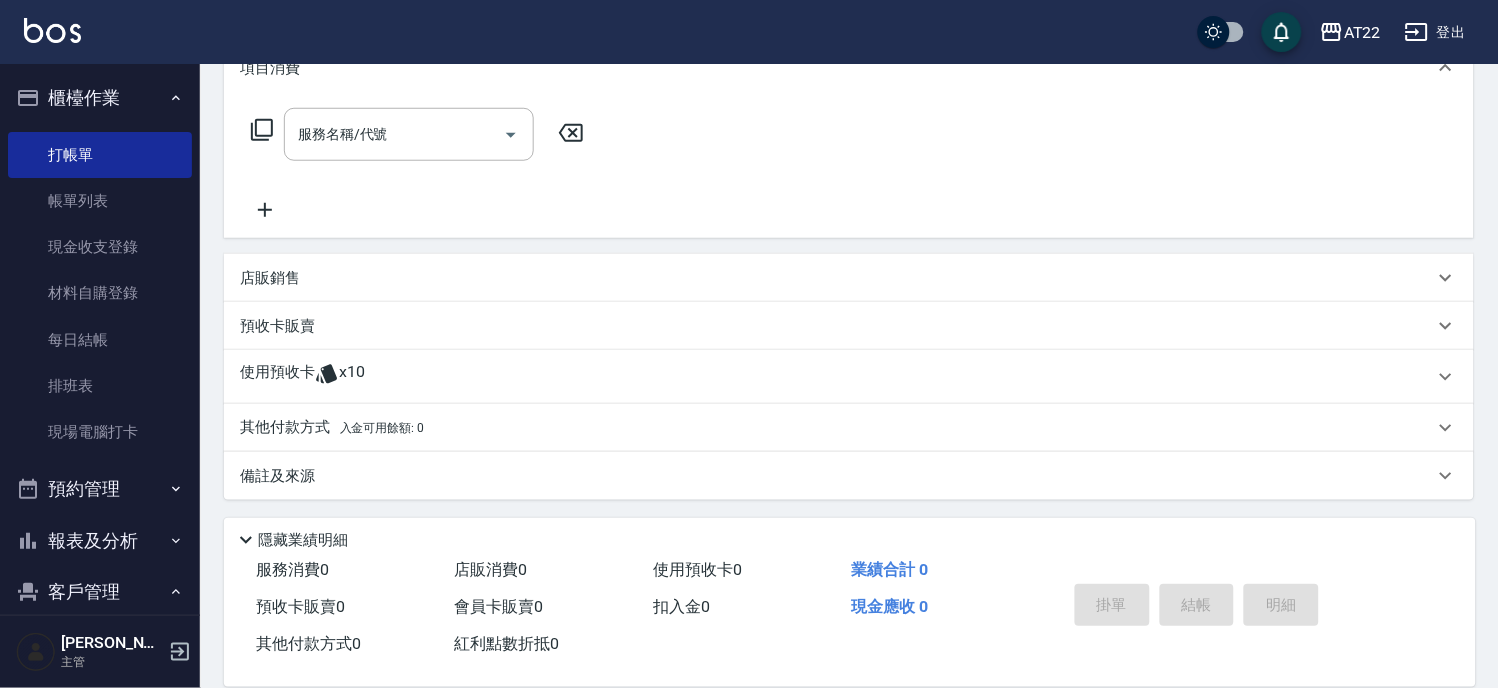 scroll, scrollTop: 181, scrollLeft: 0, axis: vertical 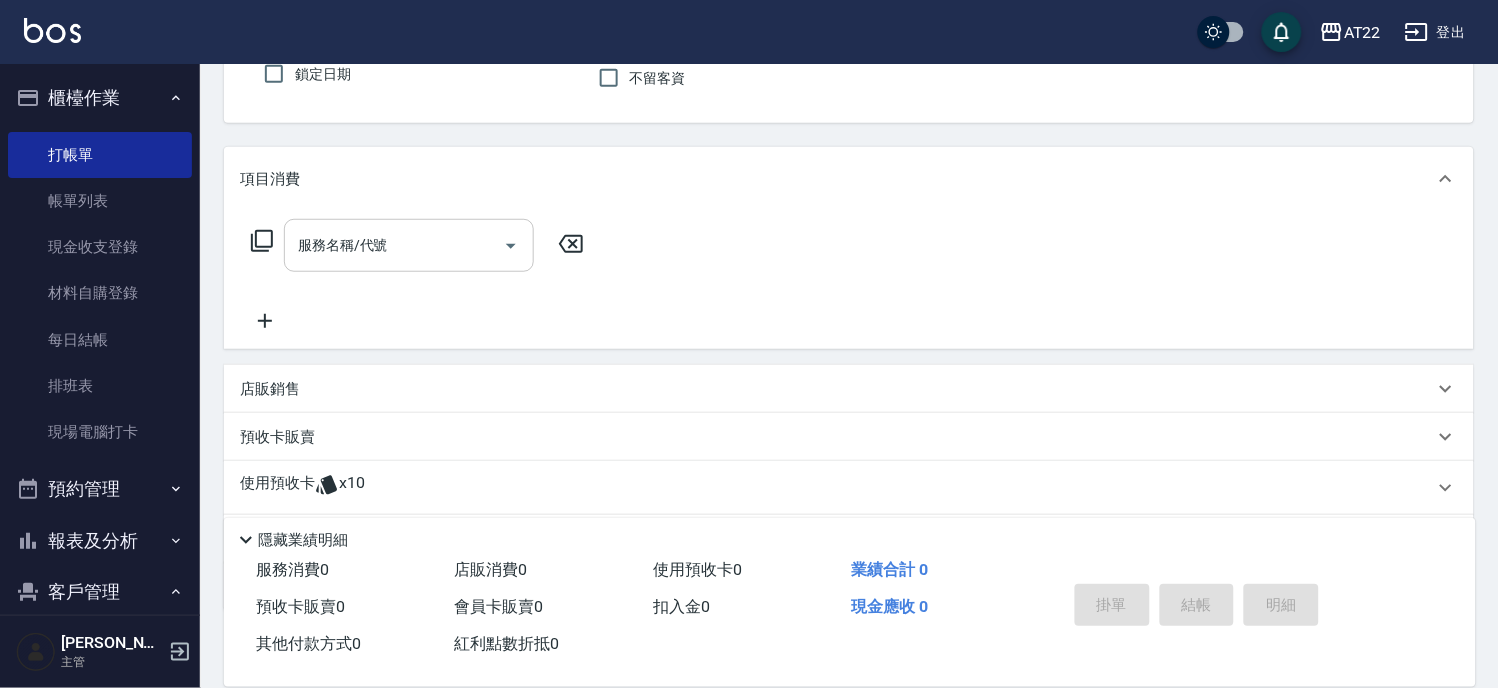 click on "服務名稱/代號" at bounding box center [409, 245] 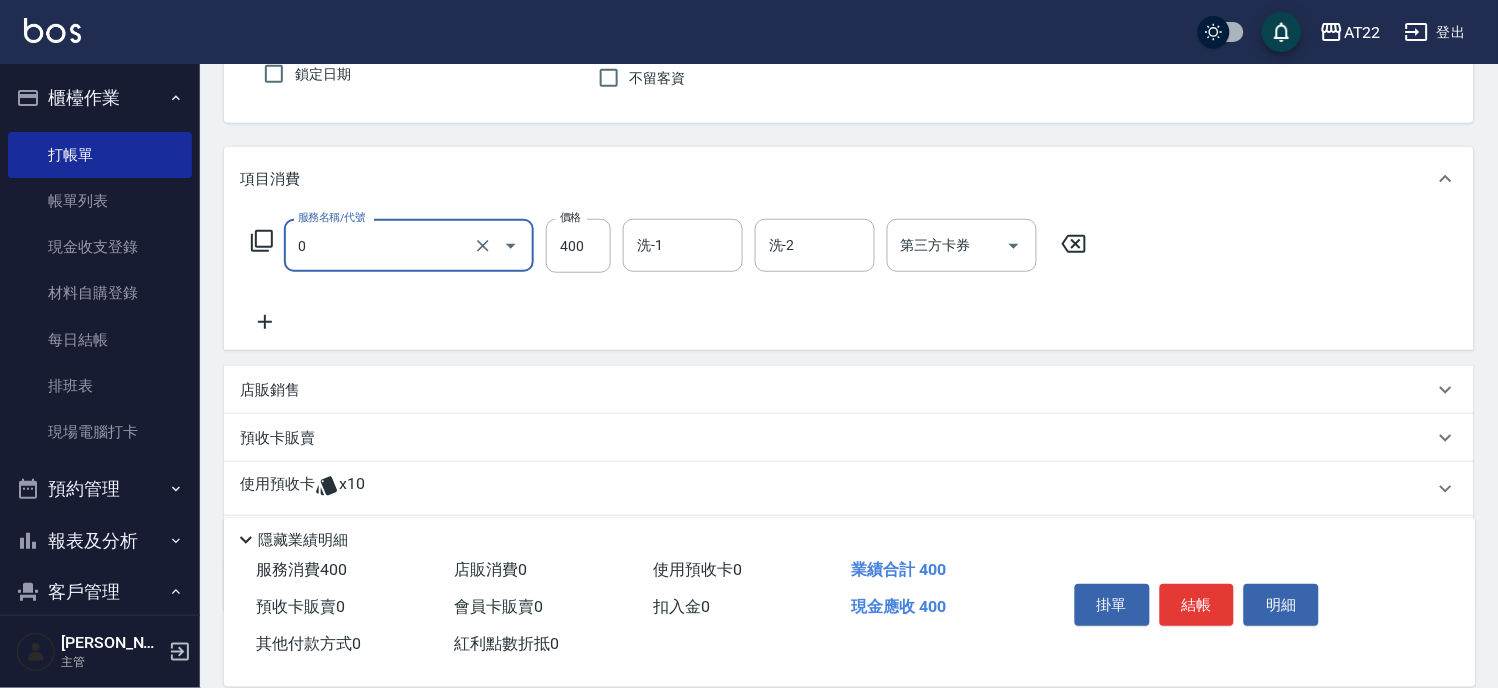 type on "有機洗髮(0)" 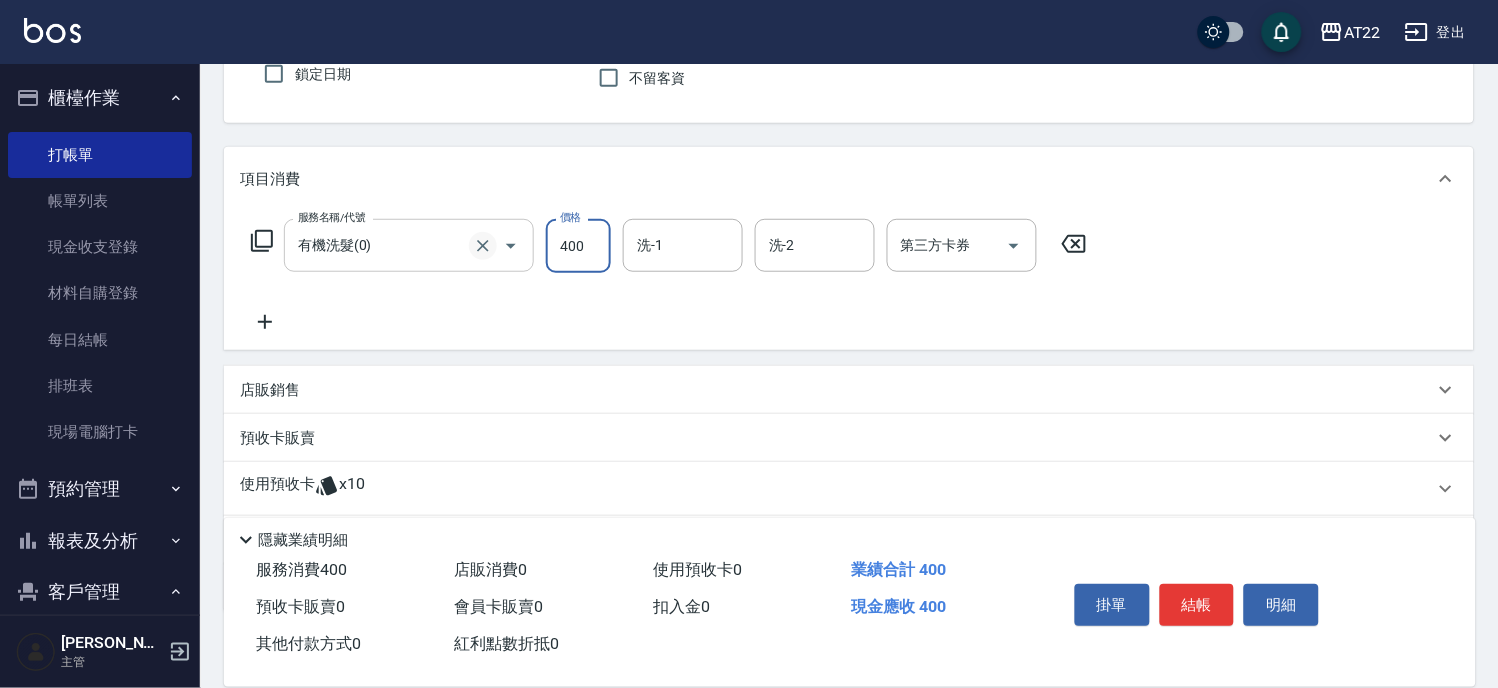 click 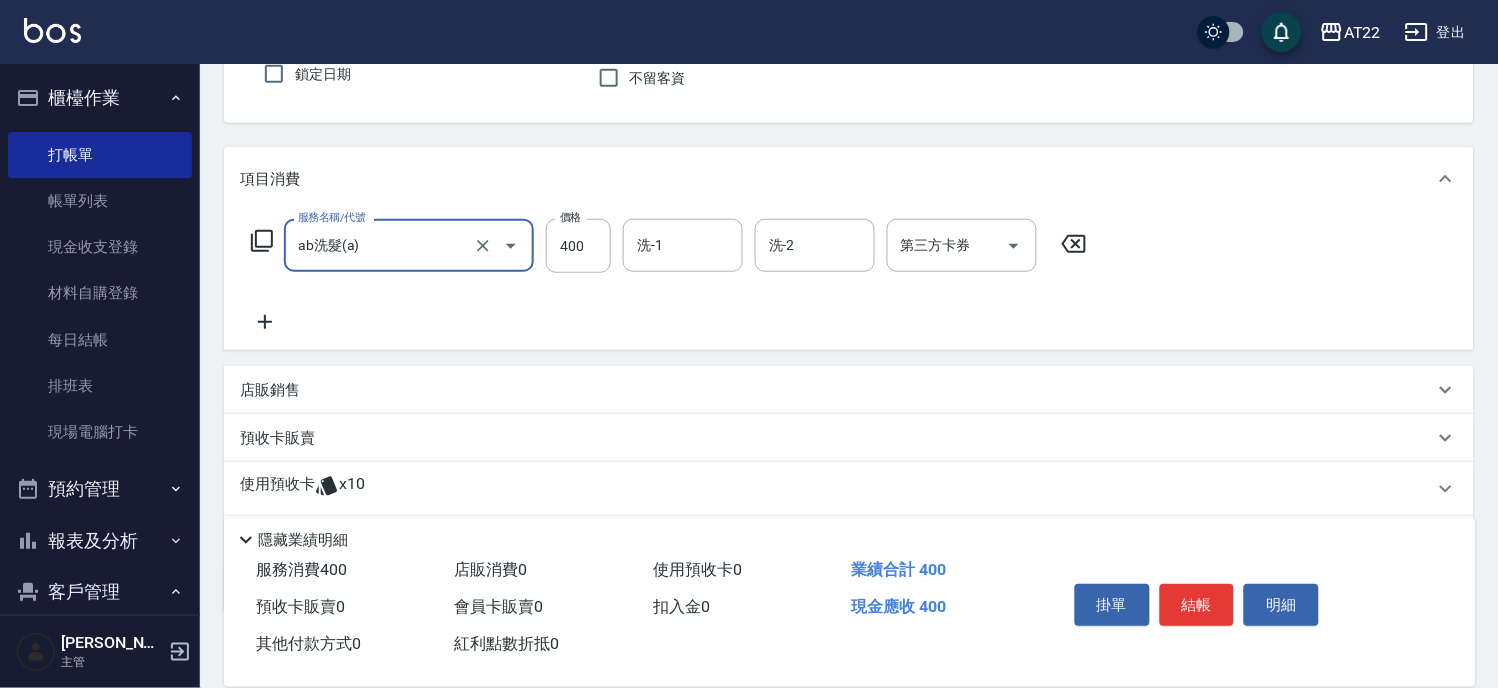 type on "ab洗髮(a)" 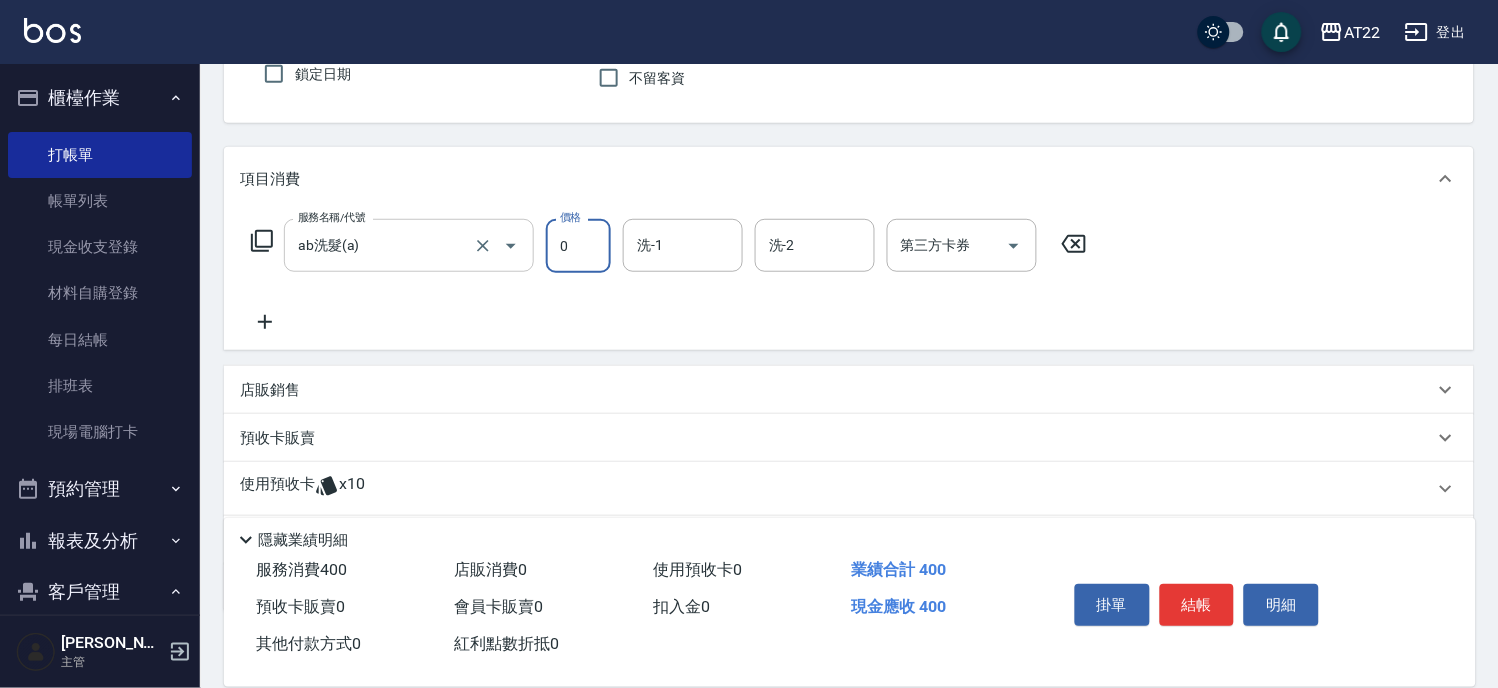 type on "0" 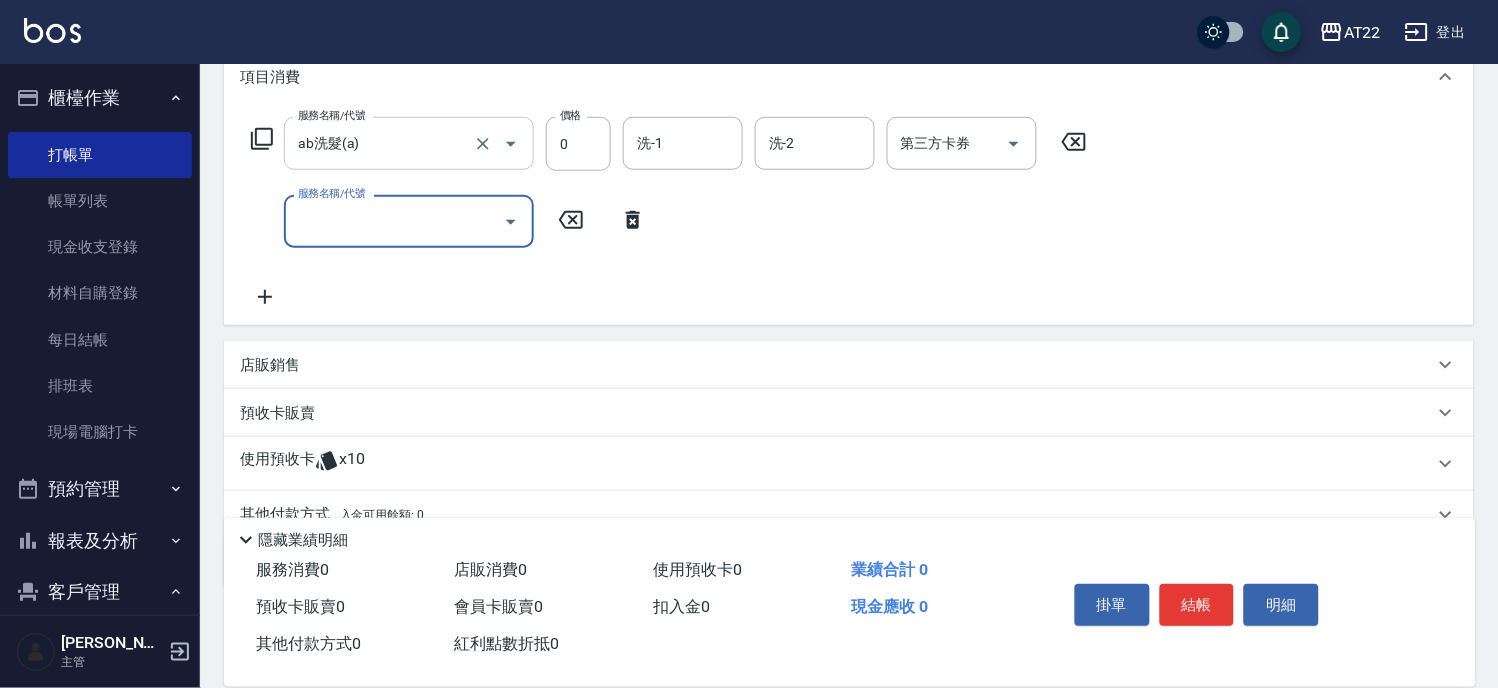 scroll, scrollTop: 371, scrollLeft: 0, axis: vertical 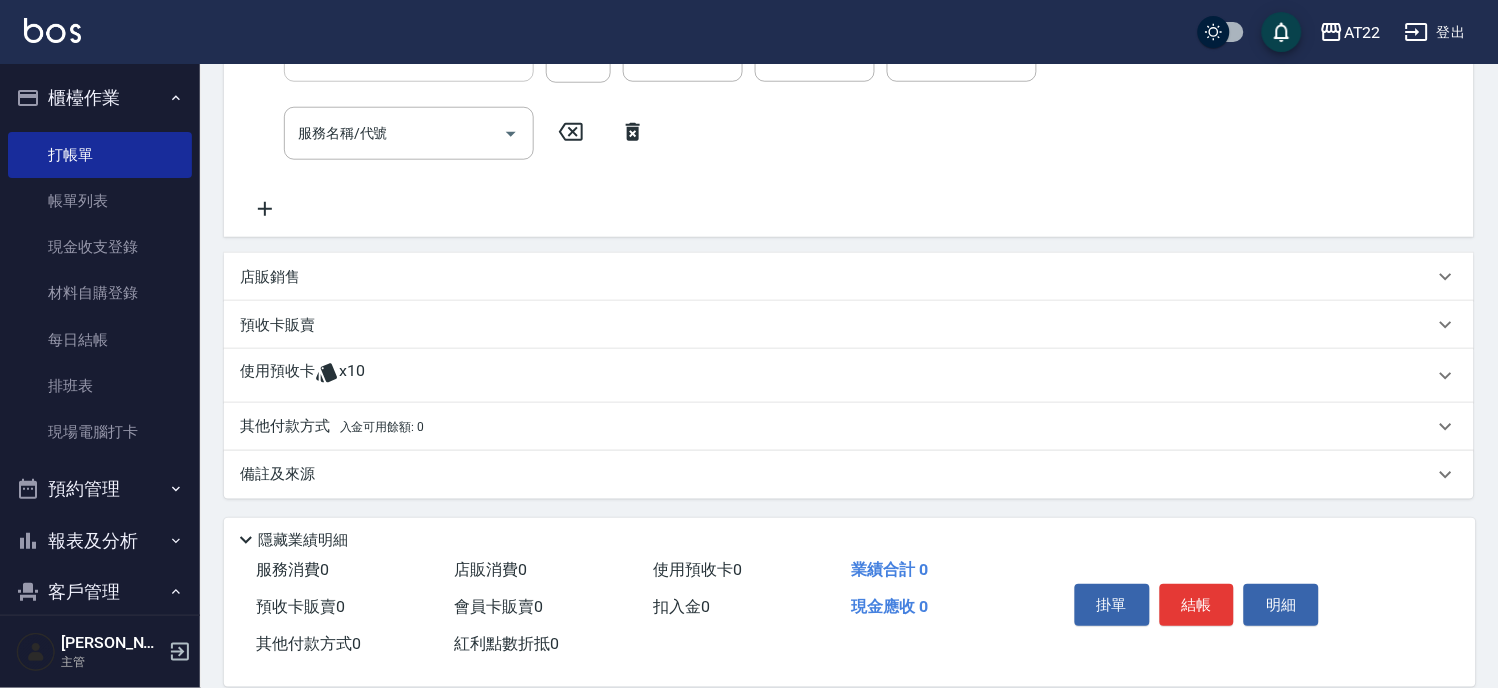 click on "使用預收卡 x10" at bounding box center (837, 376) 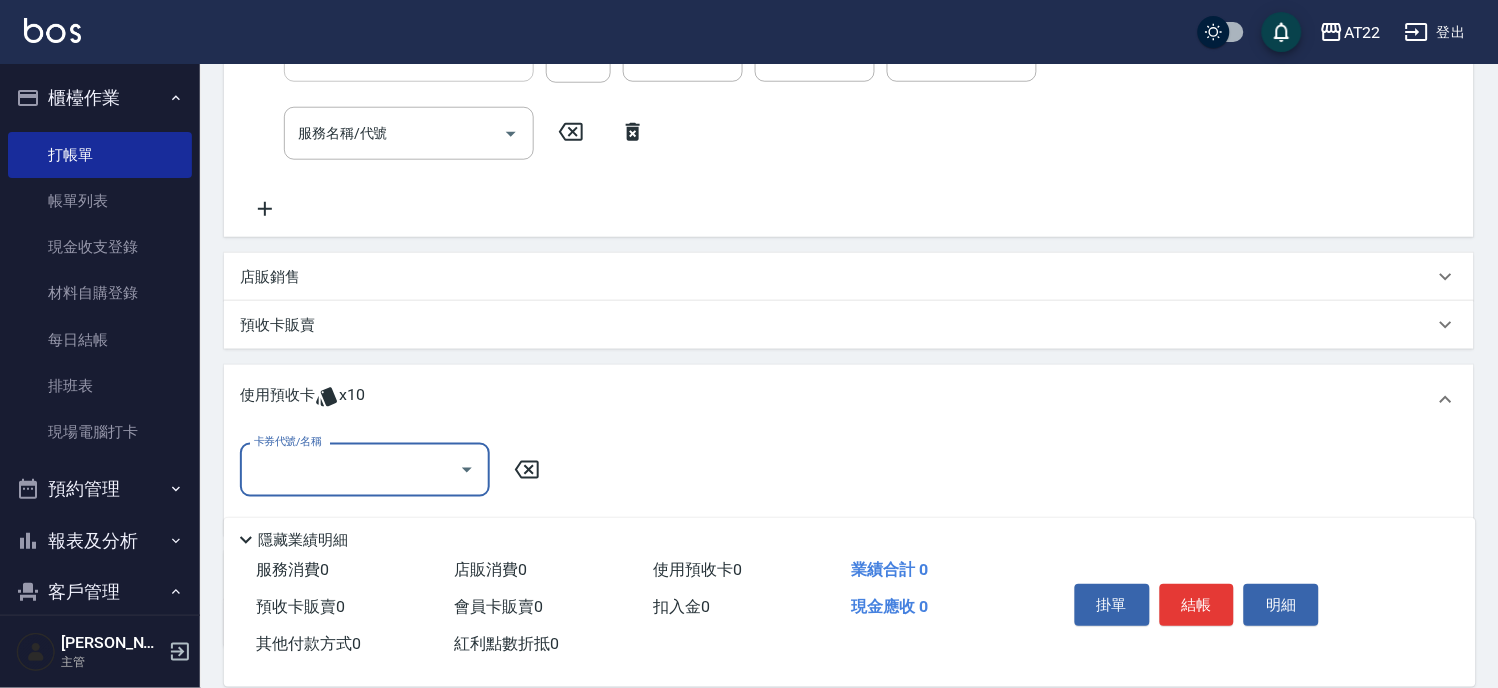scroll, scrollTop: 0, scrollLeft: 0, axis: both 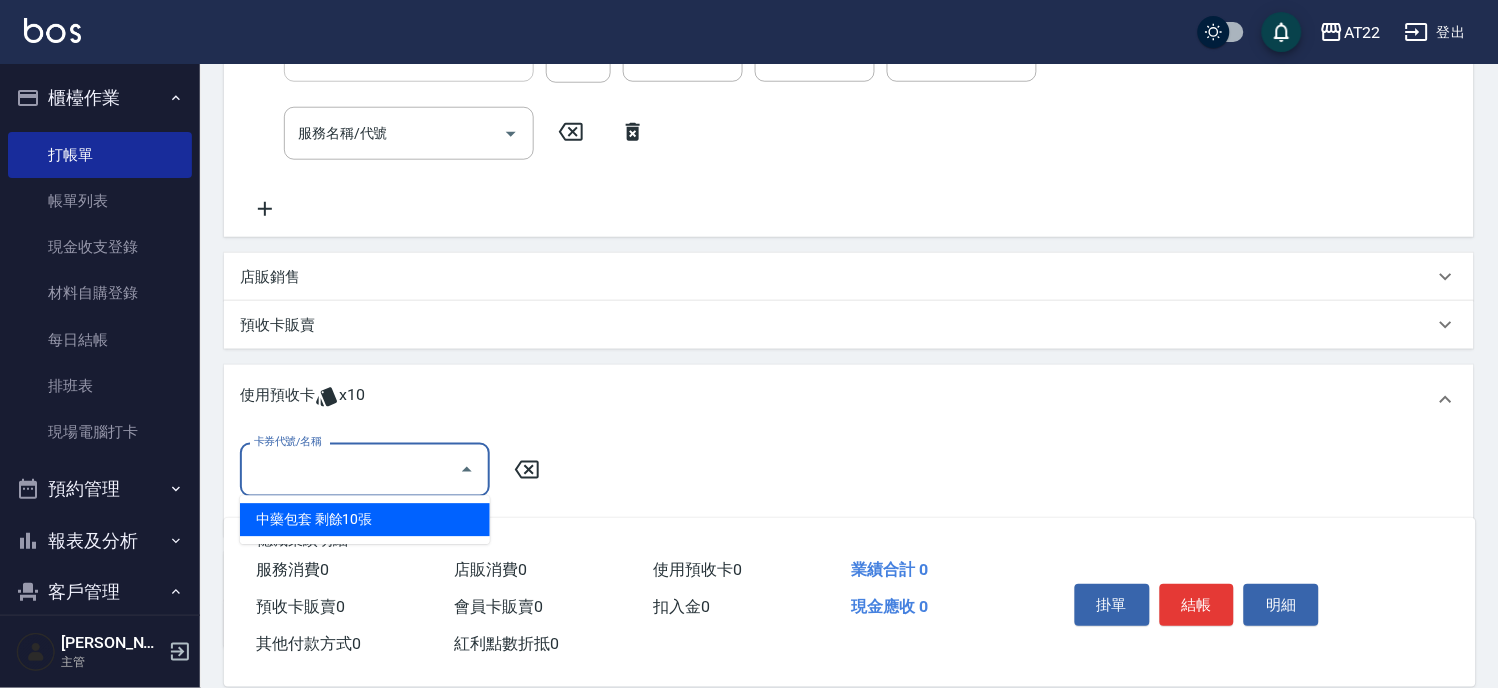 click on "中藥包套 剩餘10張" at bounding box center [365, 520] 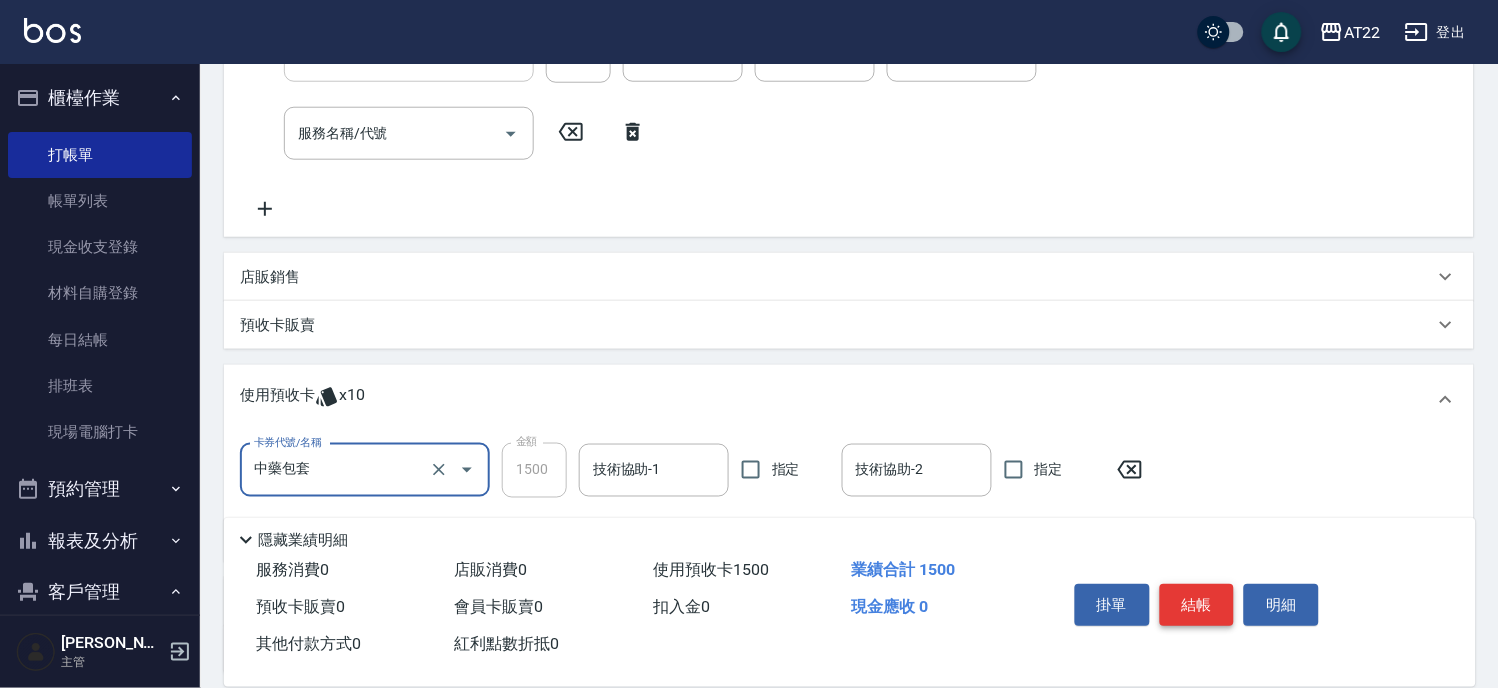 click on "結帳" at bounding box center [1197, 605] 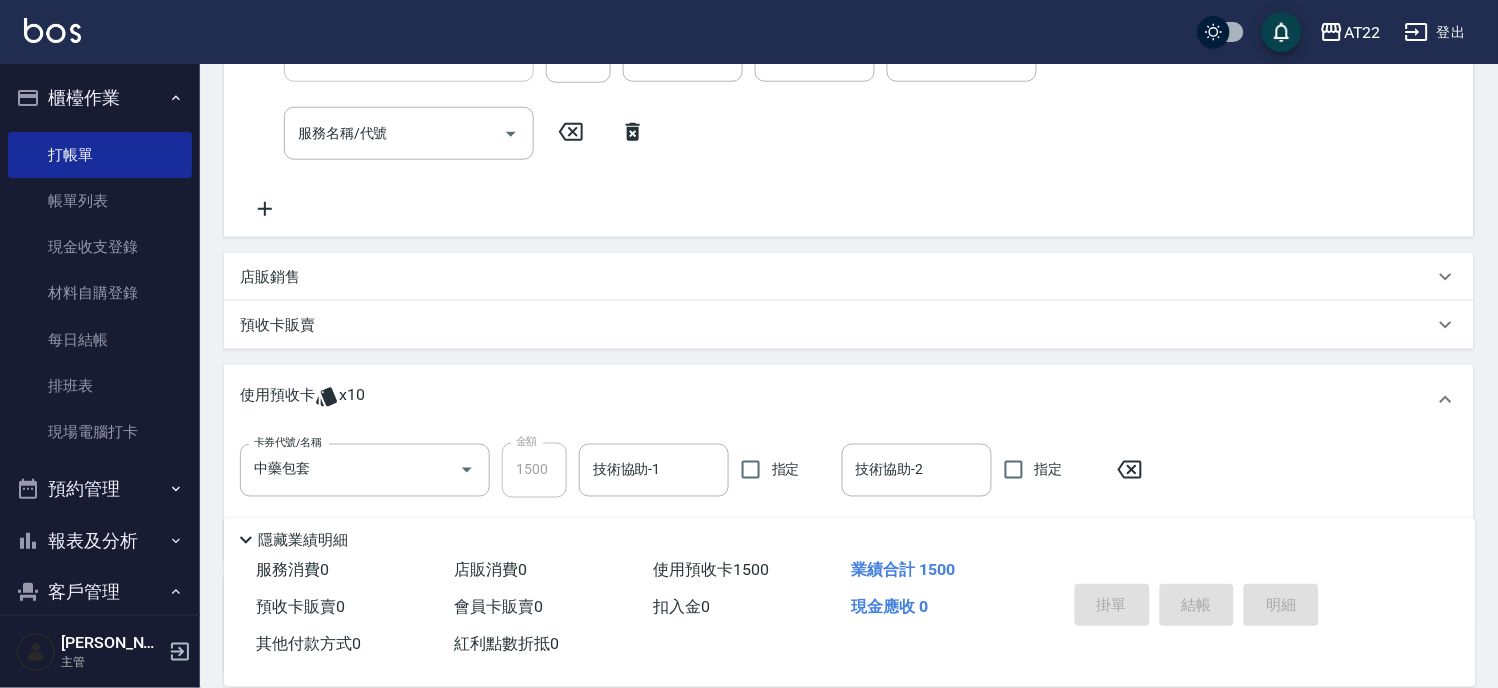 type on "[DATE] 15:05" 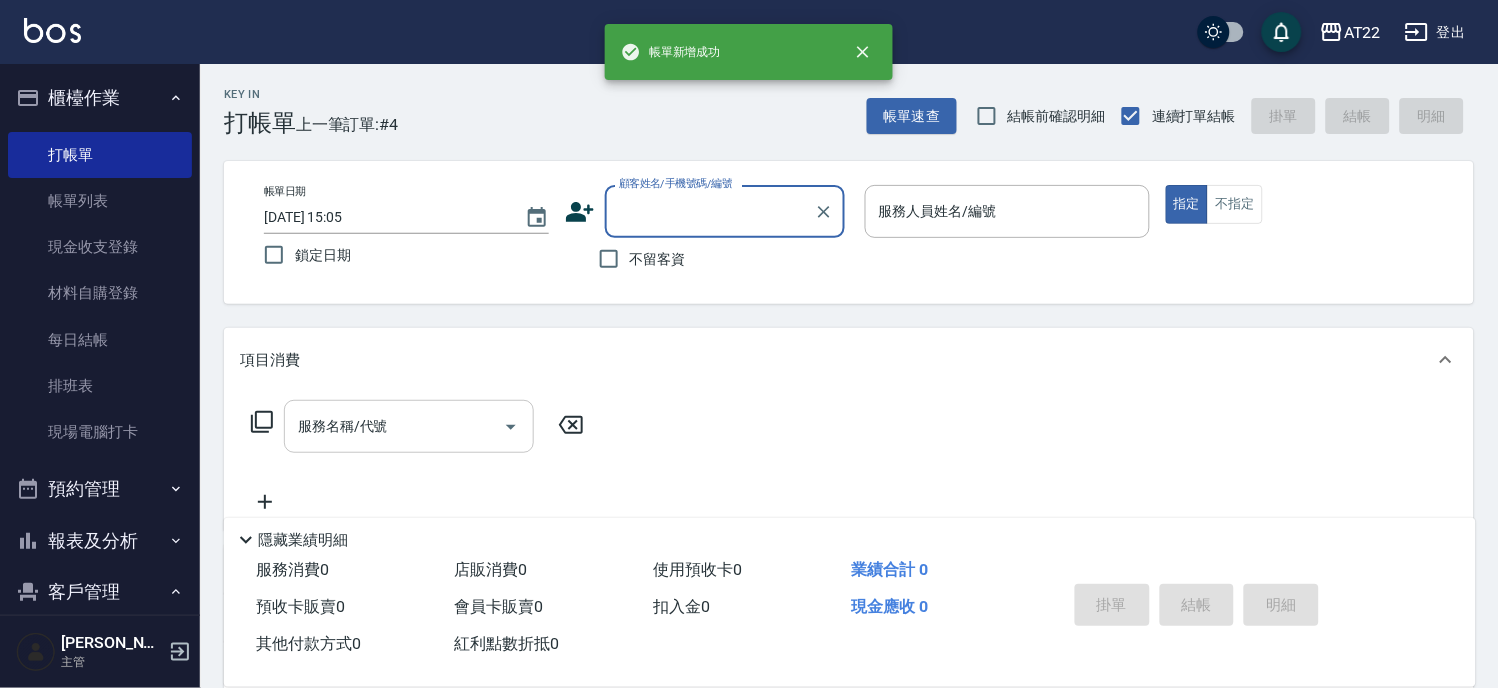scroll, scrollTop: 0, scrollLeft: 0, axis: both 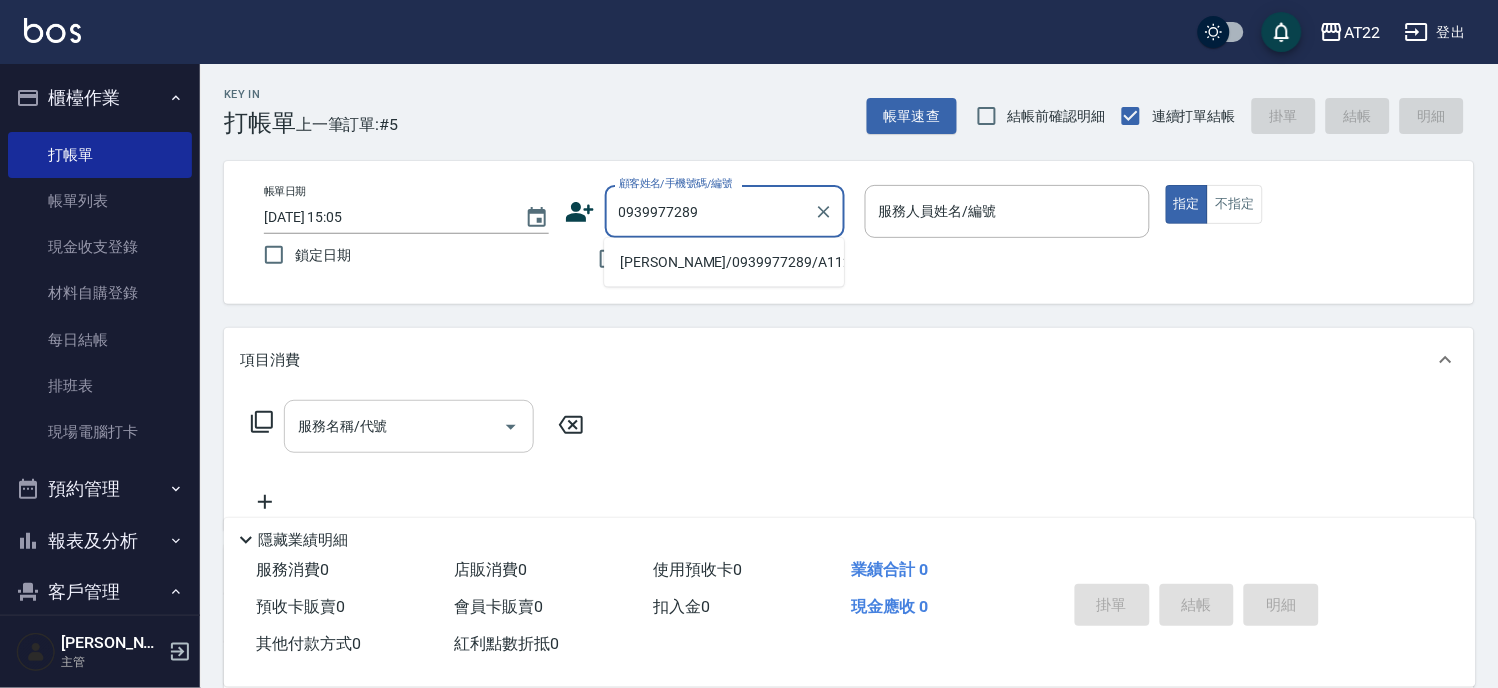 click on "[PERSON_NAME]/0939977289/A1121" at bounding box center [724, 262] 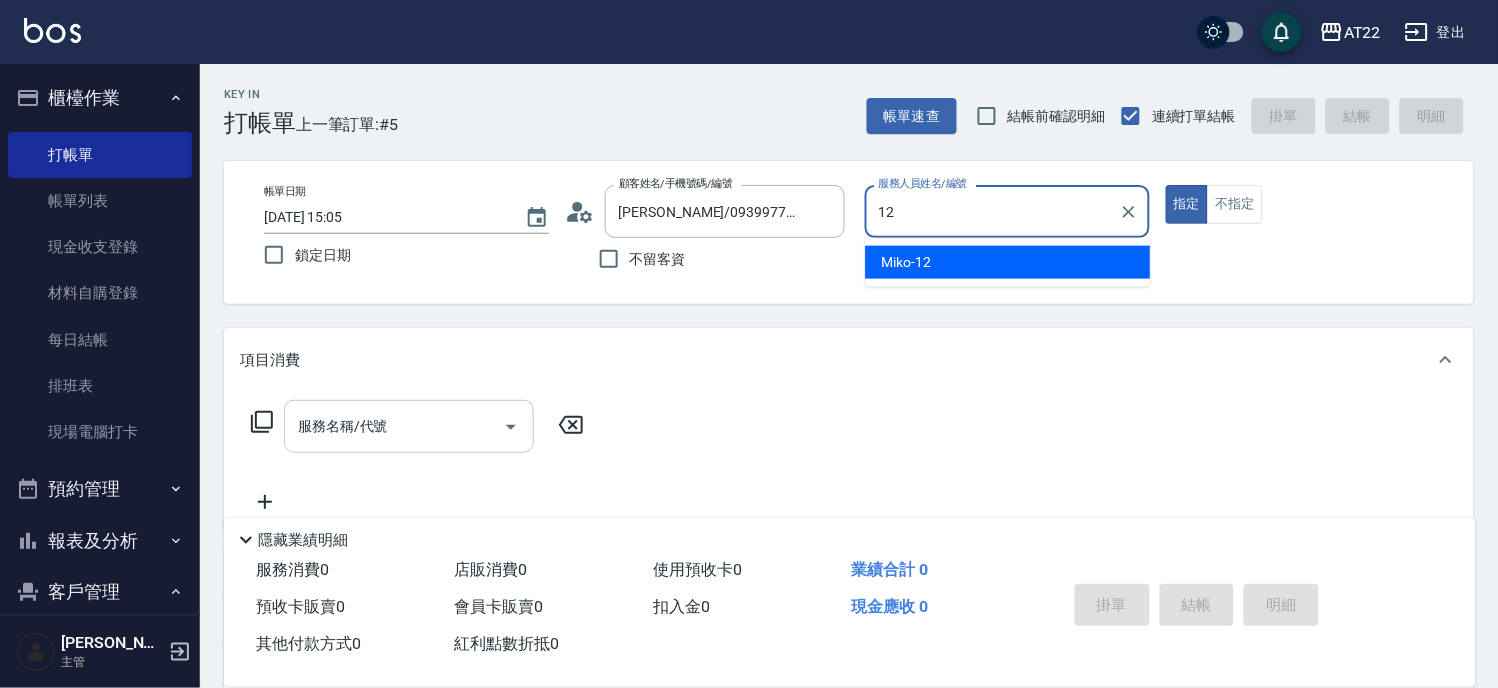 type on "Miko-12" 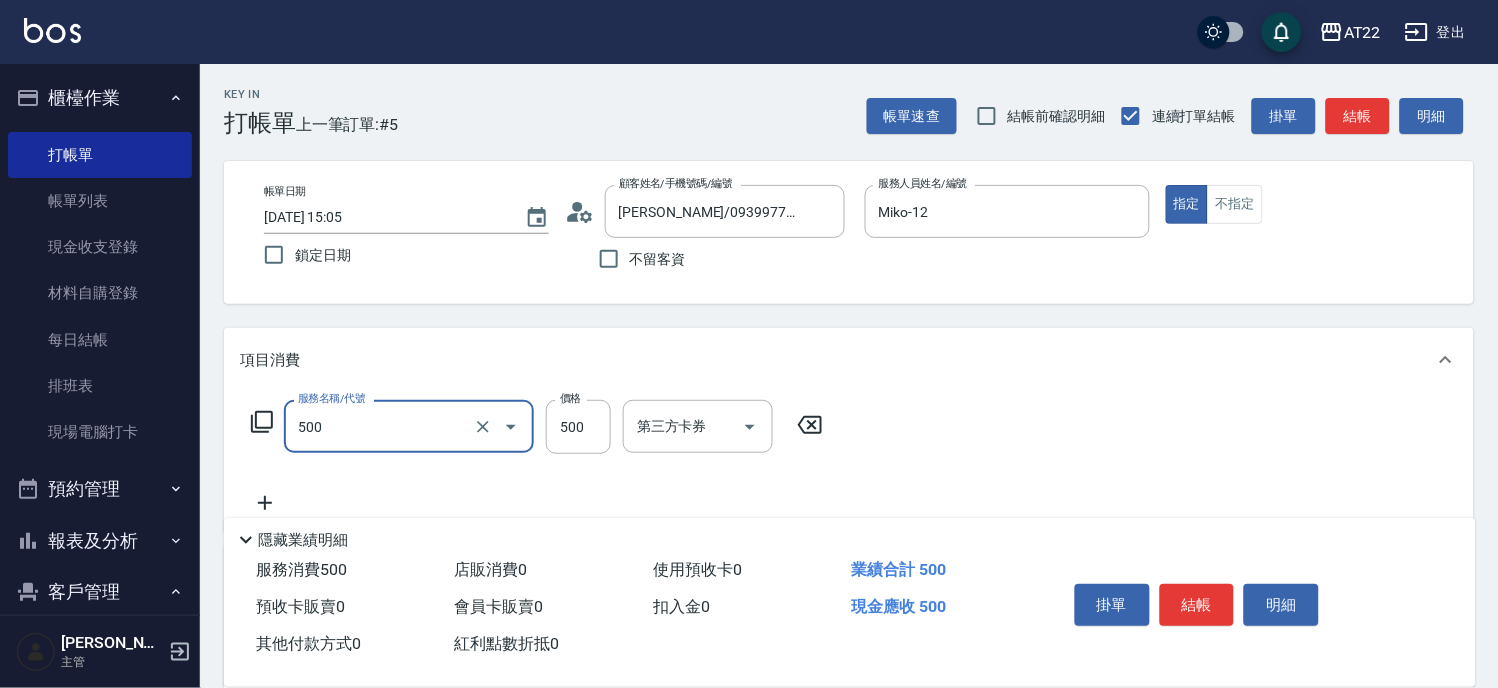 type on "剪髮(500)" 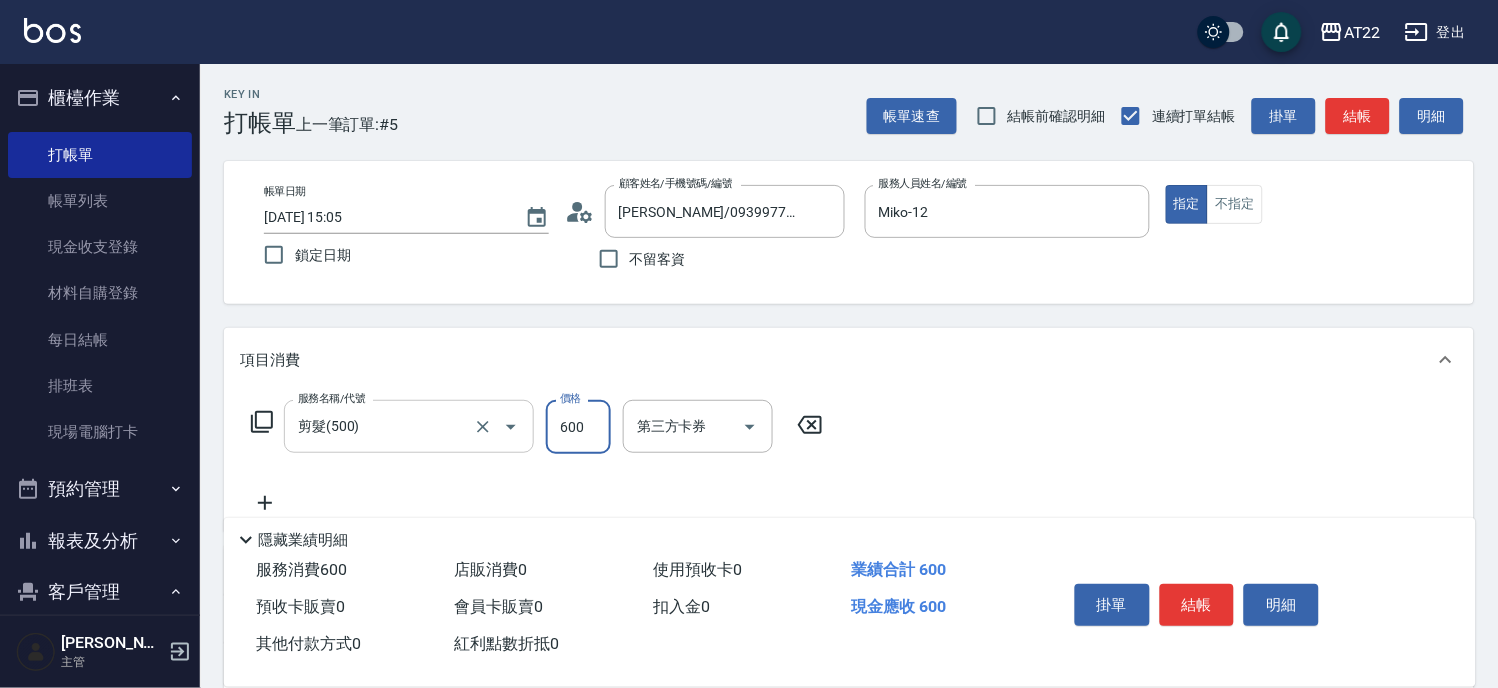 type on "600" 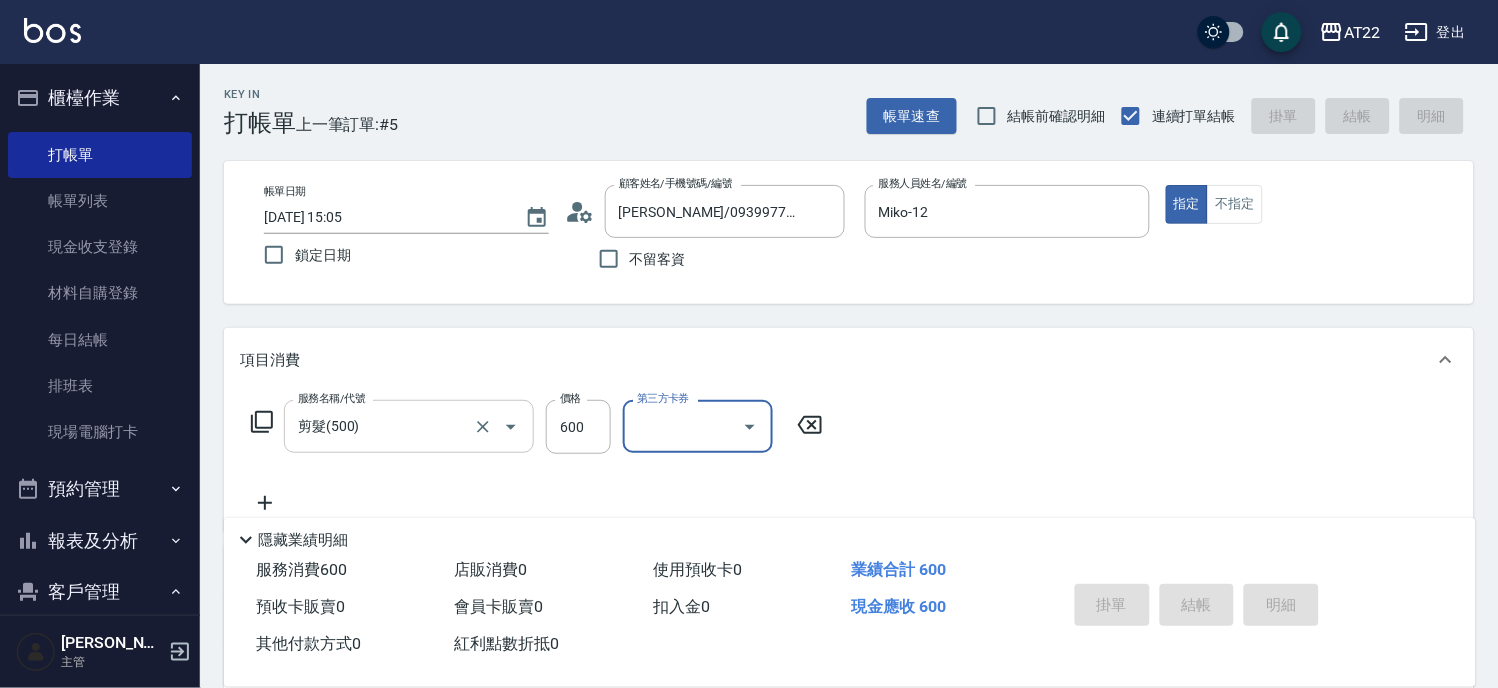 type 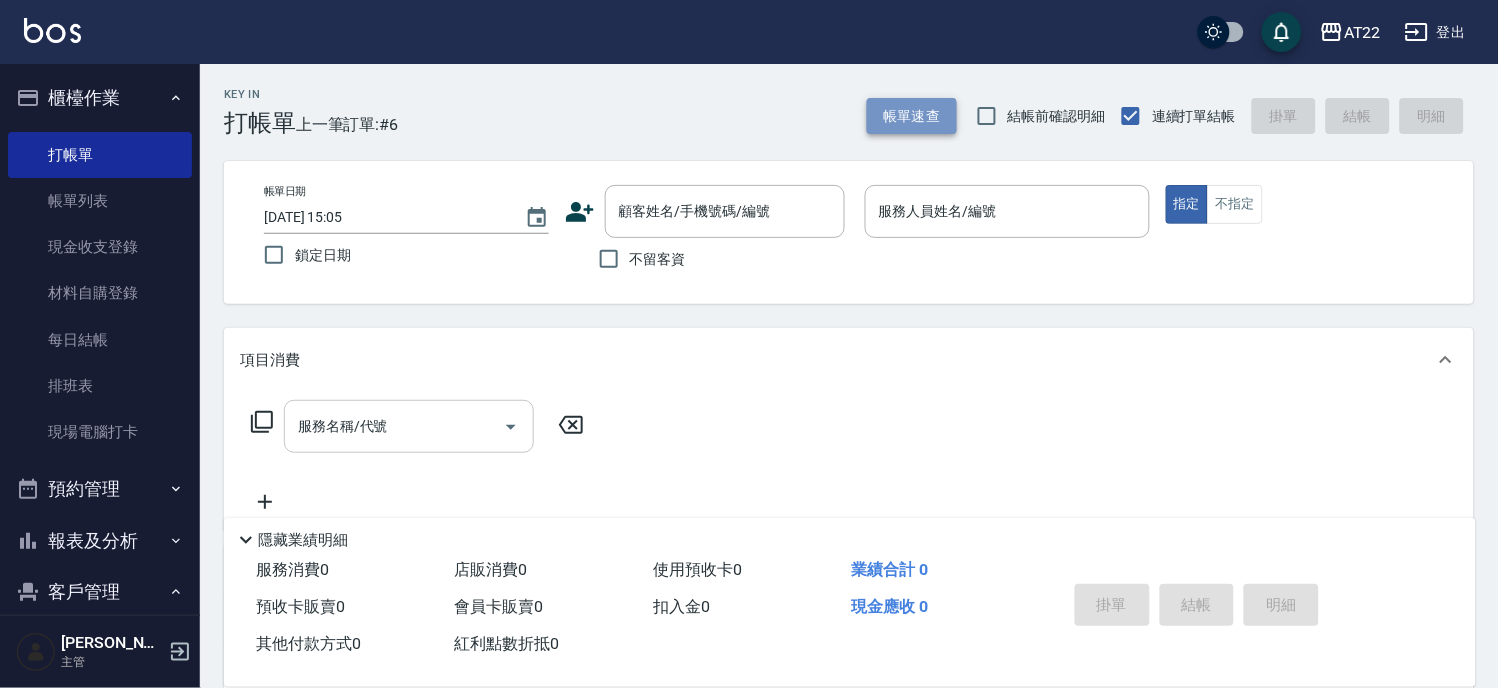 click on "帳單速查" at bounding box center (912, 116) 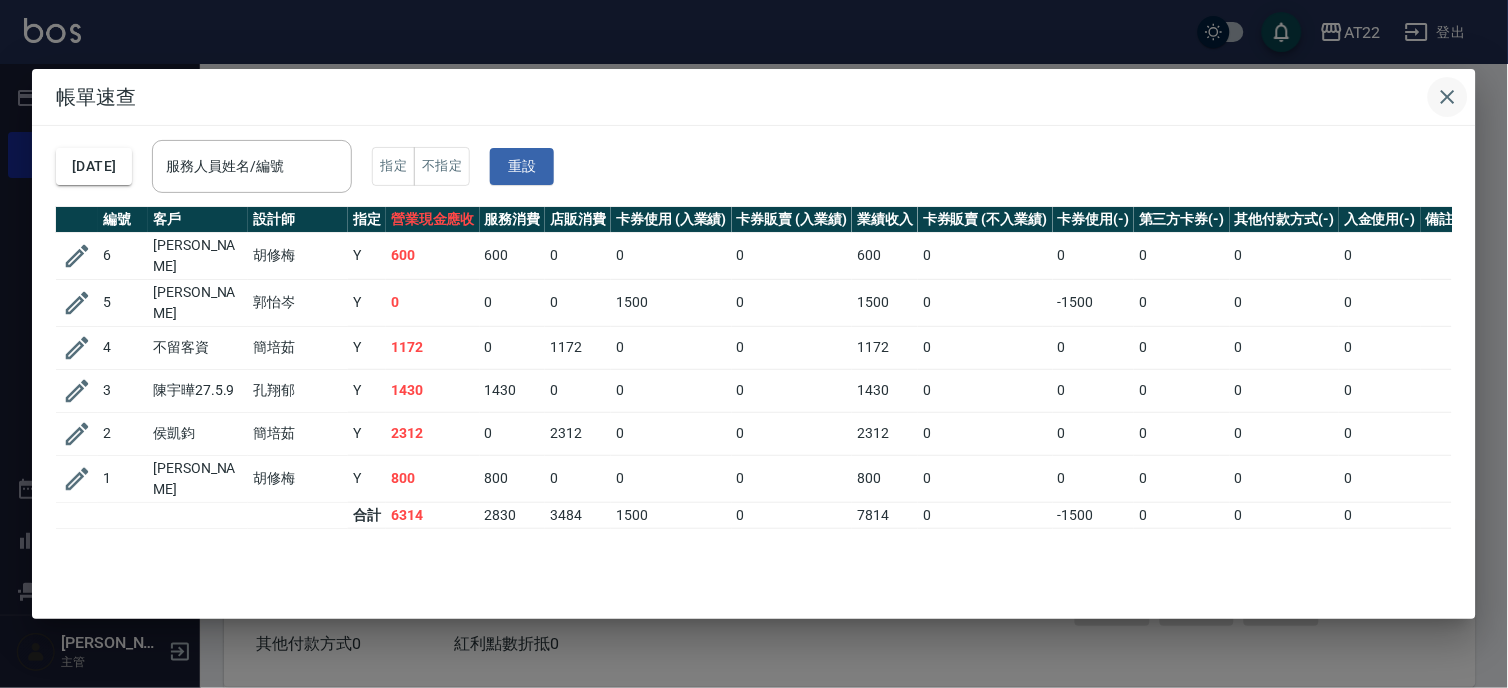 click 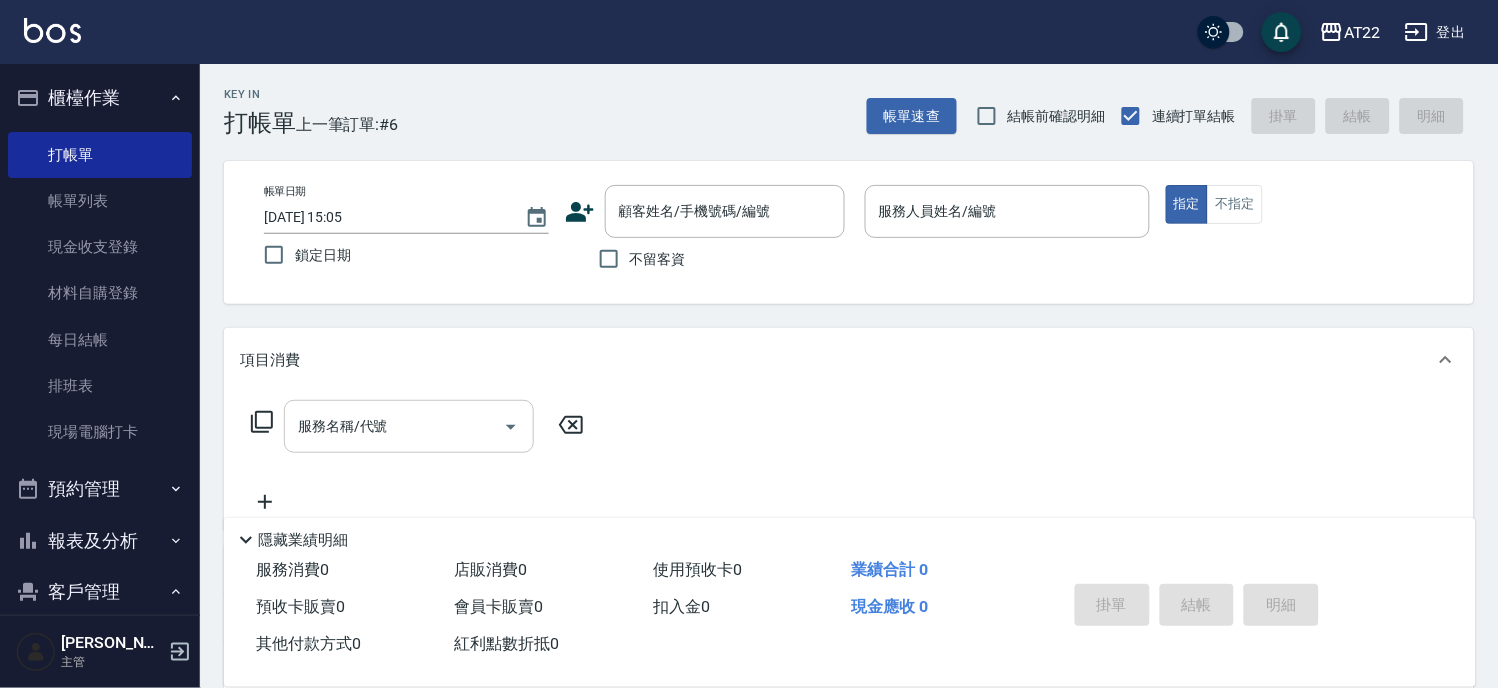 scroll, scrollTop: 111, scrollLeft: 0, axis: vertical 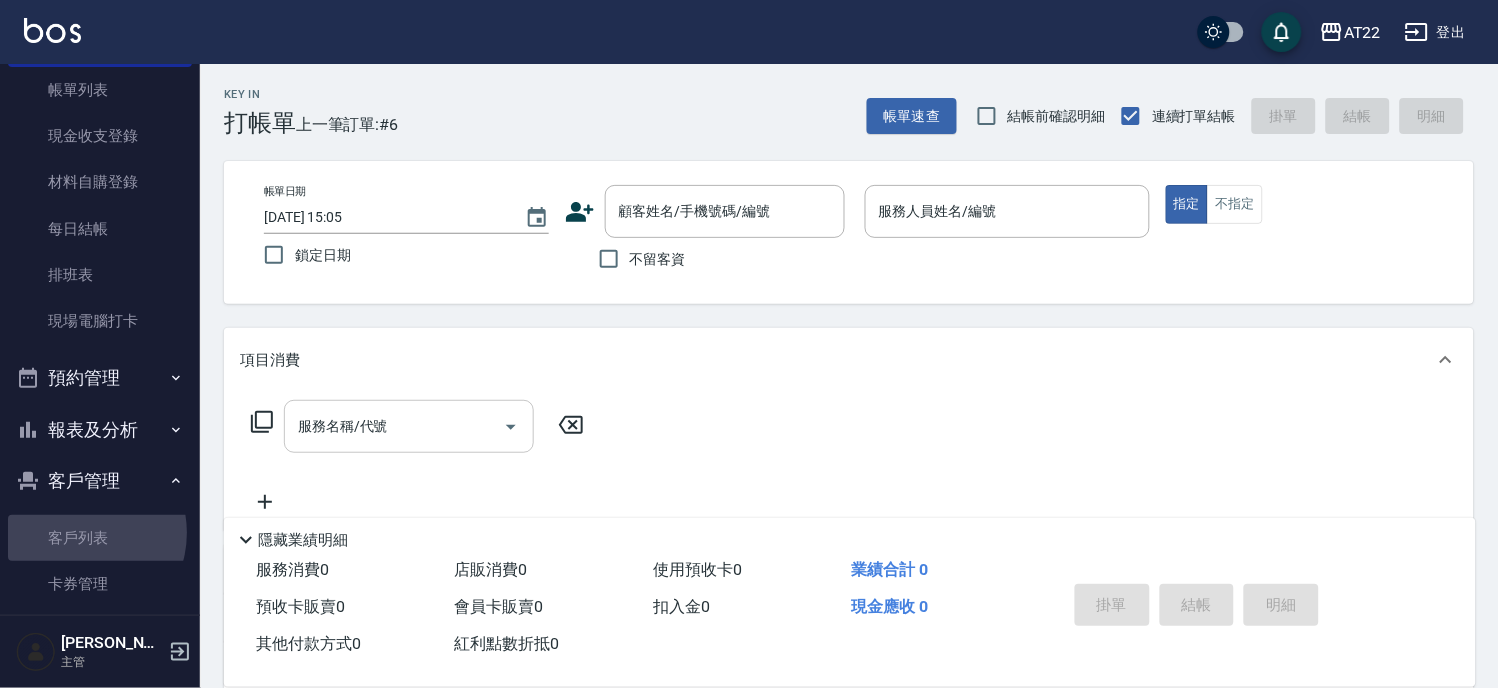 drag, startPoint x: 77, startPoint y: 533, endPoint x: 137, endPoint y: 503, distance: 67.08204 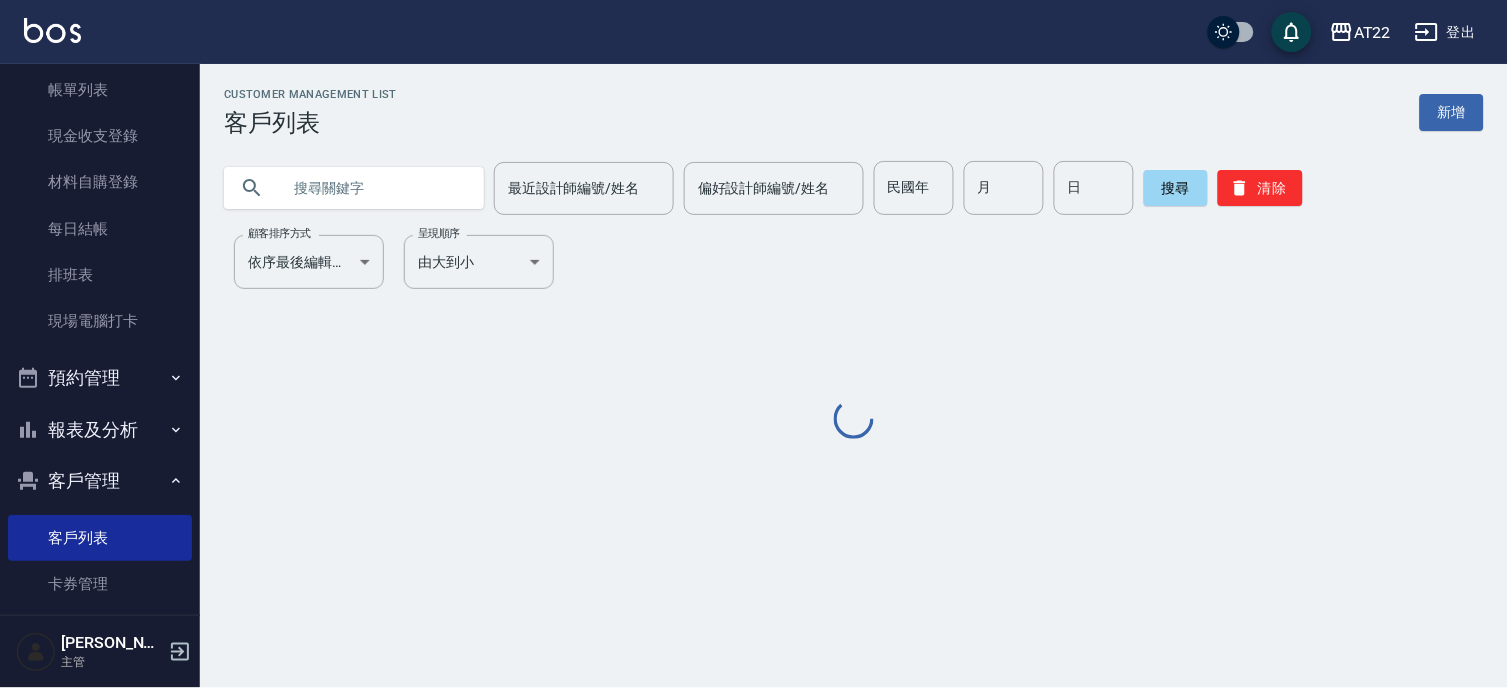 click at bounding box center [374, 188] 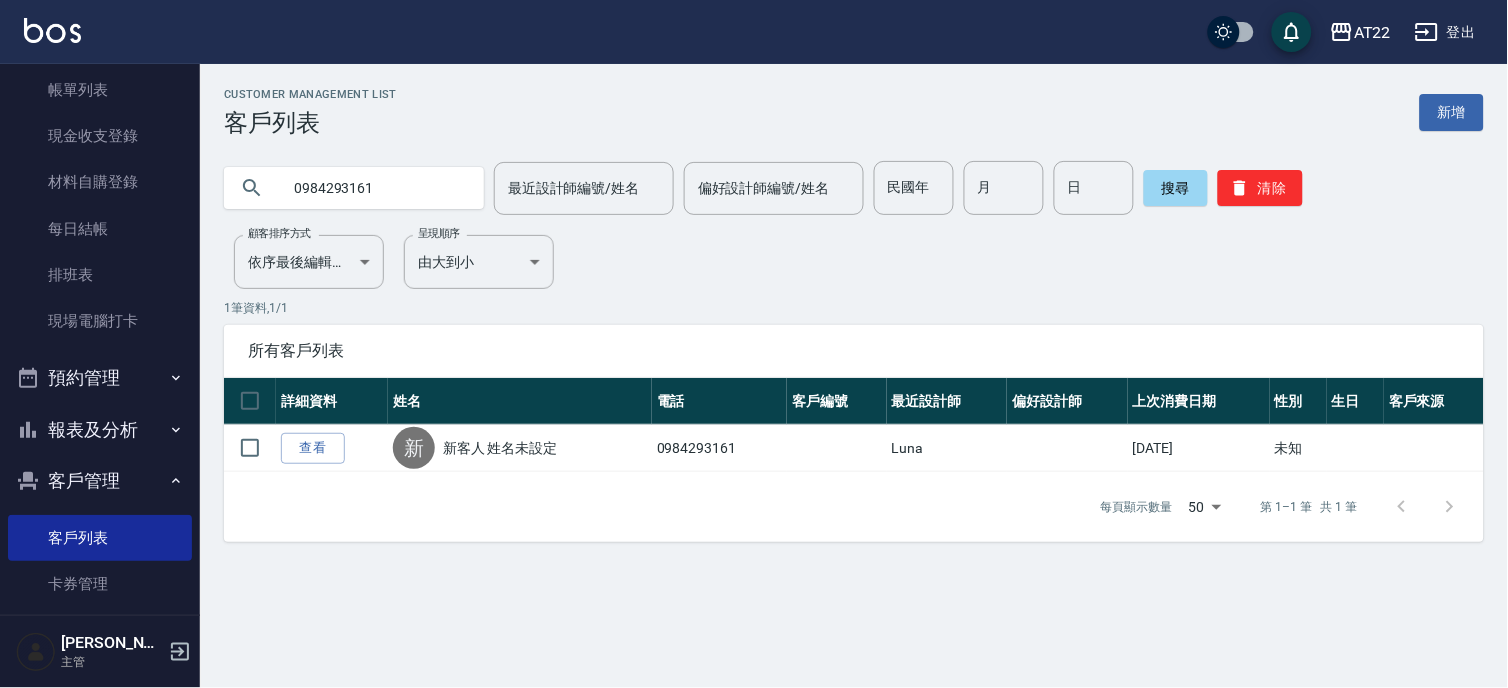 click on "0984293161" at bounding box center (374, 188) 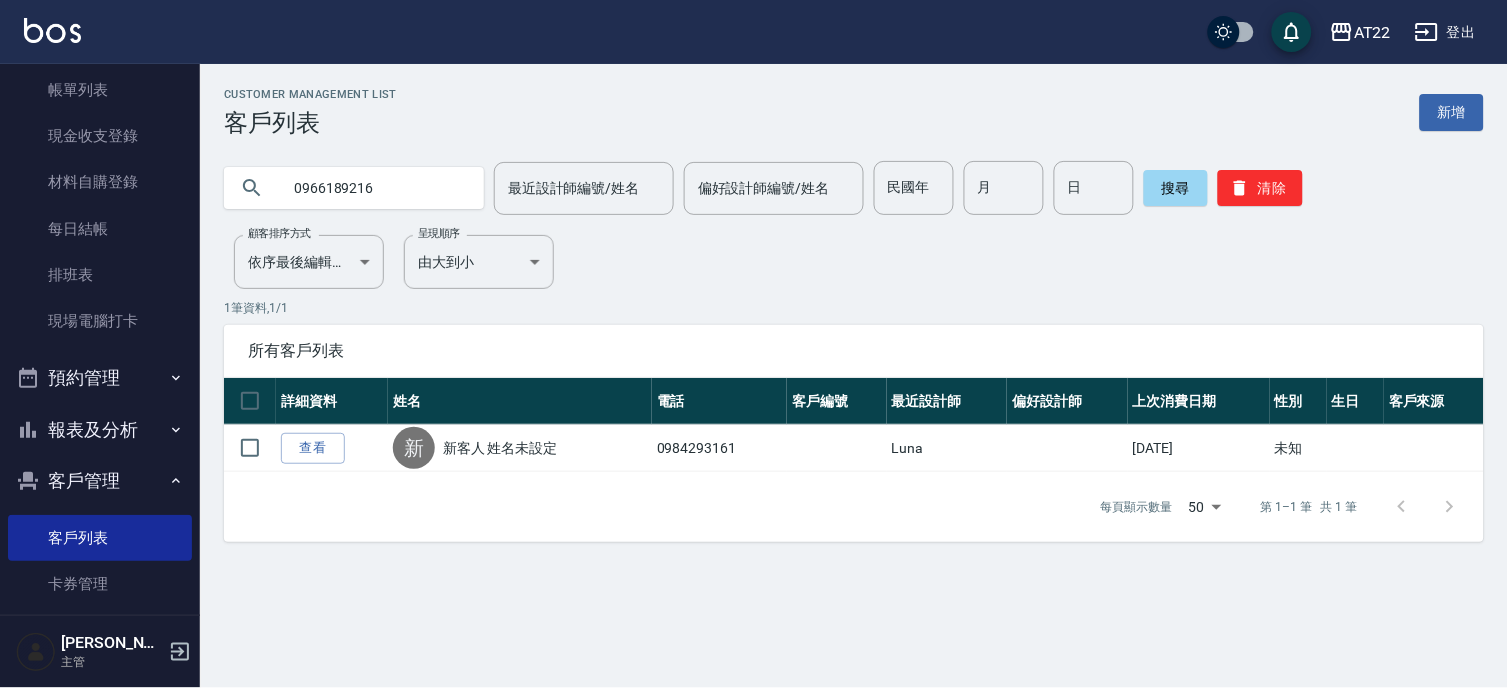 type on "0966189216" 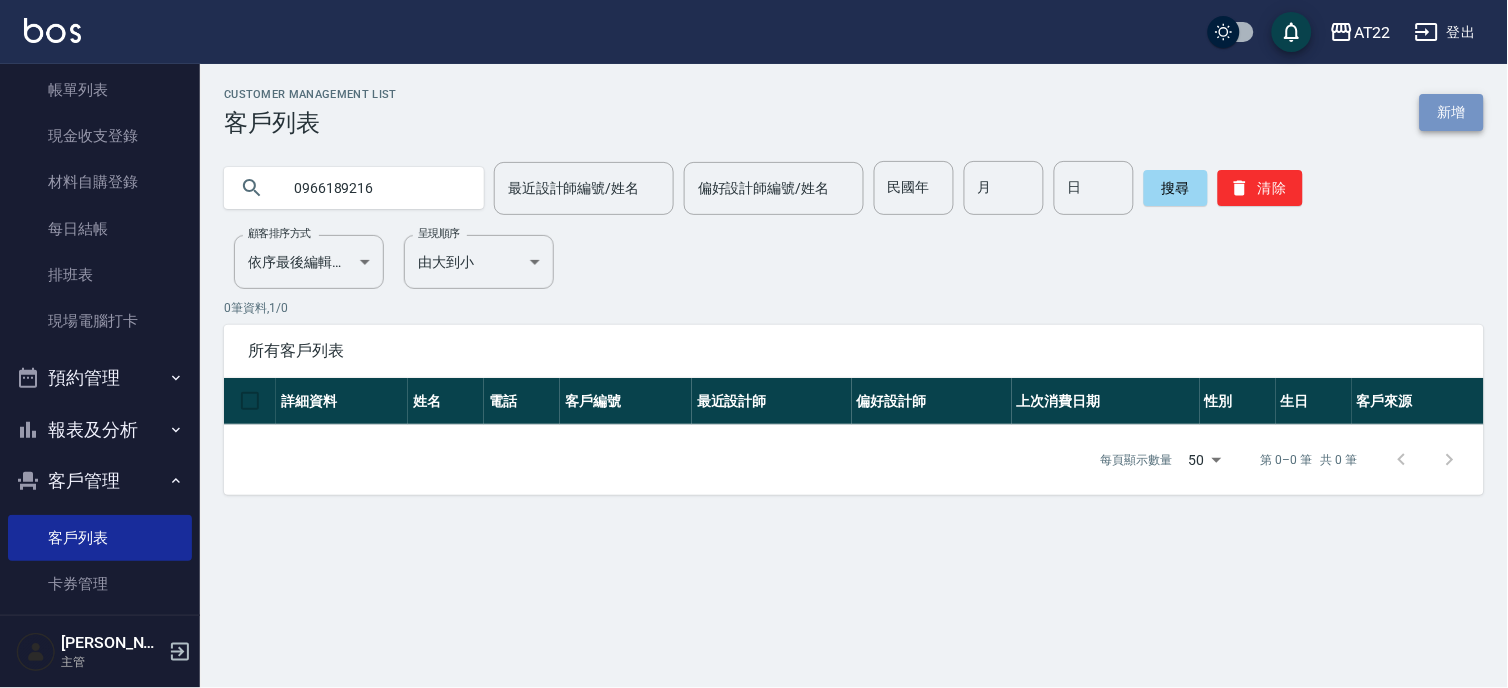 click on "新增" at bounding box center (1452, 112) 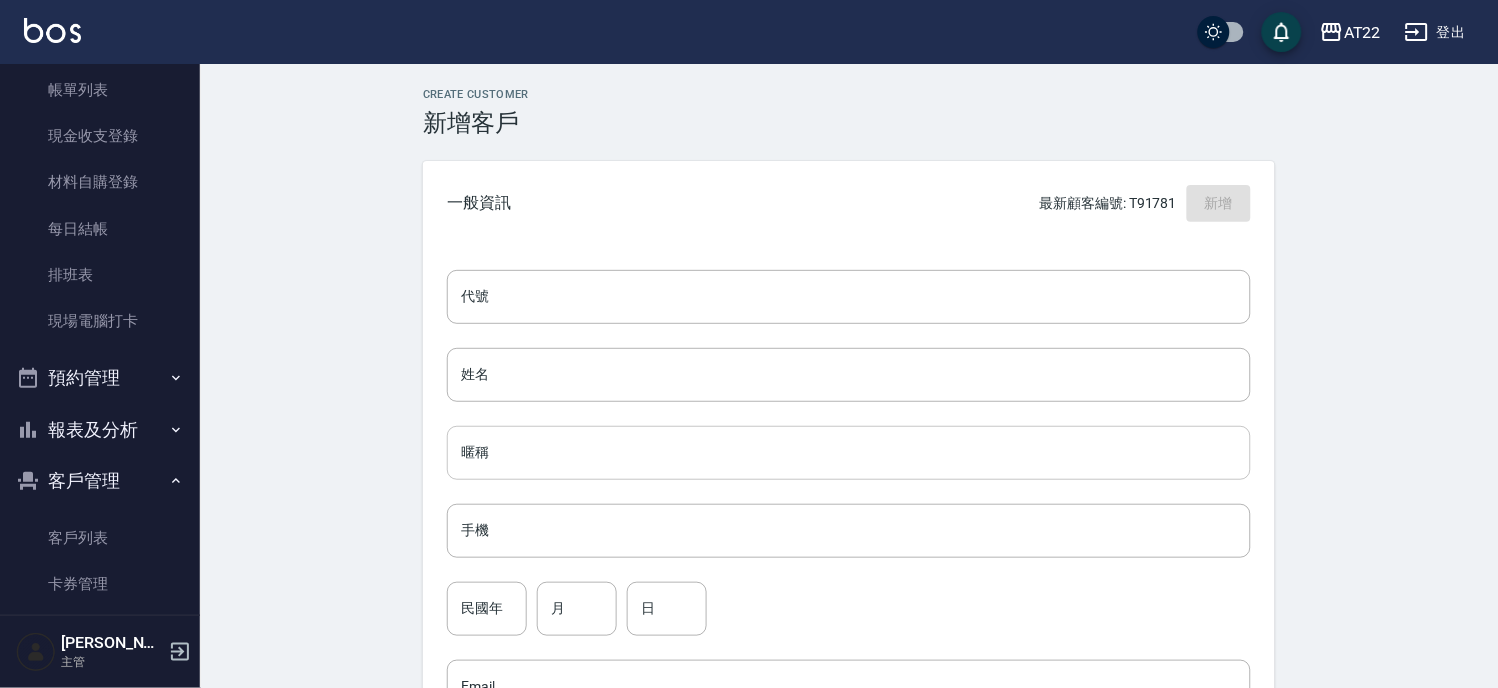 click on "暱稱" at bounding box center [849, 453] 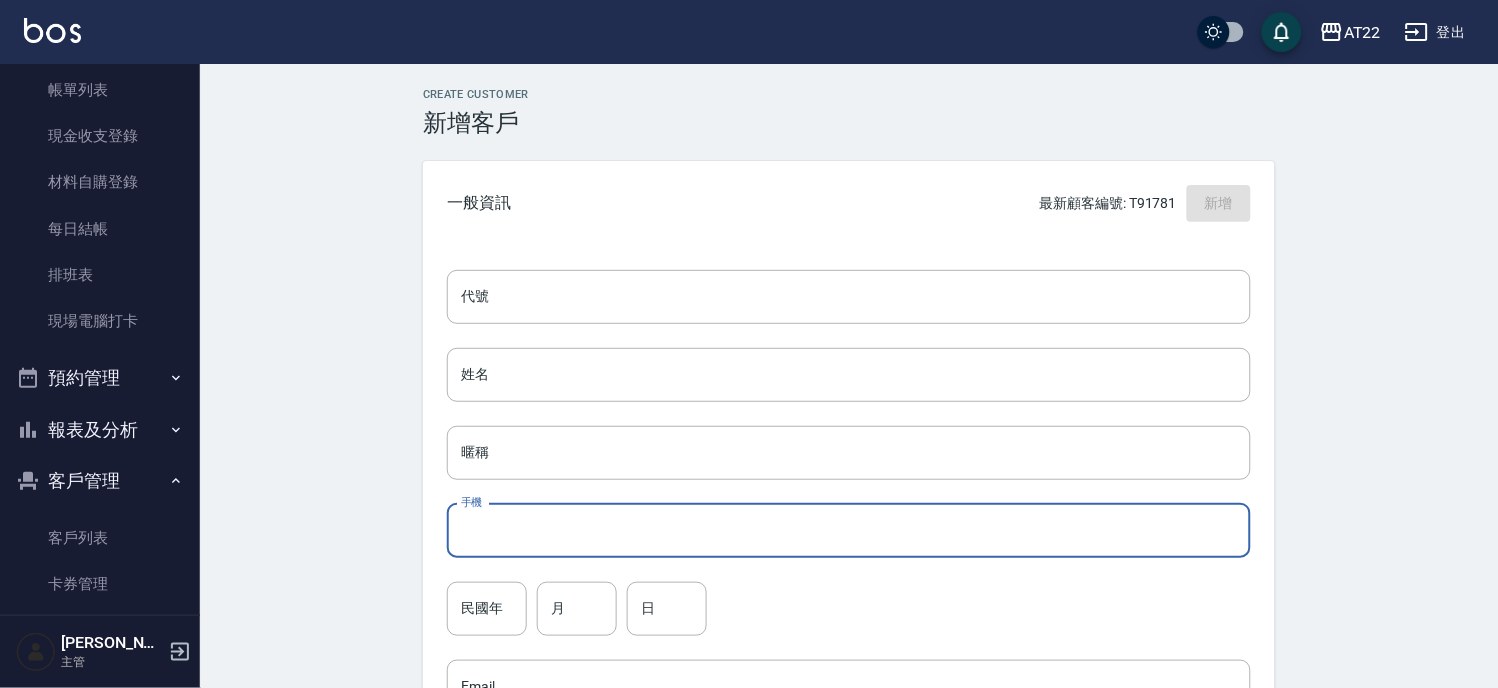 click on "手機" at bounding box center [849, 531] 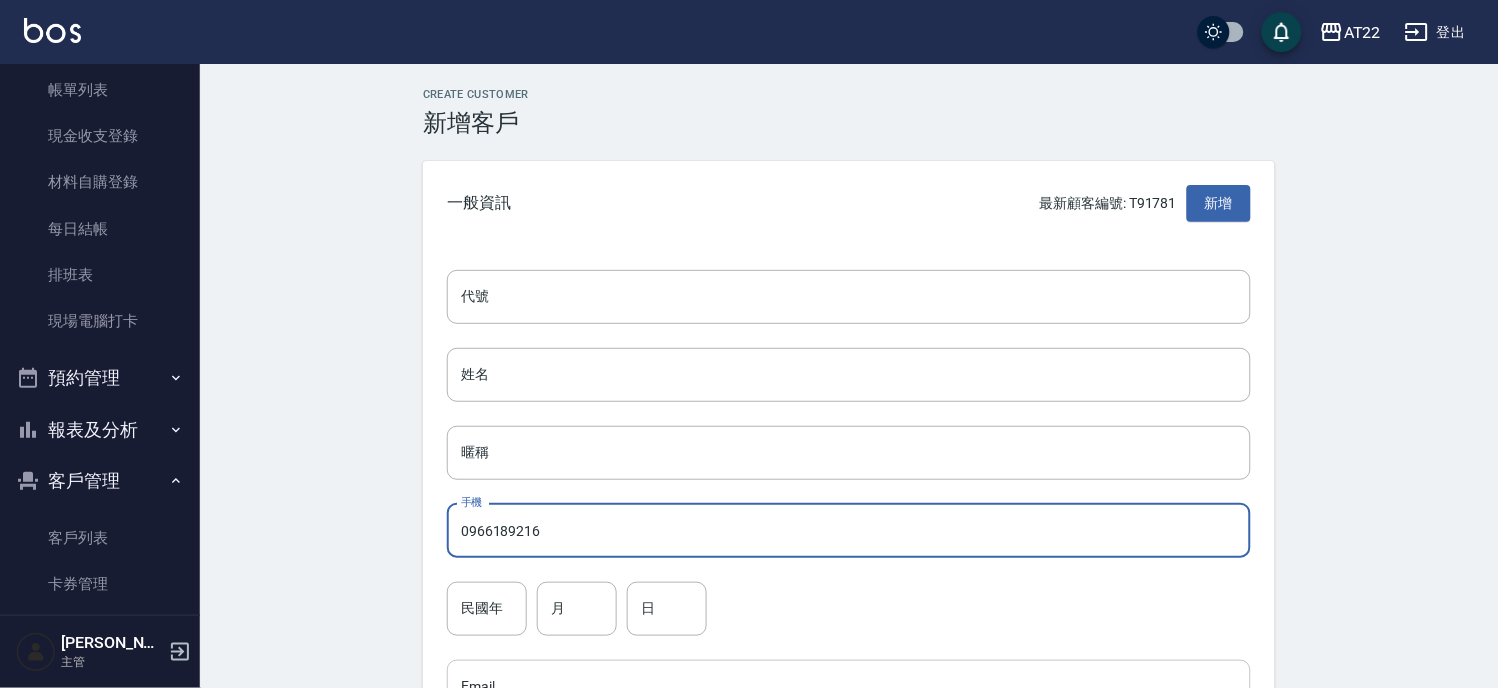 type on "0966189216" 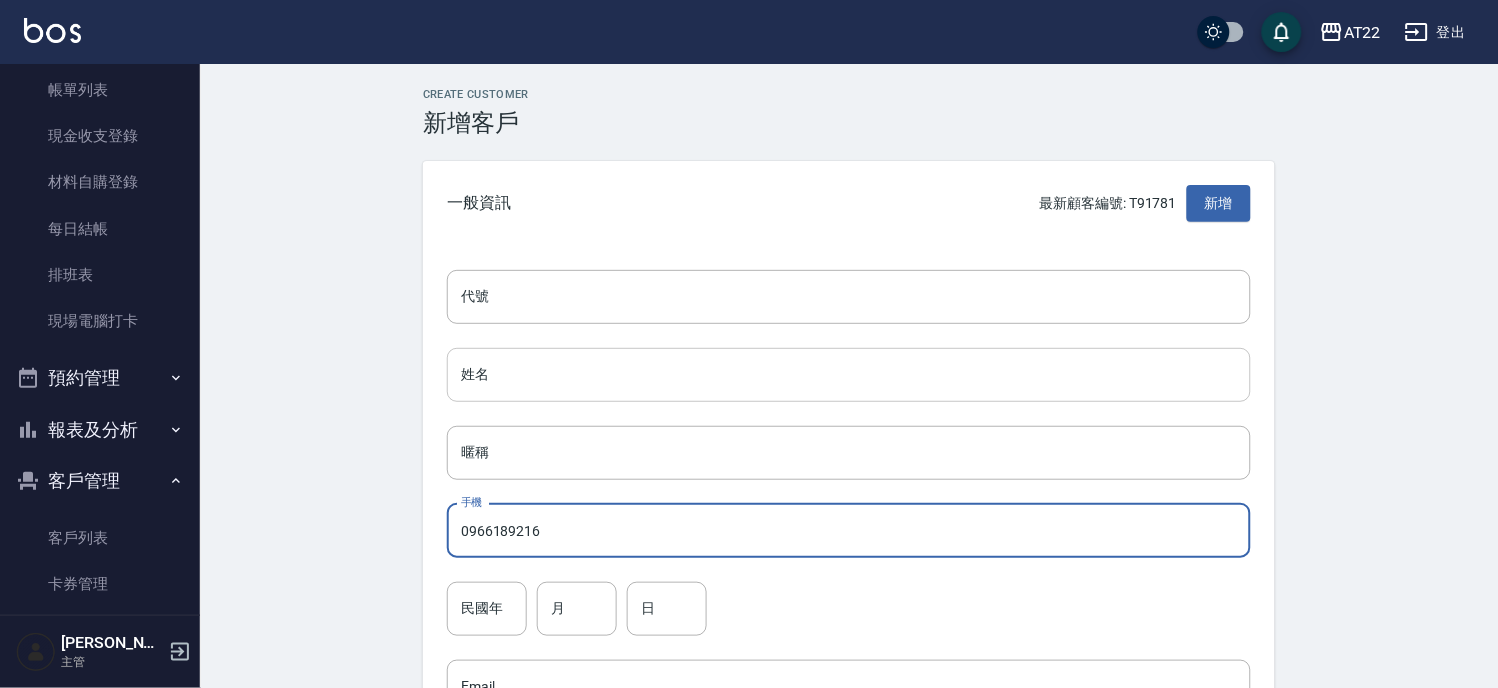 click on "姓名" at bounding box center [849, 375] 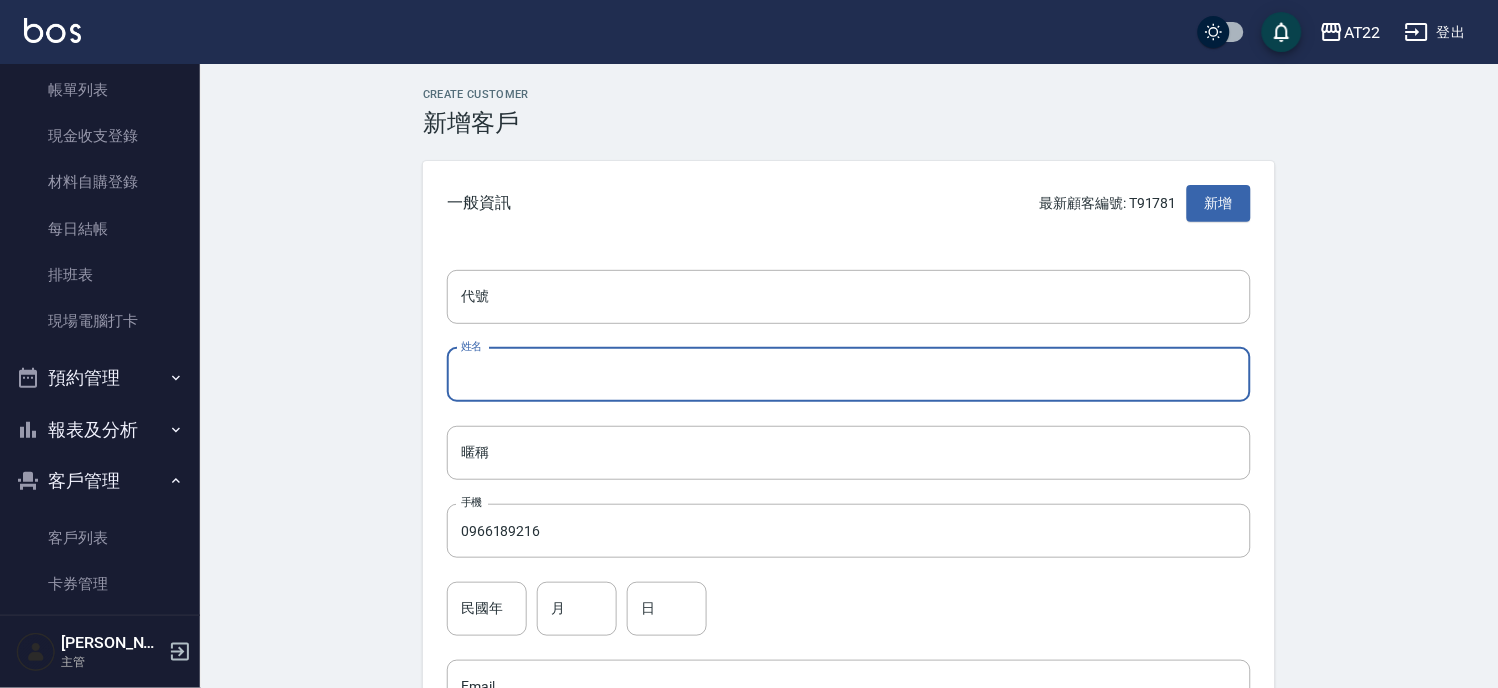 paste on "[PERSON_NAME]" 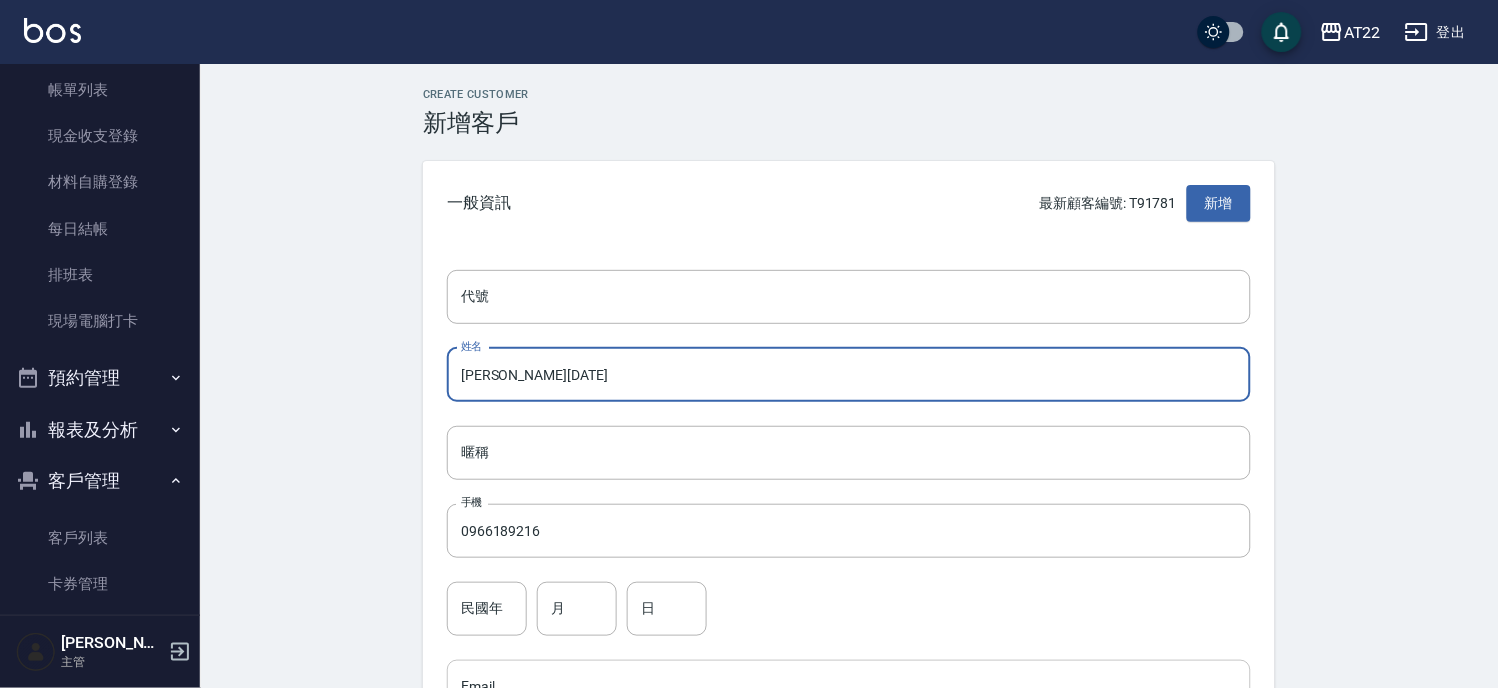 type on "[PERSON_NAME][DATE]" 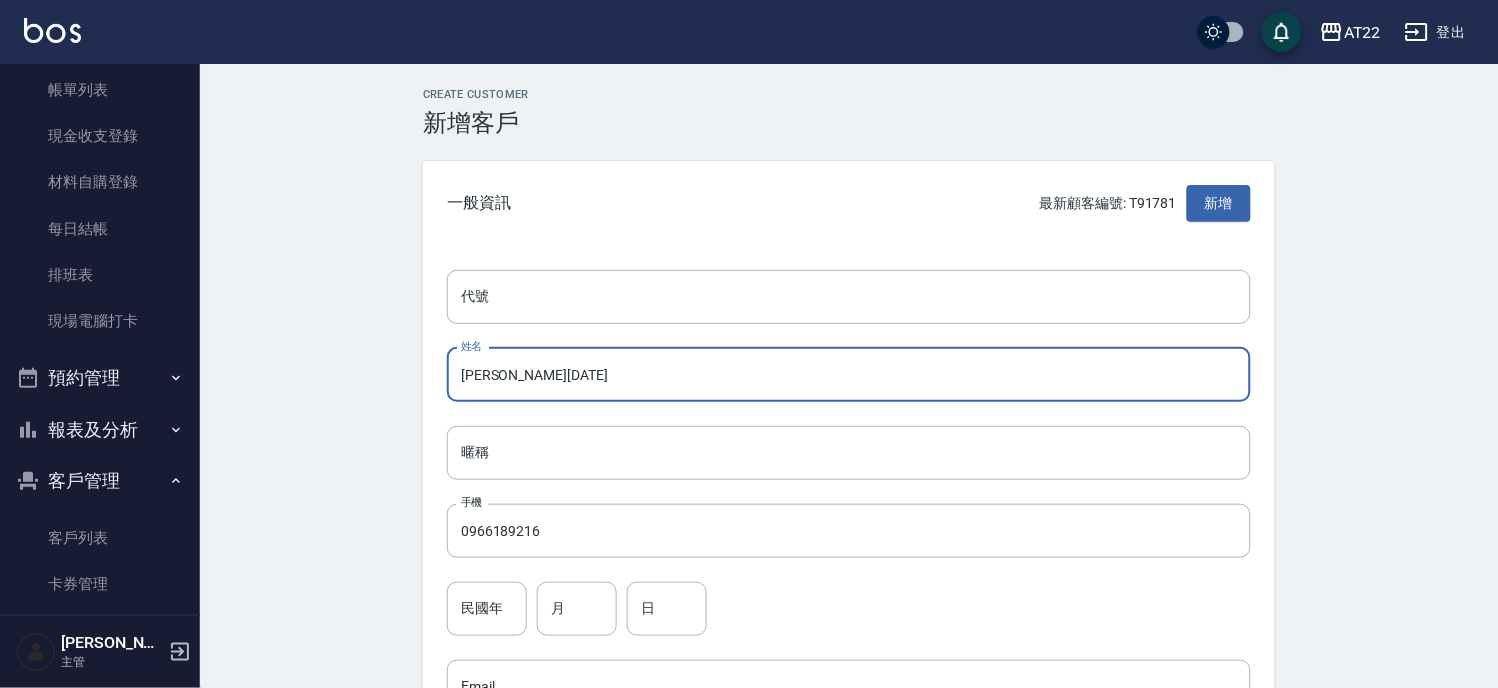drag, startPoint x: 501, startPoint y: 235, endPoint x: 504, endPoint y: 305, distance: 70.064255 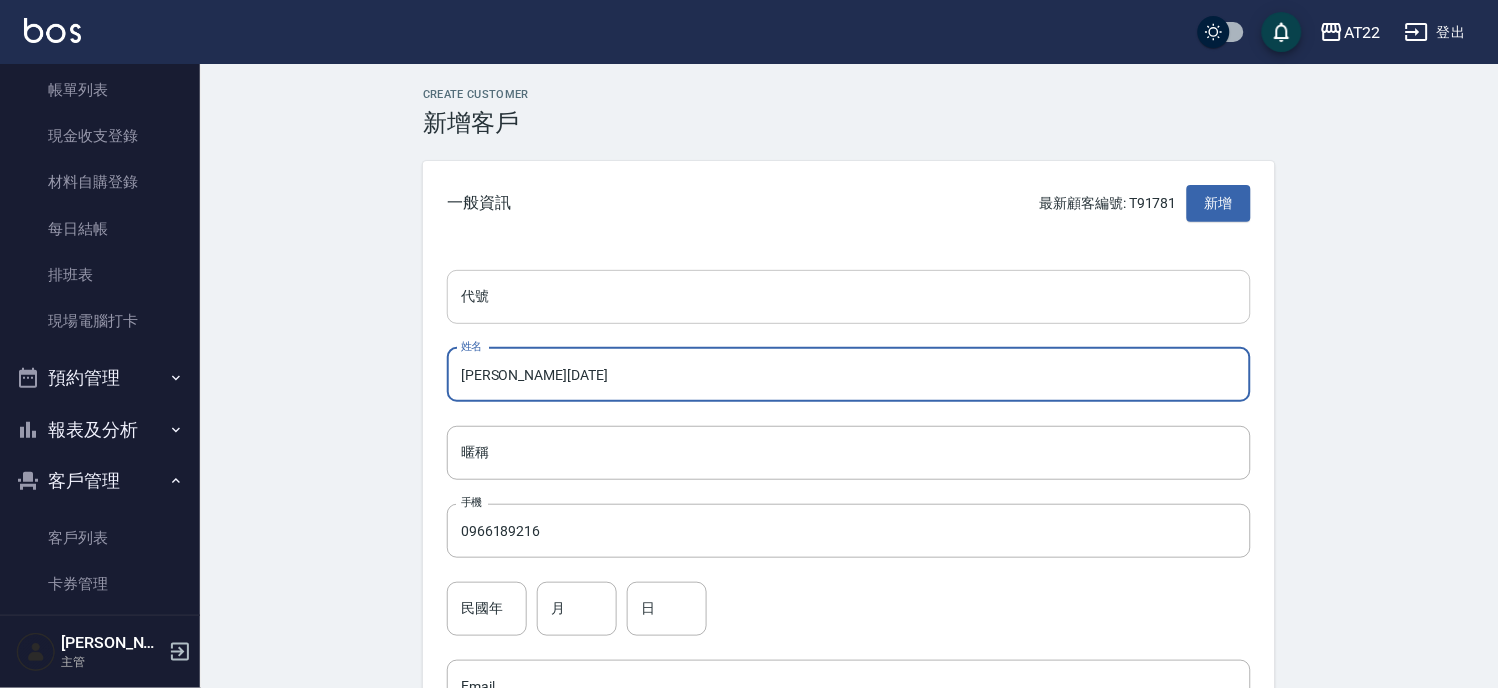 click on "一般資訊" at bounding box center [479, 203] 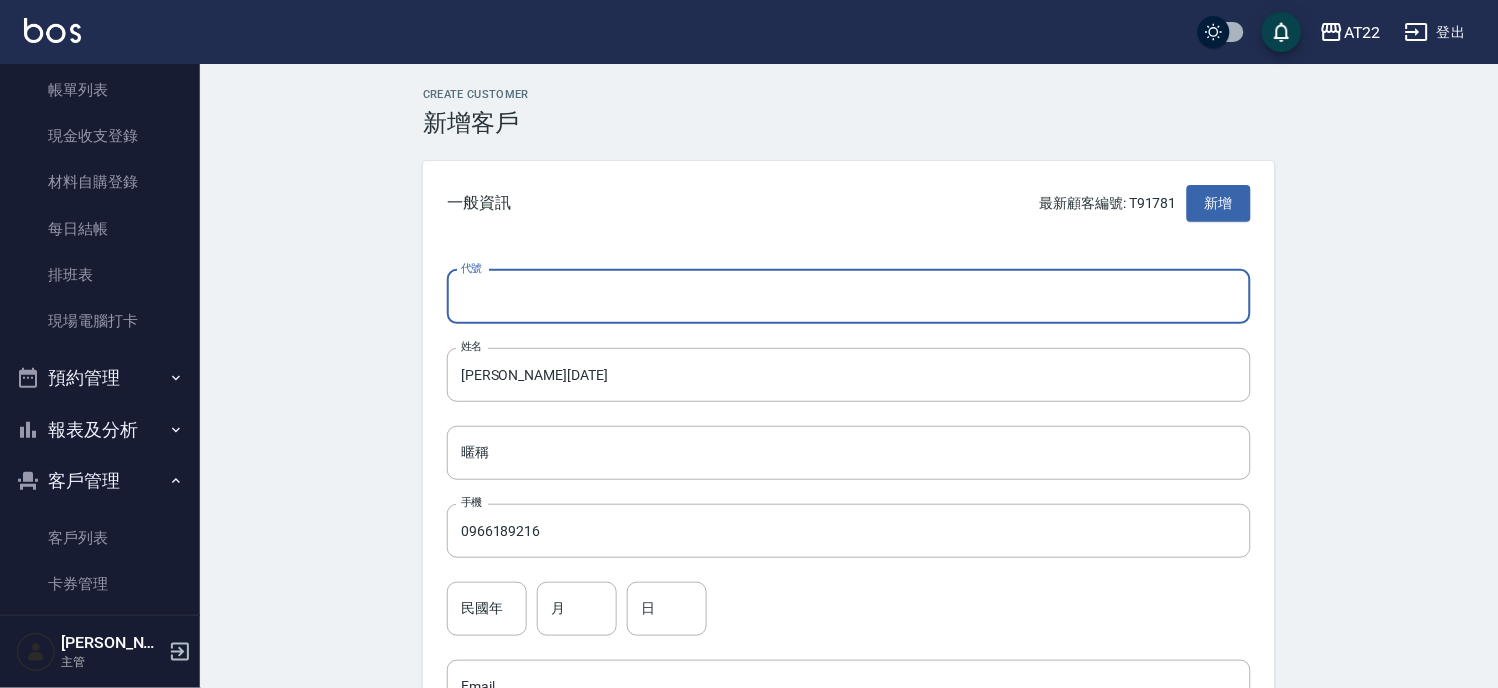 click on "代號" at bounding box center (849, 297) 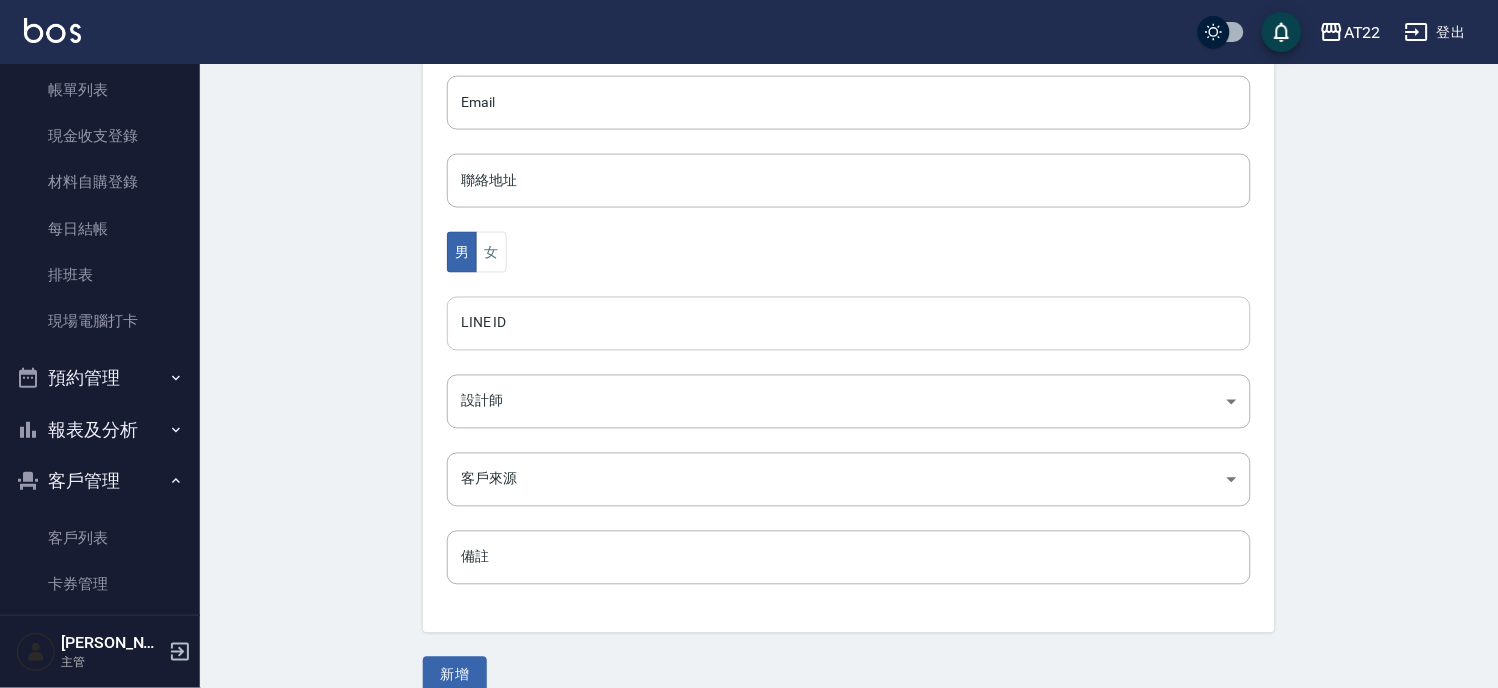 scroll, scrollTop: 613, scrollLeft: 0, axis: vertical 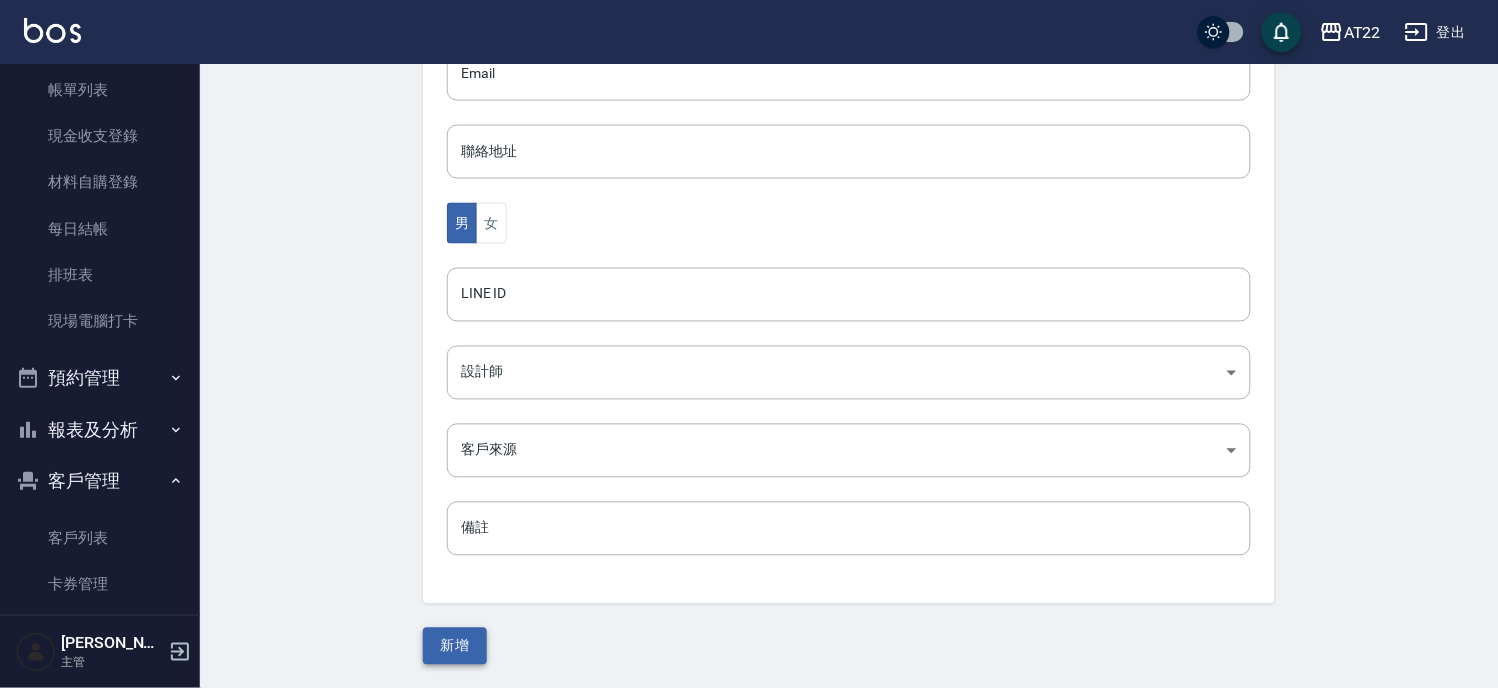 type on "T84734" 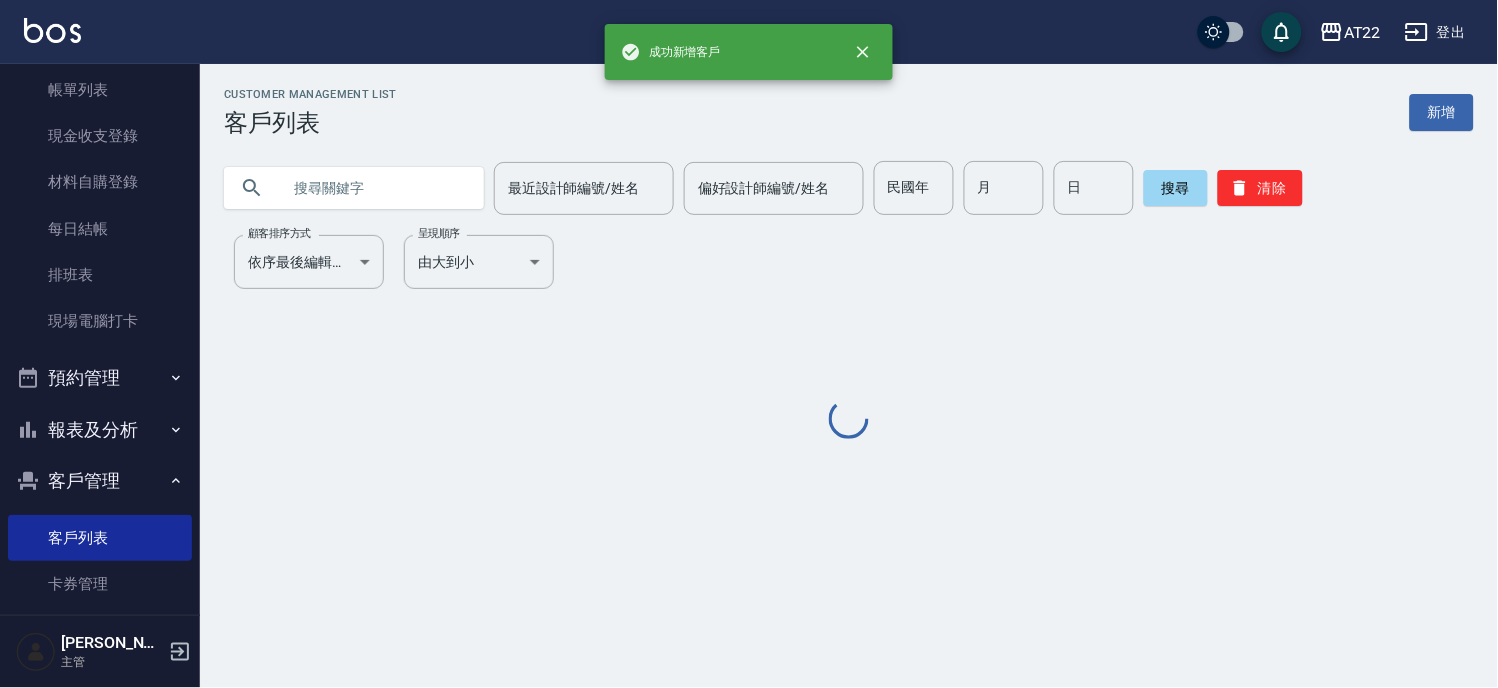 scroll, scrollTop: 0, scrollLeft: 0, axis: both 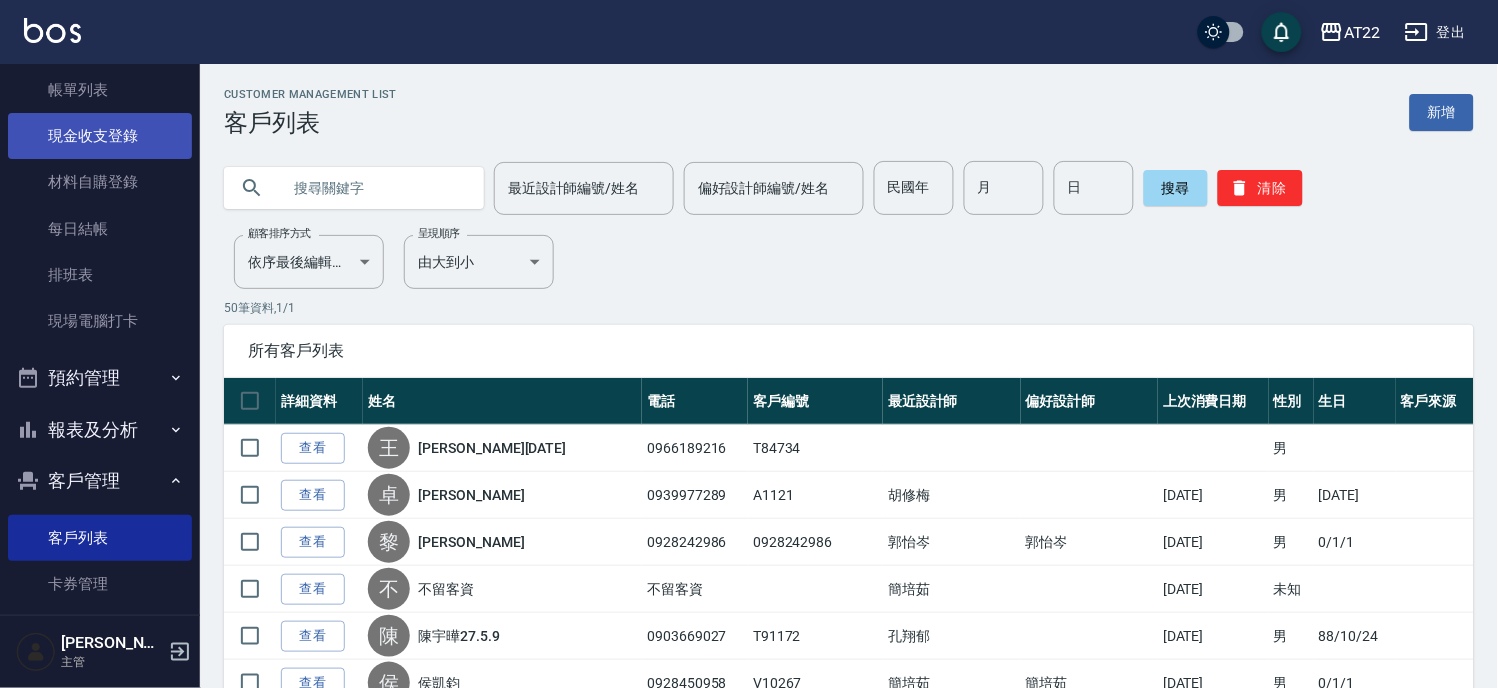 click on "現金收支登錄" at bounding box center [100, 136] 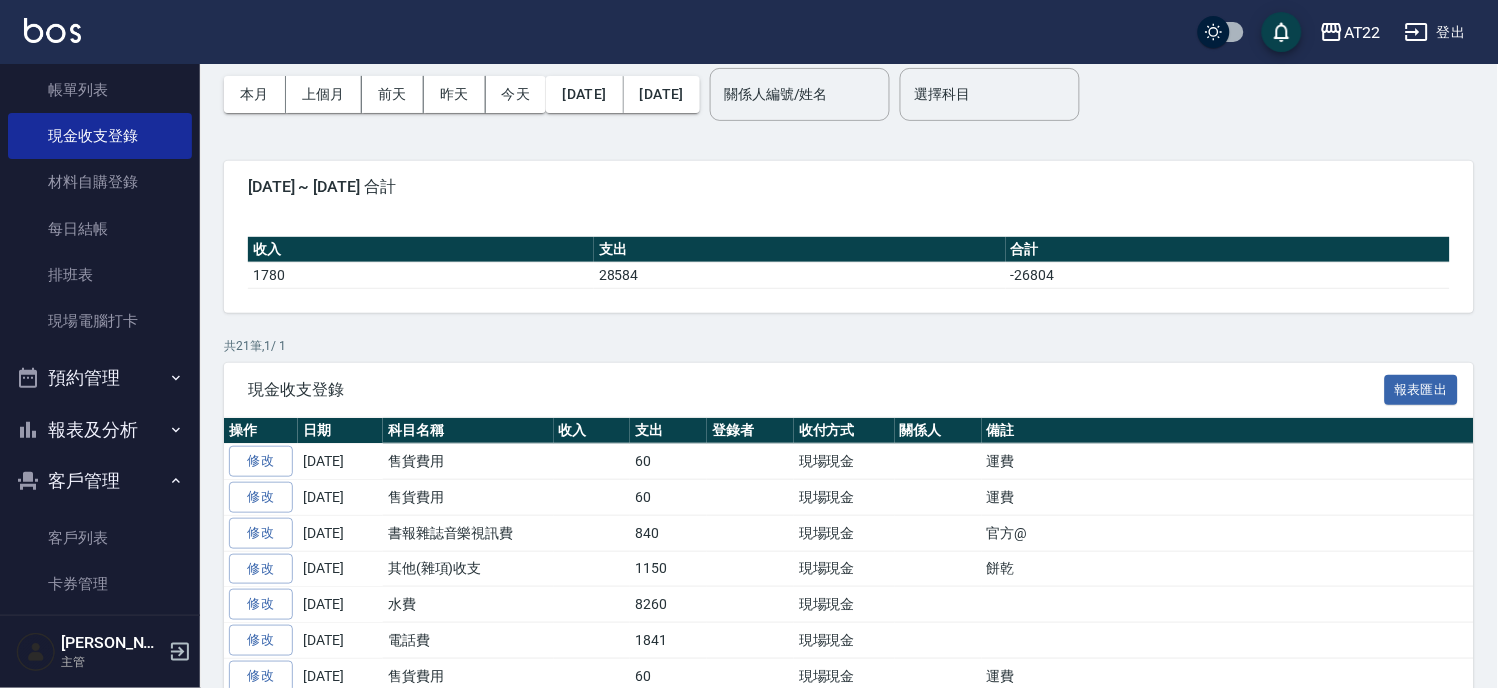 scroll, scrollTop: 0, scrollLeft: 0, axis: both 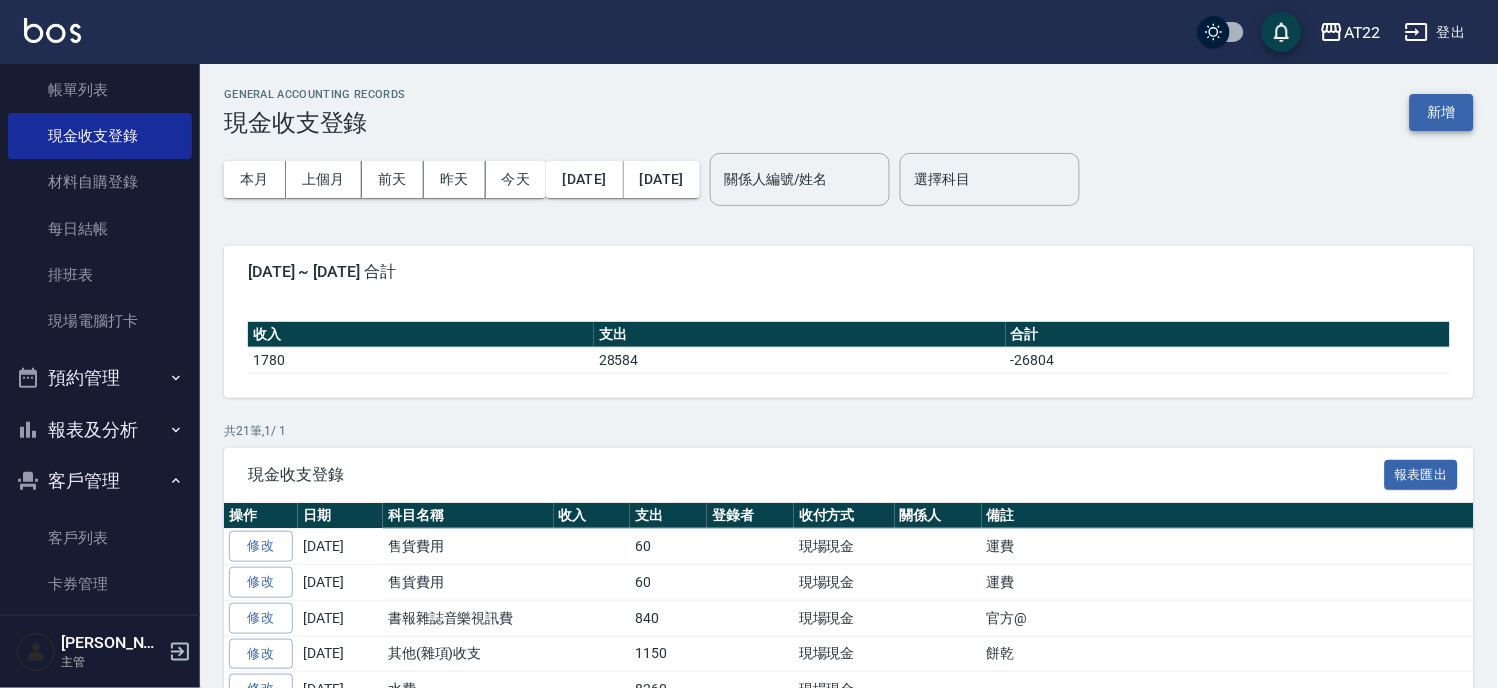 click on "新增" at bounding box center [1442, 112] 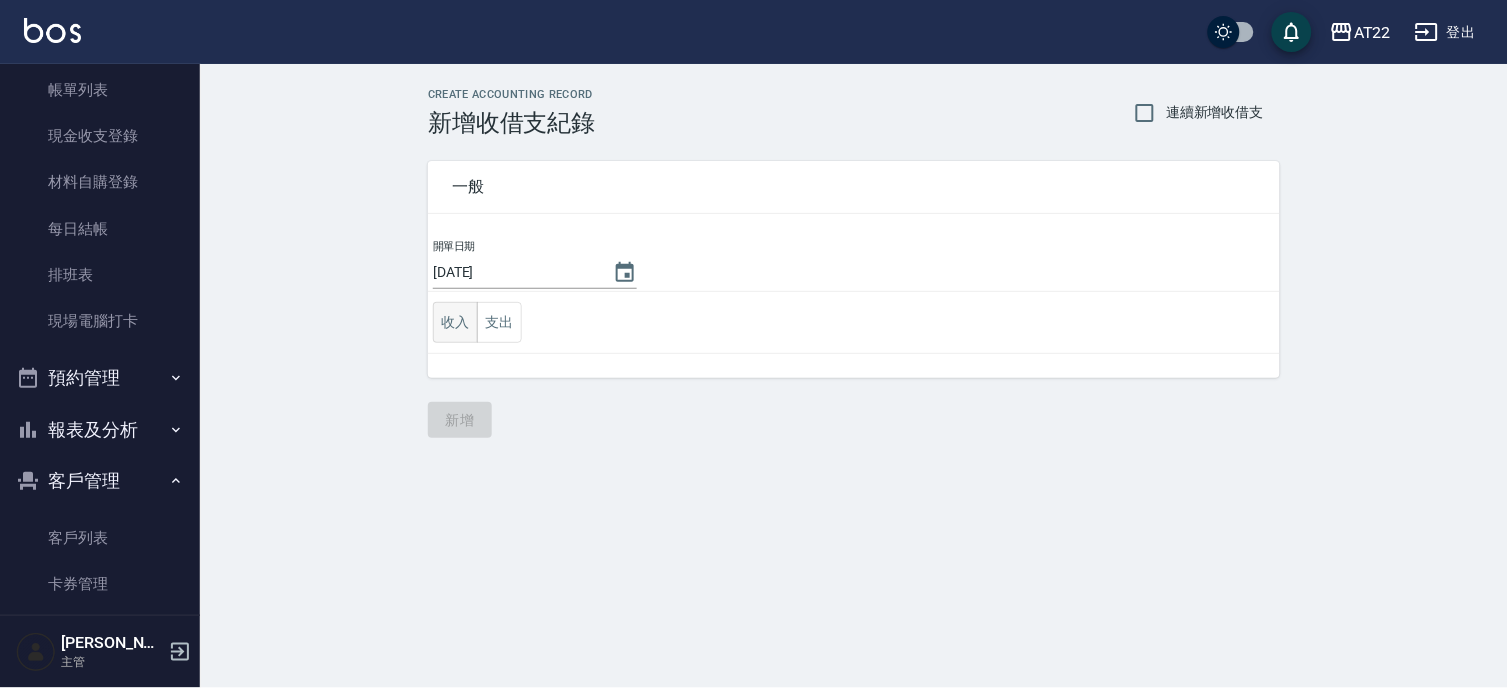 click on "收入" at bounding box center (455, 322) 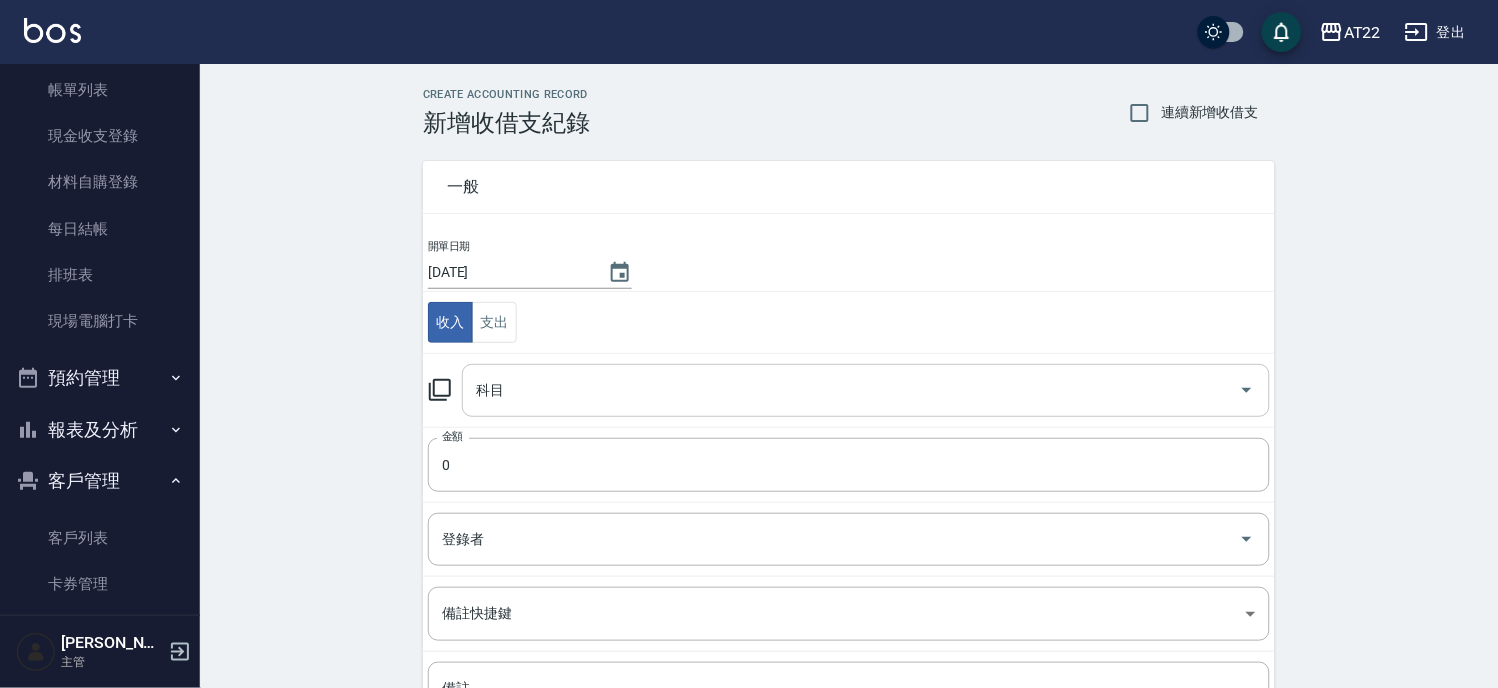 click on "科目" at bounding box center (851, 390) 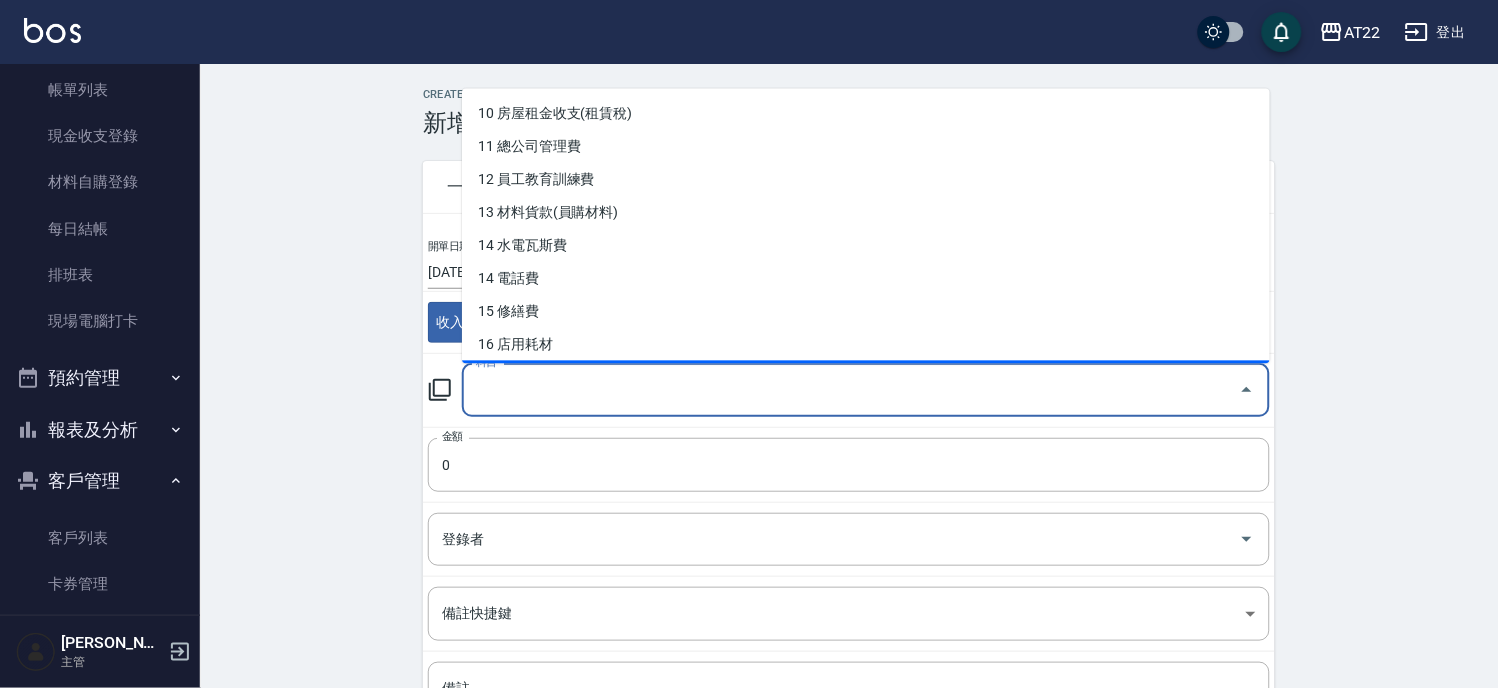 scroll, scrollTop: 236, scrollLeft: 0, axis: vertical 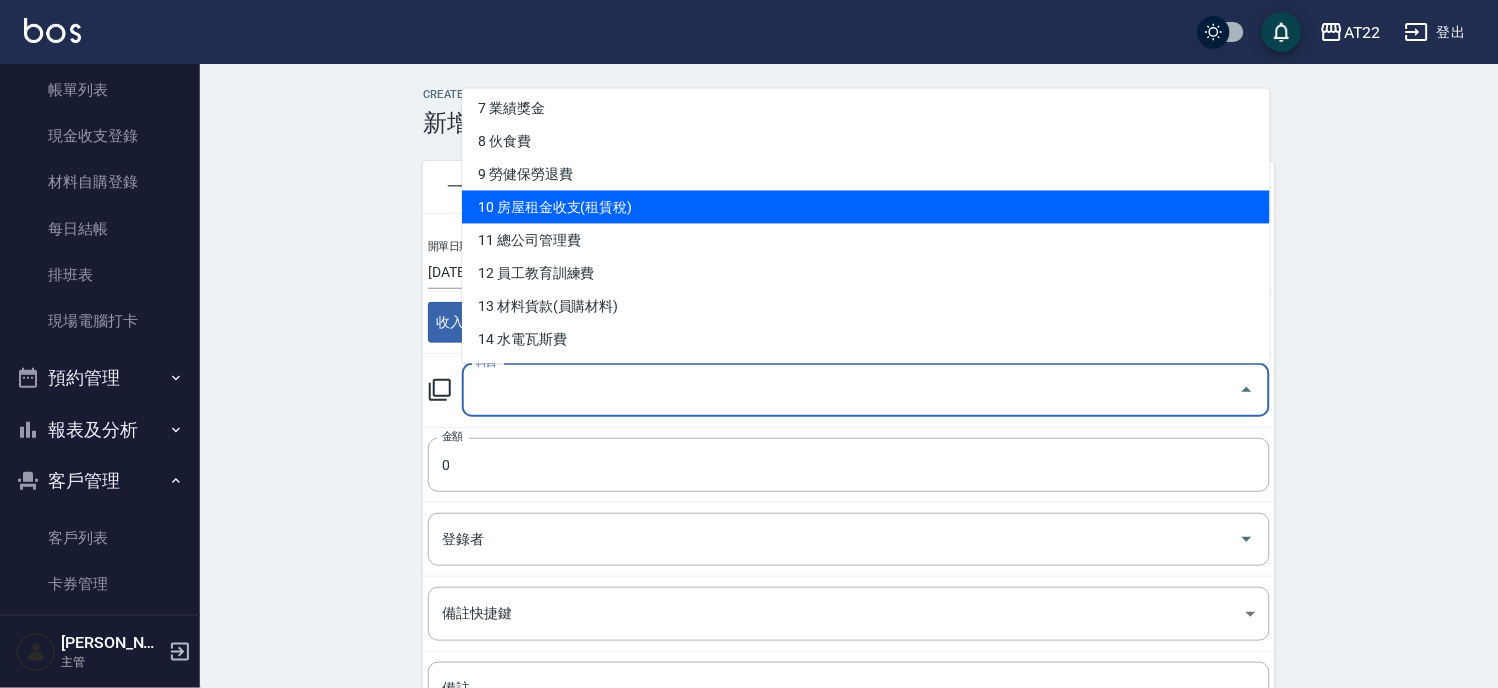 click on "10 房屋租金收支(租賃稅)" at bounding box center [866, 206] 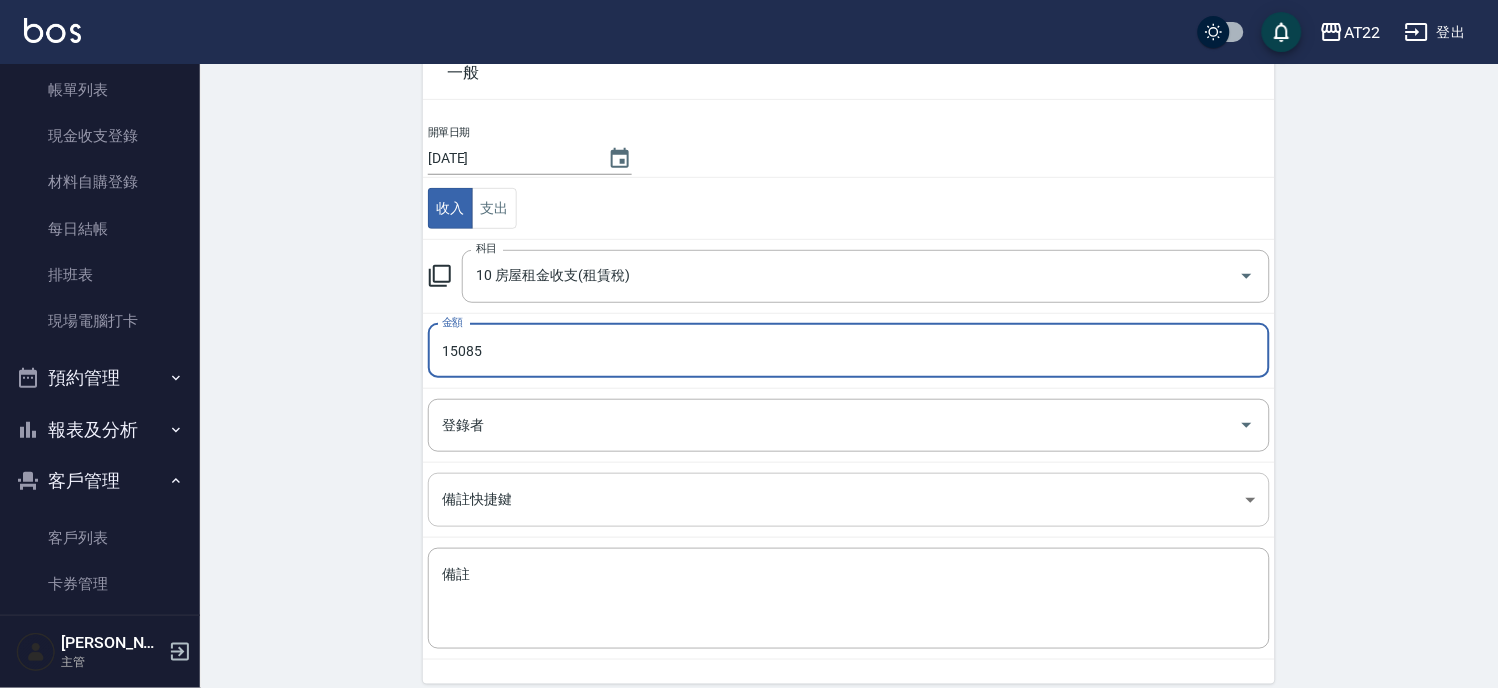 scroll, scrollTop: 194, scrollLeft: 0, axis: vertical 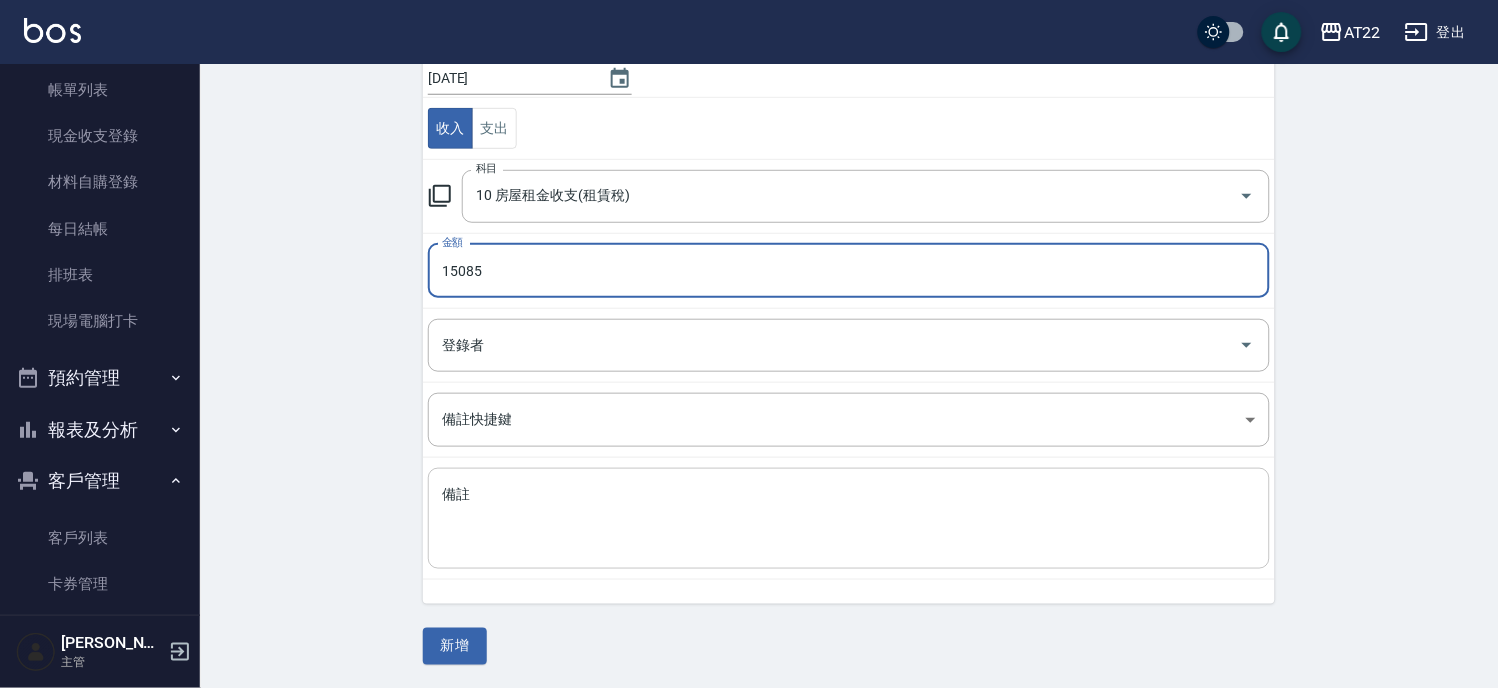 type on "15085" 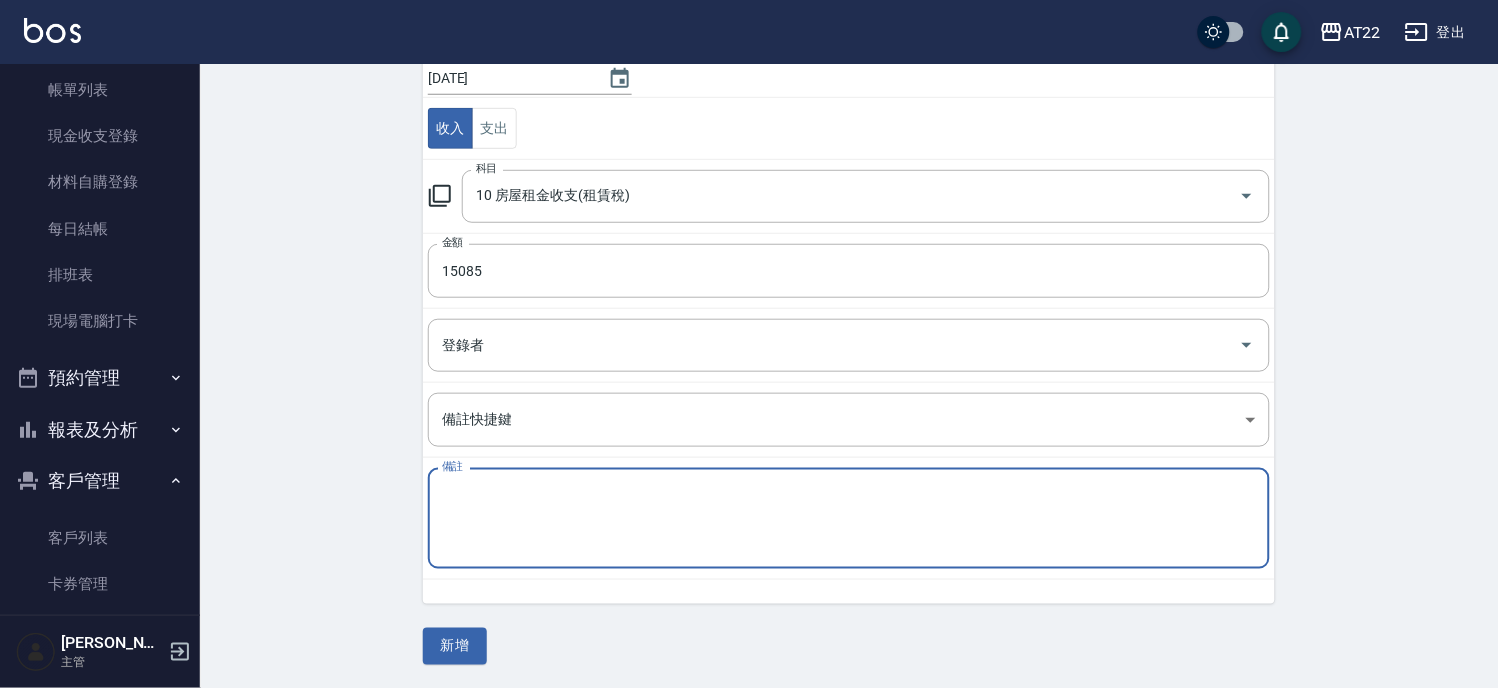 type on "e" 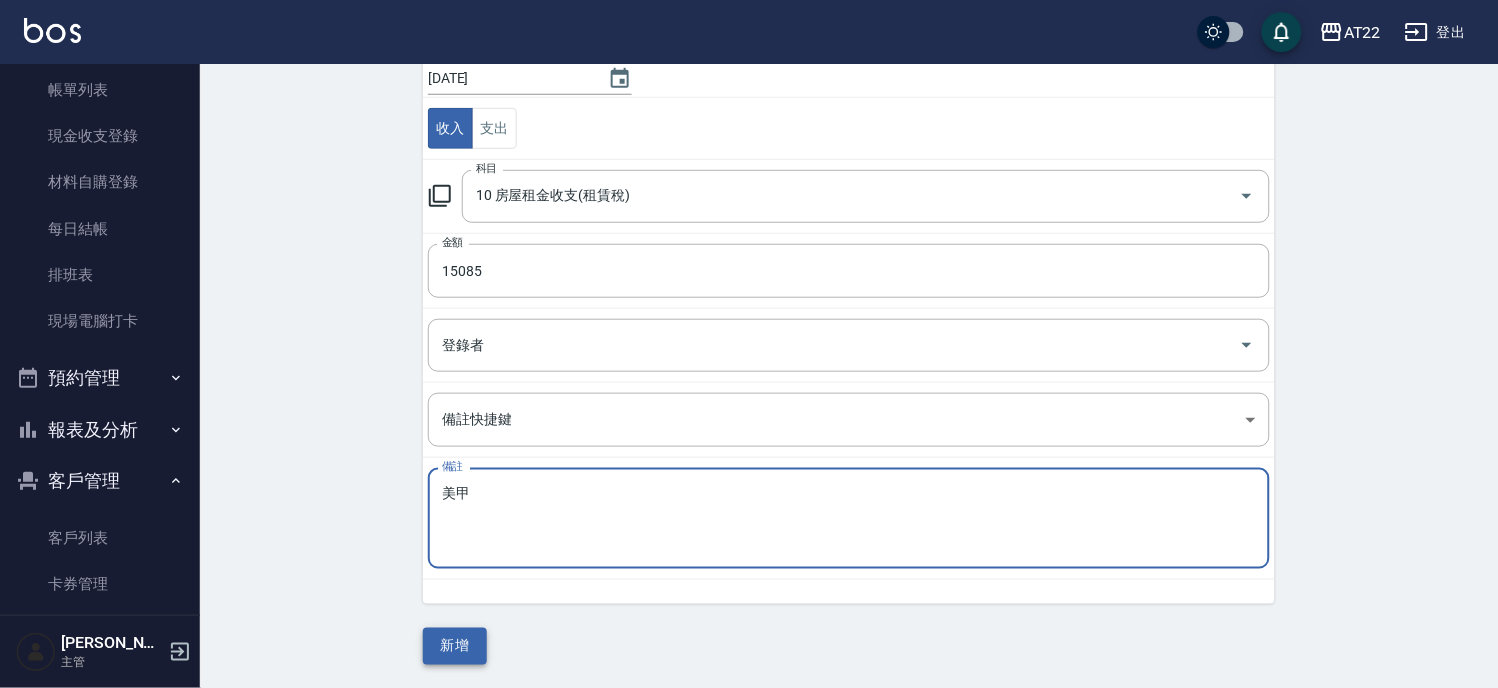 type on "美甲" 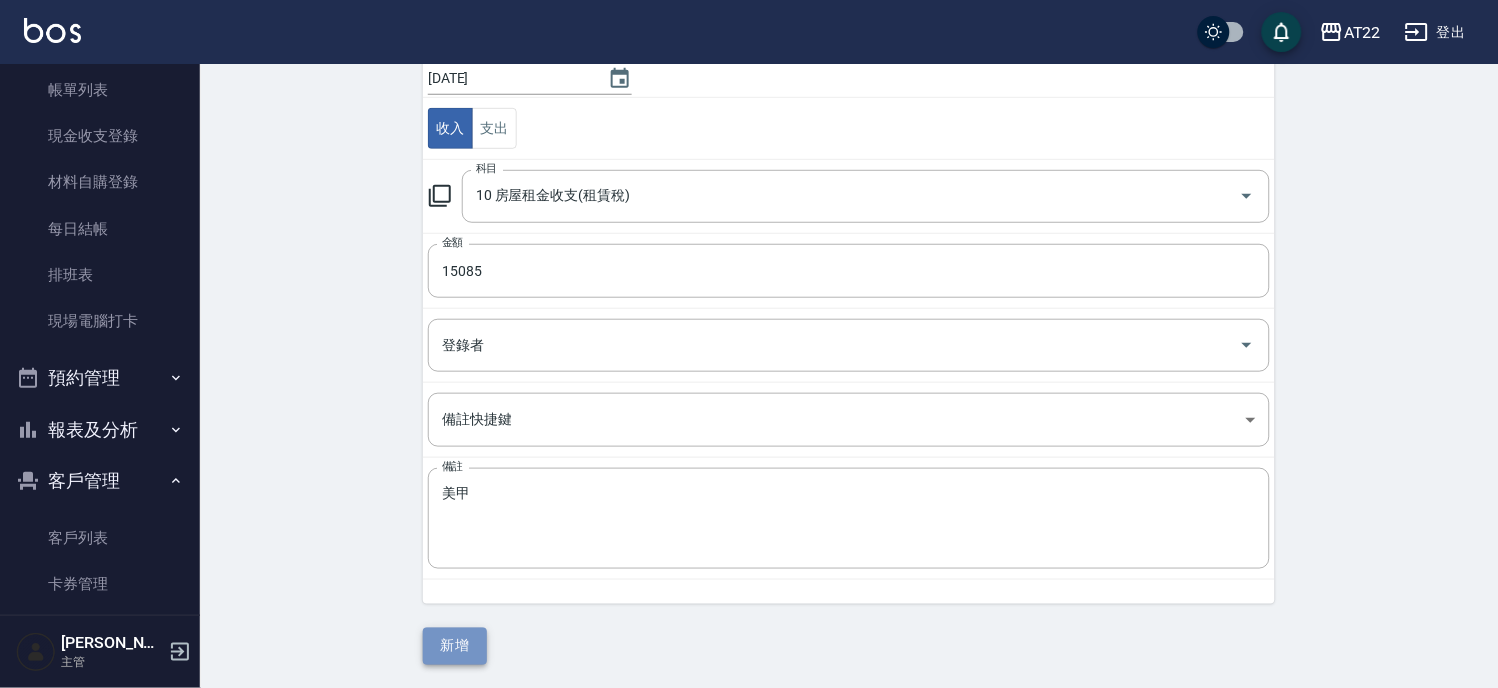 click on "新增" at bounding box center (455, 646) 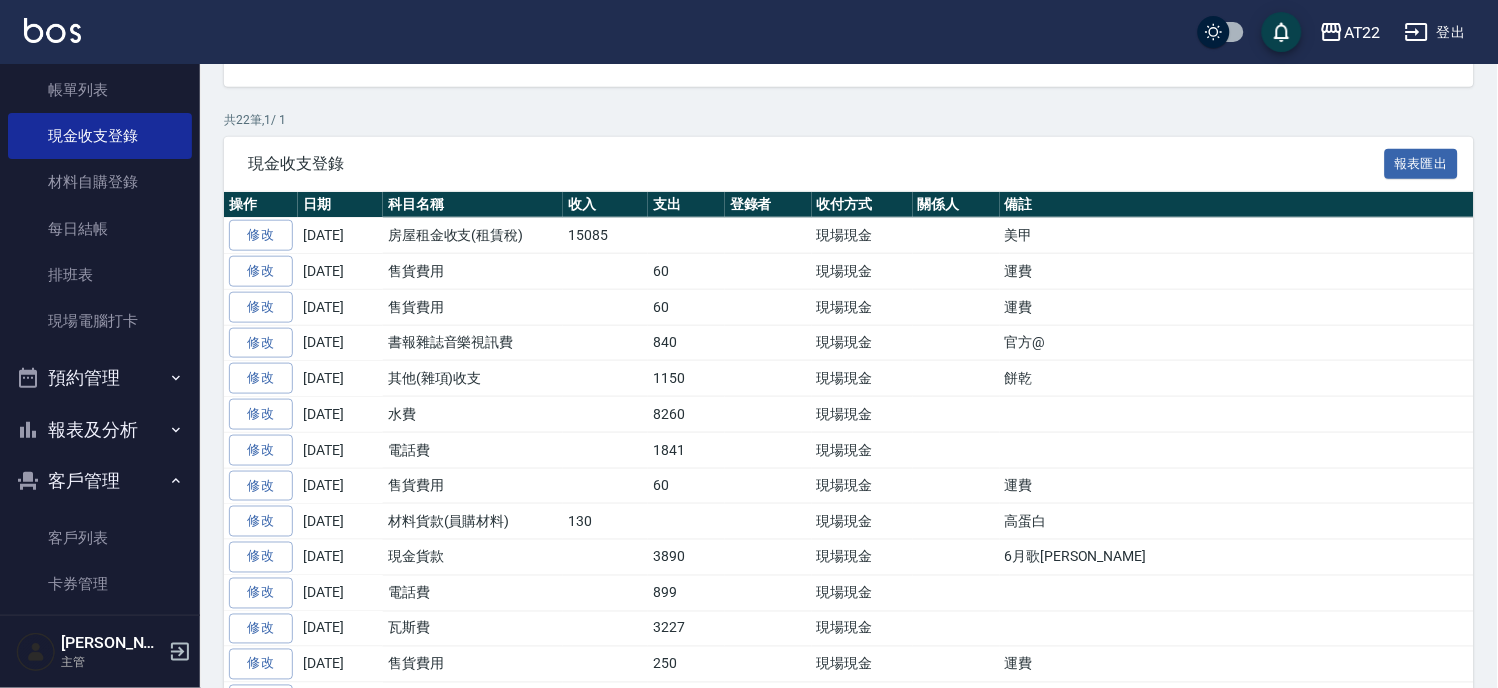 scroll, scrollTop: 111, scrollLeft: 0, axis: vertical 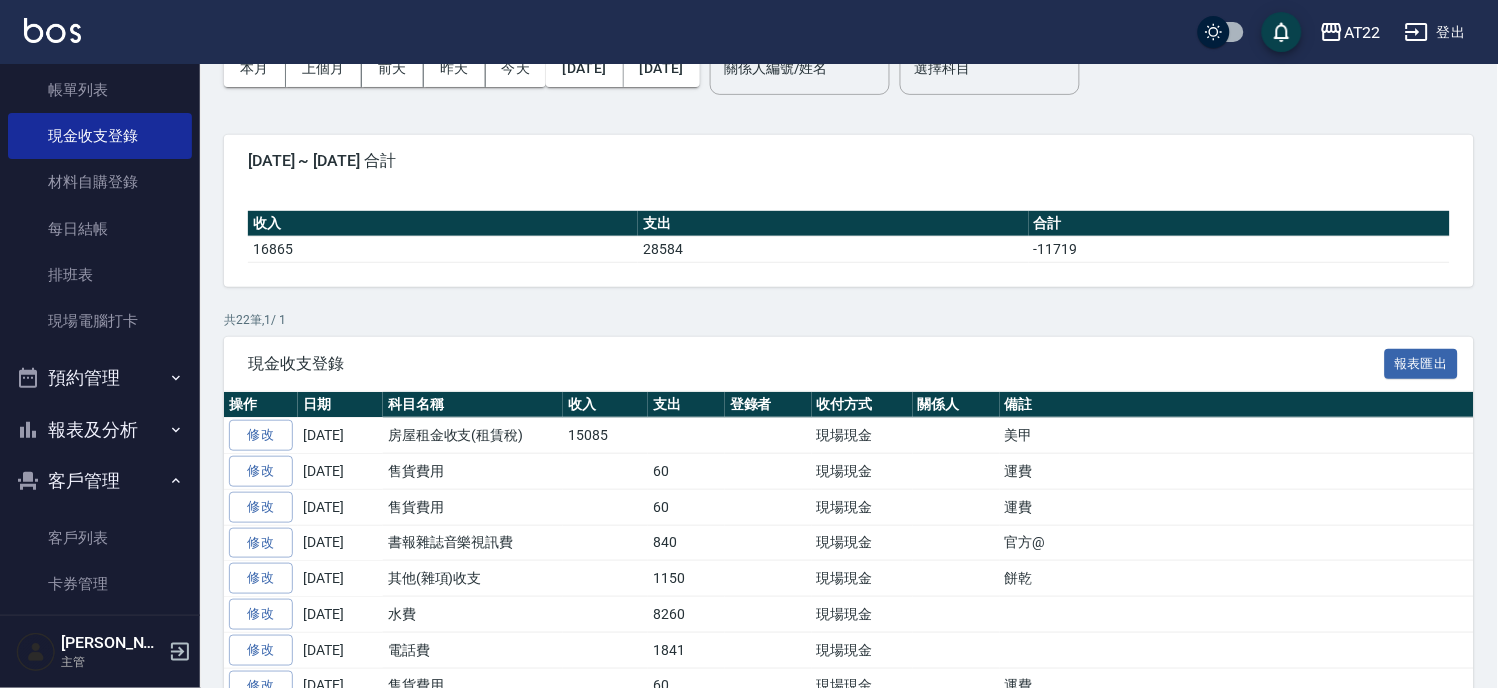 click on "報表及分析" at bounding box center [100, 430] 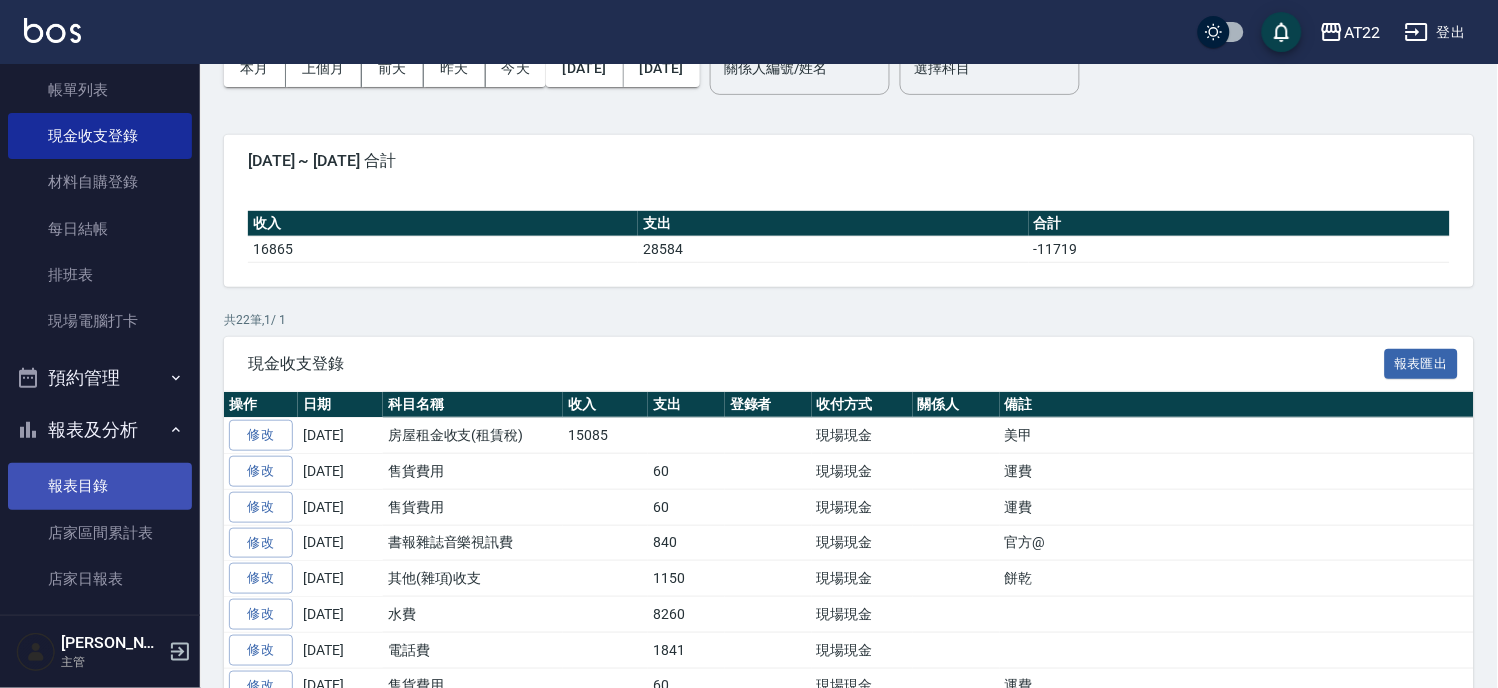 scroll, scrollTop: 666, scrollLeft: 0, axis: vertical 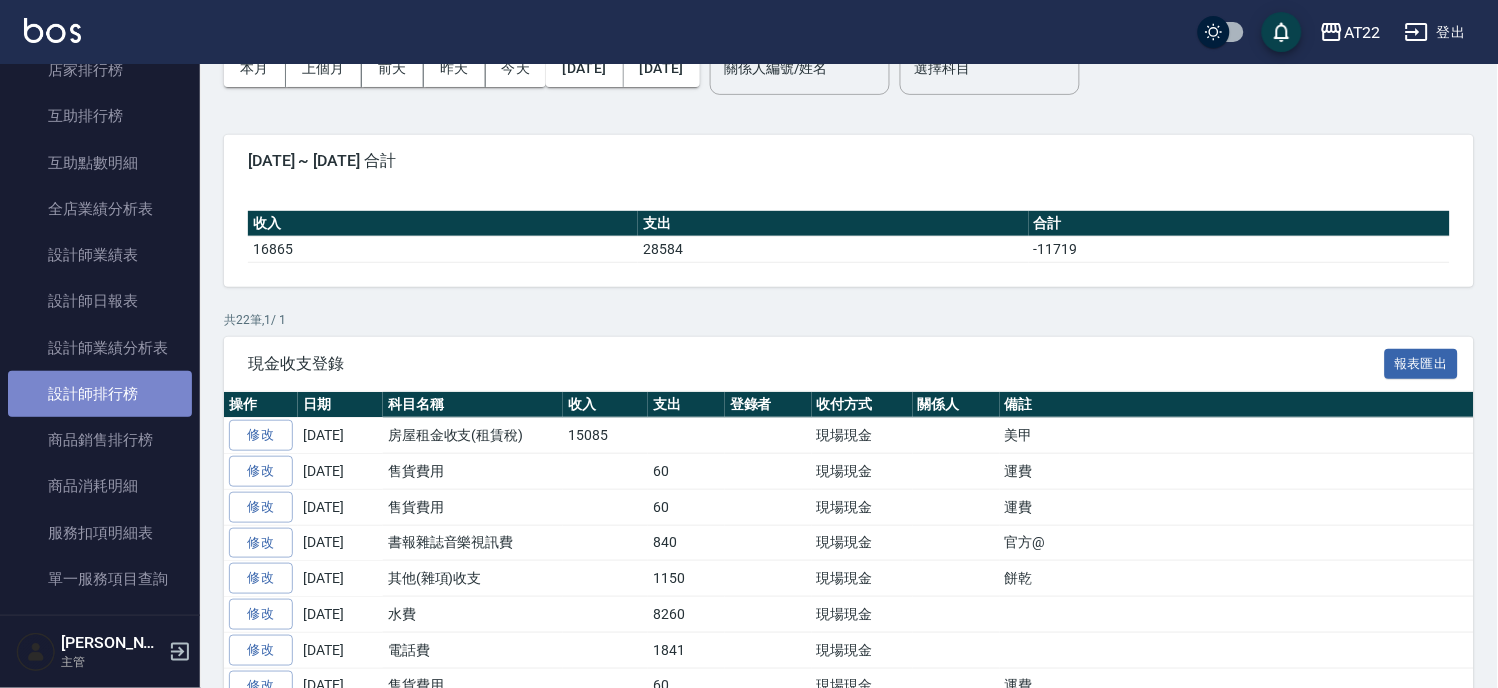click on "設計師排行榜" at bounding box center (100, 394) 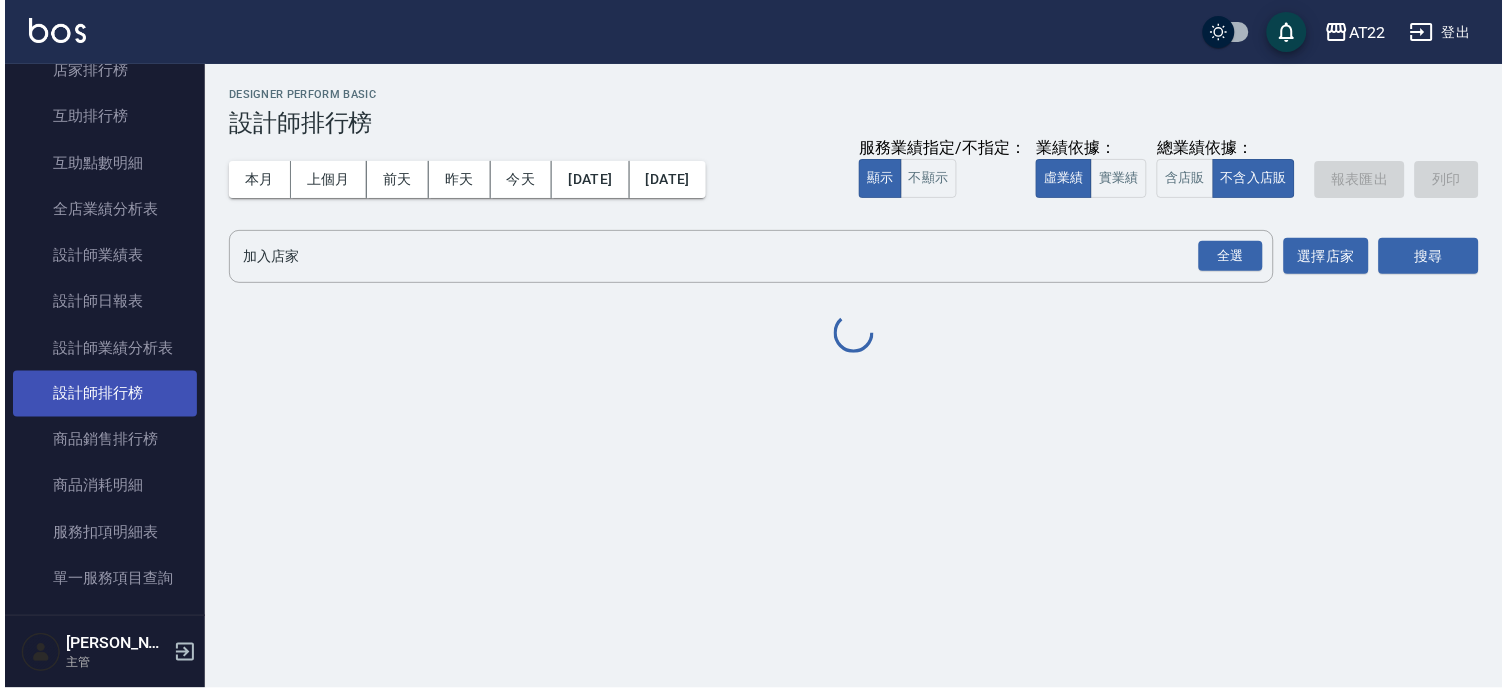 scroll, scrollTop: 0, scrollLeft: 0, axis: both 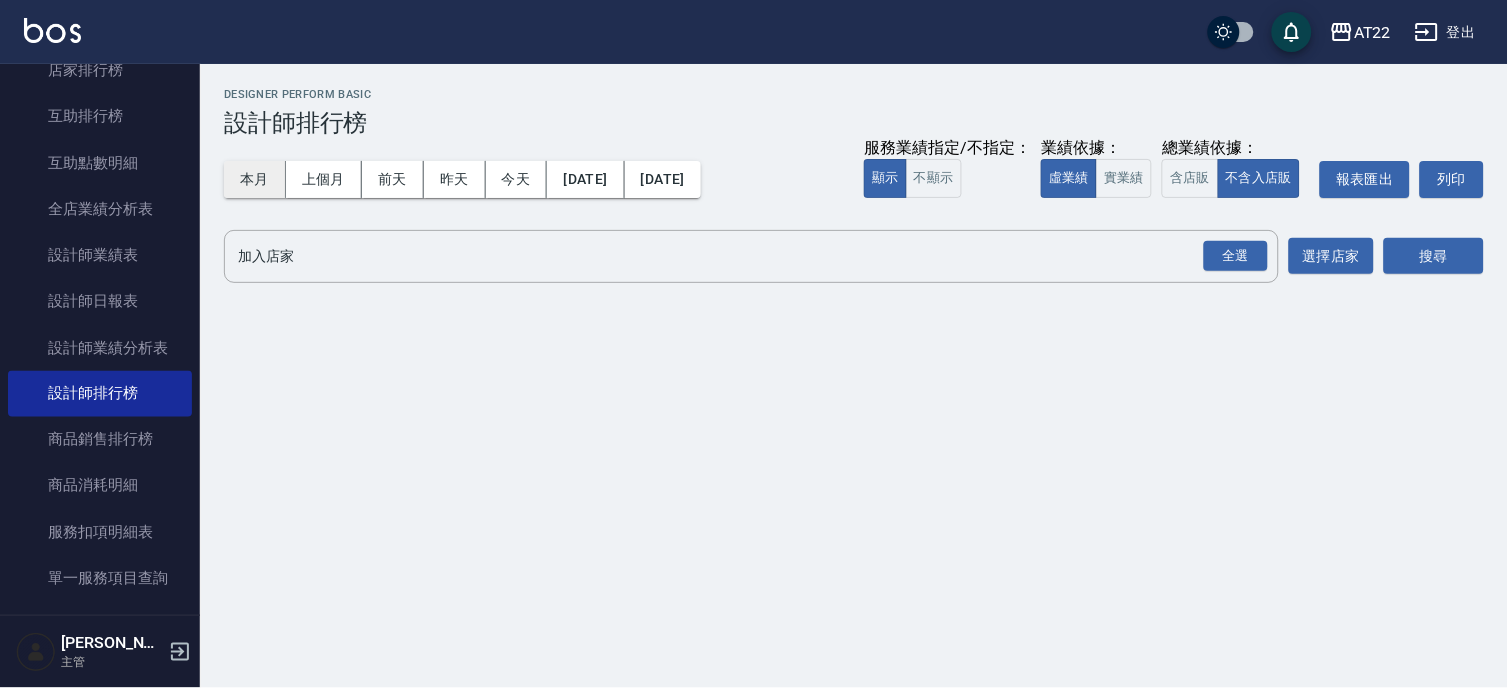 click on "本月" at bounding box center [255, 179] 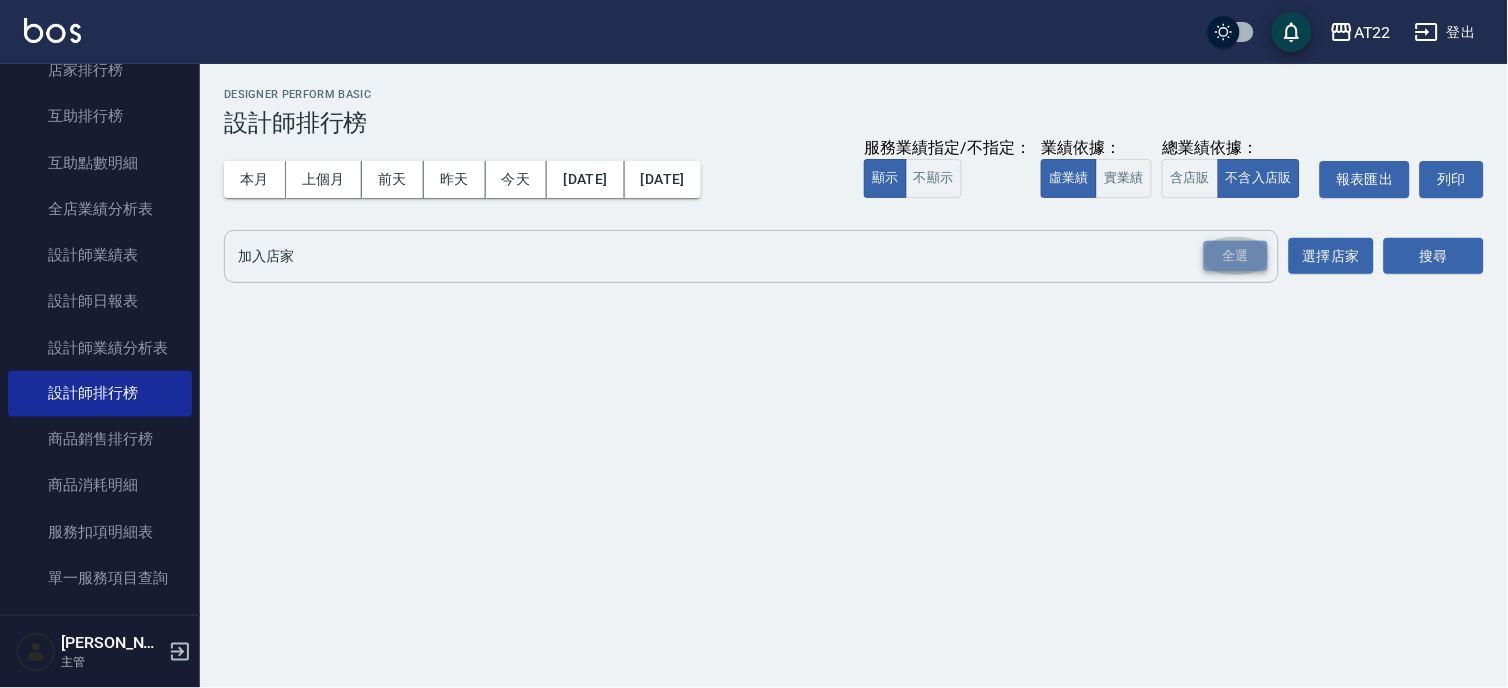 click on "全選" at bounding box center (1236, 256) 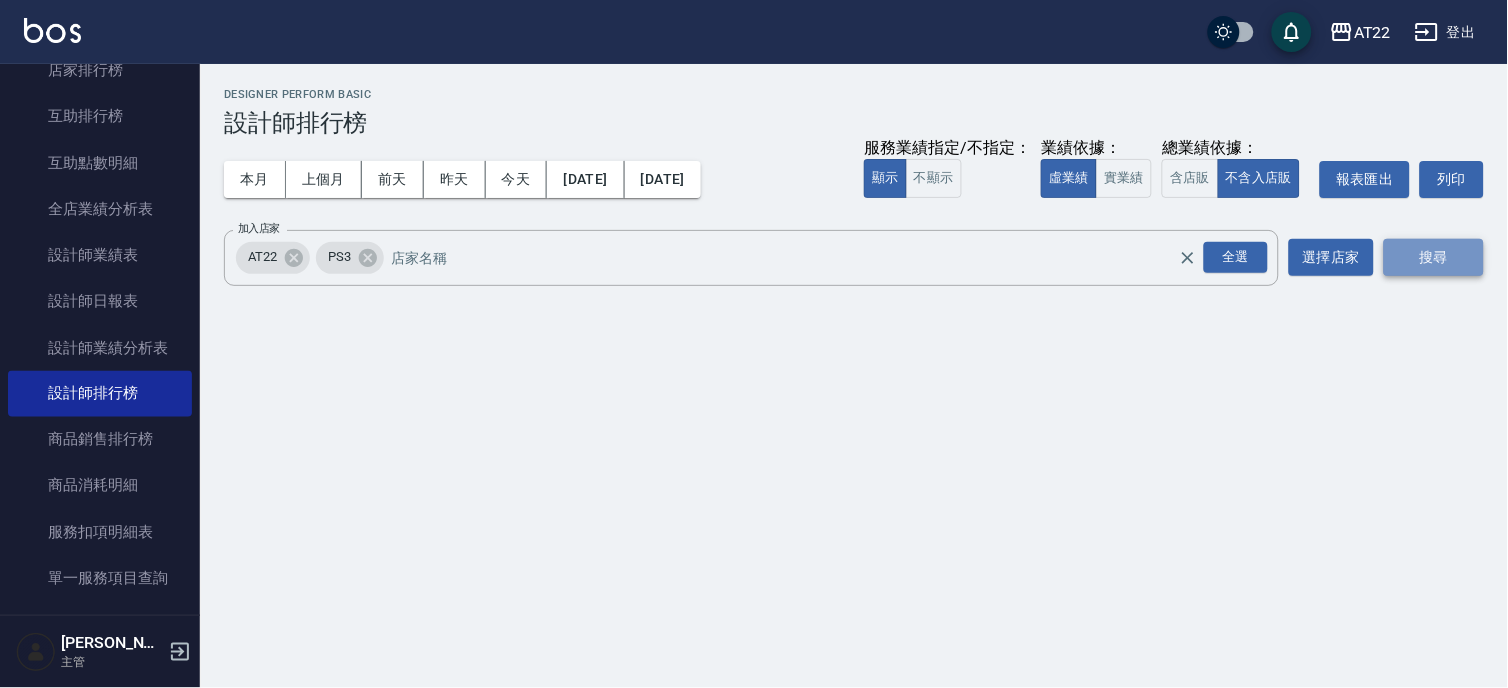 click on "搜尋" at bounding box center [1434, 257] 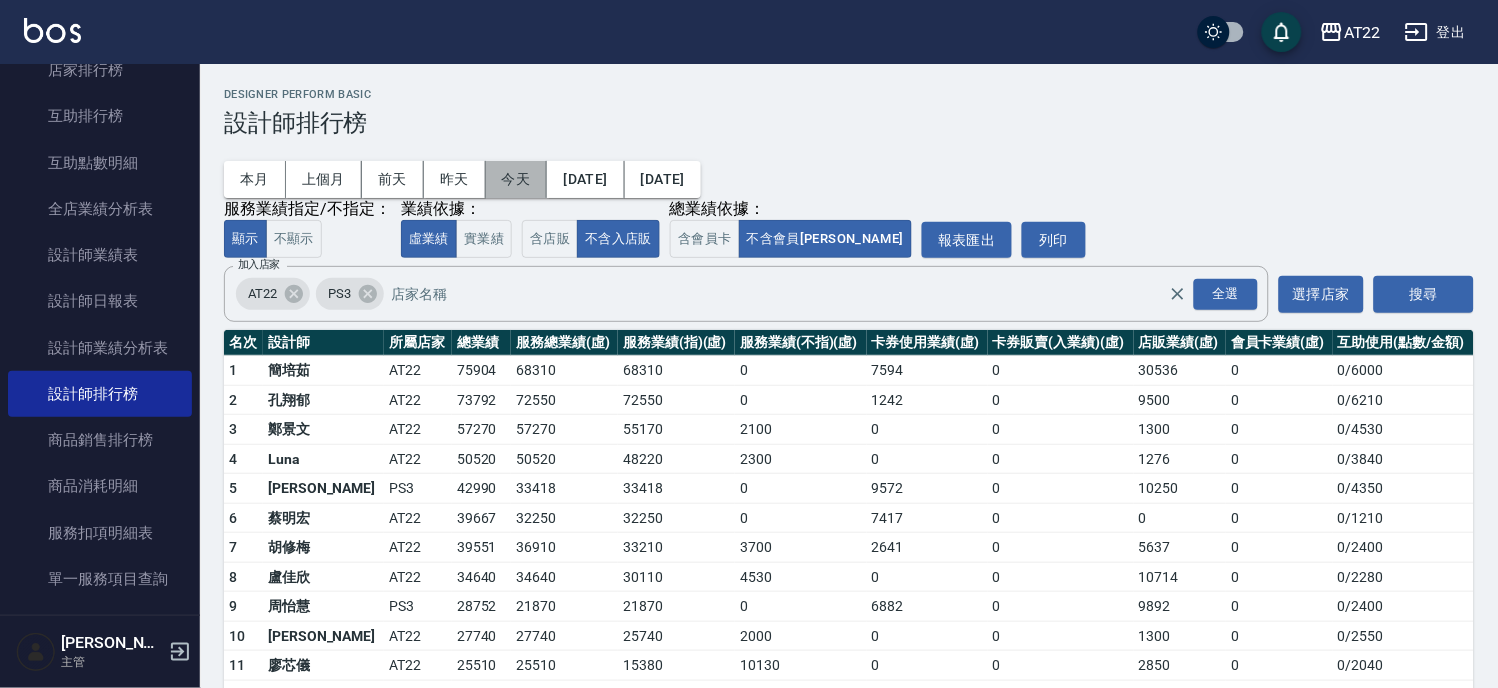 click on "今天" at bounding box center (517, 179) 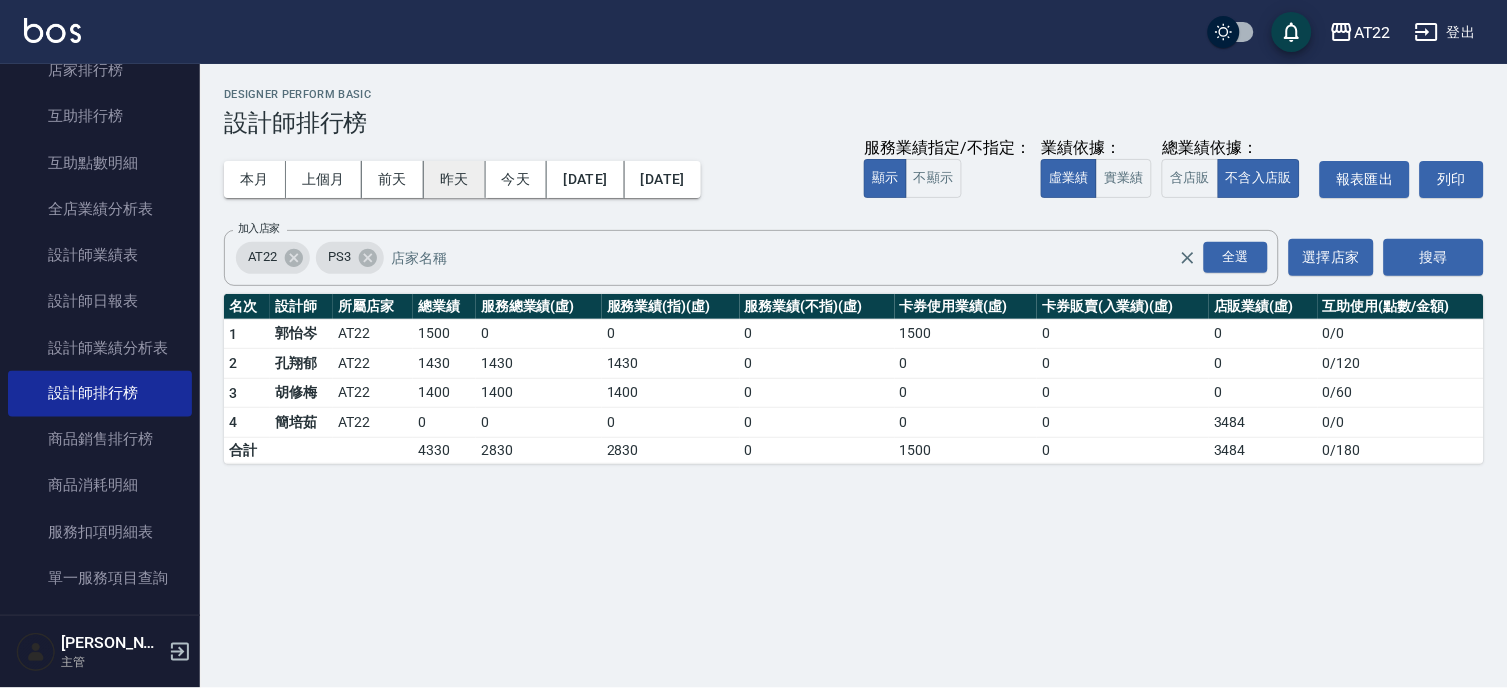 click on "昨天" at bounding box center (455, 179) 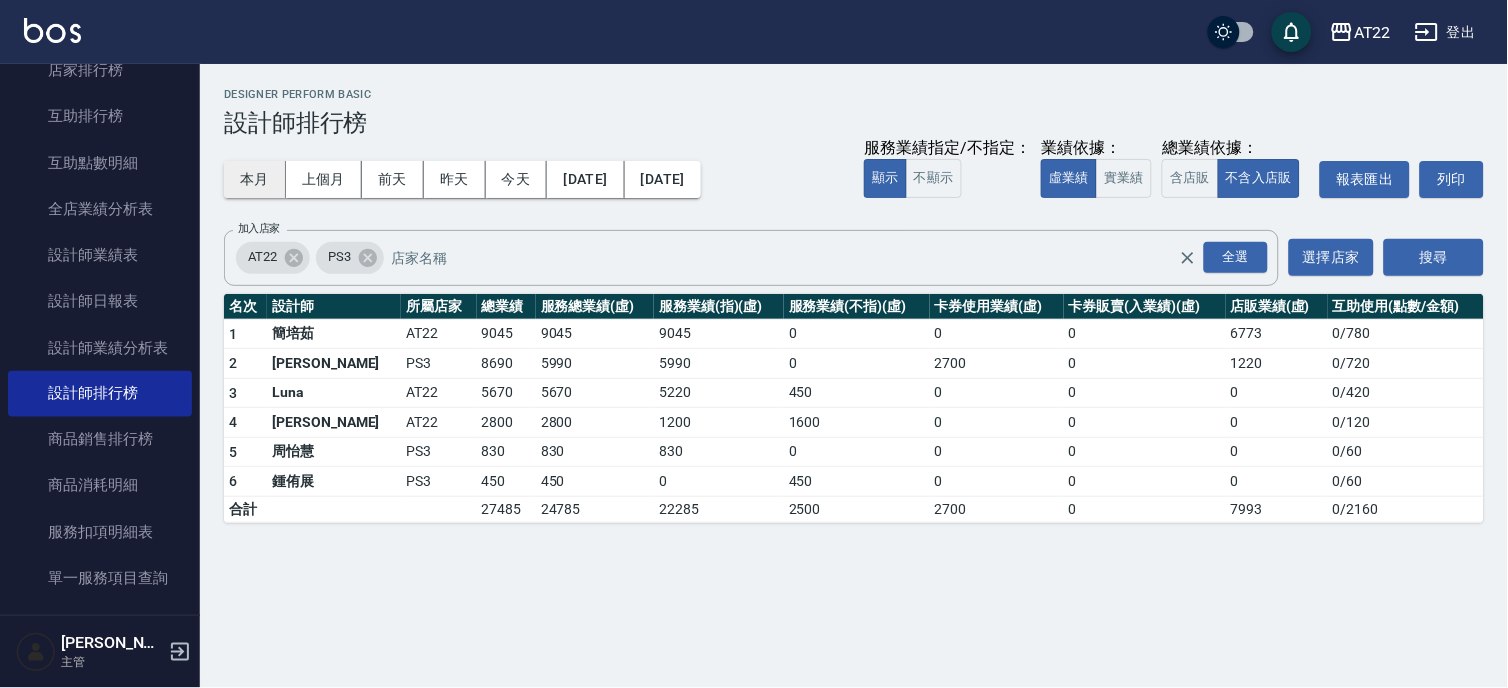 click on "本月" at bounding box center (255, 179) 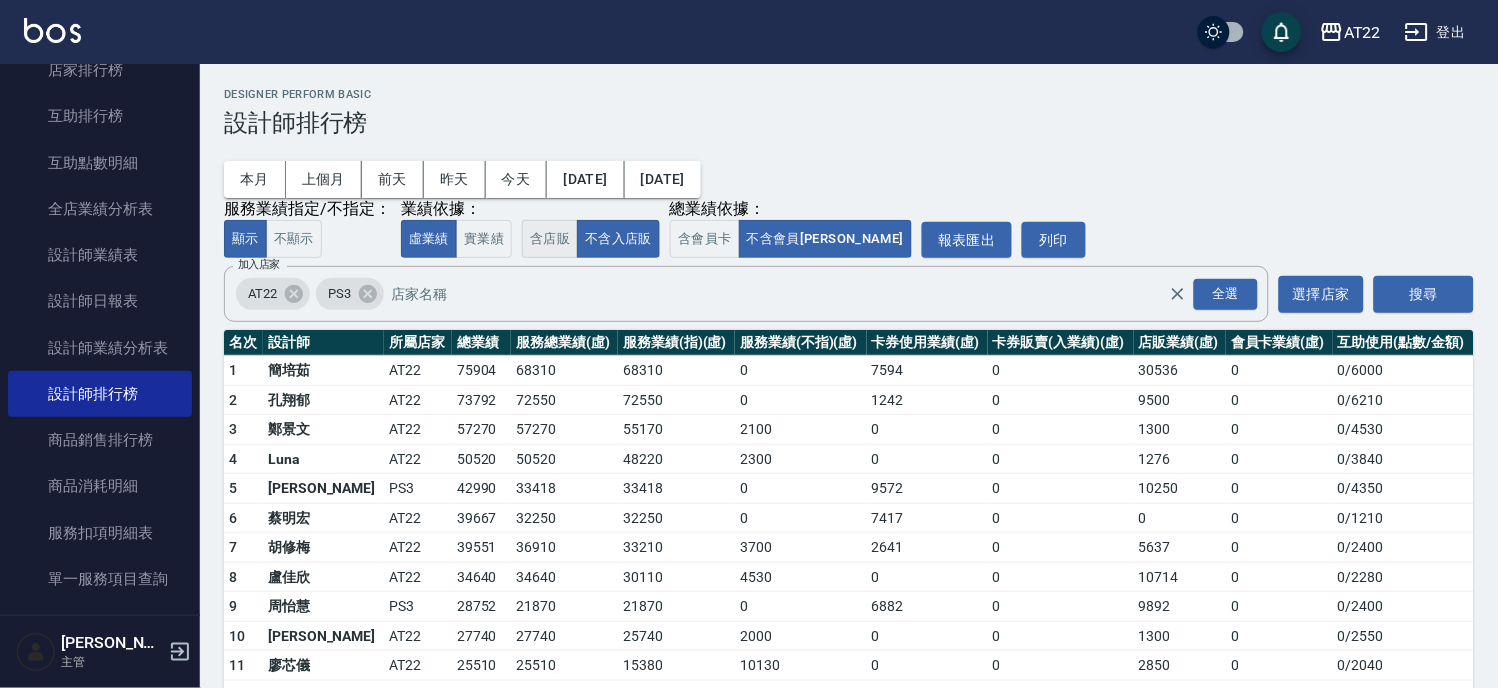 click on "含店販" at bounding box center (550, 239) 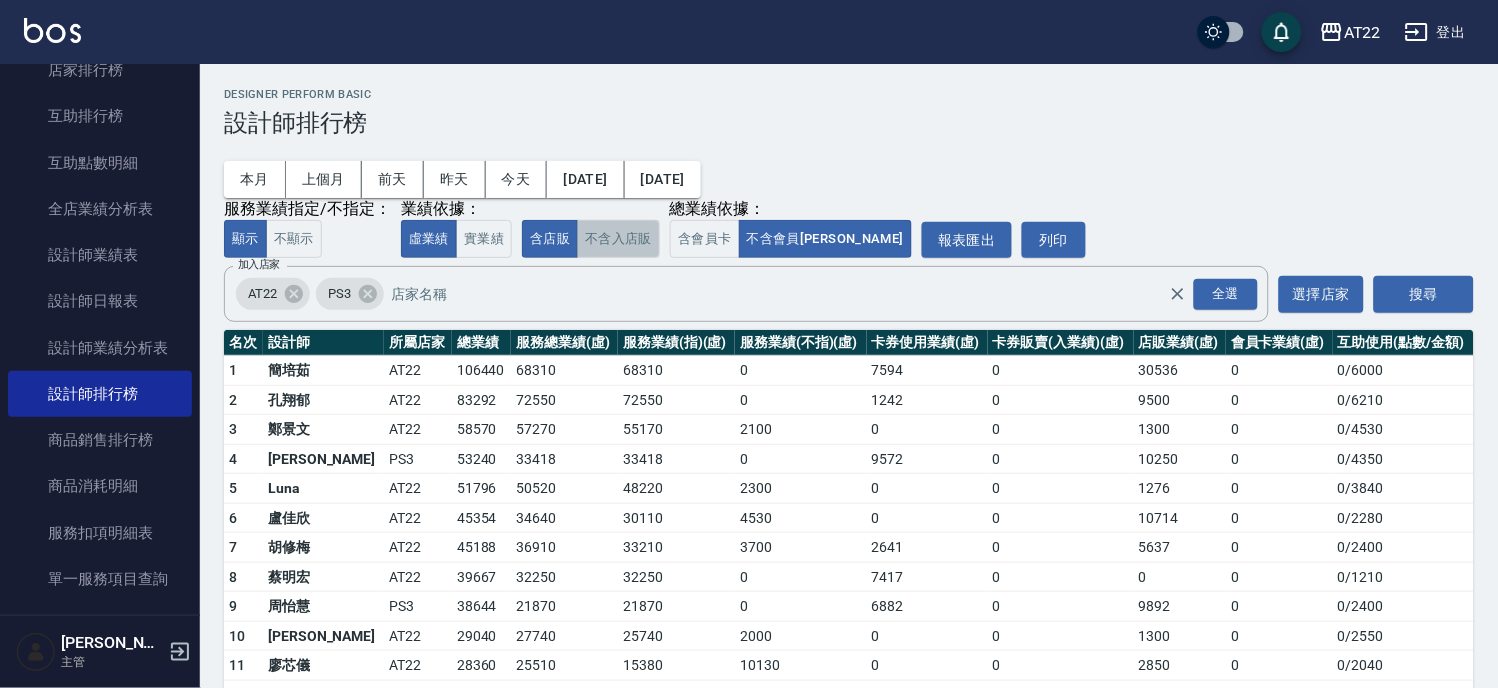 click on "不含入店販" at bounding box center (618, 239) 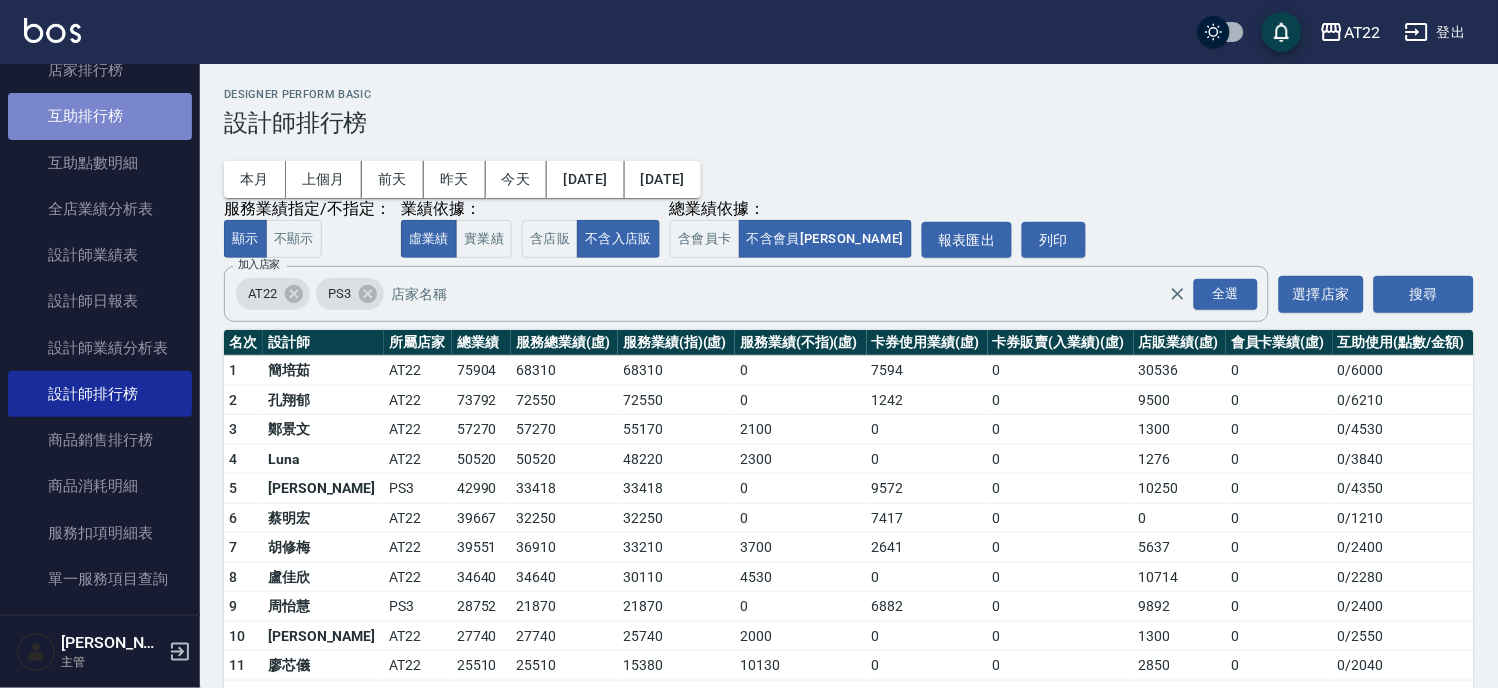 click on "互助排行榜" at bounding box center [100, 116] 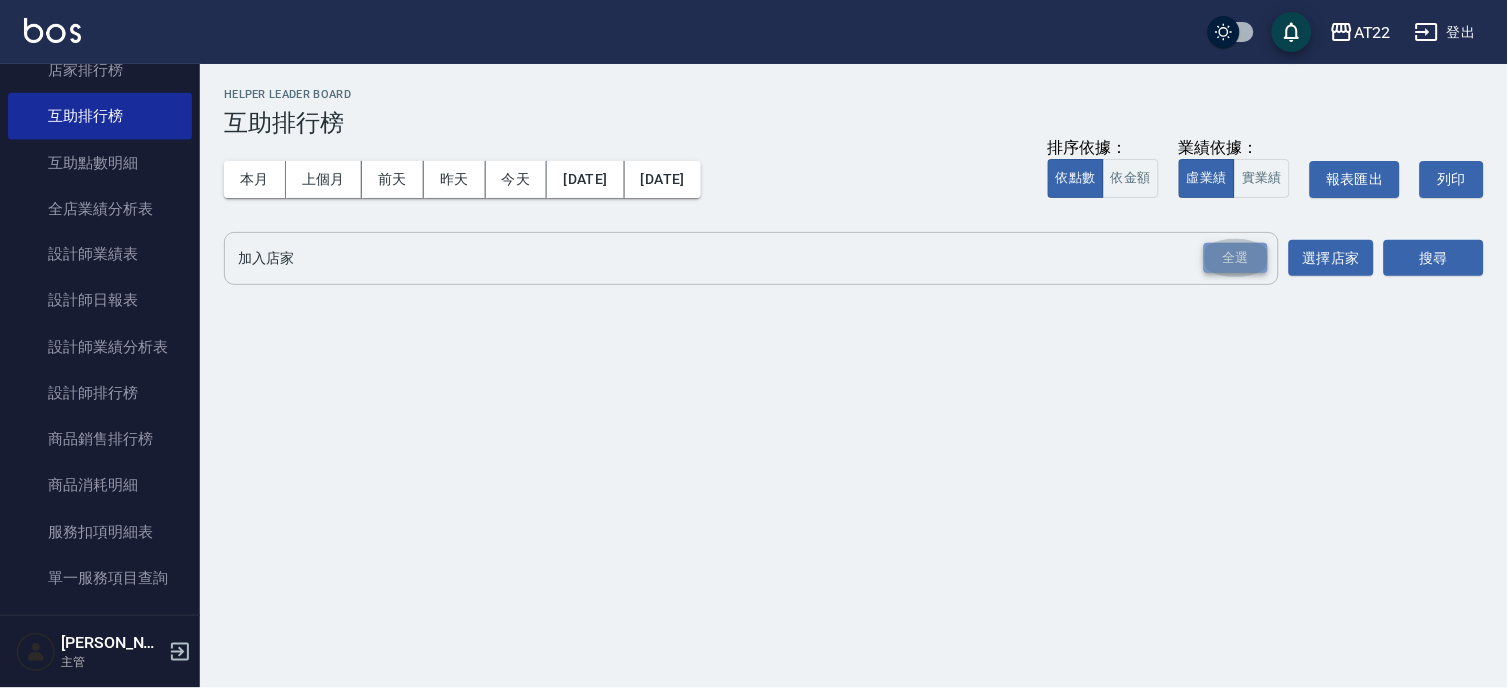 click on "全選" at bounding box center (1236, 258) 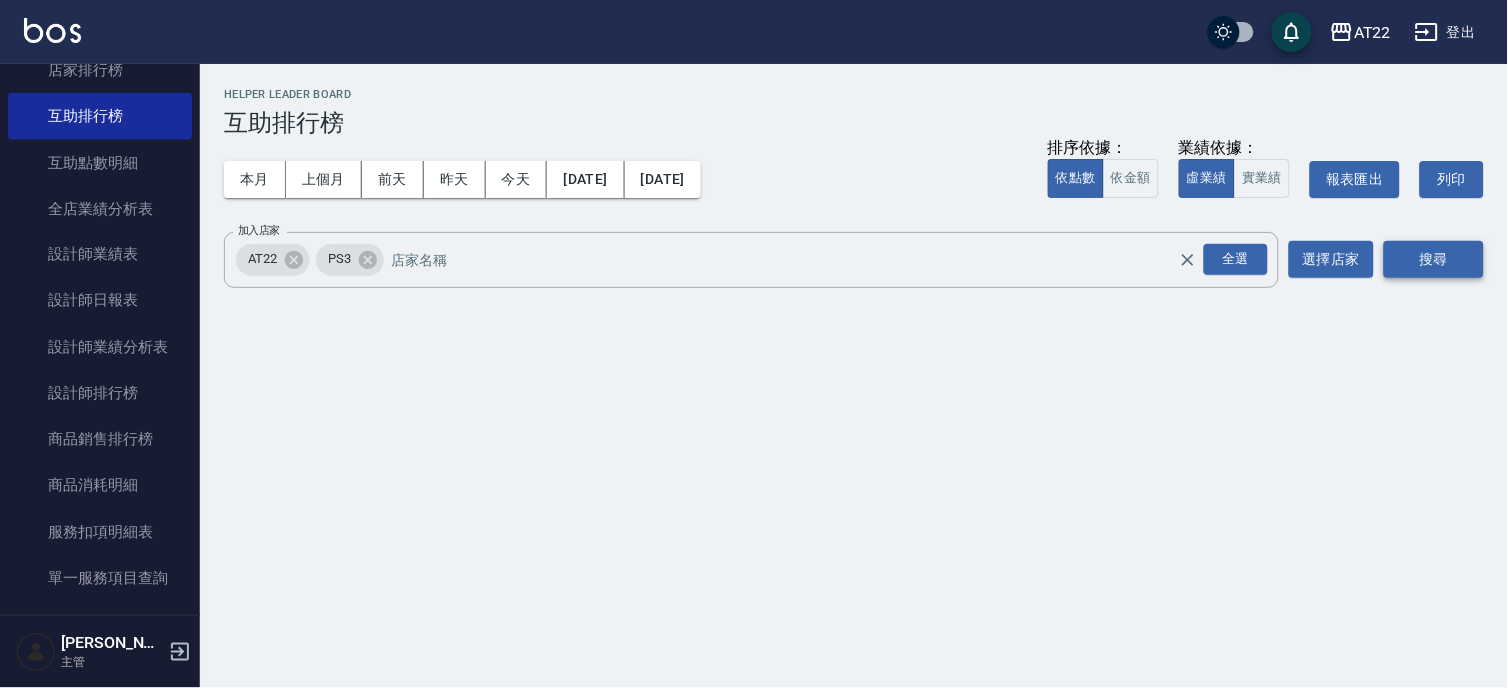 click on "搜尋" at bounding box center (1434, 259) 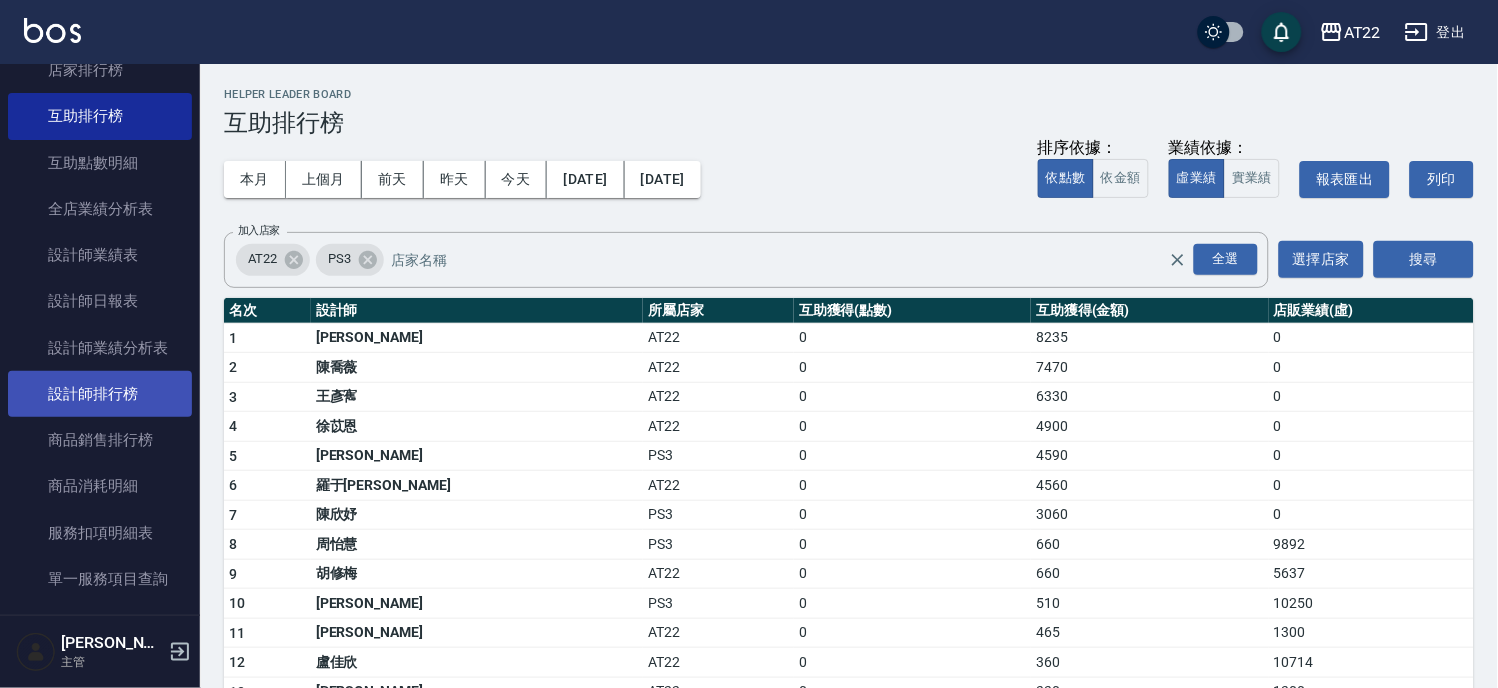 click on "設計師排行榜" at bounding box center [100, 394] 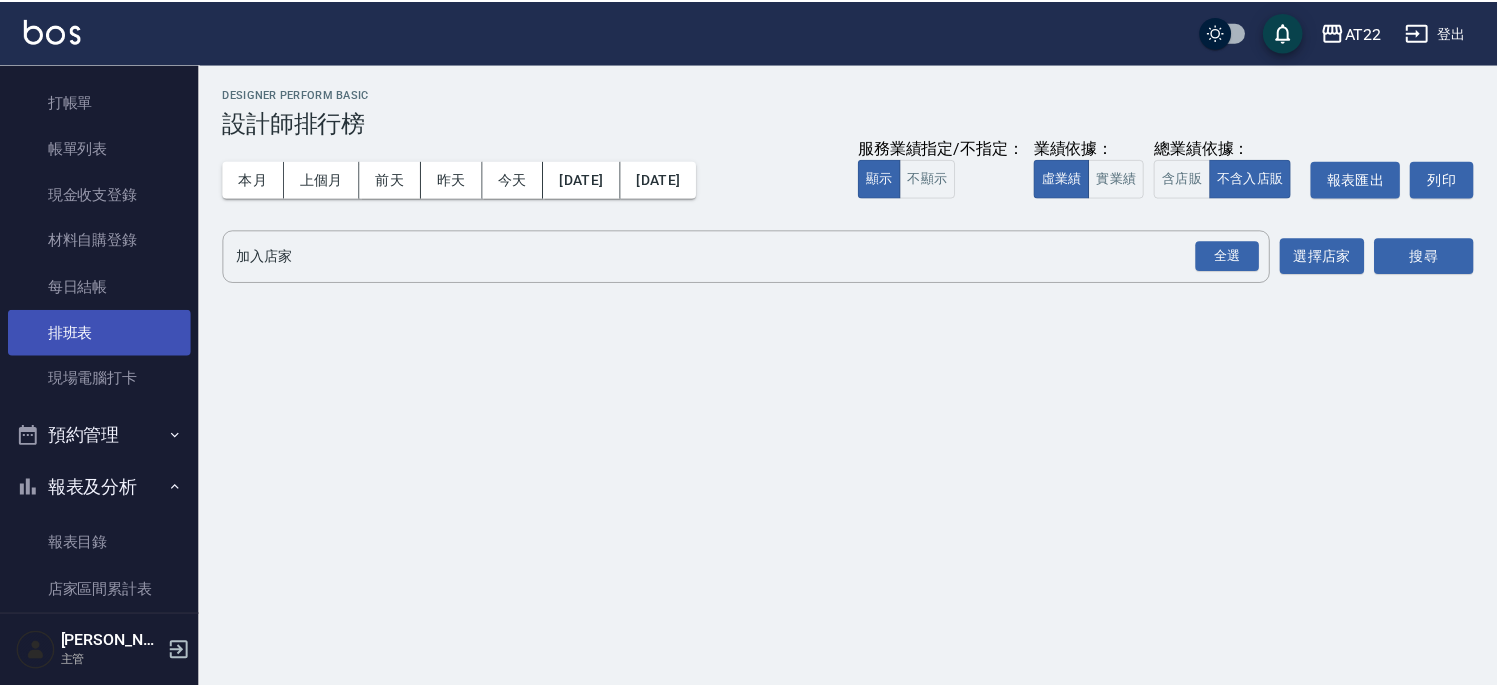 scroll, scrollTop: 0, scrollLeft: 0, axis: both 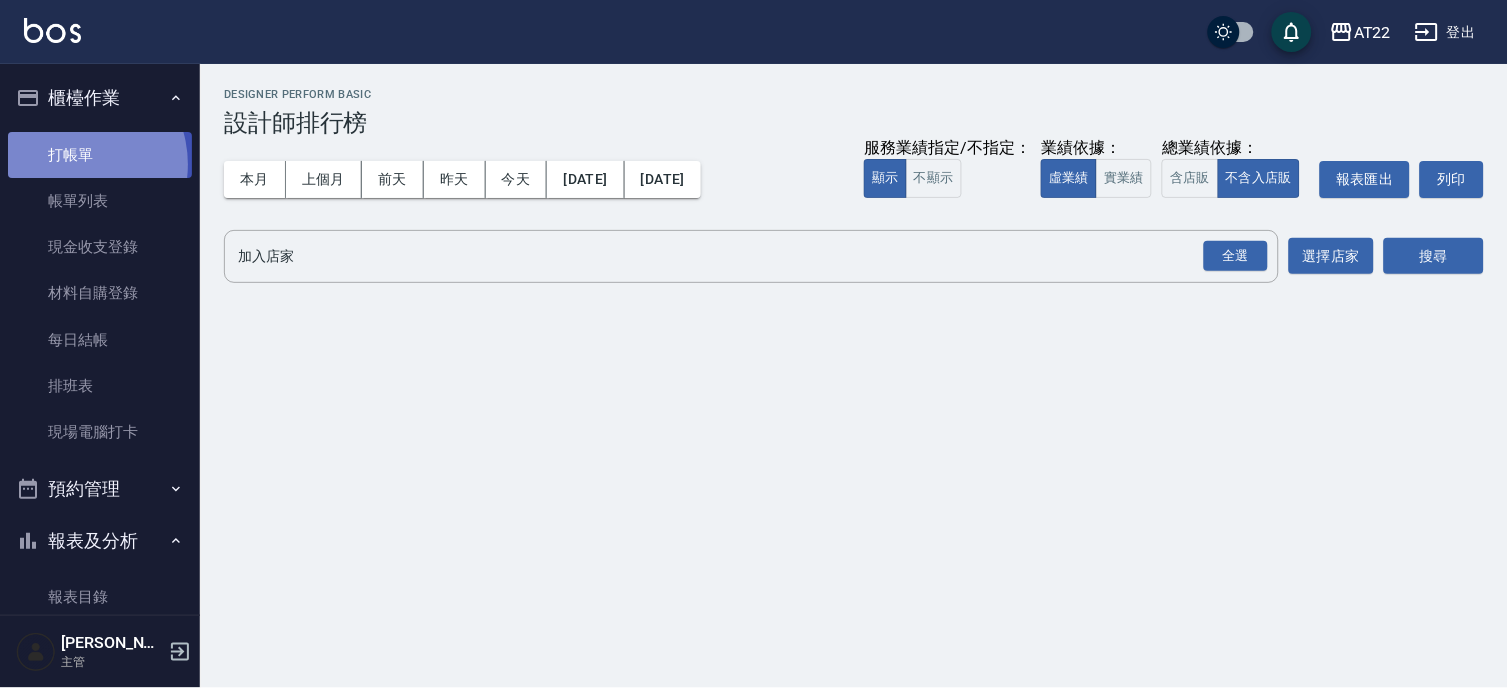 click on "打帳單" at bounding box center (100, 155) 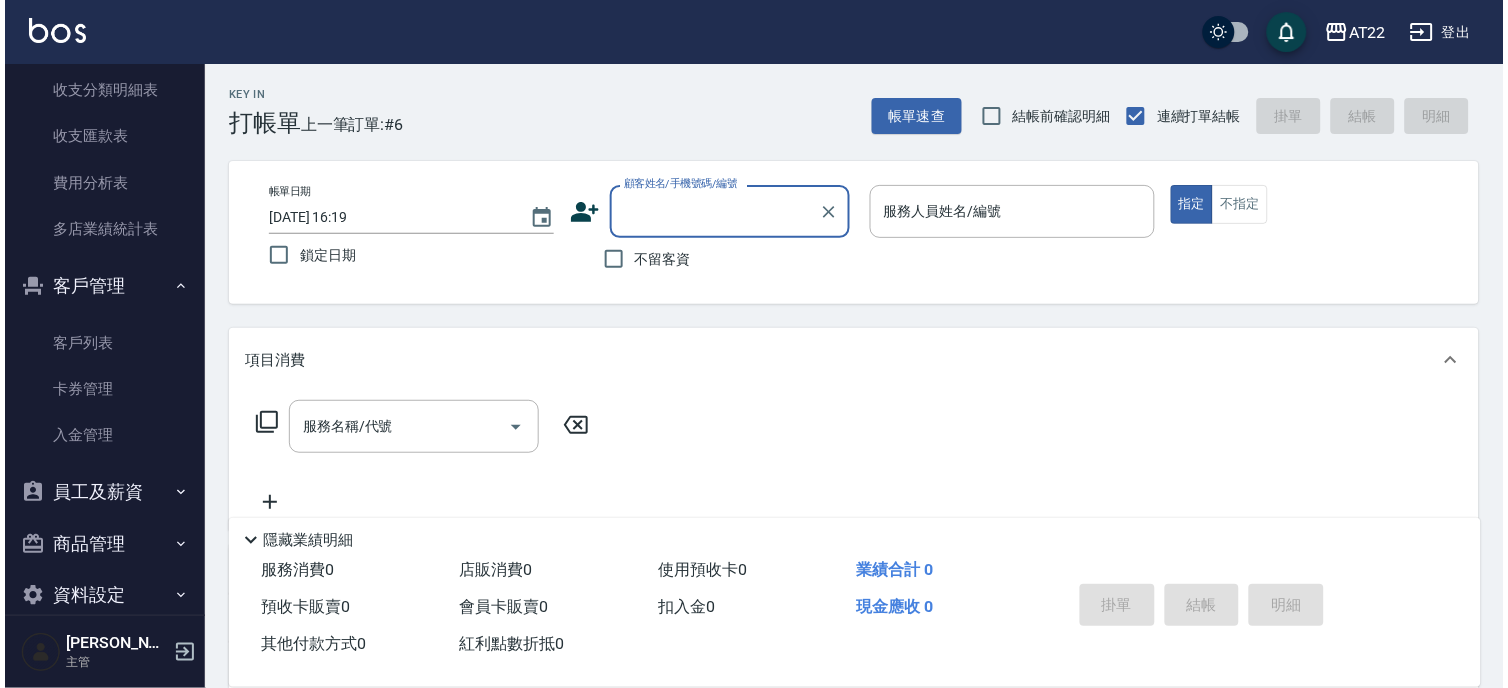 scroll, scrollTop: 1414, scrollLeft: 0, axis: vertical 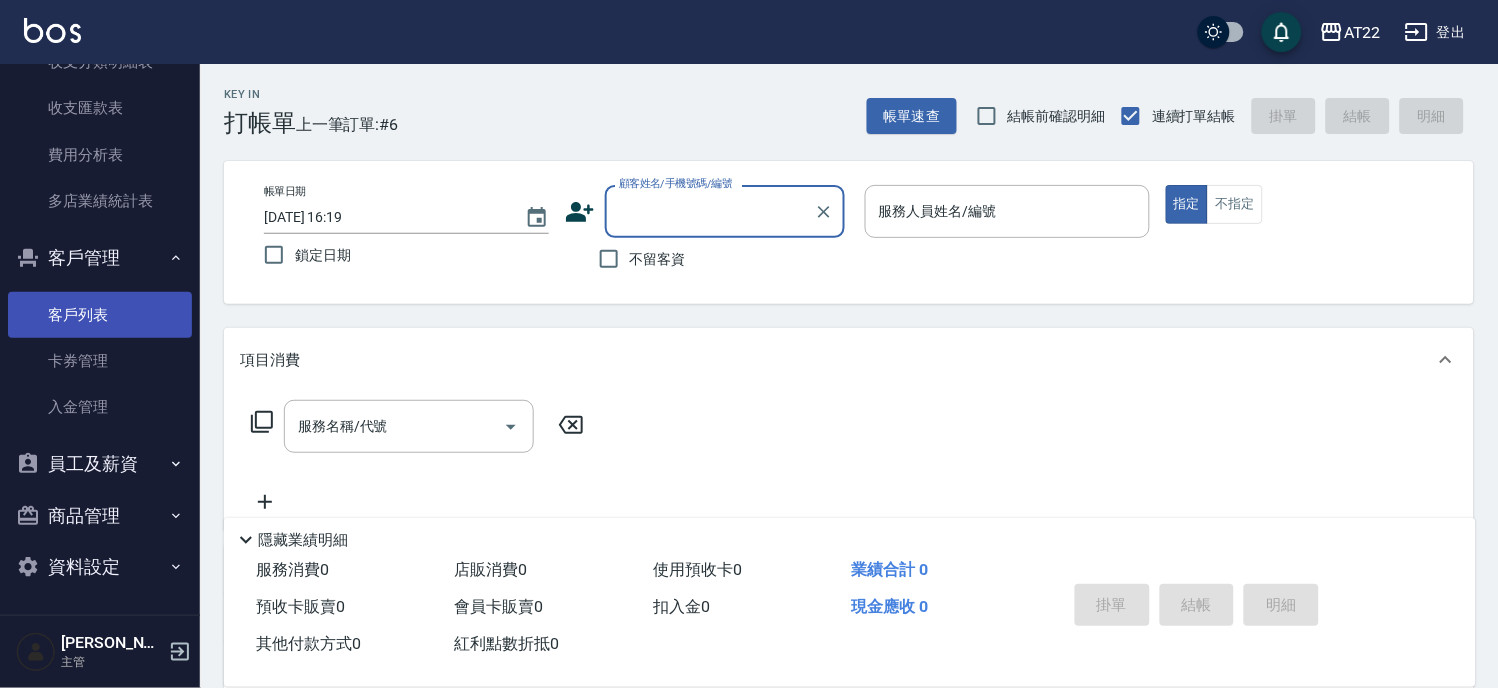 click on "客戶列表" at bounding box center [100, 315] 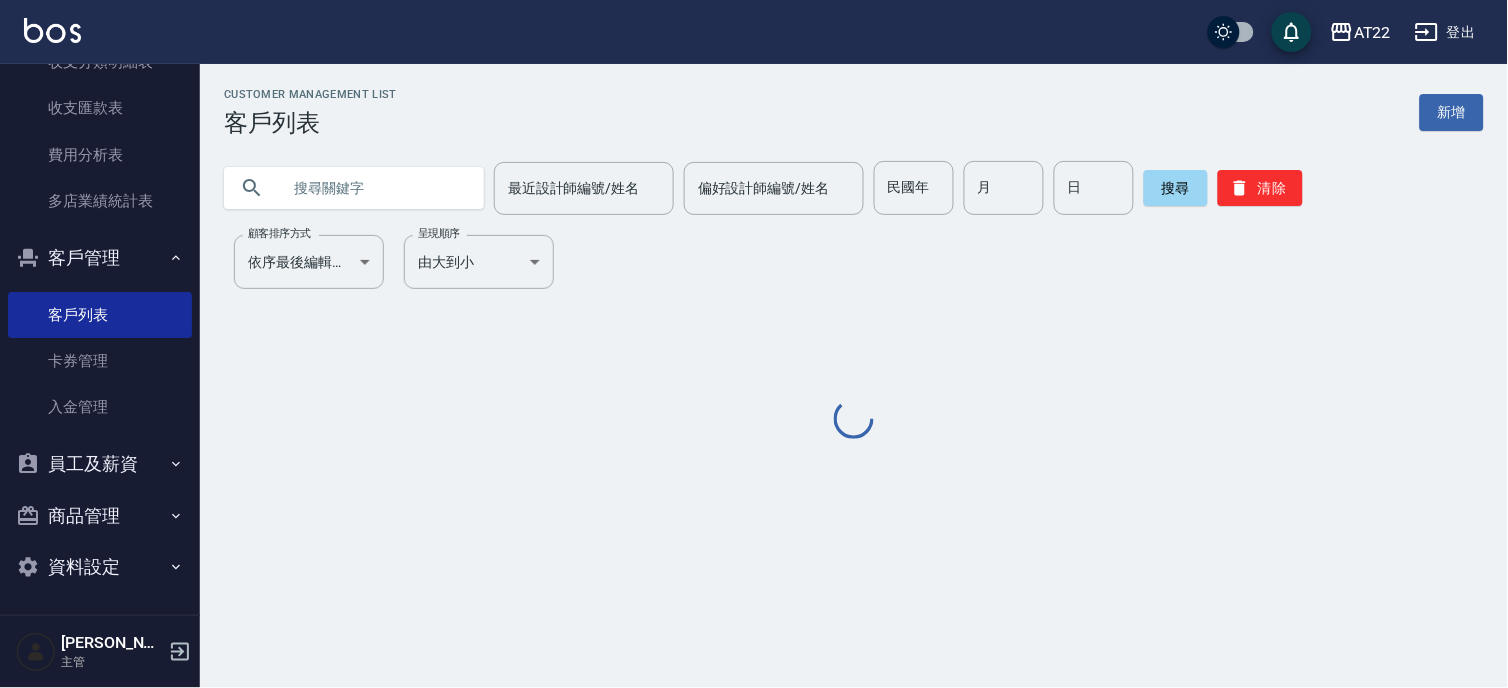 click at bounding box center [374, 188] 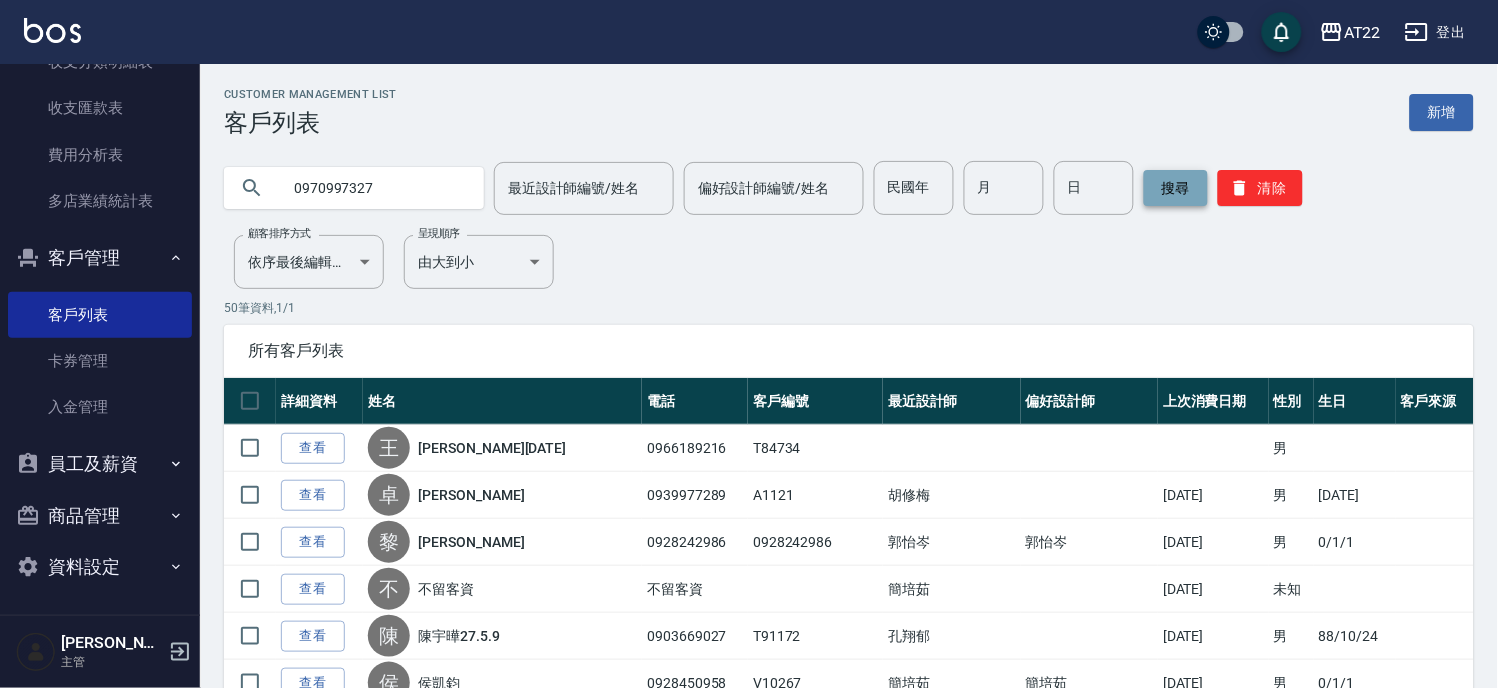 type on "0970997327" 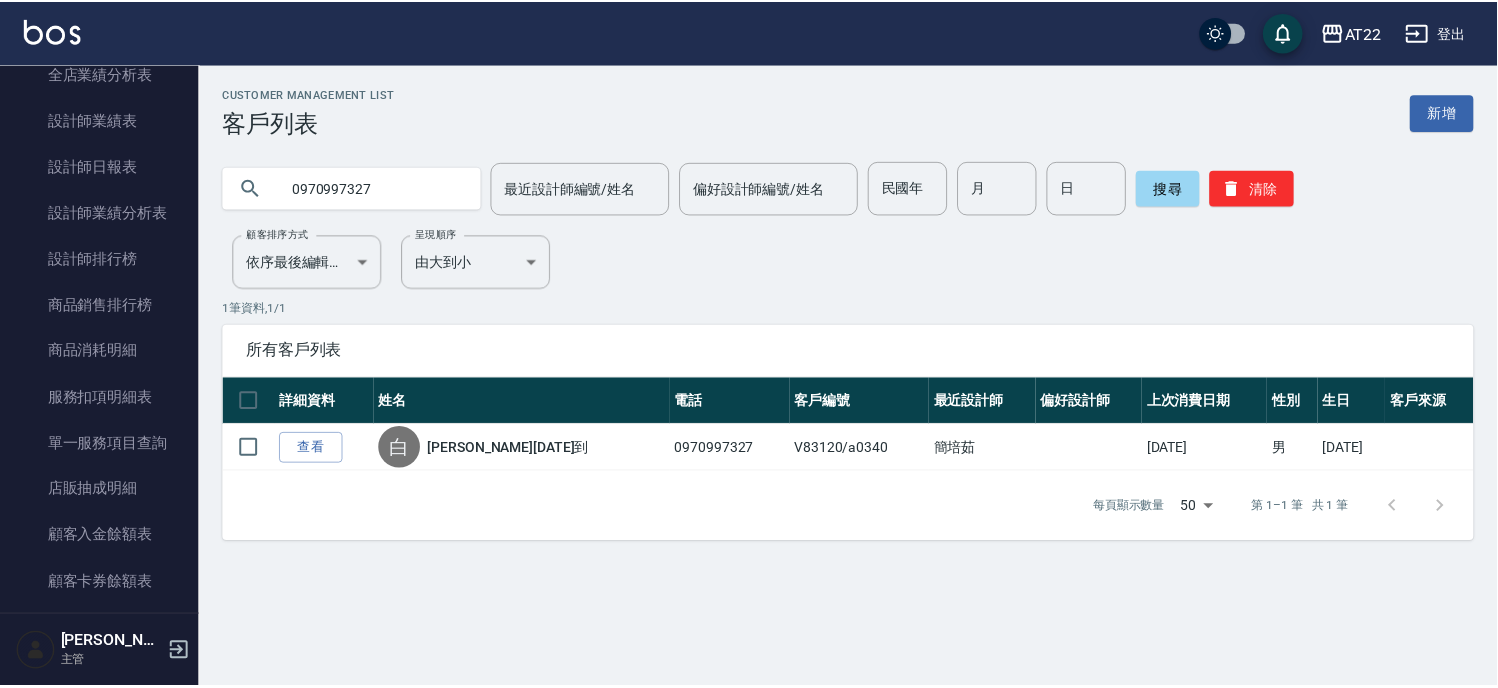 scroll, scrollTop: 747, scrollLeft: 0, axis: vertical 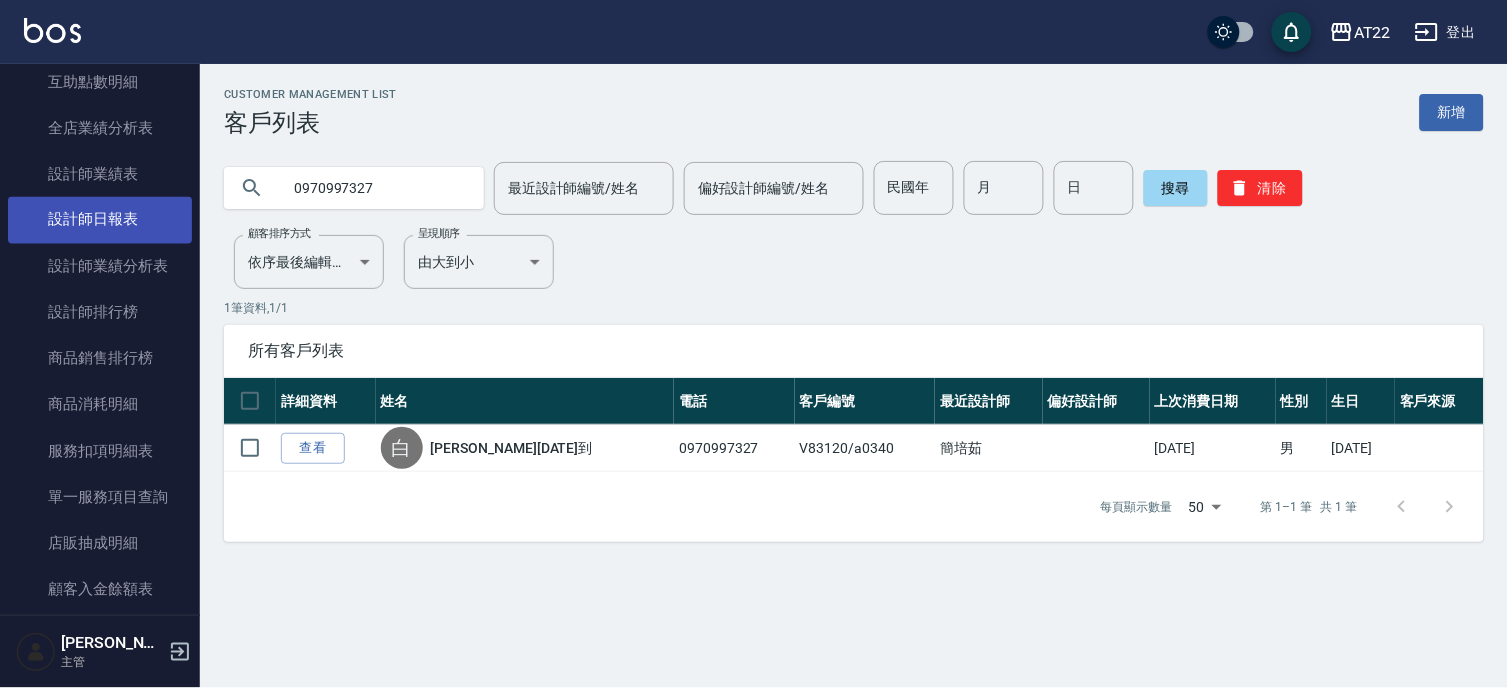 click on "設計師日報表" at bounding box center [100, 220] 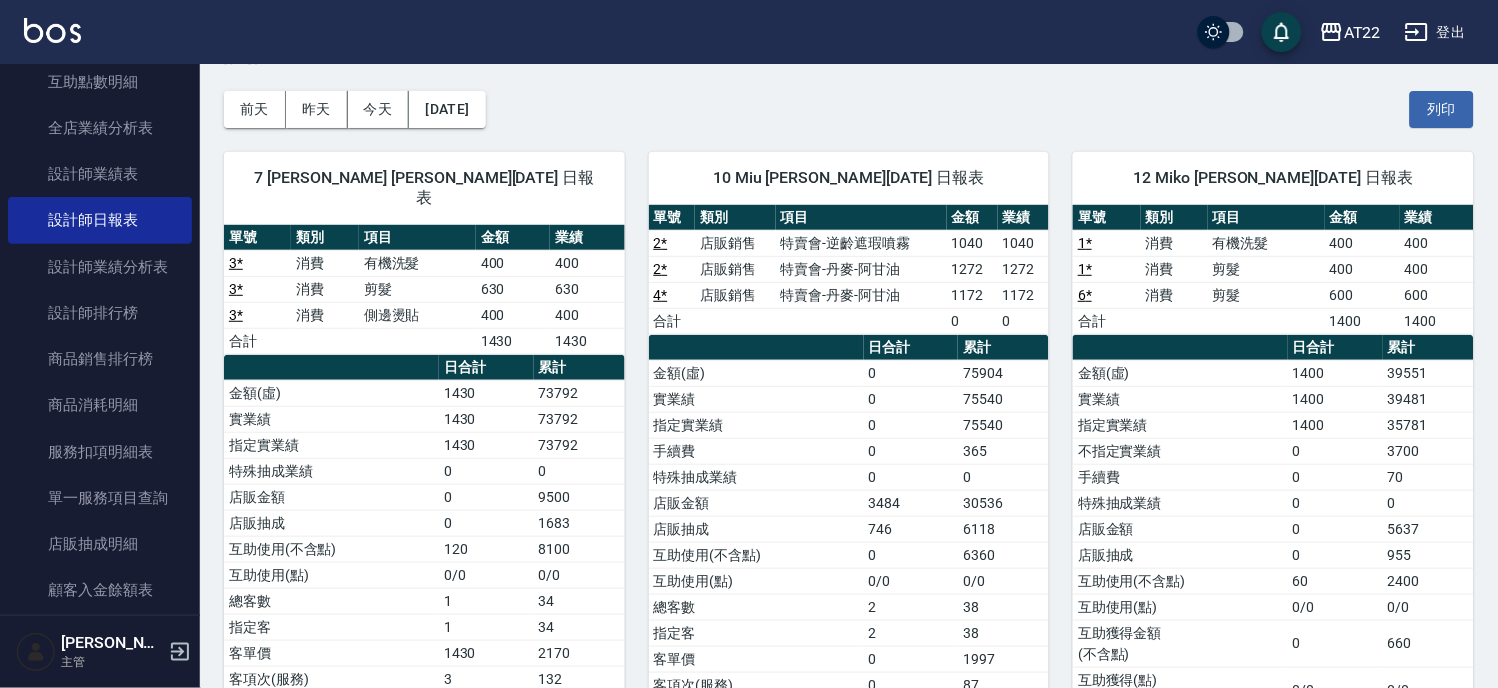 scroll, scrollTop: 82, scrollLeft: 0, axis: vertical 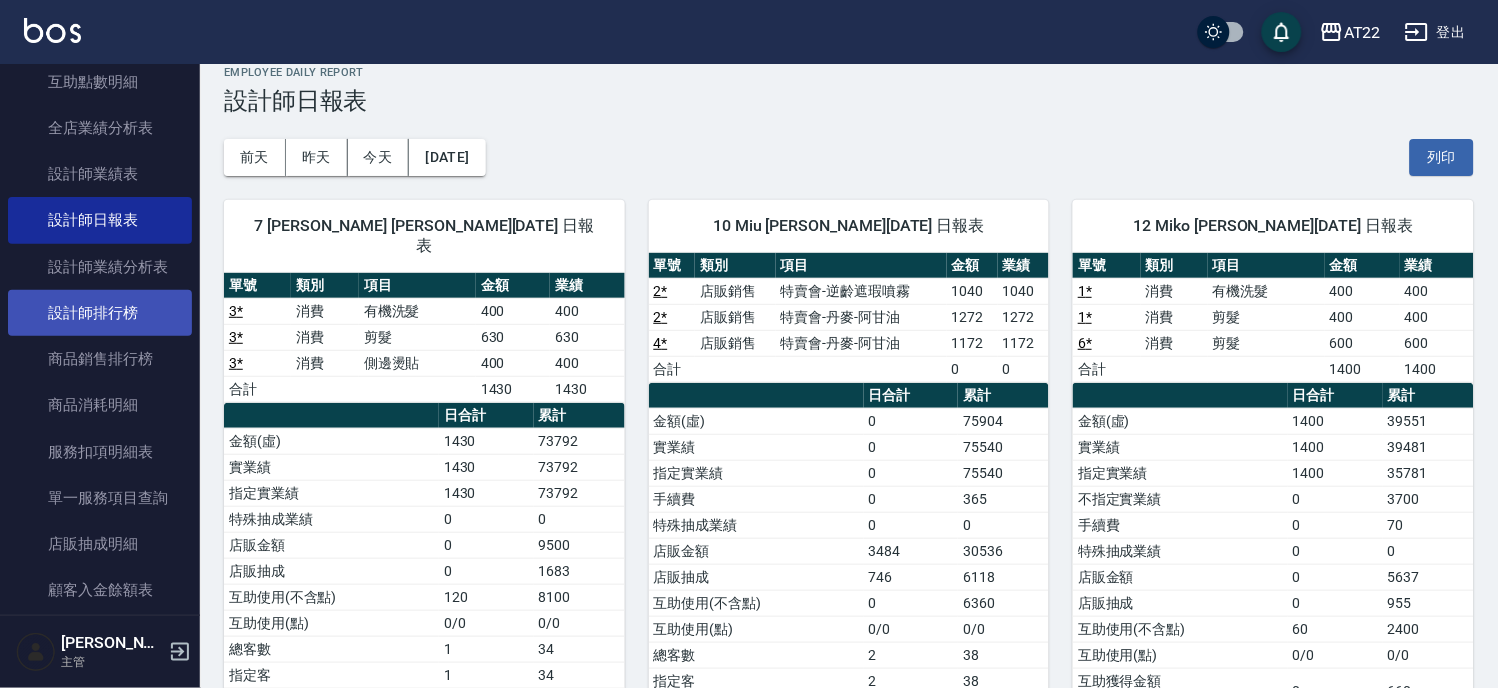 click on "設計師排行榜" at bounding box center [100, 313] 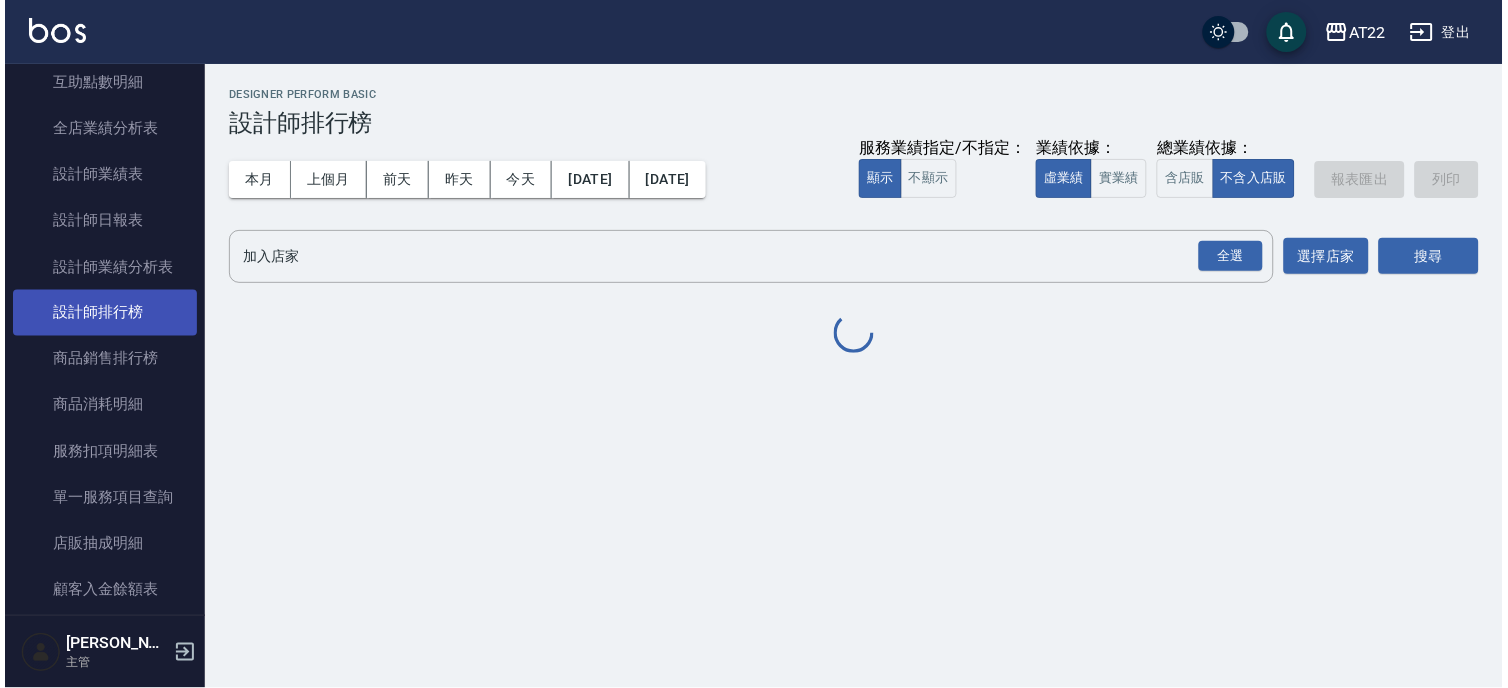 scroll, scrollTop: 0, scrollLeft: 0, axis: both 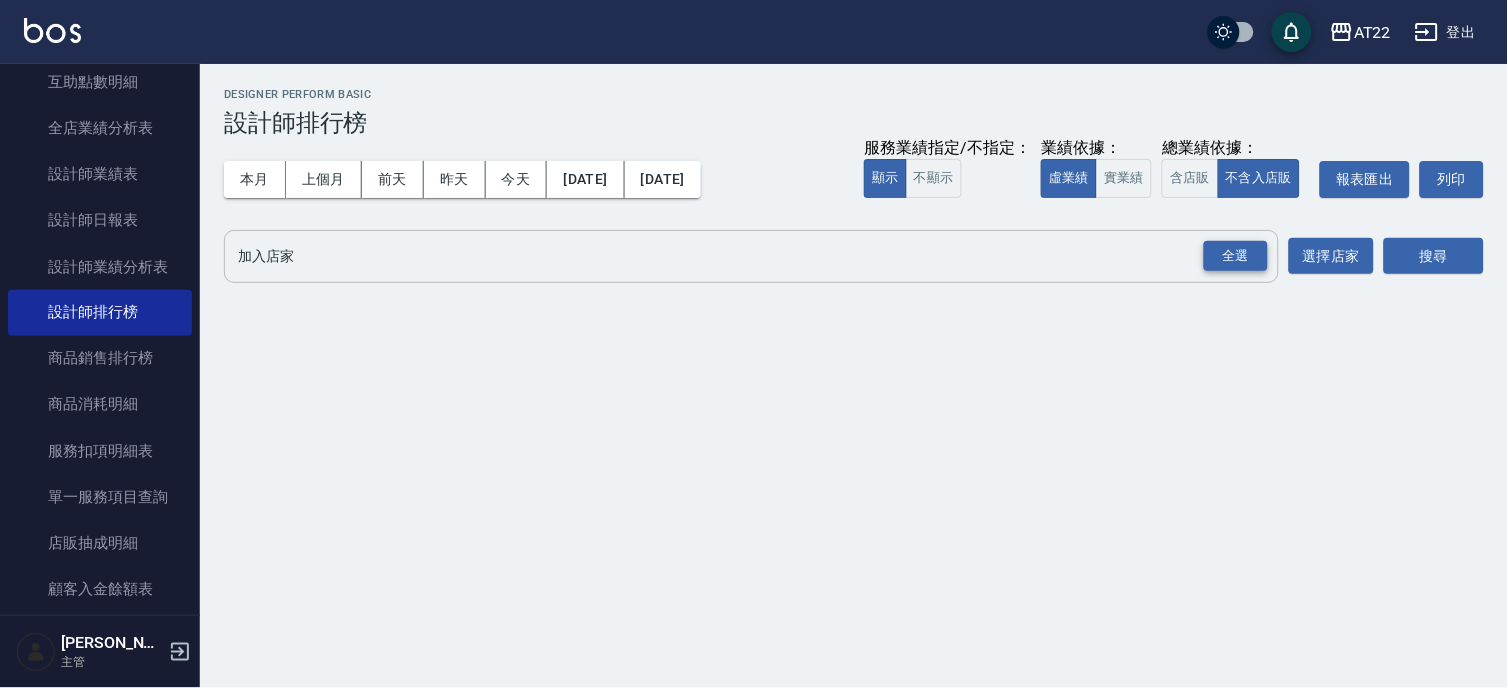 click on "全選" at bounding box center (1236, 256) 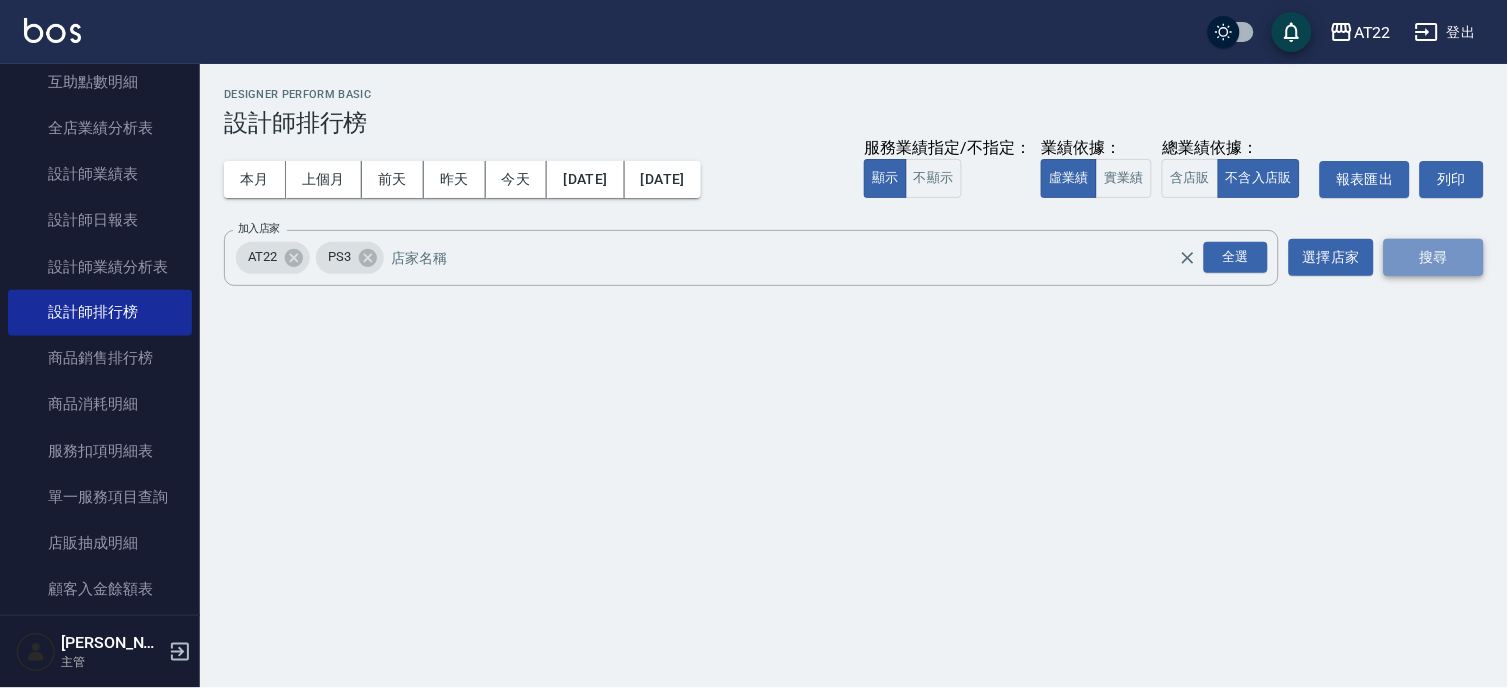 click on "搜尋" at bounding box center (1434, 257) 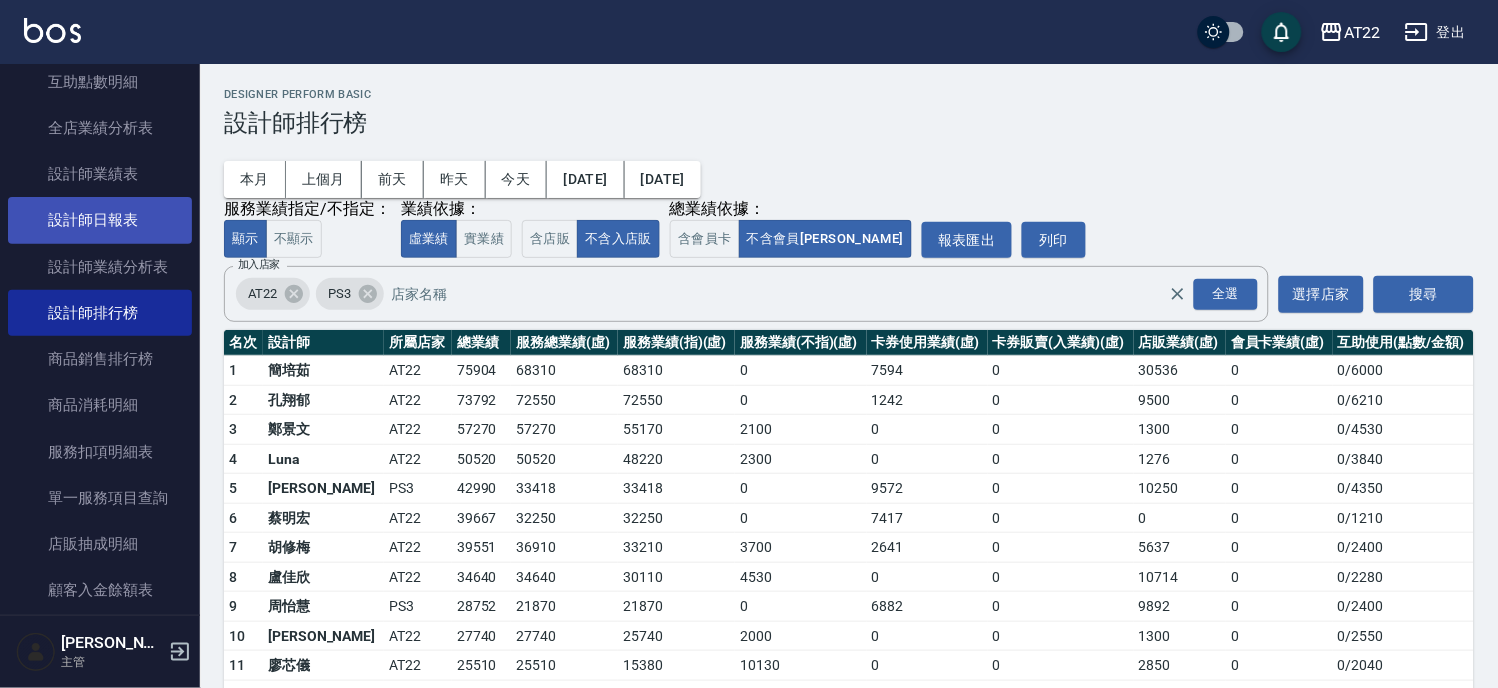 click on "設計師日報表" at bounding box center [100, 220] 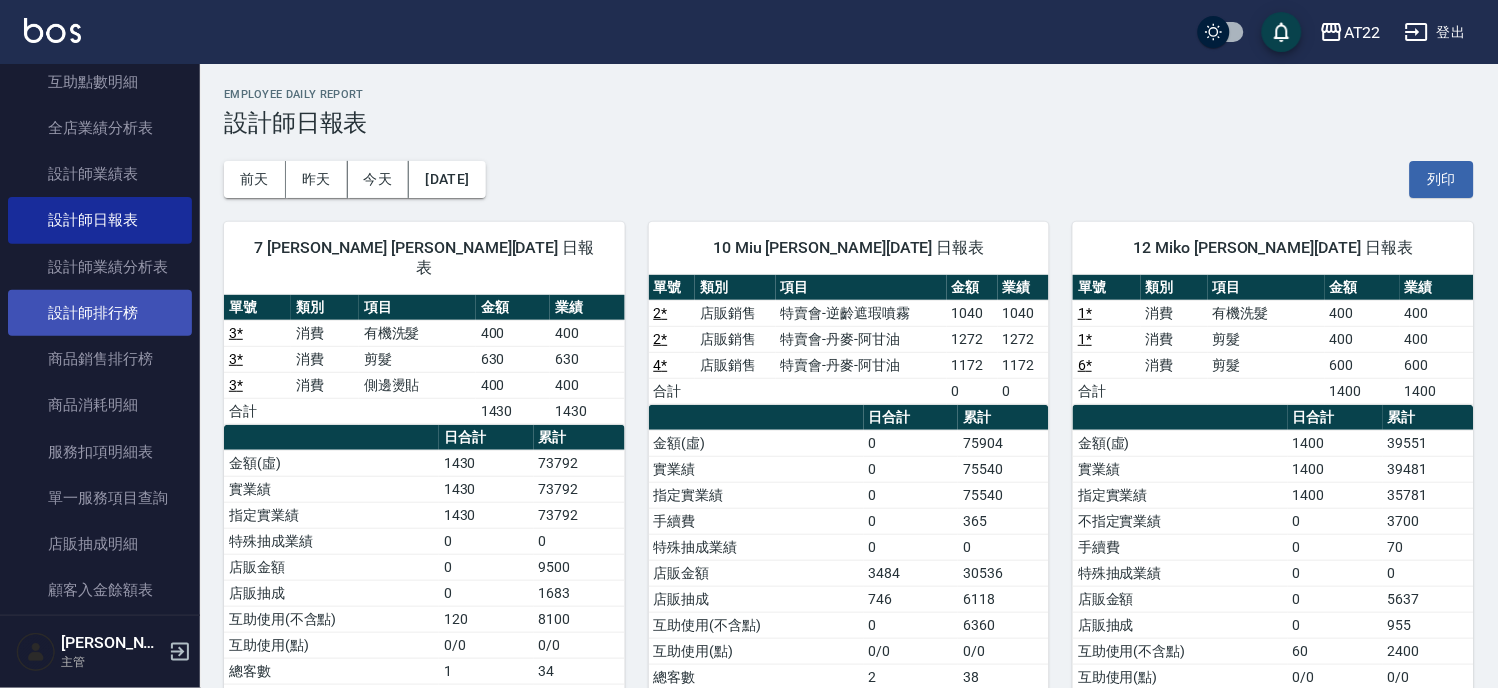 click on "設計師排行榜" at bounding box center [100, 313] 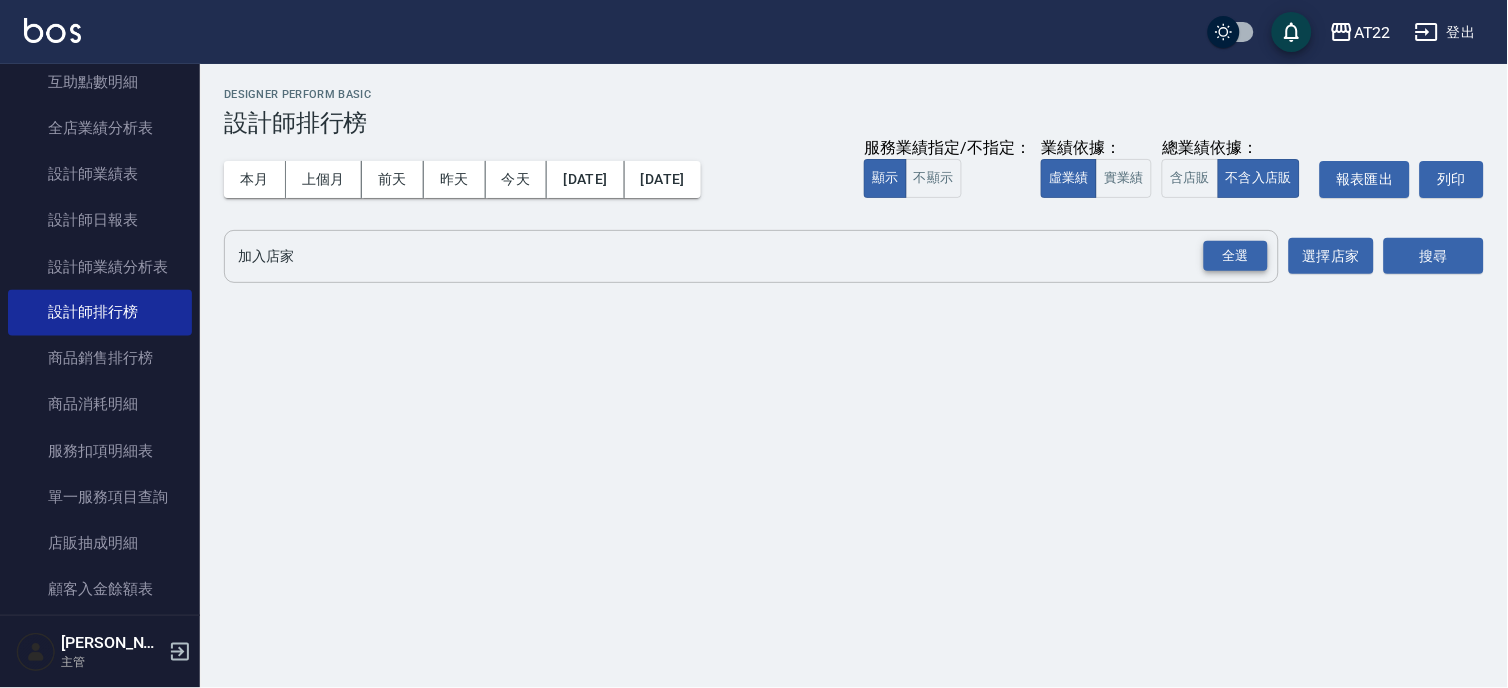 click on "全選" at bounding box center (1236, 256) 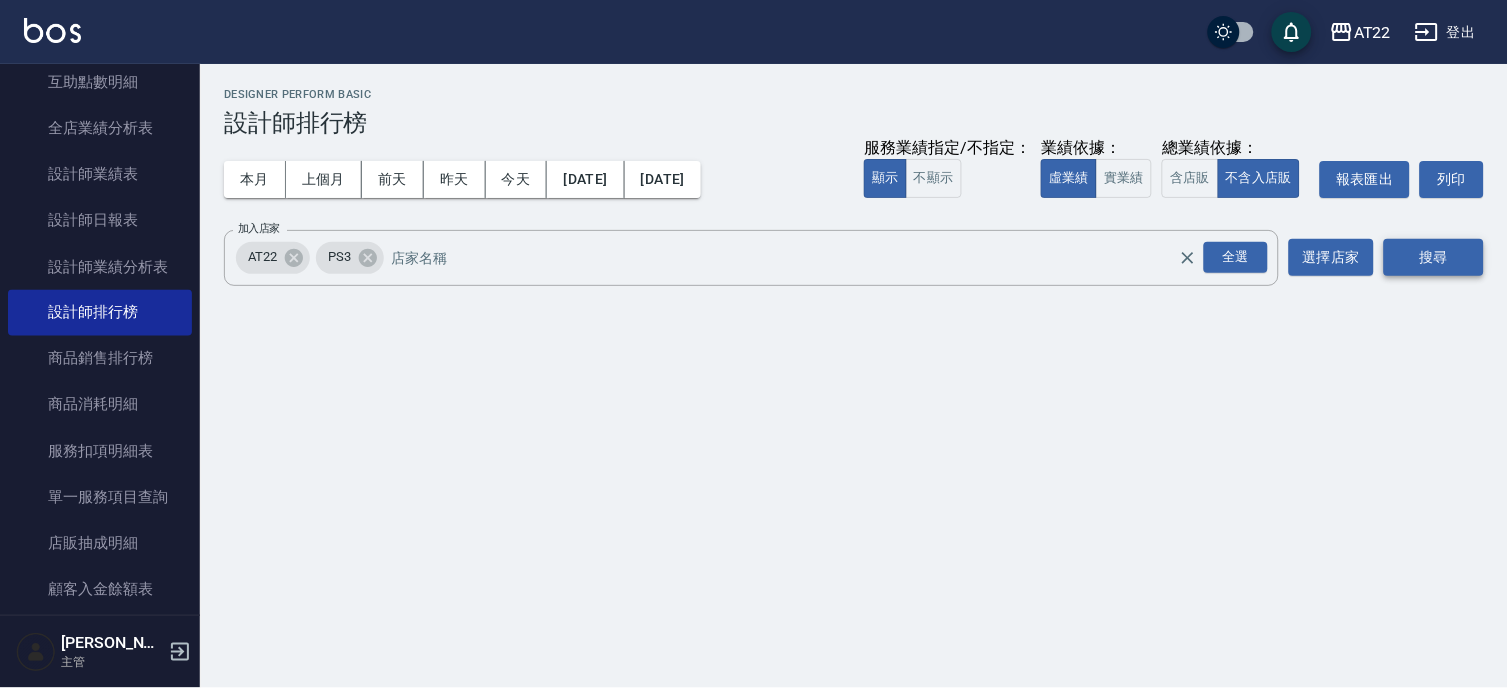 click on "搜尋" at bounding box center (1434, 257) 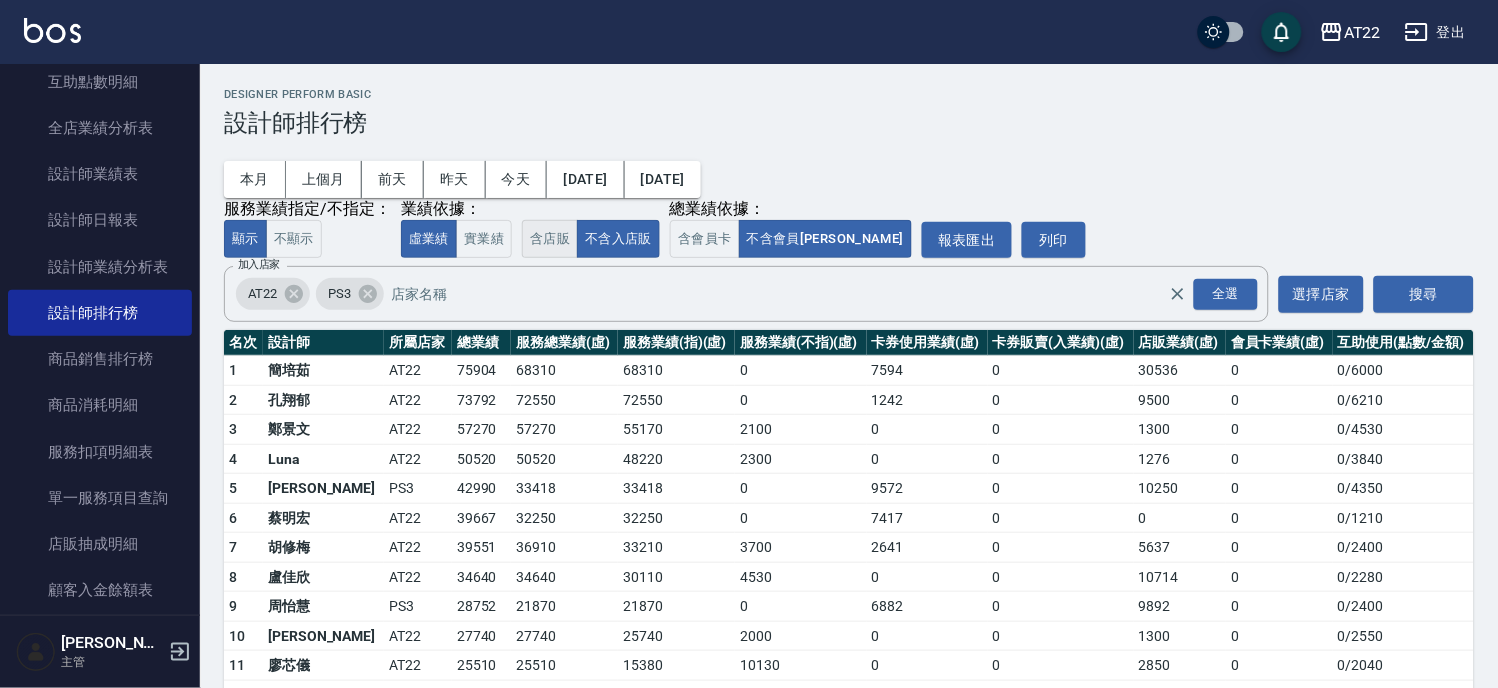 click on "含店販" at bounding box center (550, 239) 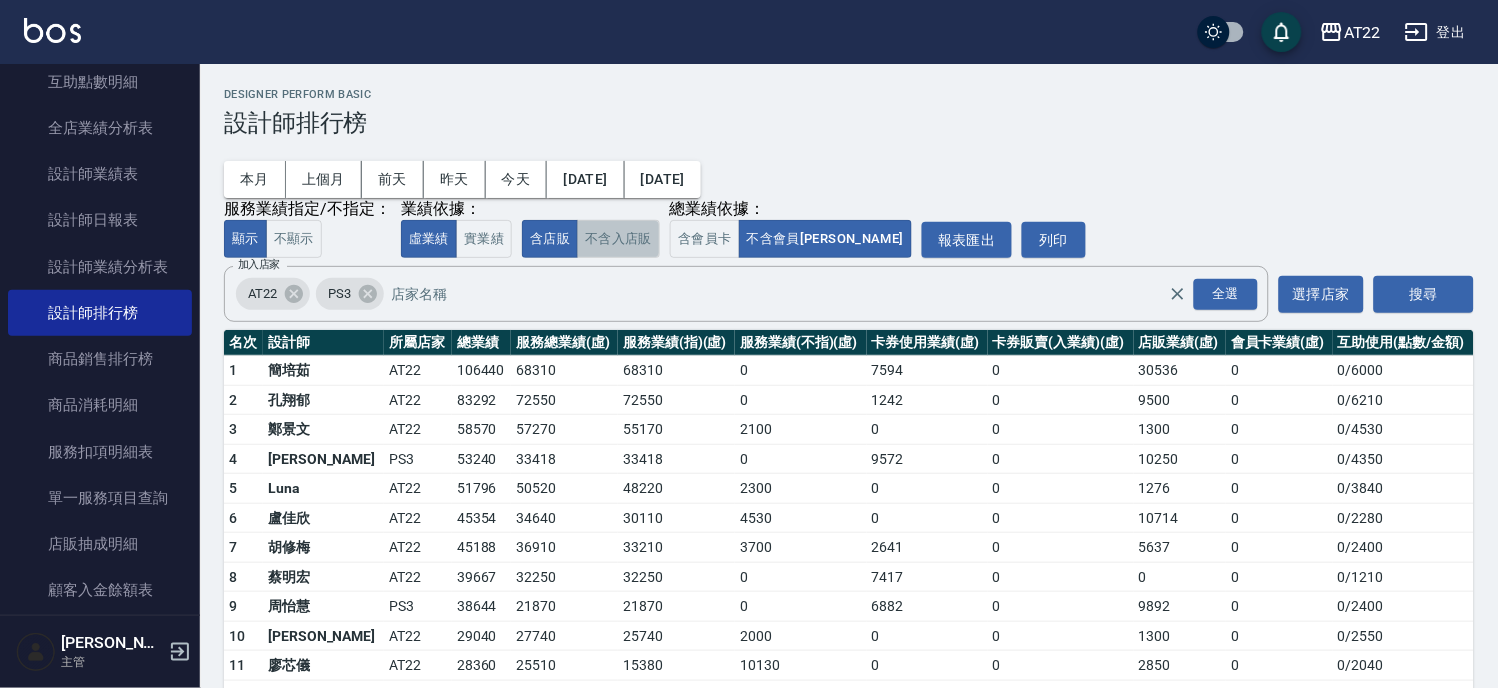 click on "不含入店販" at bounding box center [618, 239] 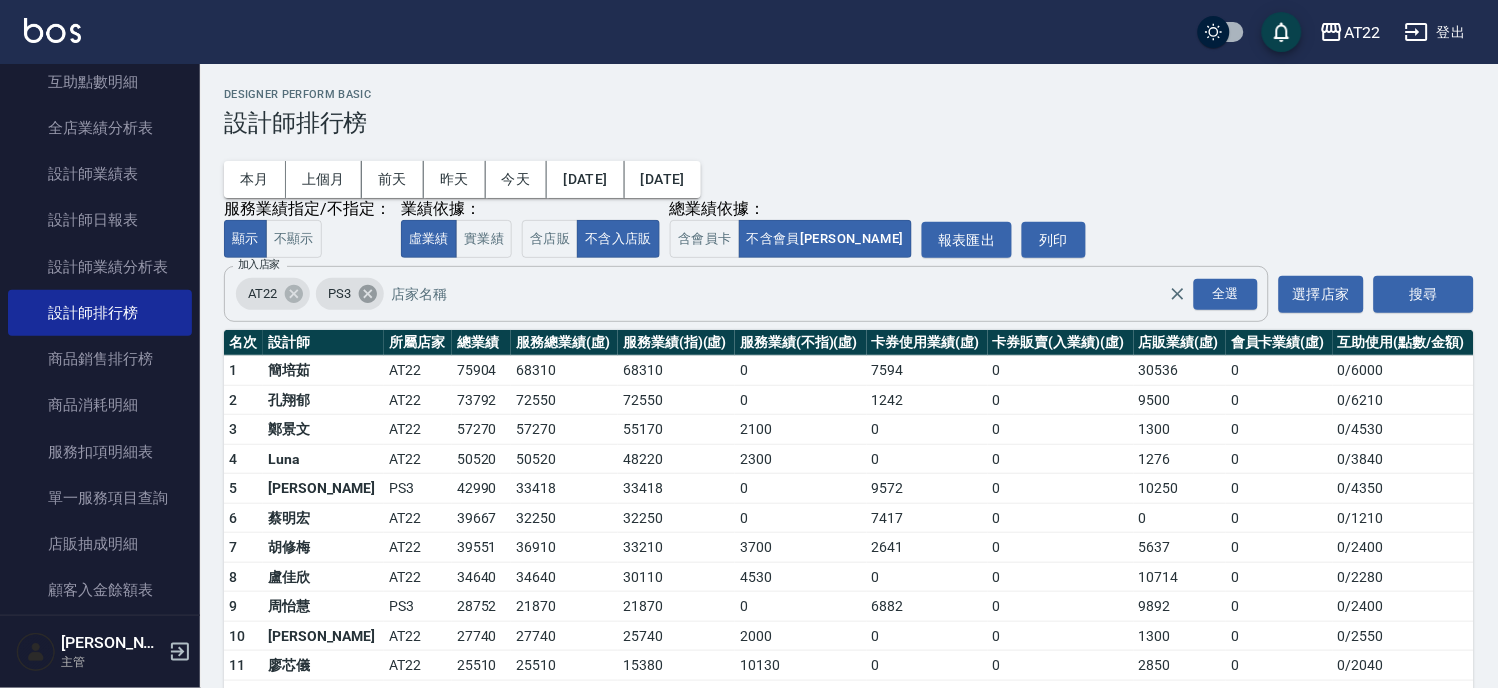 click 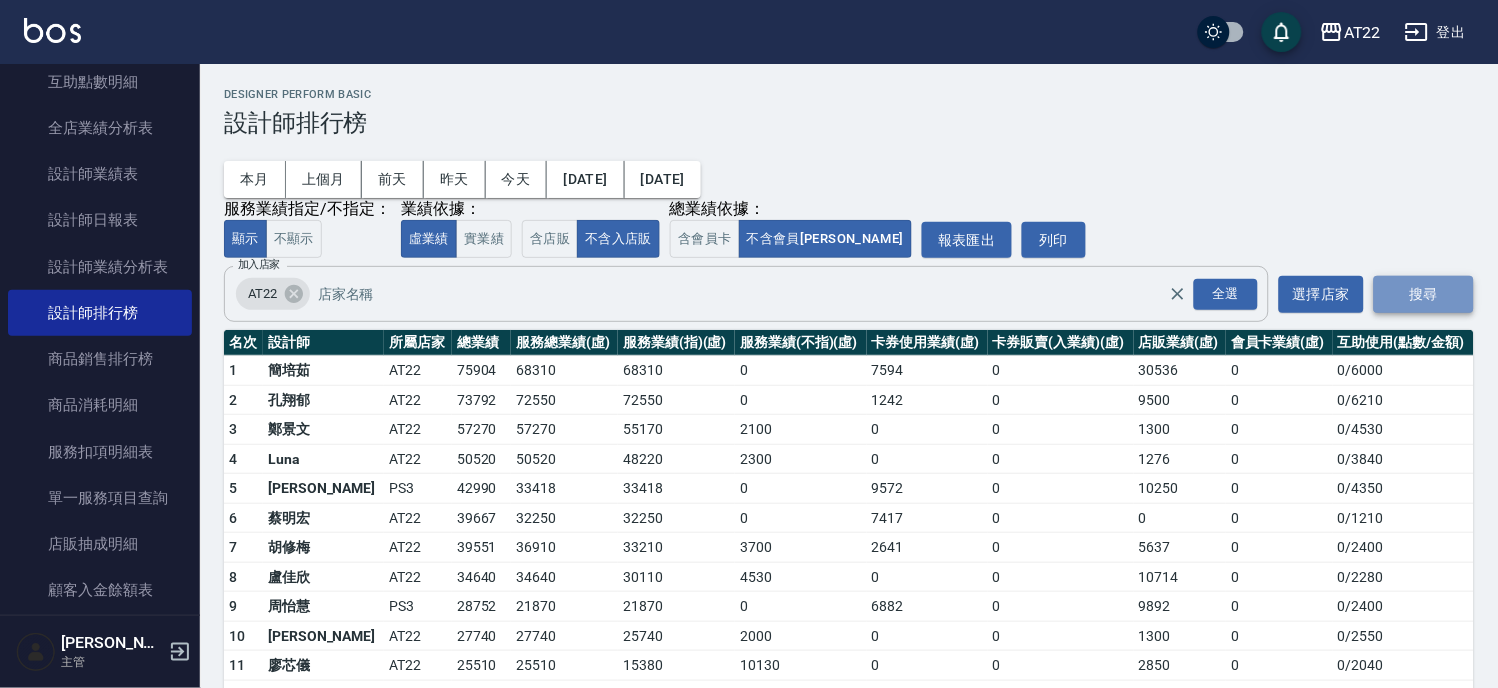 click on "搜尋" at bounding box center [1424, 294] 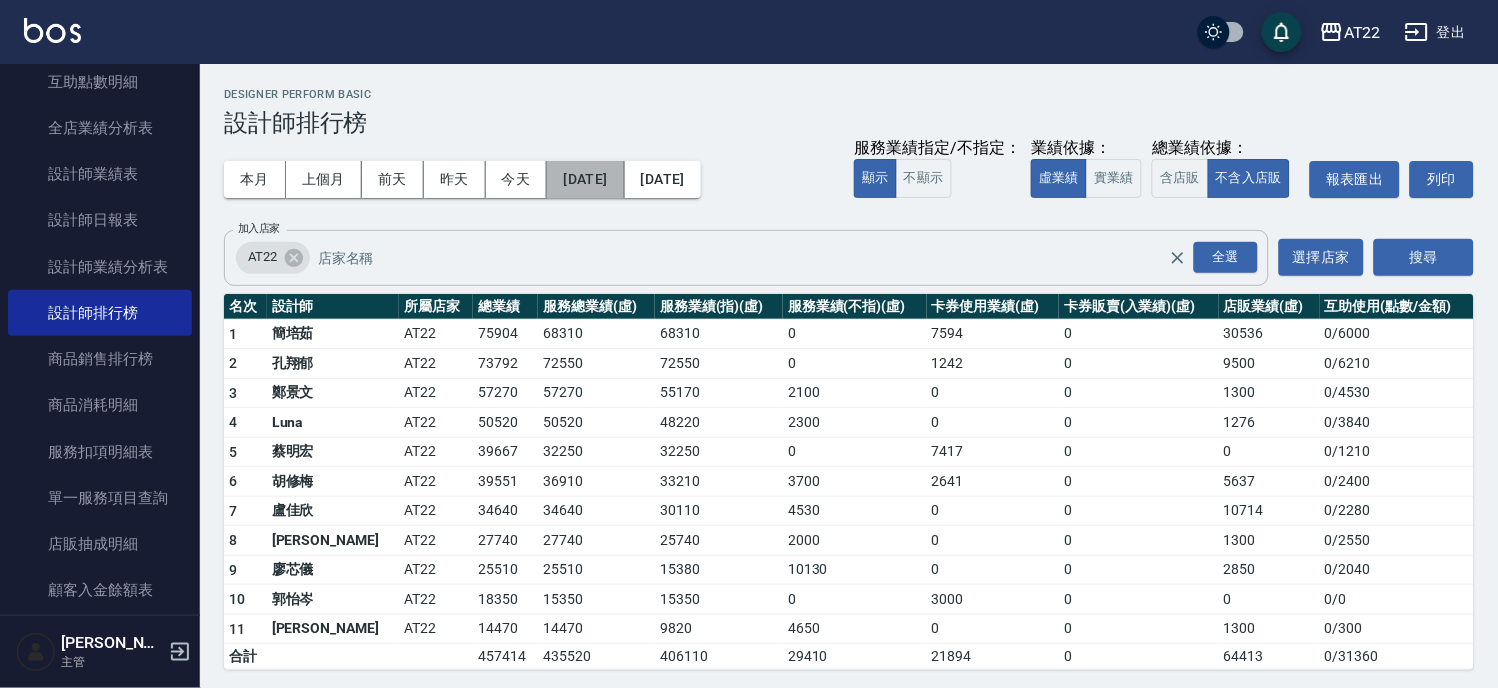 click on "[DATE]" at bounding box center (585, 179) 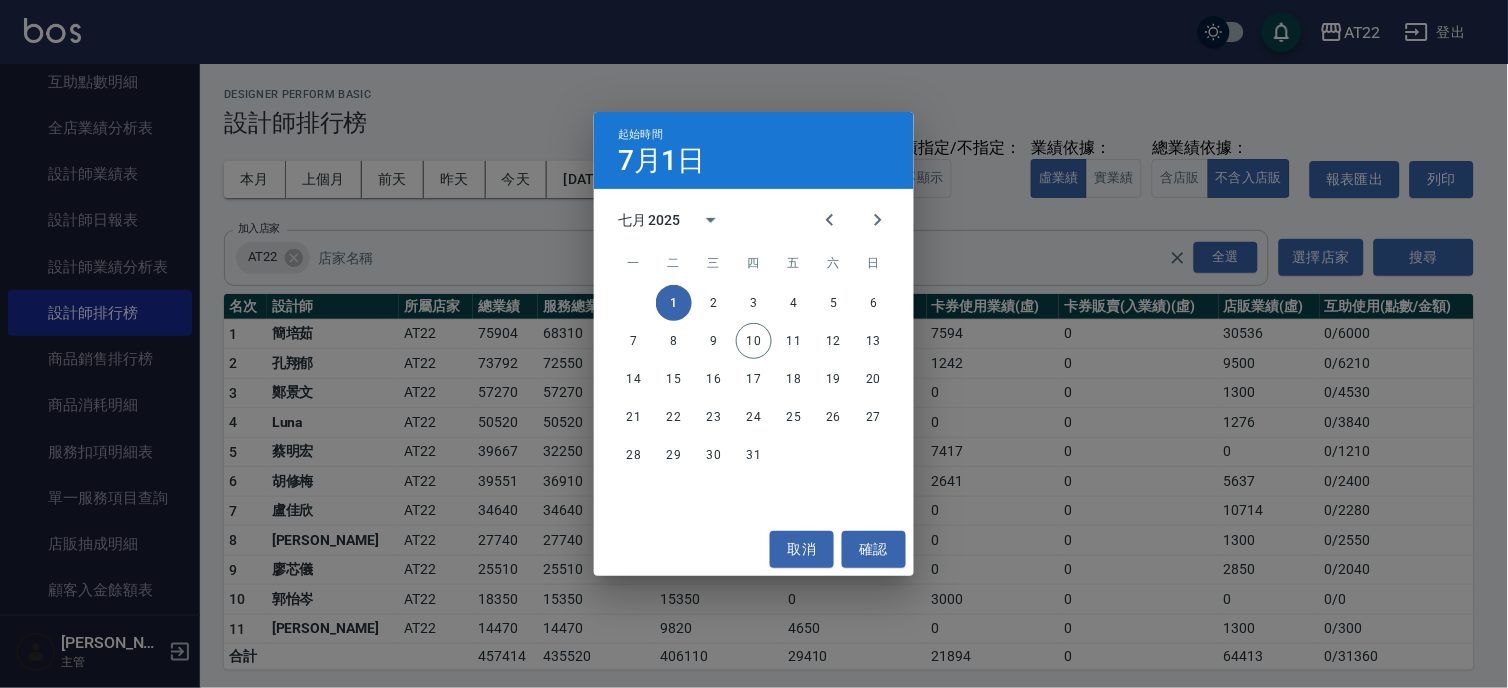 click on "七月 2025" at bounding box center [649, 220] 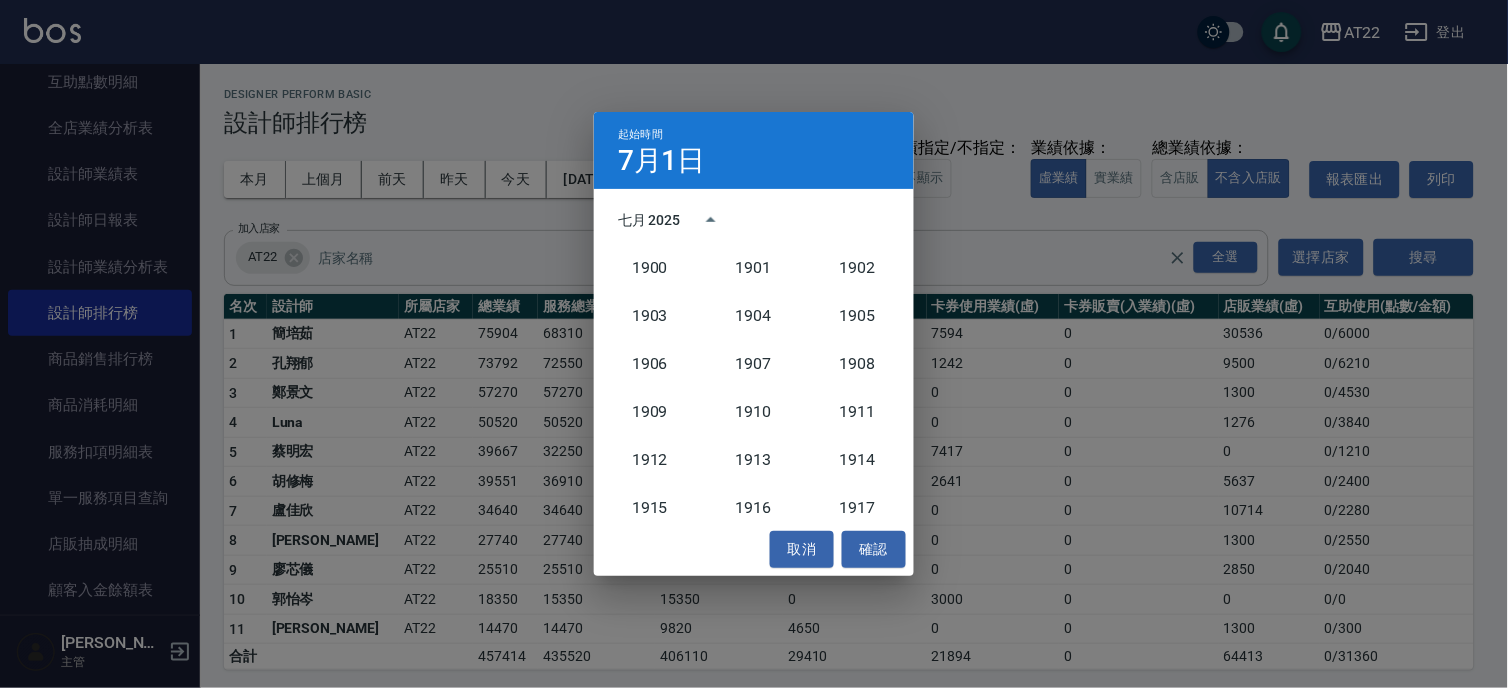 scroll, scrollTop: 1851, scrollLeft: 0, axis: vertical 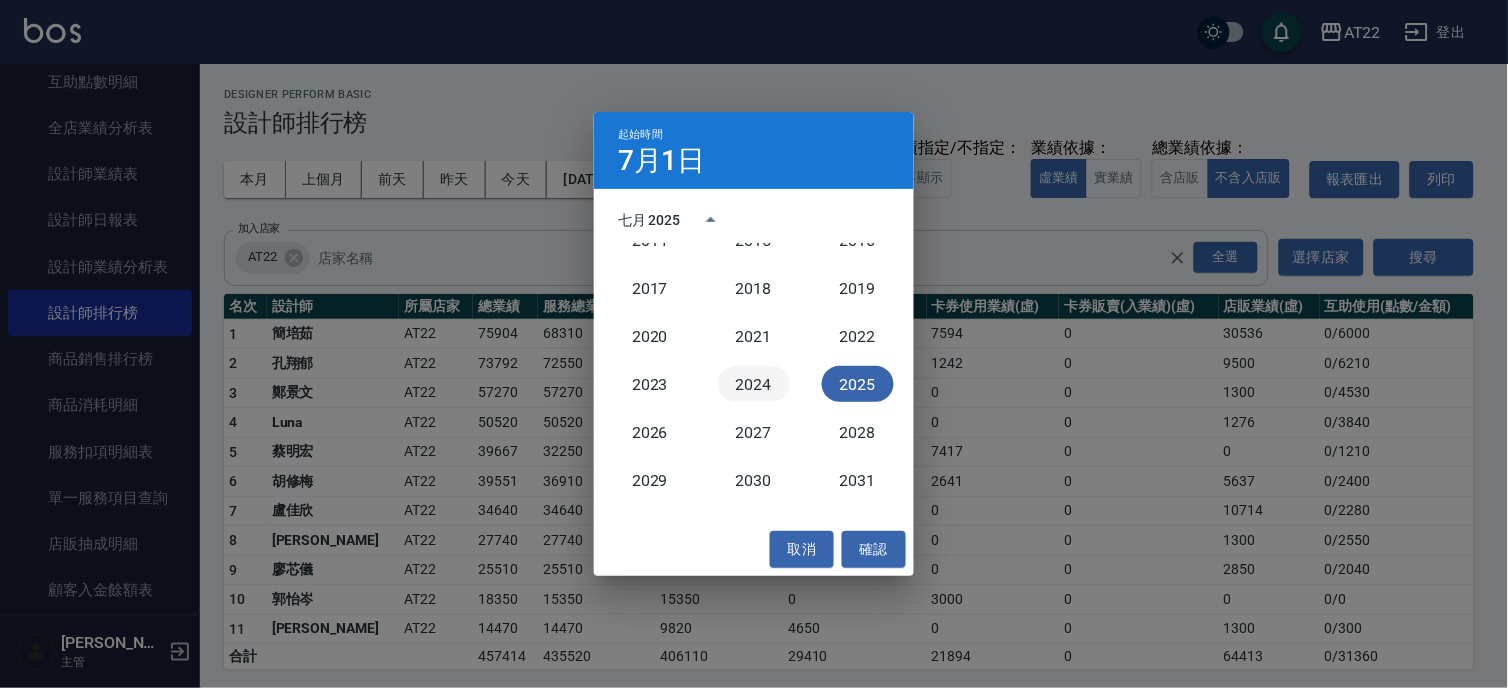 click on "2024" at bounding box center (754, 384) 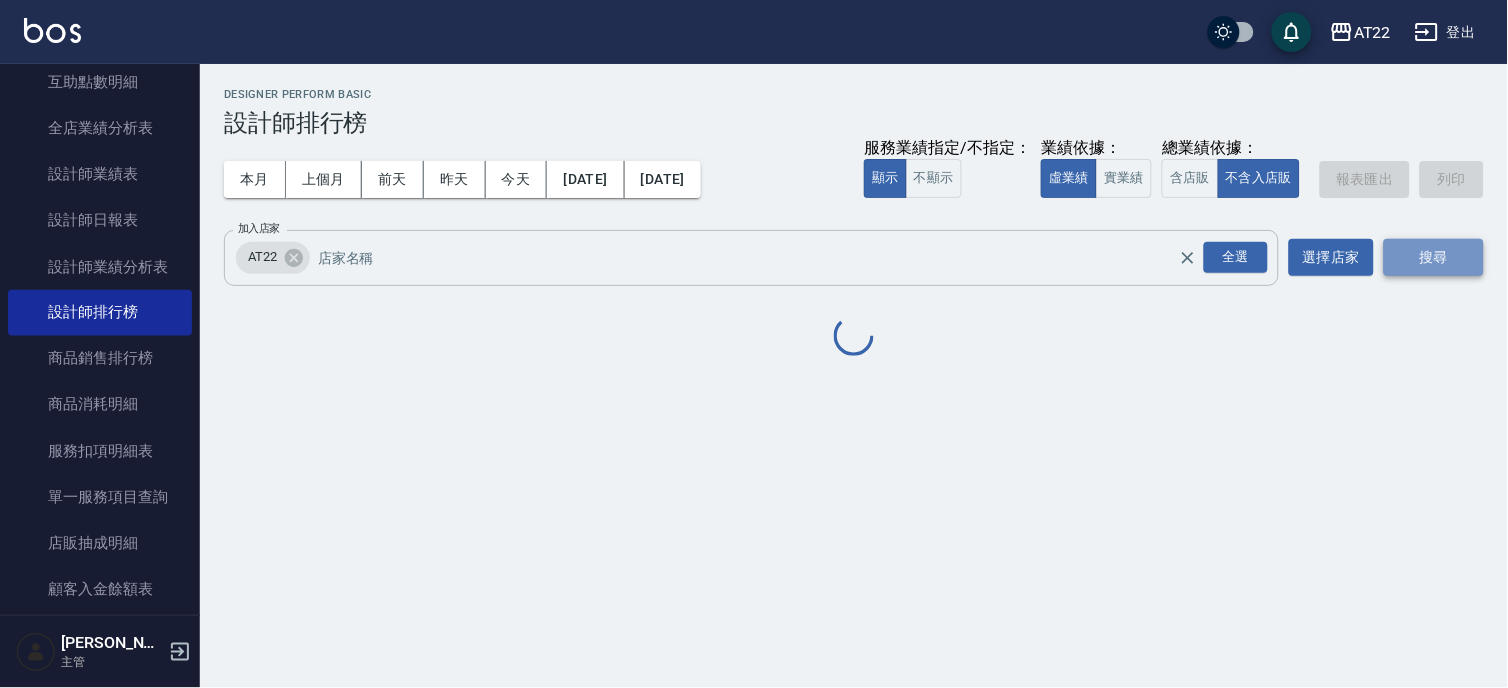 click on "搜尋" at bounding box center [1434, 257] 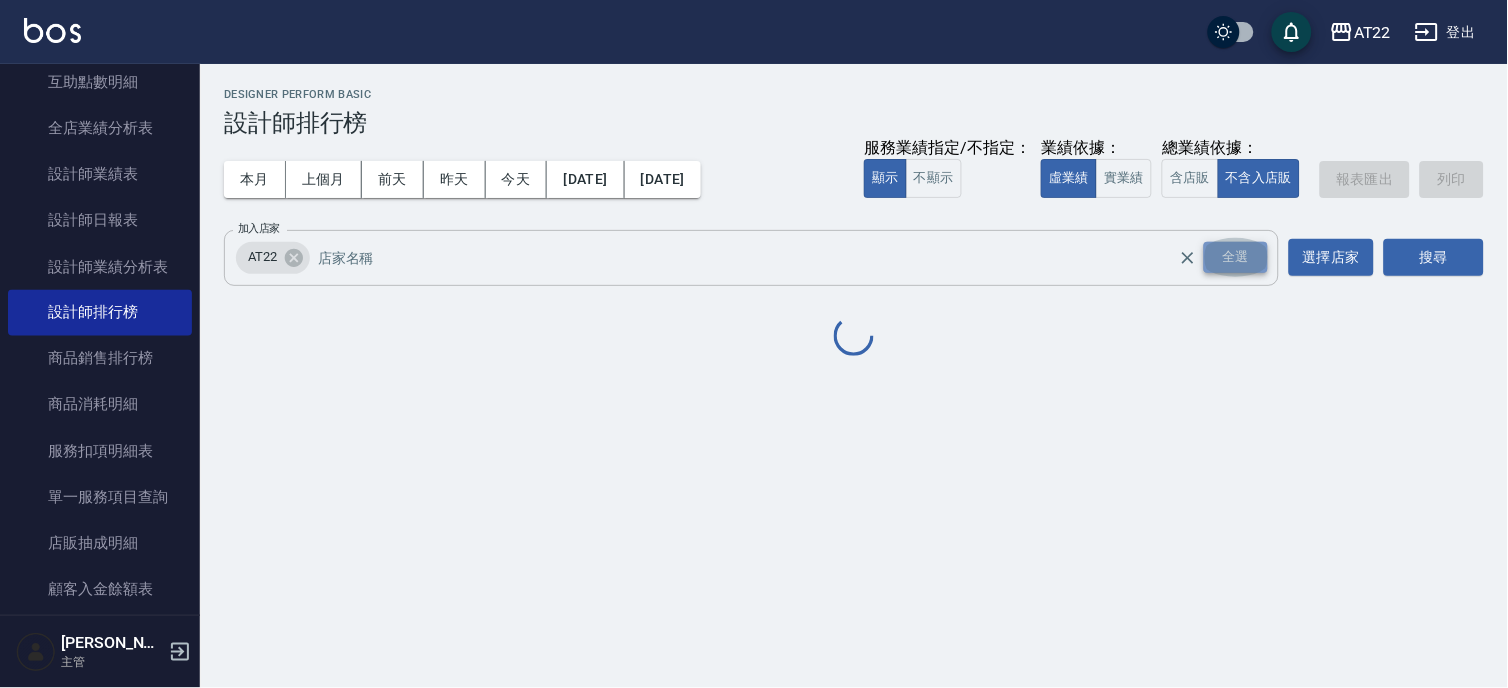 click on "全選" at bounding box center [1236, 257] 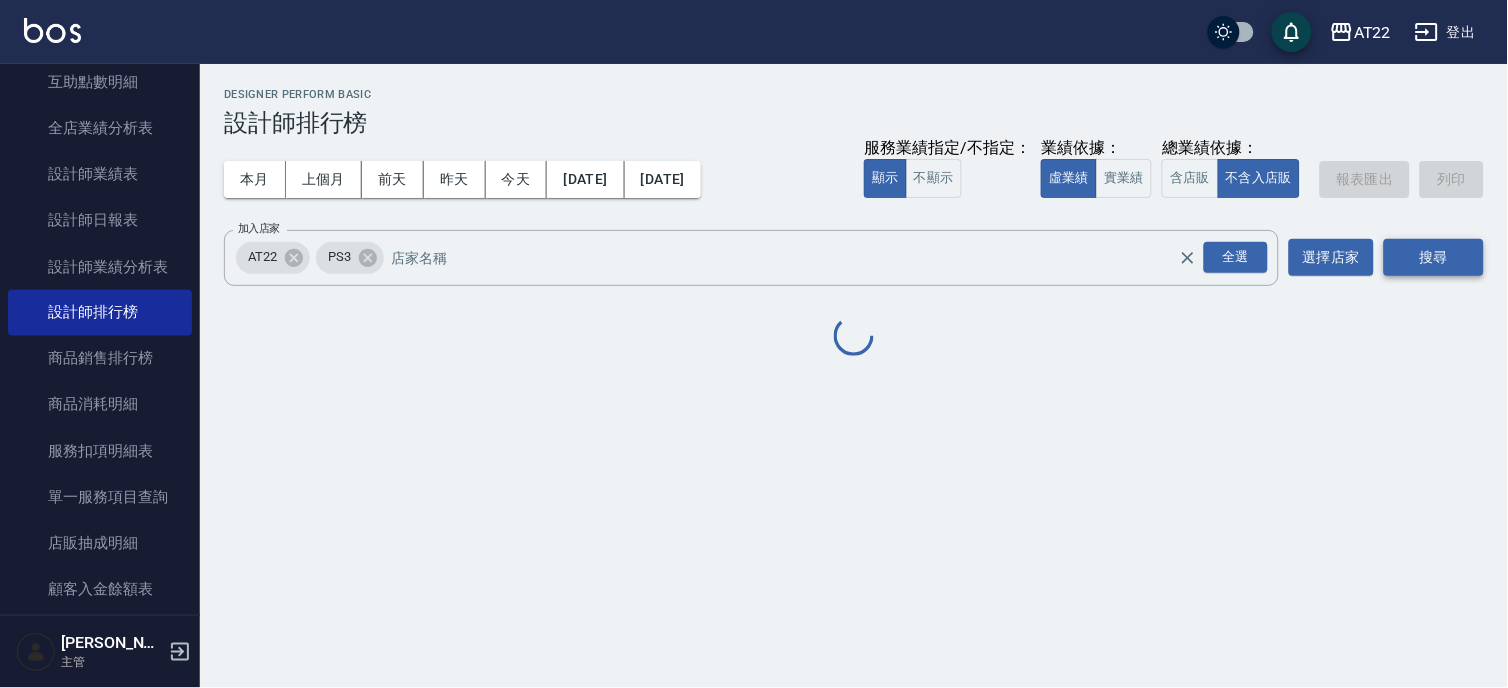 click on "搜尋" at bounding box center [1434, 257] 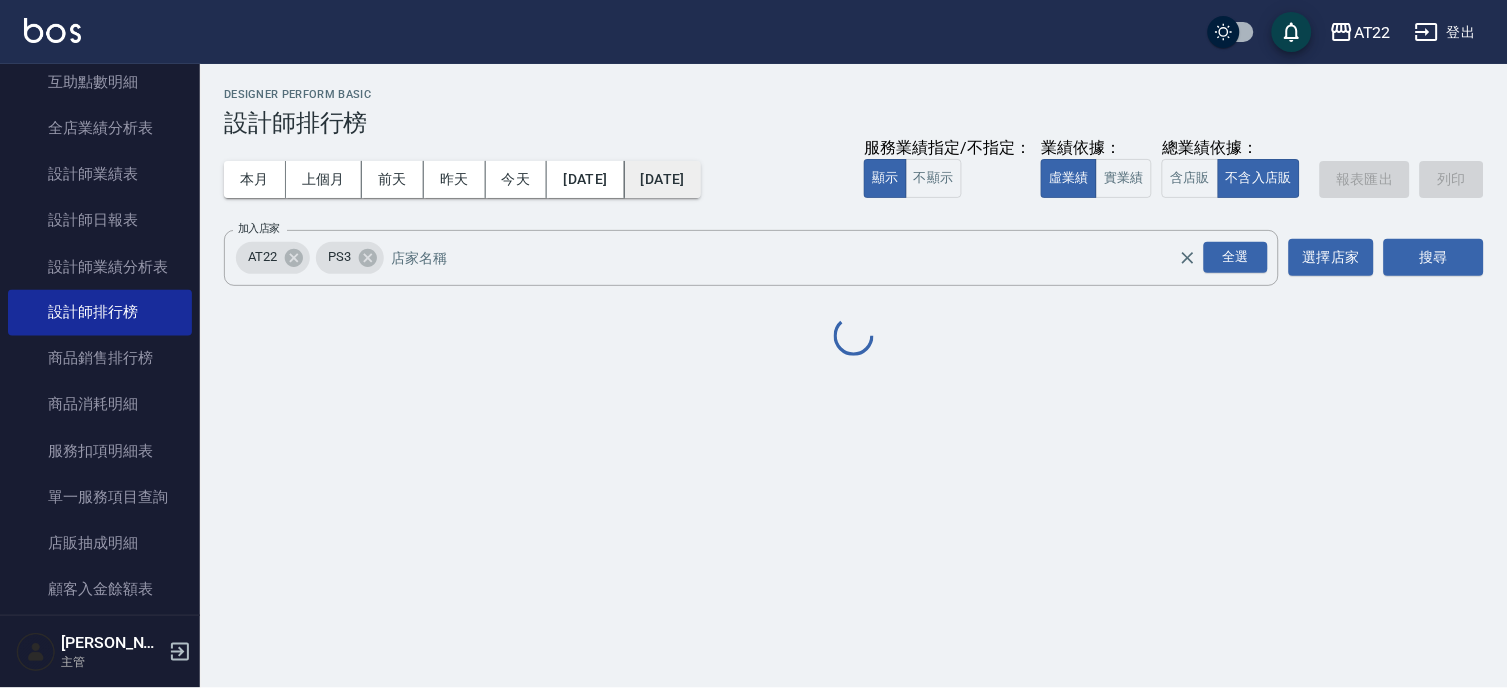 click on "[DATE]" at bounding box center (663, 179) 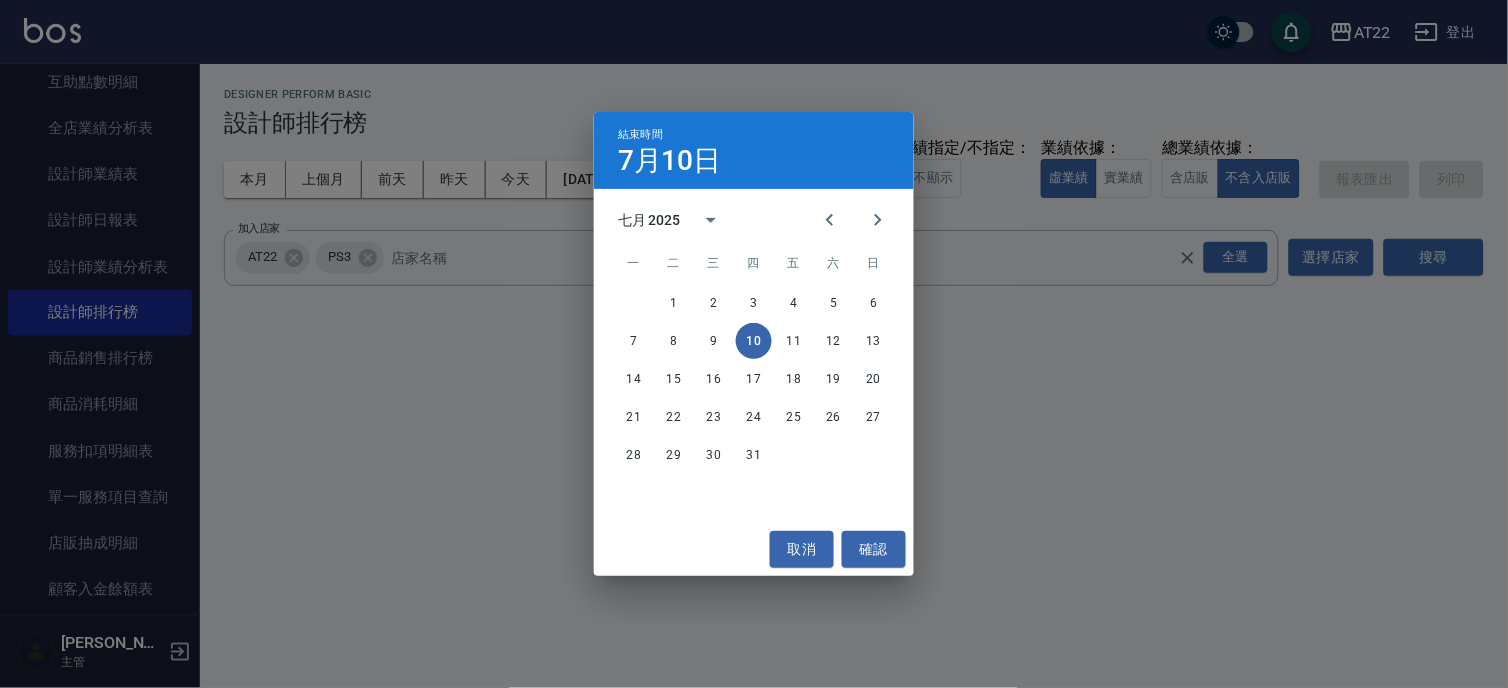 click on "七月 2025" at bounding box center [649, 220] 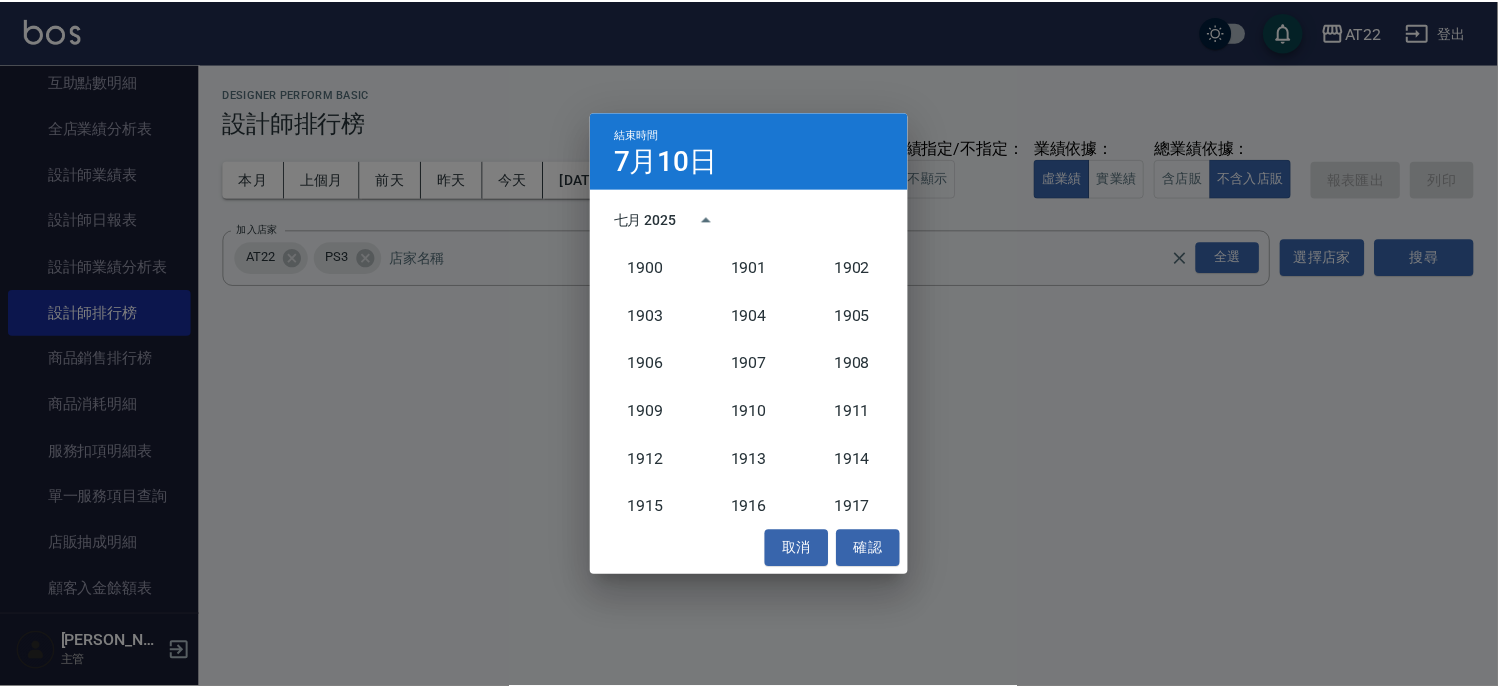 scroll, scrollTop: 1851, scrollLeft: 0, axis: vertical 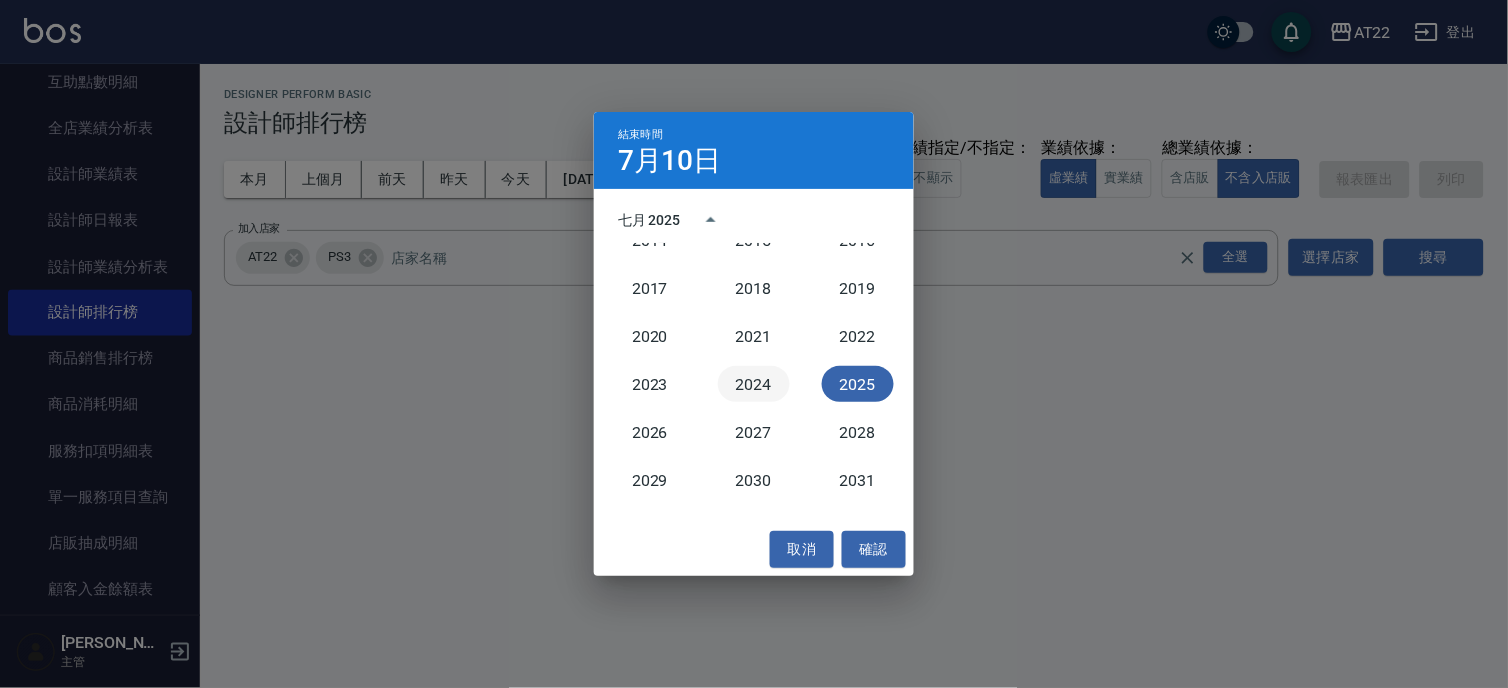 click on "2024" at bounding box center (754, 384) 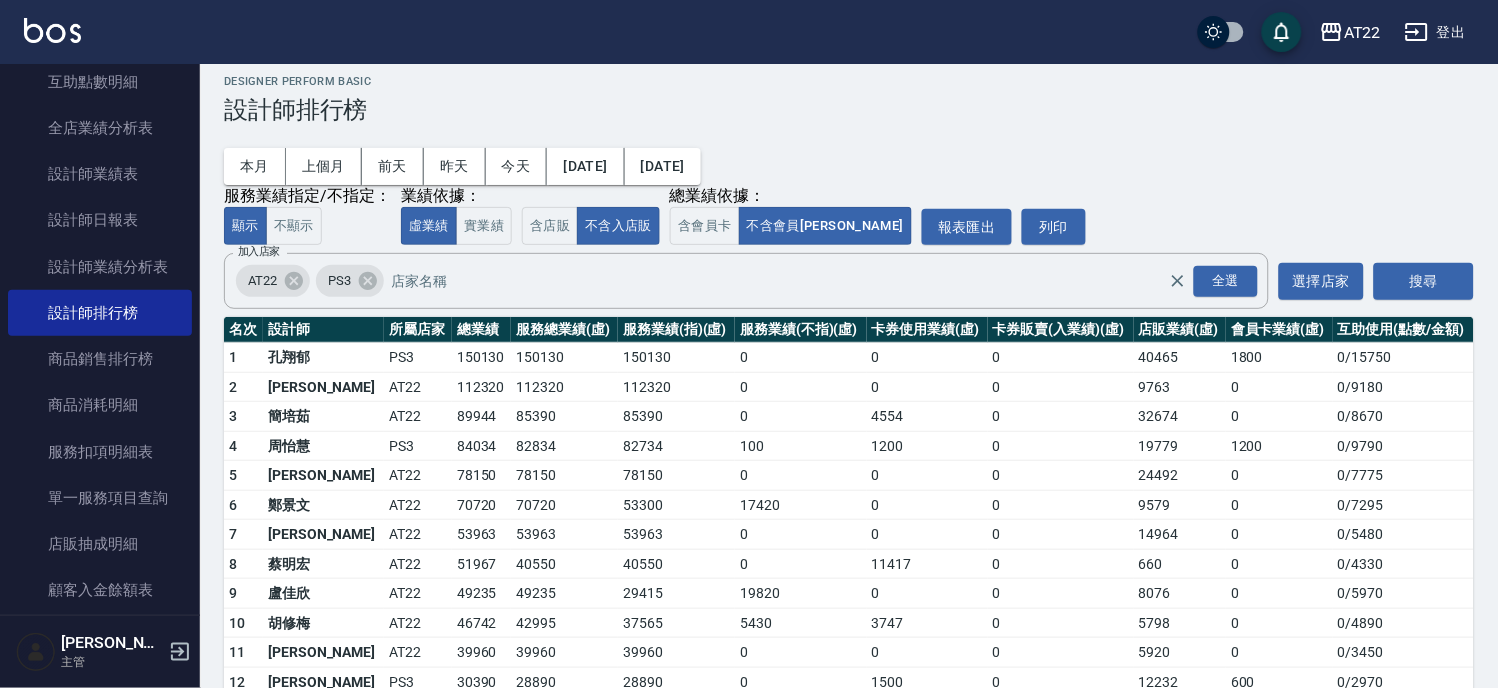 scroll, scrollTop: 0, scrollLeft: 0, axis: both 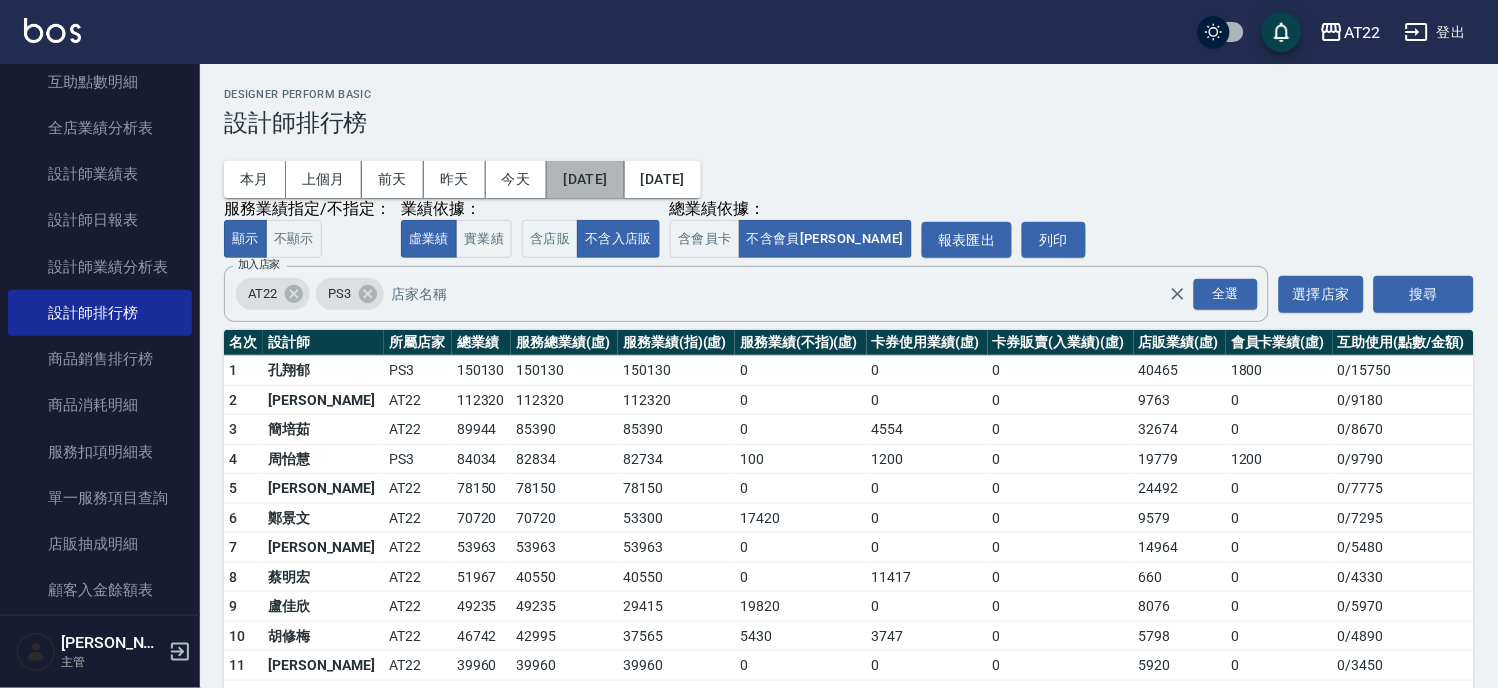 click on "[DATE]" at bounding box center (585, 179) 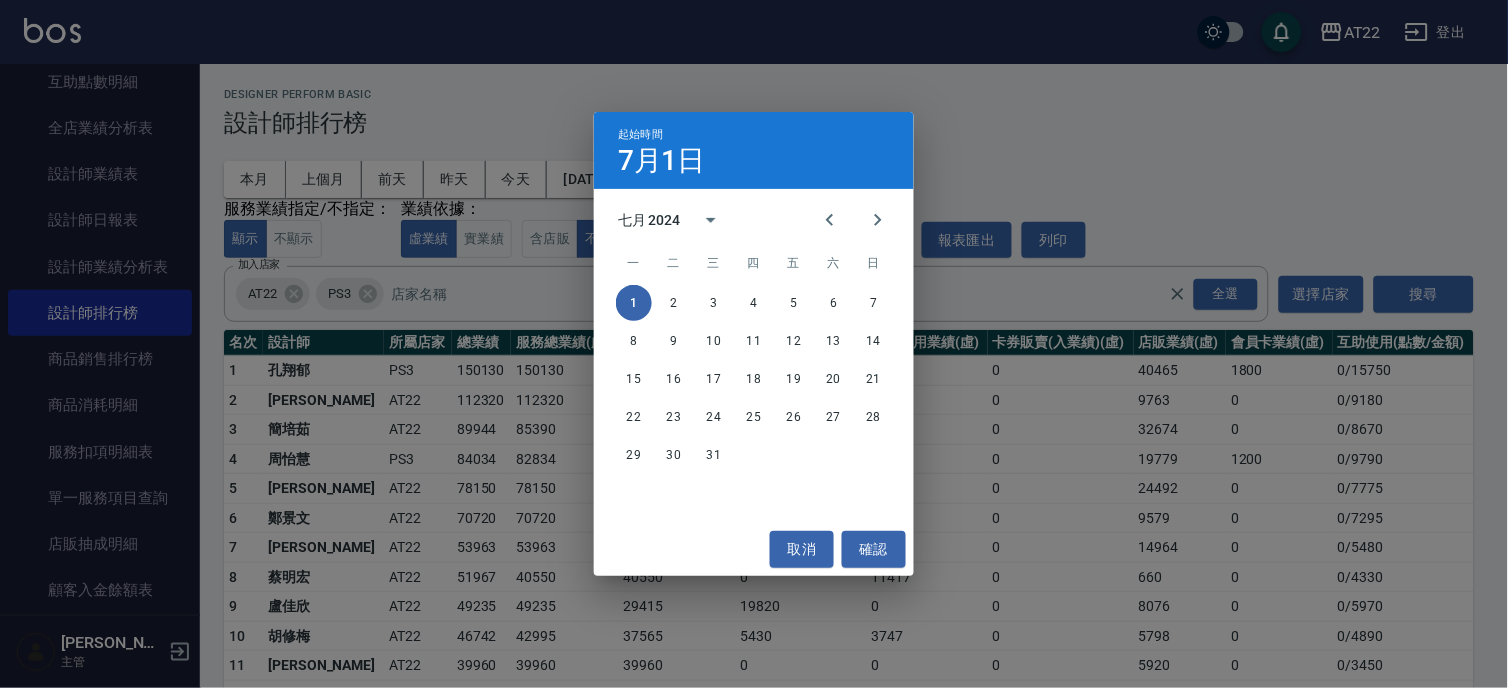 click on "起始時間 [DATE] 七月 2024 一 二 三 四 五 六 日 1 2 3 4 5 6 7 8 9 10 11 12 13 14 15 16 17 18 19 20 21 22 23 24 25 26 27 28 29 30 31 取消 確認" at bounding box center (754, 344) 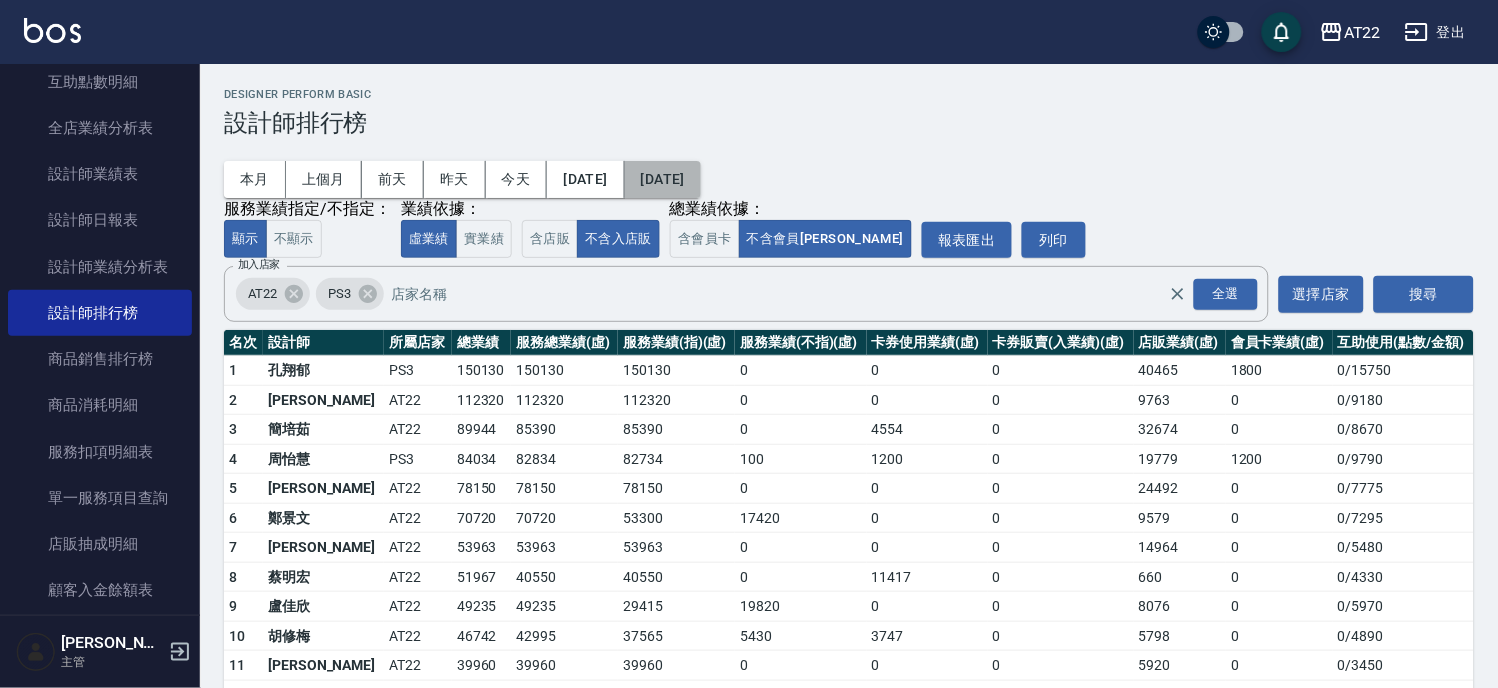 click on "[DATE]" at bounding box center [663, 179] 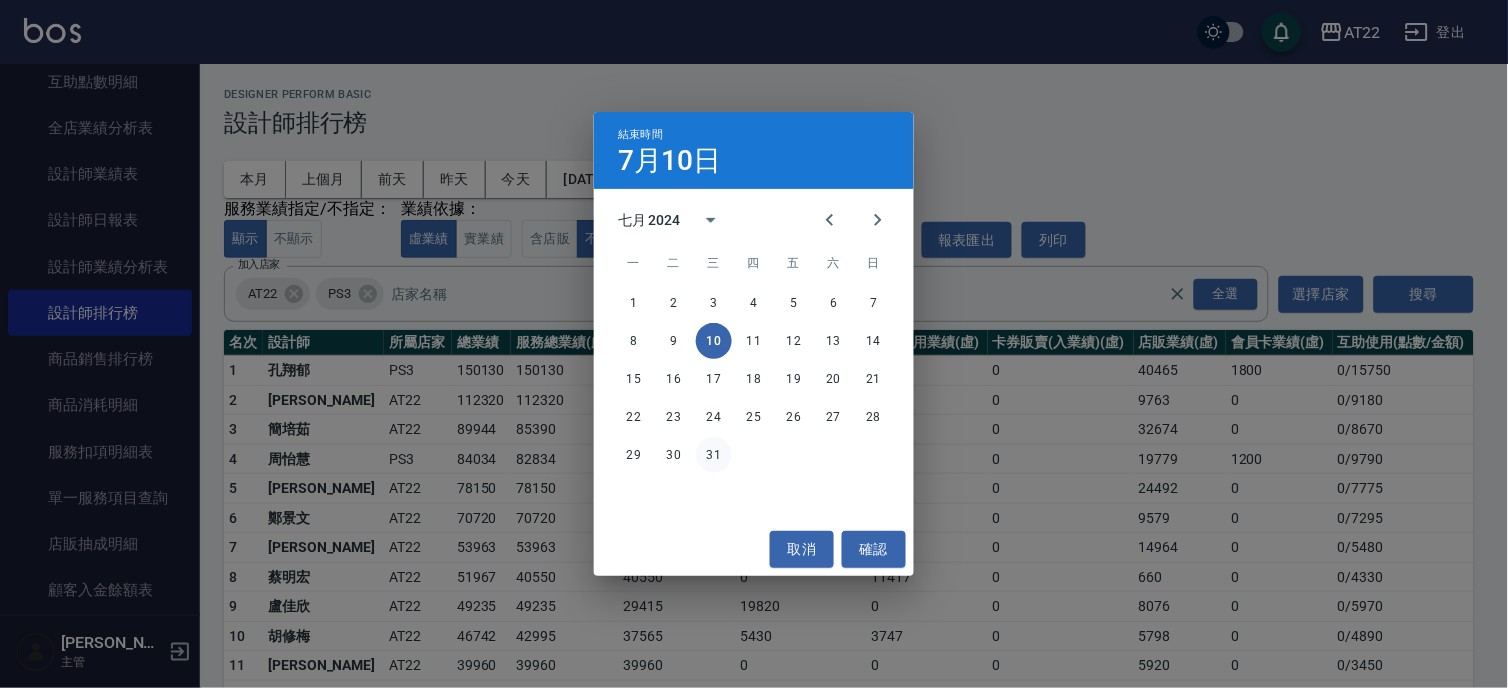 click on "31" at bounding box center [714, 455] 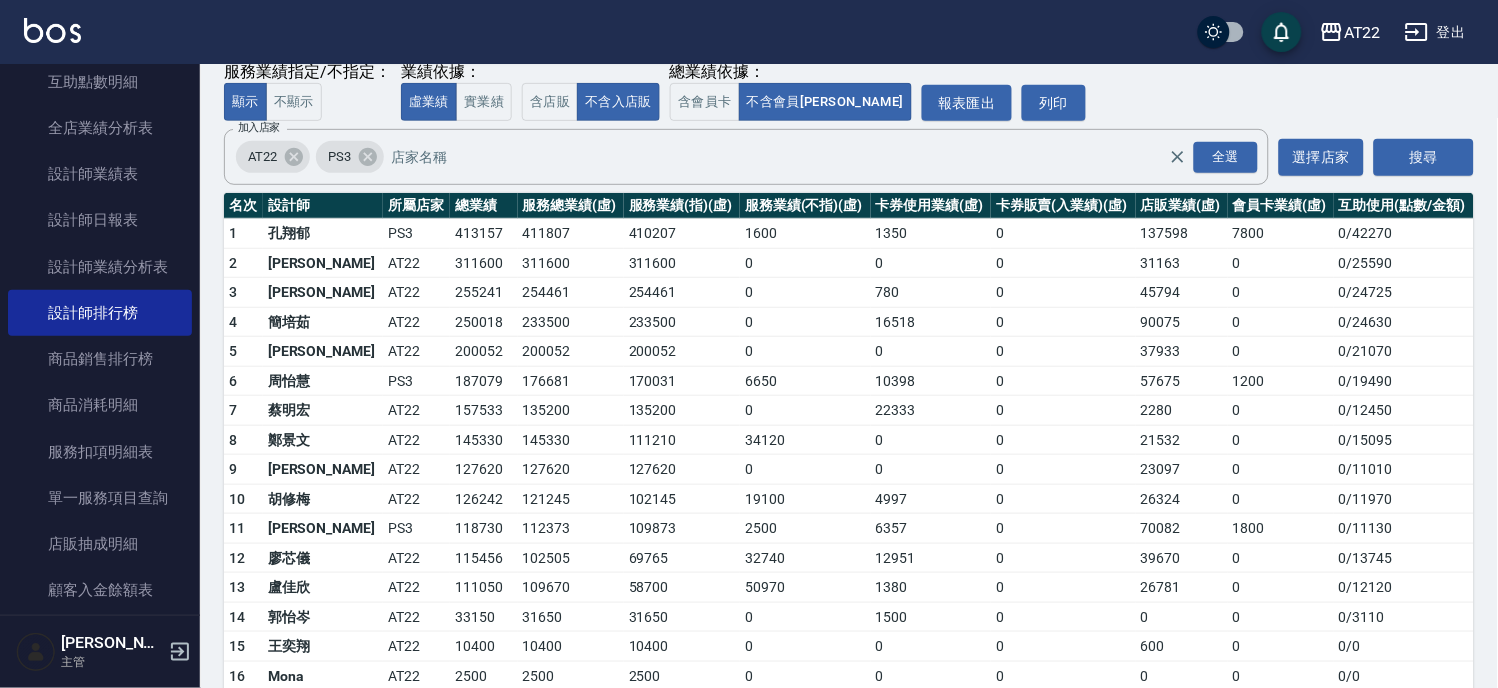 scroll, scrollTop: 0, scrollLeft: 0, axis: both 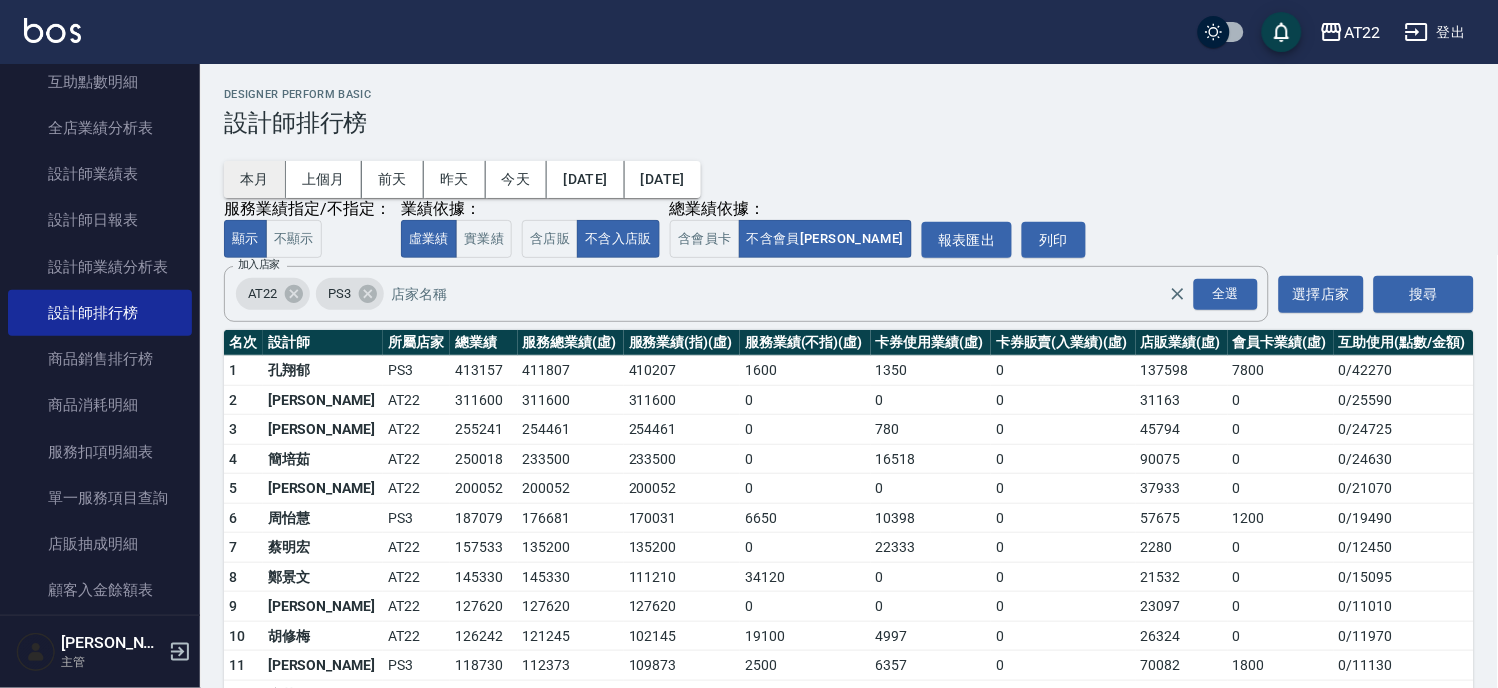 click on "本月" at bounding box center [255, 179] 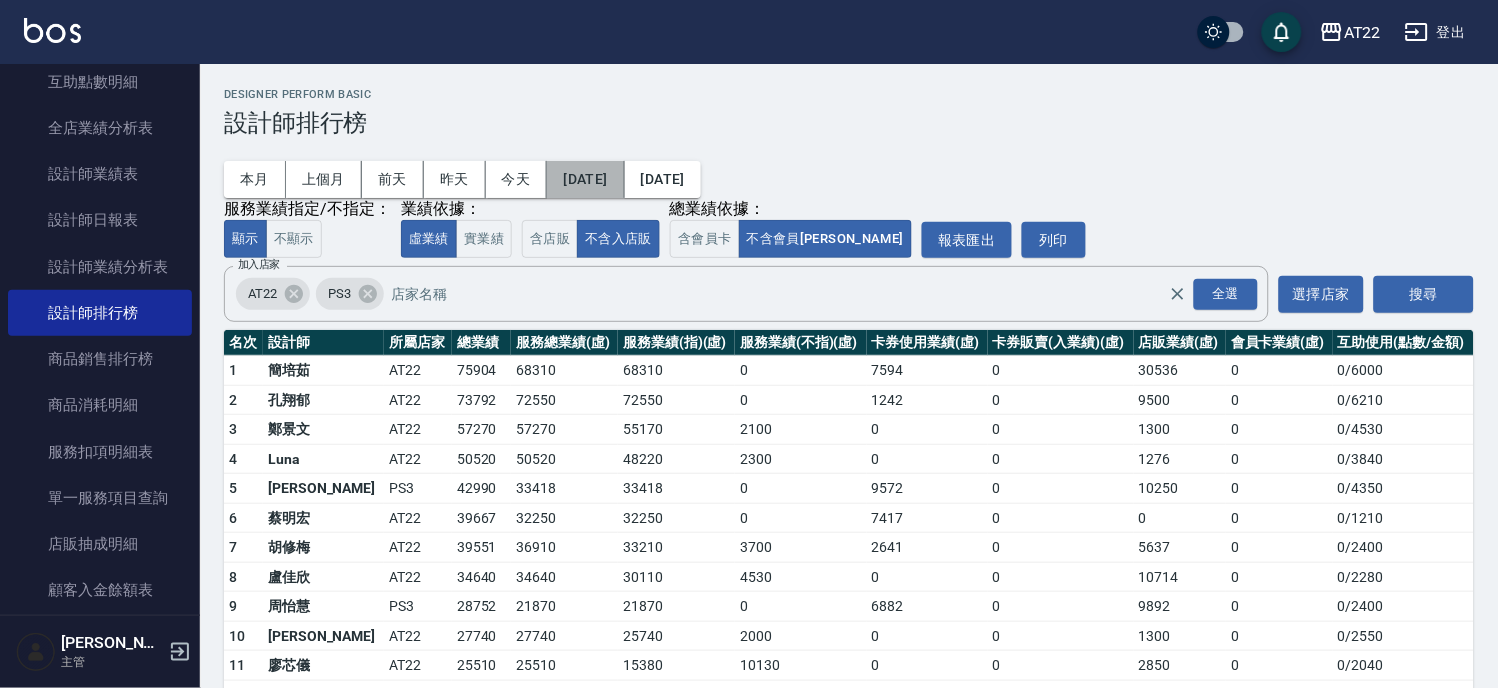 click on "[DATE]" at bounding box center (585, 179) 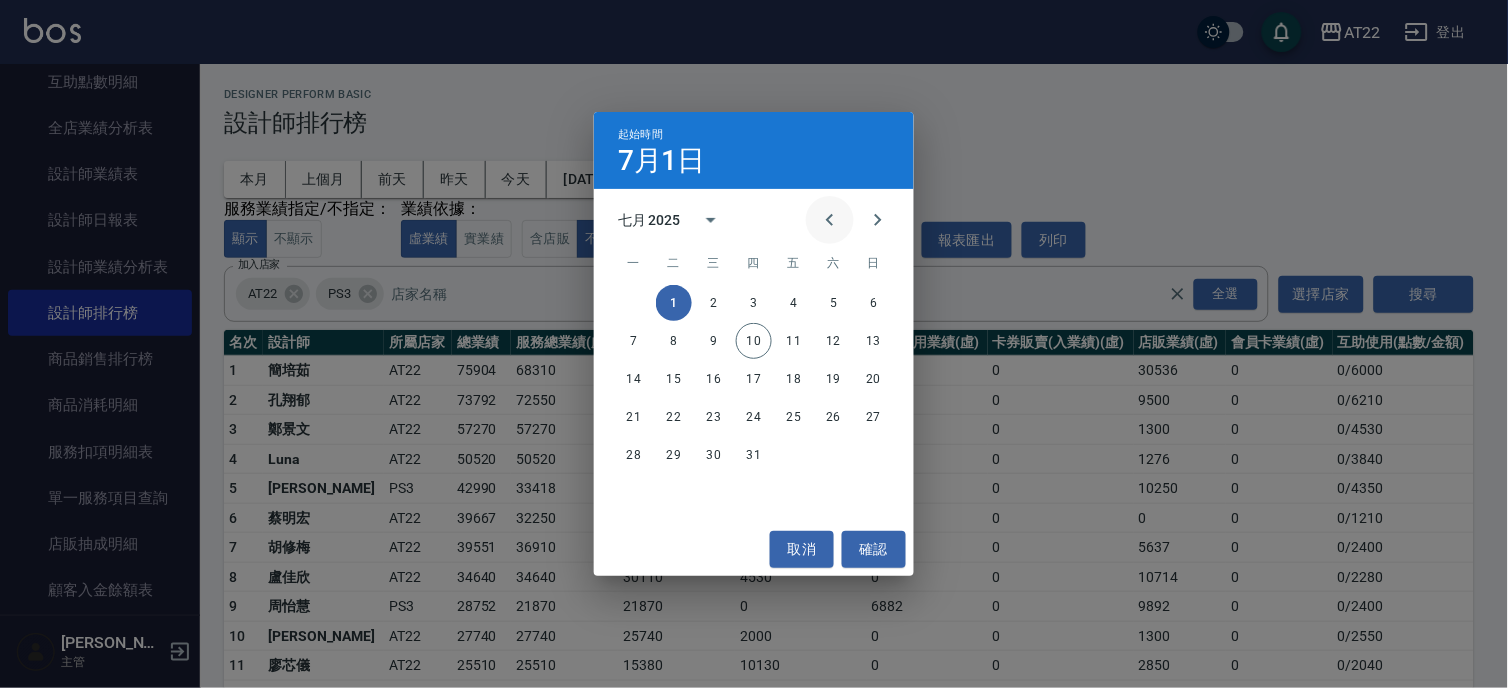 click 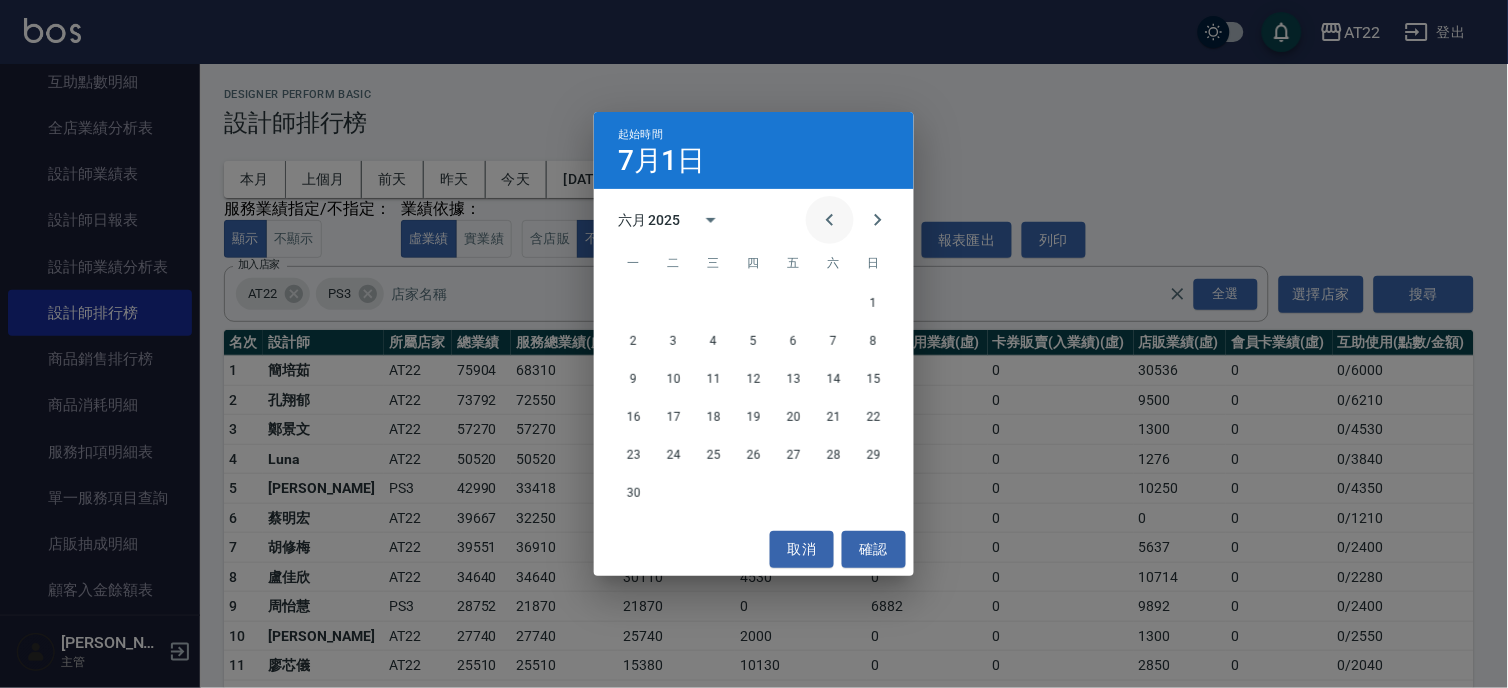 click 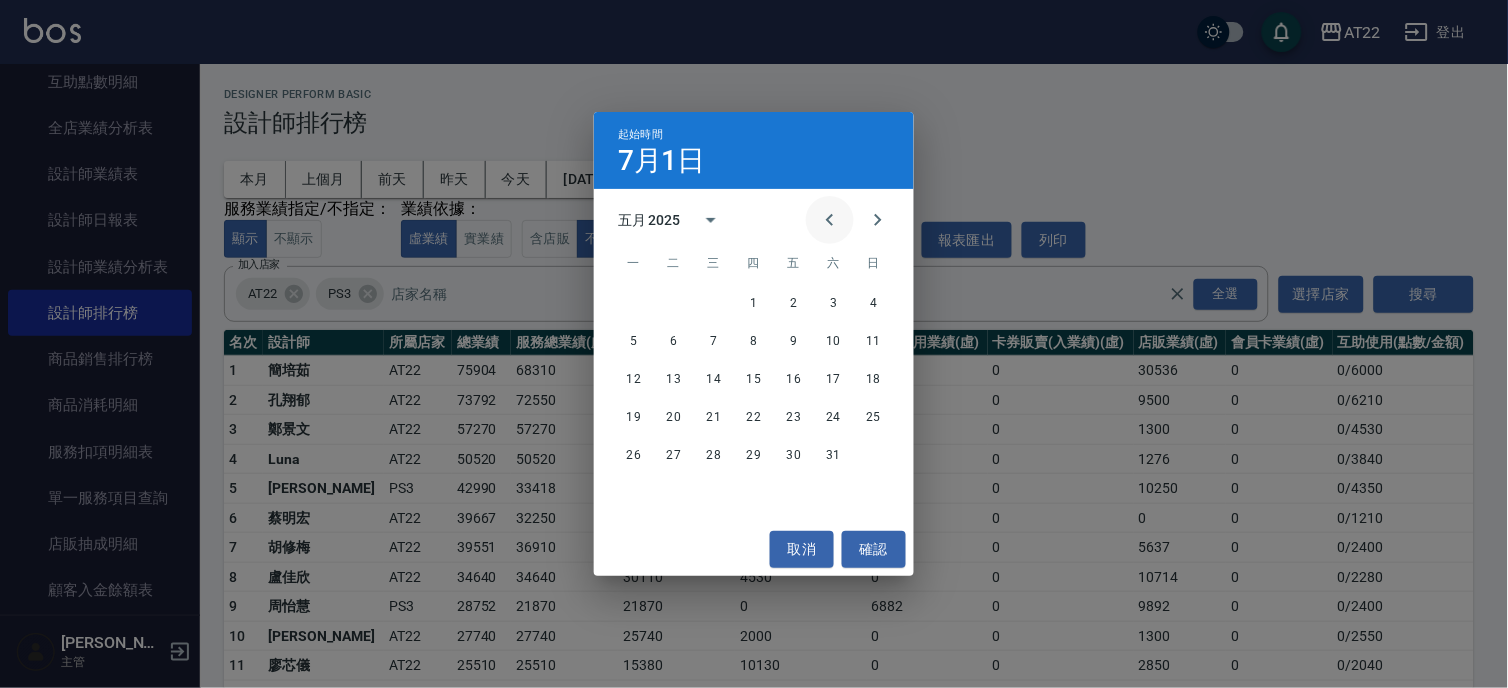 click 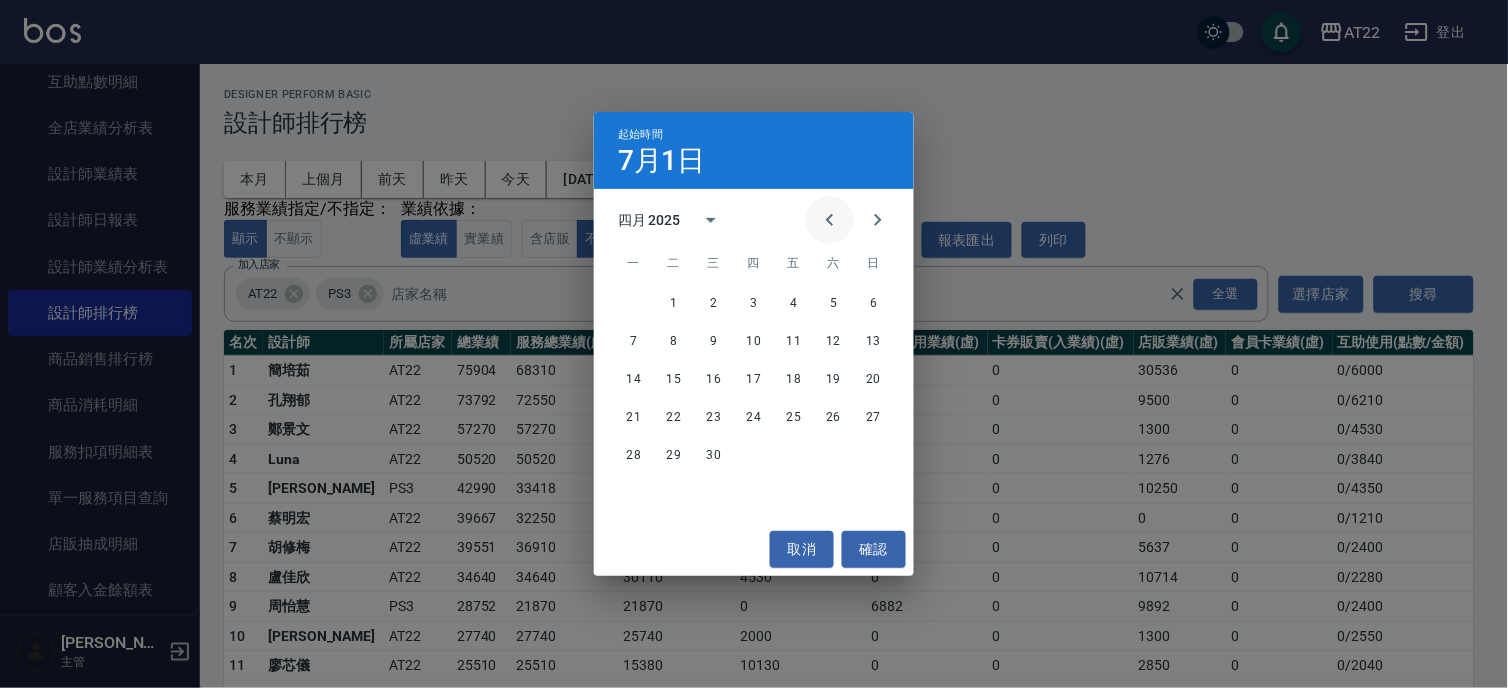 click 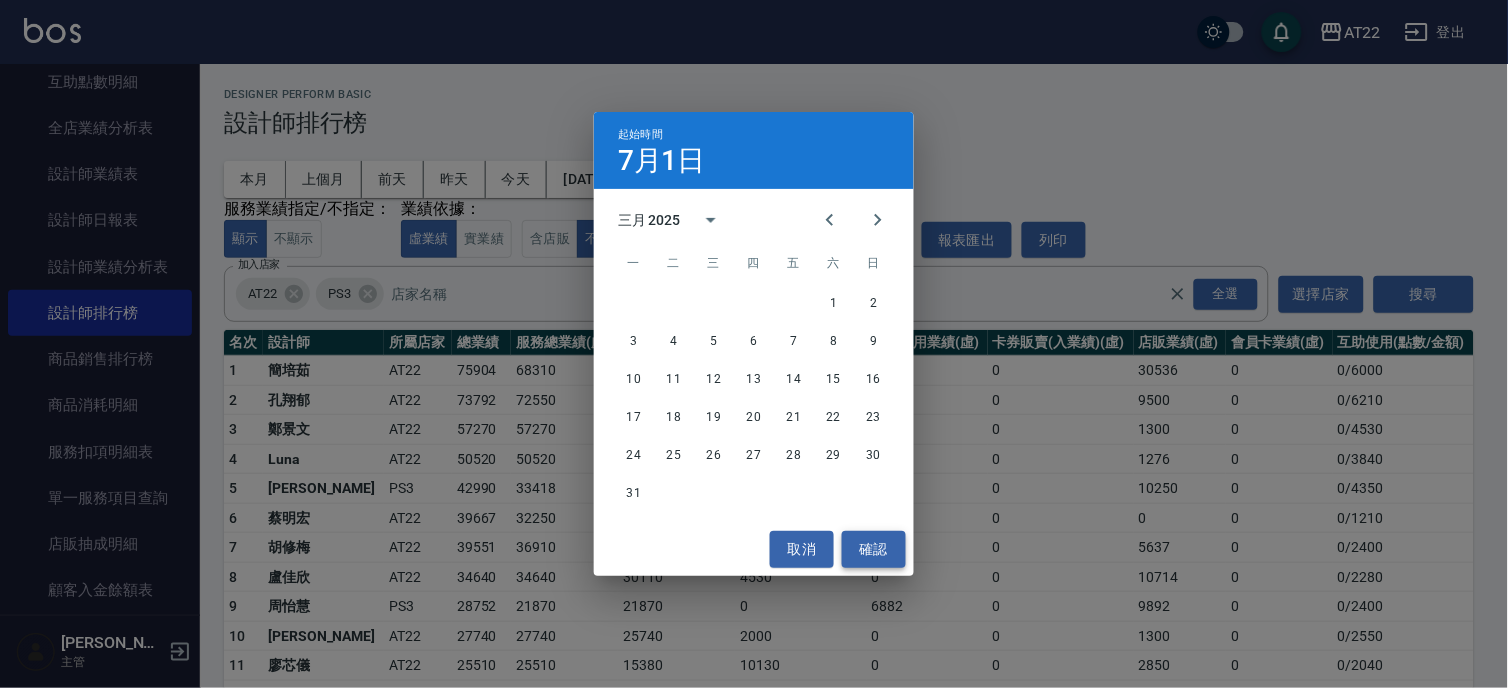 click on "確認" at bounding box center [874, 549] 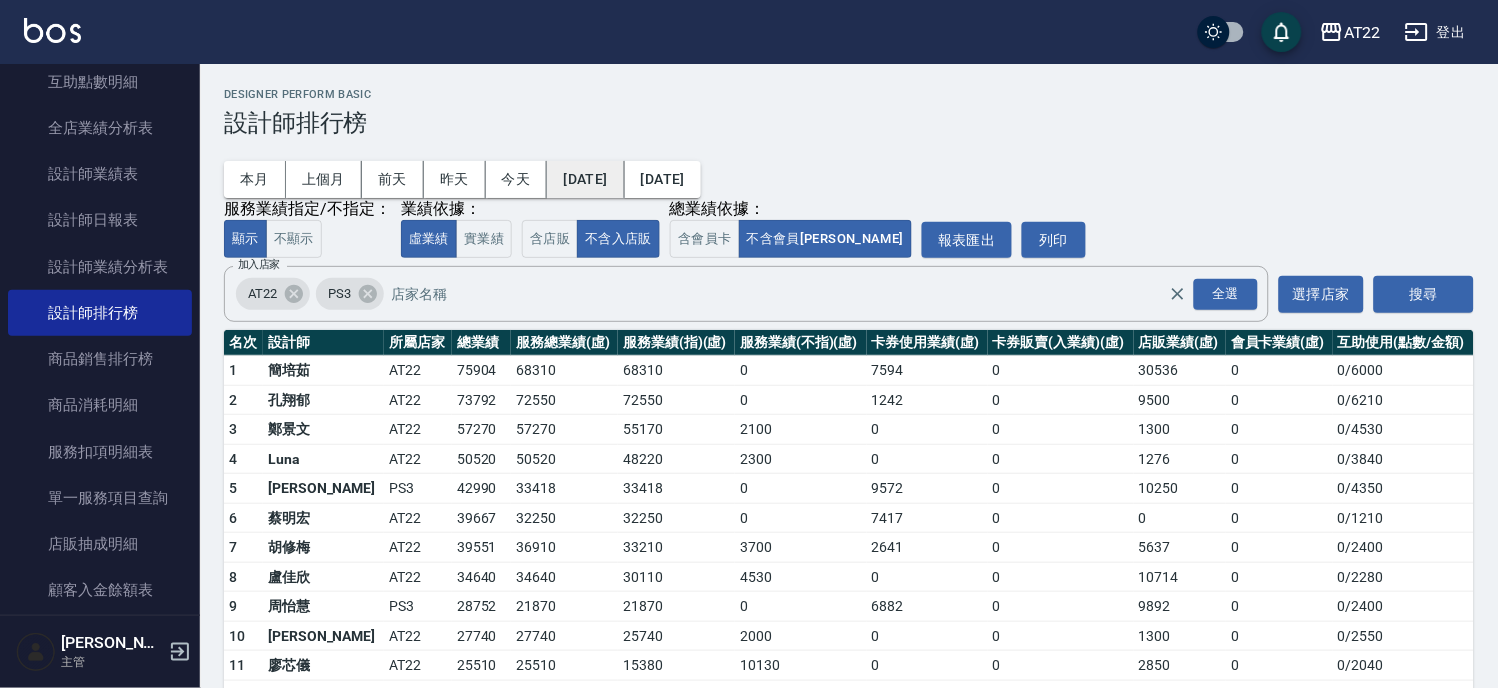 click on "[DATE]" at bounding box center (585, 179) 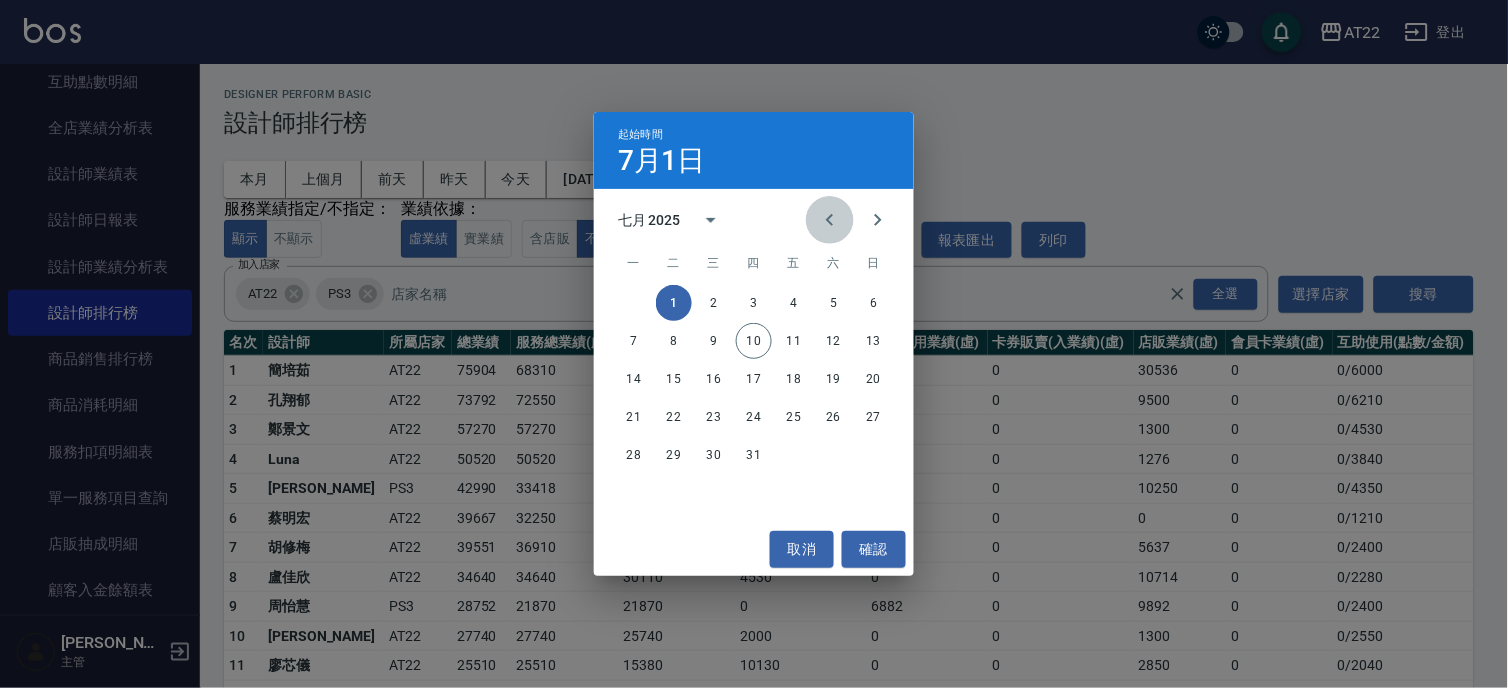click 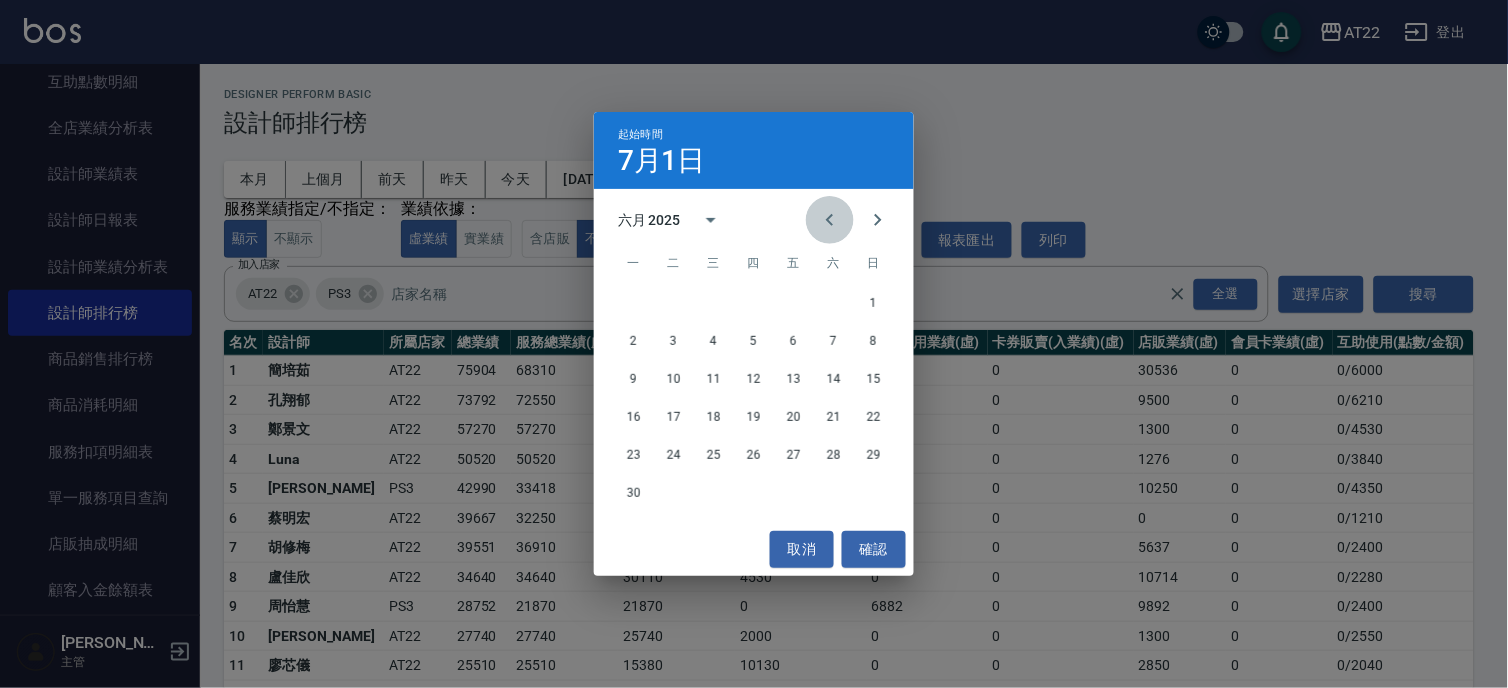 click 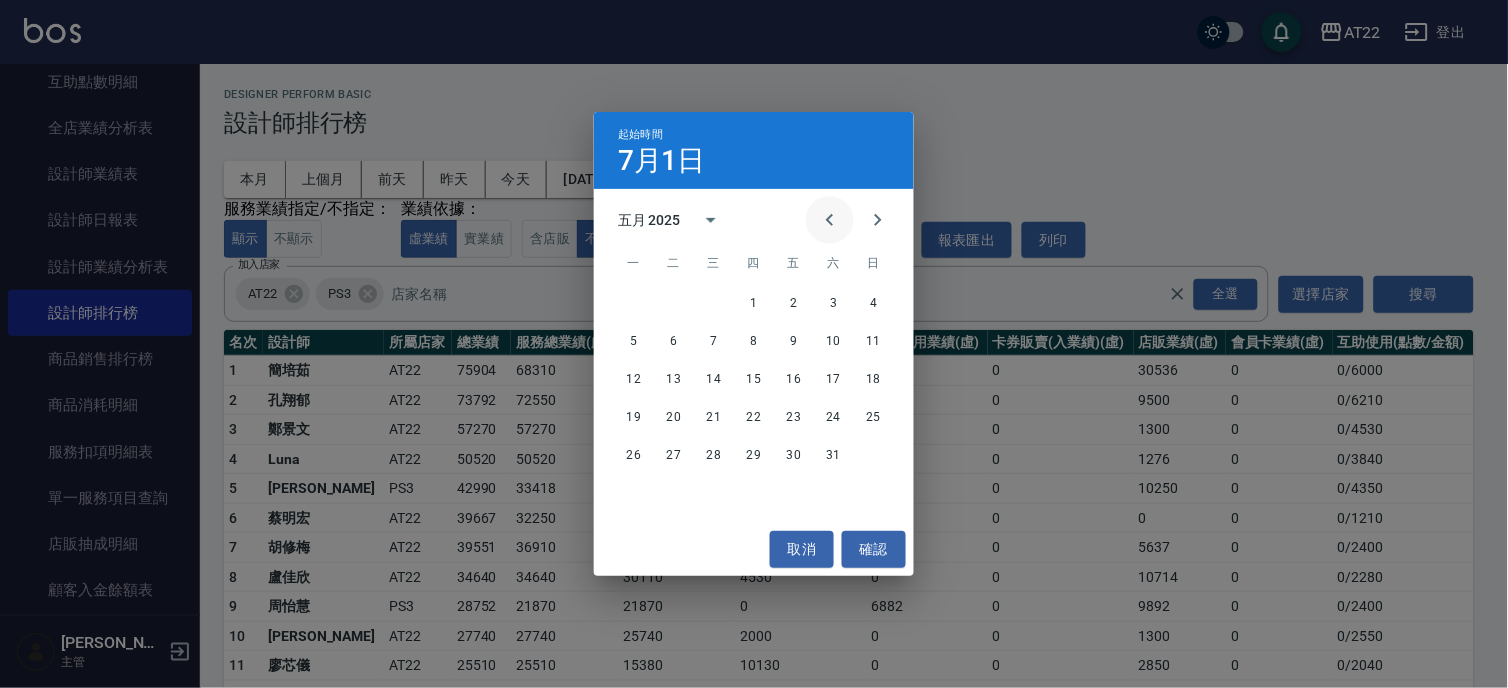 click 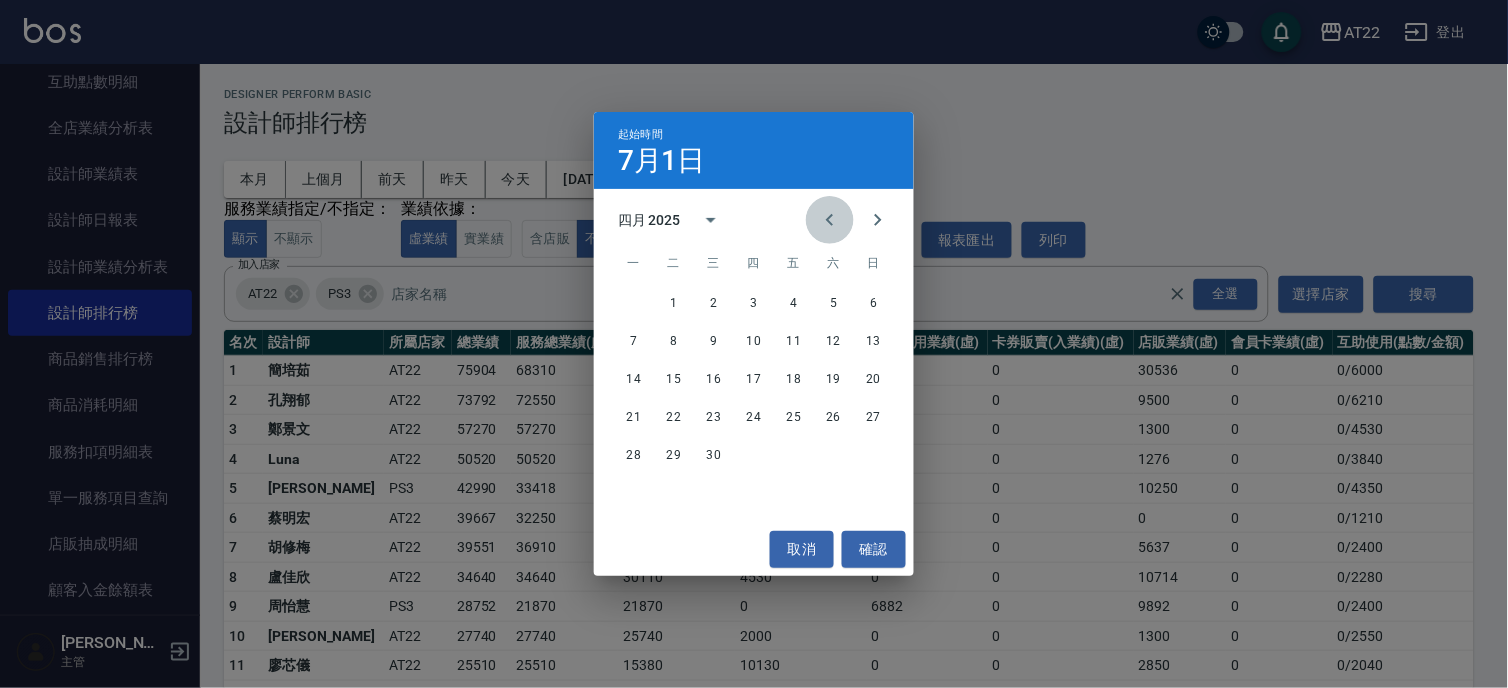 click 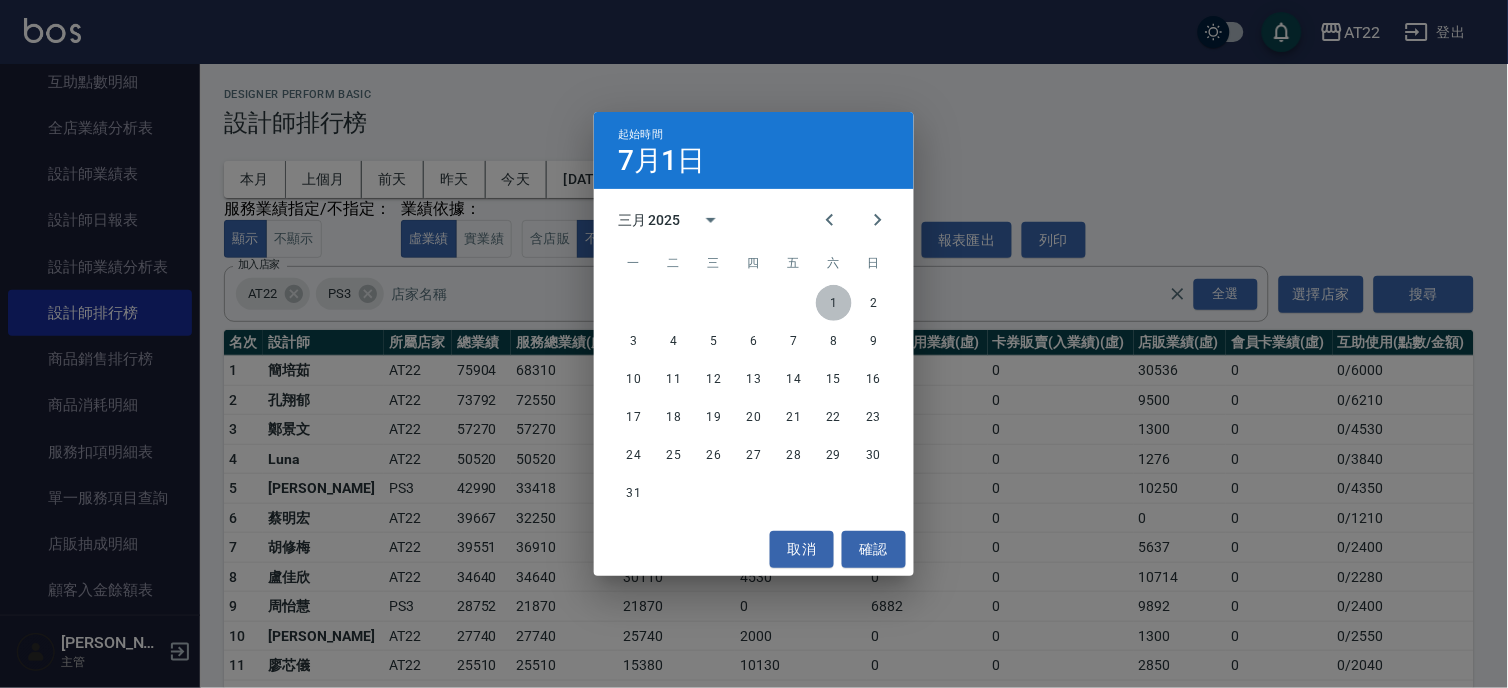 click on "1" at bounding box center (834, 303) 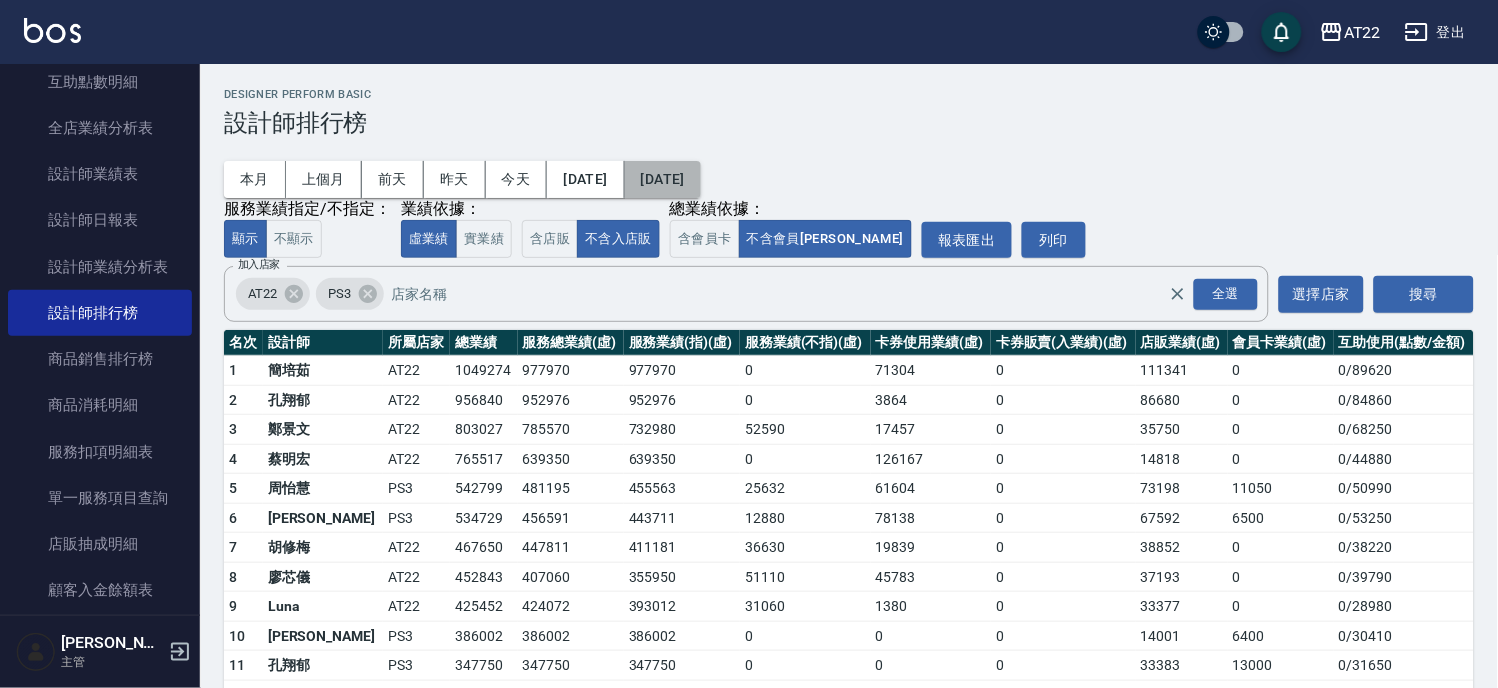 click on "[DATE]" at bounding box center [663, 179] 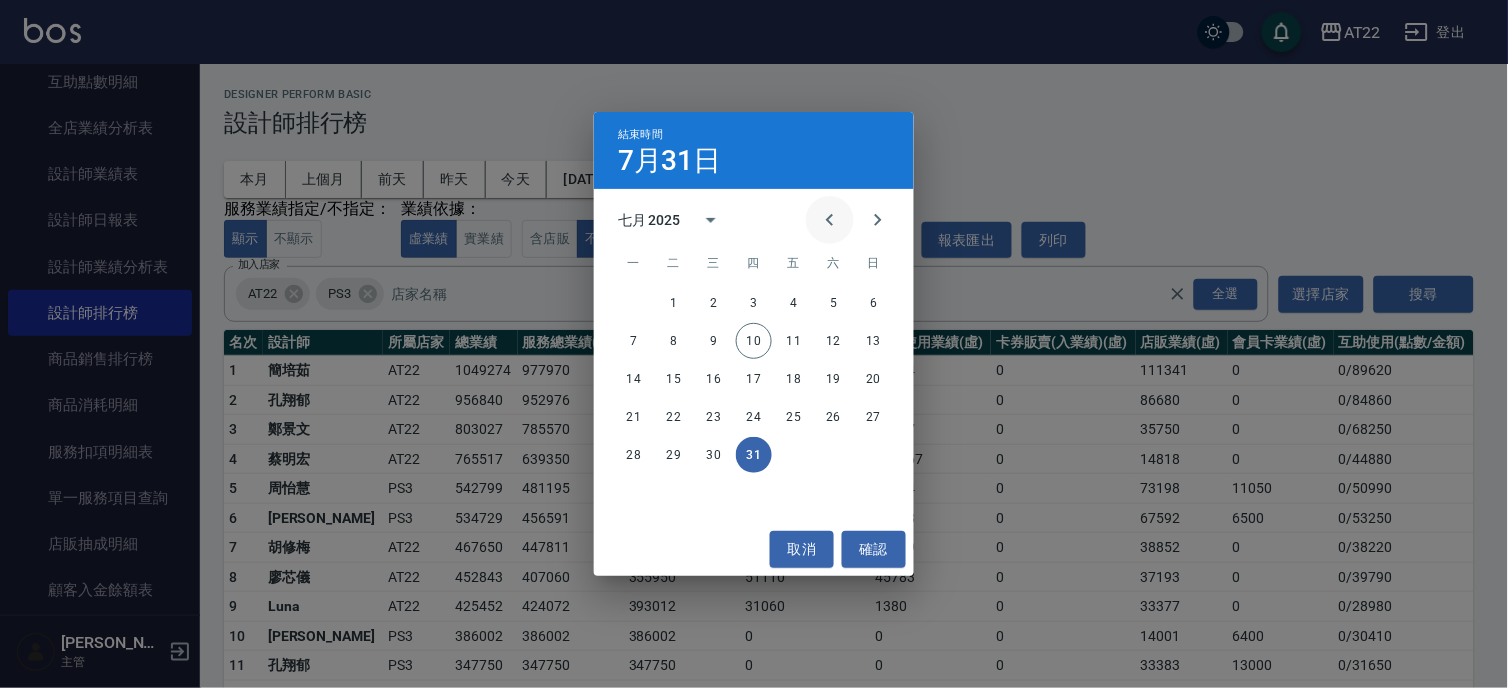 click 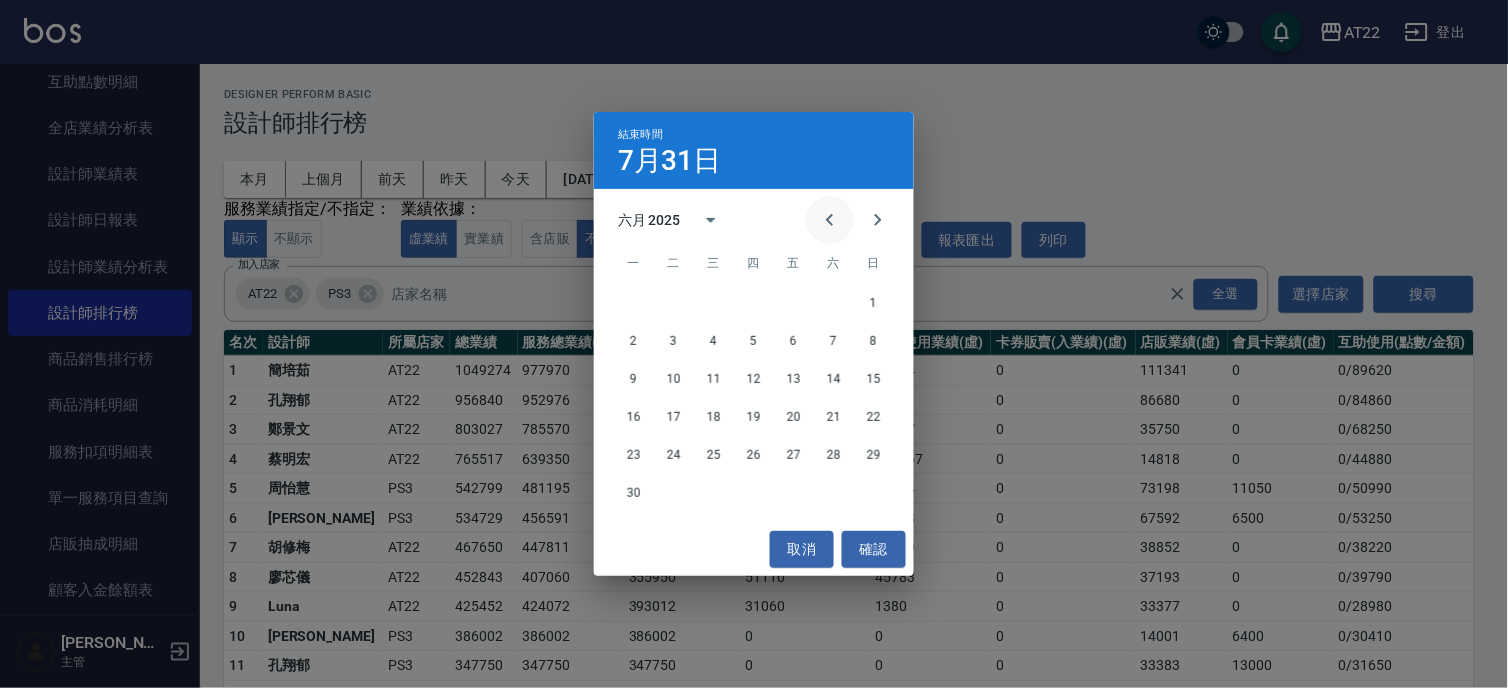 click 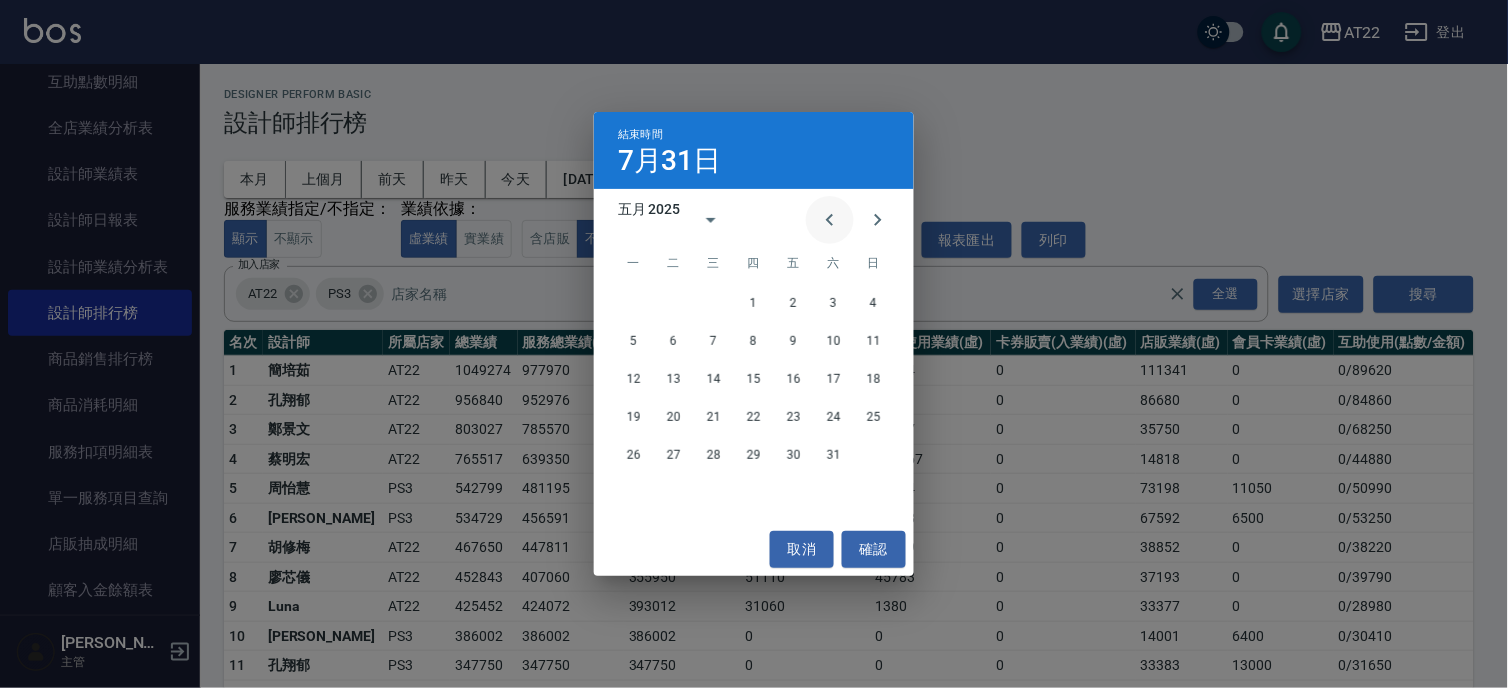 click 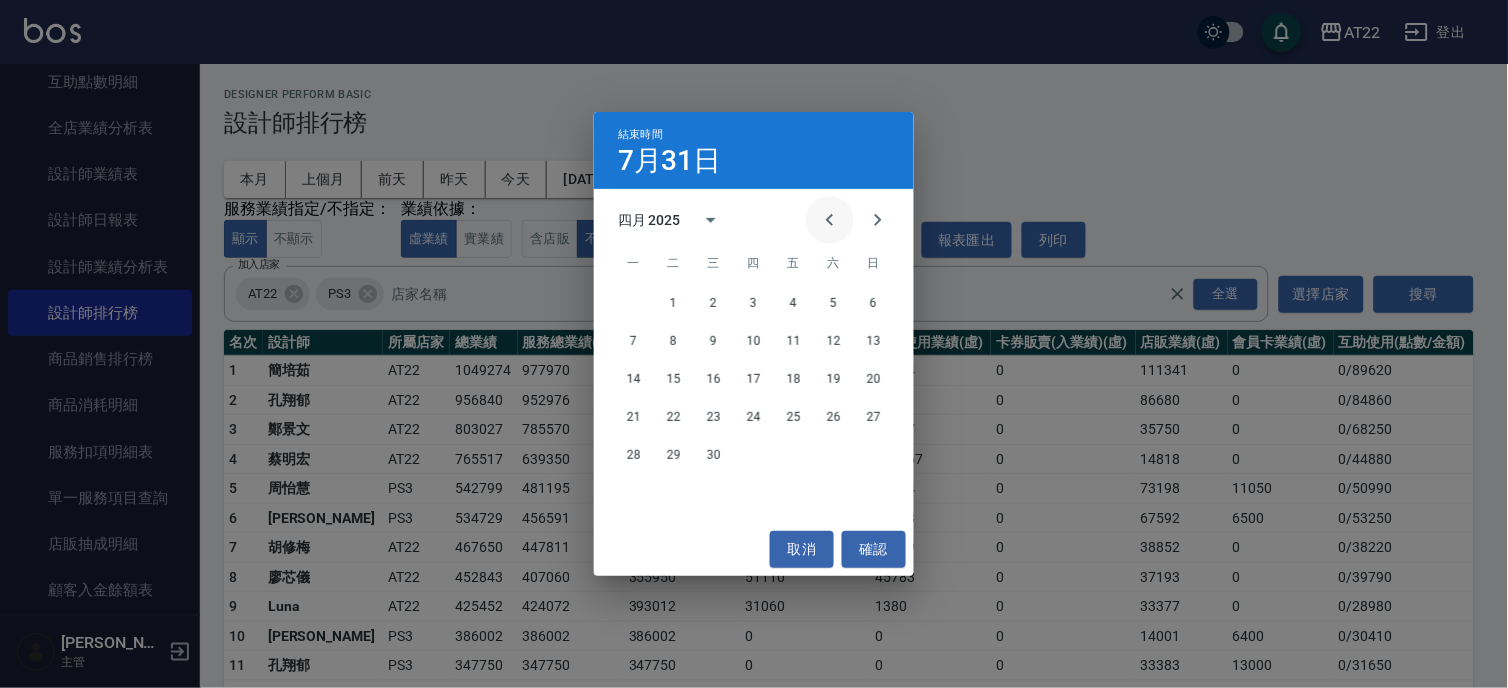 click 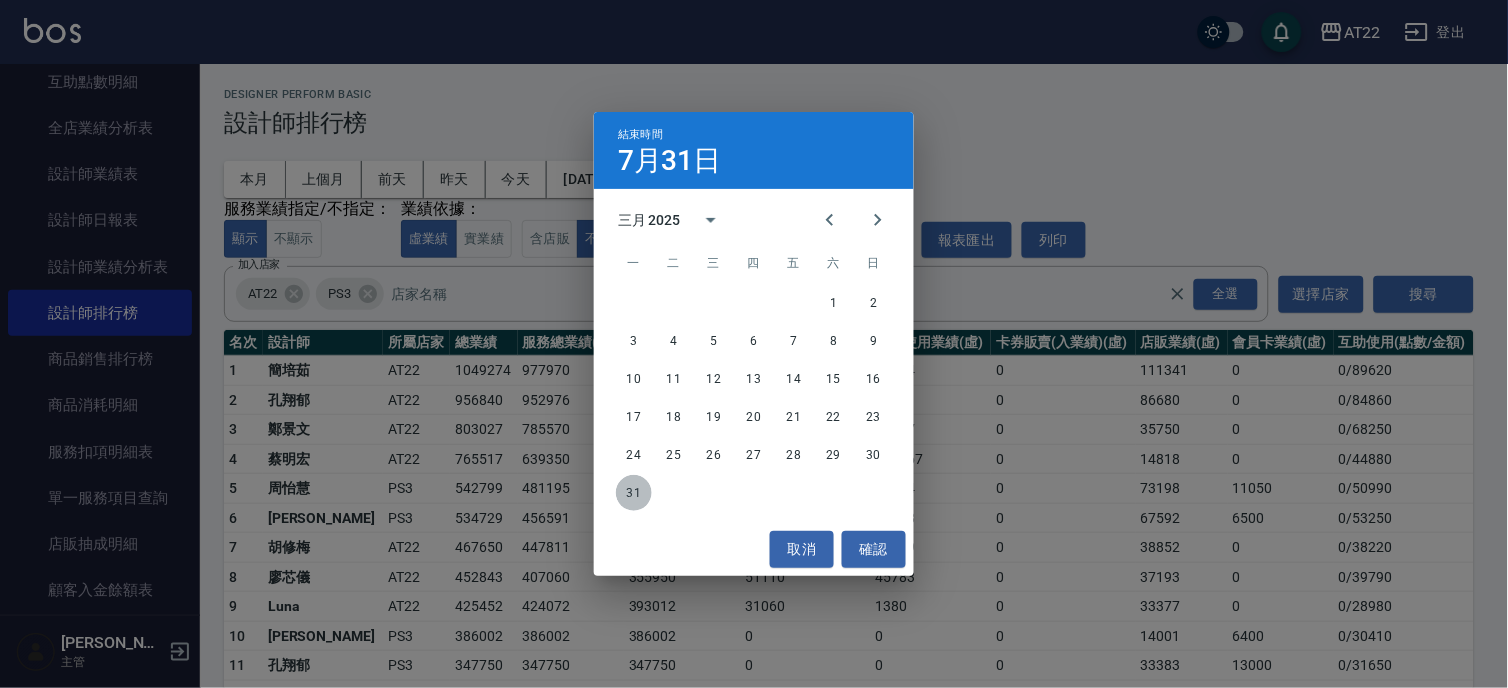 click on "31" at bounding box center [634, 493] 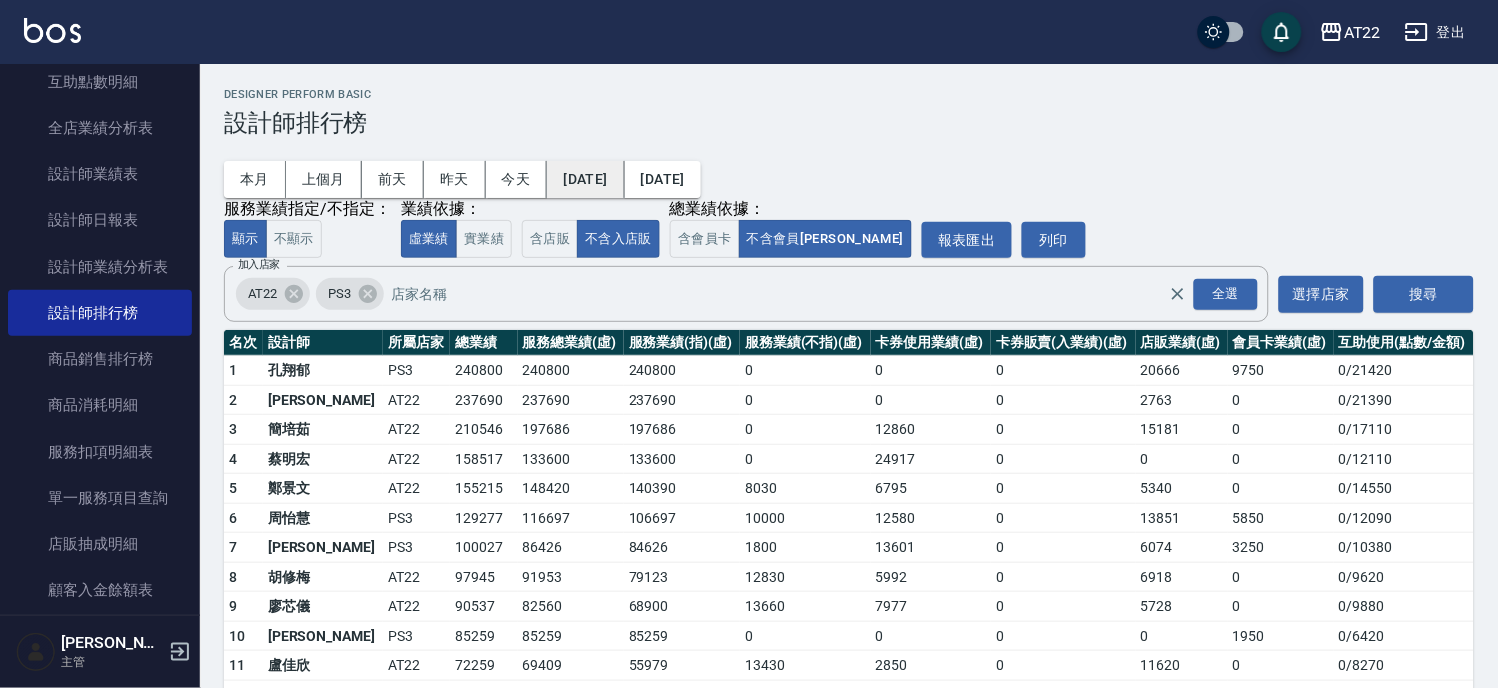 click on "[DATE]" at bounding box center [585, 179] 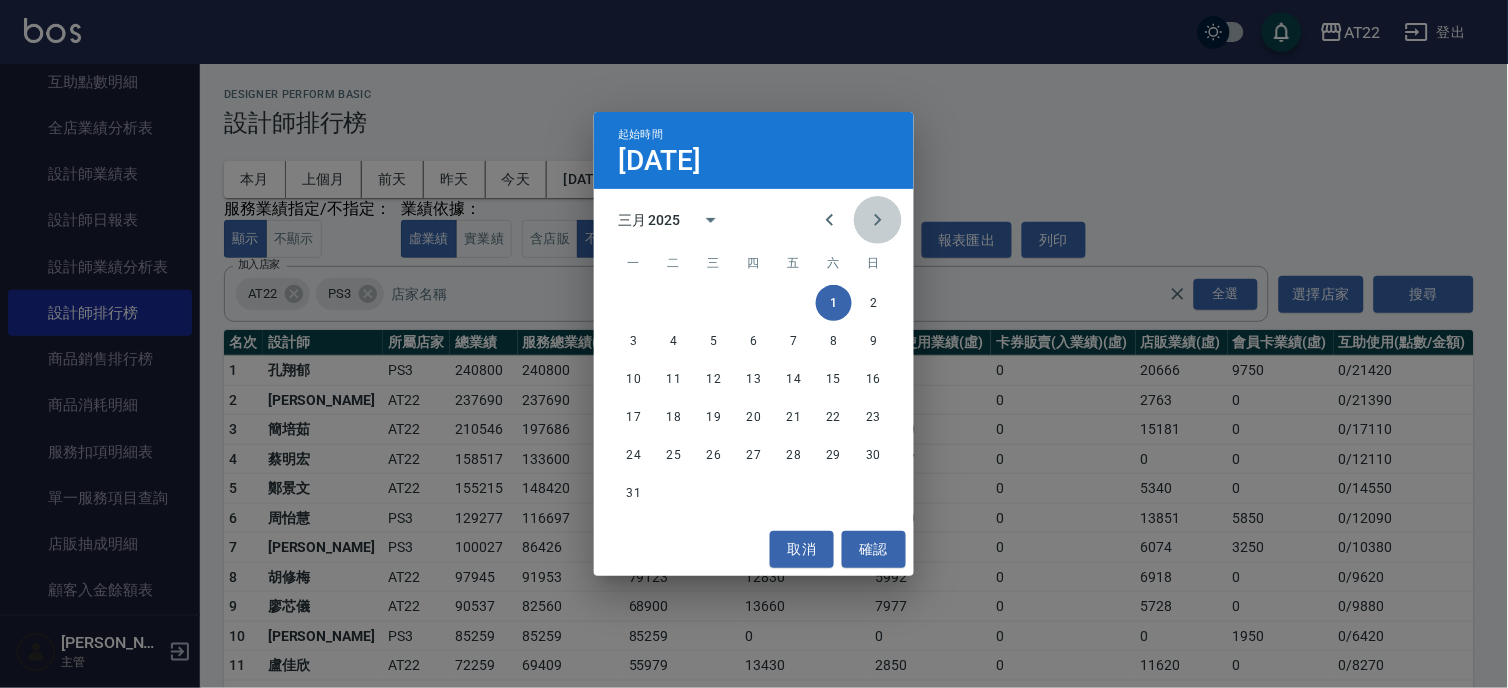 click 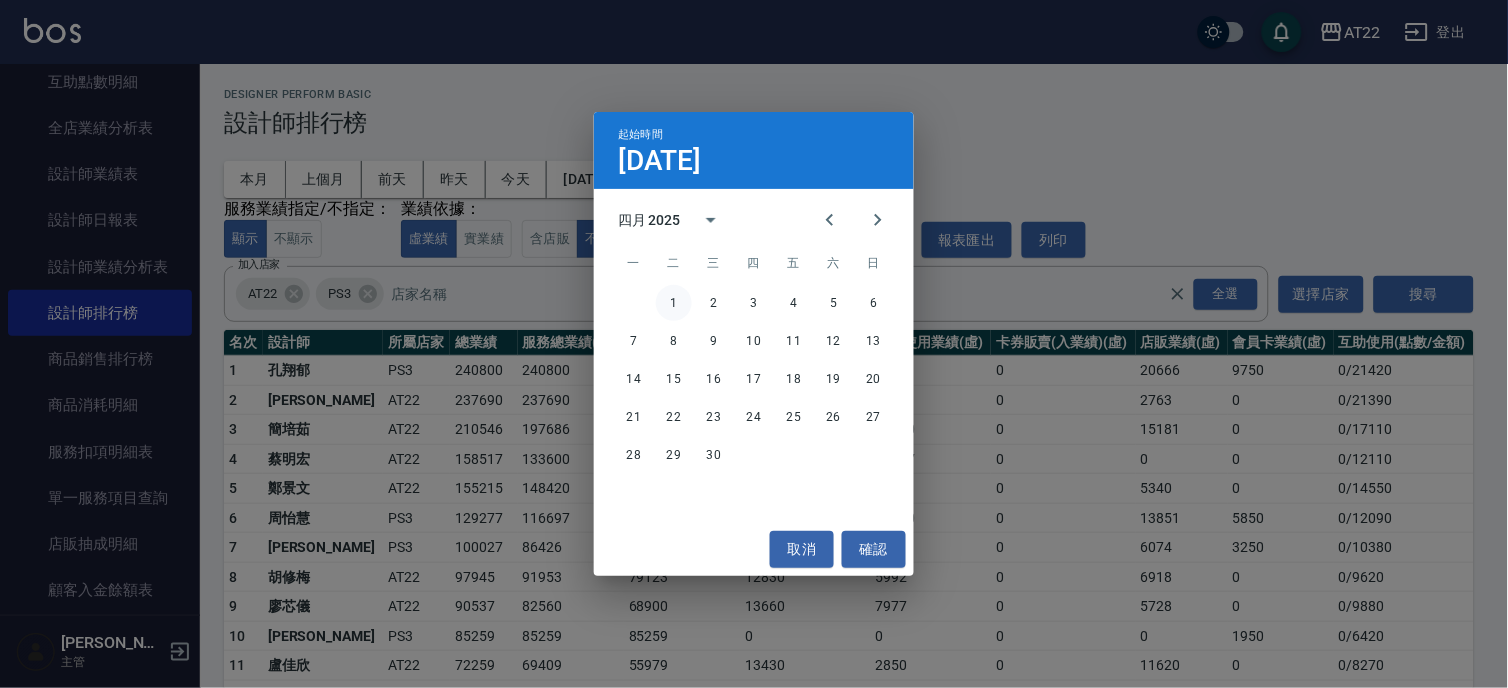 click on "1" at bounding box center [674, 303] 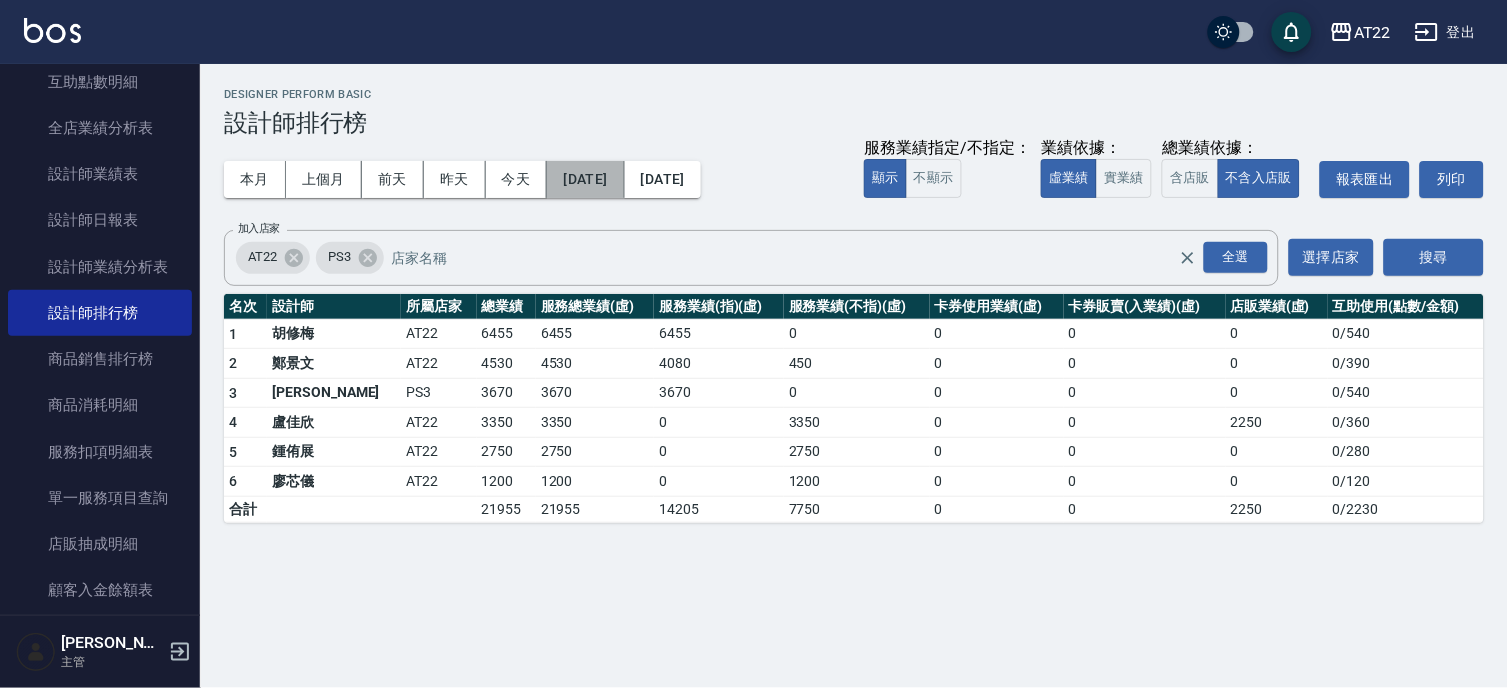 click on "[DATE]" at bounding box center (585, 179) 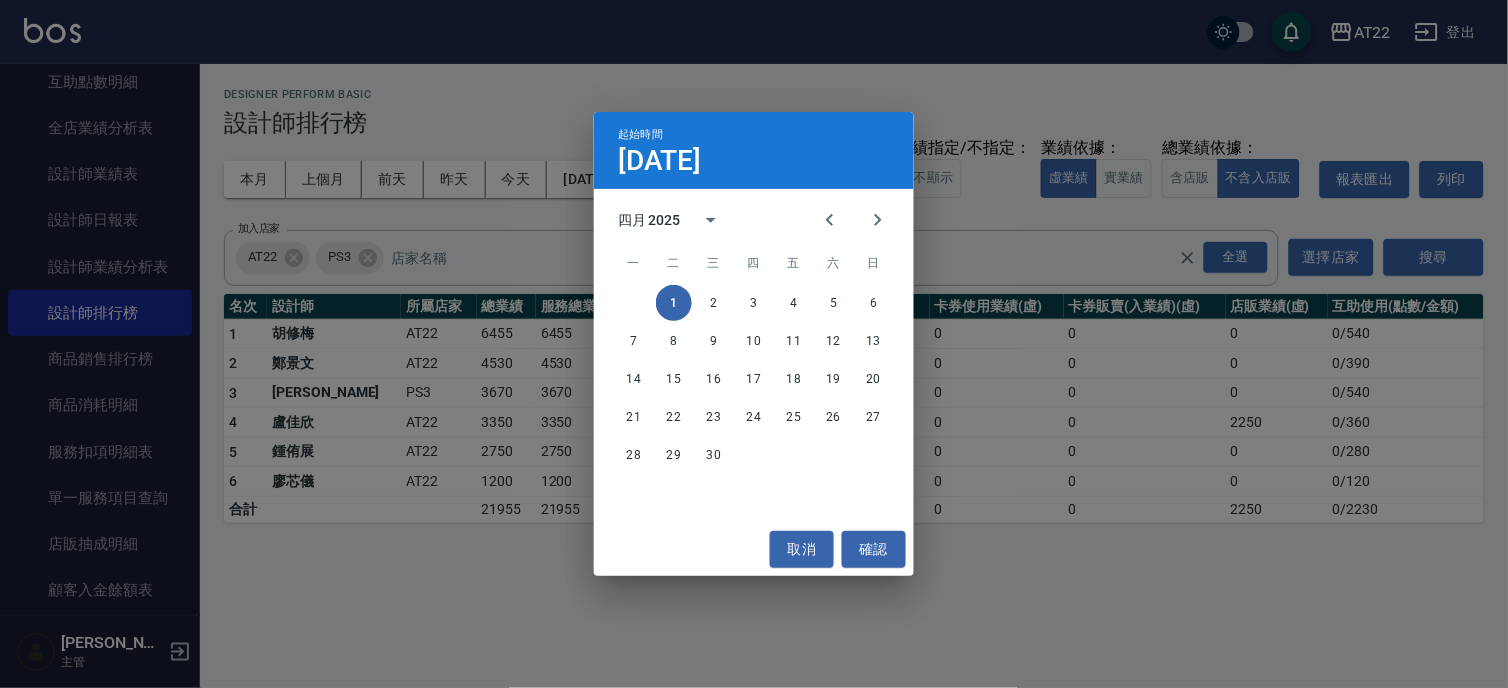 click on "起始時間 [DATE] 四月 2025 一 二 三 四 五 六 日 1 2 3 4 5 6 7 8 9 10 11 12 13 14 15 16 17 18 19 20 21 22 23 24 25 26 27 28 29 30 取消 確認" at bounding box center [754, 344] 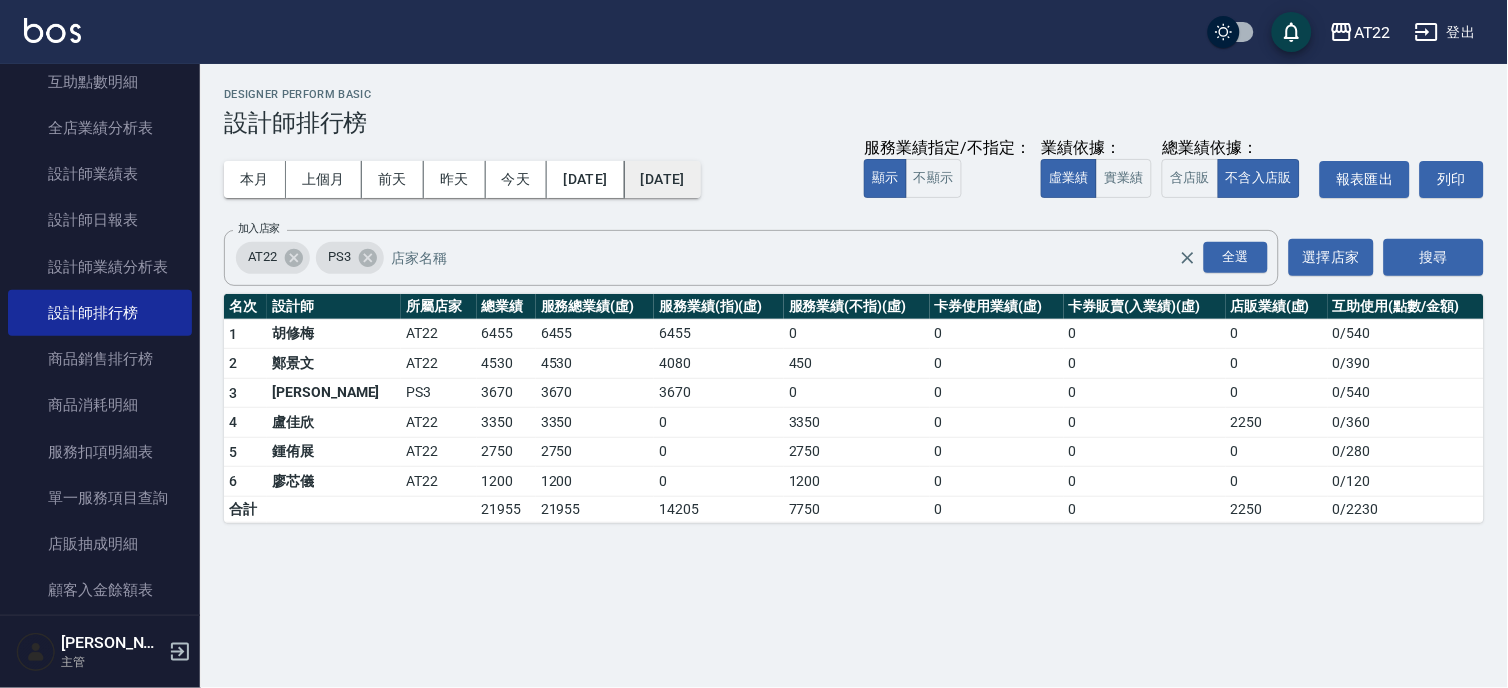 click on "[DATE]" at bounding box center [663, 179] 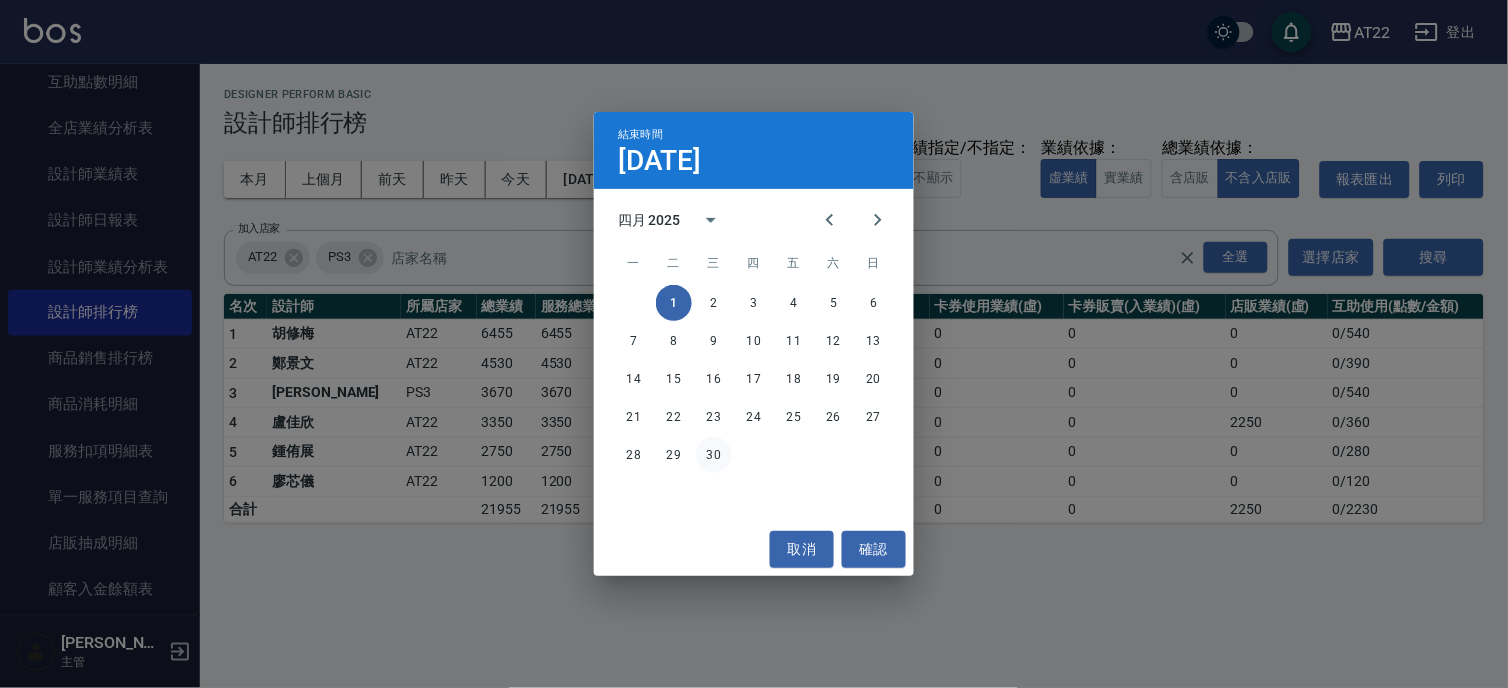 click on "30" at bounding box center [714, 455] 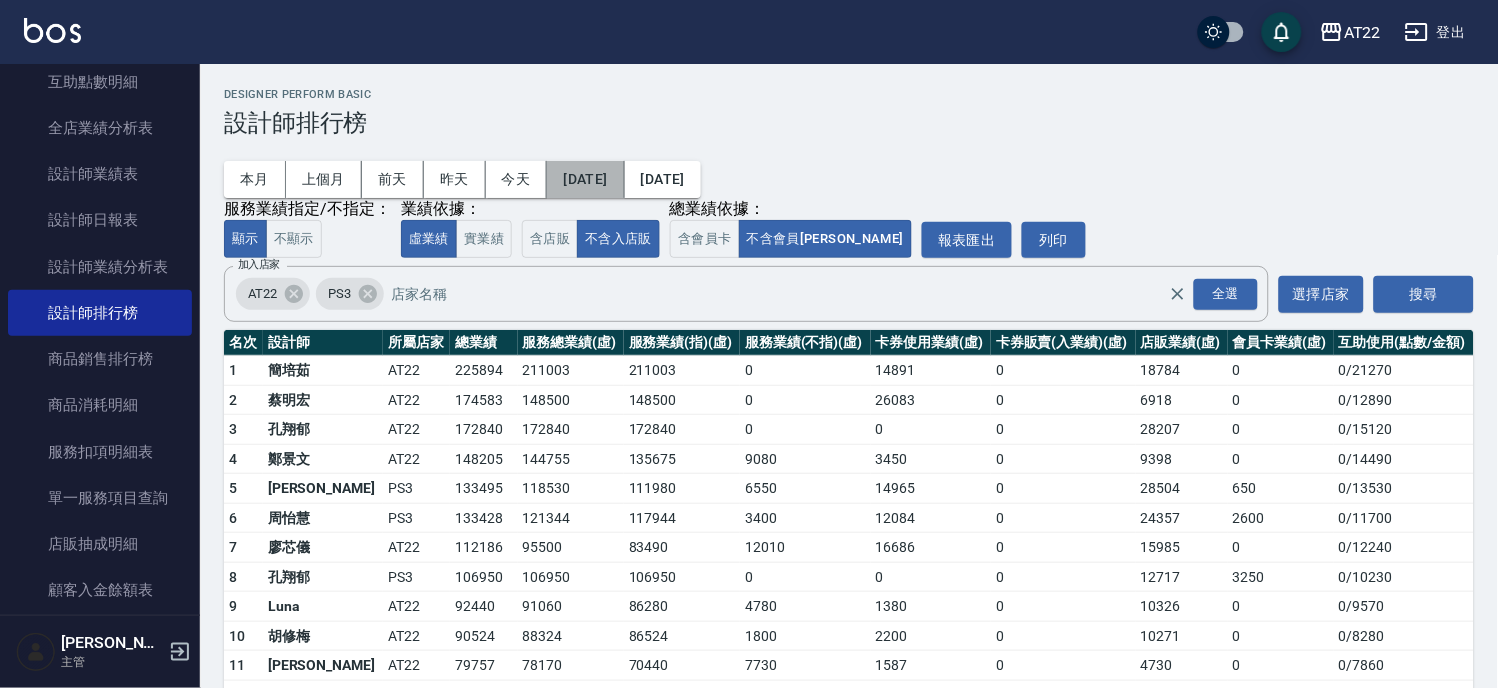 click on "[DATE]" at bounding box center (585, 179) 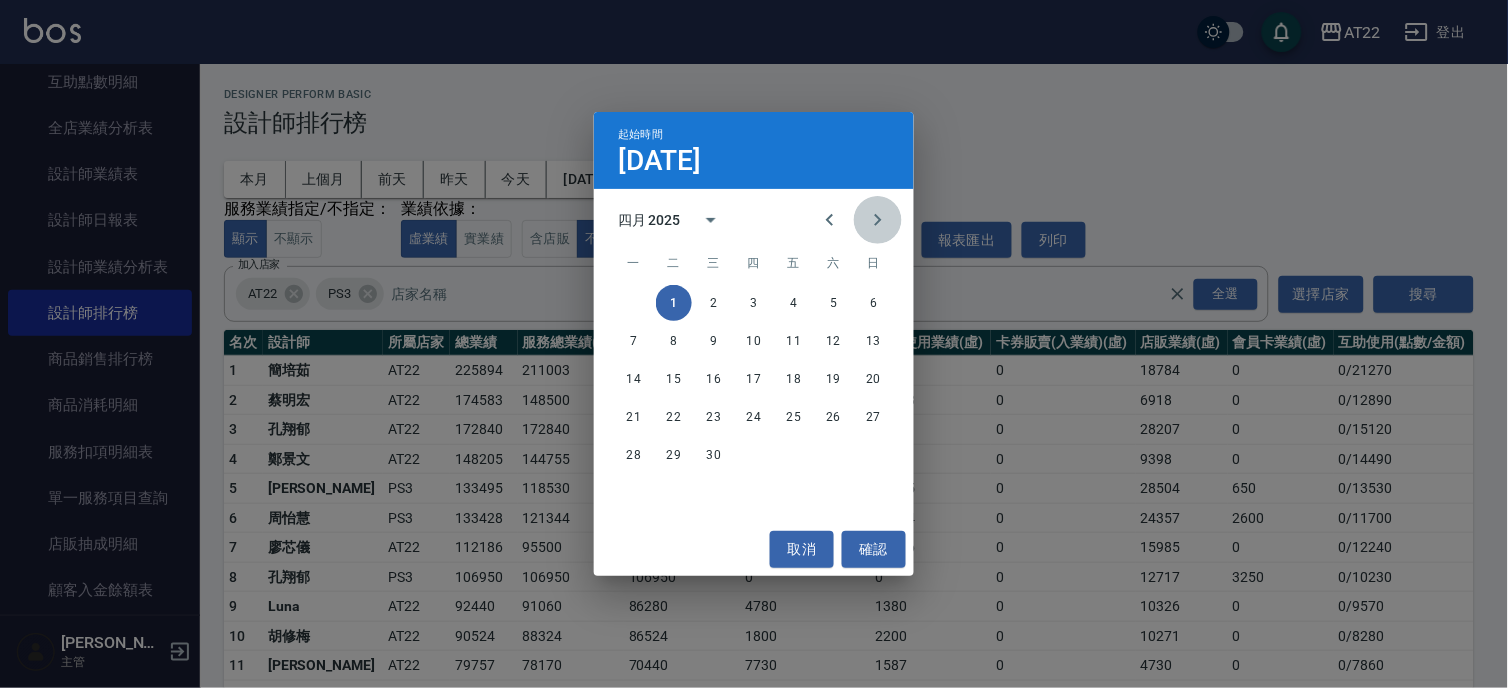 click 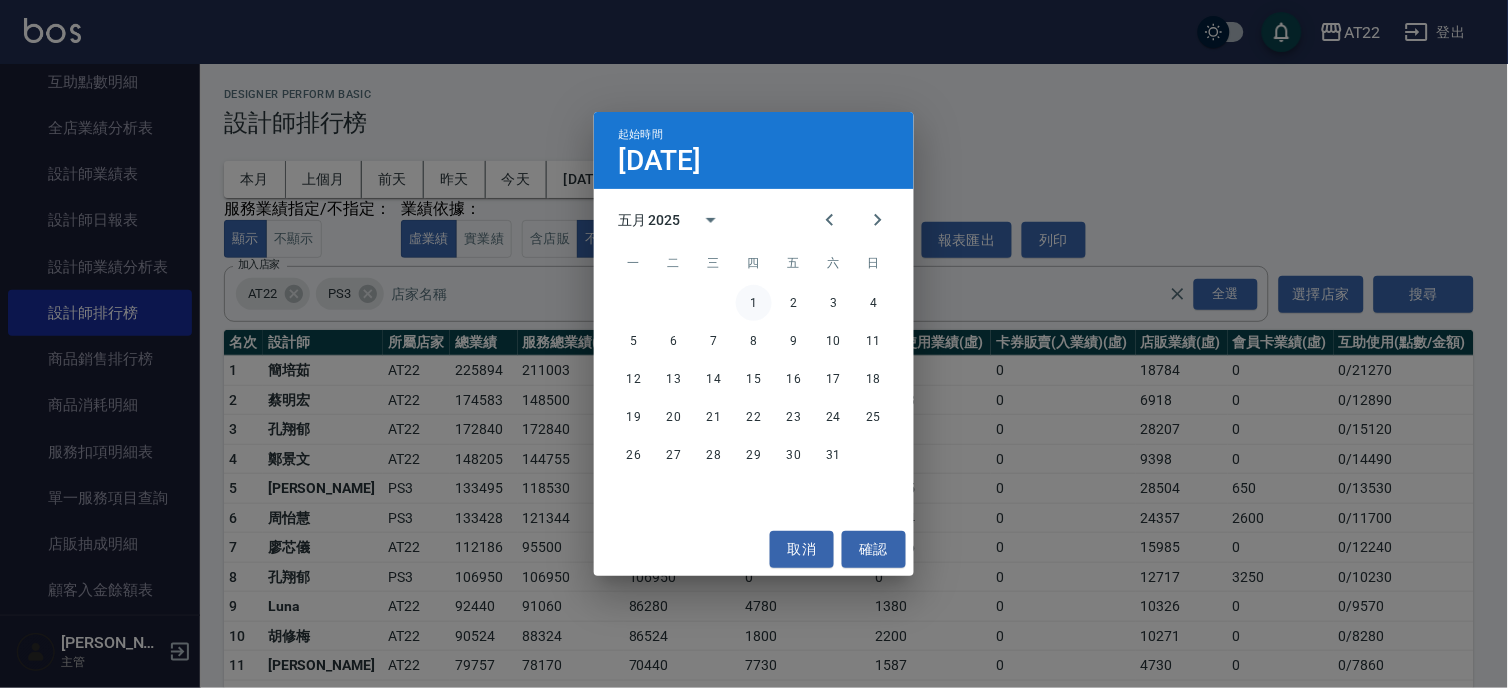 click on "1" at bounding box center [754, 303] 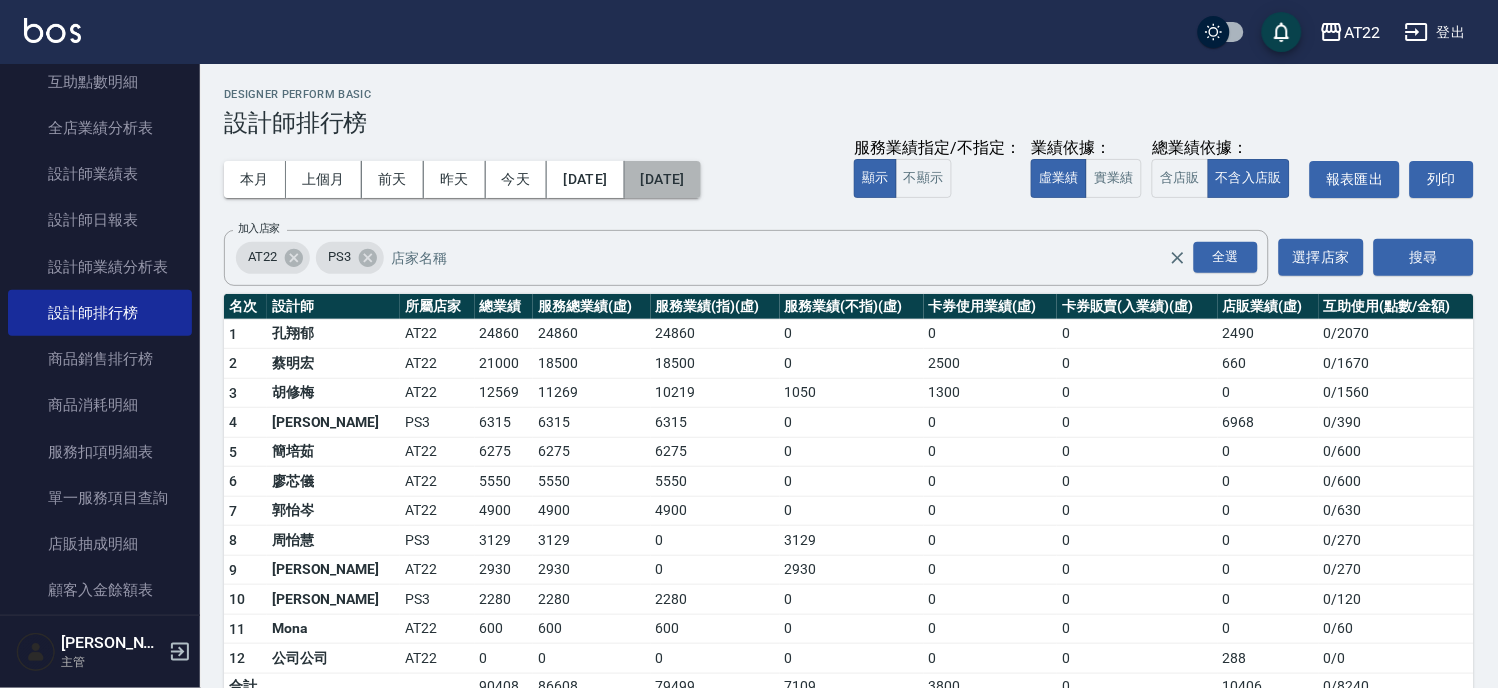 click on "[DATE]" at bounding box center [663, 179] 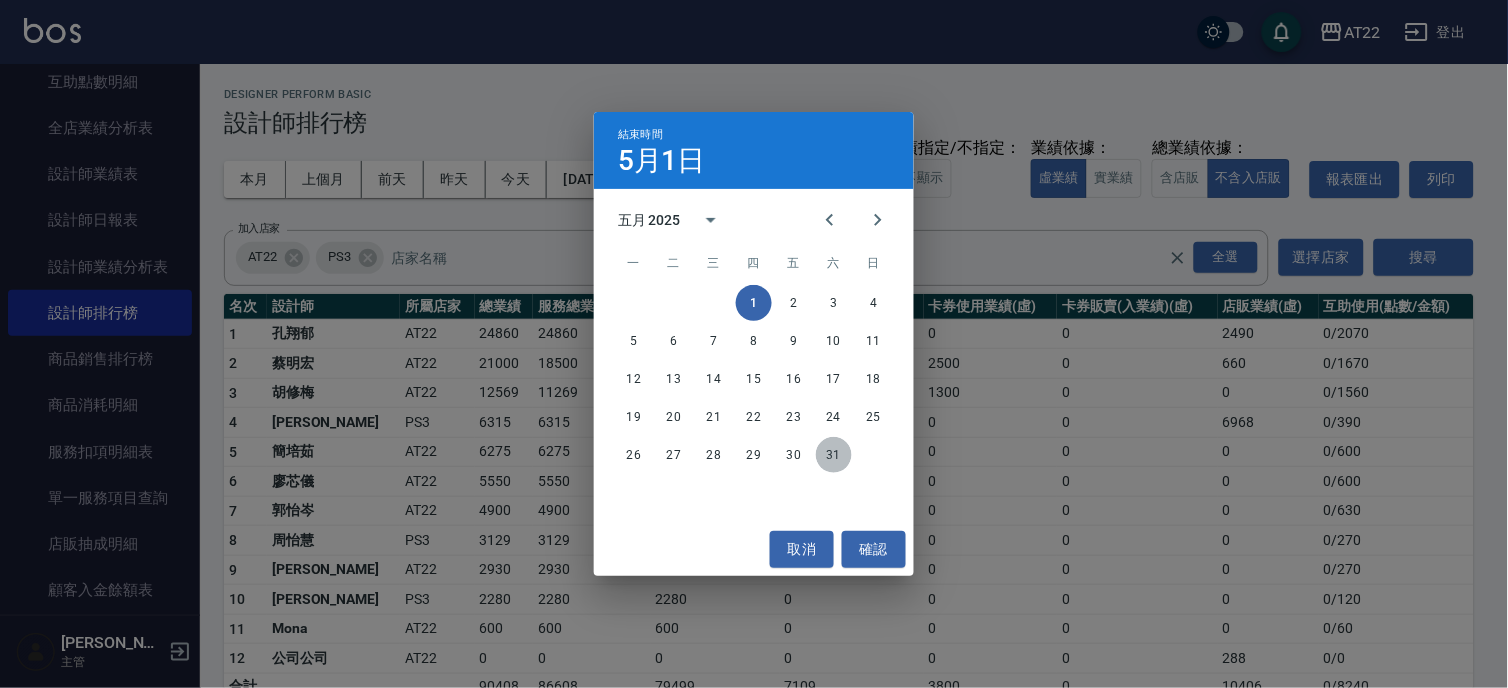 click on "31" at bounding box center [834, 455] 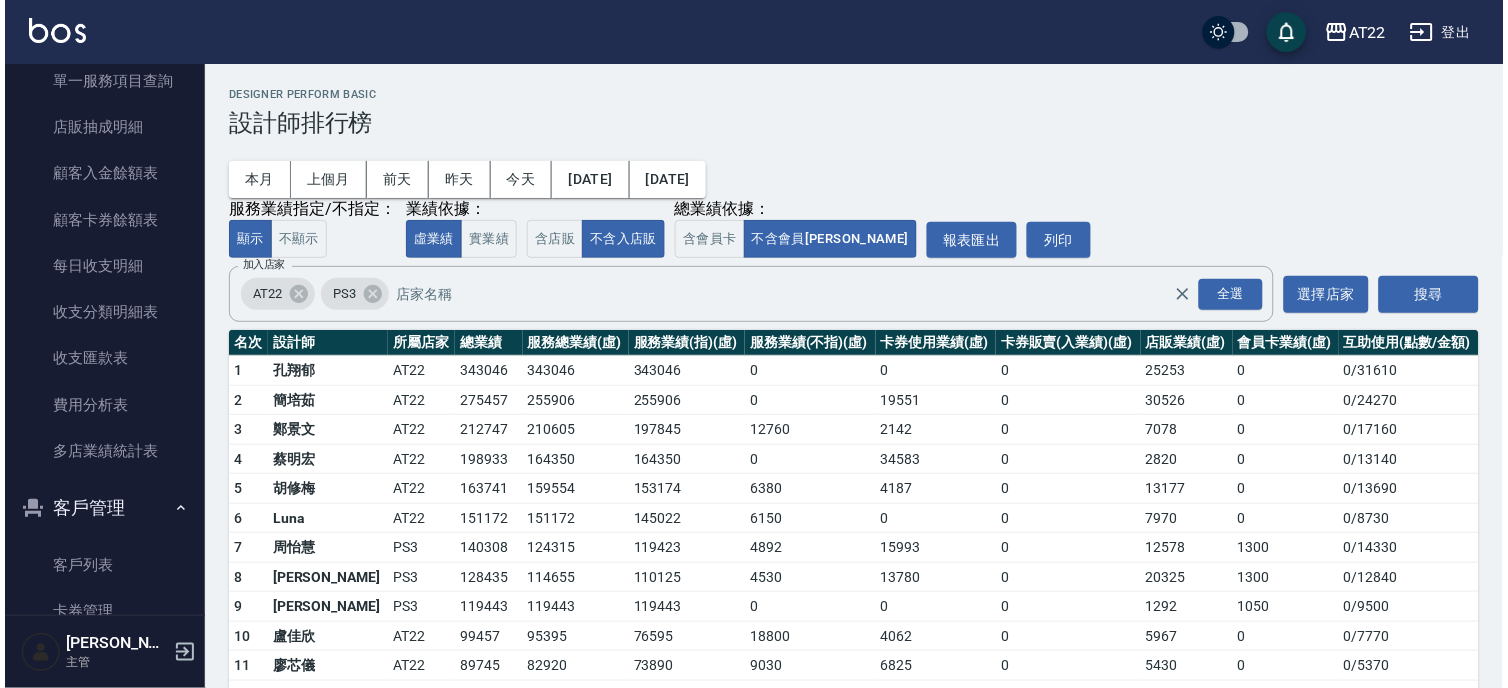 scroll, scrollTop: 1333, scrollLeft: 0, axis: vertical 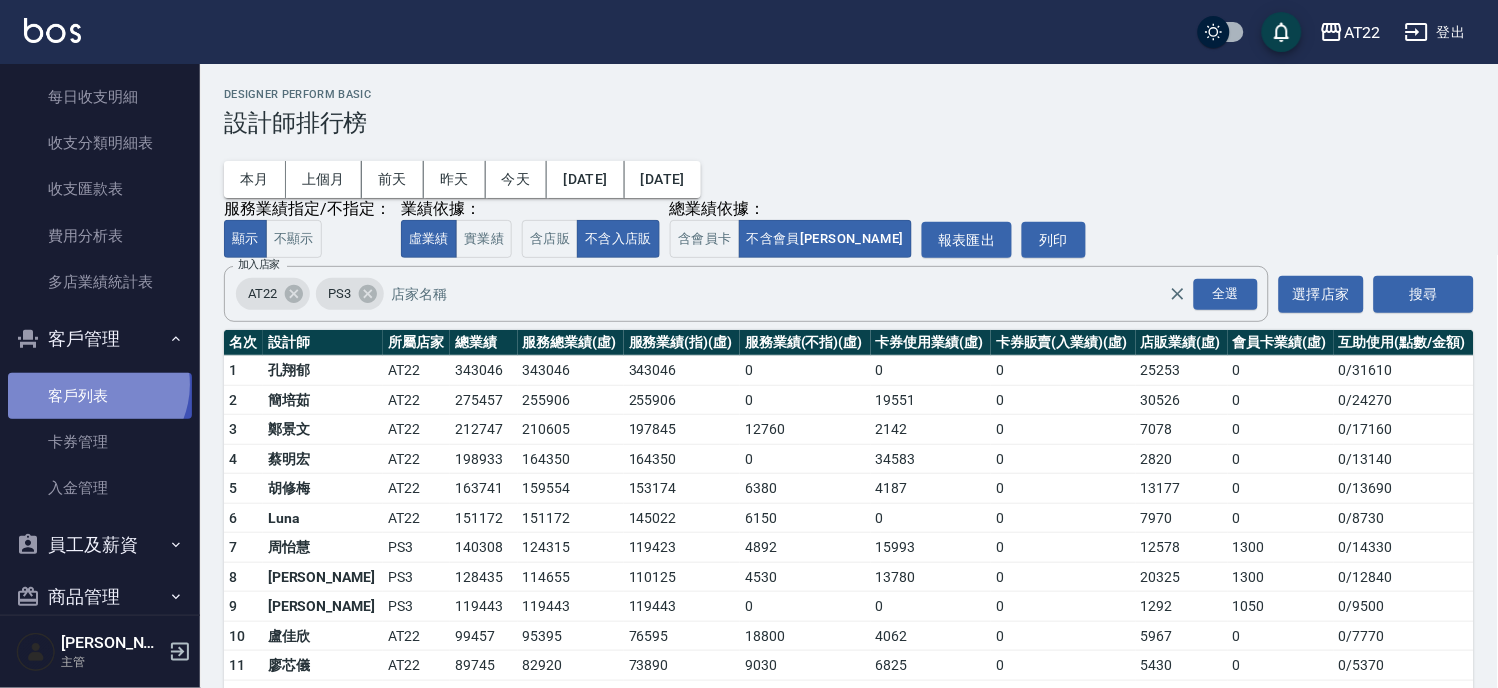 click on "客戶列表" at bounding box center [100, 396] 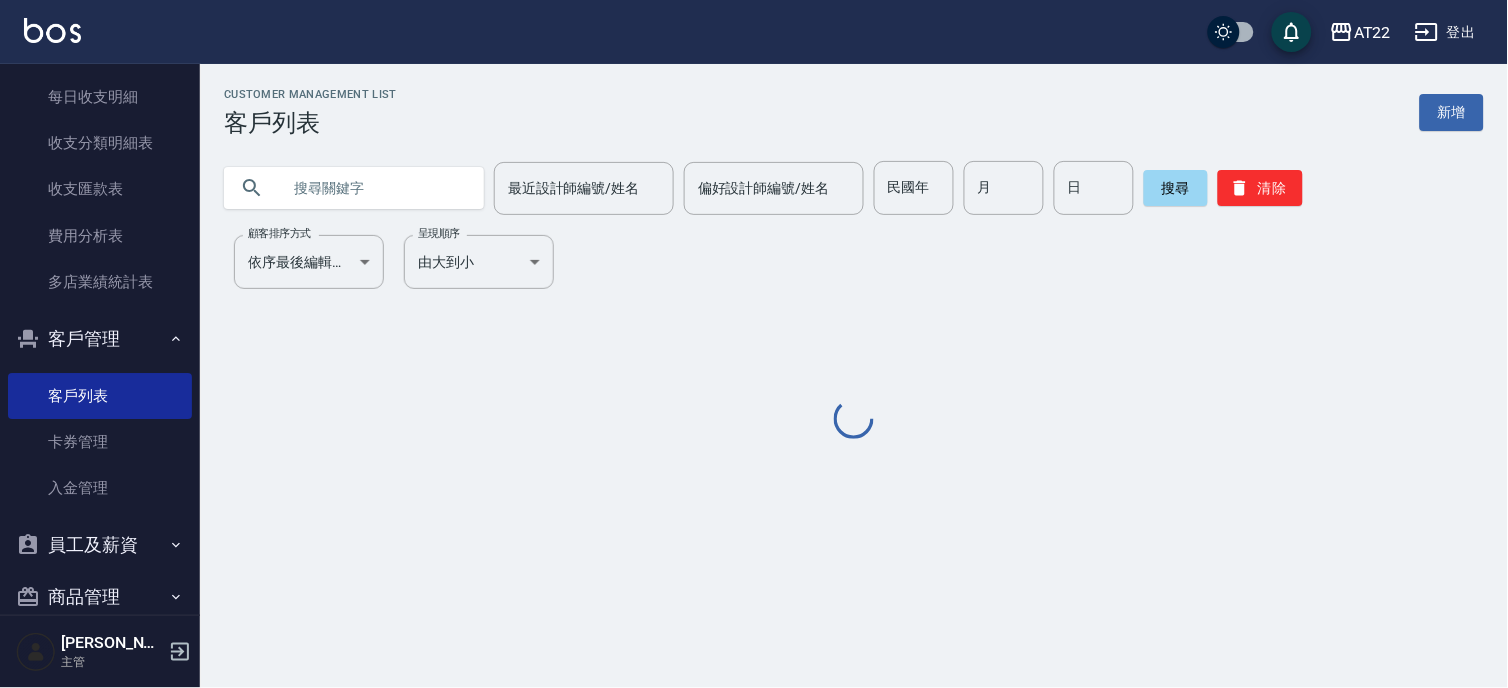 click at bounding box center [374, 188] 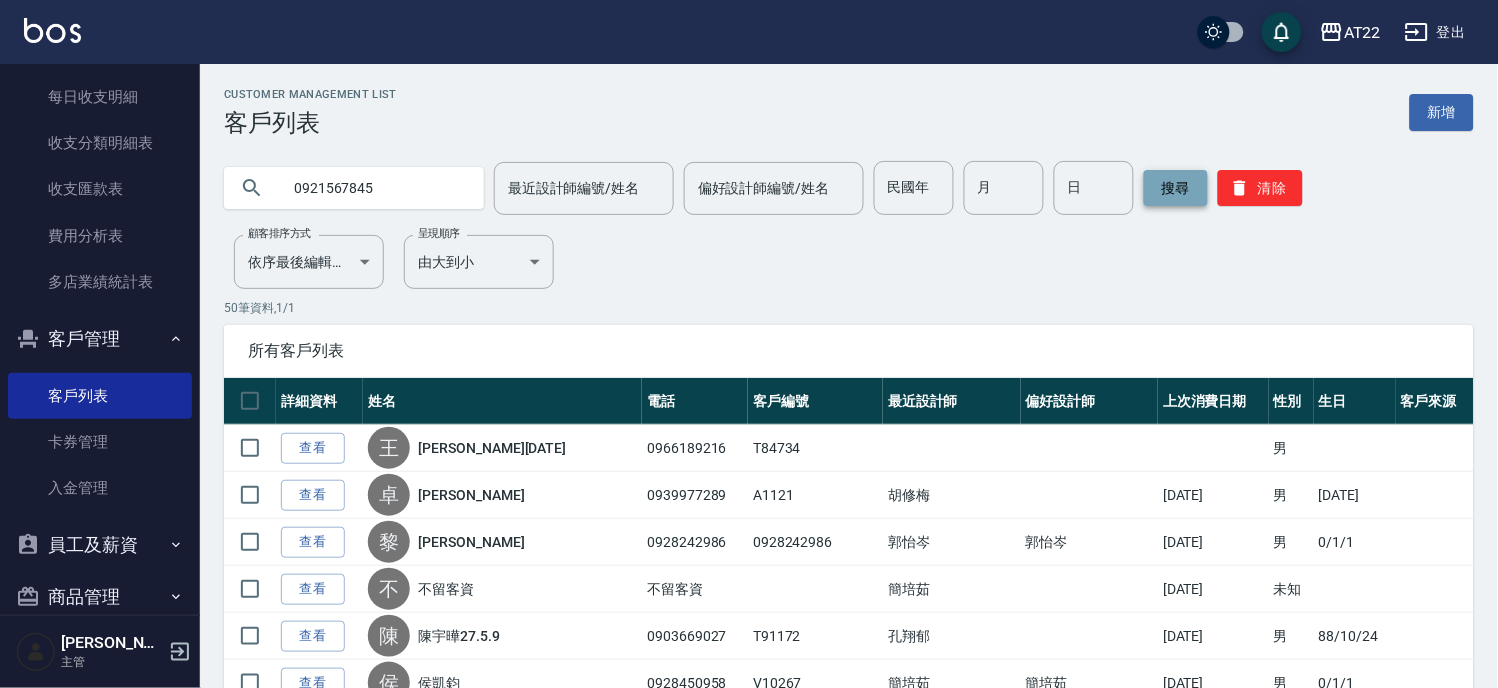 type on "0921567845" 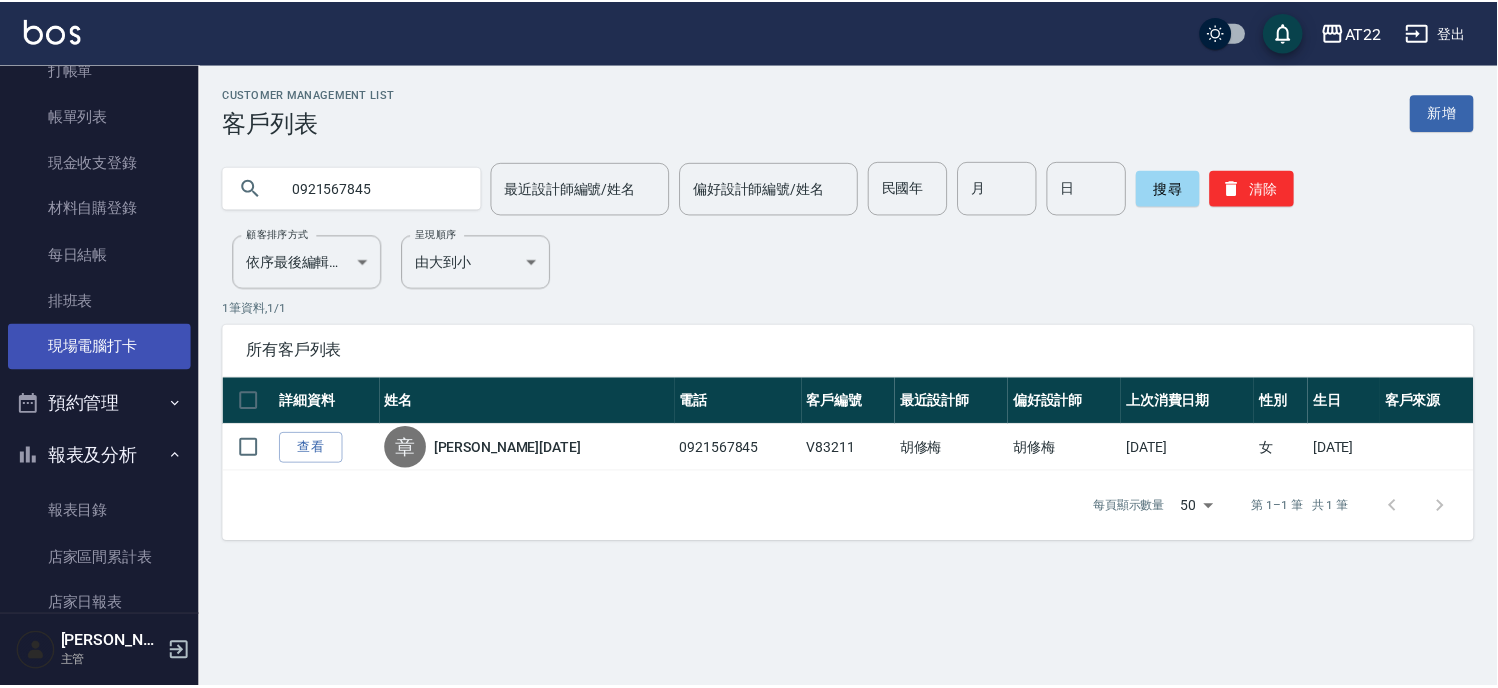scroll, scrollTop: 0, scrollLeft: 0, axis: both 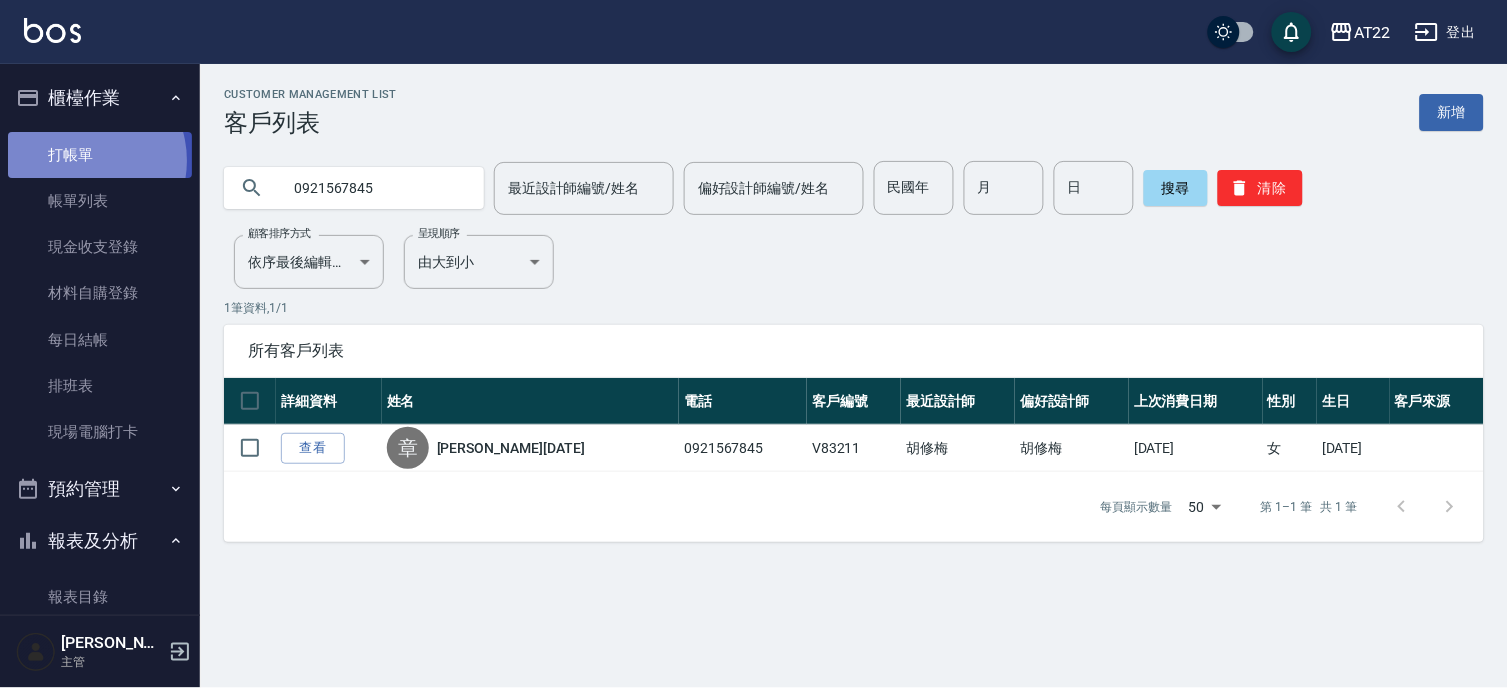 click on "打帳單" at bounding box center (100, 155) 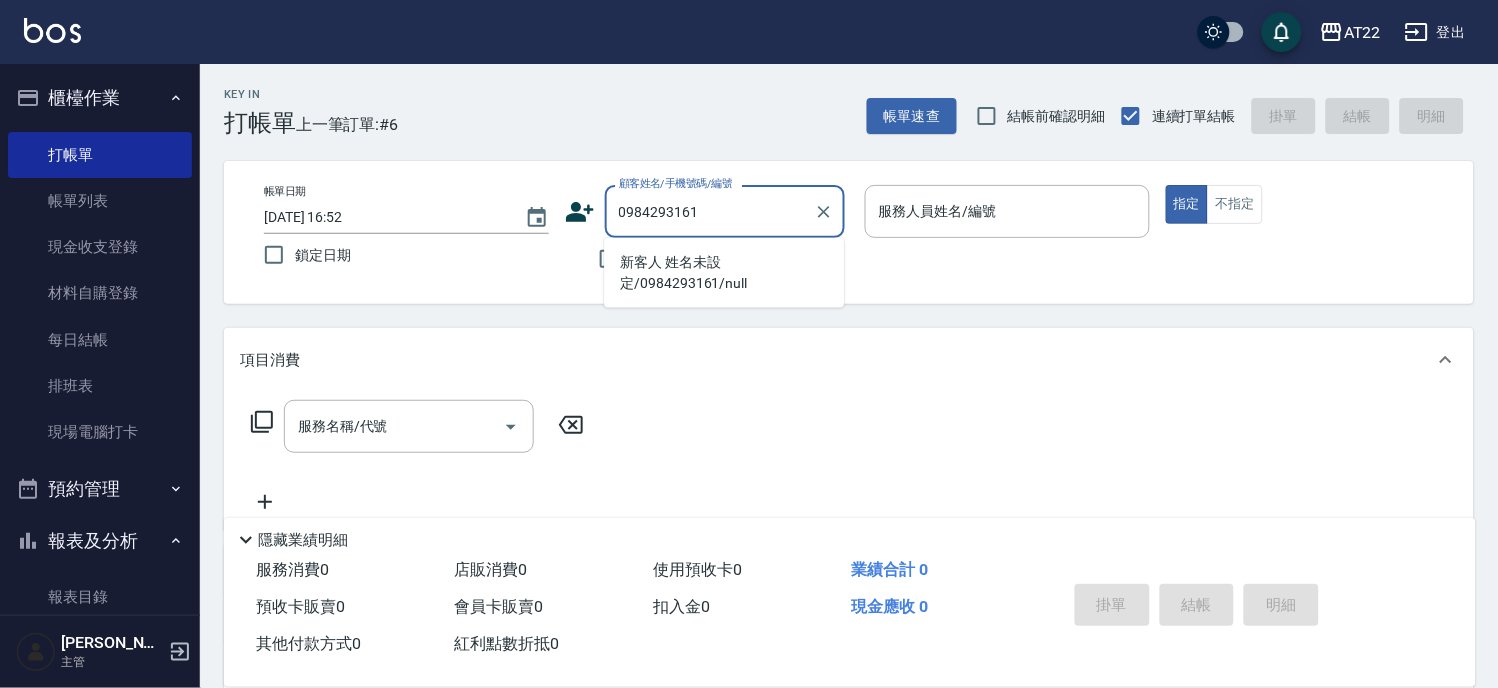 type on "0984293161" 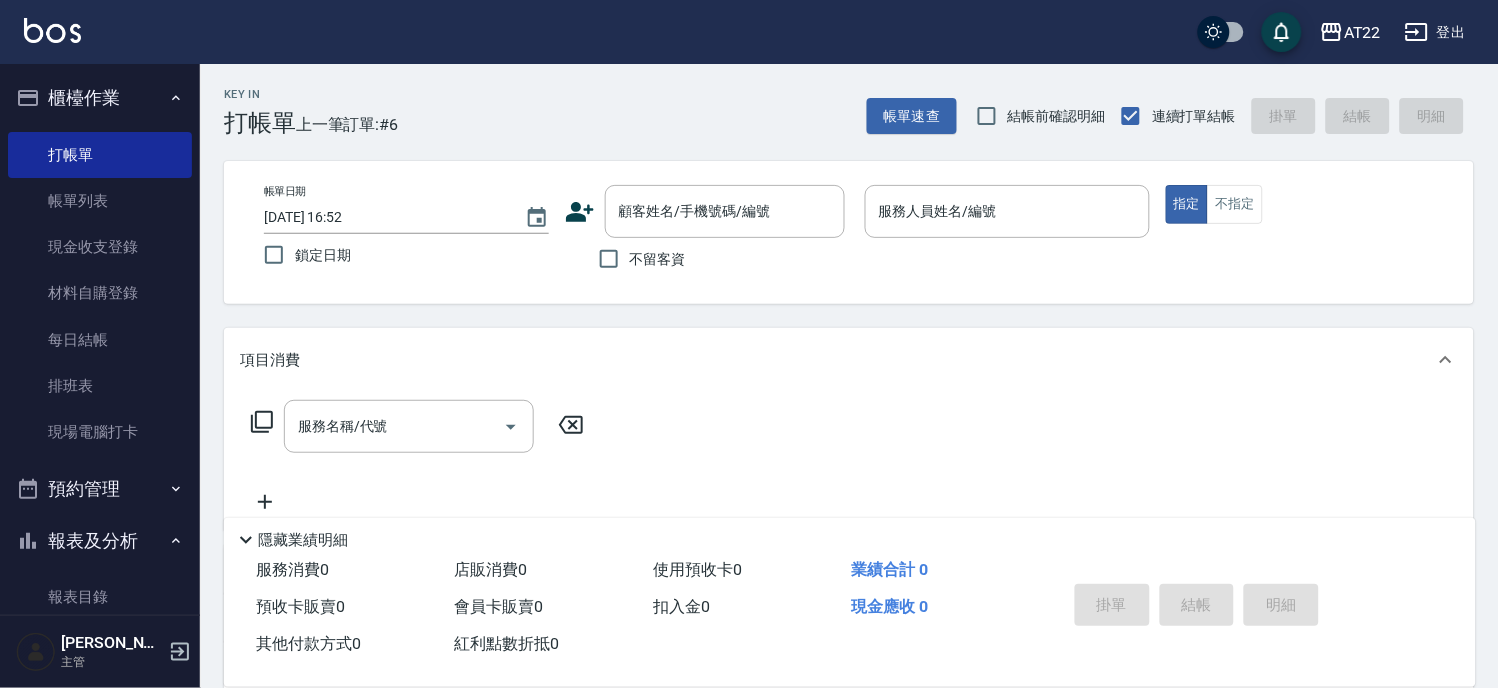 click on "Key In 打帳單 上一筆訂單:#6 帳單速查 結帳前確認明細 連續打單結帳 掛單 結帳 明細 帳單日期 [DATE] 16:52 鎖定日期 顧客姓名/手機號碼/編號 顧客姓名/手機號碼/編號 不留客資 服務人員姓名/編號 服務人員姓名/編號 指定 不指定 項目消費 服務名稱/代號 服務名稱/代號 店販銷售 服務人員姓名/編號 服務人員姓名/編號 商品代號/名稱 商品代號/名稱 預收卡販賣 卡券名稱/代號 卡券名稱/代號 使用預收卡 其他付款方式 其他付款方式 其他付款方式 備註及來源 備註 備註 訂單來源 ​ 訂單來源 隱藏業績明細 服務消費  0 店販消費  0 使用預收卡  0 業績合計   0 預收卡販賣  0 會員卡販賣  0 扣入金  0 現金應收   0 其他付款方式  0 紅利點數折抵  0 掛單 結帳 明細" at bounding box center (849, 520) 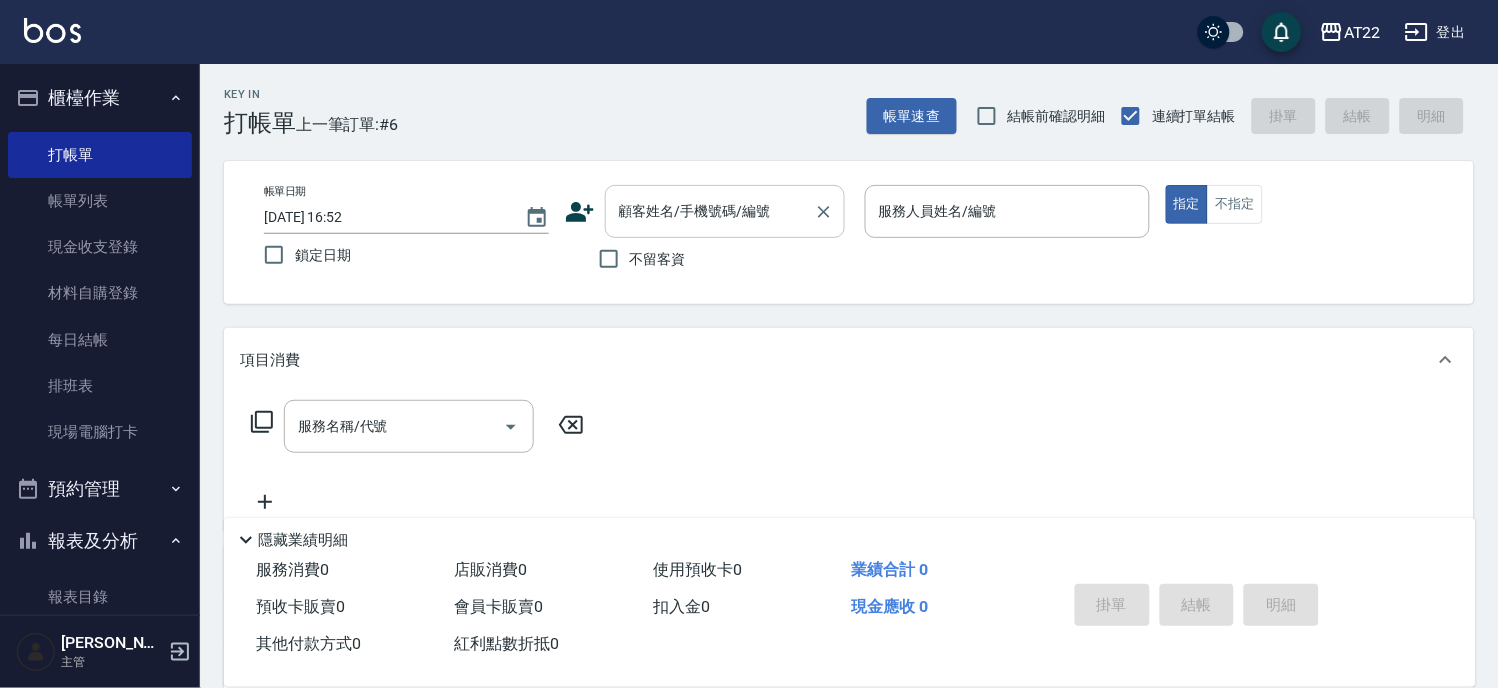 click on "顧客姓名/手機號碼/編號" at bounding box center (725, 211) 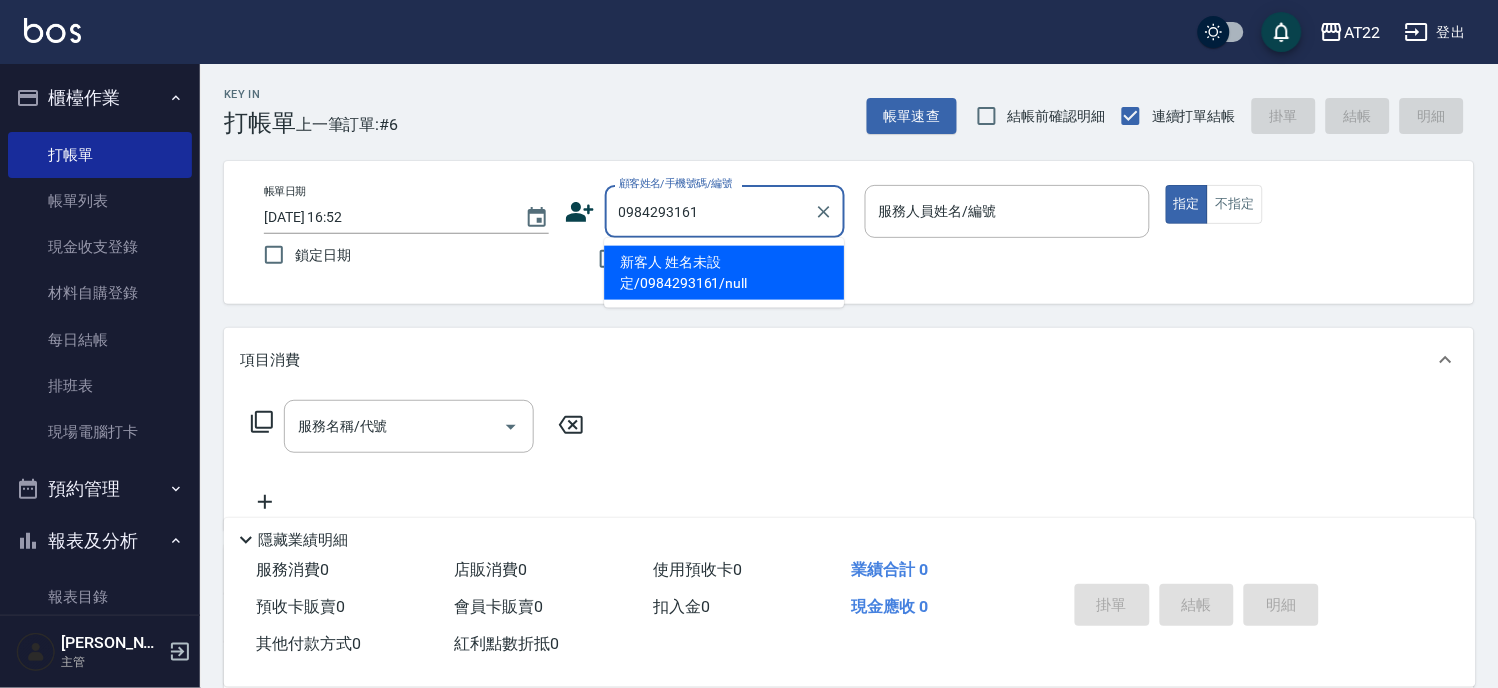 click on "新客人 姓名未設定/0984293161/null" at bounding box center [724, 273] 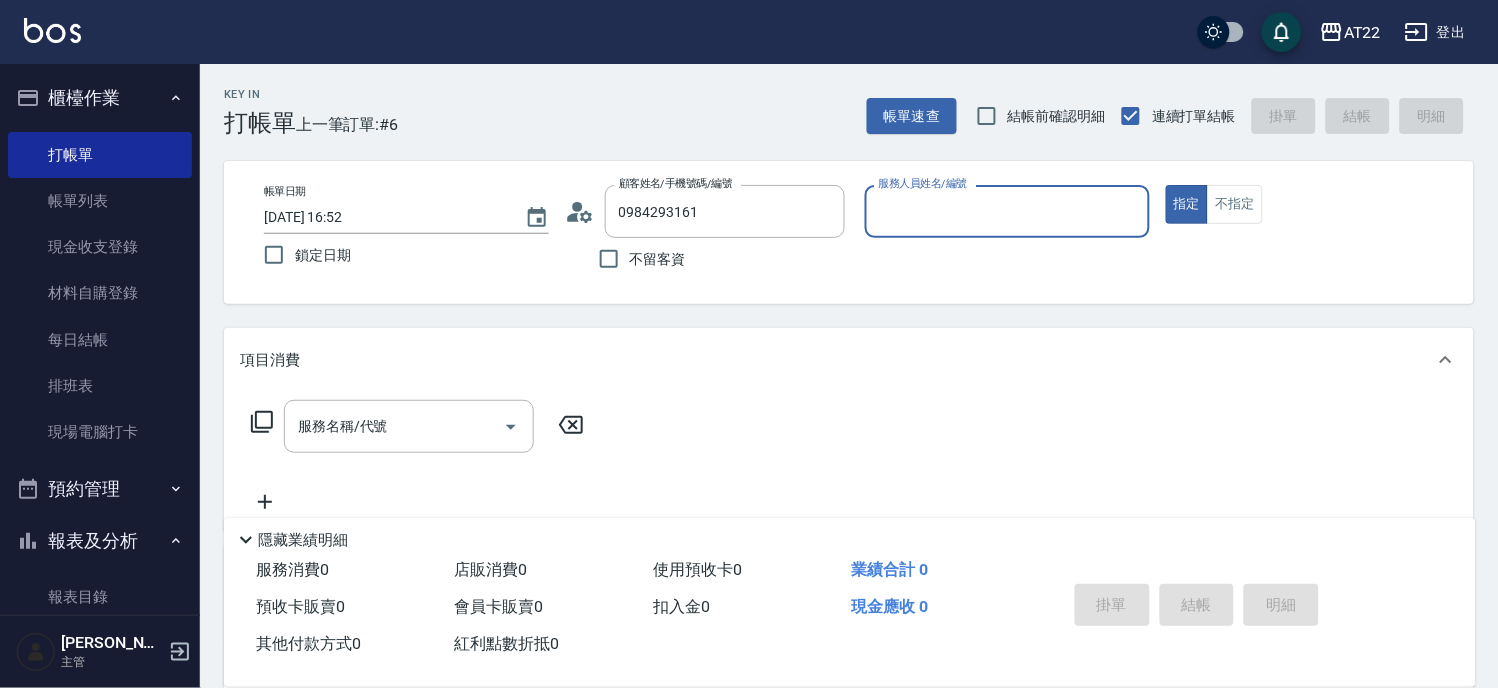 type on "新客人 姓名未設定/0984293161/null" 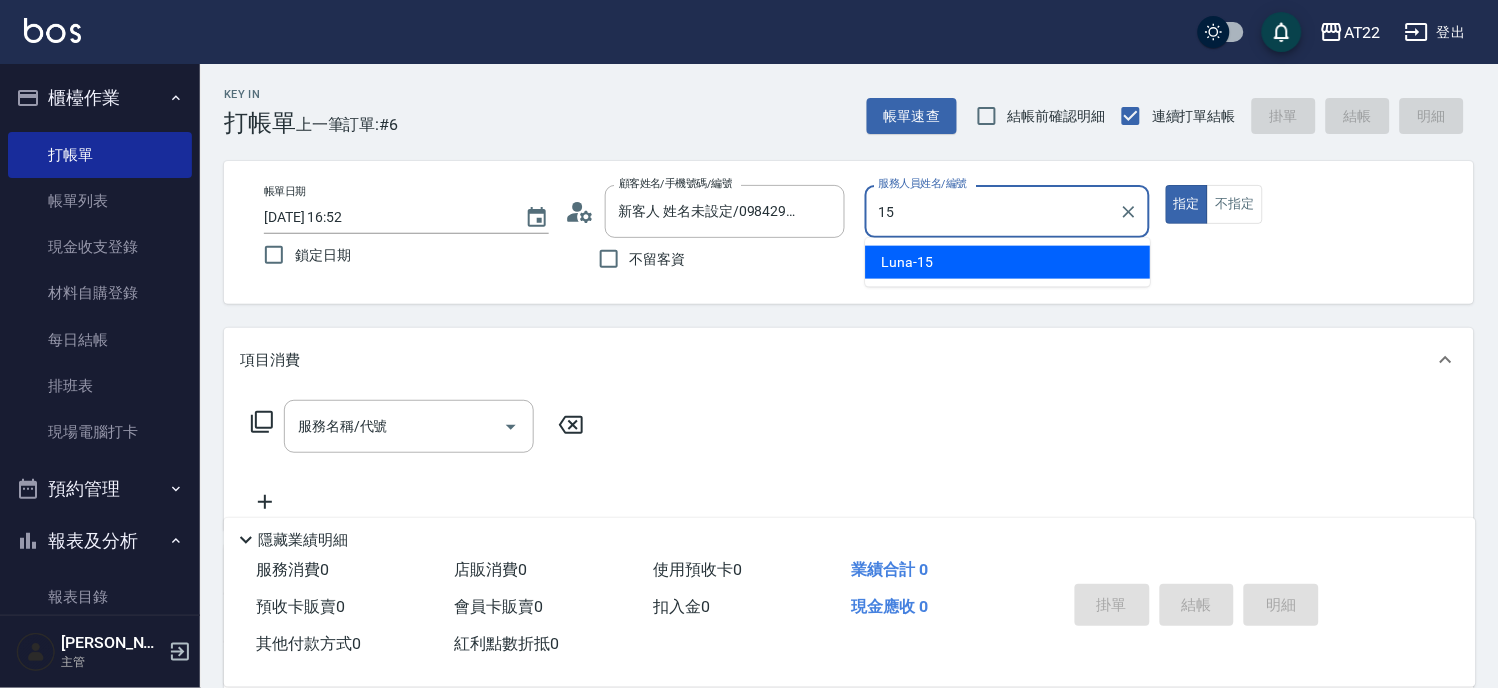 type on "Luna-15" 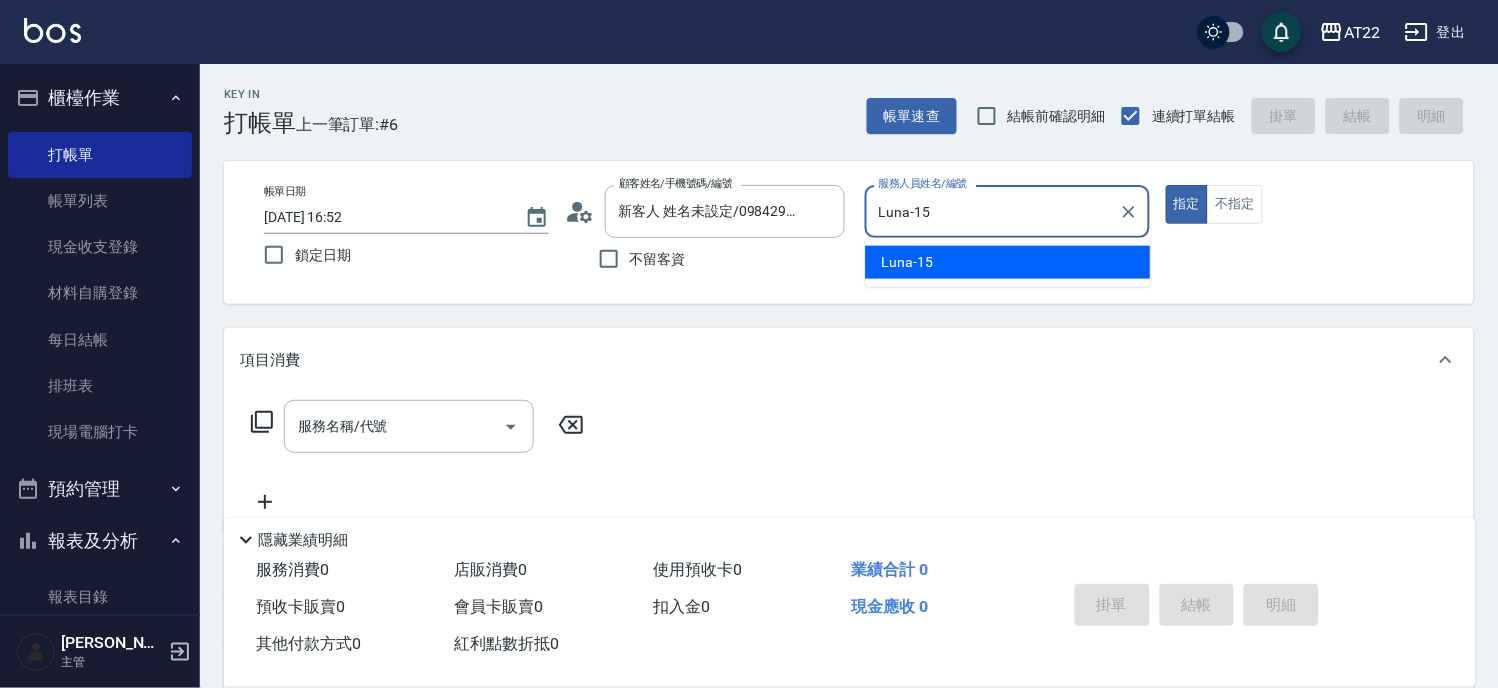 type on "true" 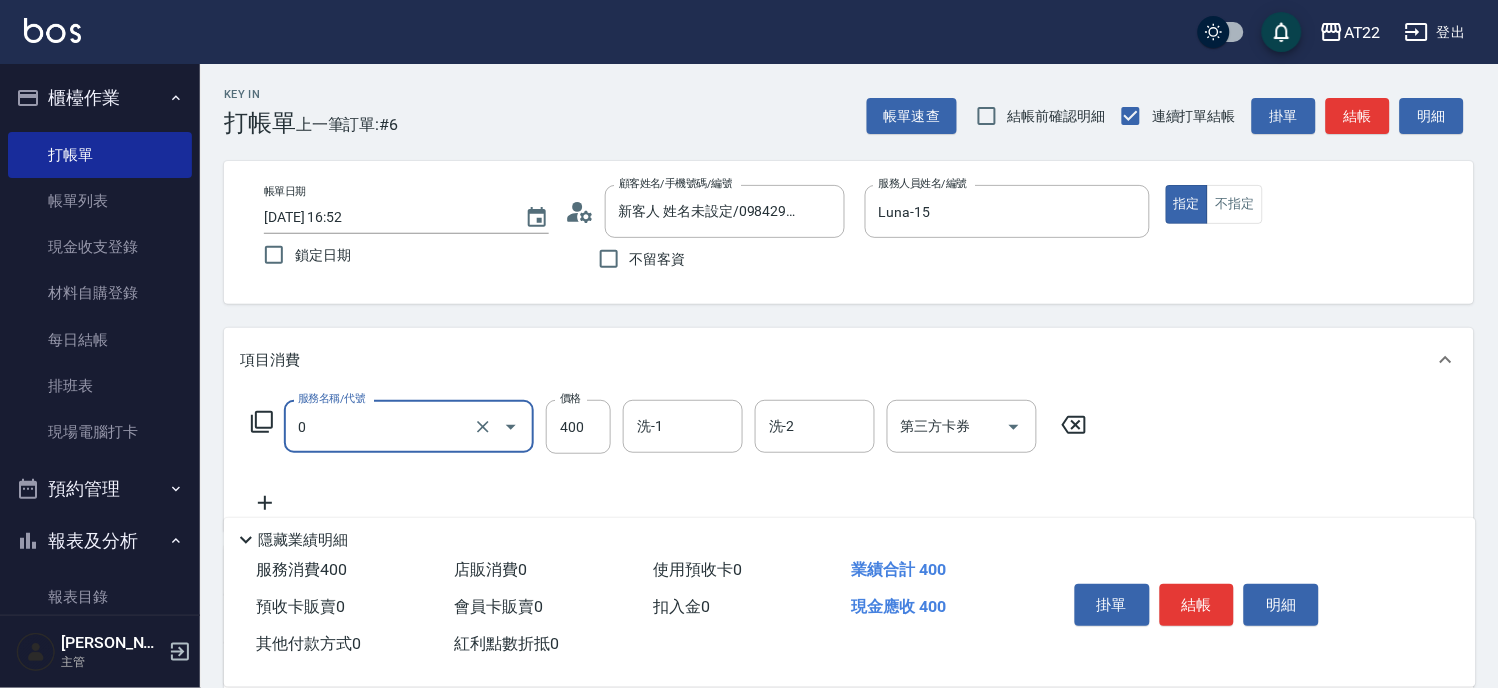 type on "有機洗髮(0)" 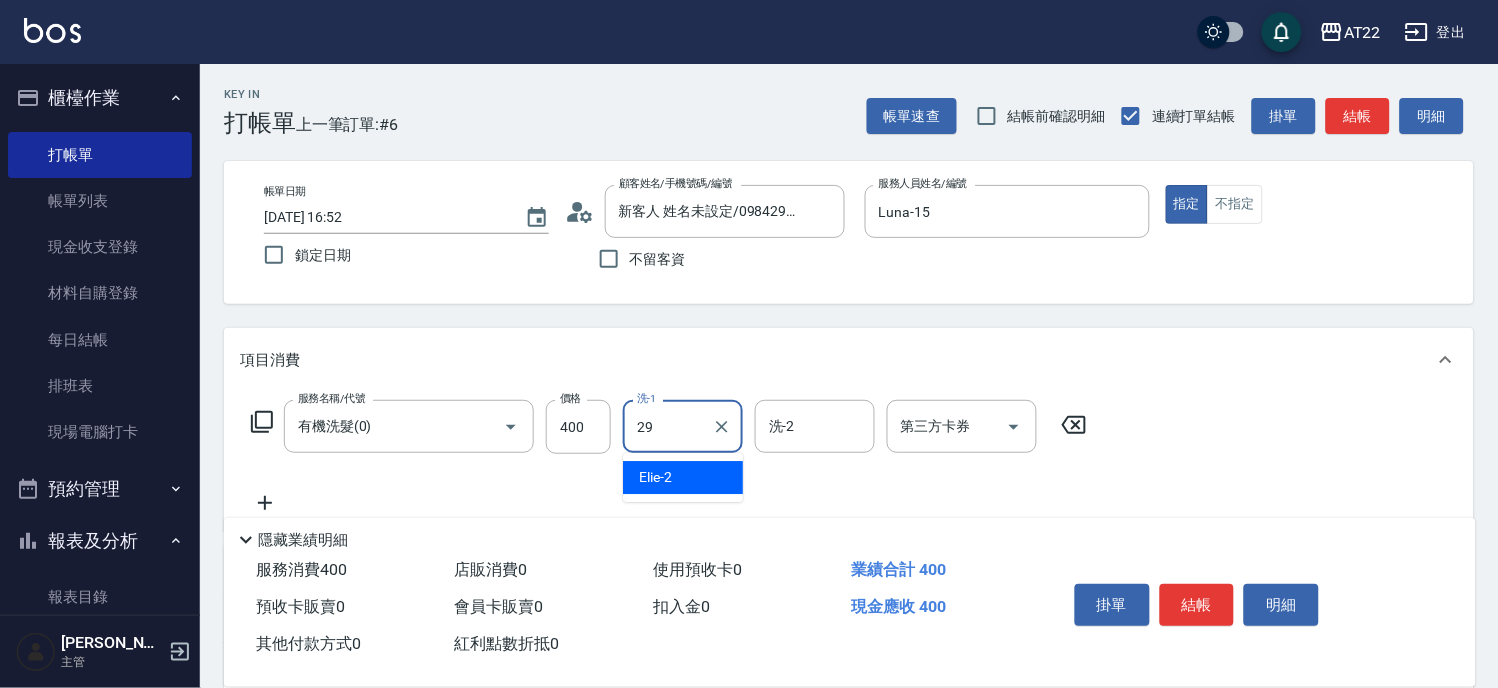 type on "[PERSON_NAME]-29" 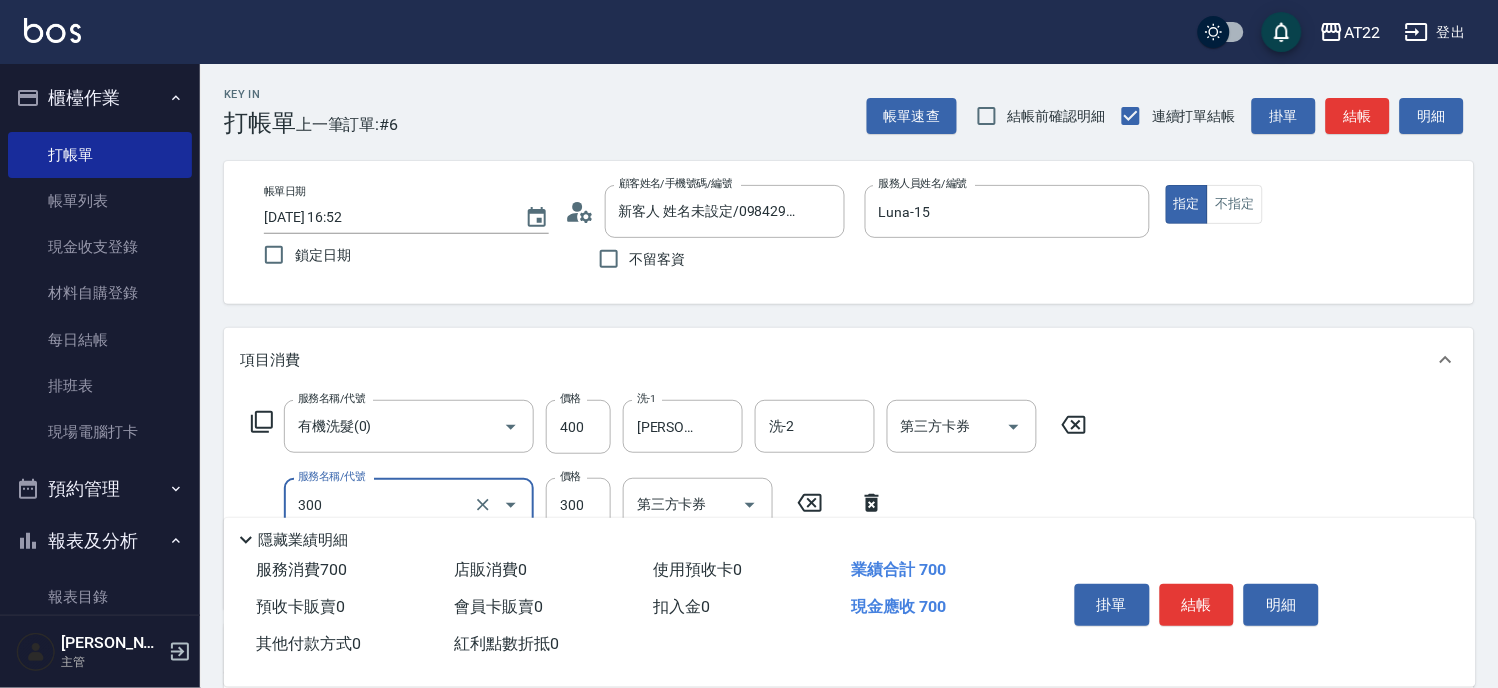 type on "剪髮(300)" 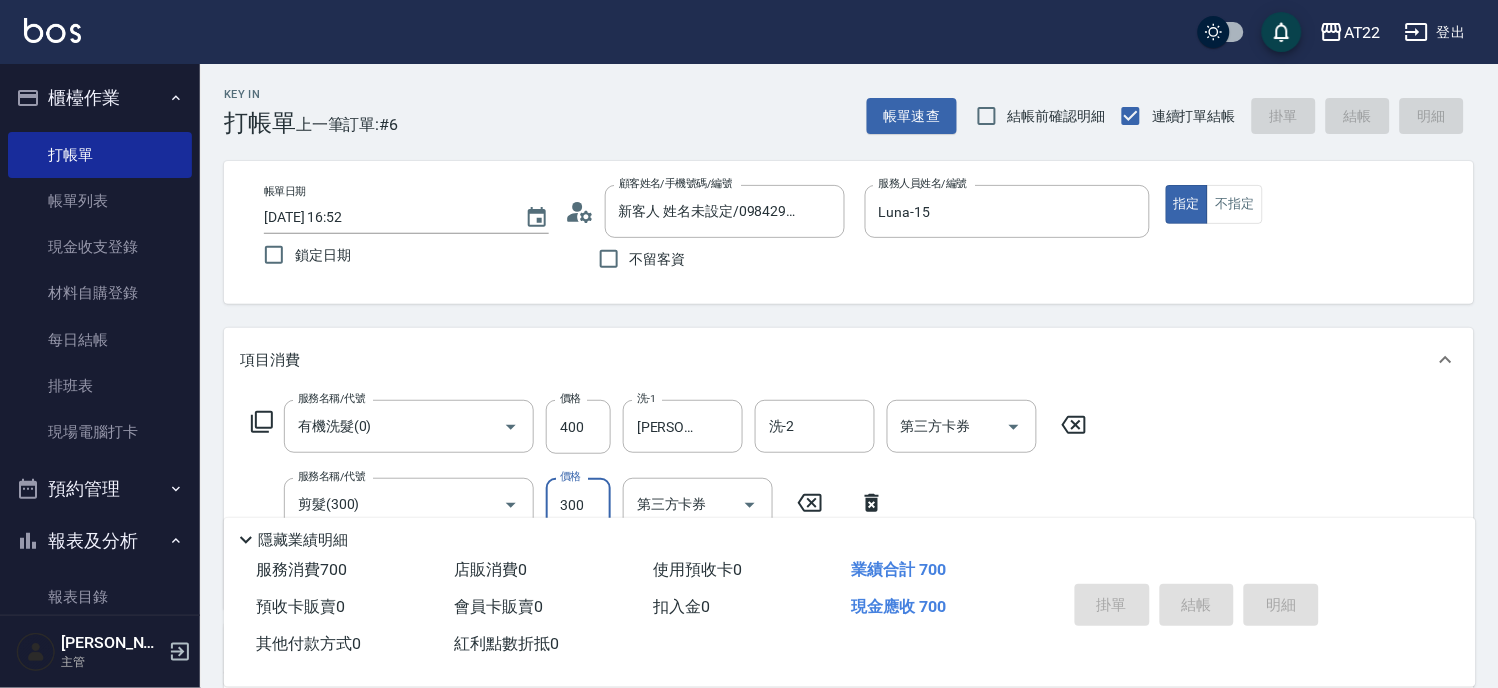 type on "[DATE] 16:53" 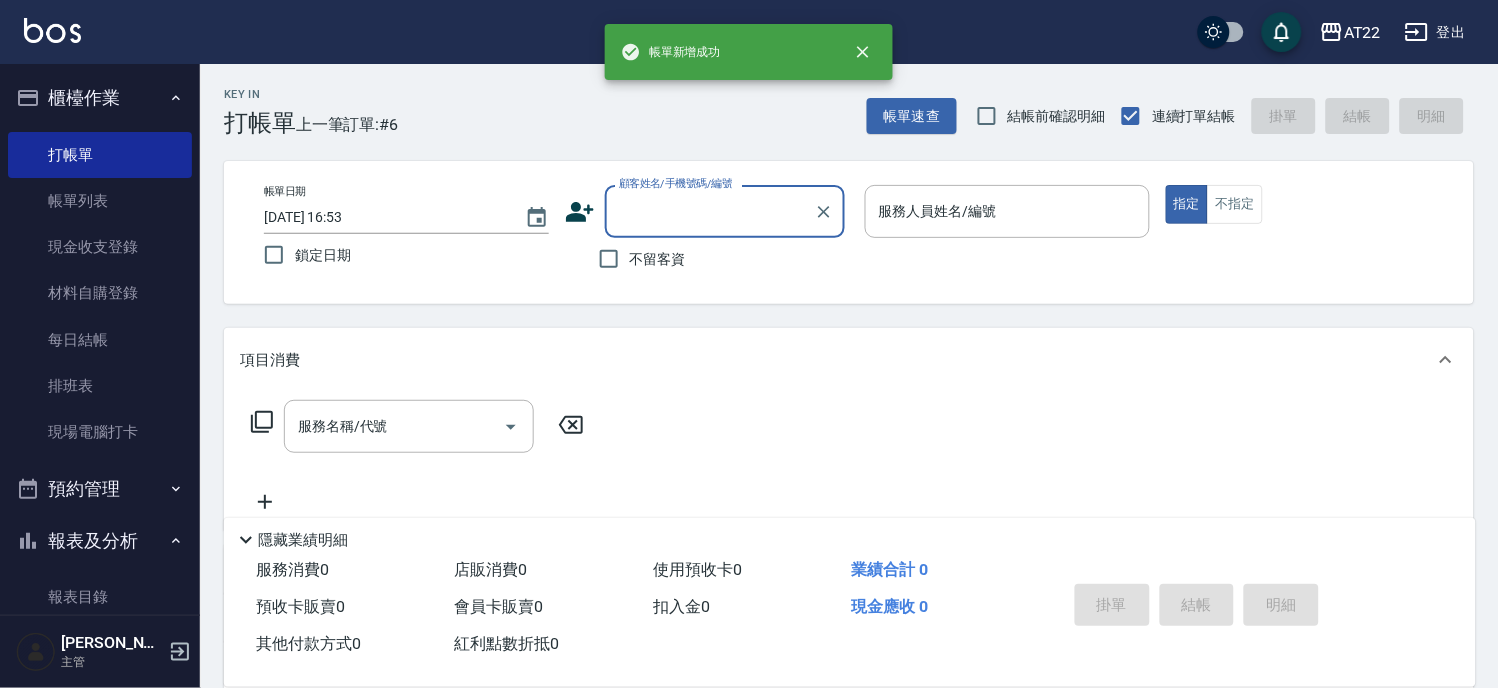 scroll, scrollTop: 0, scrollLeft: 0, axis: both 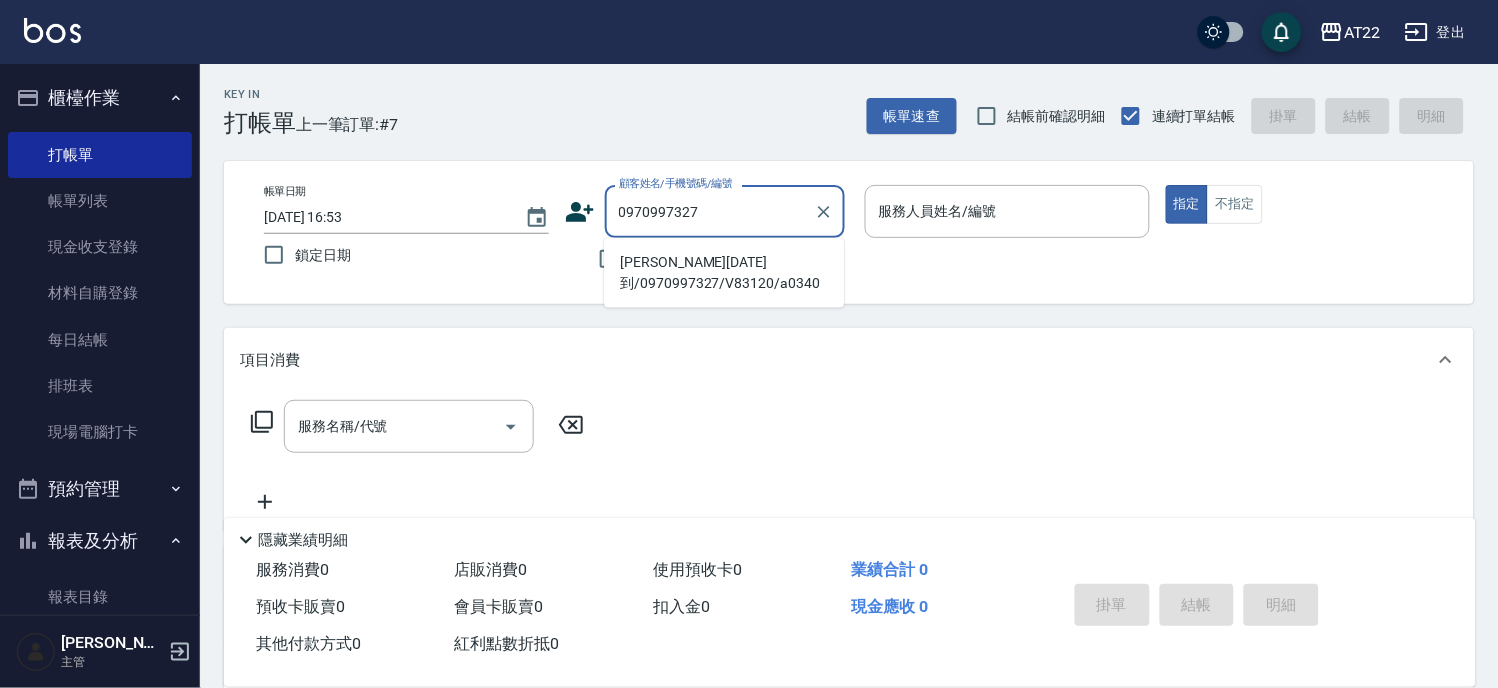 click on "[PERSON_NAME][DATE]到/0970997327/V83120/a0340" at bounding box center [724, 273] 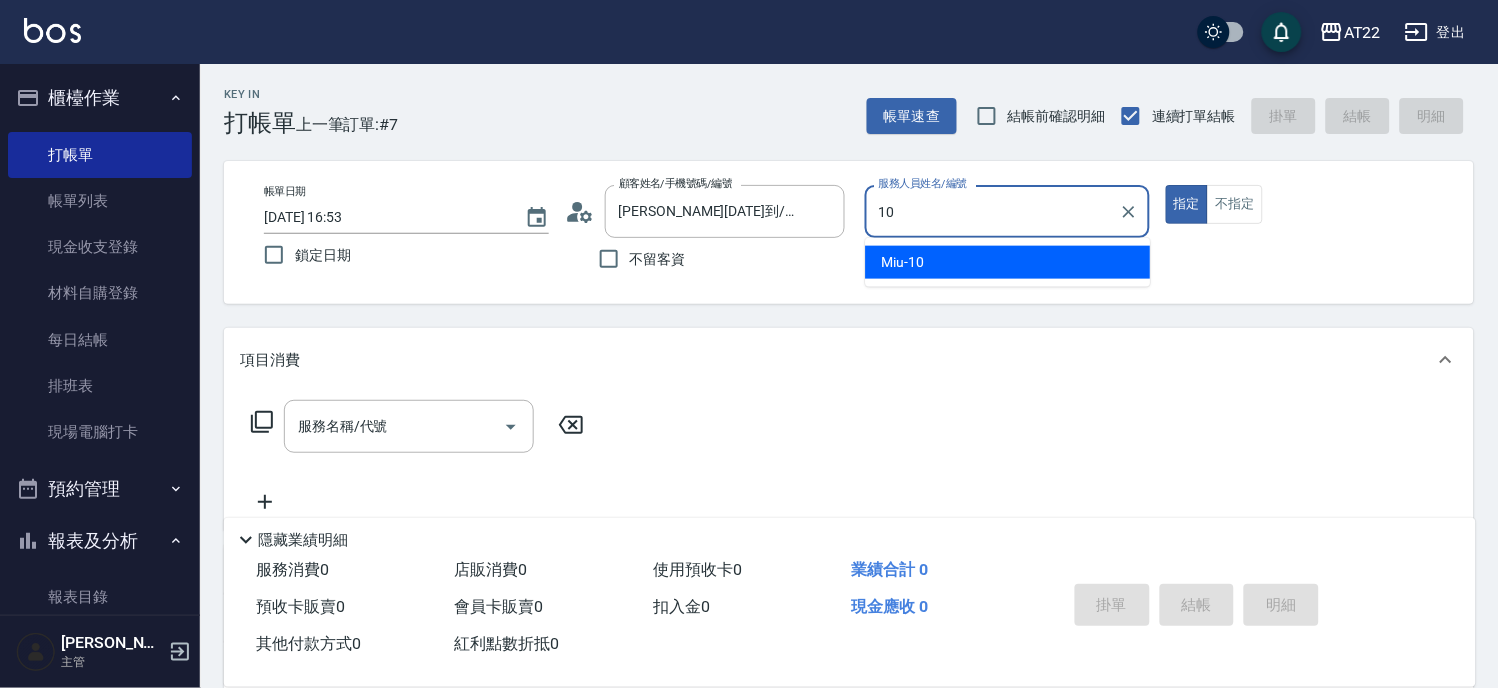 type on "Miu-10" 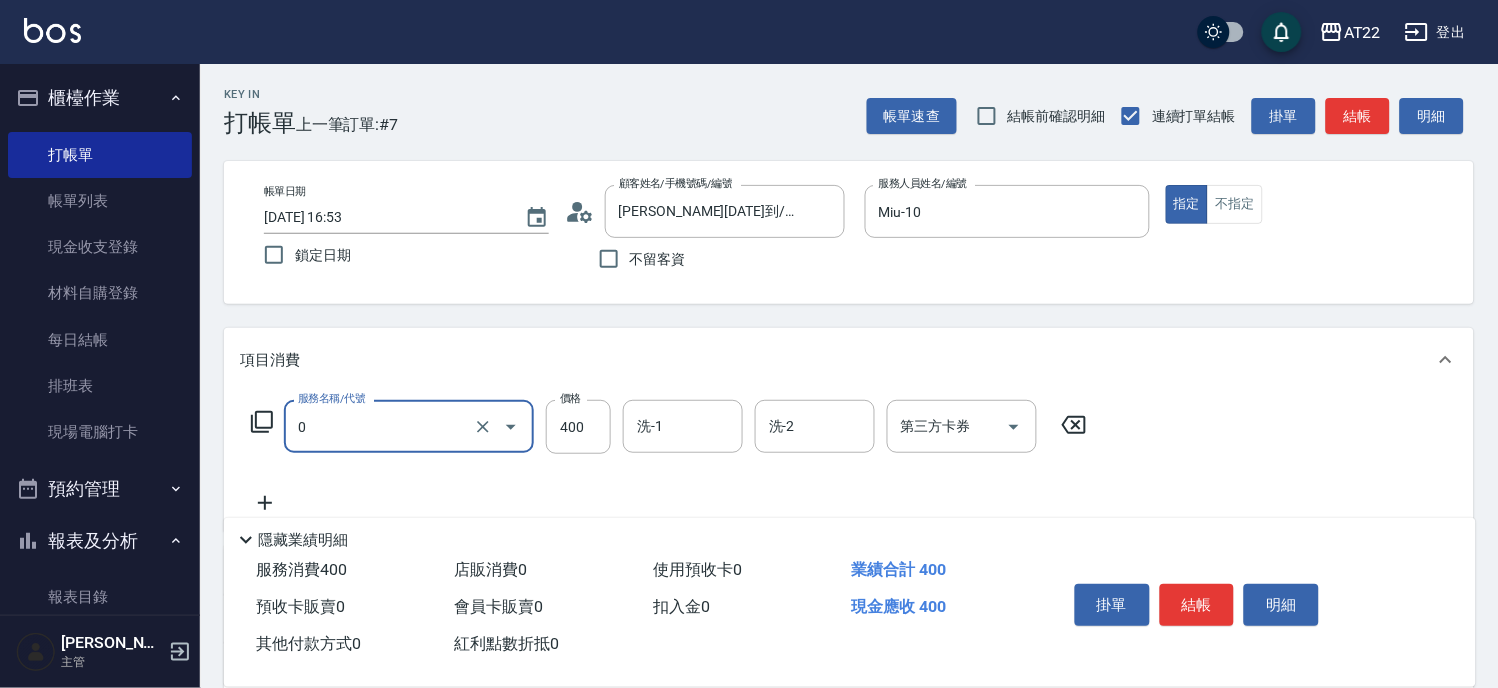 type on "有機洗髮(0)" 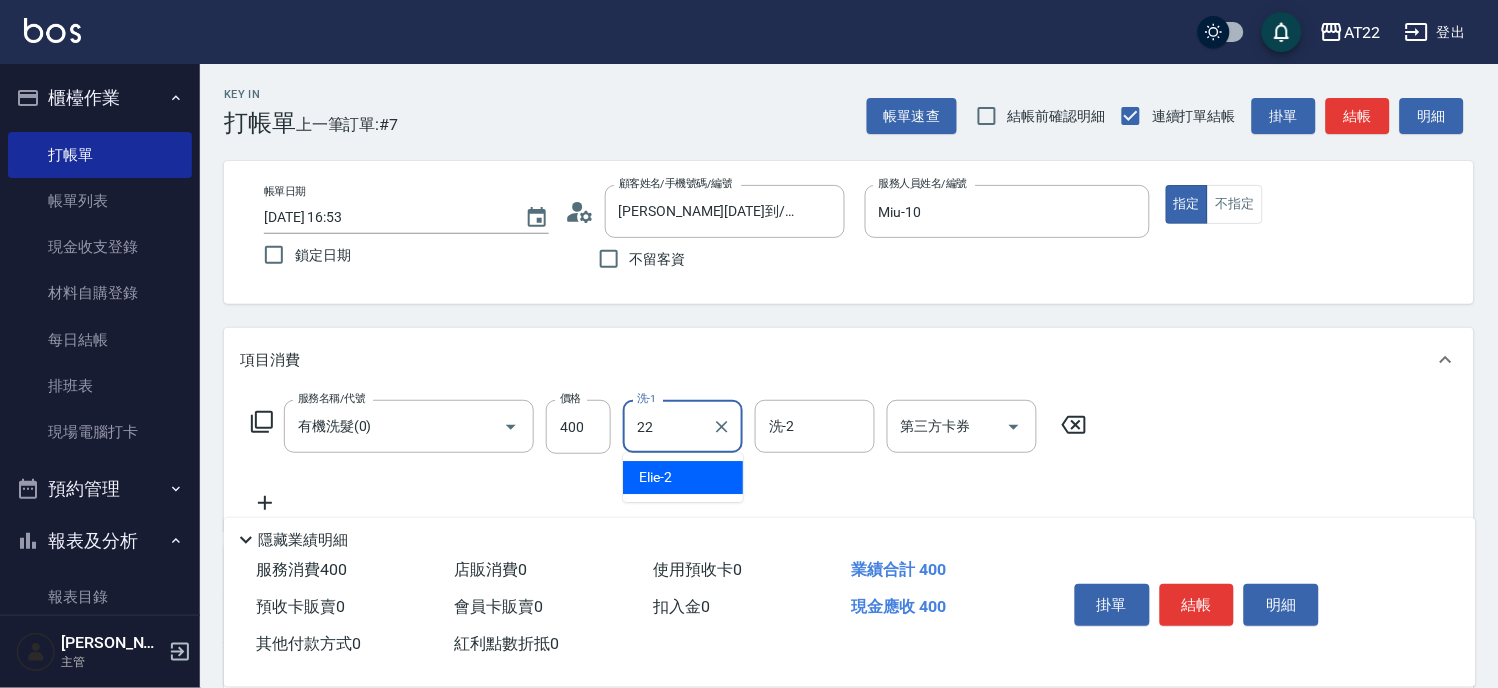 type on "Cherry-22" 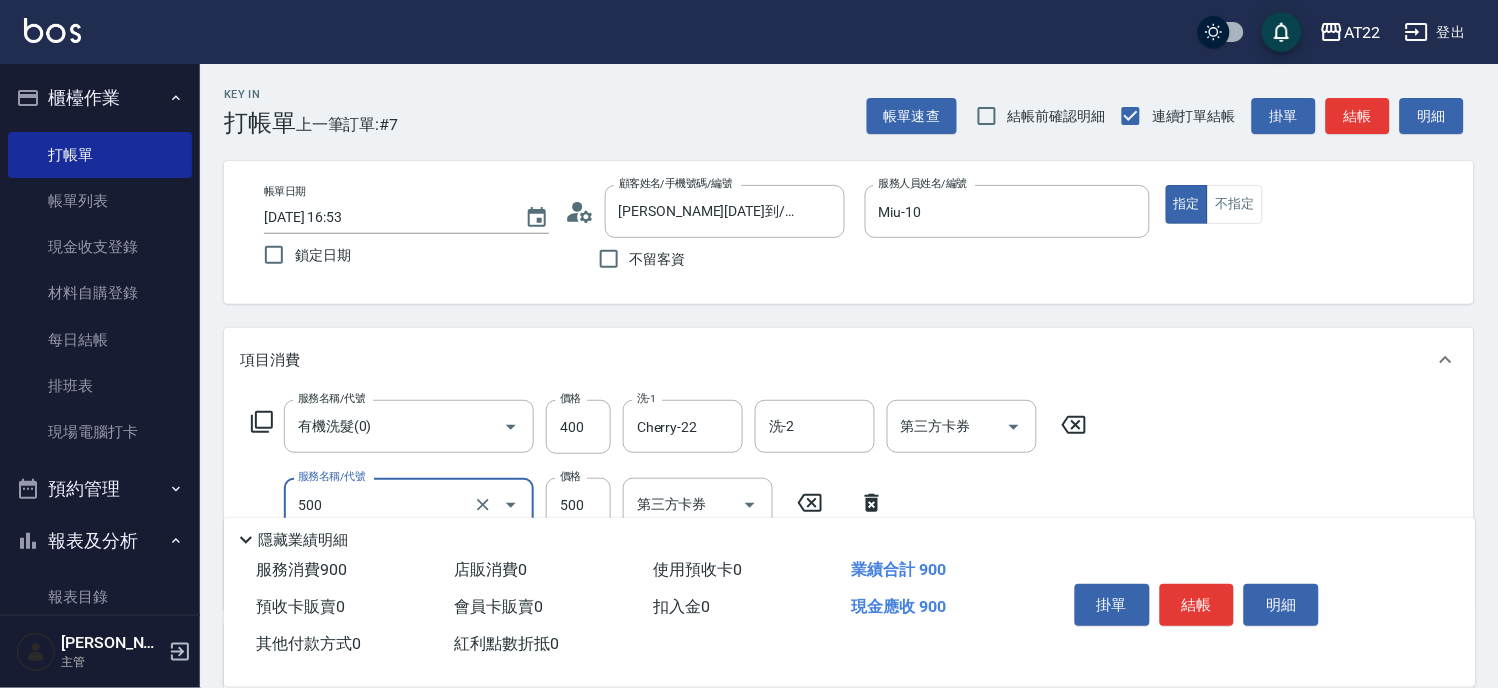 type on "剪髮(500)" 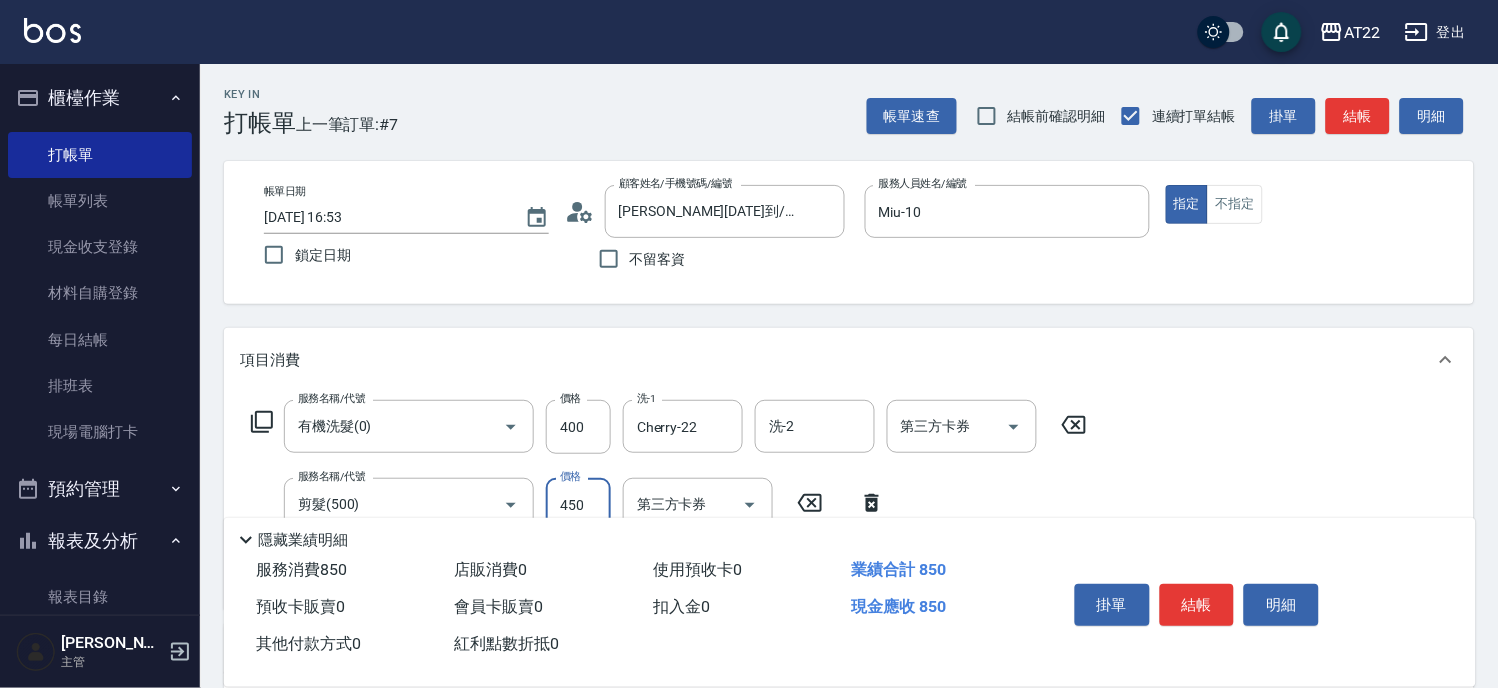 type on "450" 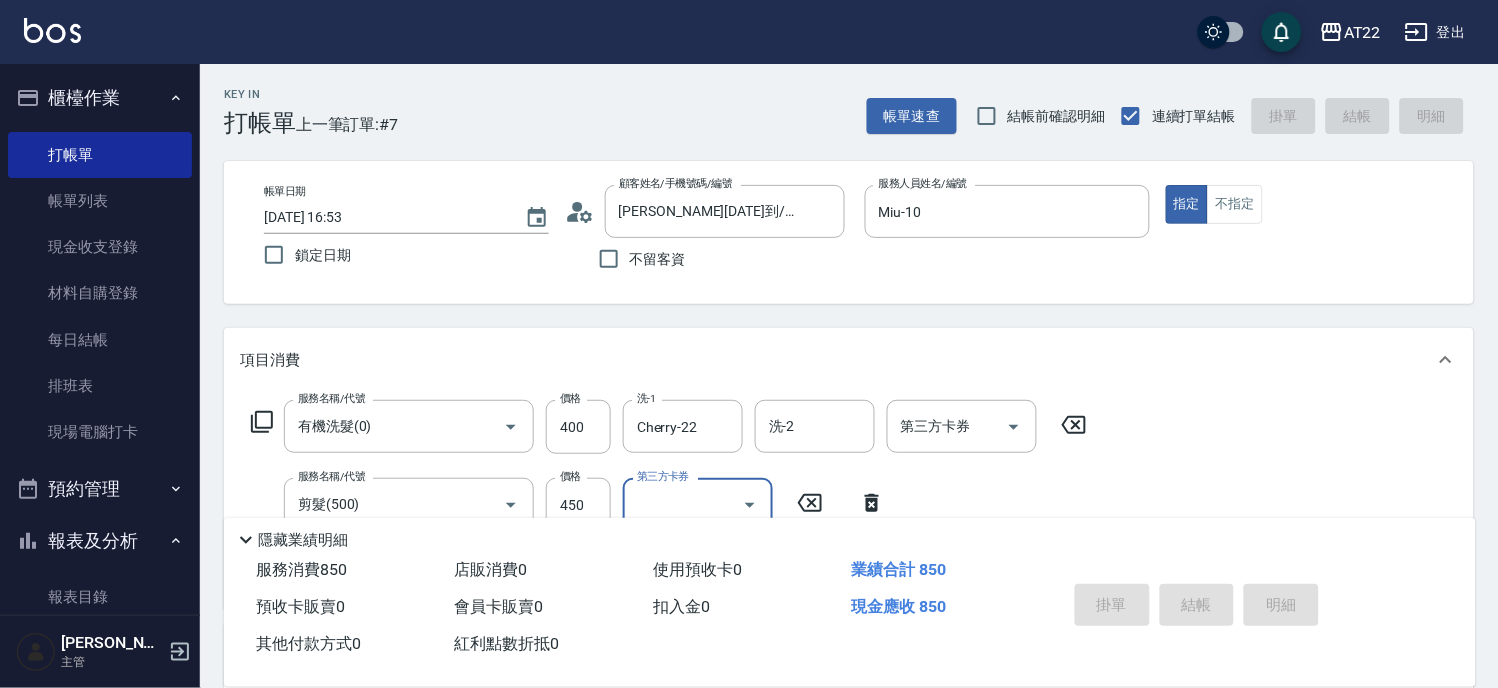 type 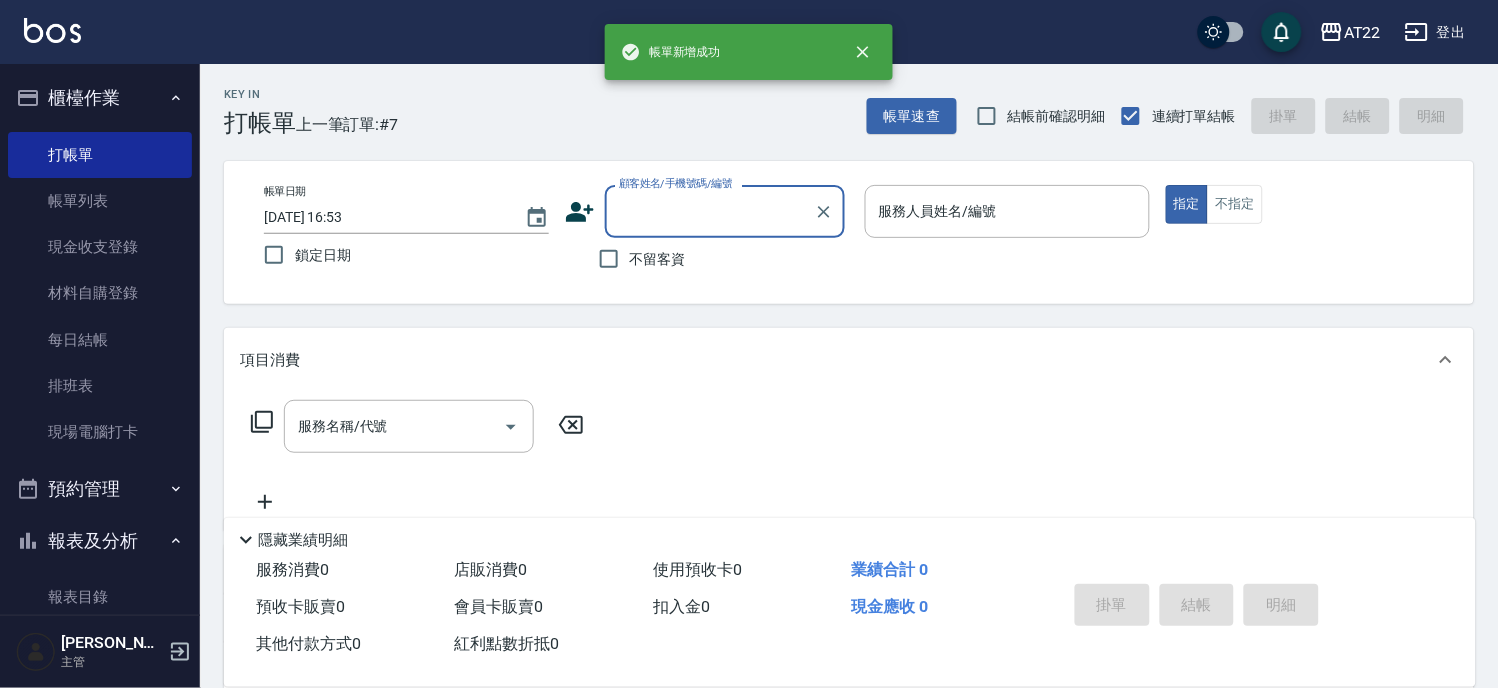 scroll, scrollTop: 0, scrollLeft: 0, axis: both 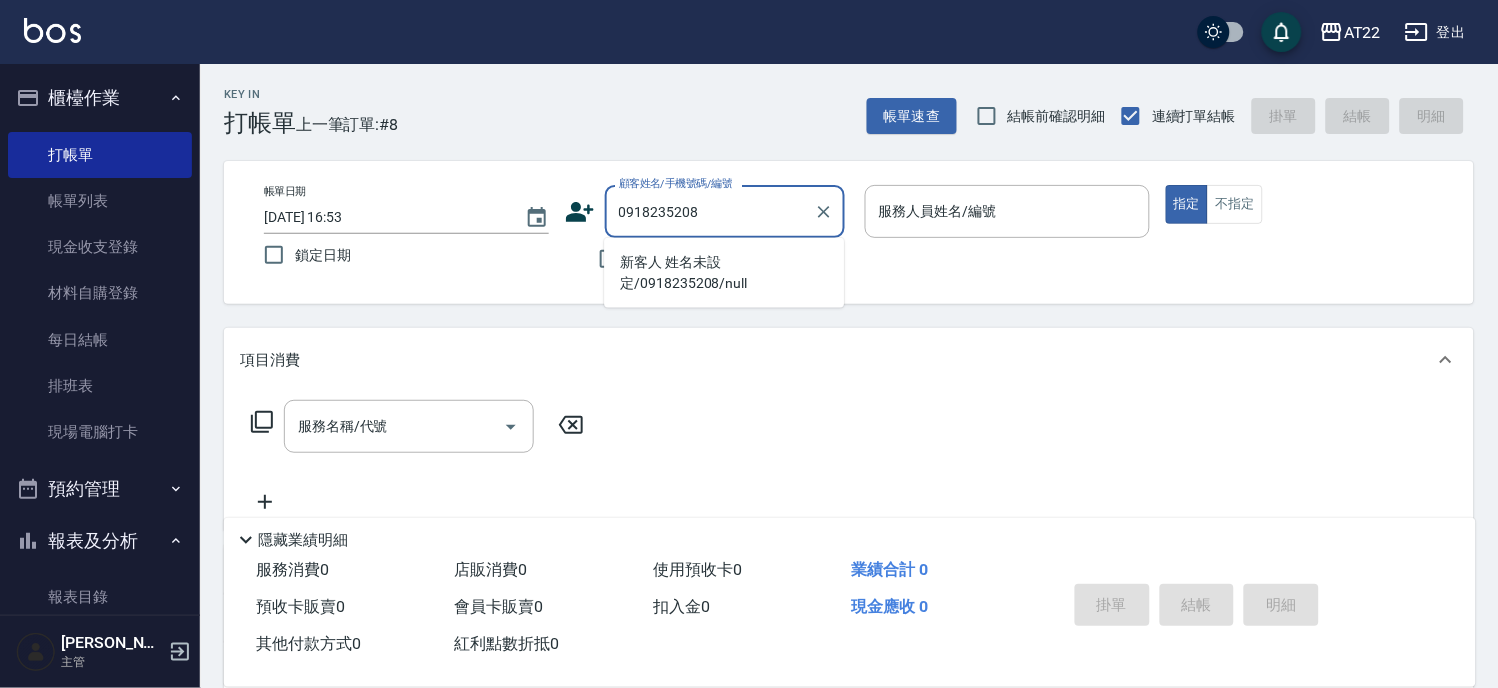 click on "新客人 姓名未設定/0918235208/null" at bounding box center (724, 273) 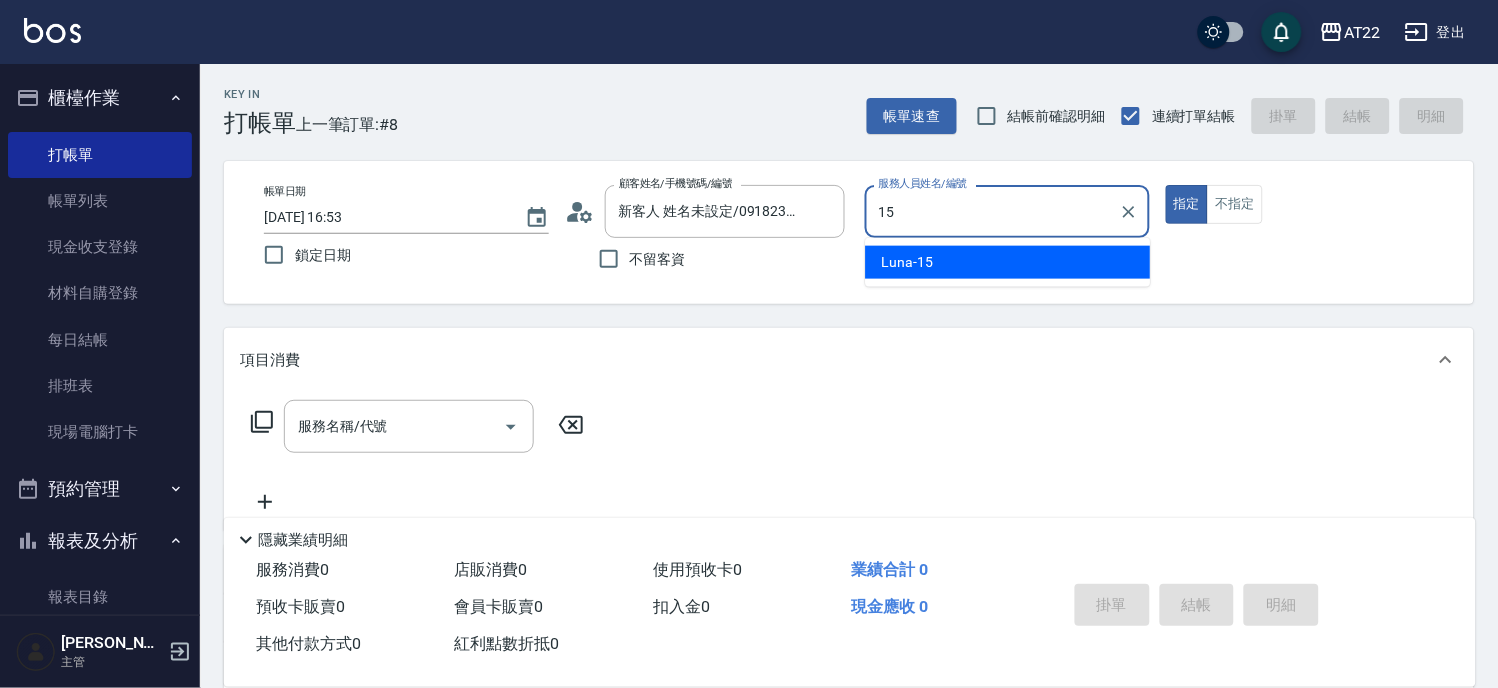 type on "Luna-15" 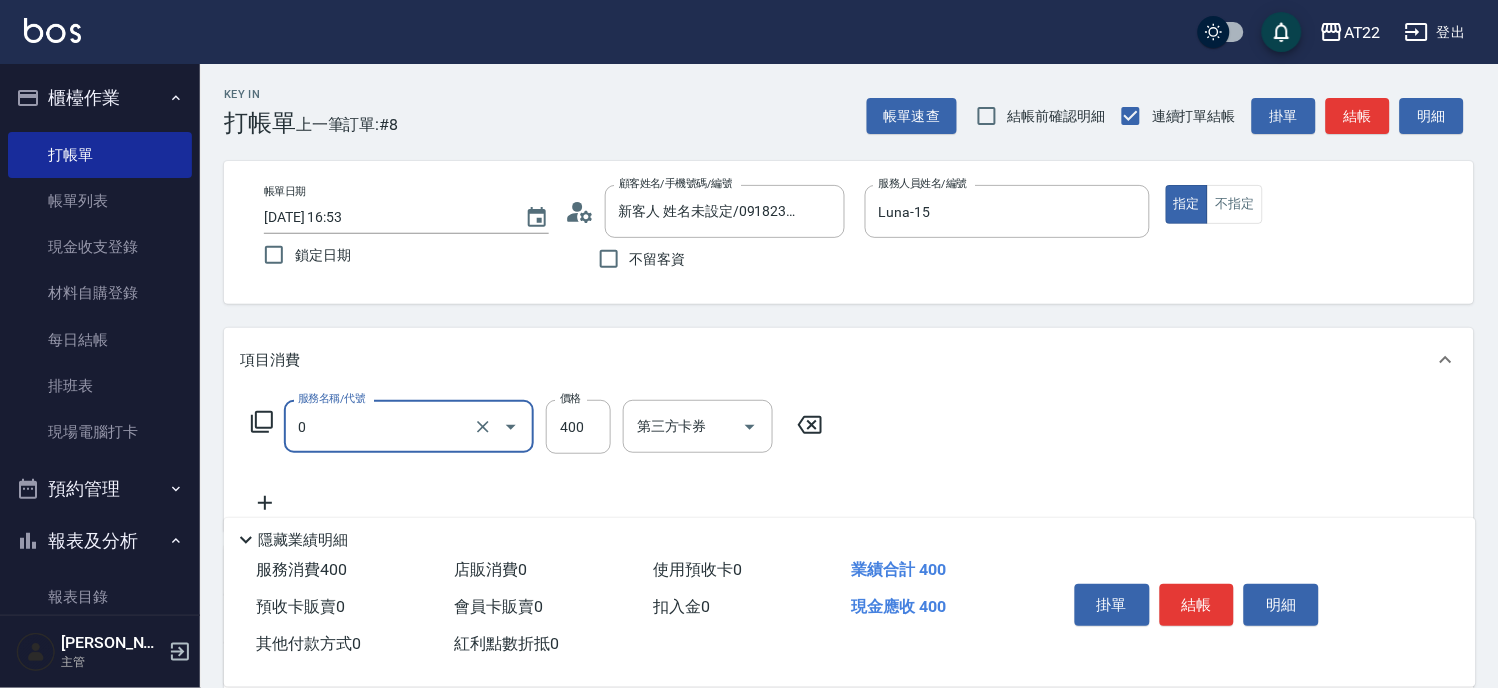 type on "有機洗髮(0)" 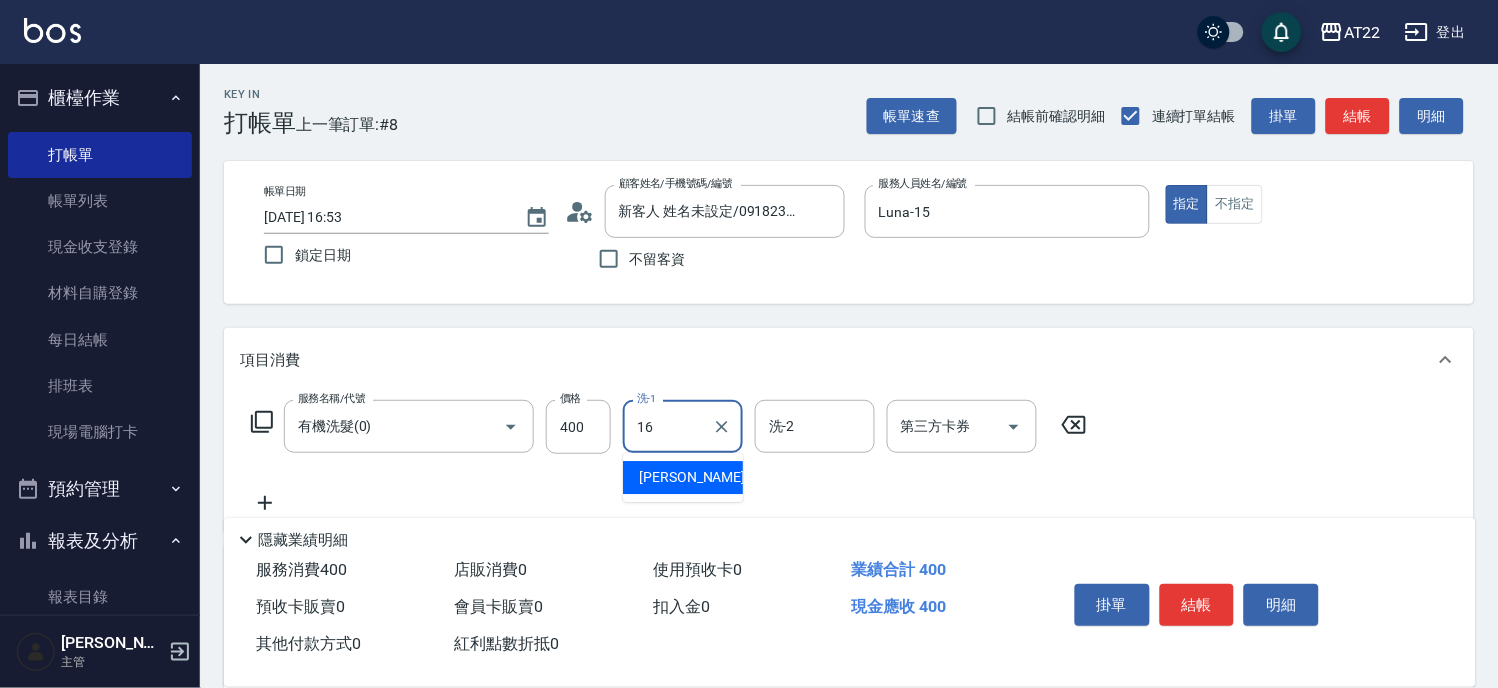 type on "[PERSON_NAME]-16" 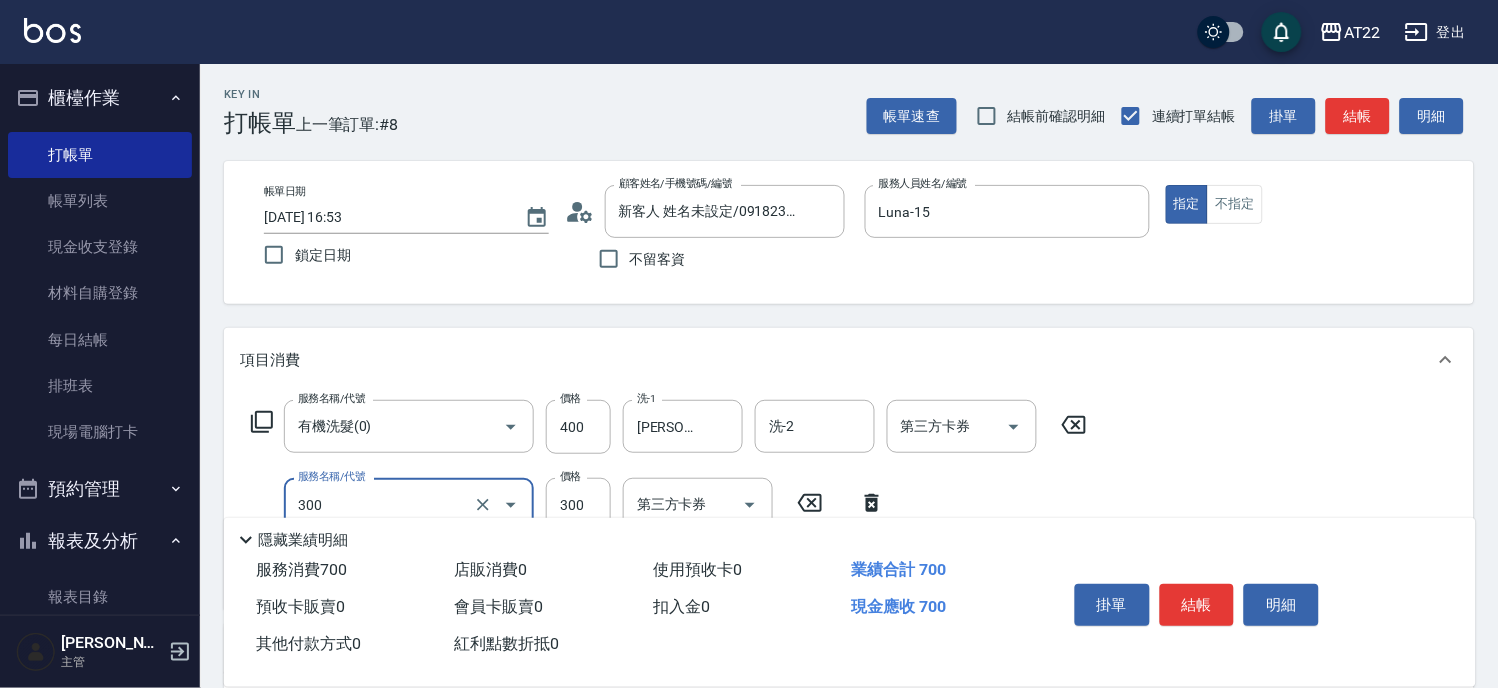 type on "剪髮(300)" 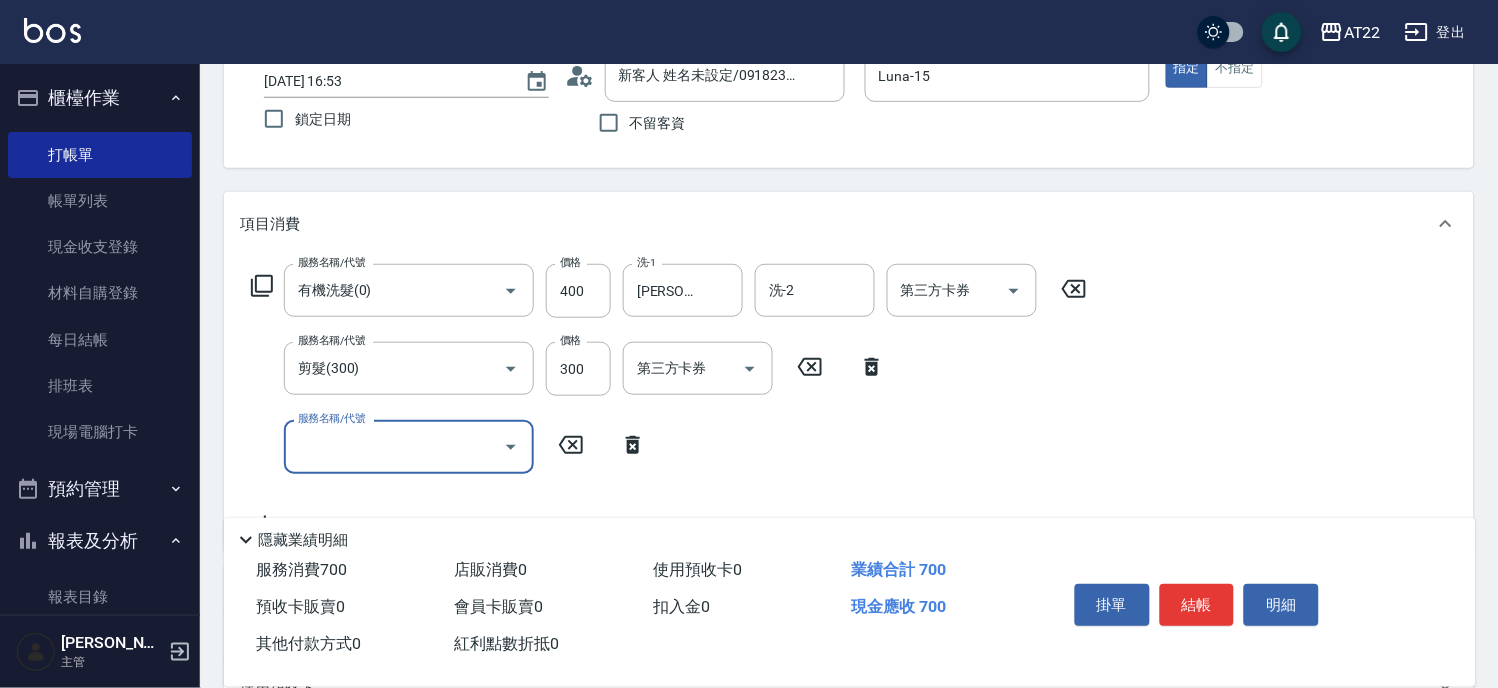 scroll, scrollTop: 333, scrollLeft: 0, axis: vertical 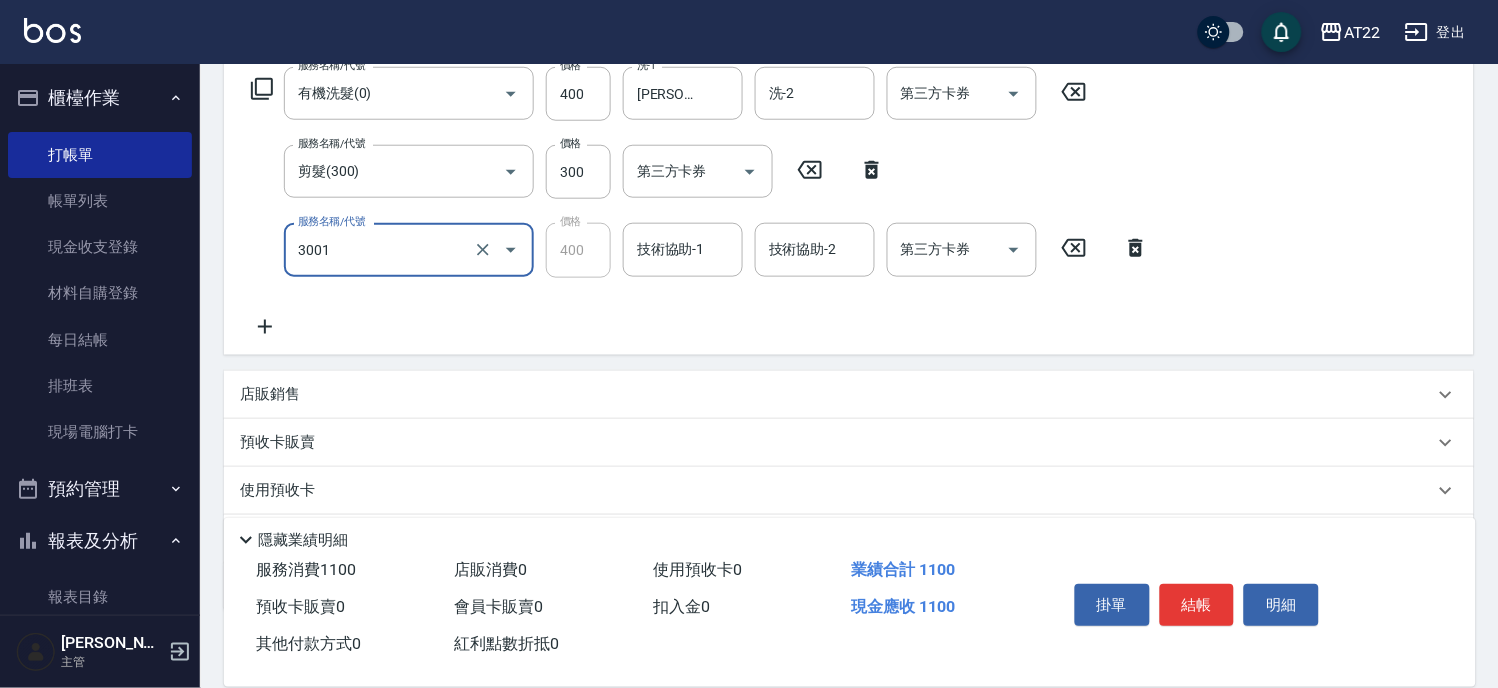 type on "側邊燙貼(3001)" 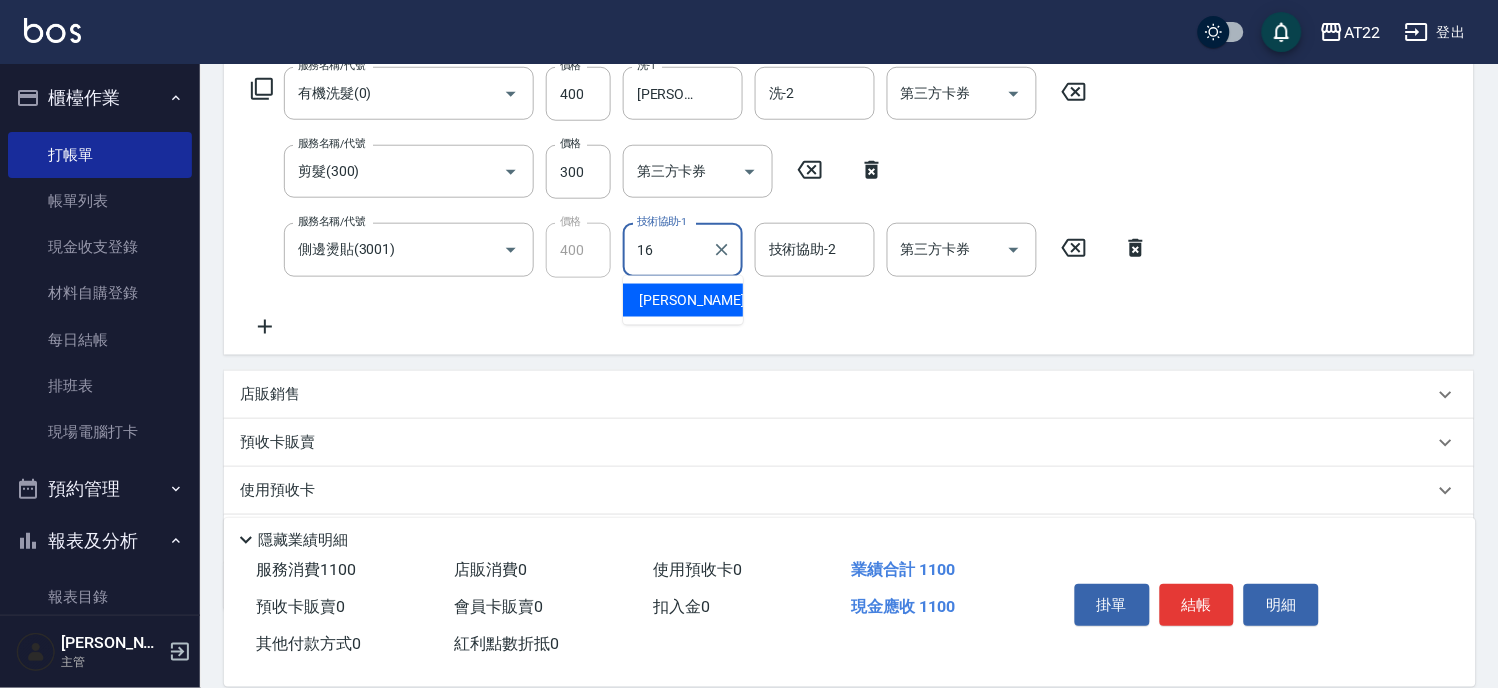 type on "[PERSON_NAME]-16" 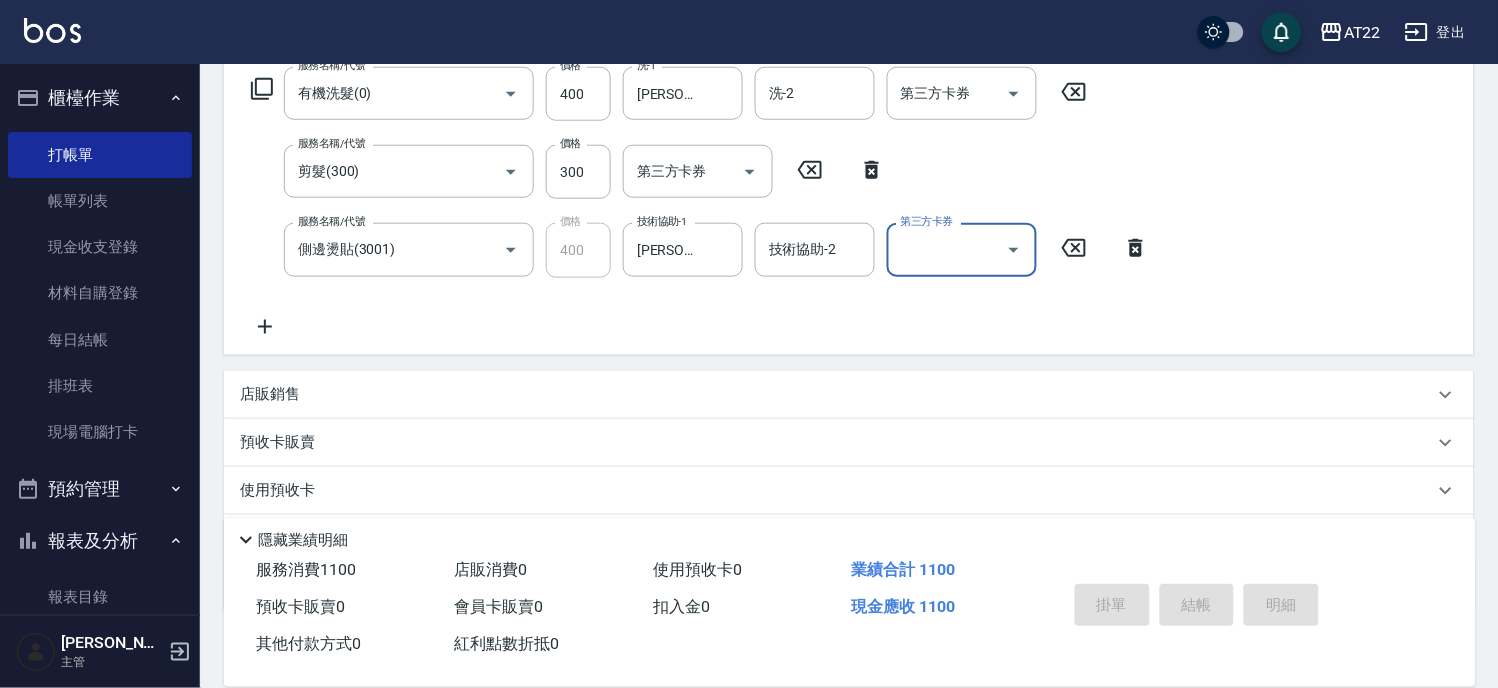 type 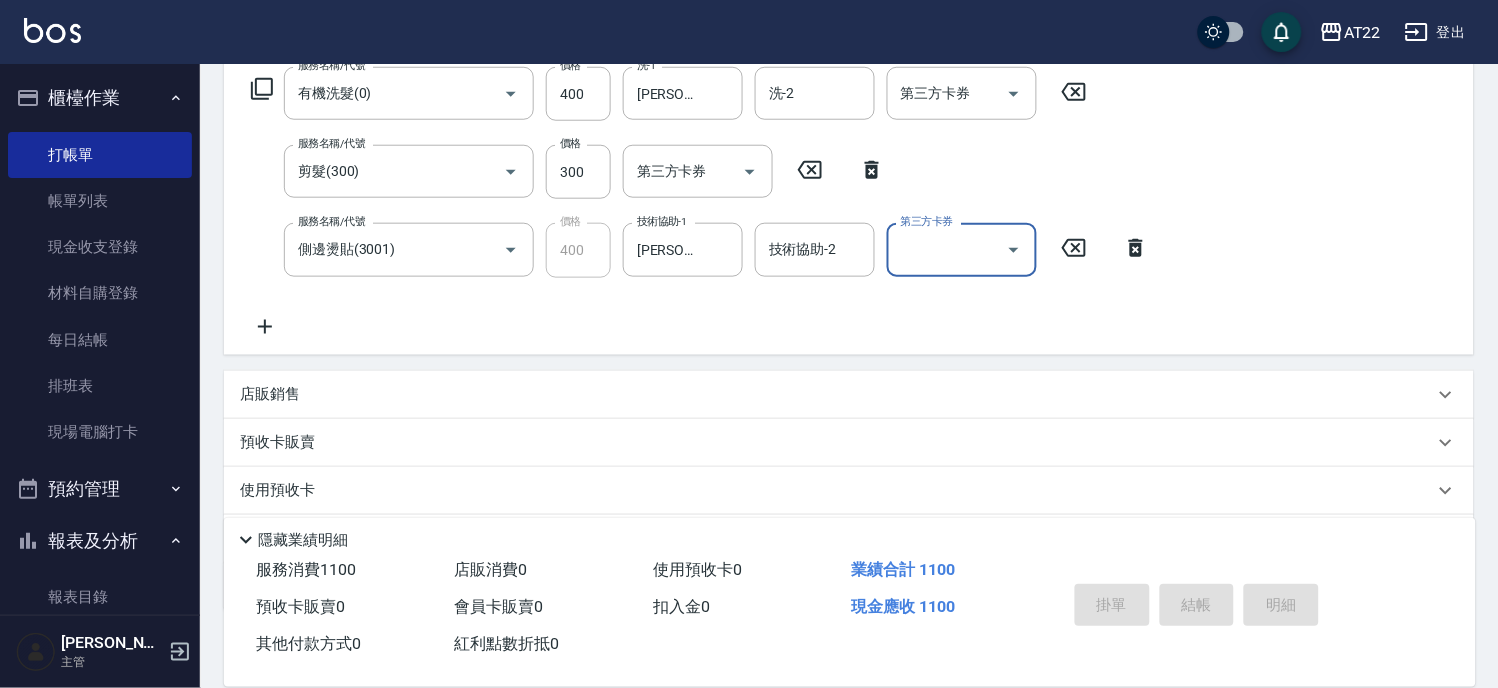 type 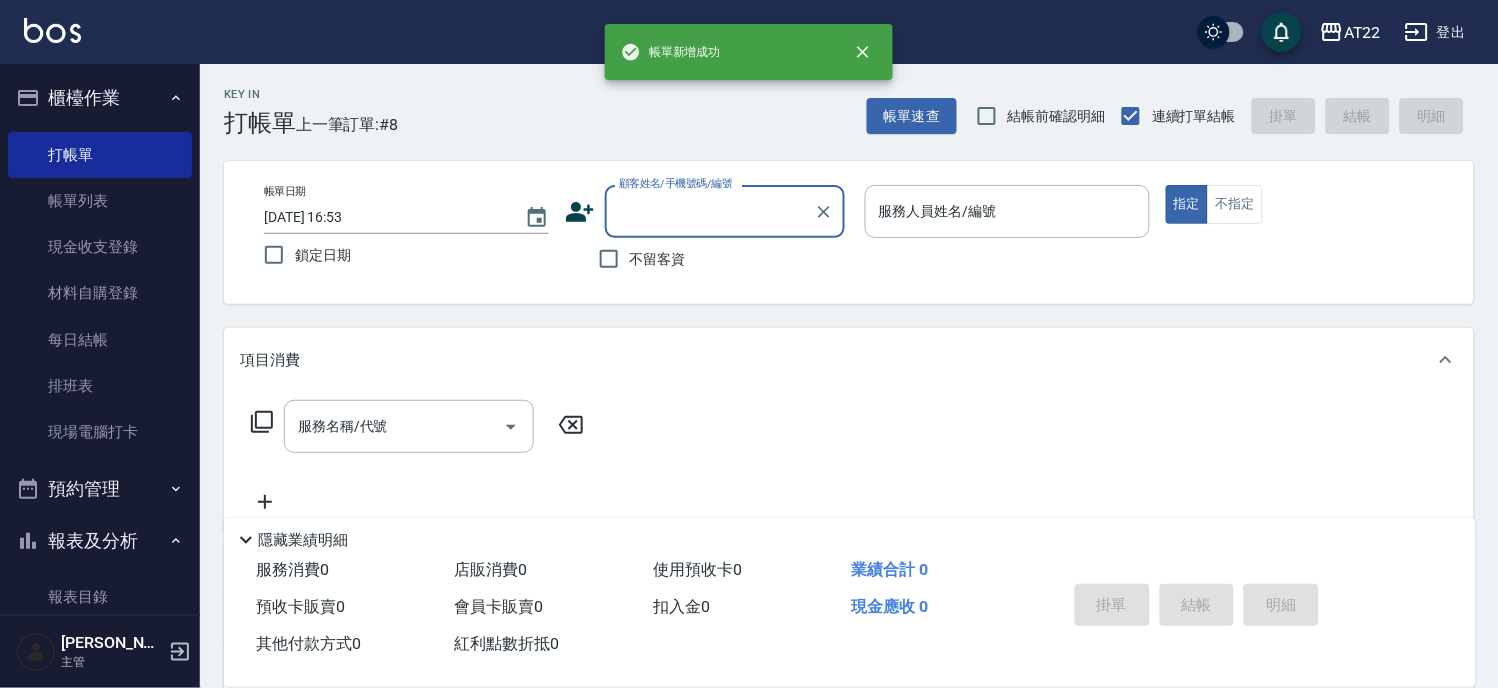 scroll, scrollTop: 0, scrollLeft: 0, axis: both 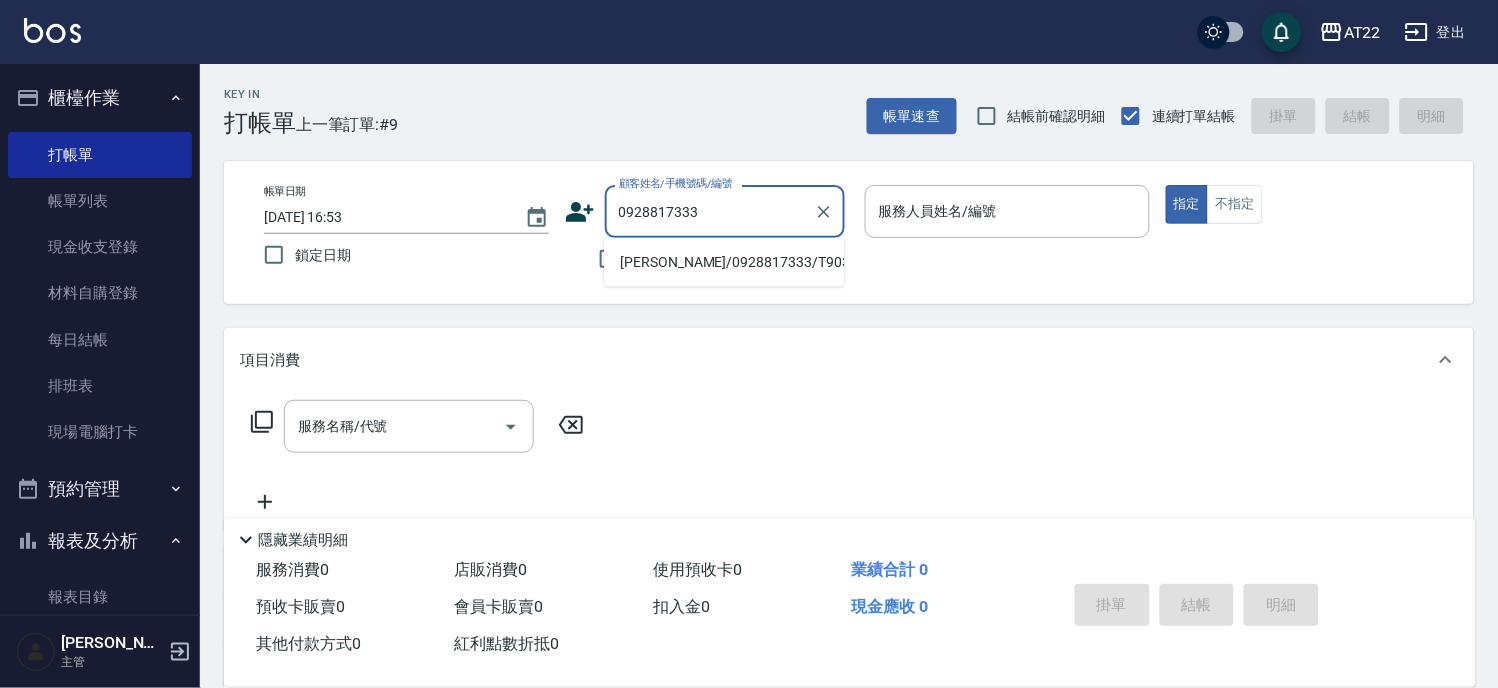 click on "[PERSON_NAME]/0928817333/T90310" at bounding box center [724, 262] 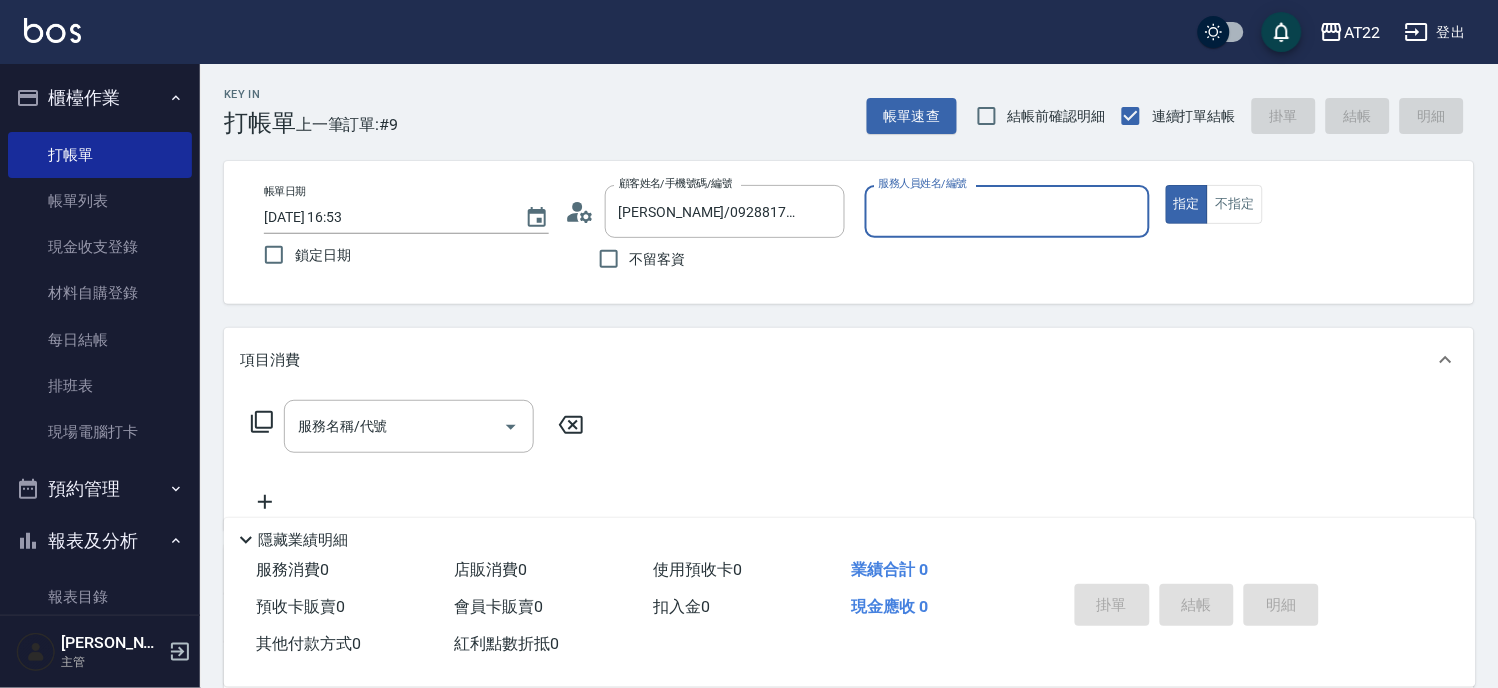 type on "[PERSON_NAME]-7" 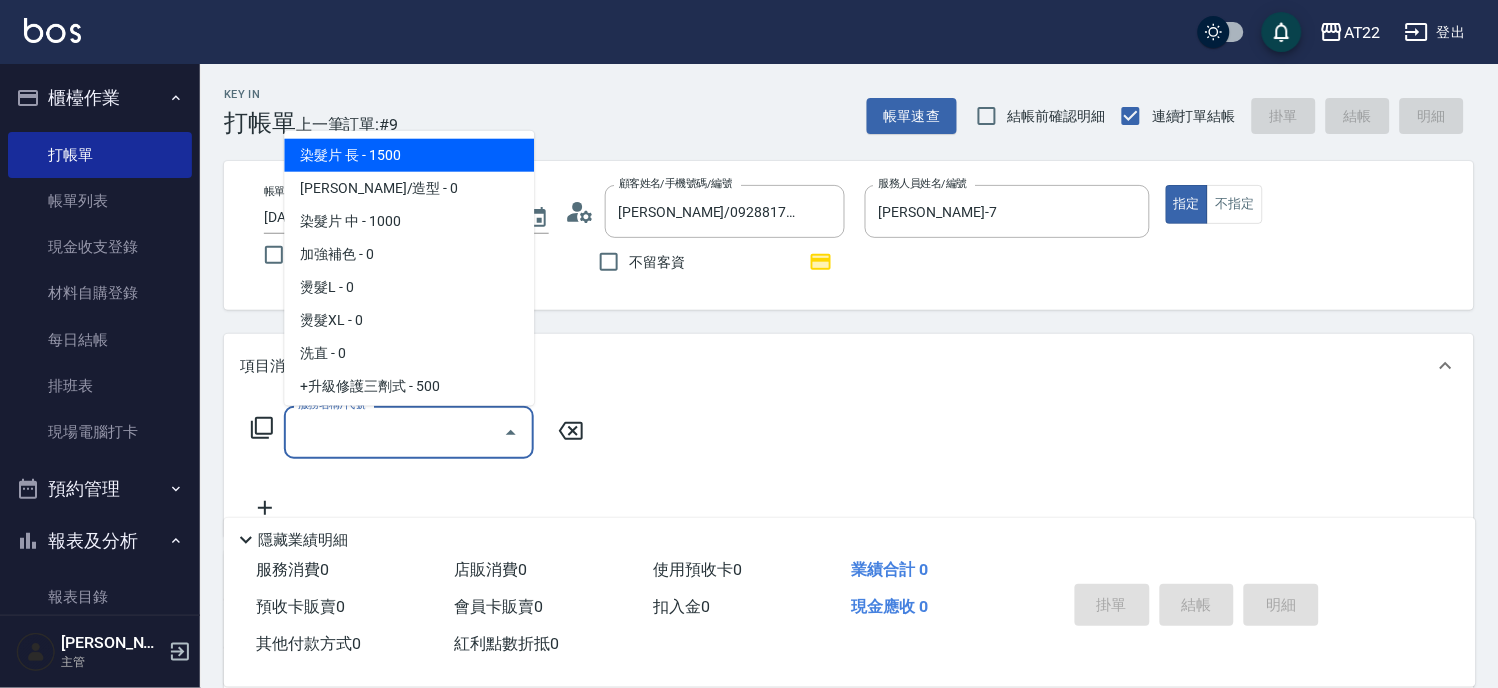 click on "服務名稱/代號" at bounding box center [394, 432] 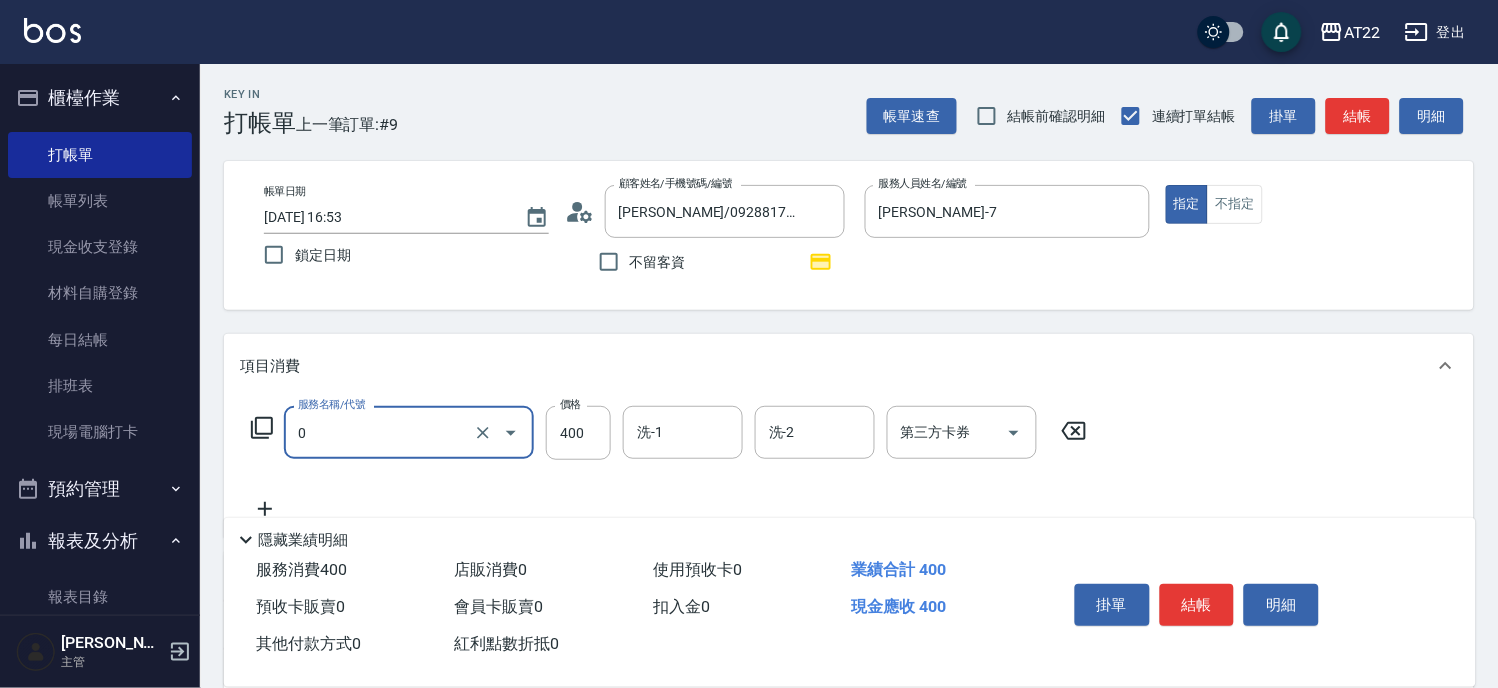 type on "有機洗髮(0)" 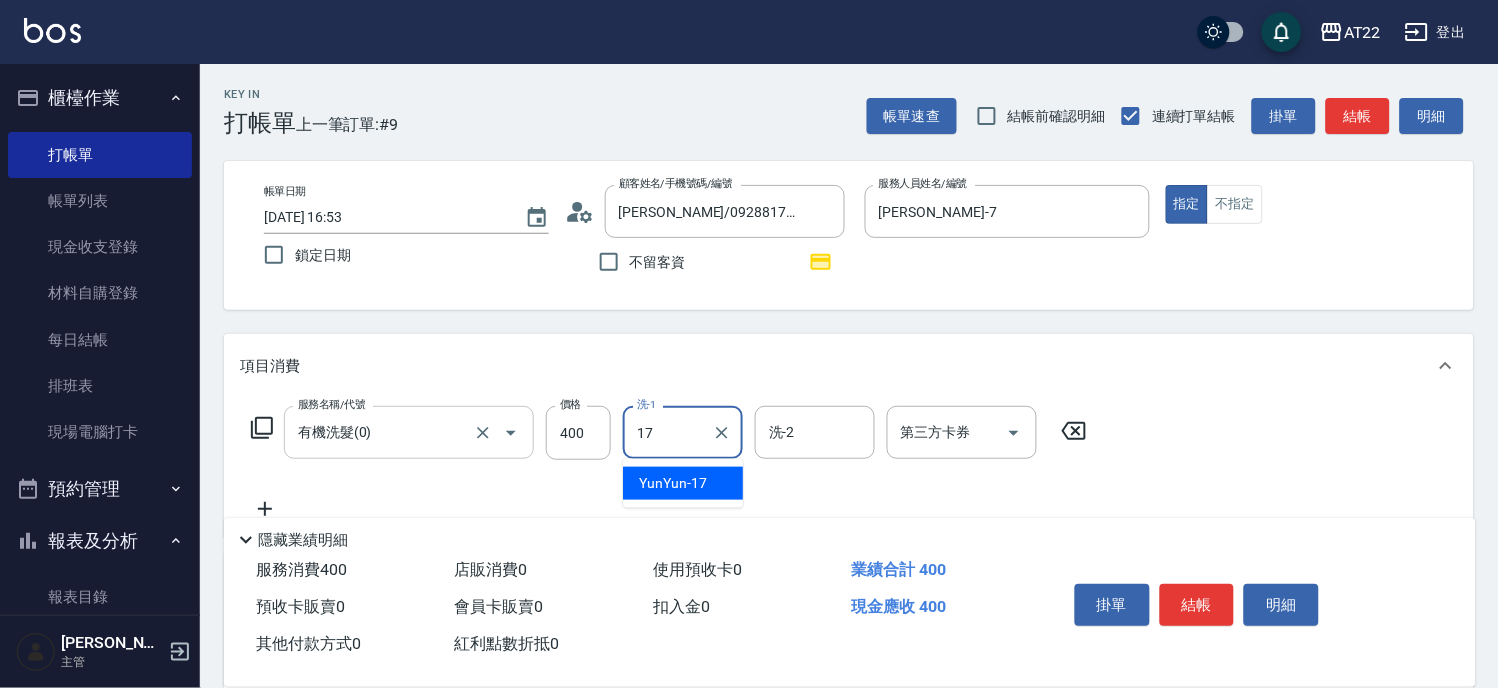 type on "YunYun-17" 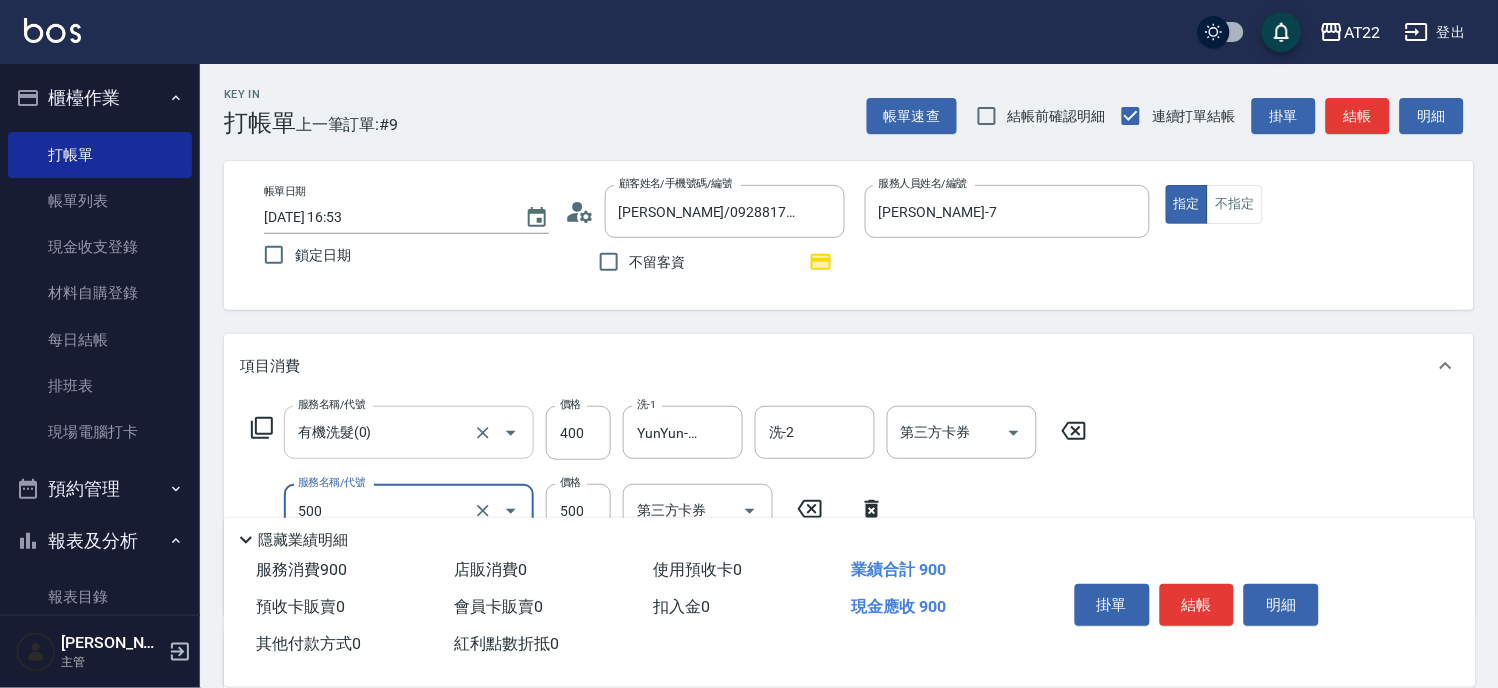 type on "剪髮(500)" 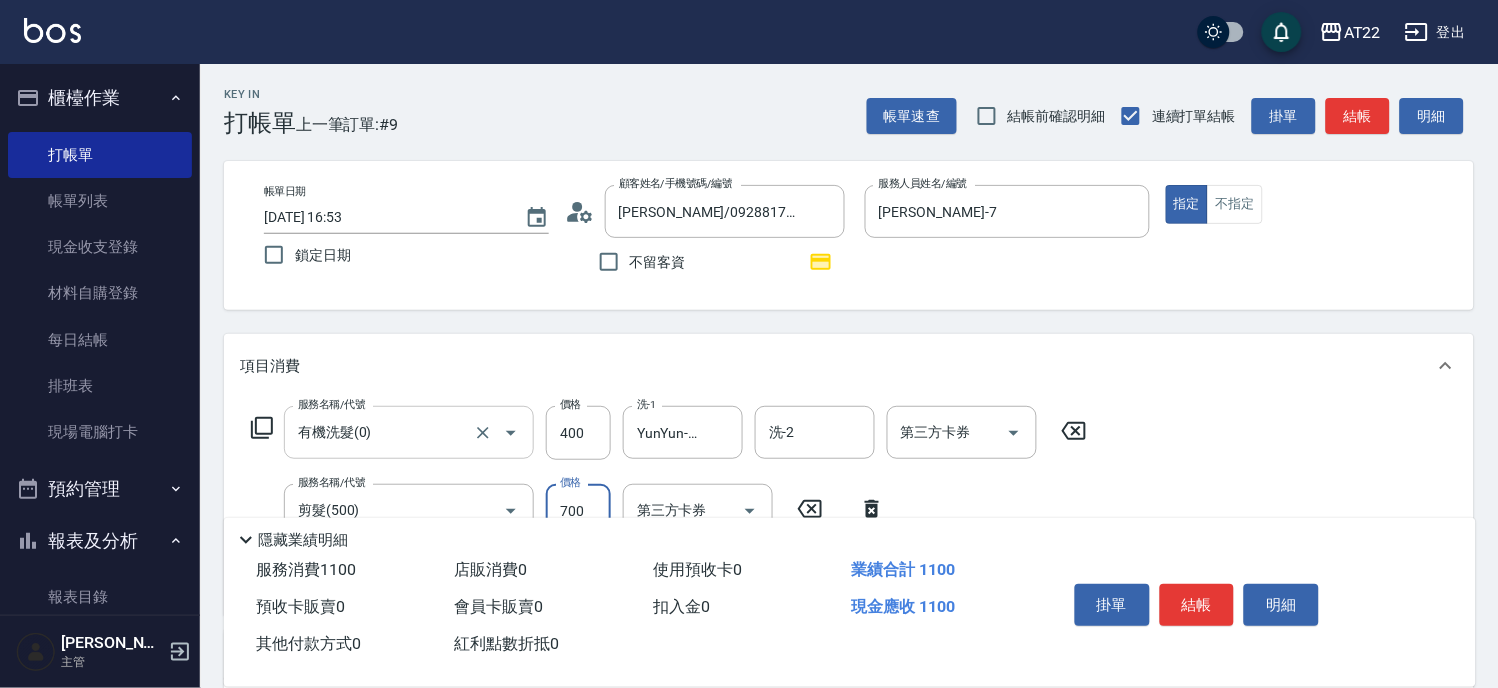 type on "700" 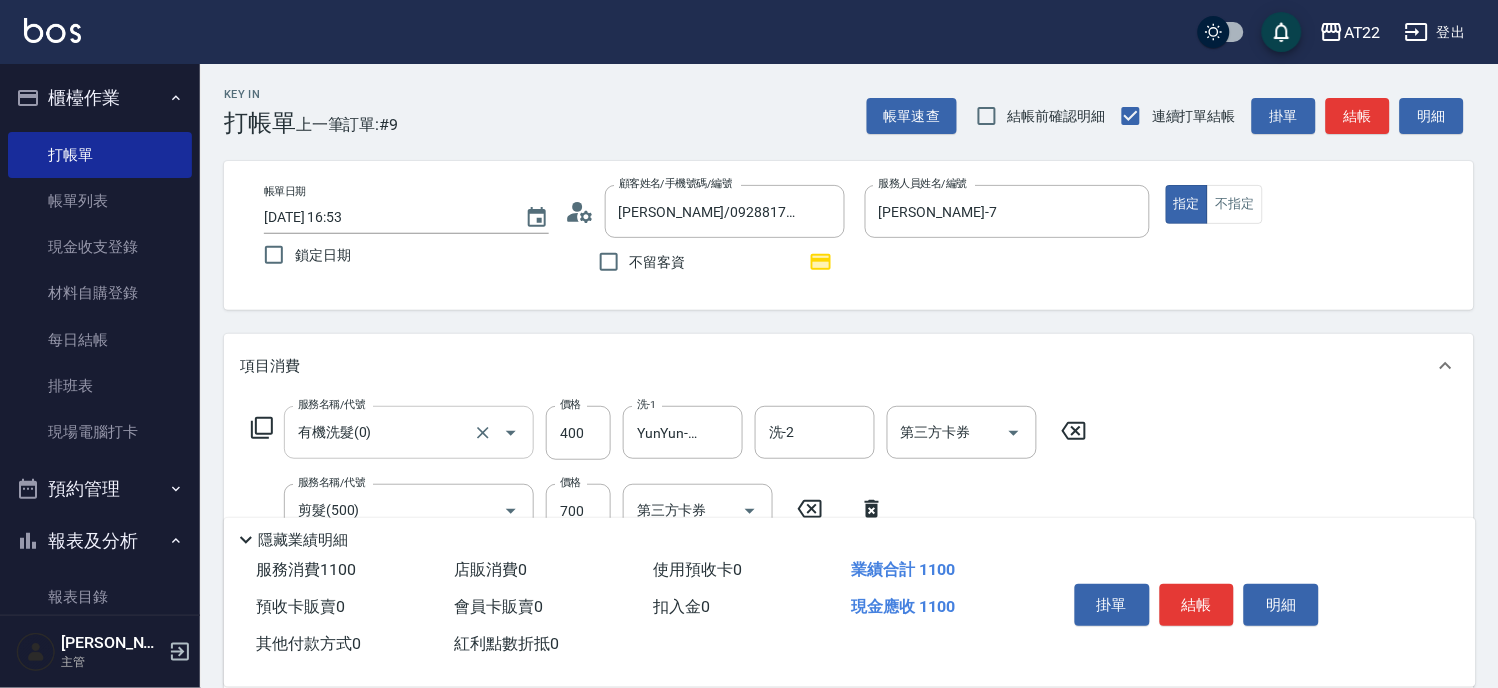 scroll, scrollTop: 333, scrollLeft: 0, axis: vertical 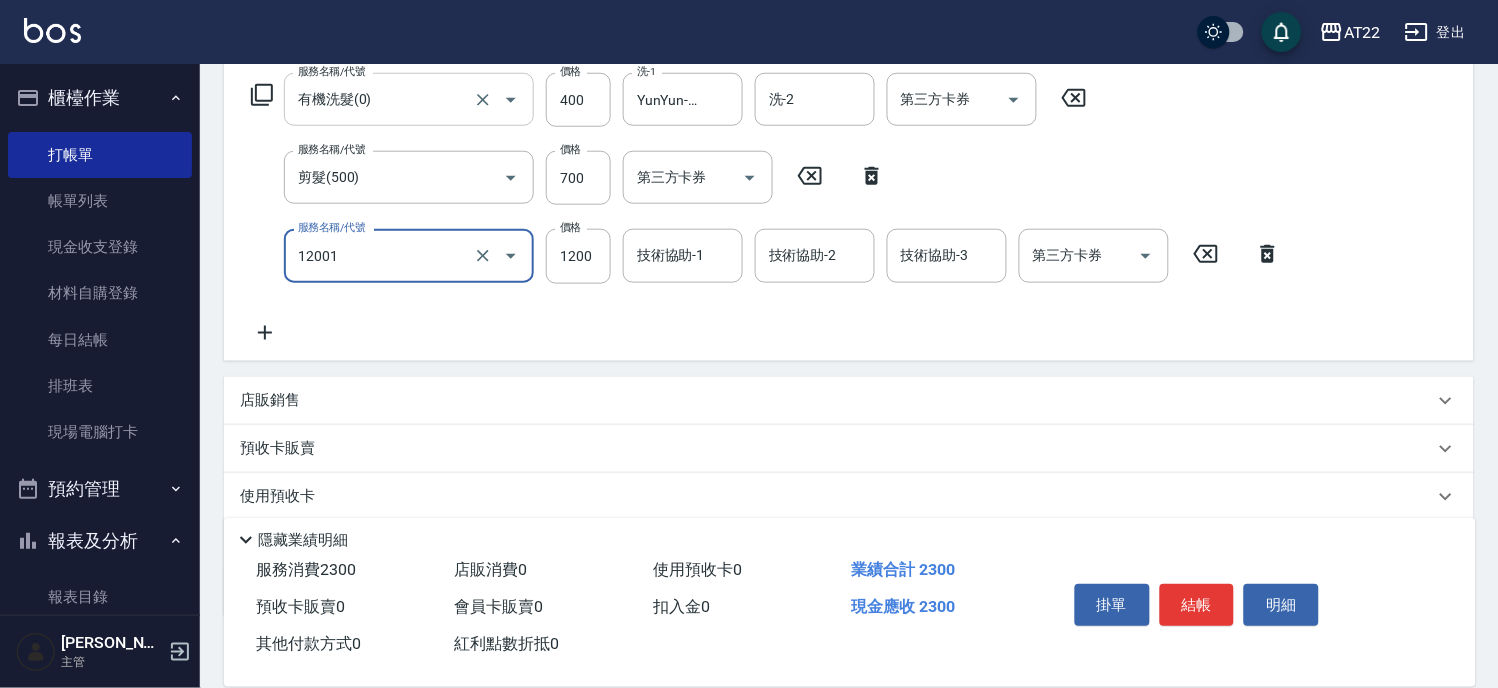 type on "燙髮S(12001)" 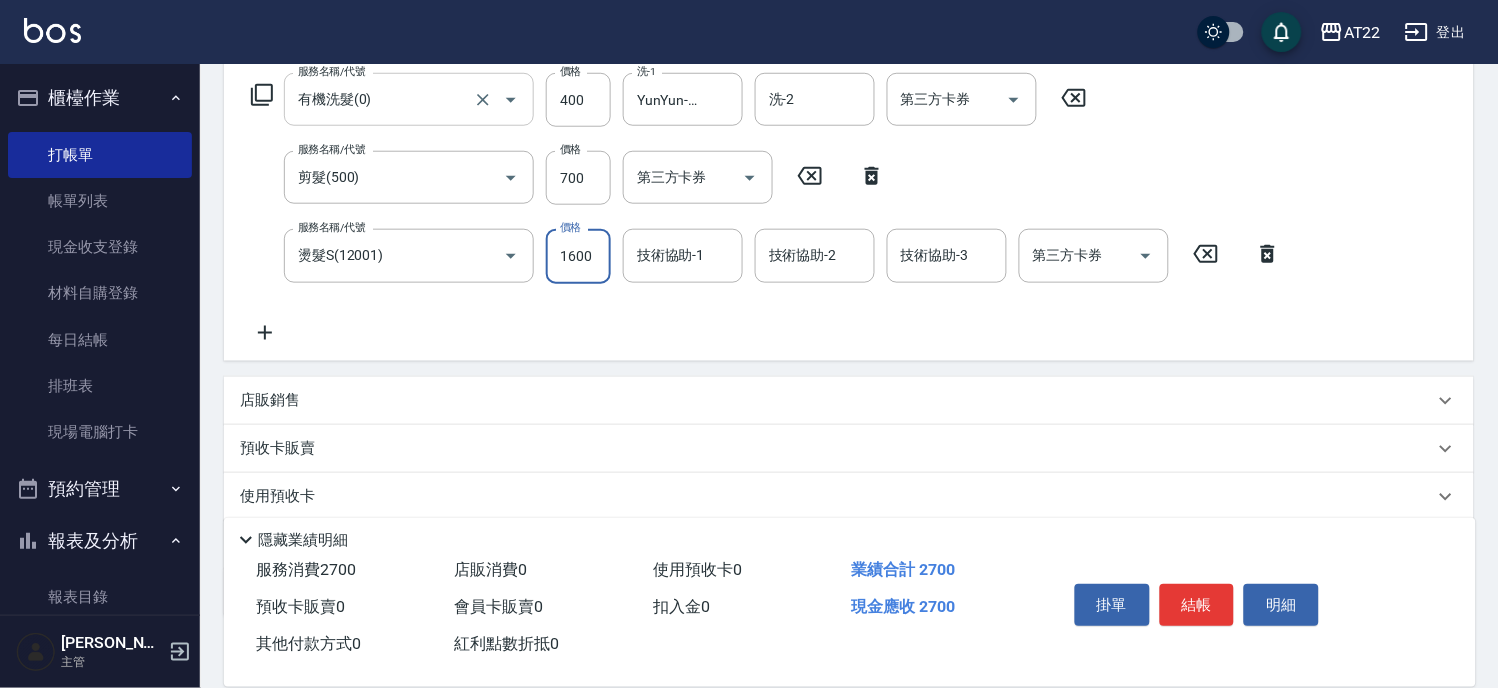 type on "1600" 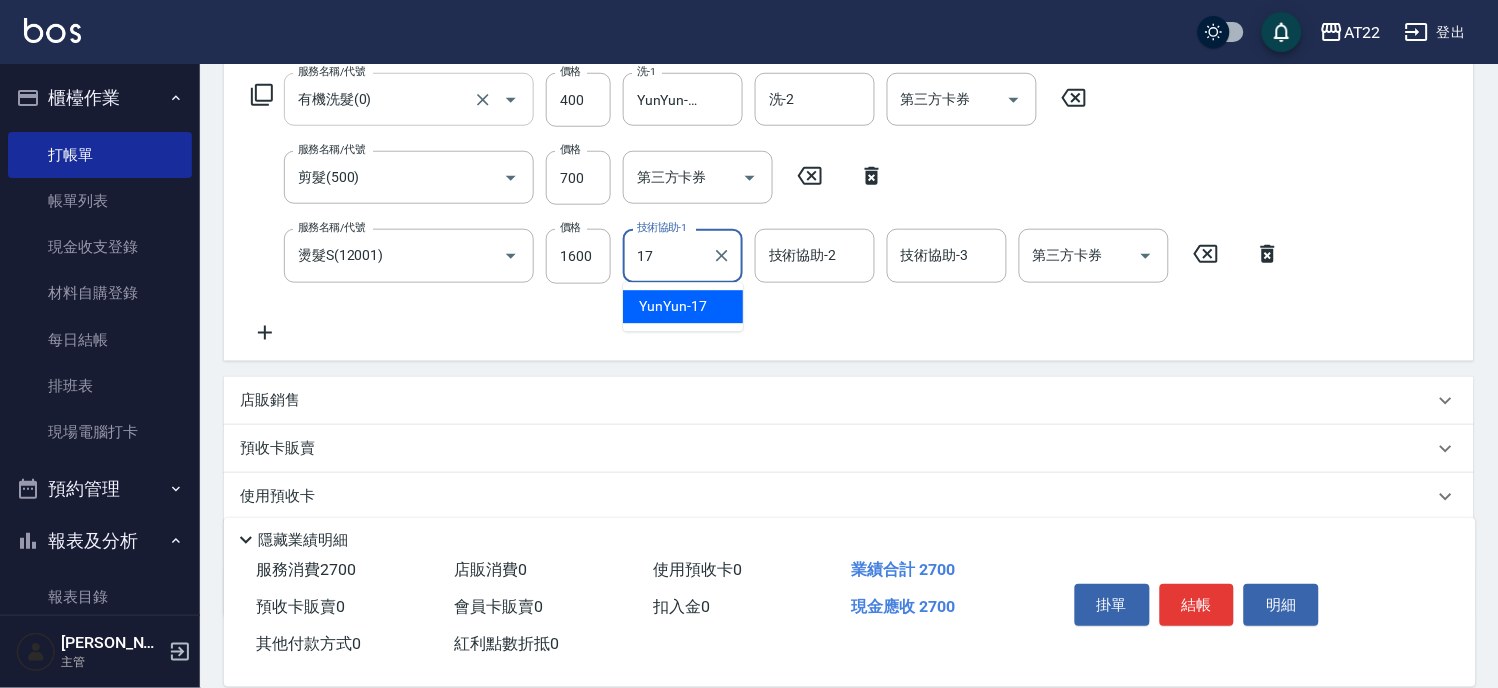 type on "YunYun-17" 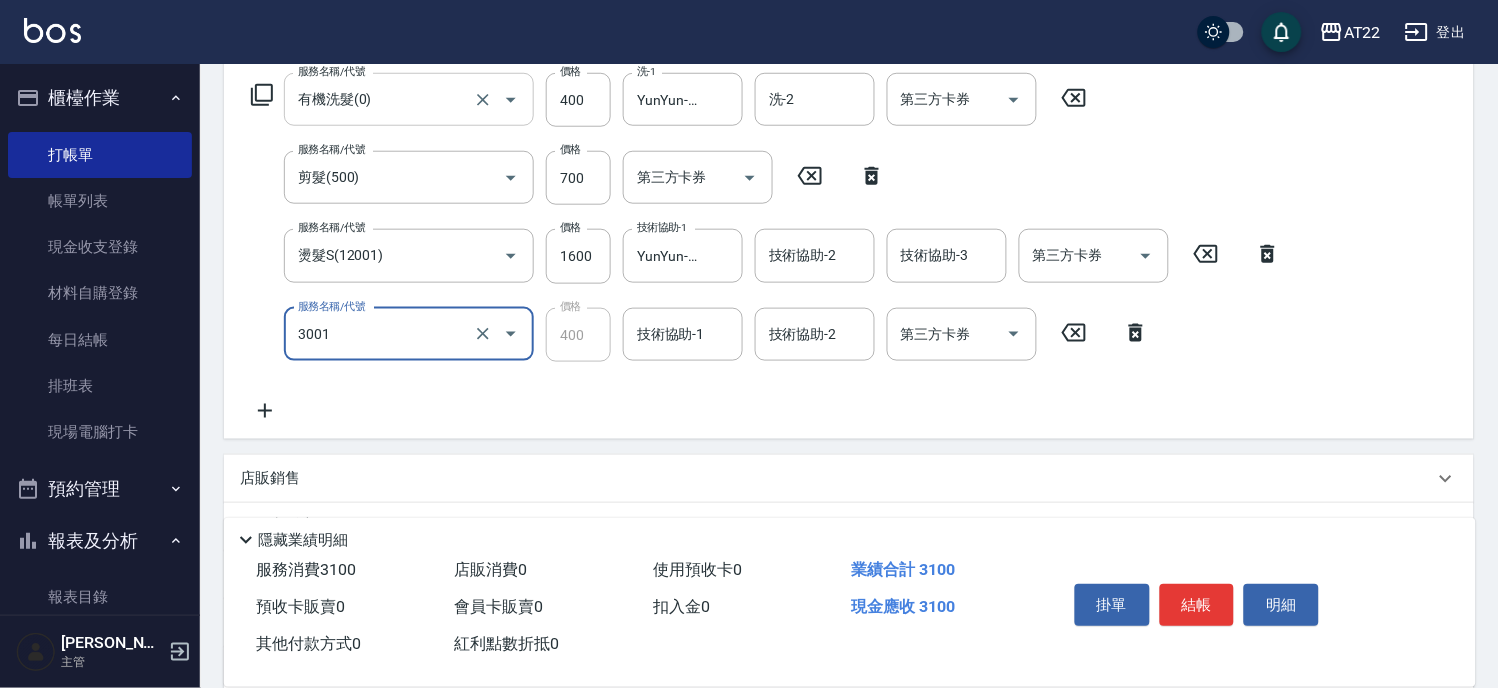 type on "側邊燙貼(3001)" 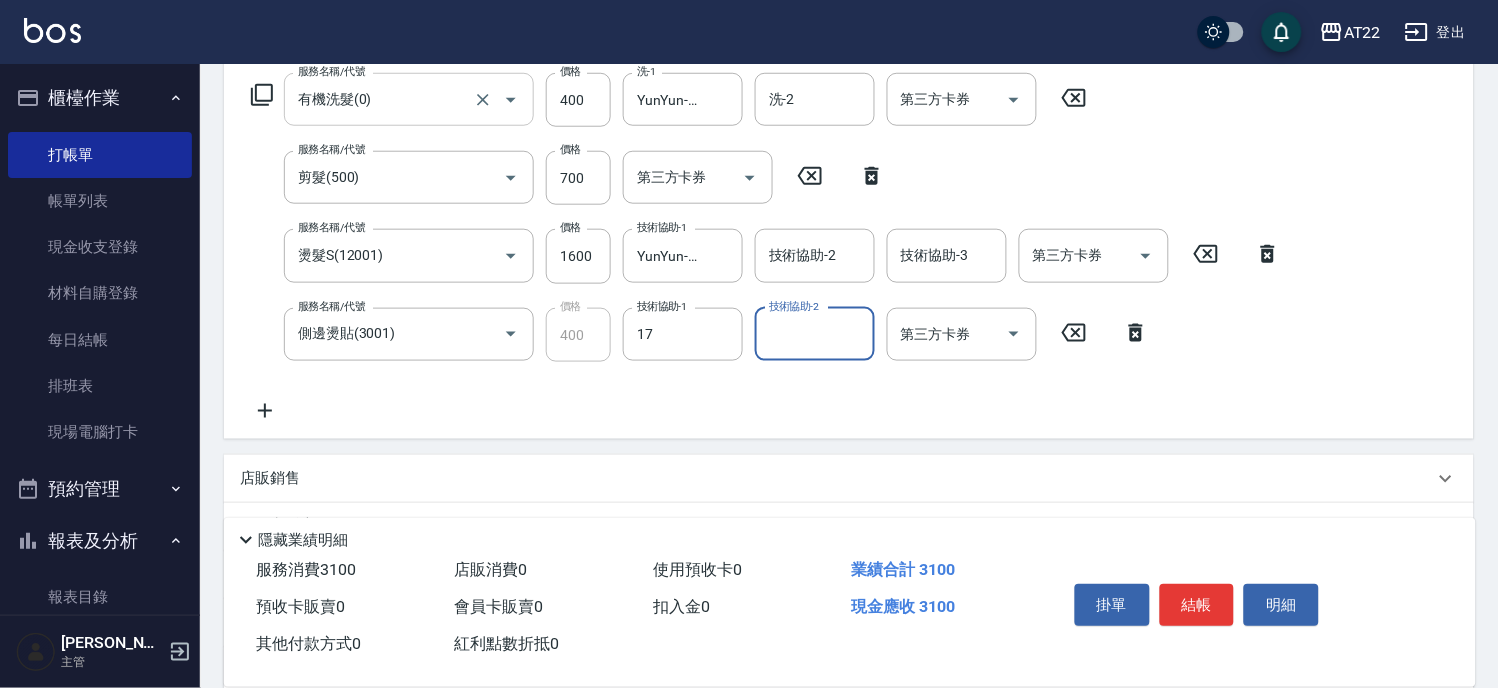 type on "YunYun-17" 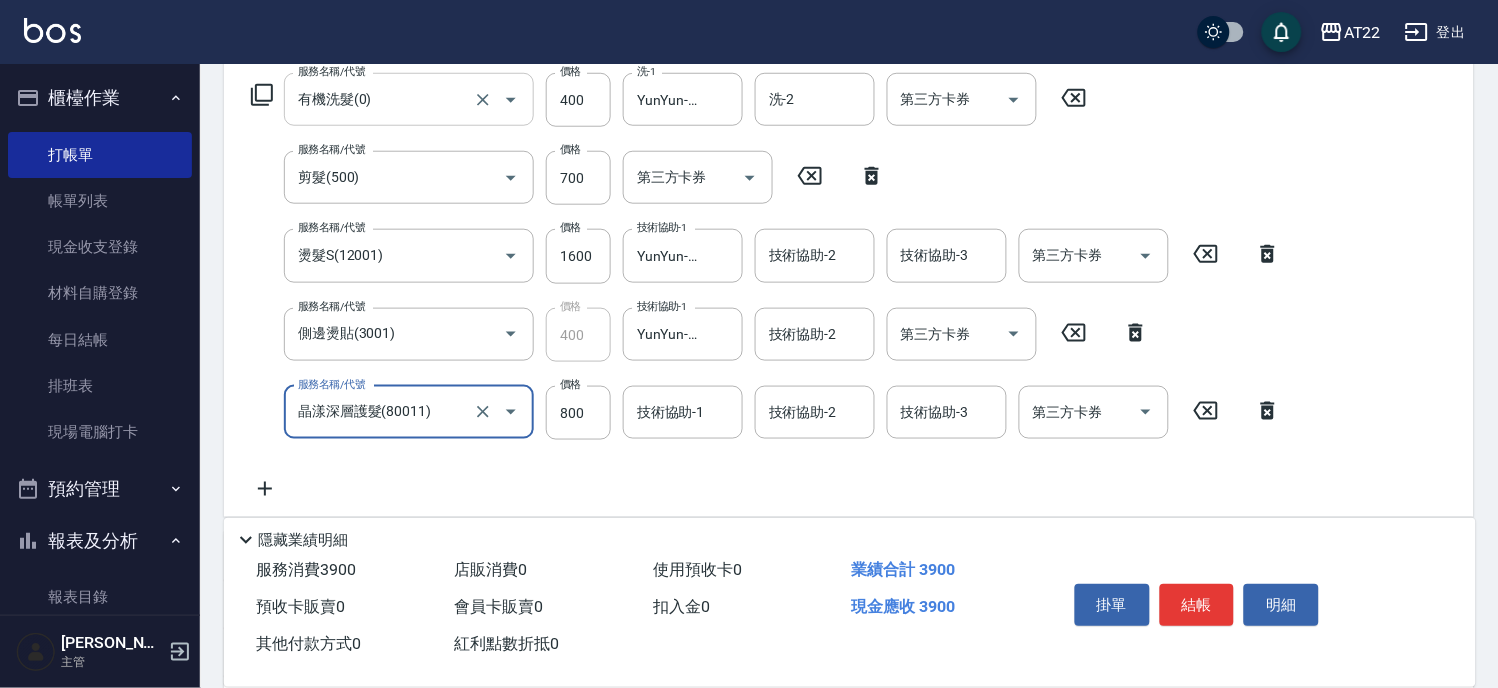 type on "晶漾深層護髮(80011)" 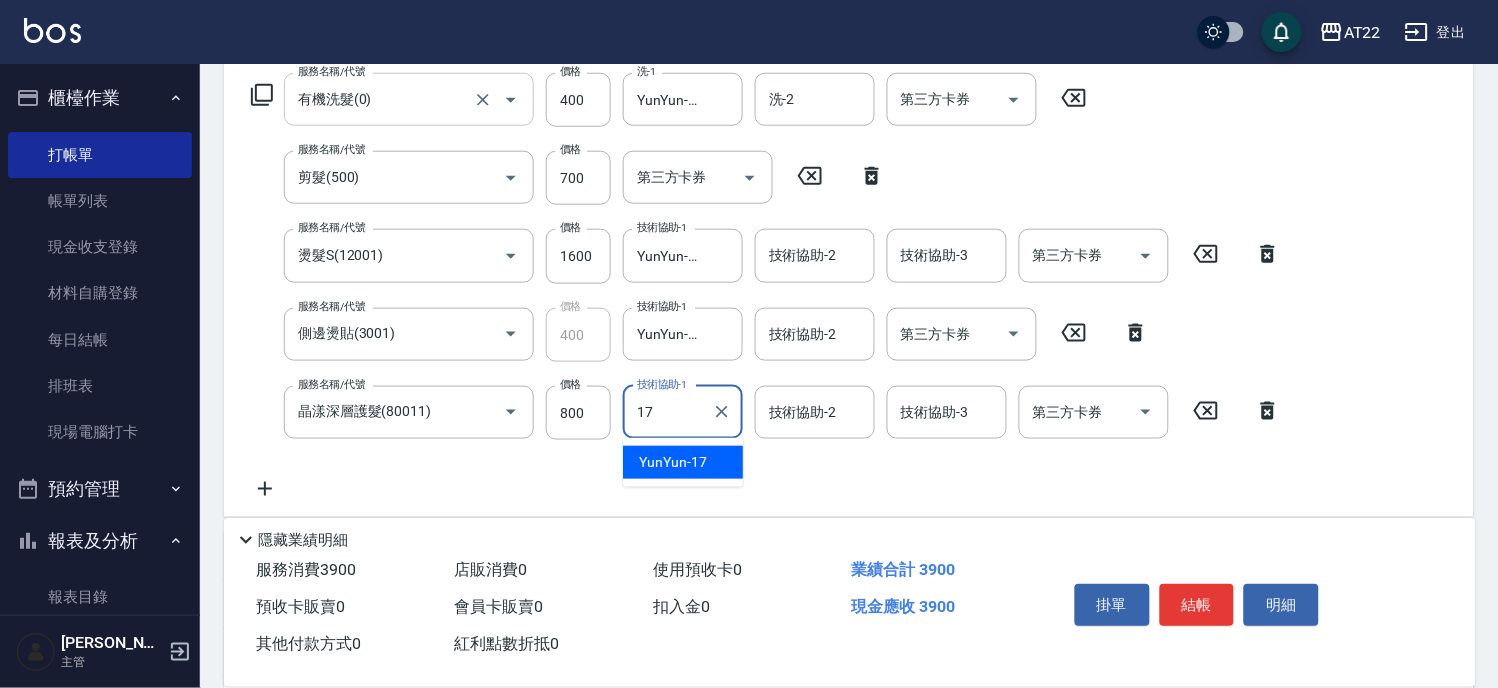 type on "YunYun-17" 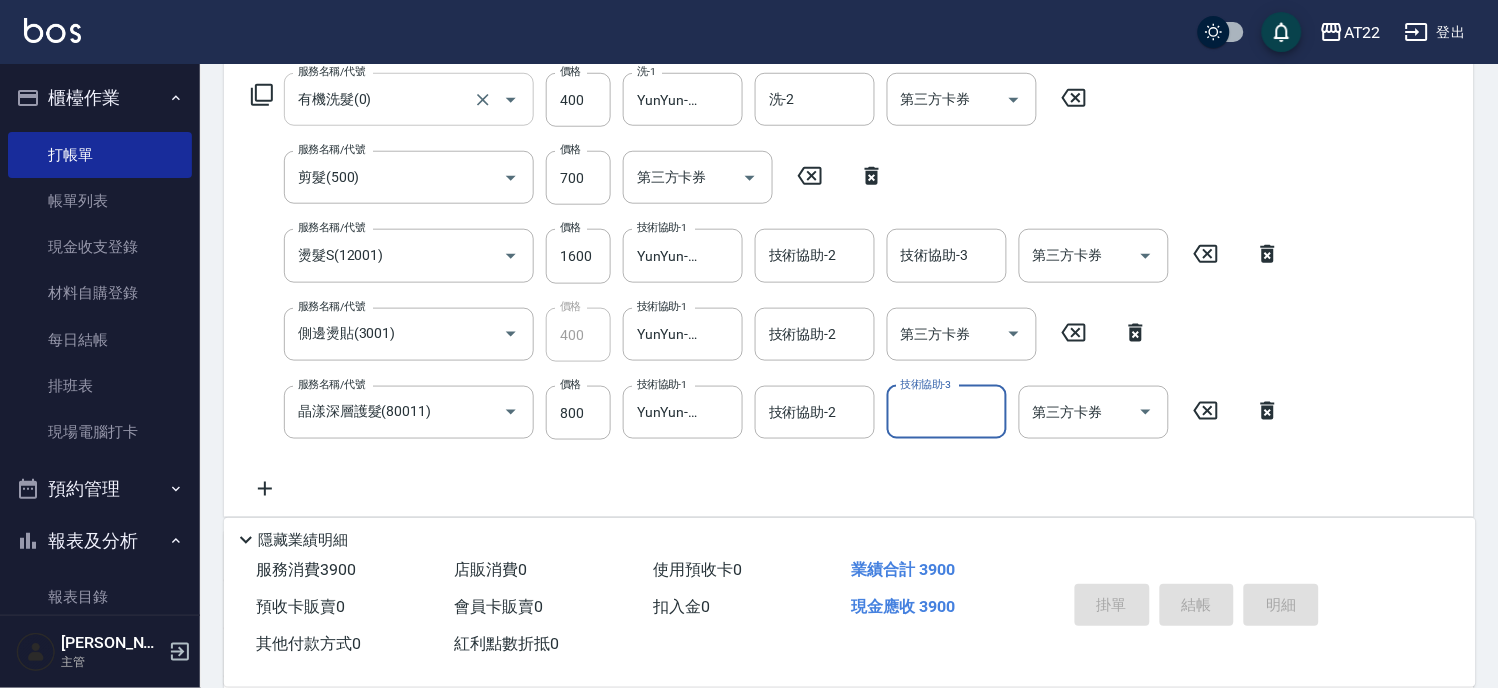 type on "[DATE] 16:54" 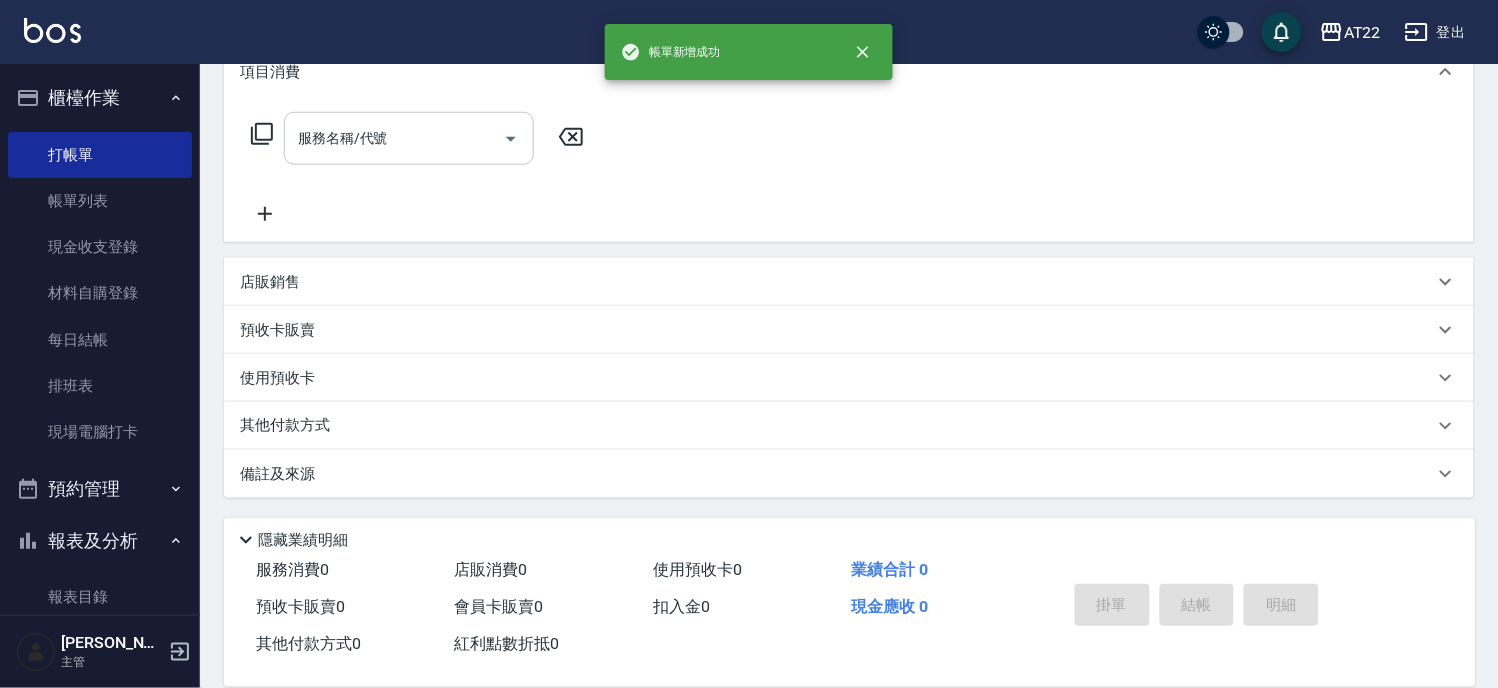 scroll, scrollTop: 0, scrollLeft: 0, axis: both 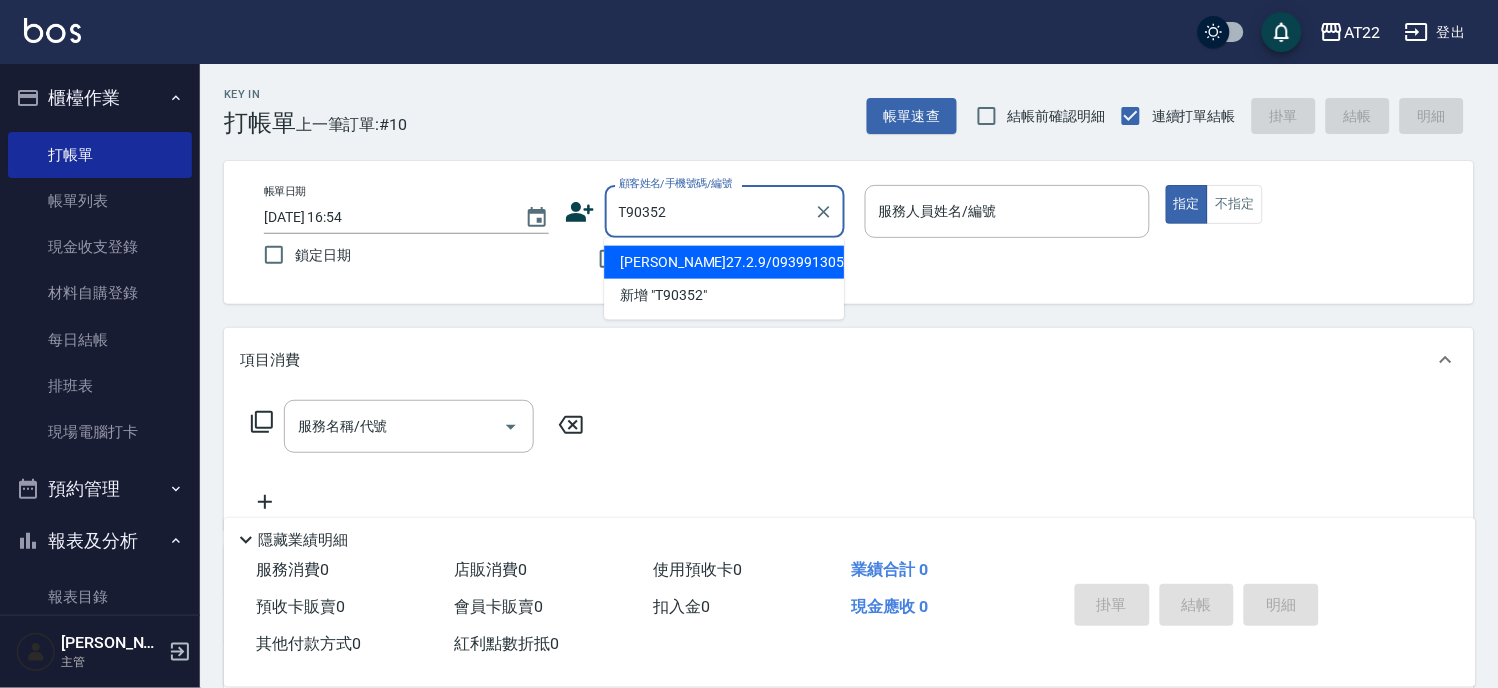click on "[PERSON_NAME]27.2.9/0939913052/T90352" at bounding box center [724, 262] 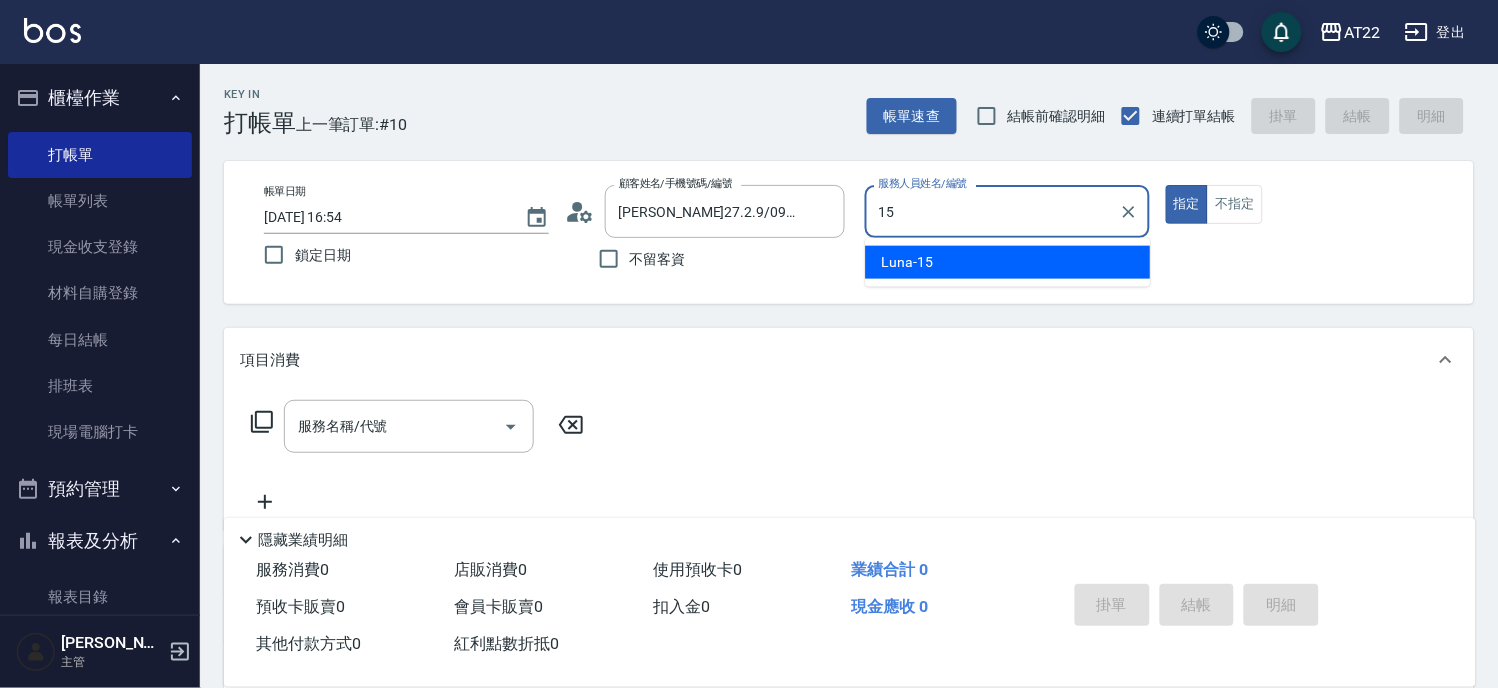 type on "Luna-15" 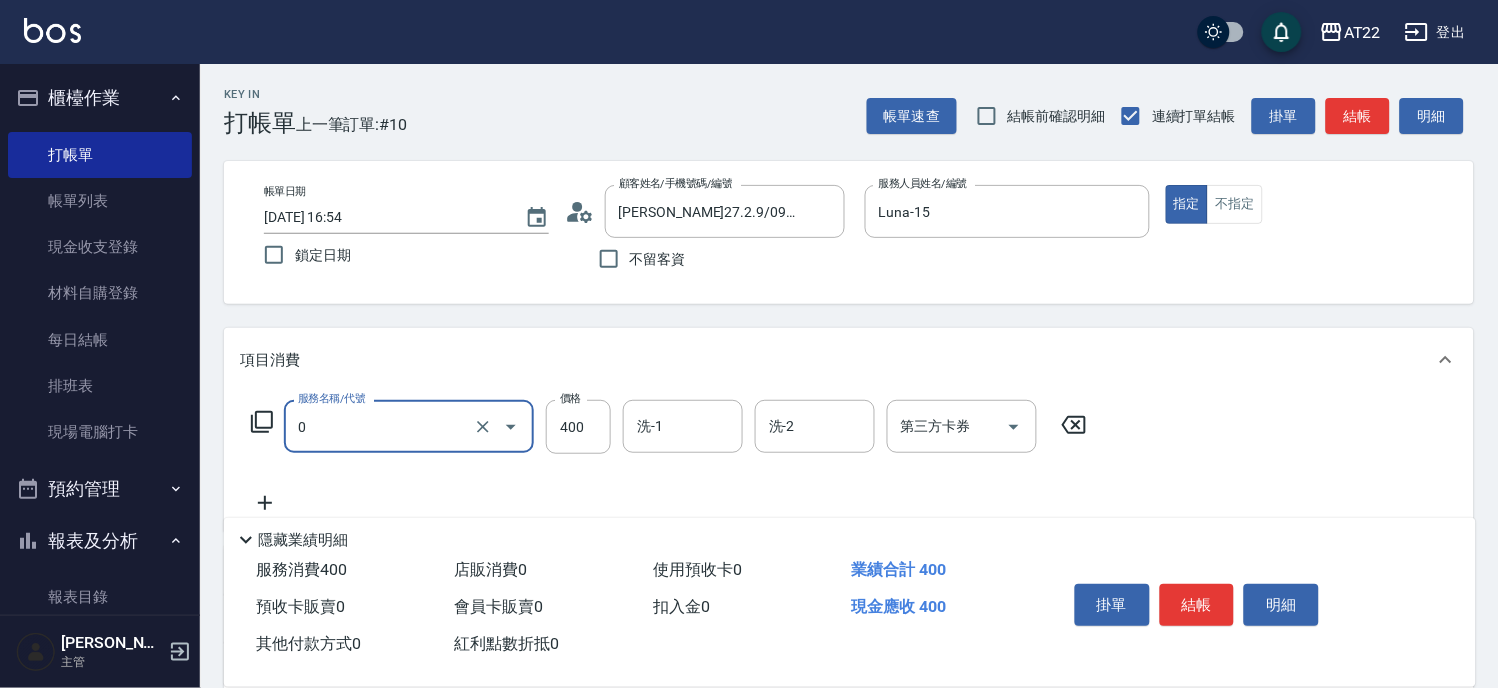 type on "有機洗髮(0)" 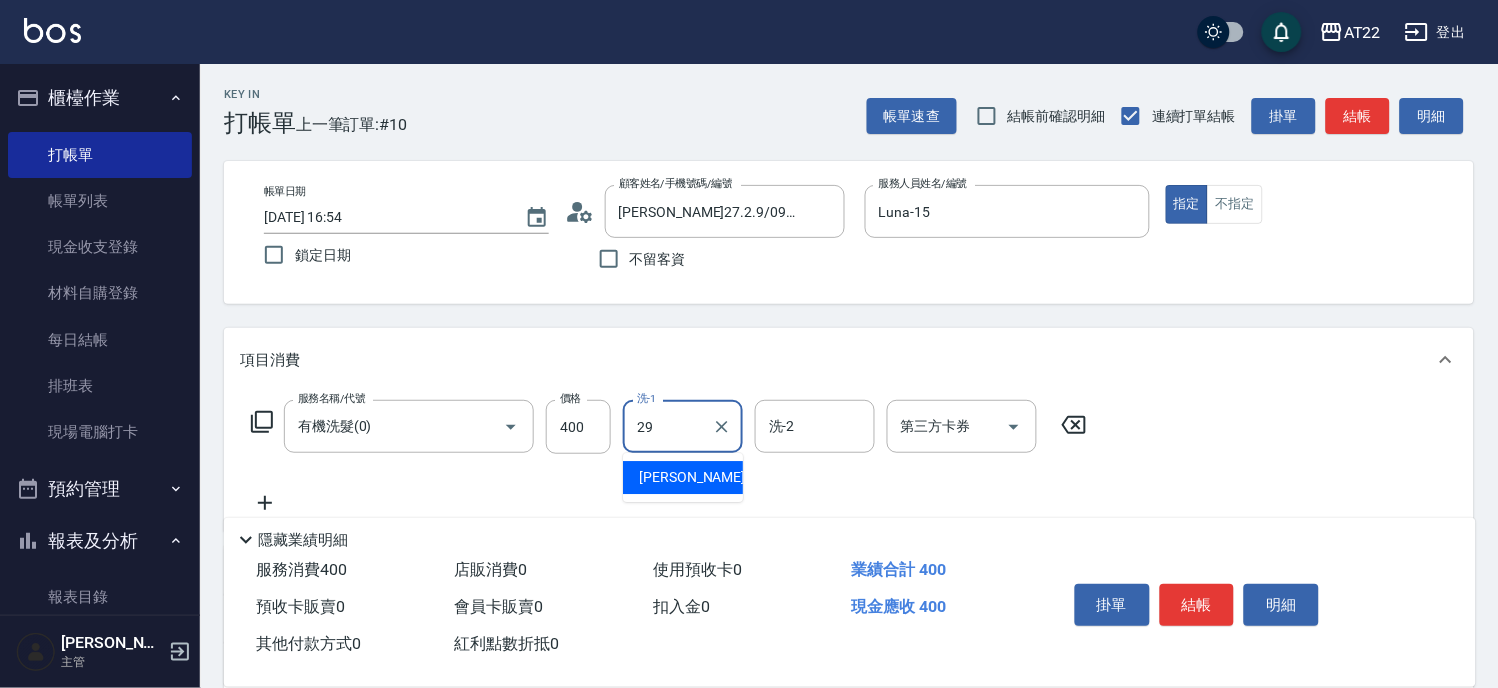 type on "[PERSON_NAME]-29" 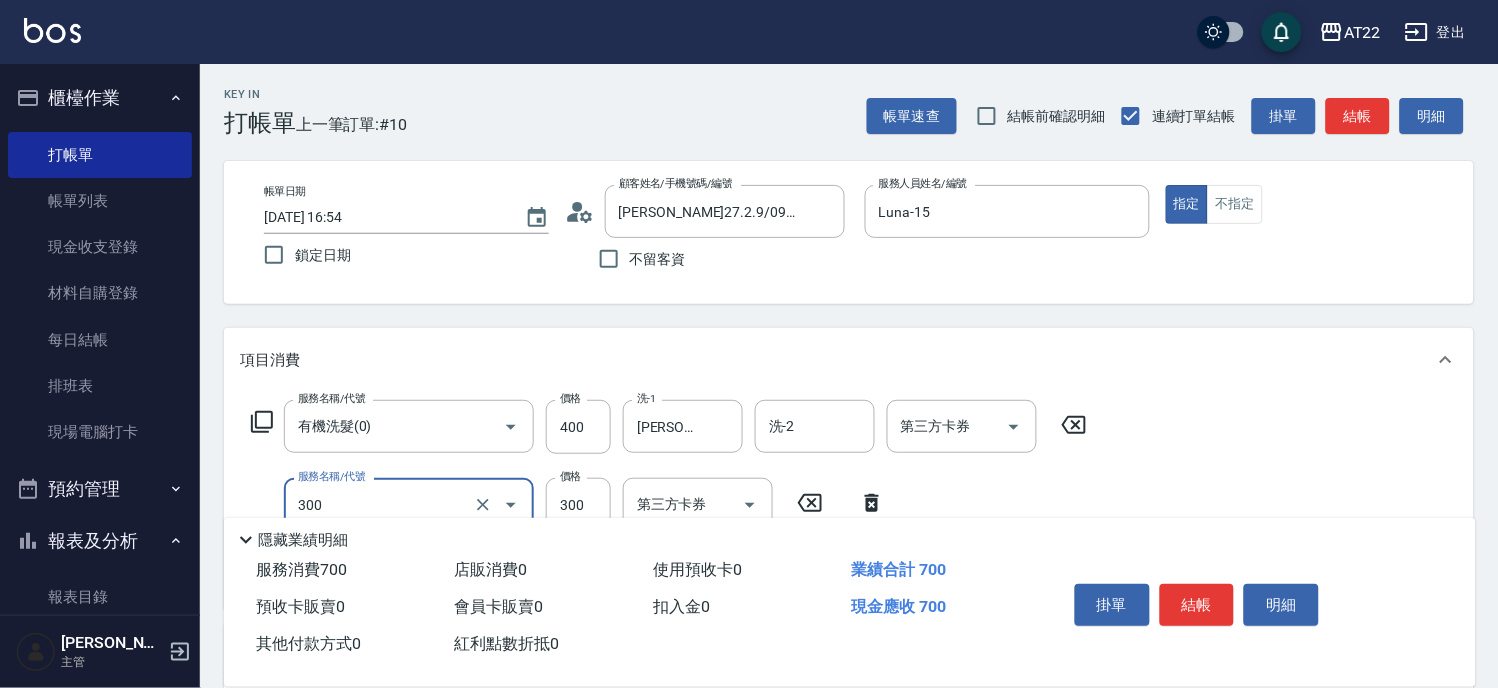 type on "剪髮(300)" 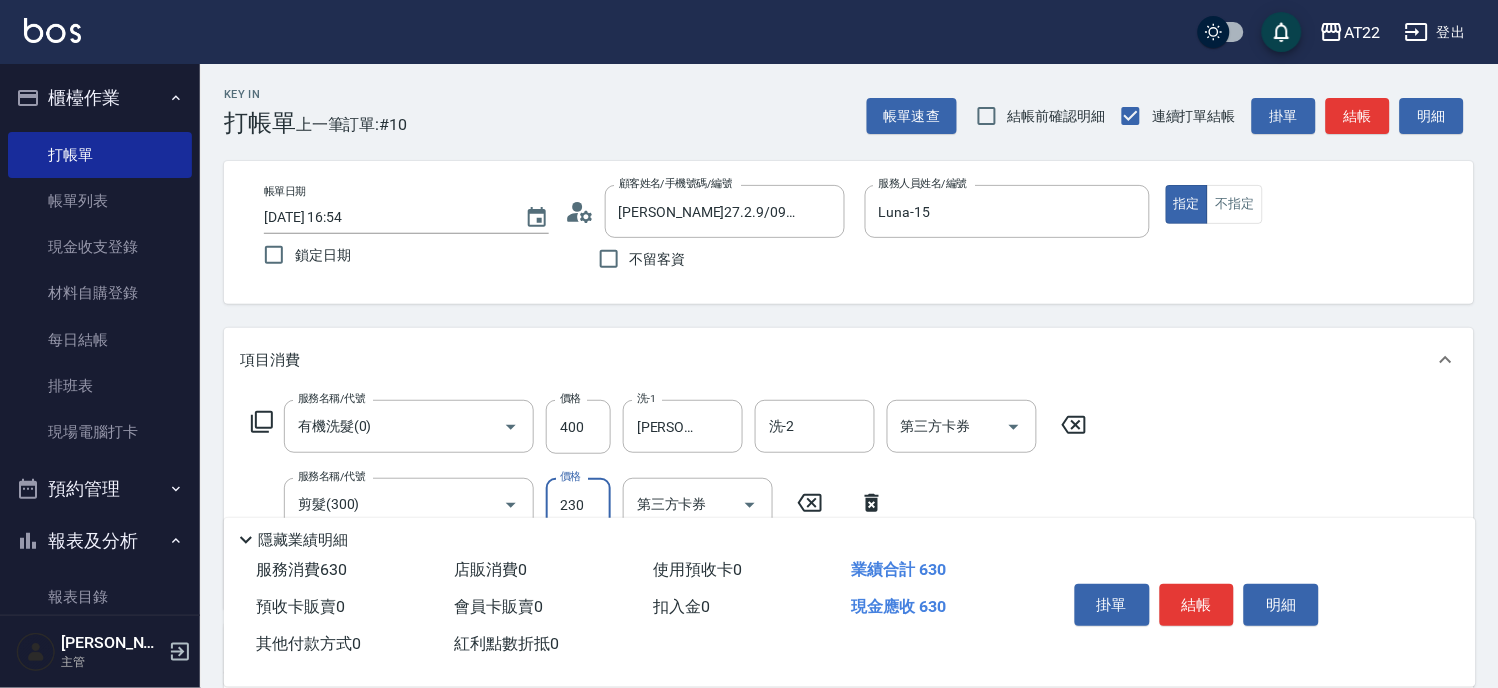 type on "230" 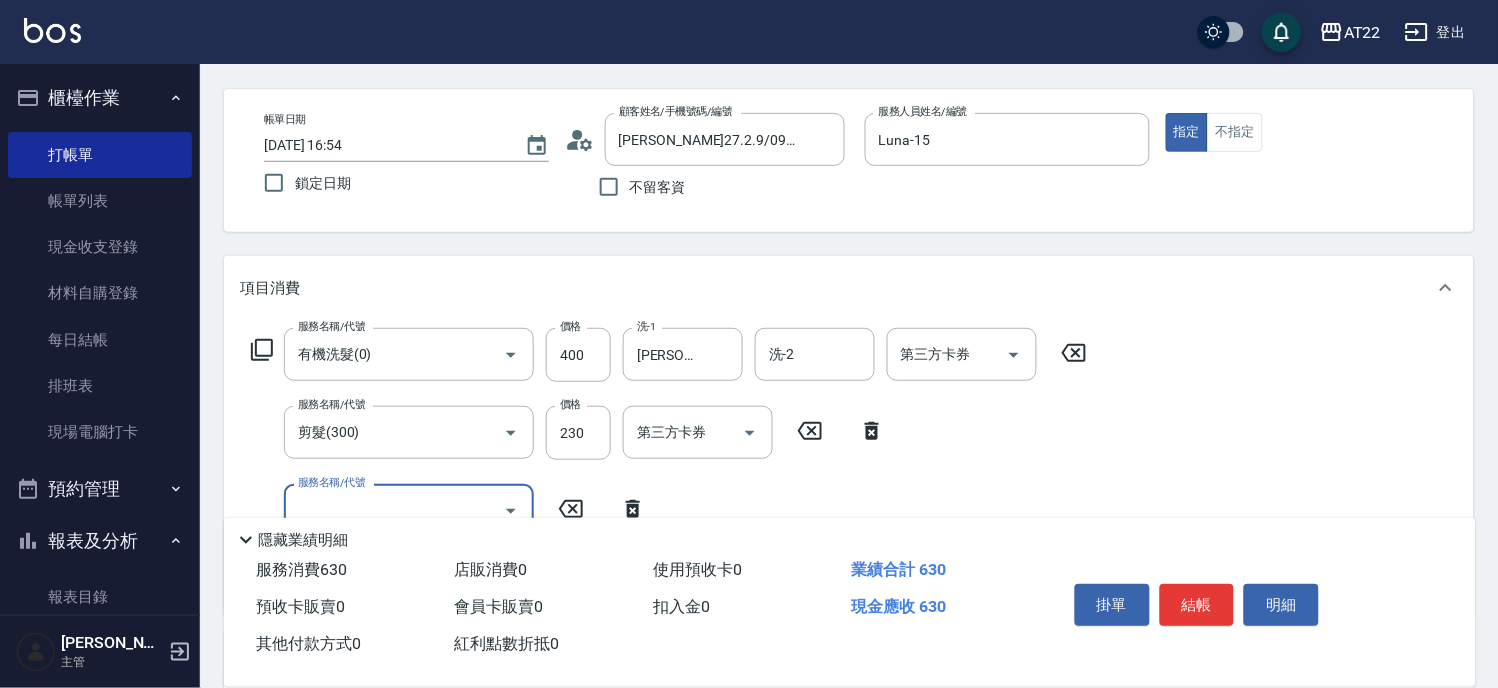 scroll, scrollTop: 111, scrollLeft: 0, axis: vertical 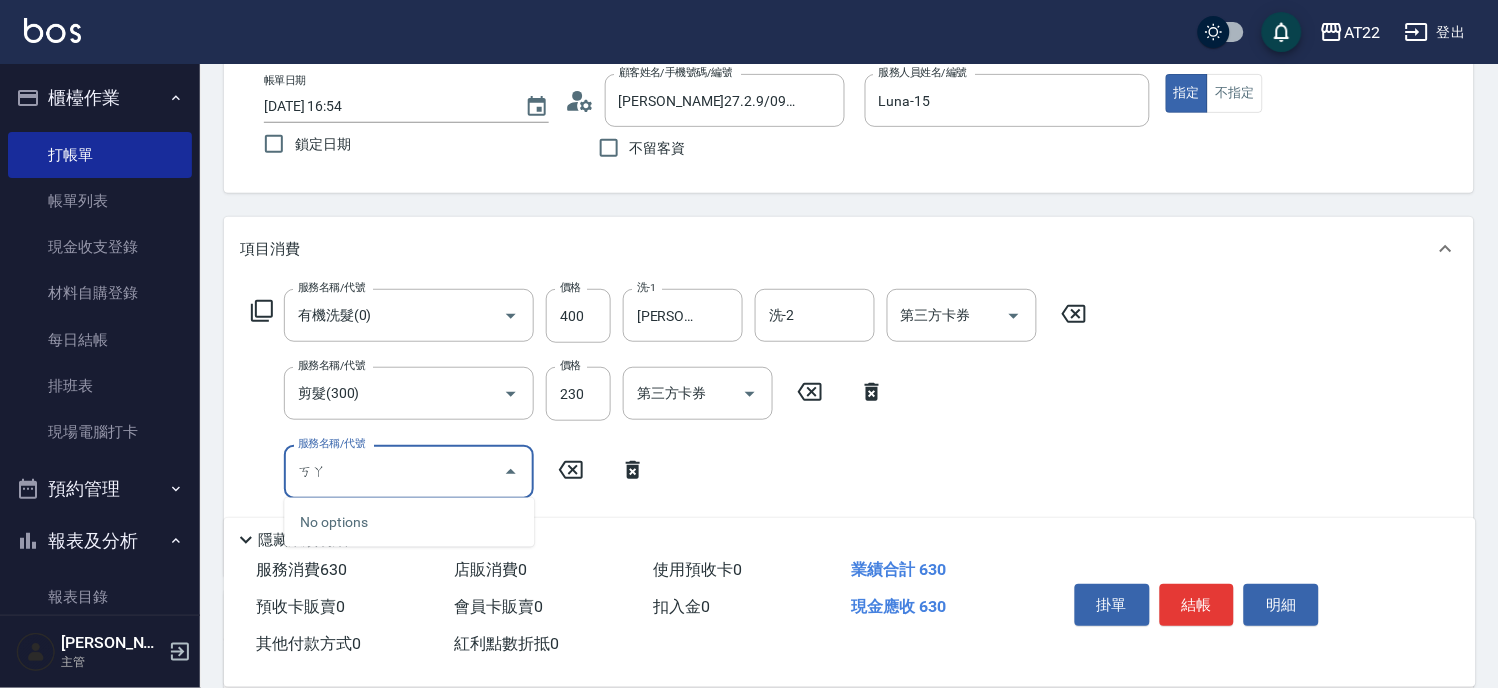 type on "卡" 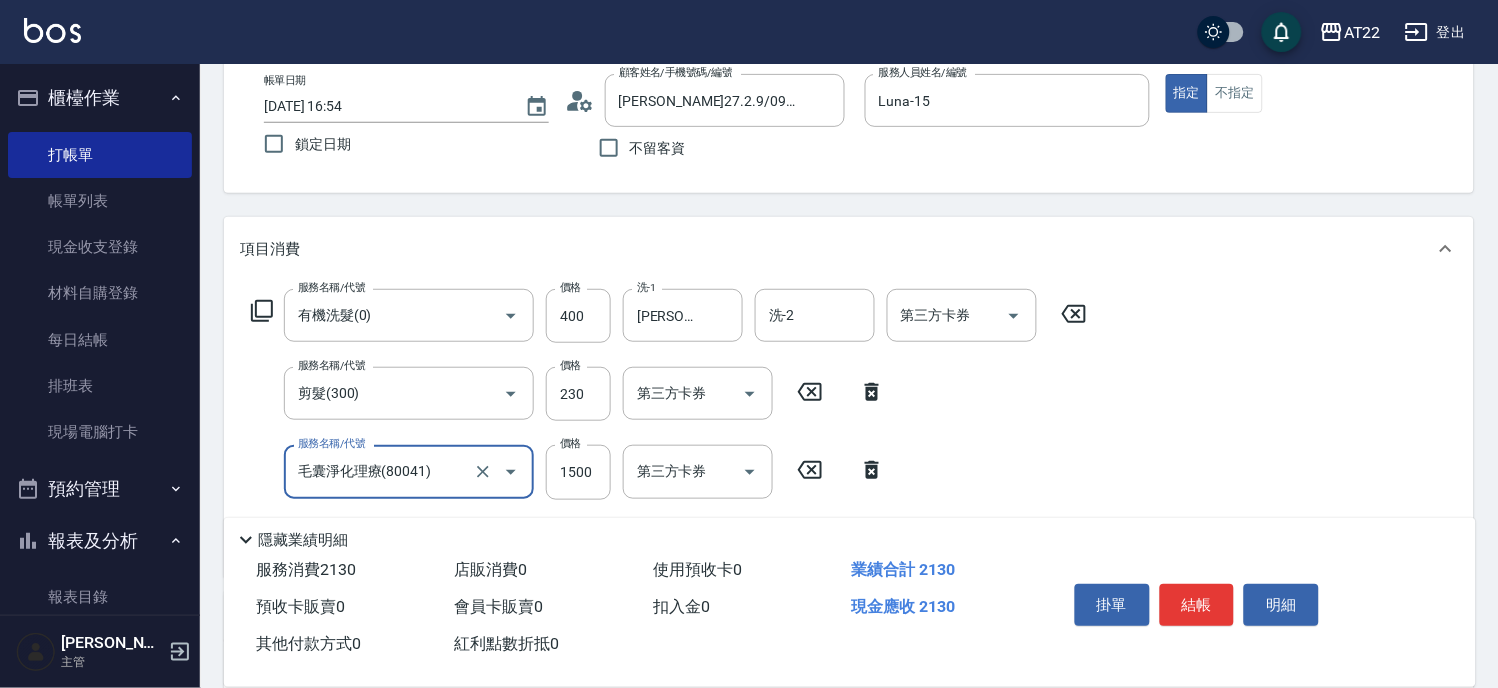 type on "毛囊淨化理療(80041)" 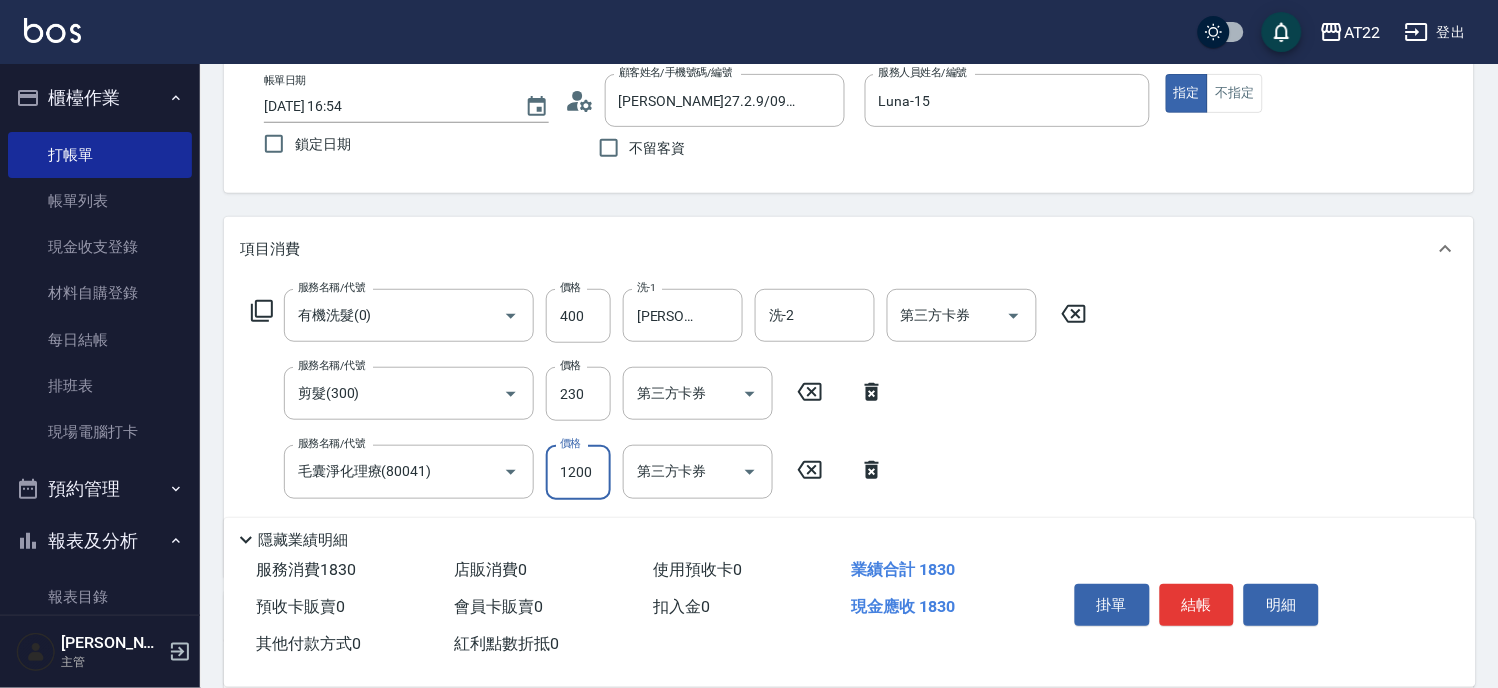 type on "1200" 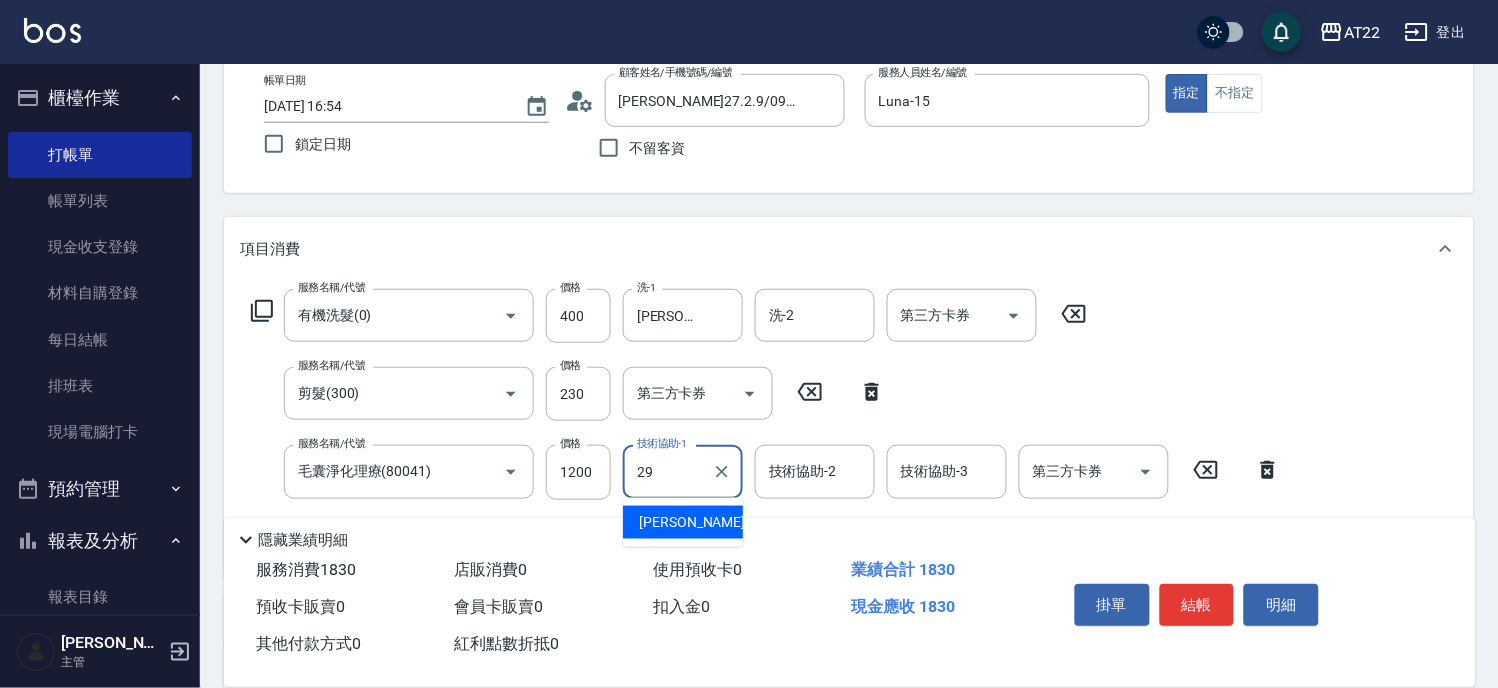 type on "[PERSON_NAME]-29" 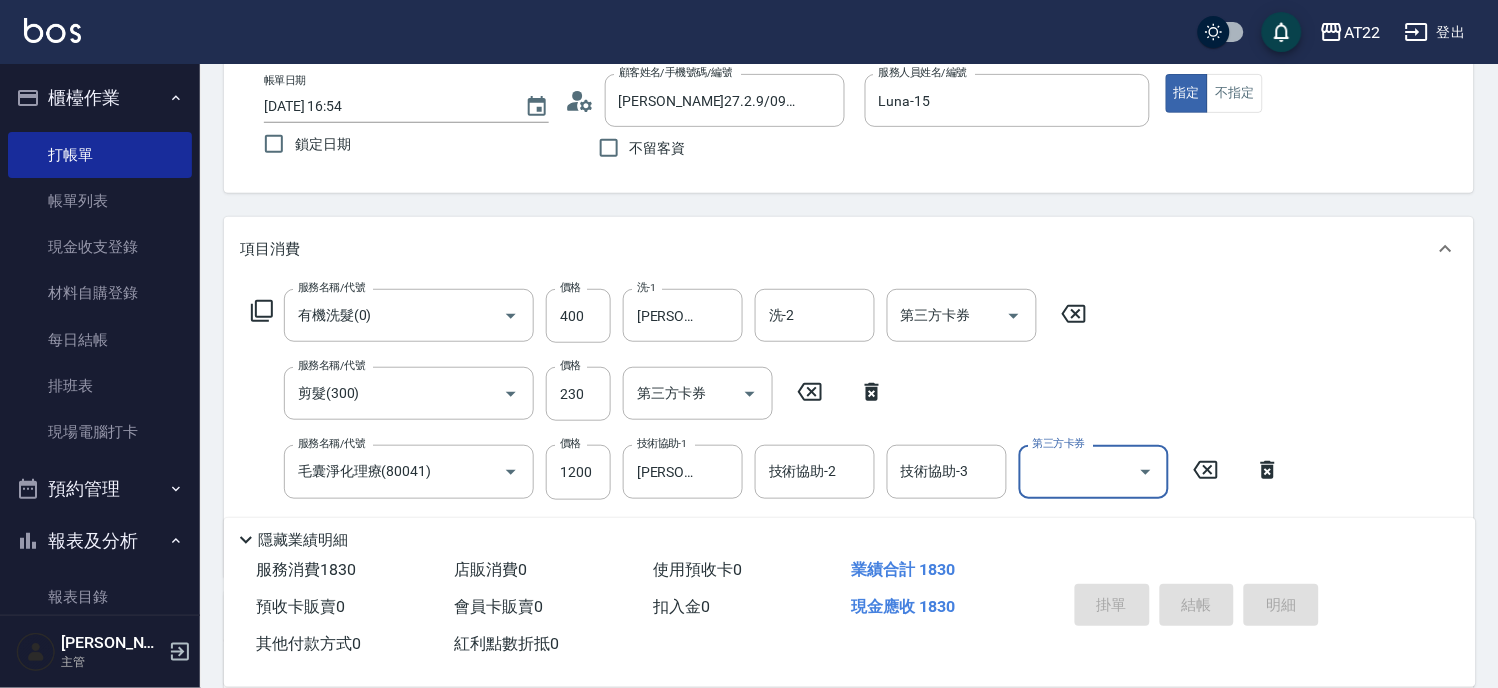type on "[DATE] 16:55" 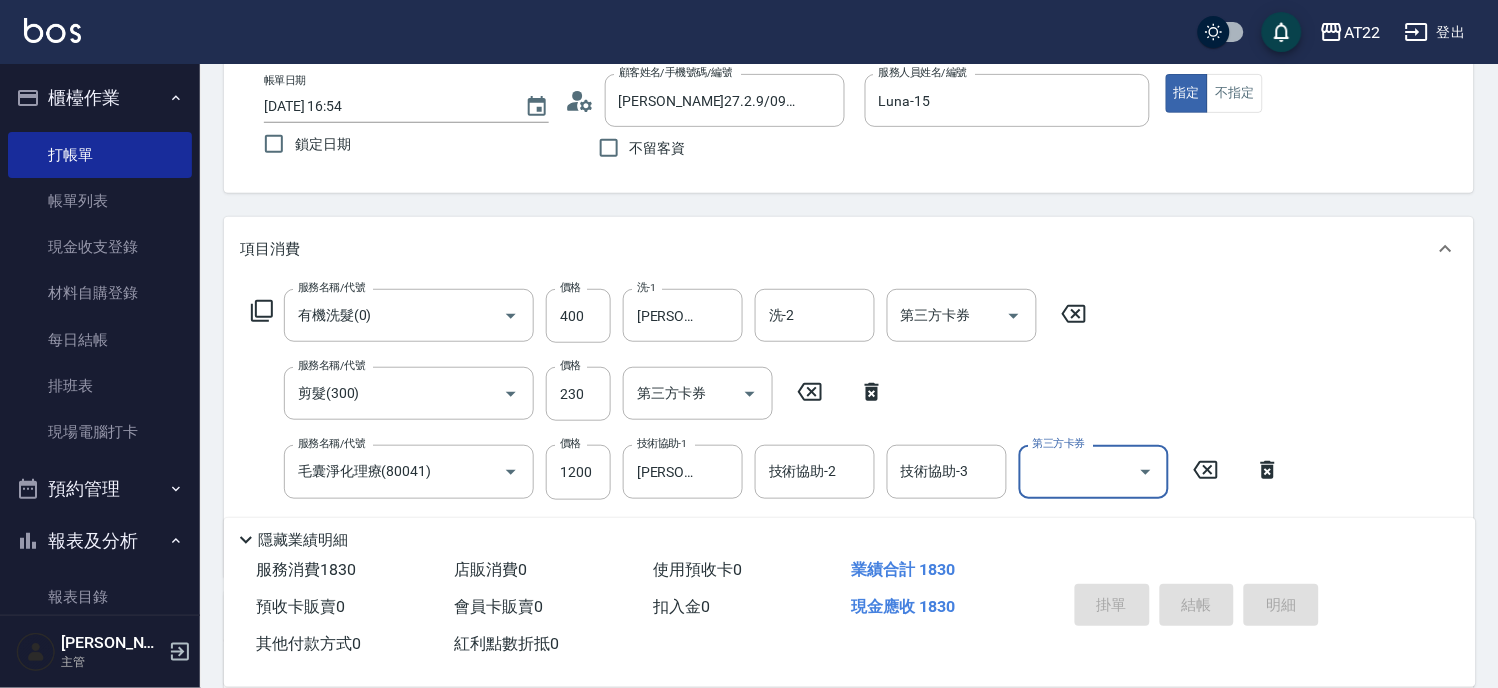 type 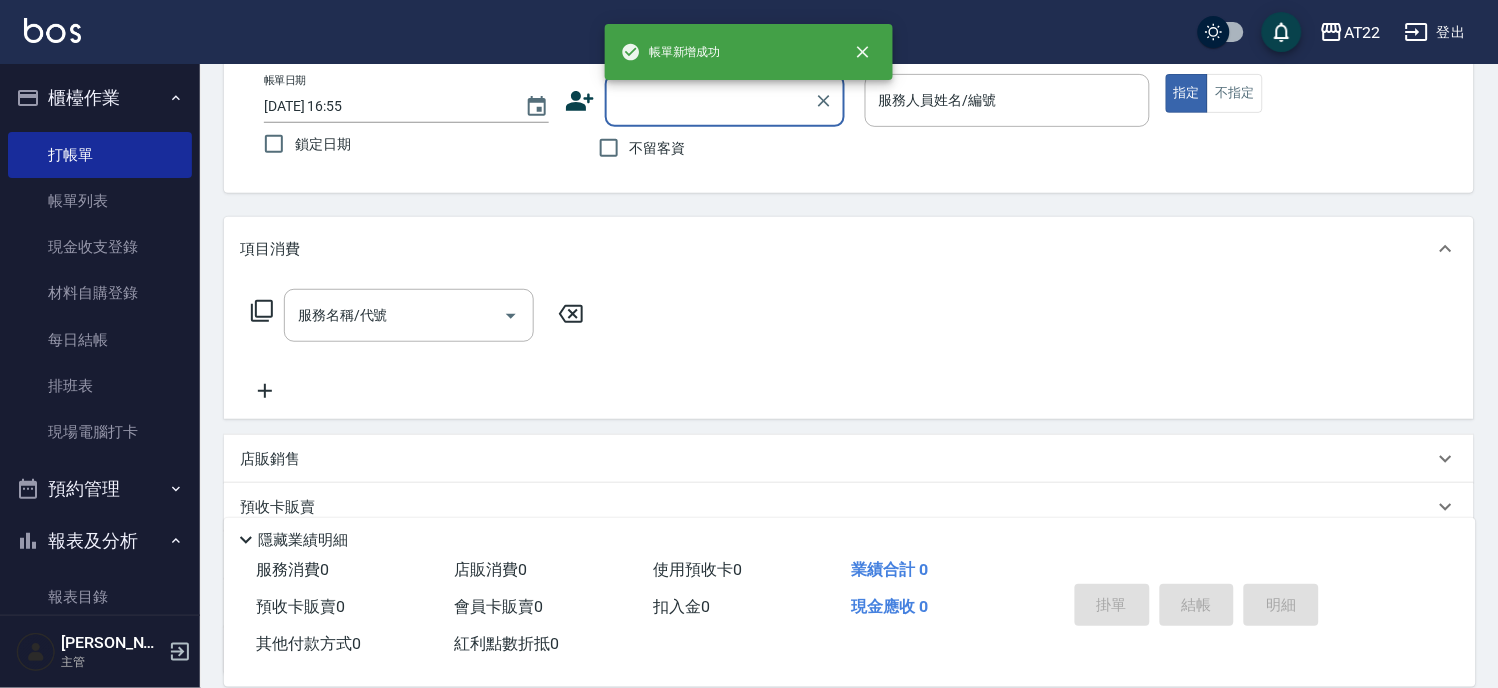 scroll, scrollTop: 0, scrollLeft: 0, axis: both 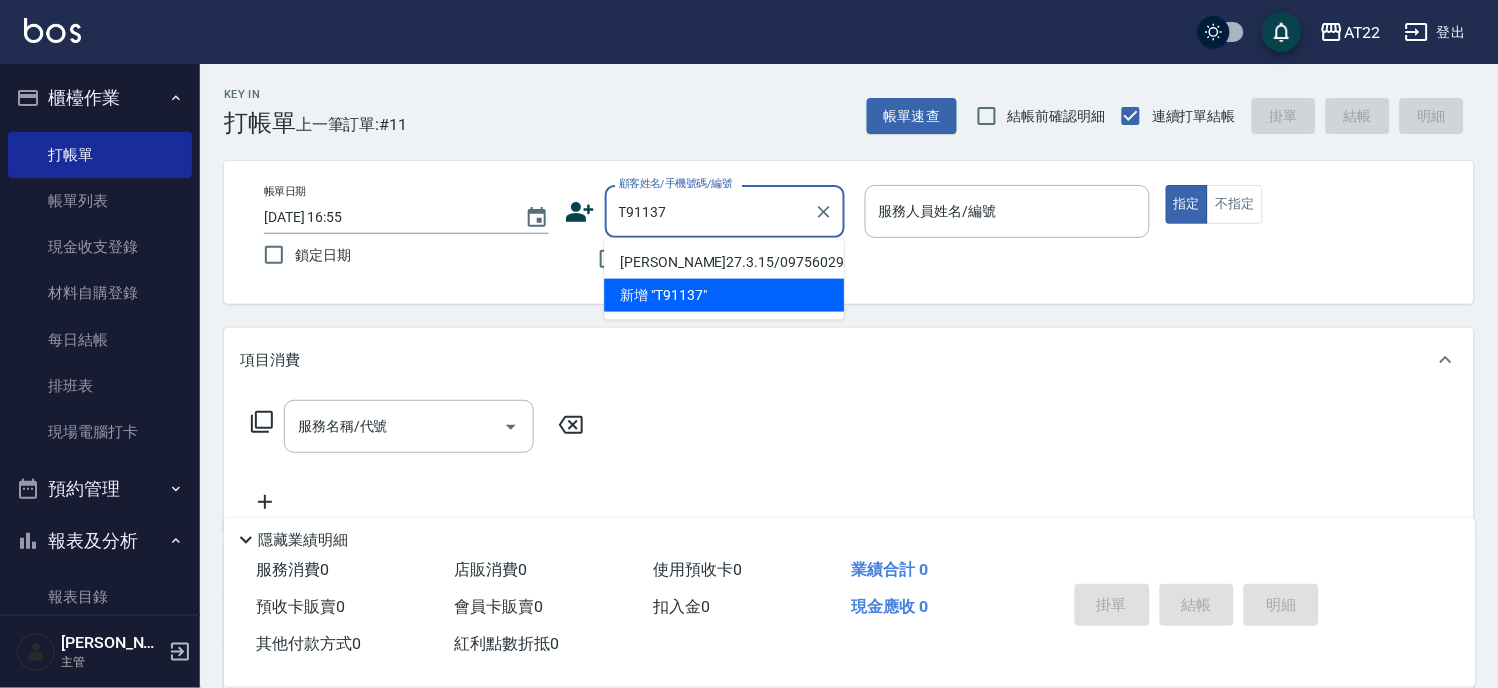 click on "[PERSON_NAME]27.3.15/0975602980/T91137" at bounding box center (724, 262) 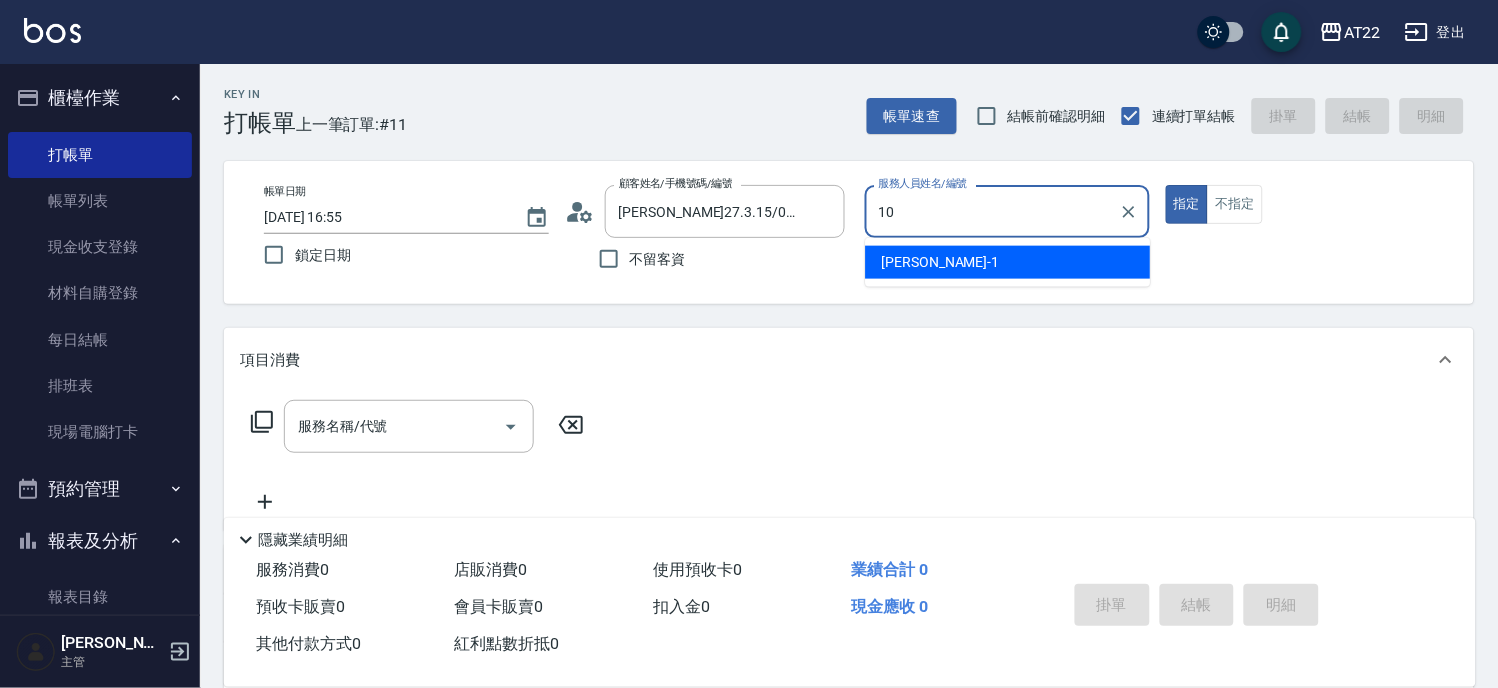 type on "Miu-10" 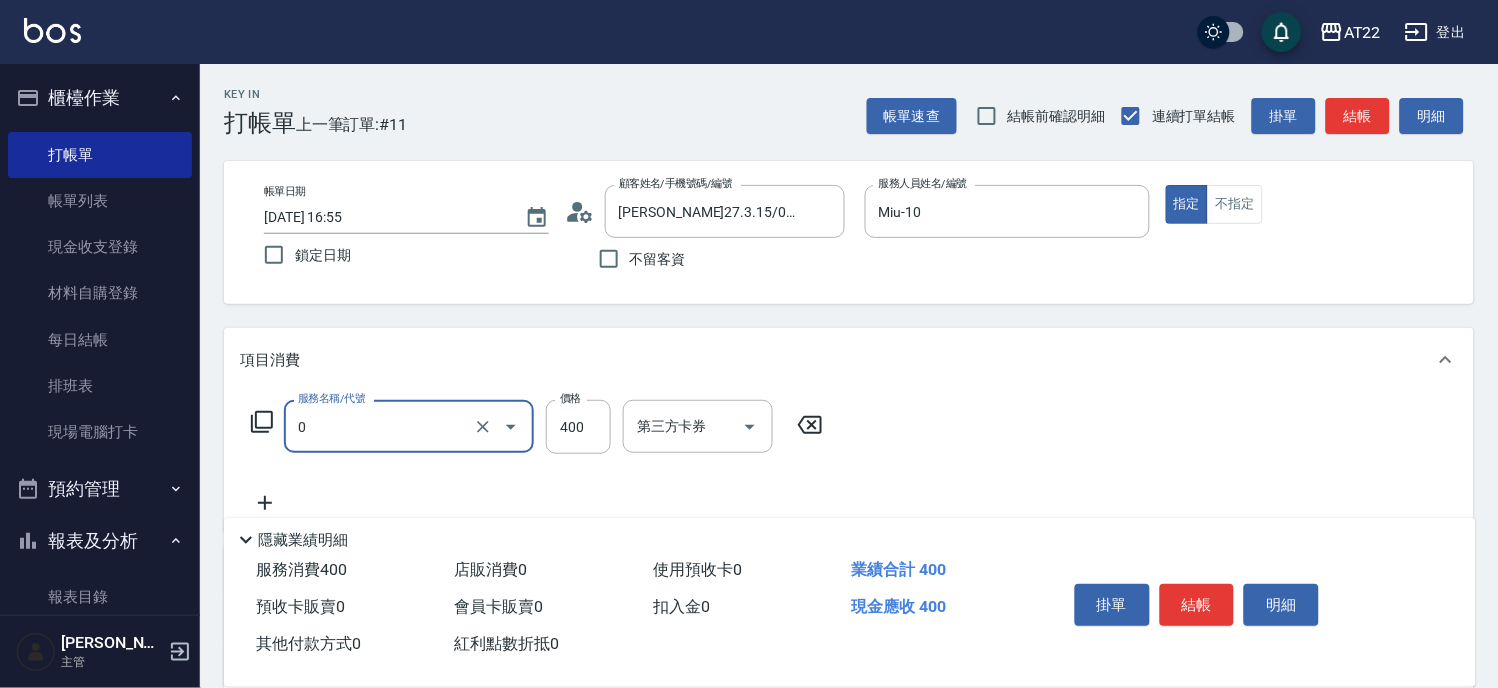 type on "有機洗髮(0)" 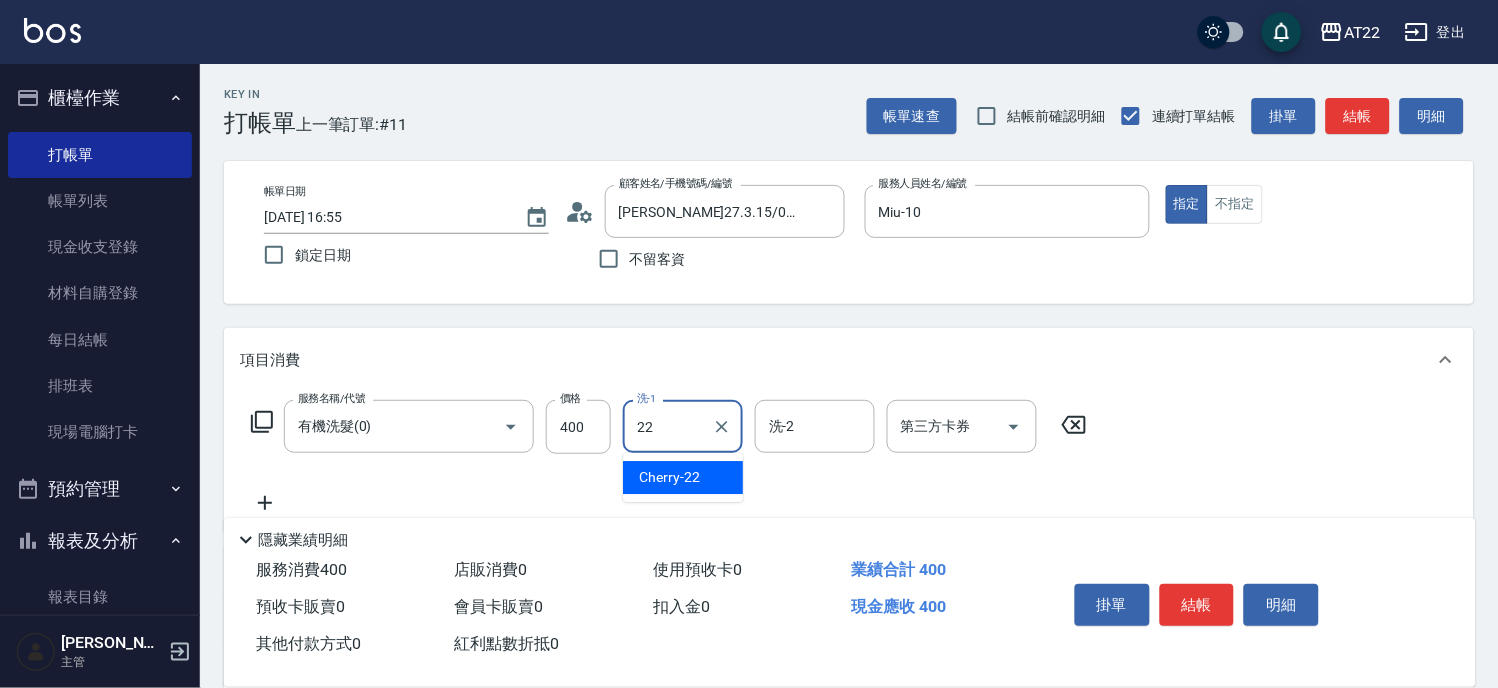 type on "Cherry-22" 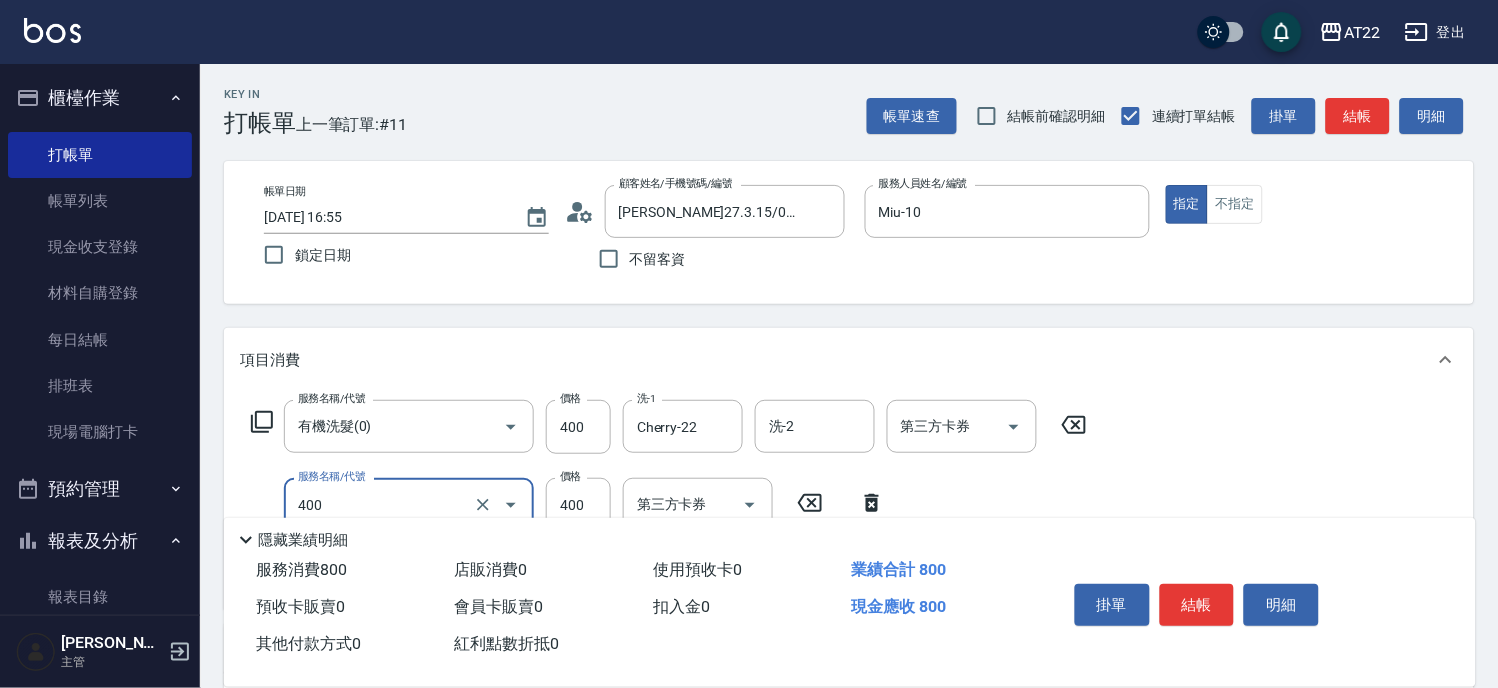 type on "剪髮(400)" 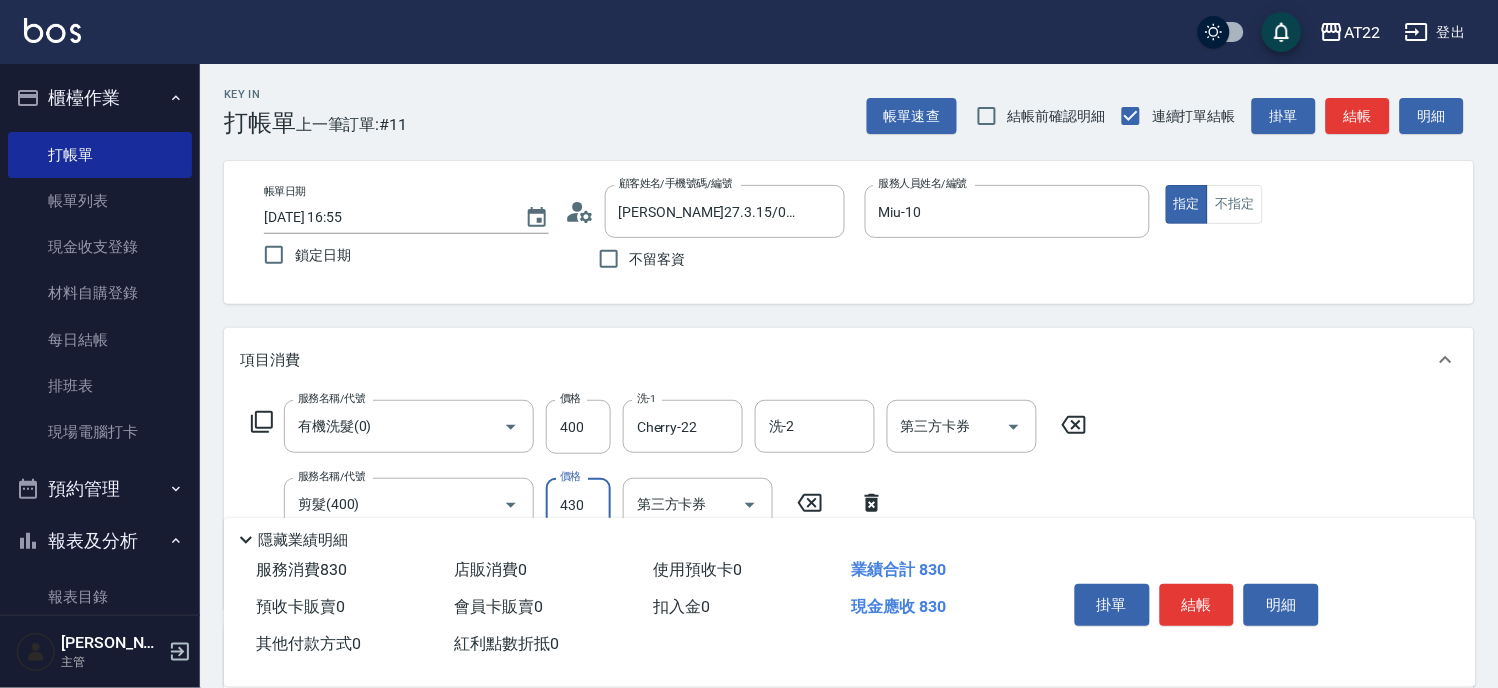 type on "430" 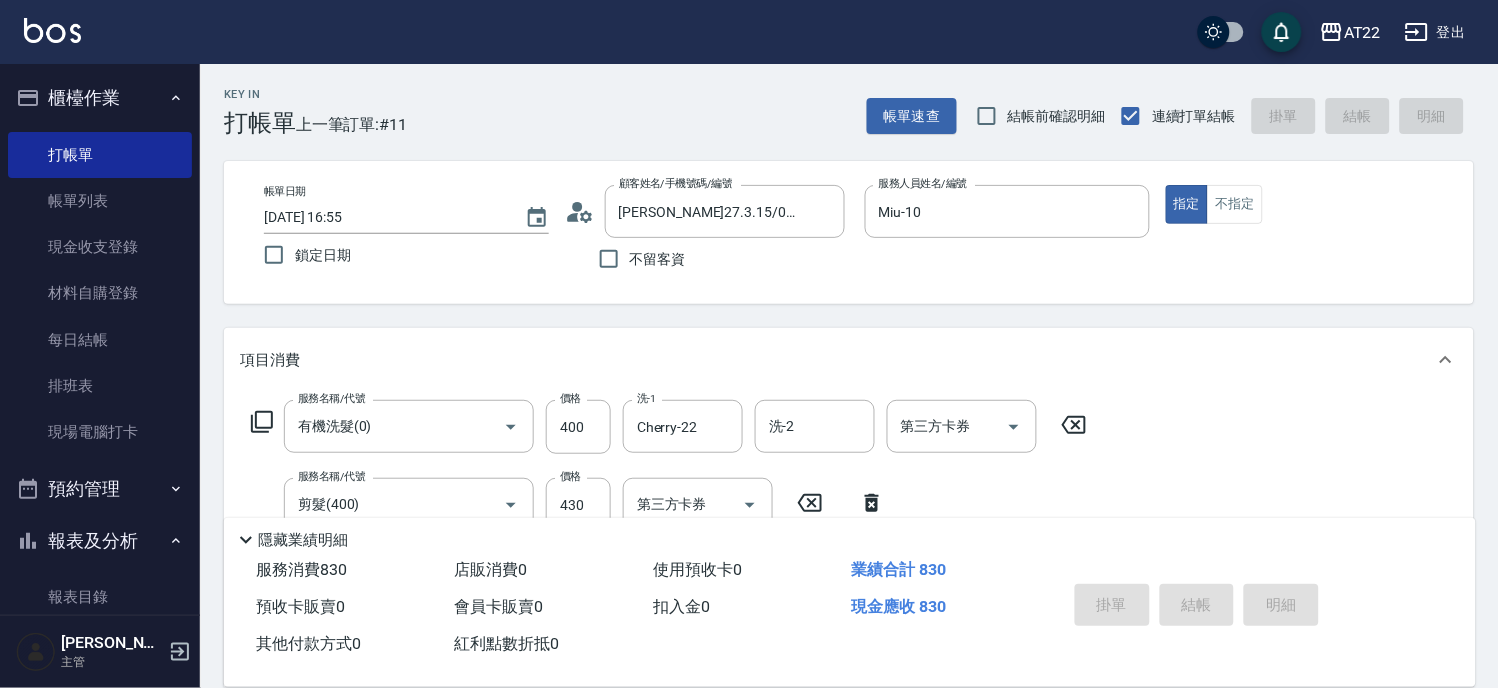 type 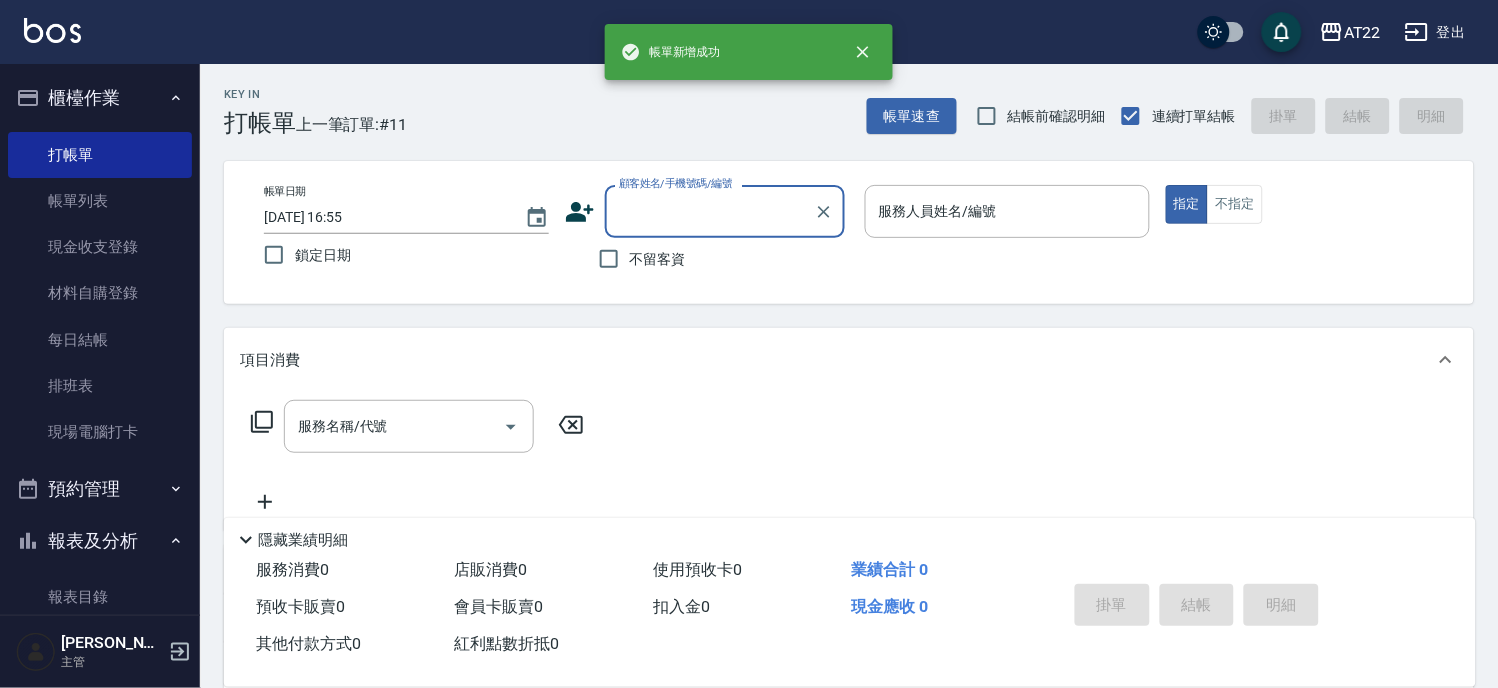 scroll, scrollTop: 0, scrollLeft: 0, axis: both 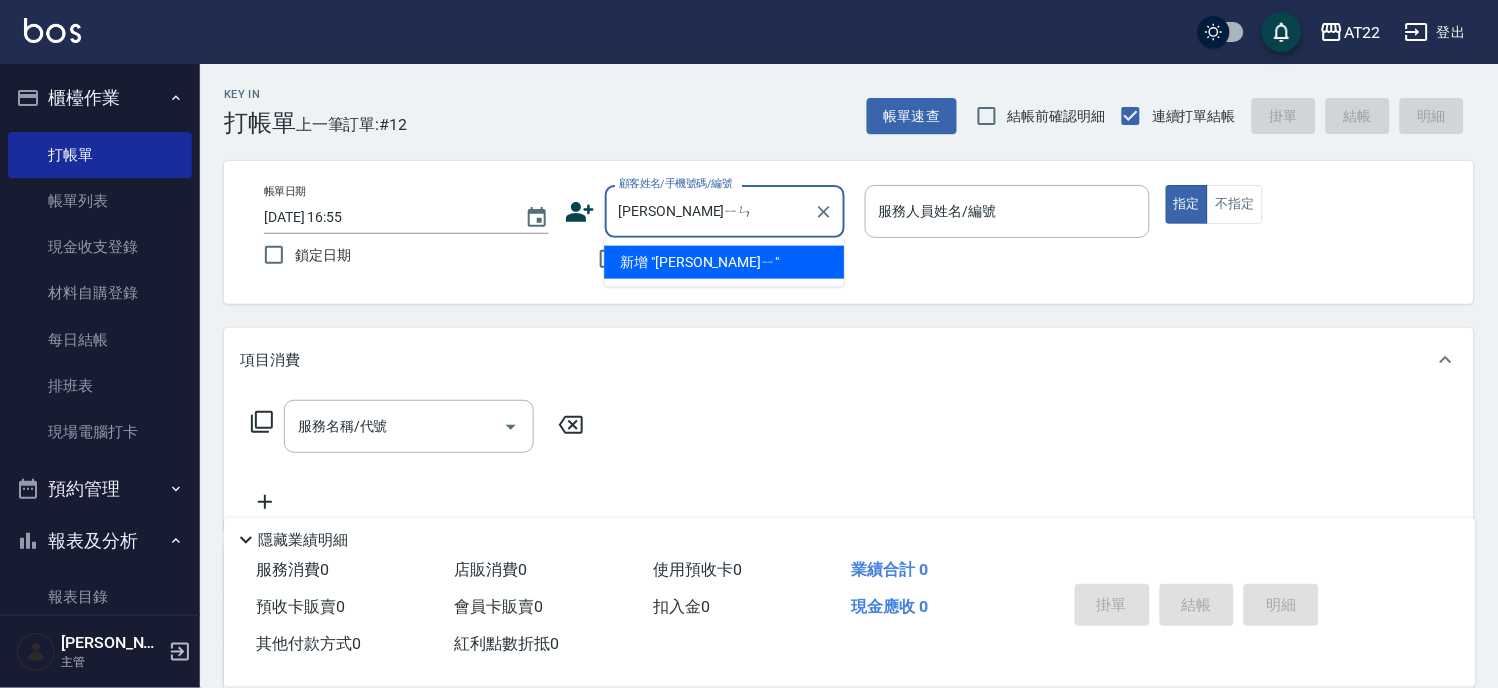 type on "[PERSON_NAME]" 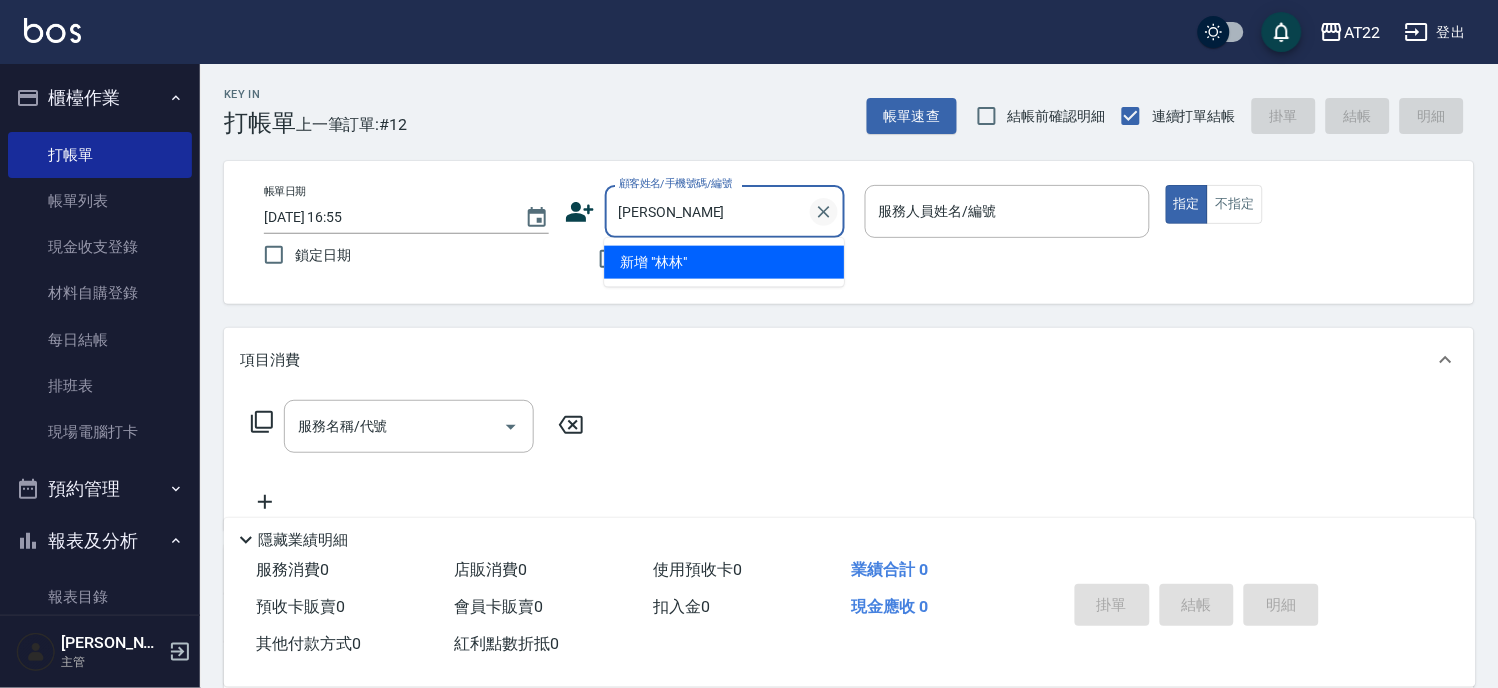 click 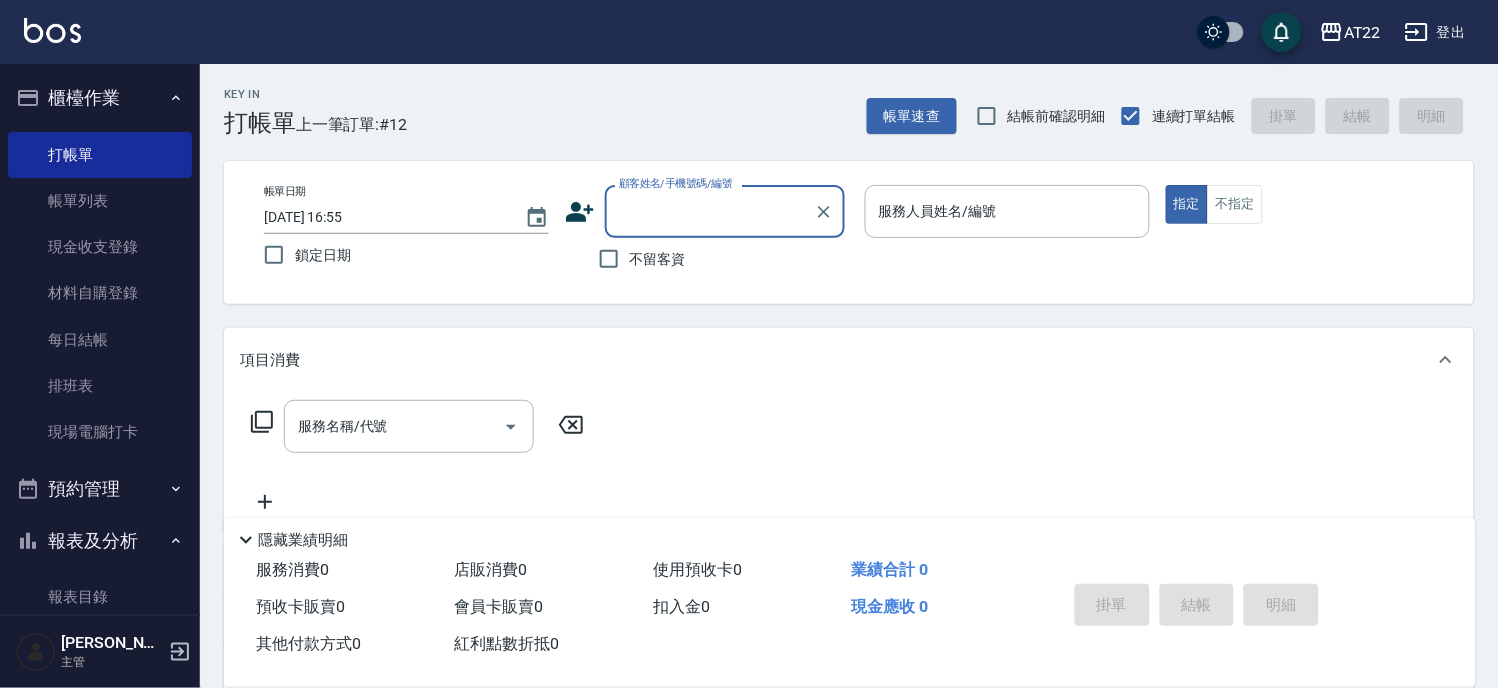 click on "不留客資" at bounding box center (658, 259) 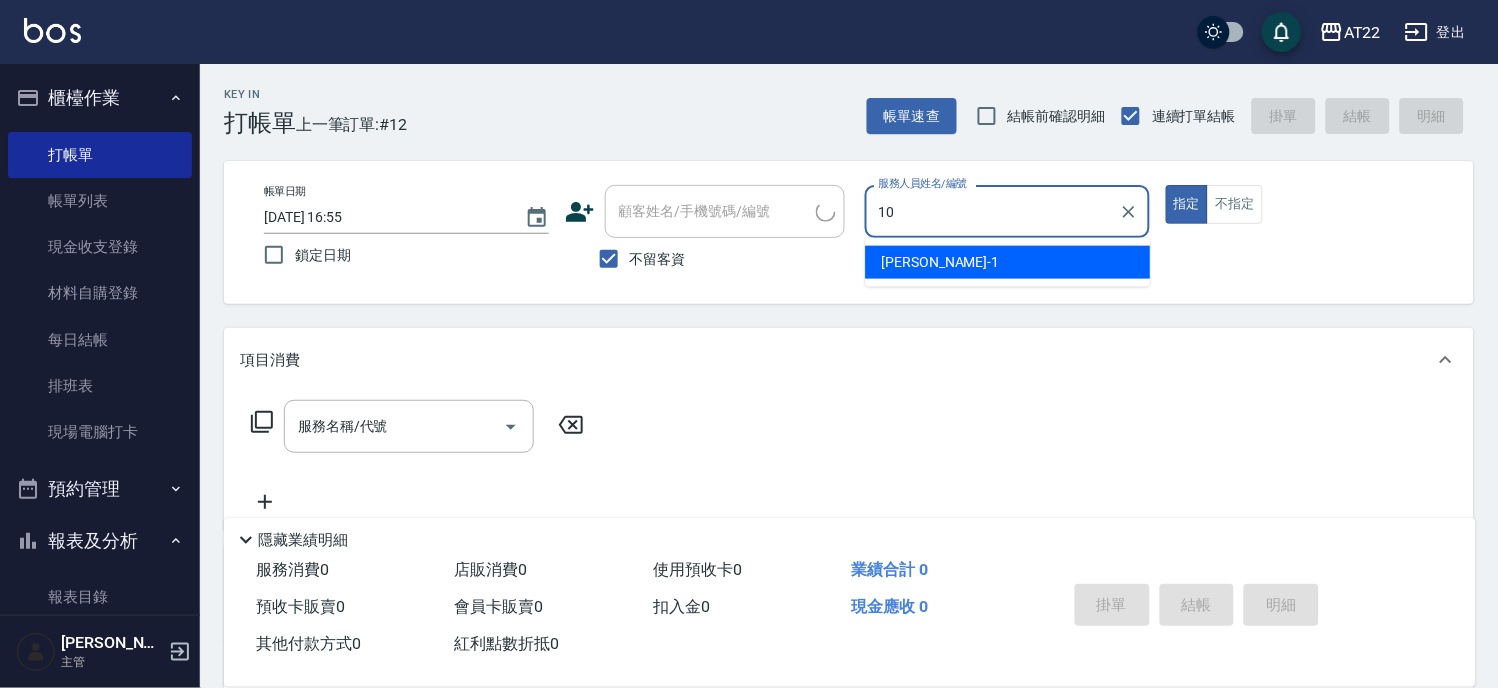 type on "Miu-10" 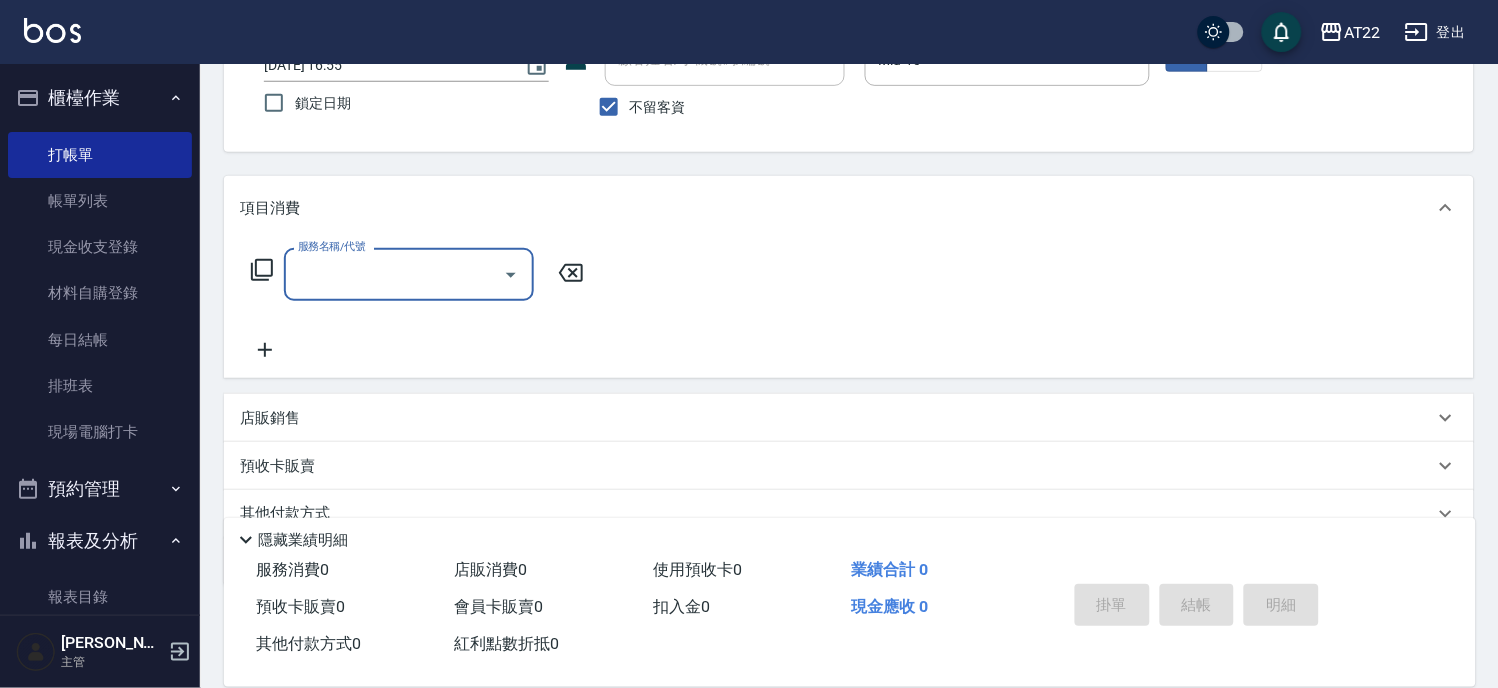 scroll, scrollTop: 238, scrollLeft: 0, axis: vertical 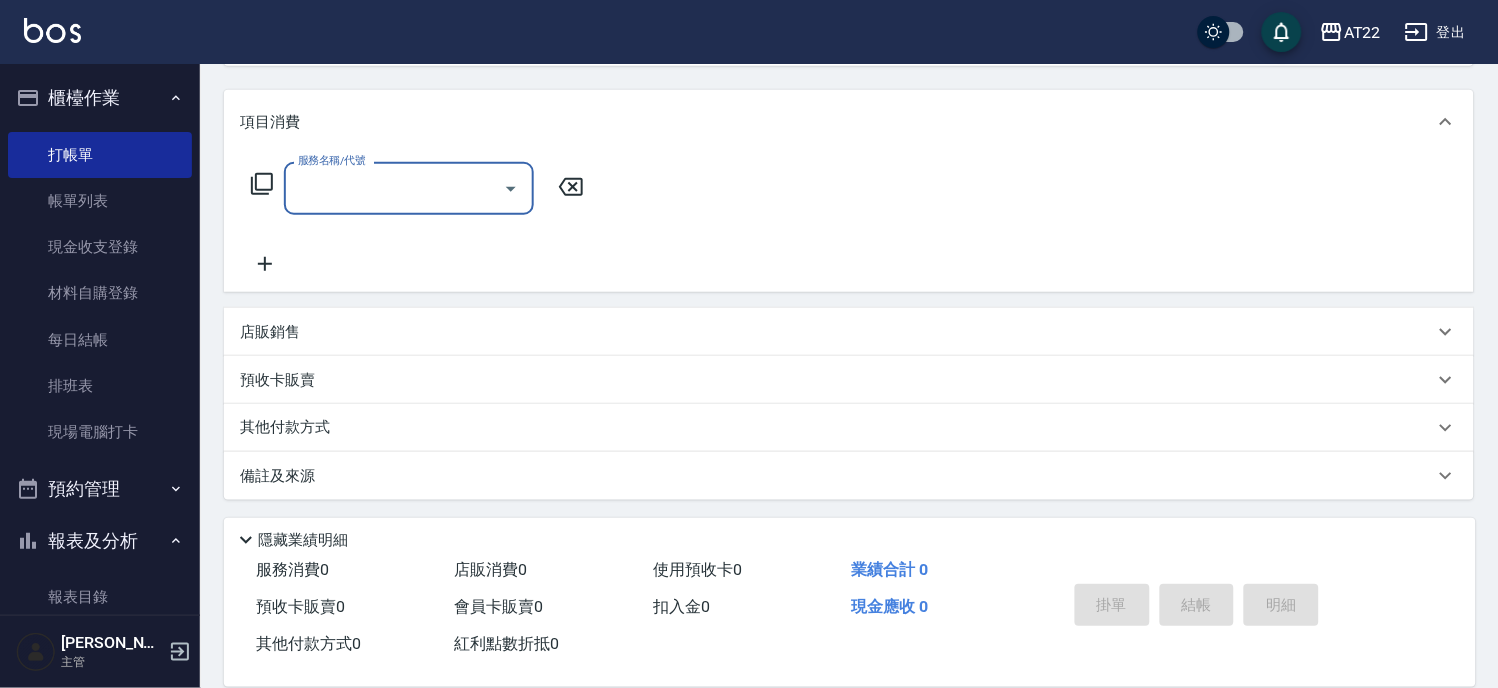 click on "店販銷售" at bounding box center (837, 332) 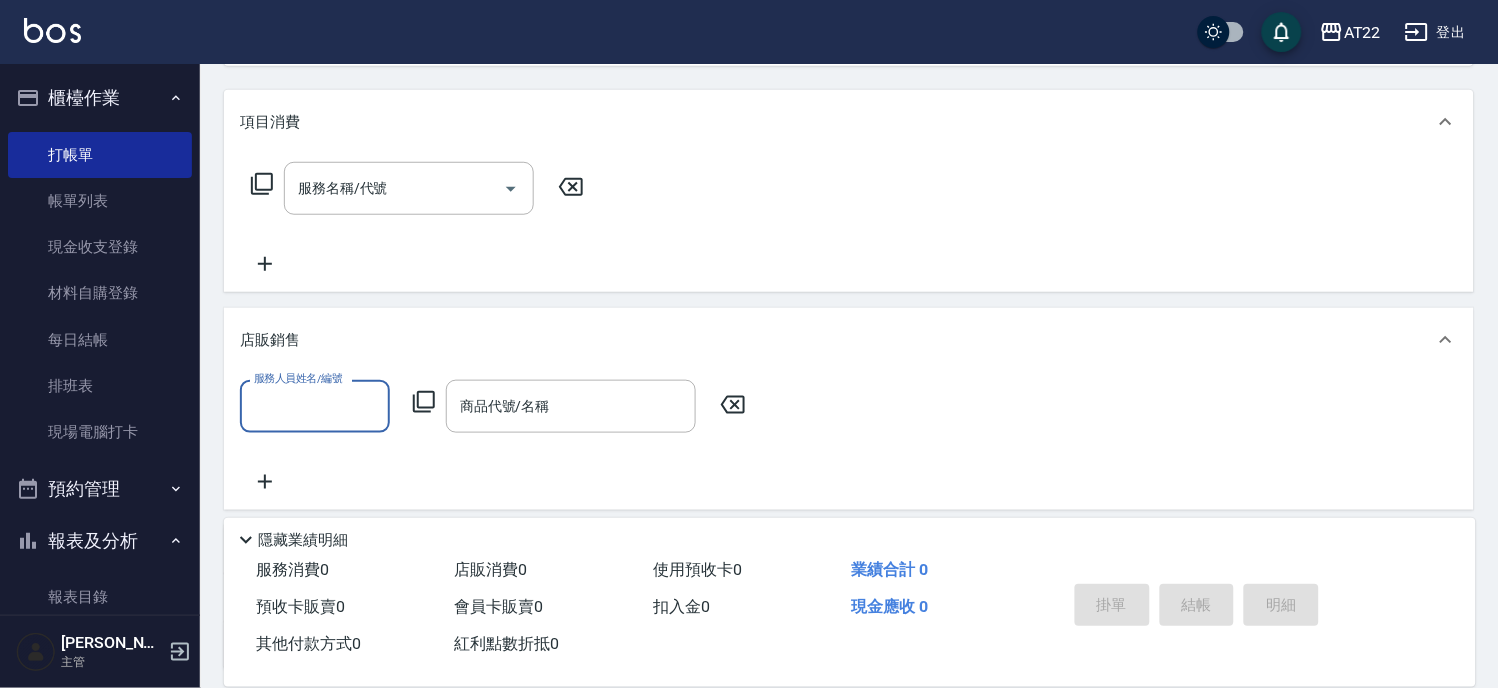 scroll, scrollTop: 0, scrollLeft: 0, axis: both 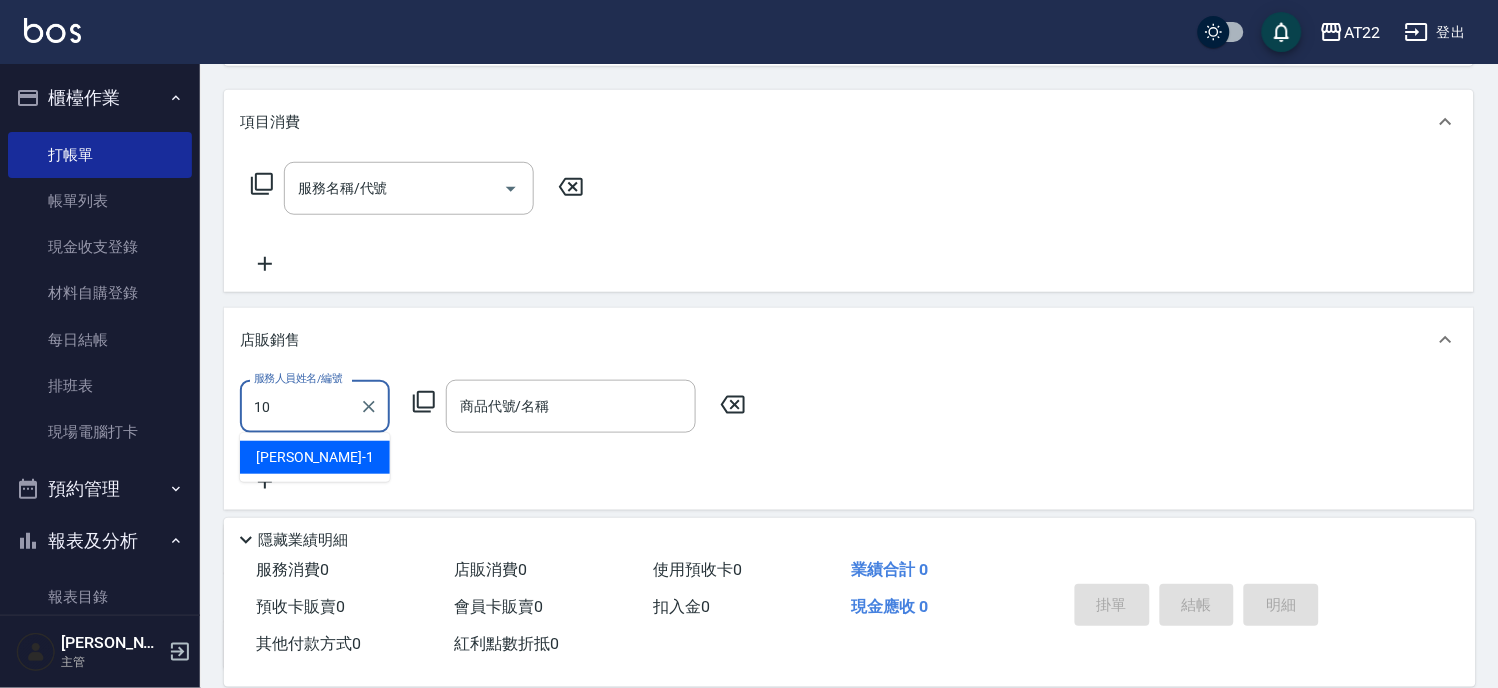 type on "Miu-10" 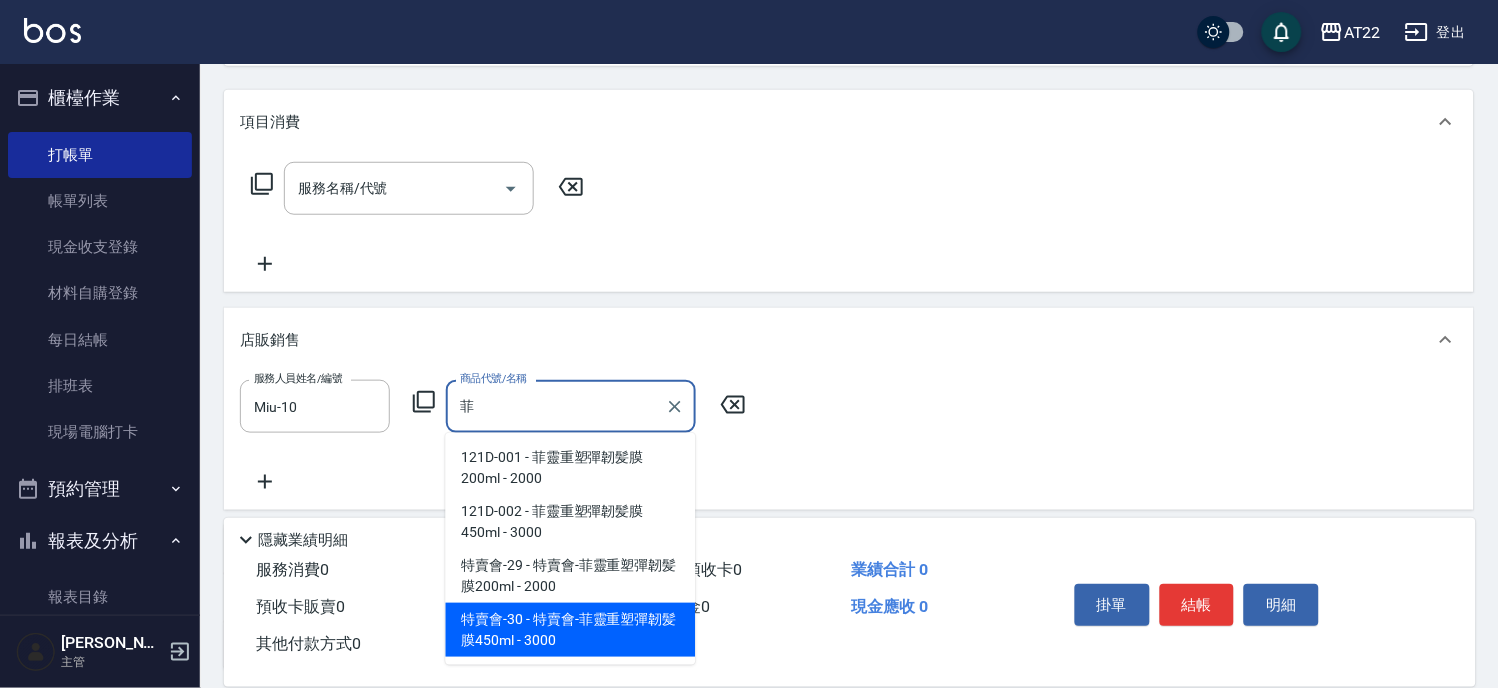 click on "特賣會-30 - 特賣會-菲靈重塑彈韌髪膜450ml - 3000" at bounding box center (571, 630) 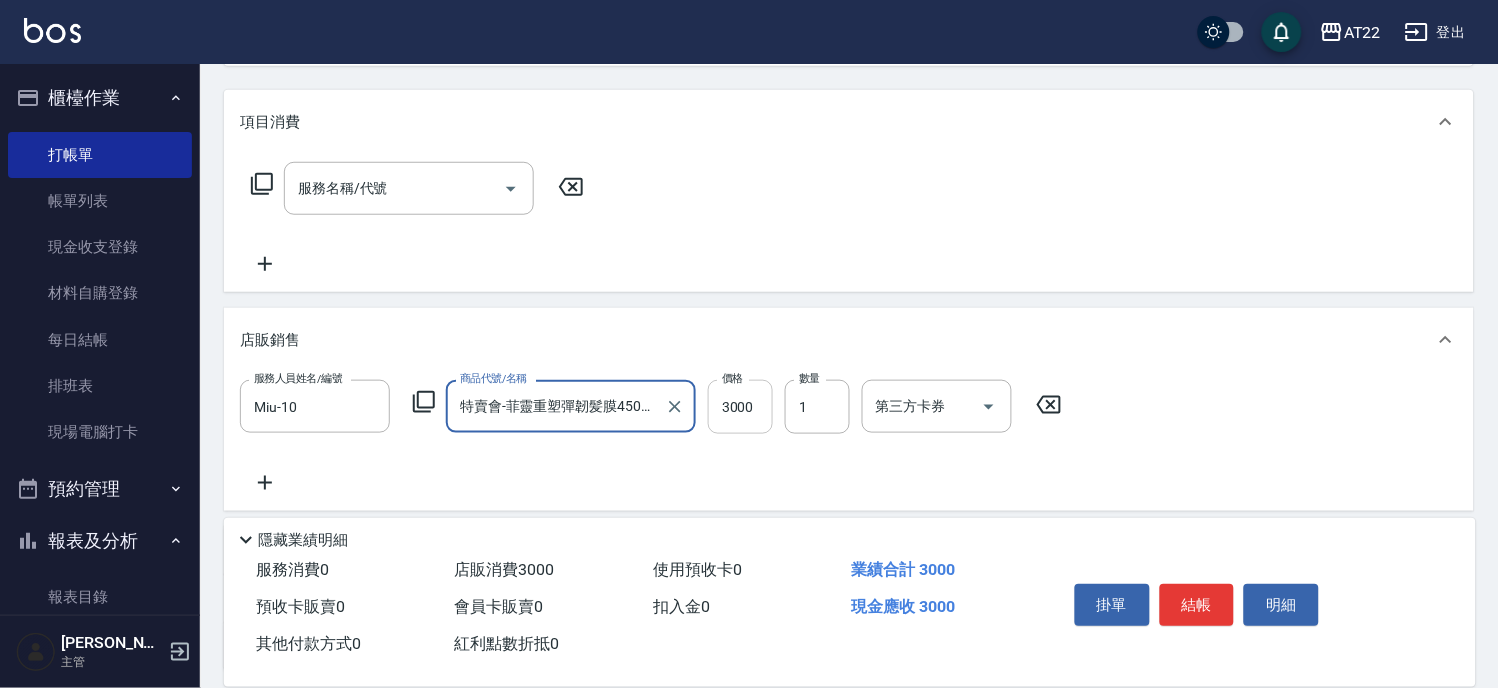 type on "特賣會-菲靈重塑彈韌髪膜450ml" 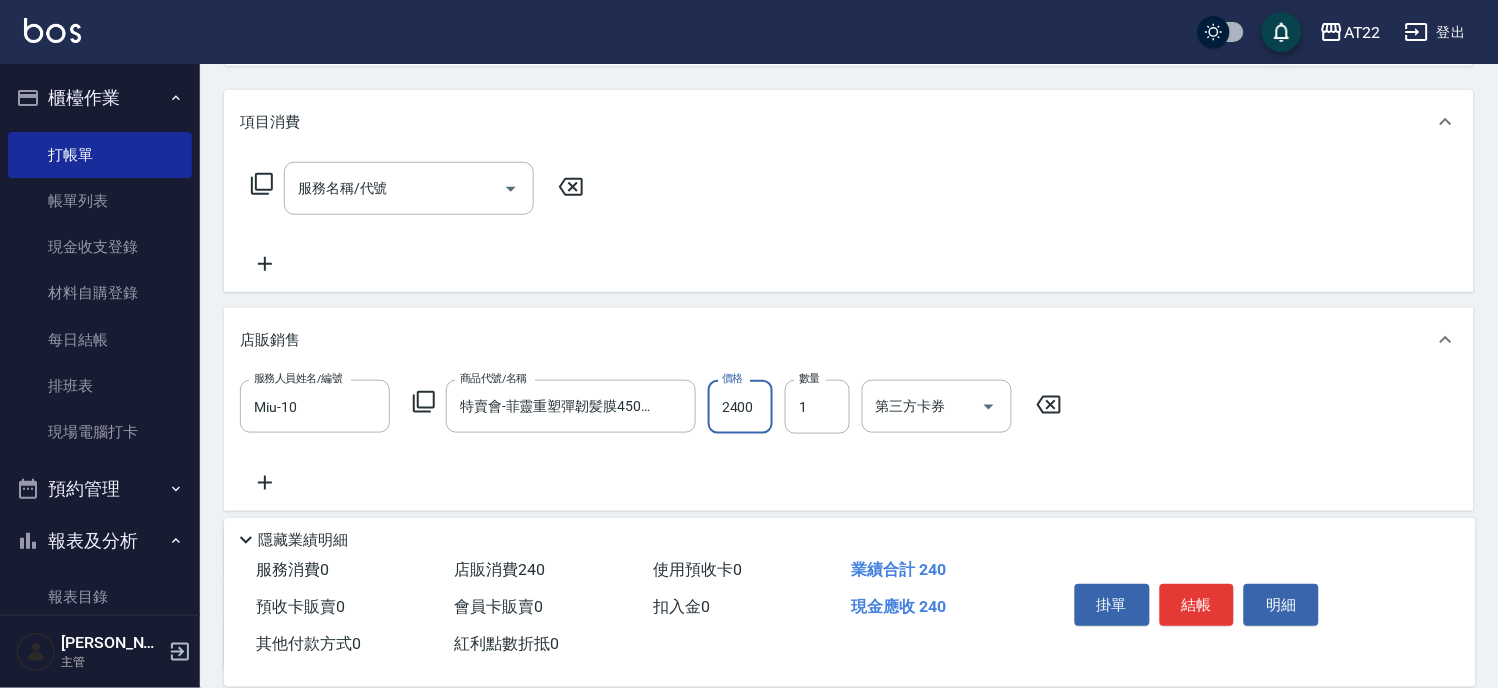 type on "2400" 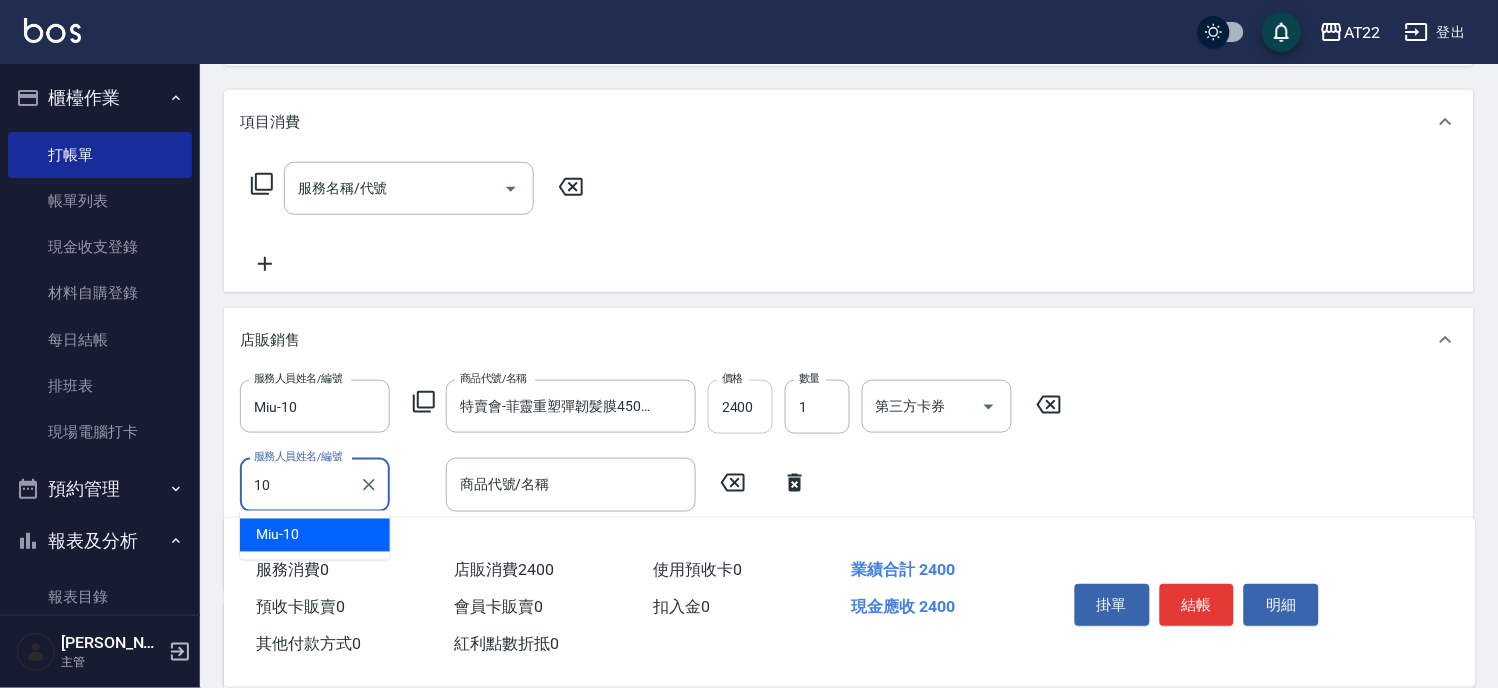 type on "Miu-10" 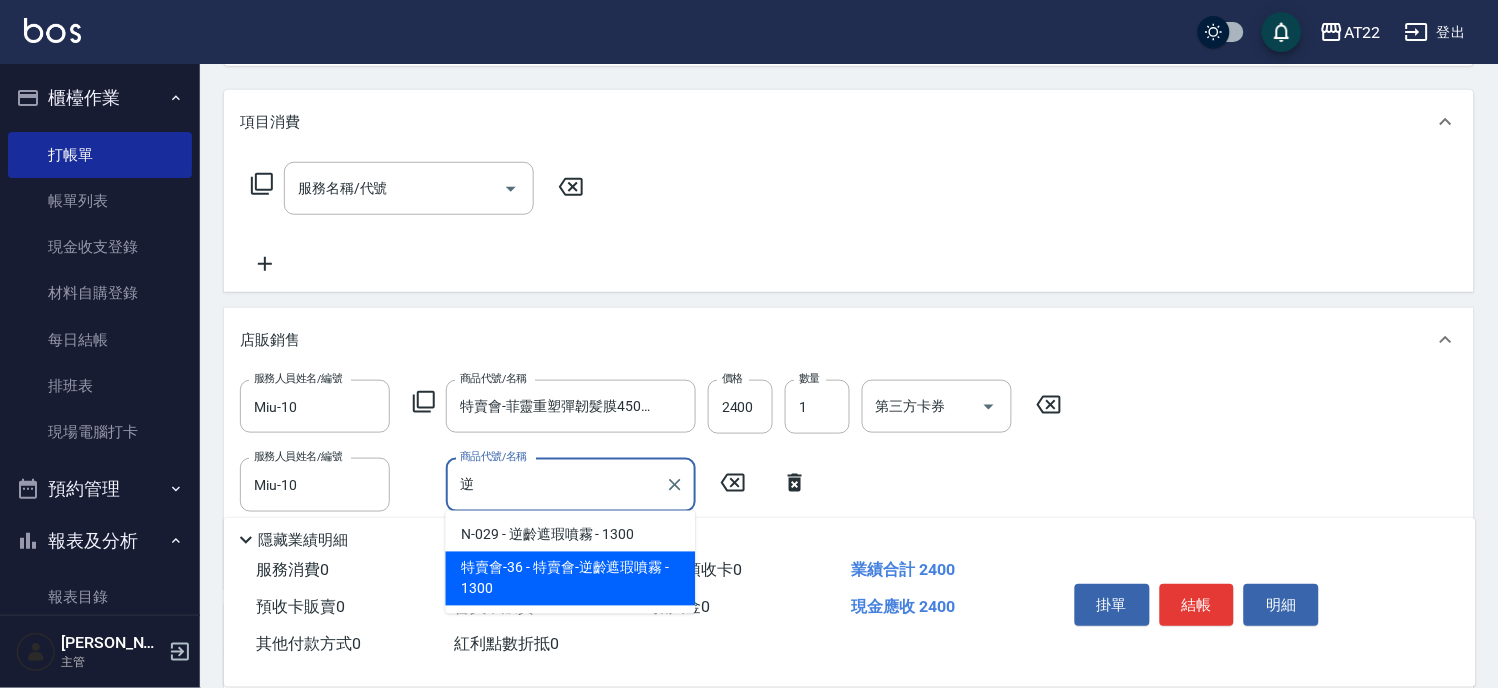 click on "特賣會-36 - 特賣會-逆齡遮瑕噴霧 - 1300" at bounding box center (571, 579) 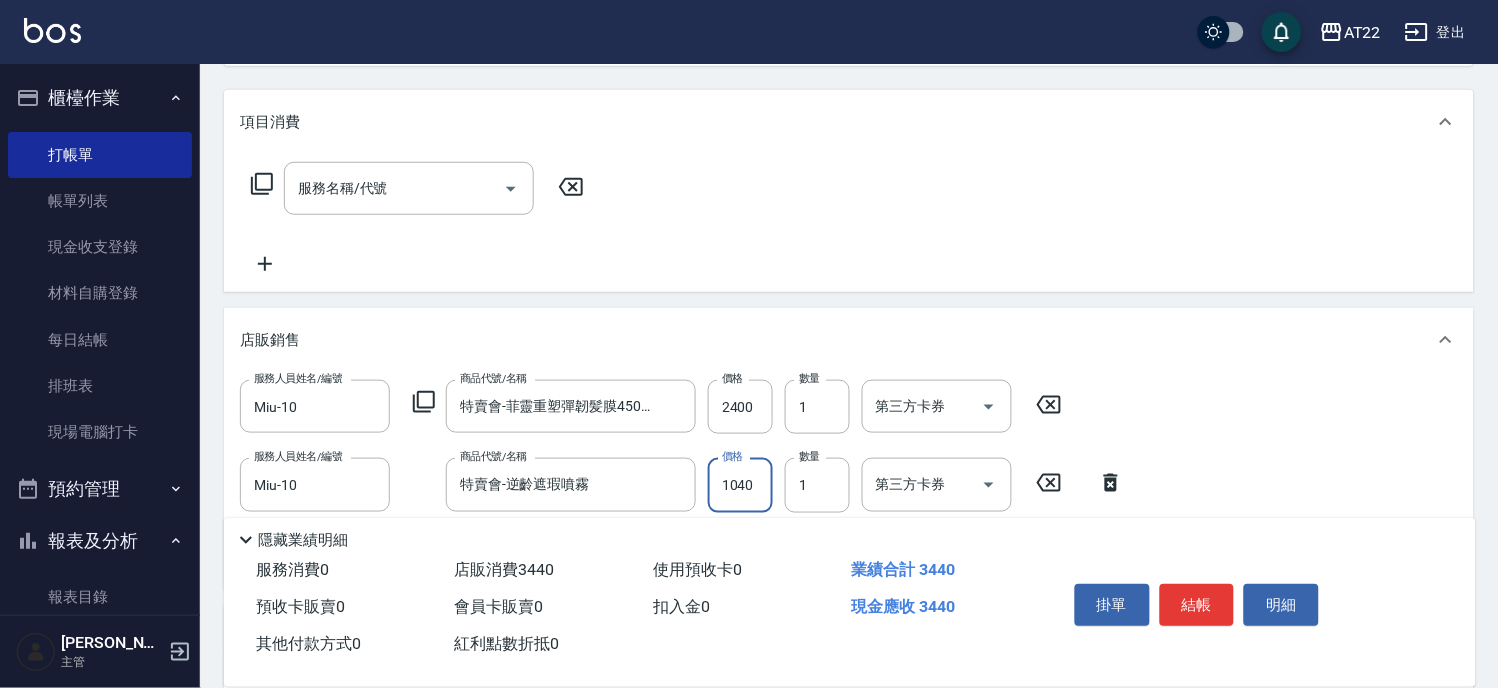 type on "1040" 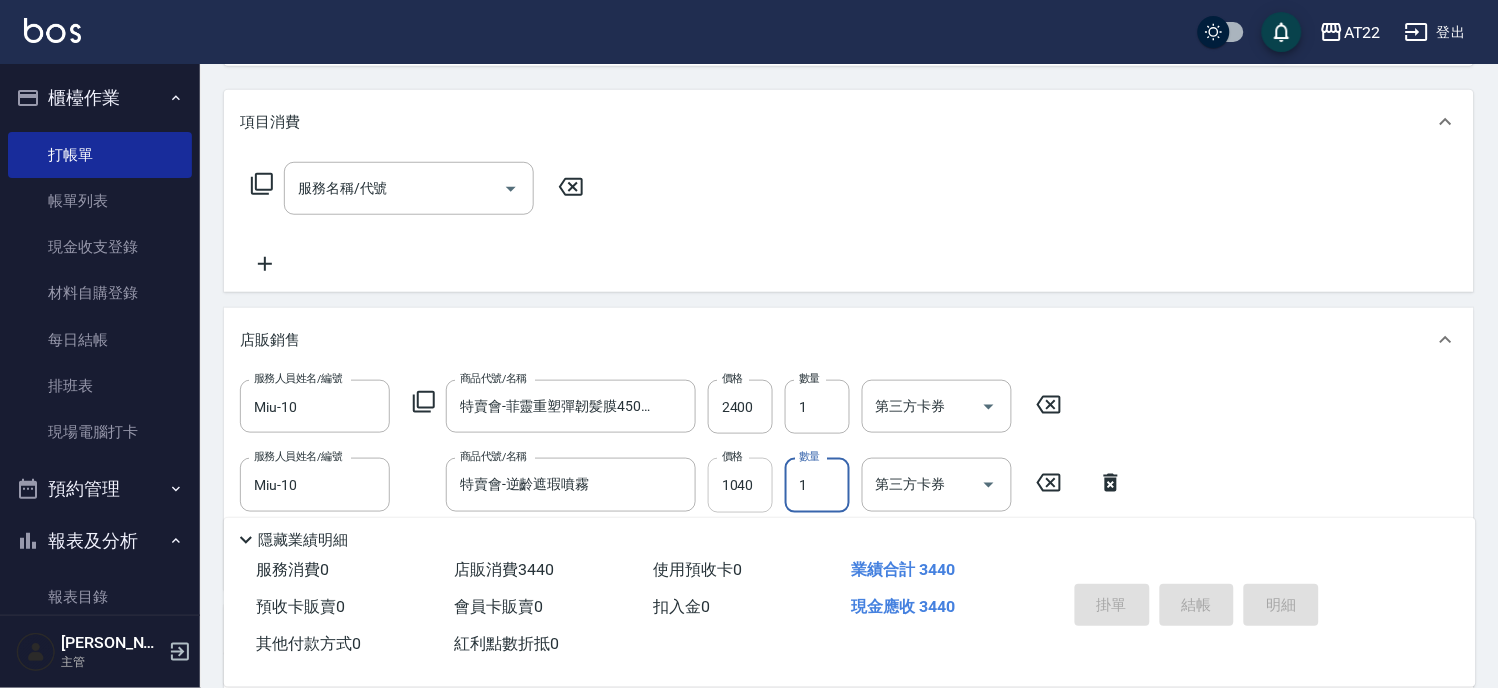 type 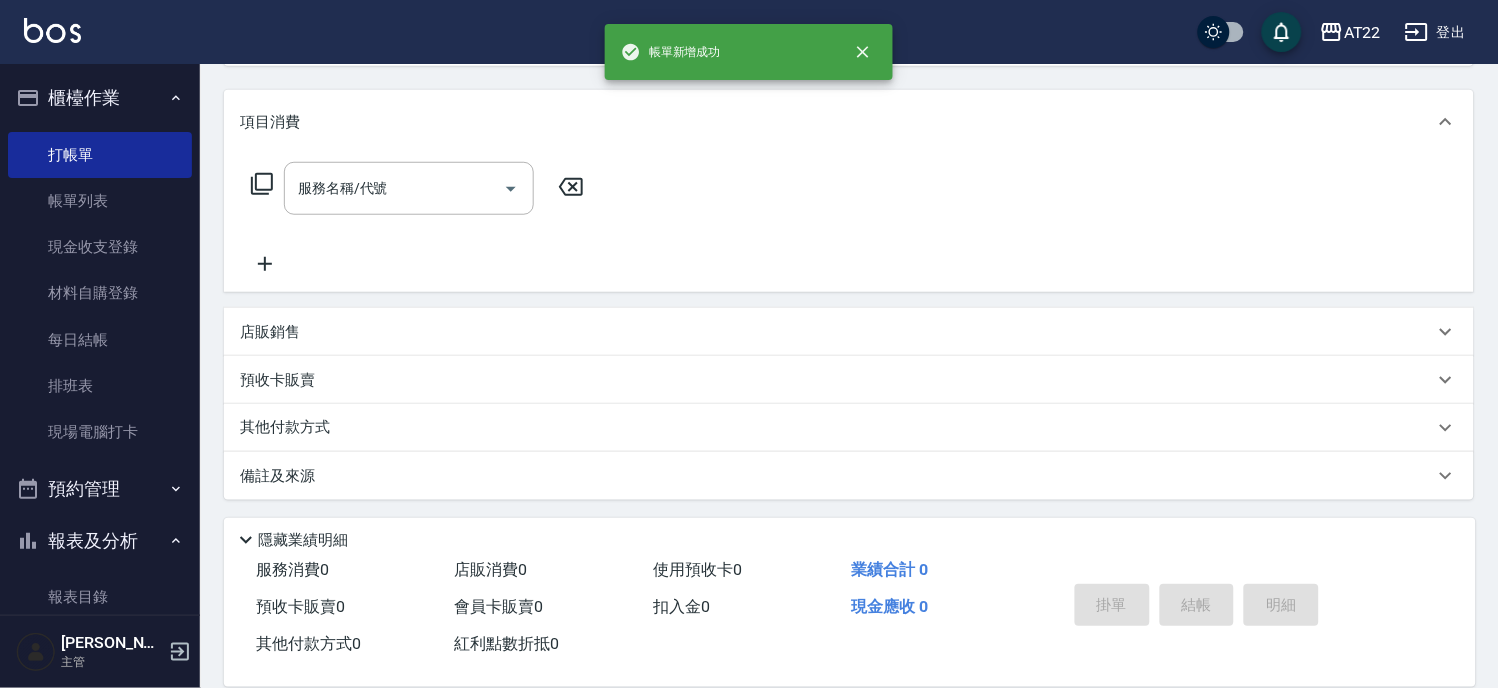 scroll, scrollTop: 0, scrollLeft: 0, axis: both 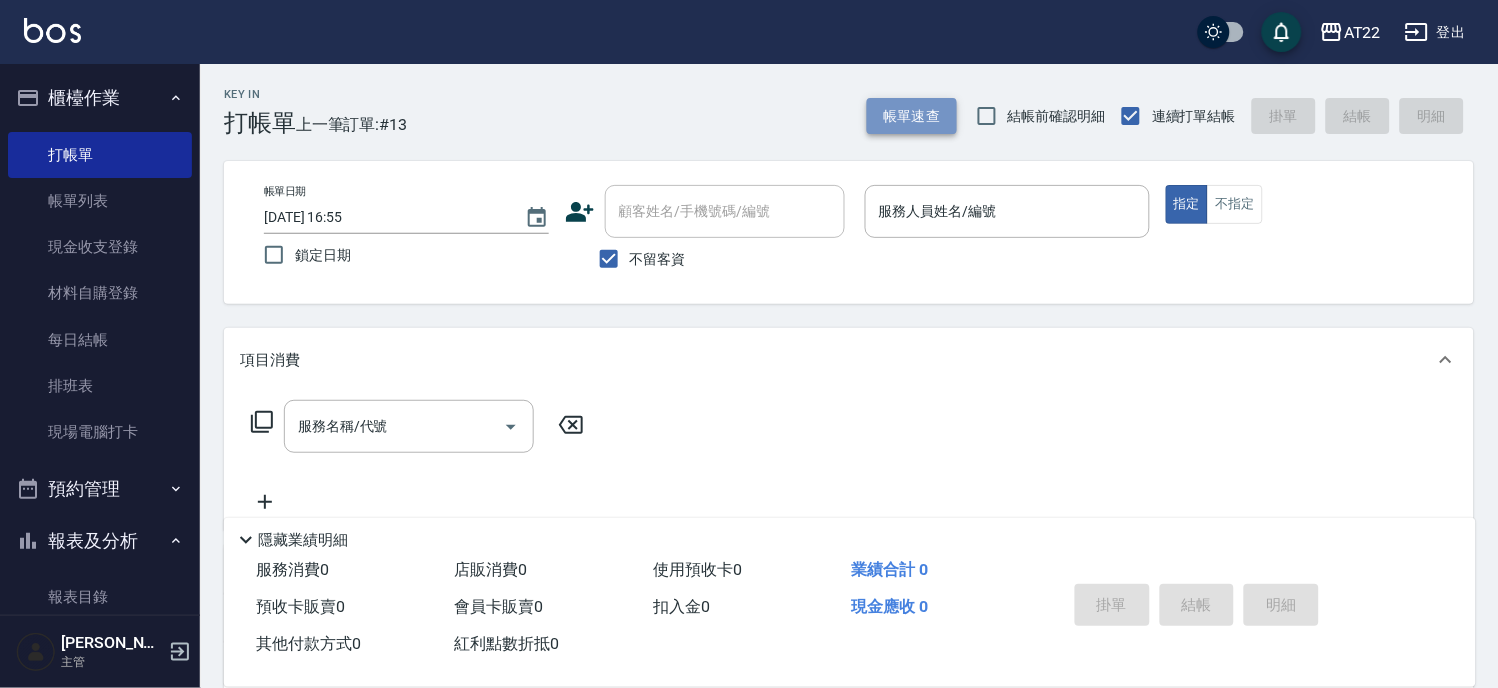 click on "帳單速查" at bounding box center [912, 116] 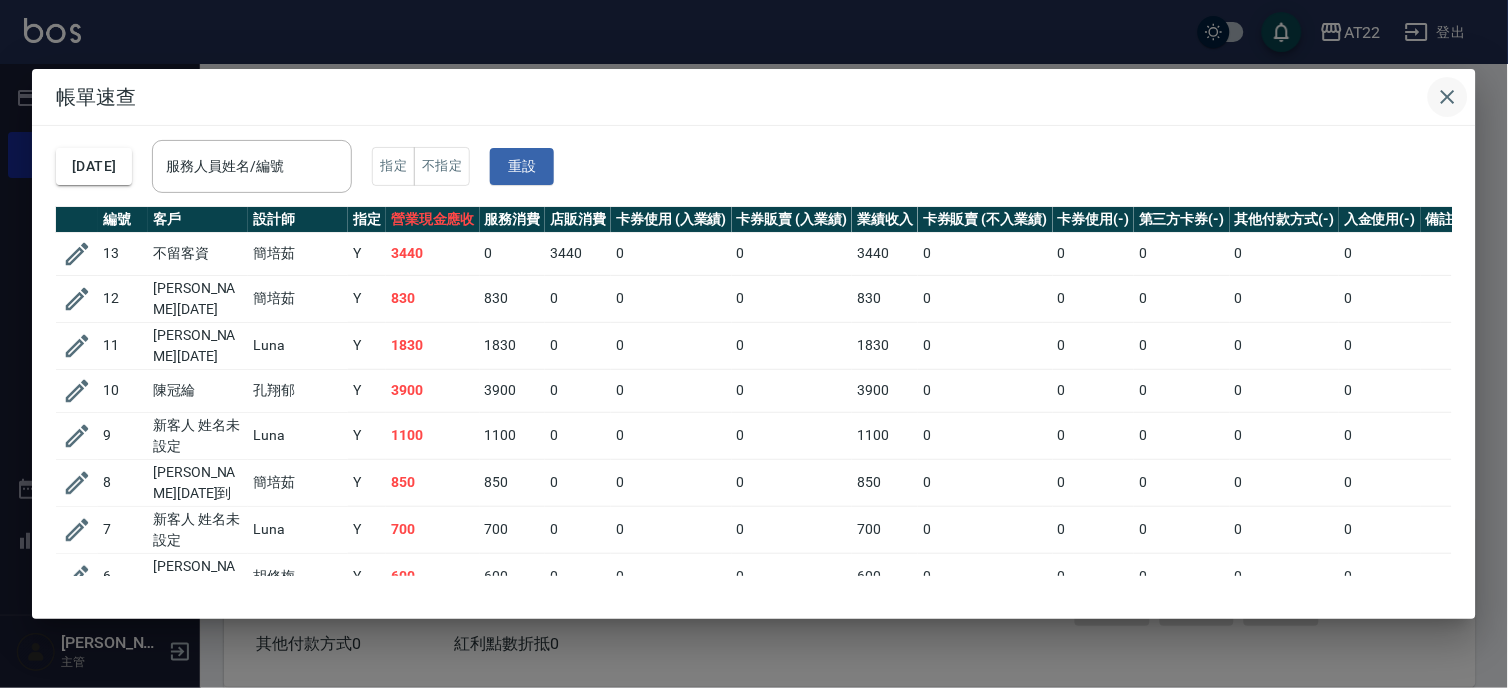 click 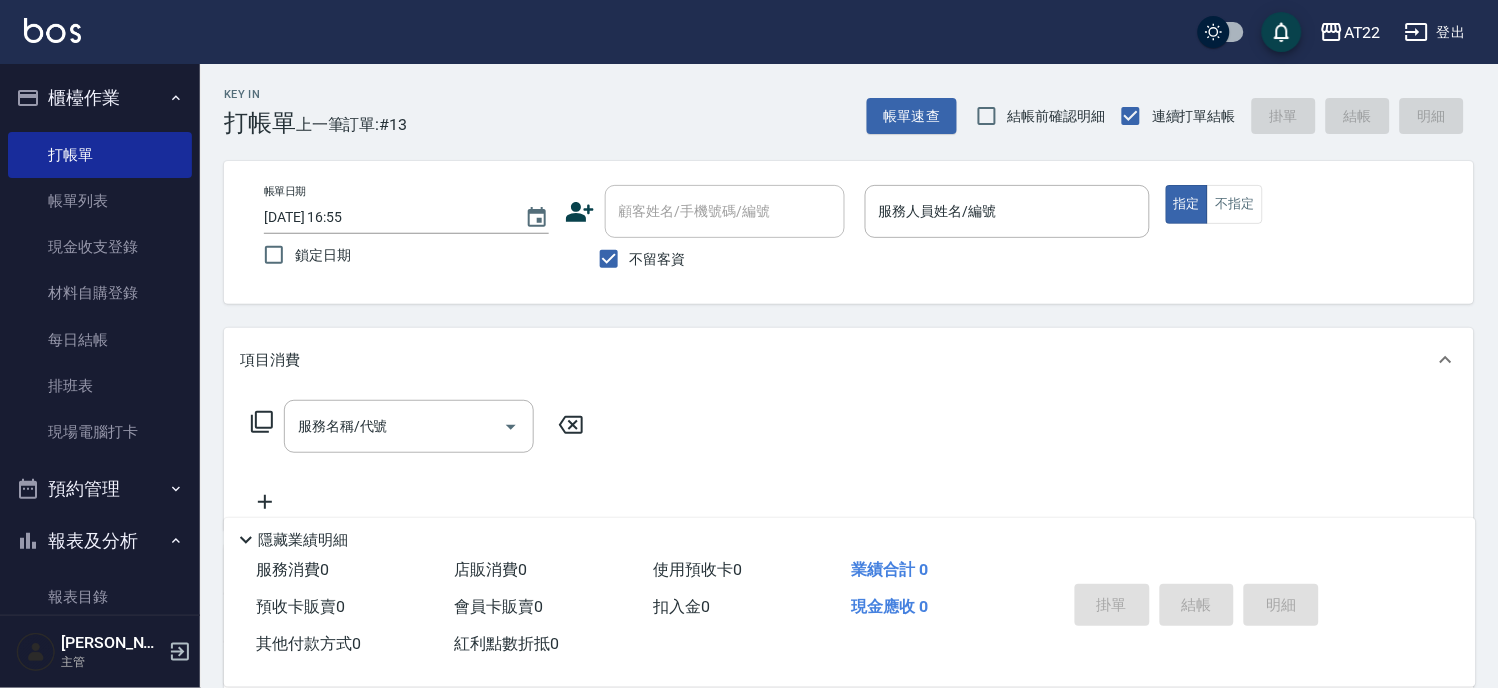 click on "不留客資" at bounding box center [658, 259] 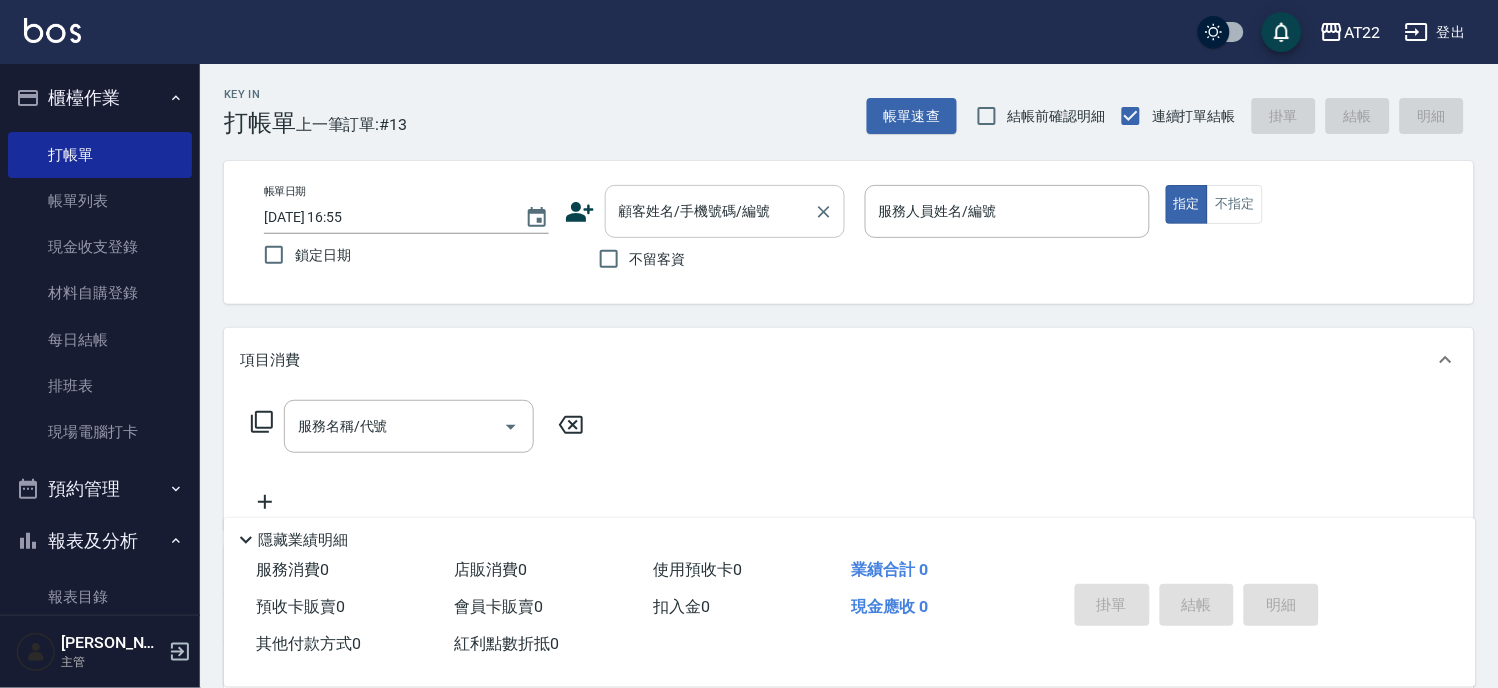 click on "顧客姓名/手機號碼/編號" at bounding box center (710, 211) 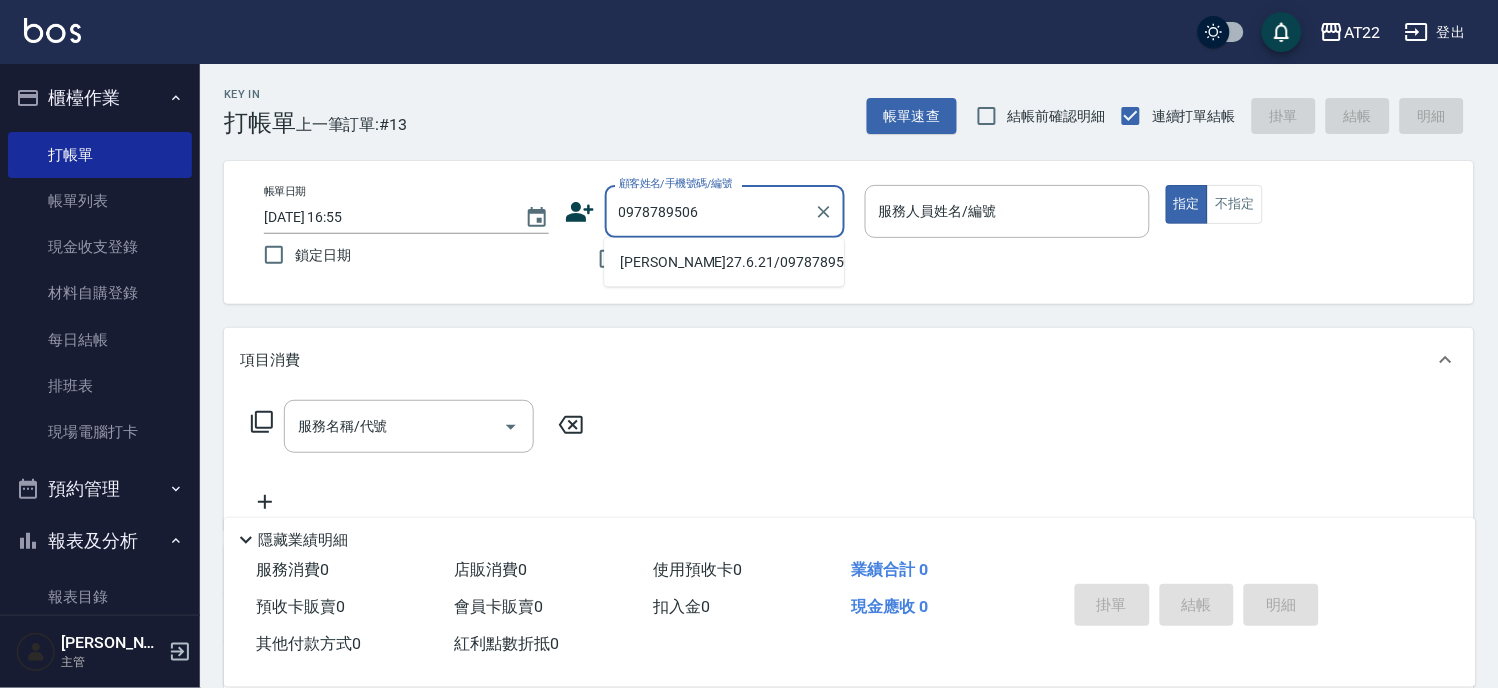 click on "[PERSON_NAME]27.6.21/0978789506/T91813" at bounding box center [724, 262] 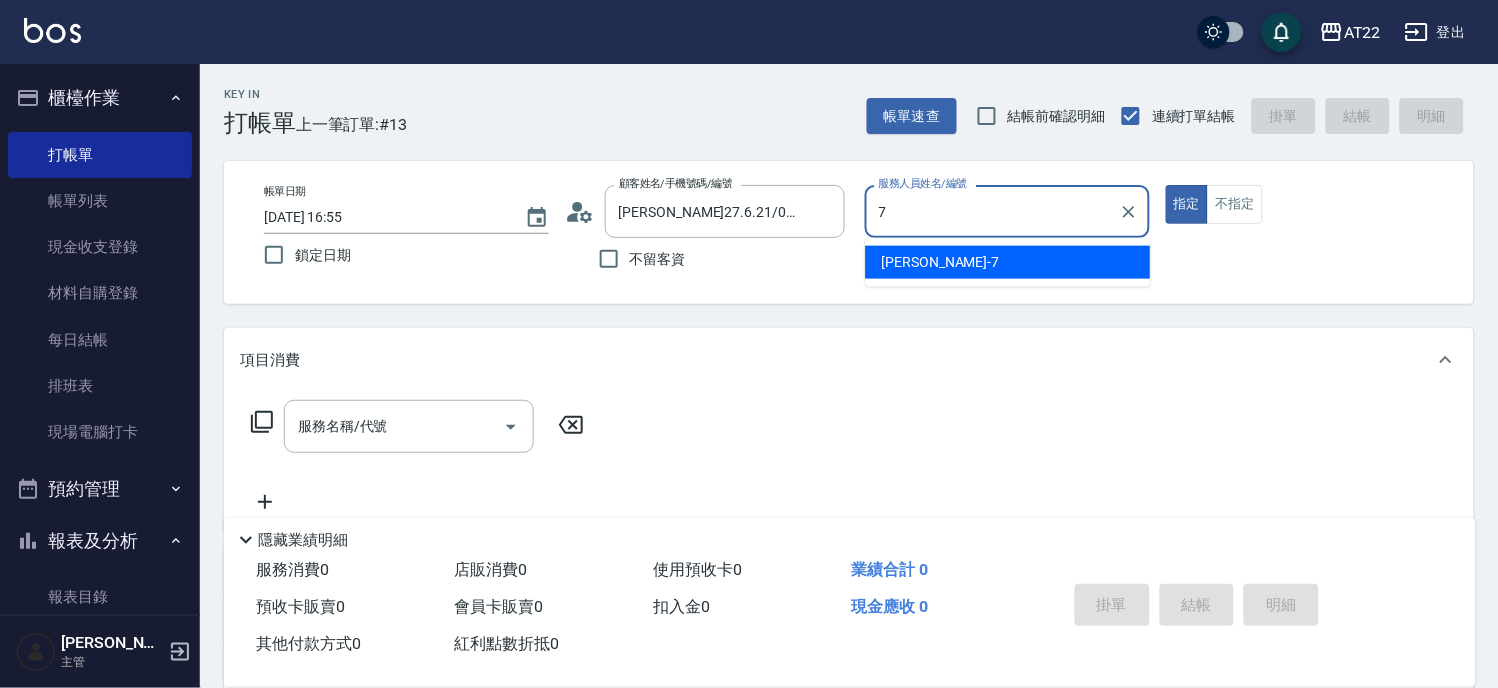 type on "[PERSON_NAME]-7" 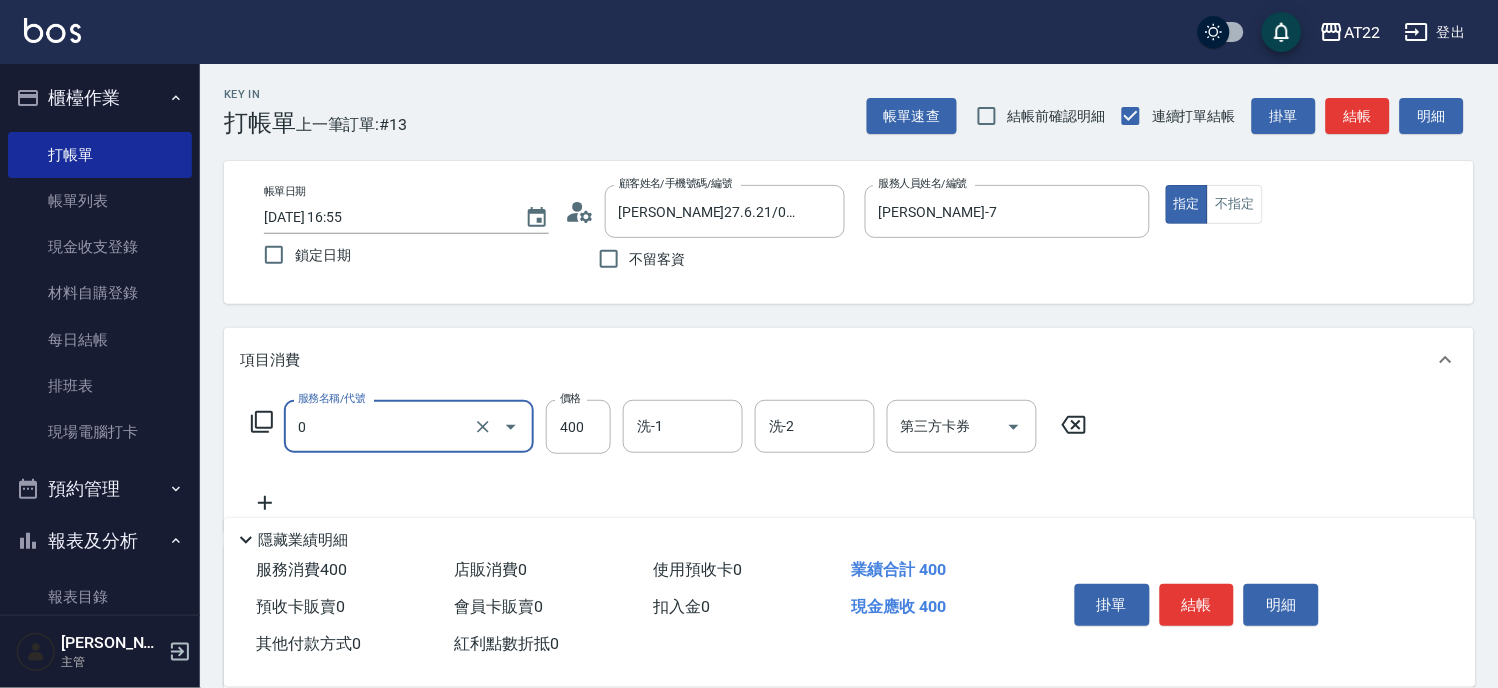 type on "有機洗髮(0)" 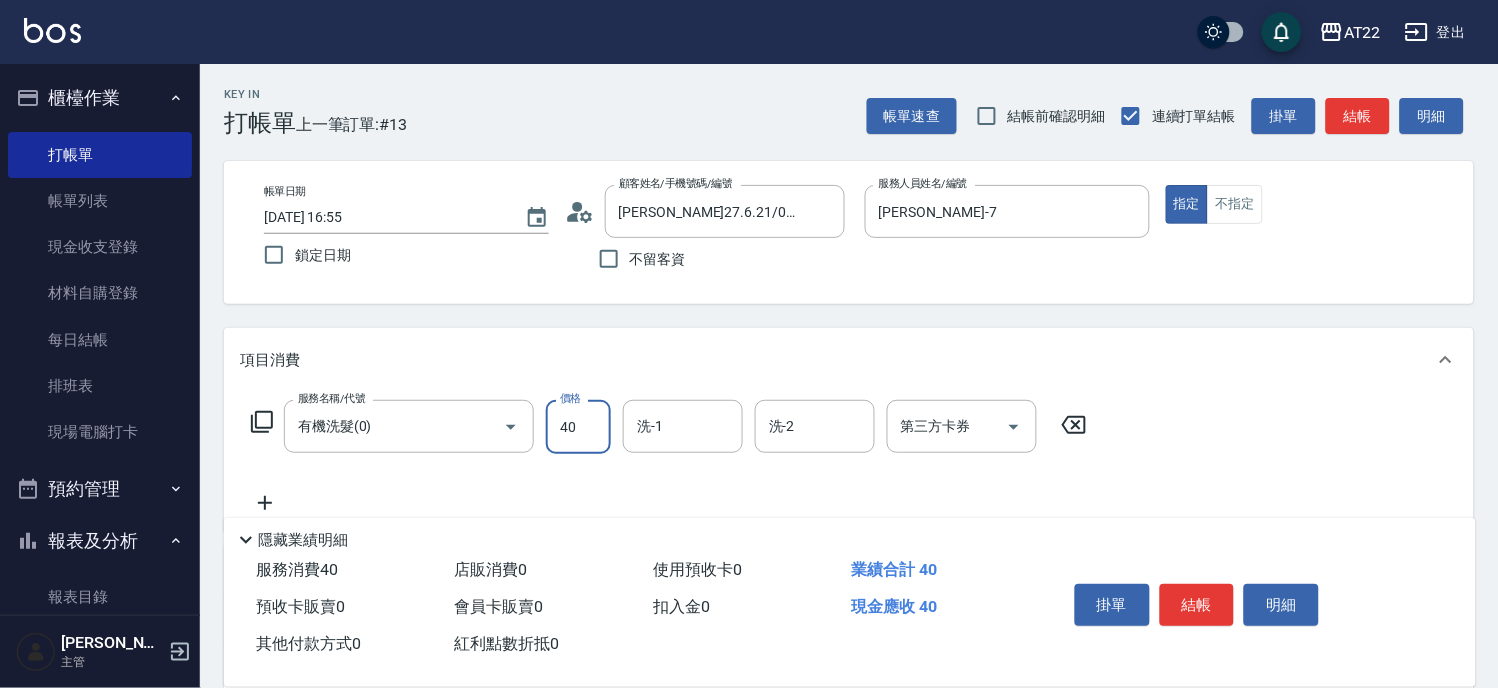 type on "400" 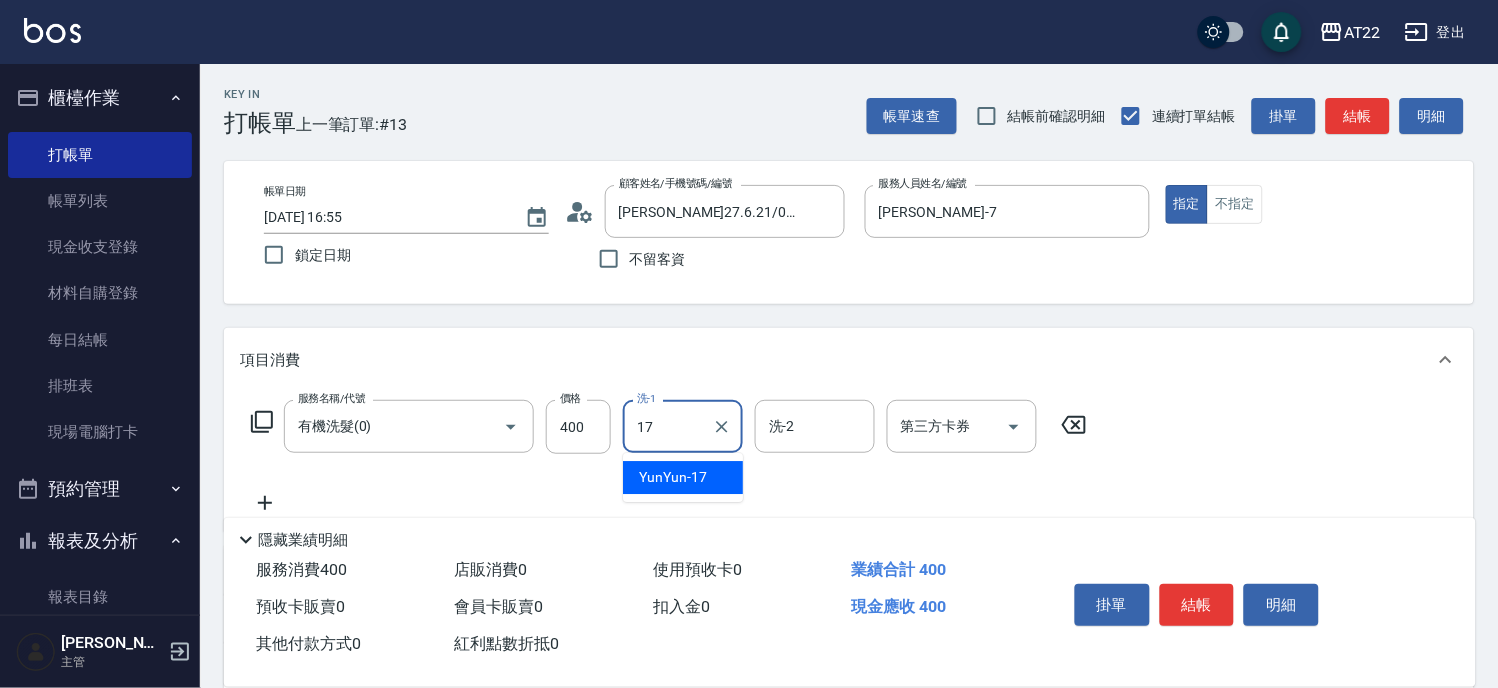 type on "YunYun-17" 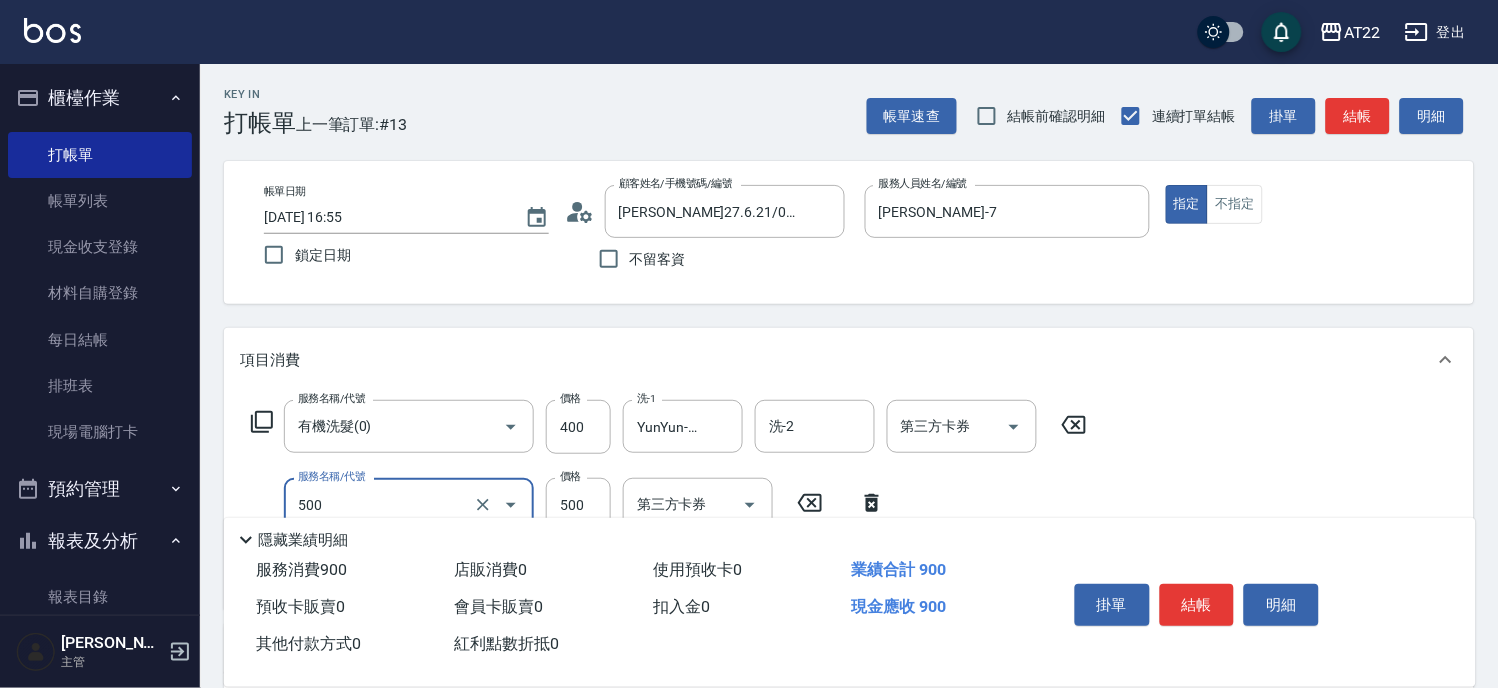 type on "剪髮(500)" 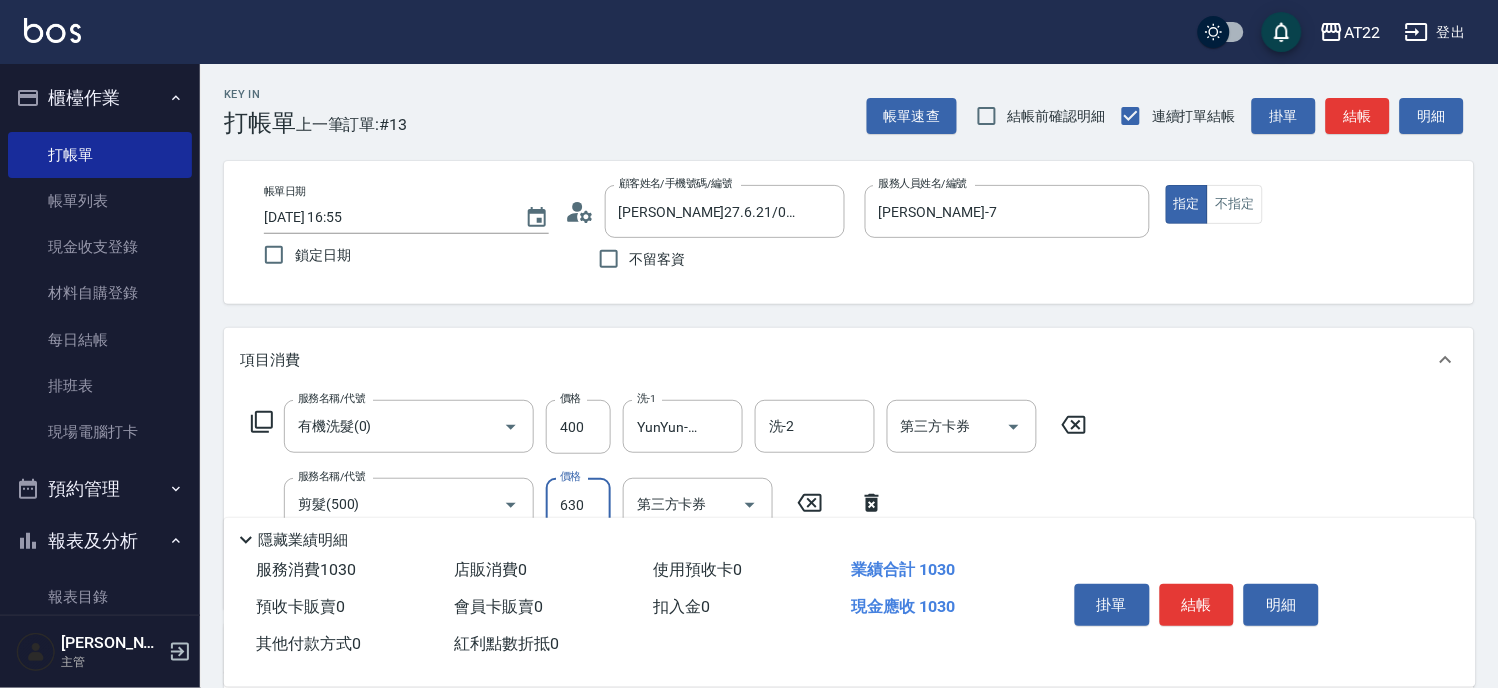type on "630" 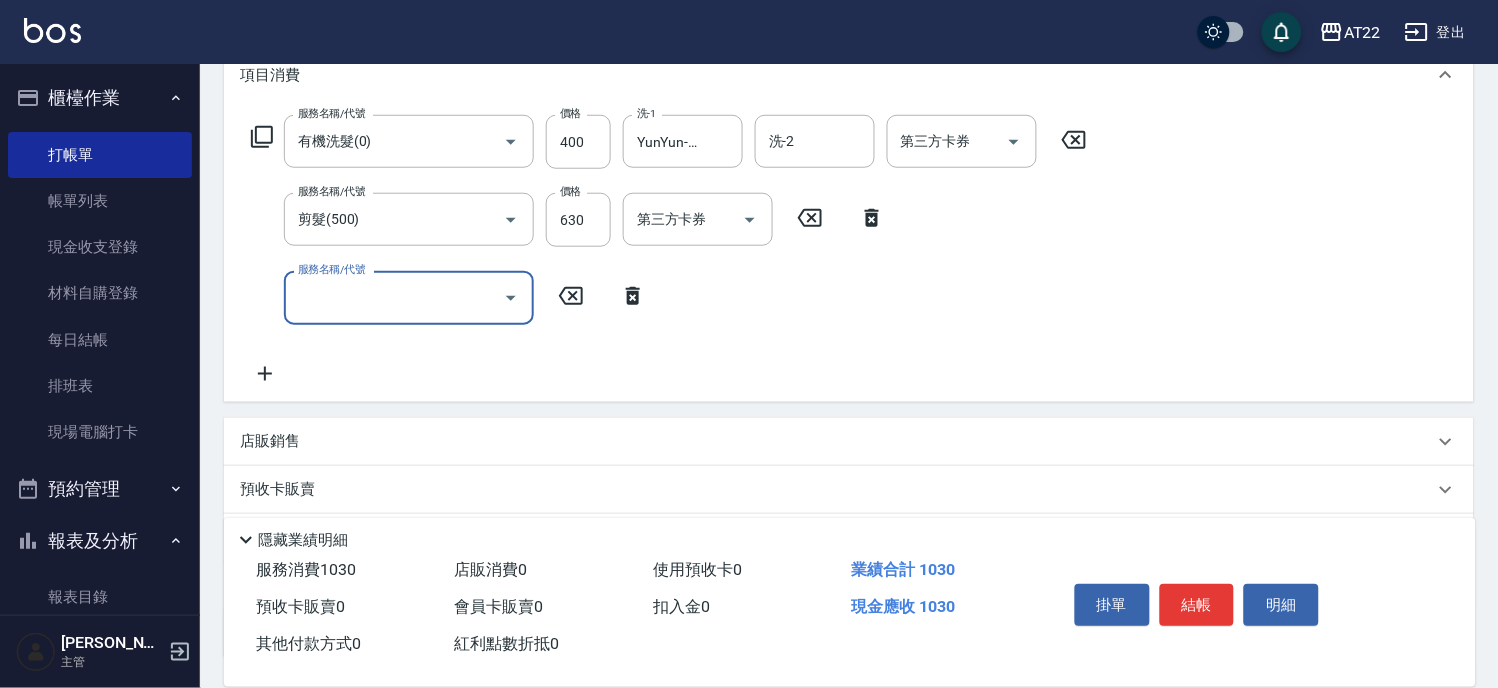 scroll, scrollTop: 443, scrollLeft: 0, axis: vertical 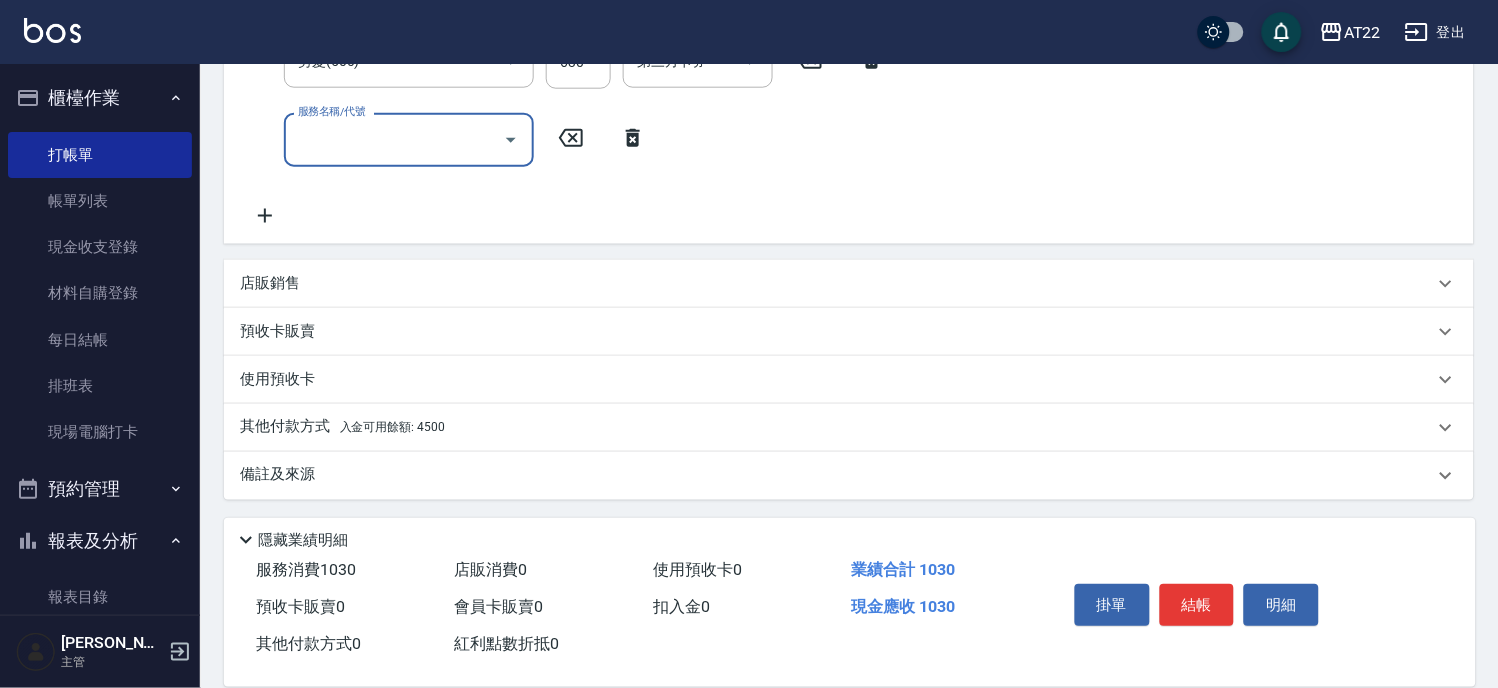 click on "店販銷售" at bounding box center [837, 283] 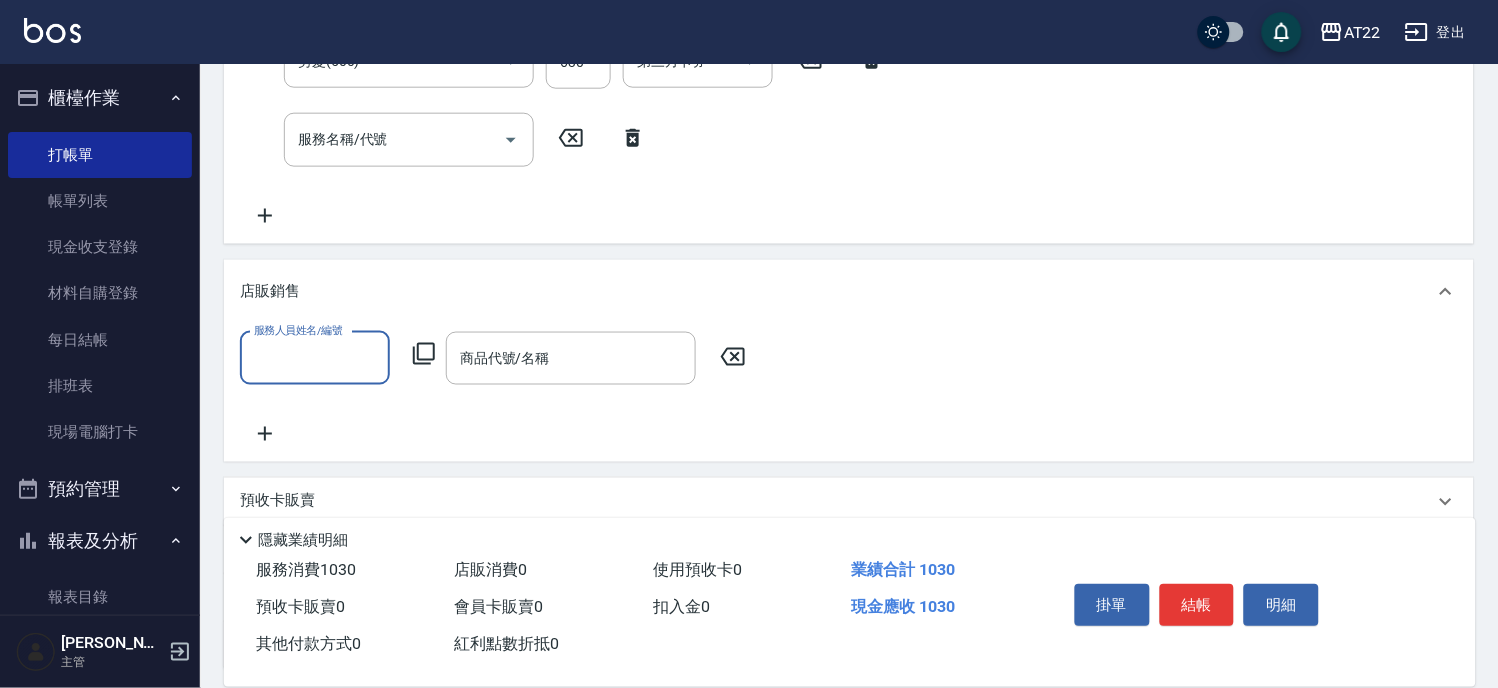 scroll, scrollTop: 0, scrollLeft: 0, axis: both 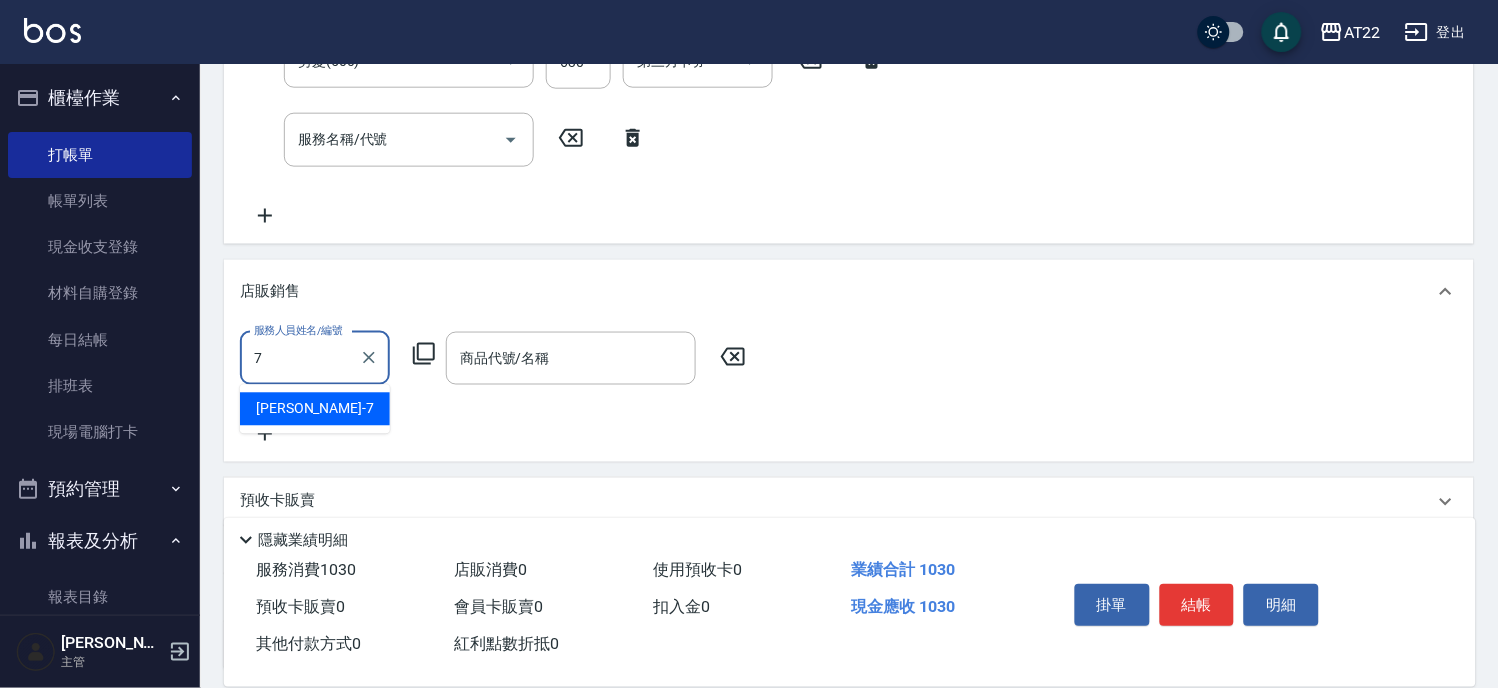 type on "[PERSON_NAME]-7" 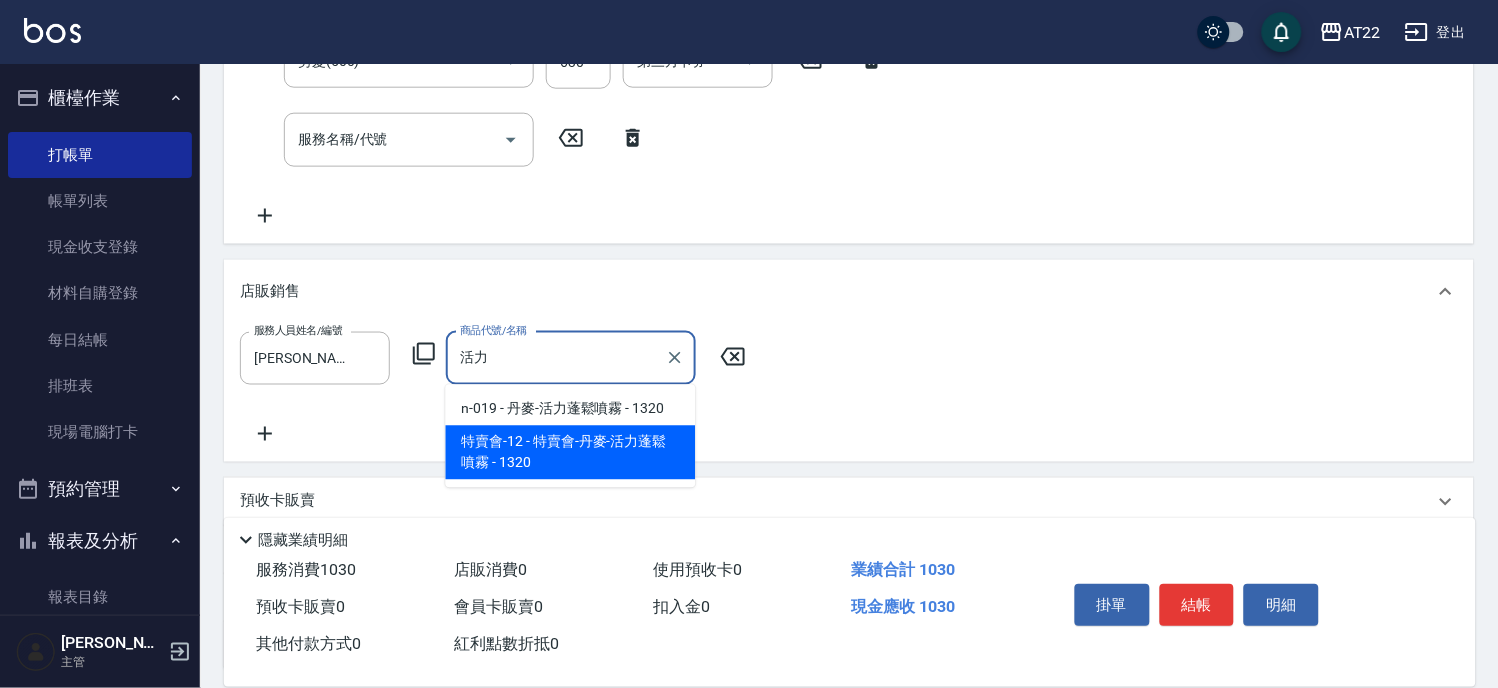 click on "特賣會-12 - 特賣會-丹麥-活力蓬鬆噴霧 - 1320" at bounding box center [571, 453] 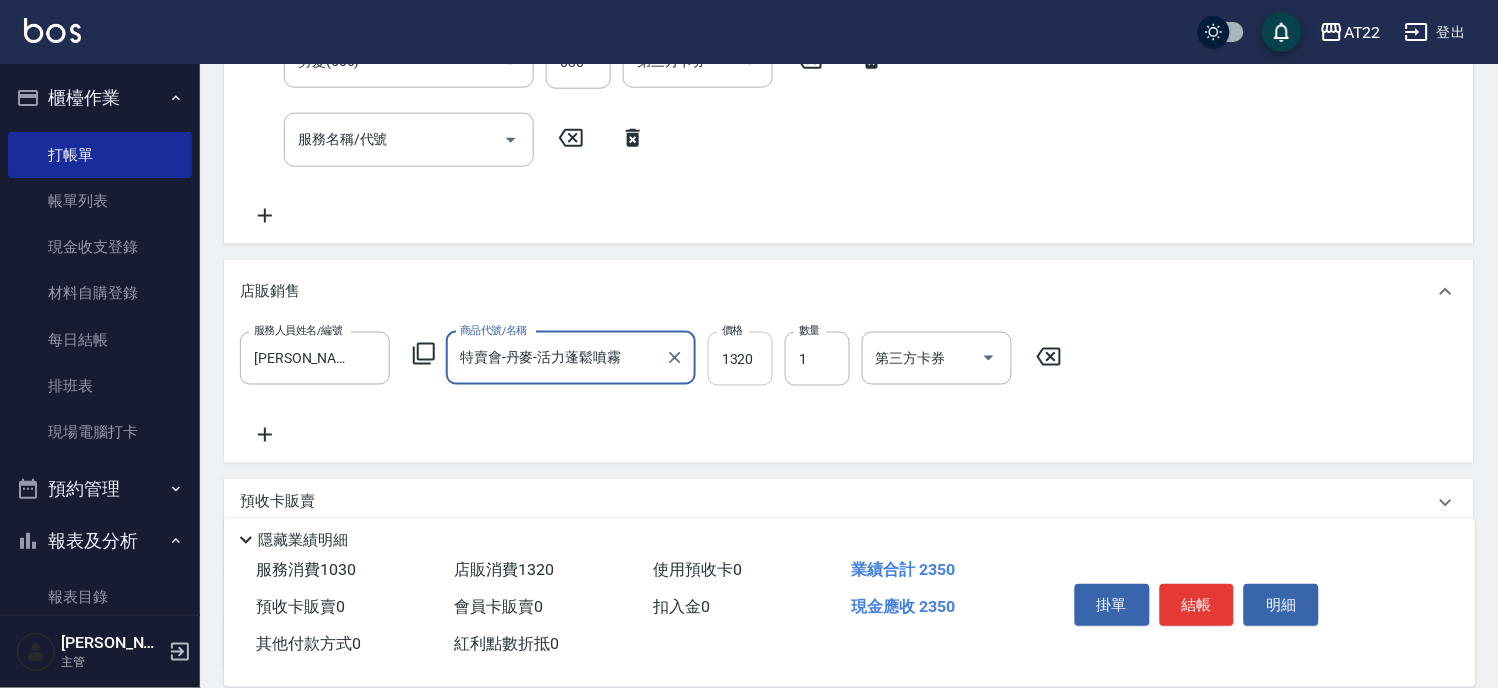 type on "特賣會-丹麥-活力蓬鬆噴霧" 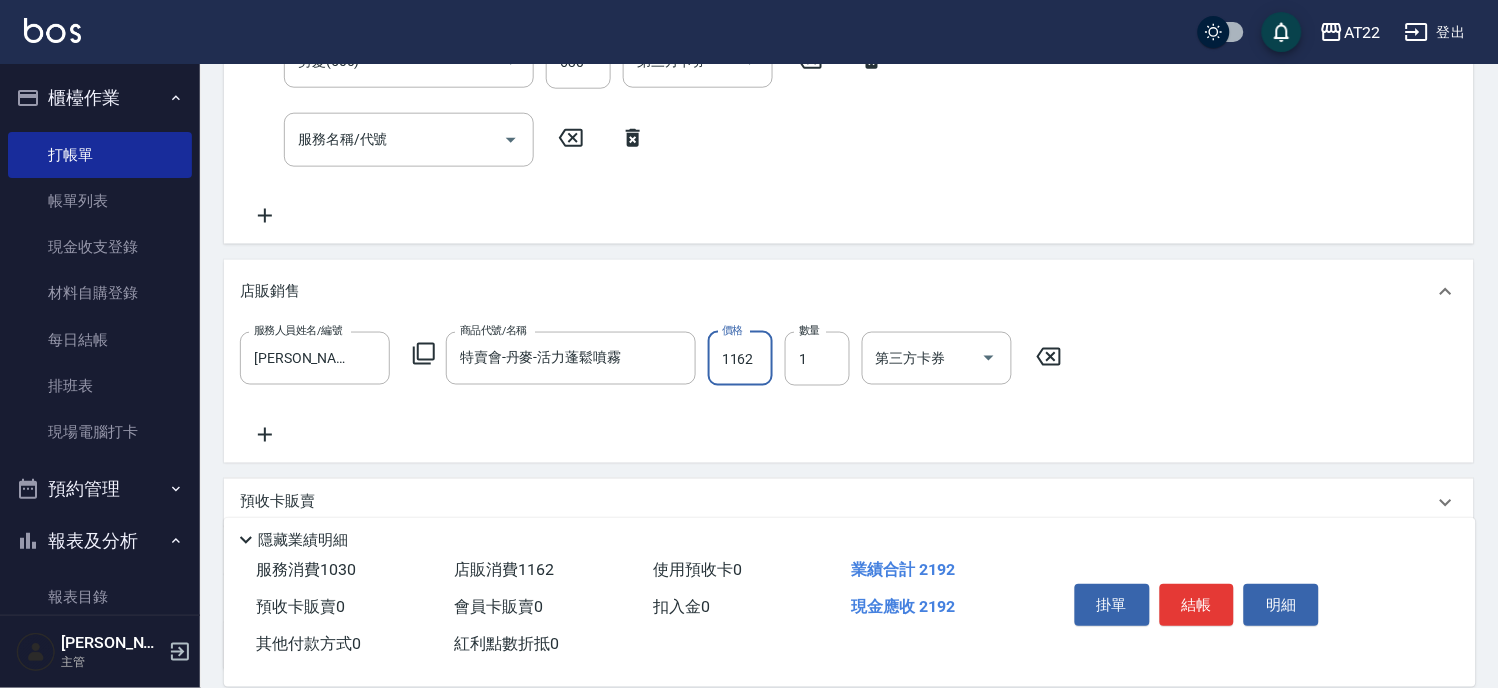 type on "1162" 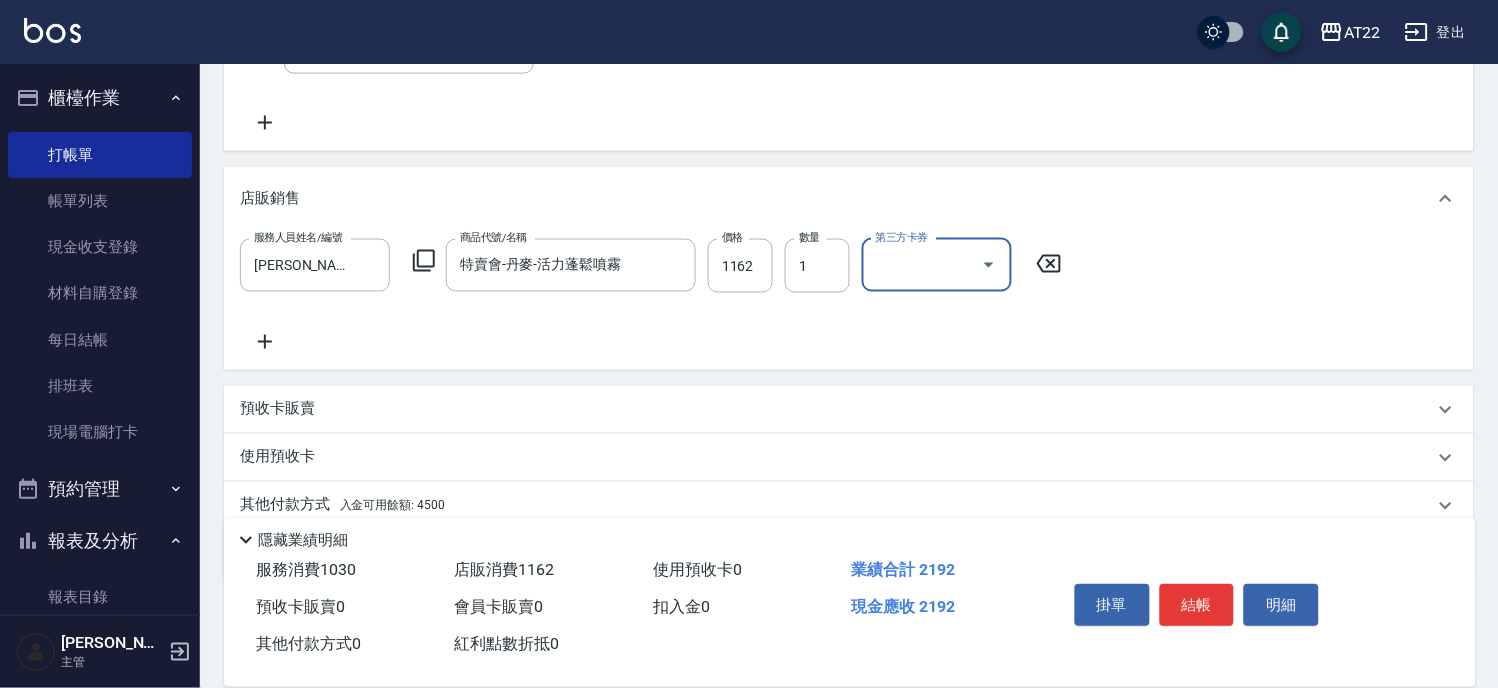 scroll, scrollTop: 614, scrollLeft: 0, axis: vertical 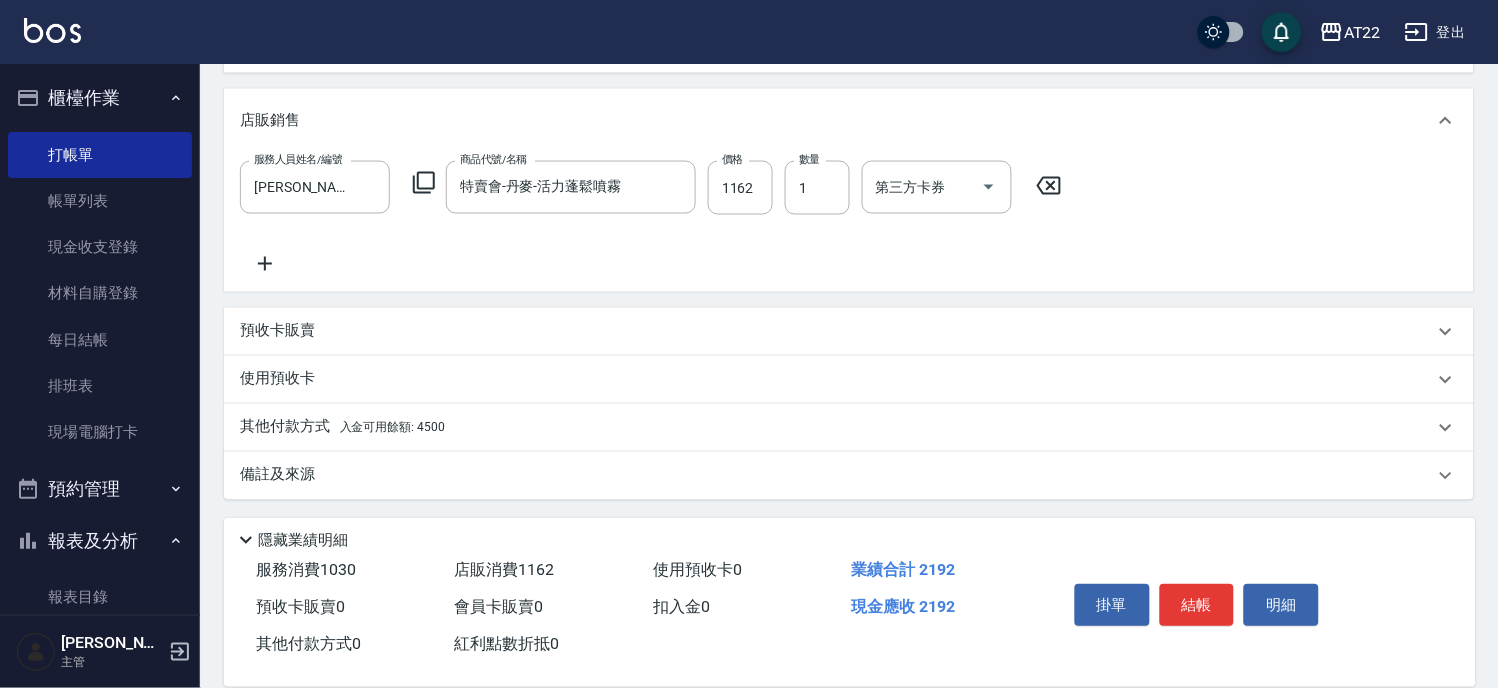 click on "入金可用餘額: 4500" at bounding box center [392, 428] 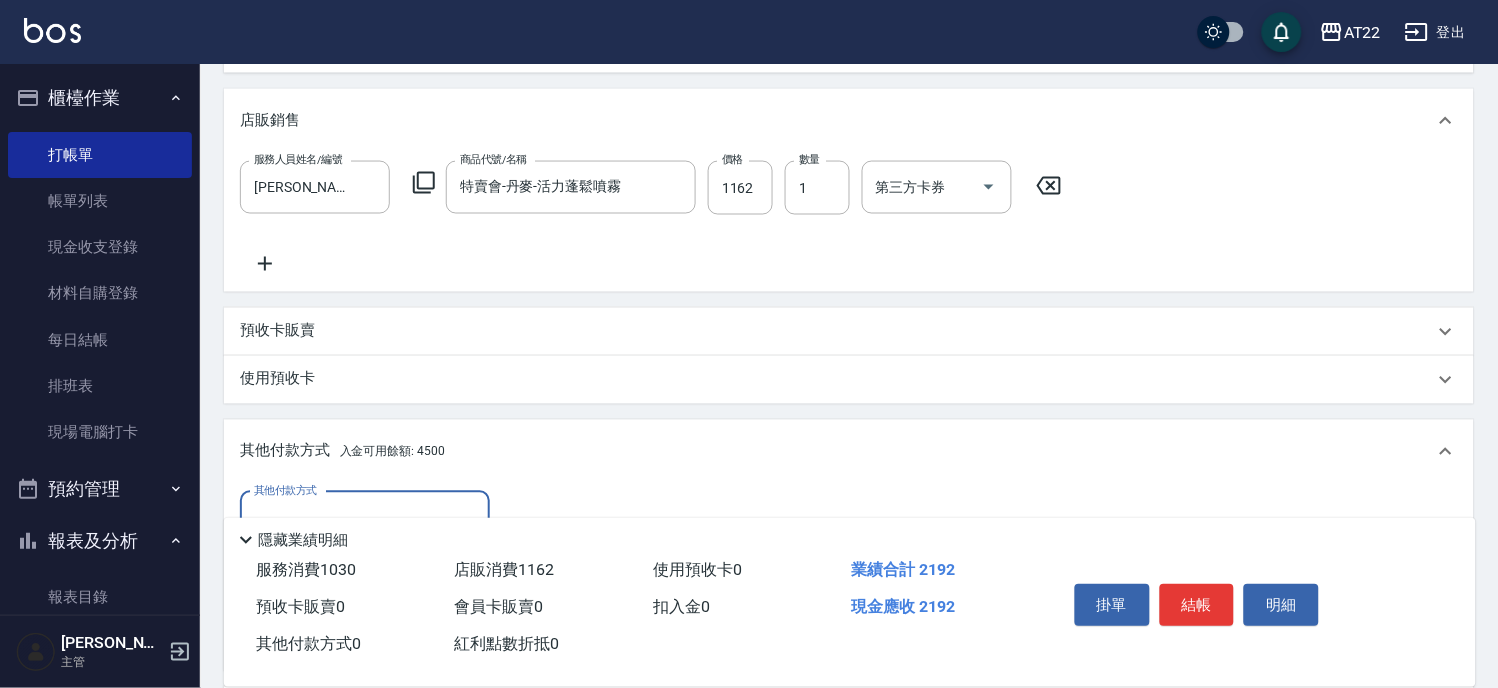 scroll, scrollTop: 0, scrollLeft: 0, axis: both 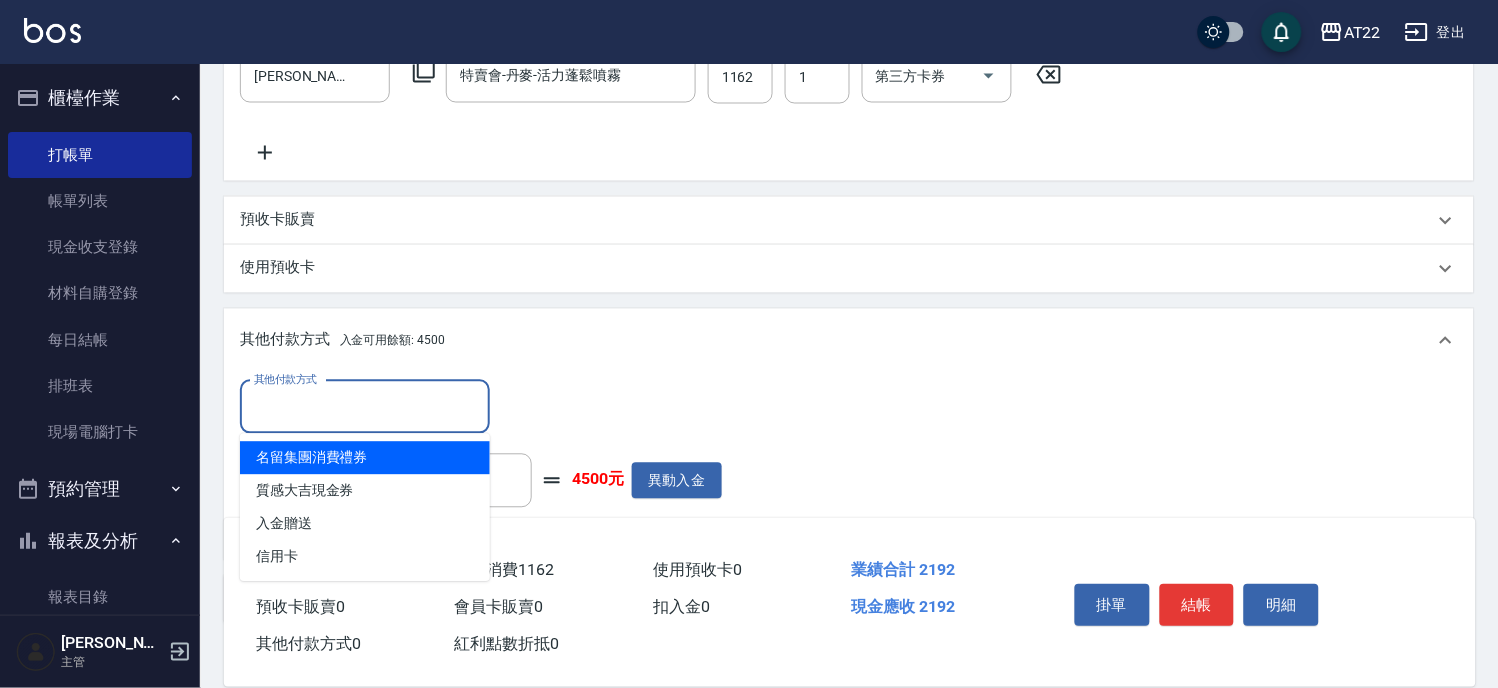click on "其他付款方式" at bounding box center (365, 407) 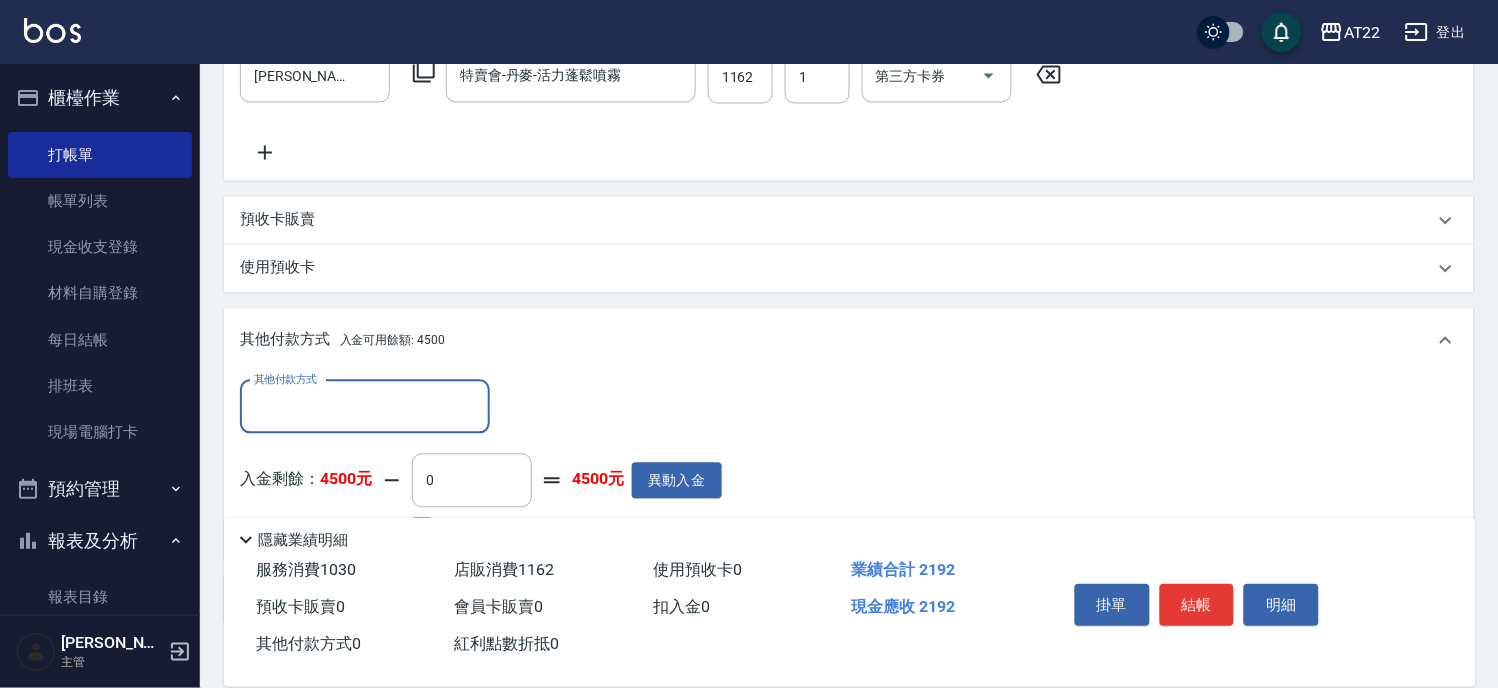 click on "其他付款方式" at bounding box center (365, 407) 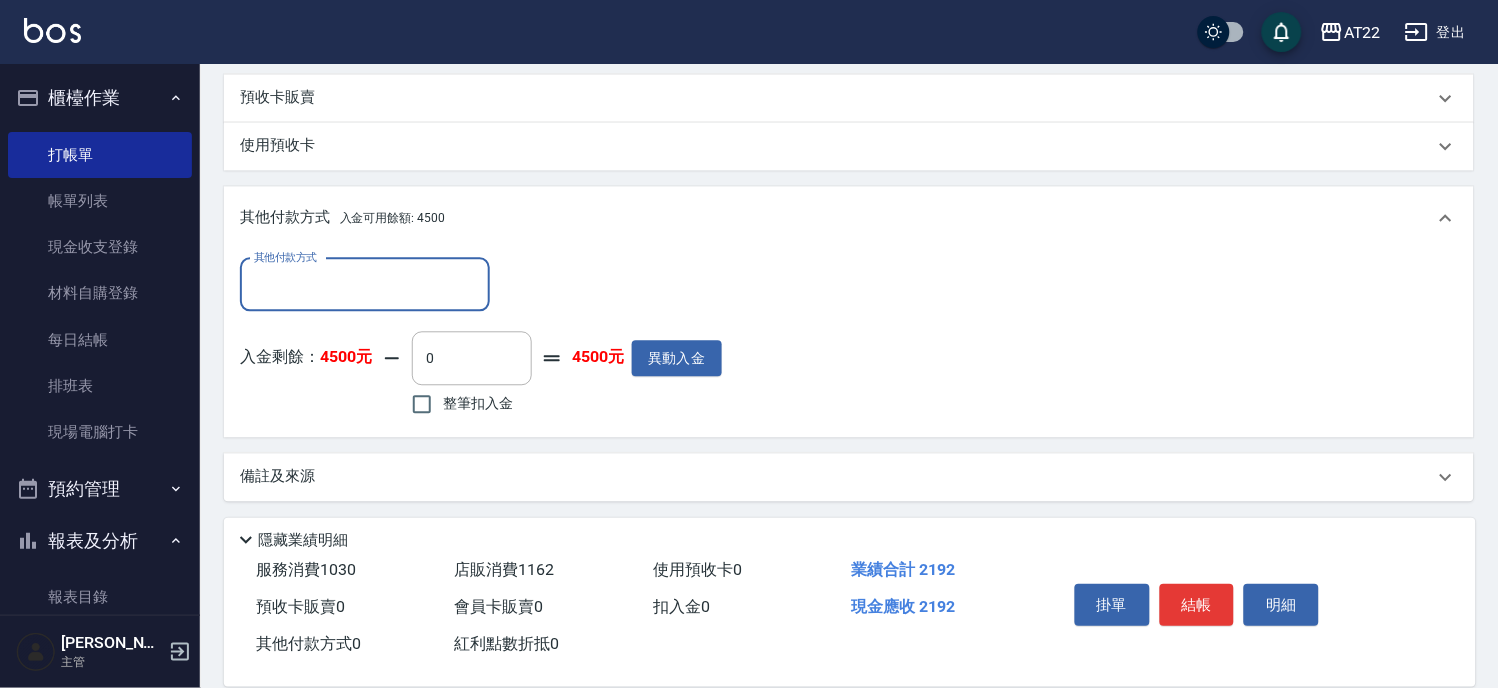 scroll, scrollTop: 850, scrollLeft: 0, axis: vertical 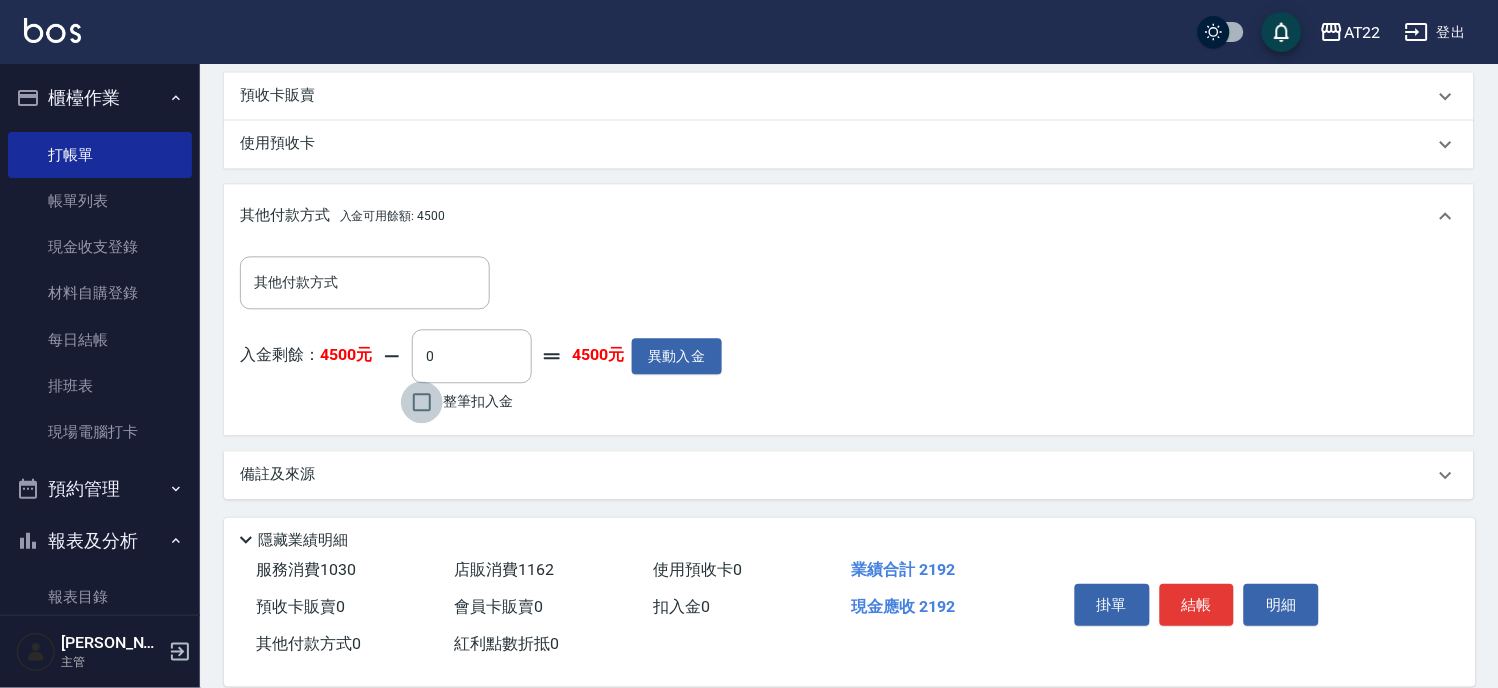 click on "整筆扣入金" at bounding box center [422, 402] 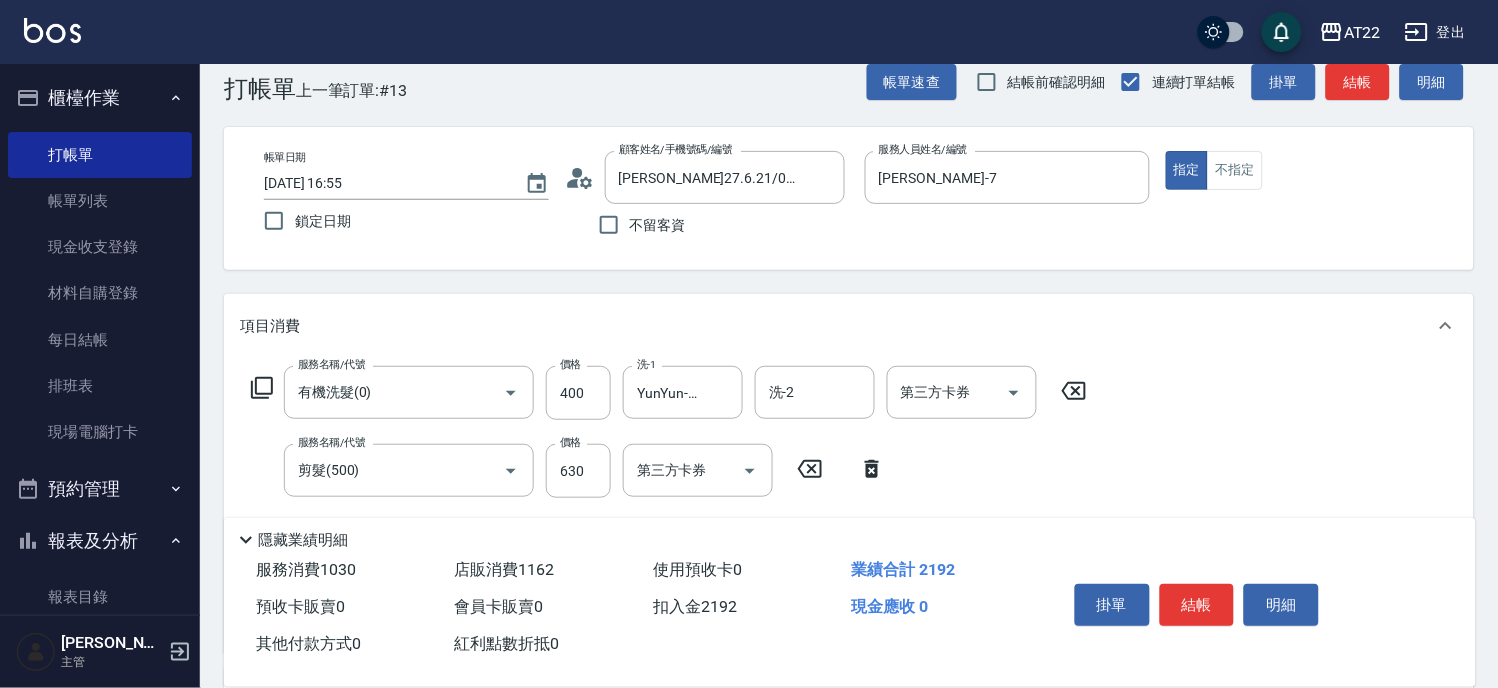 scroll, scrollTop: 0, scrollLeft: 0, axis: both 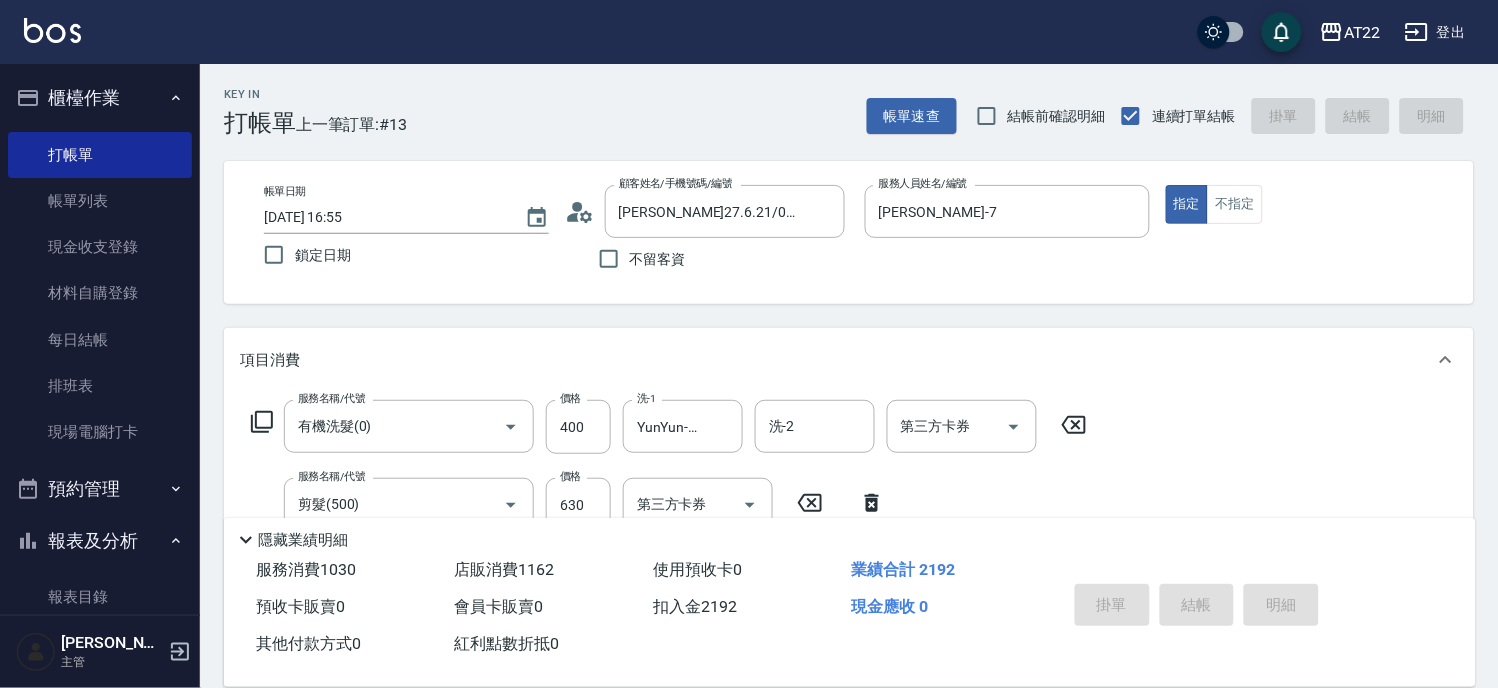type on "[DATE] 17:00" 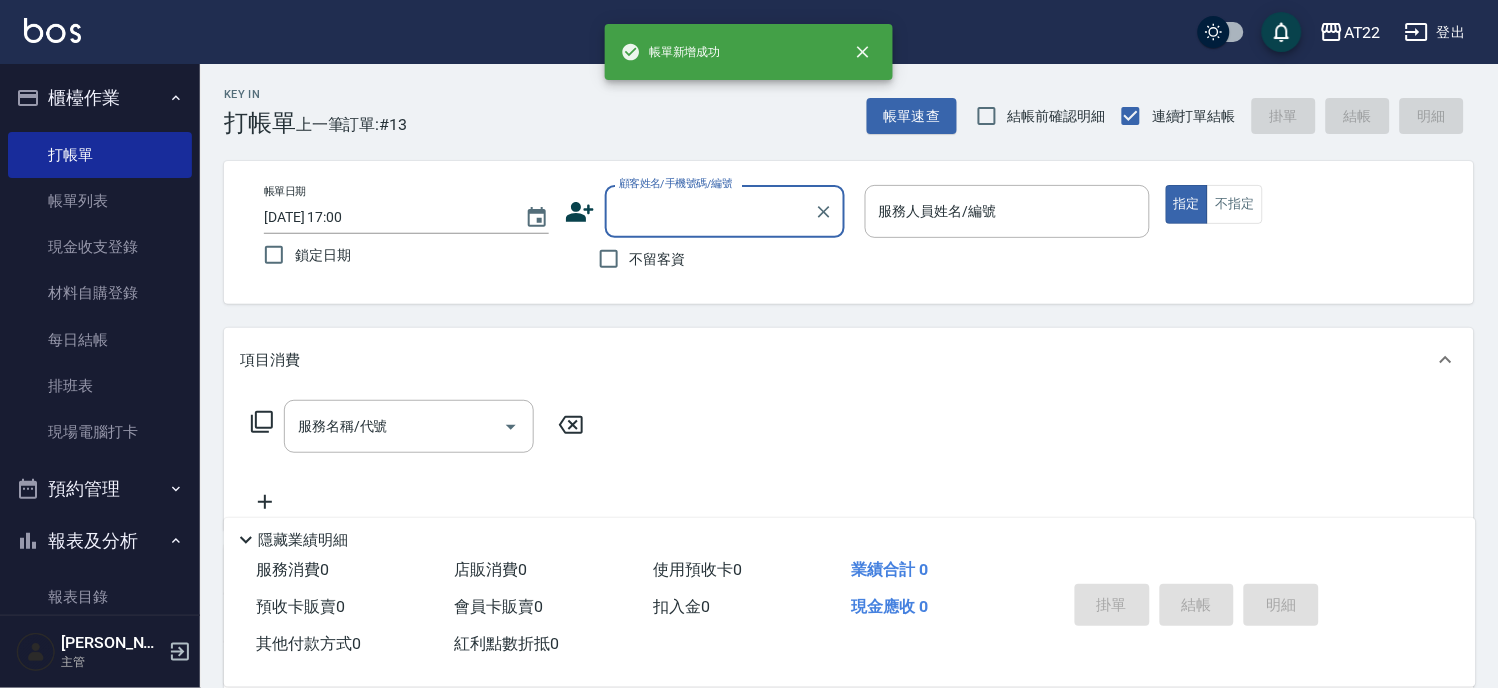 scroll, scrollTop: 0, scrollLeft: 0, axis: both 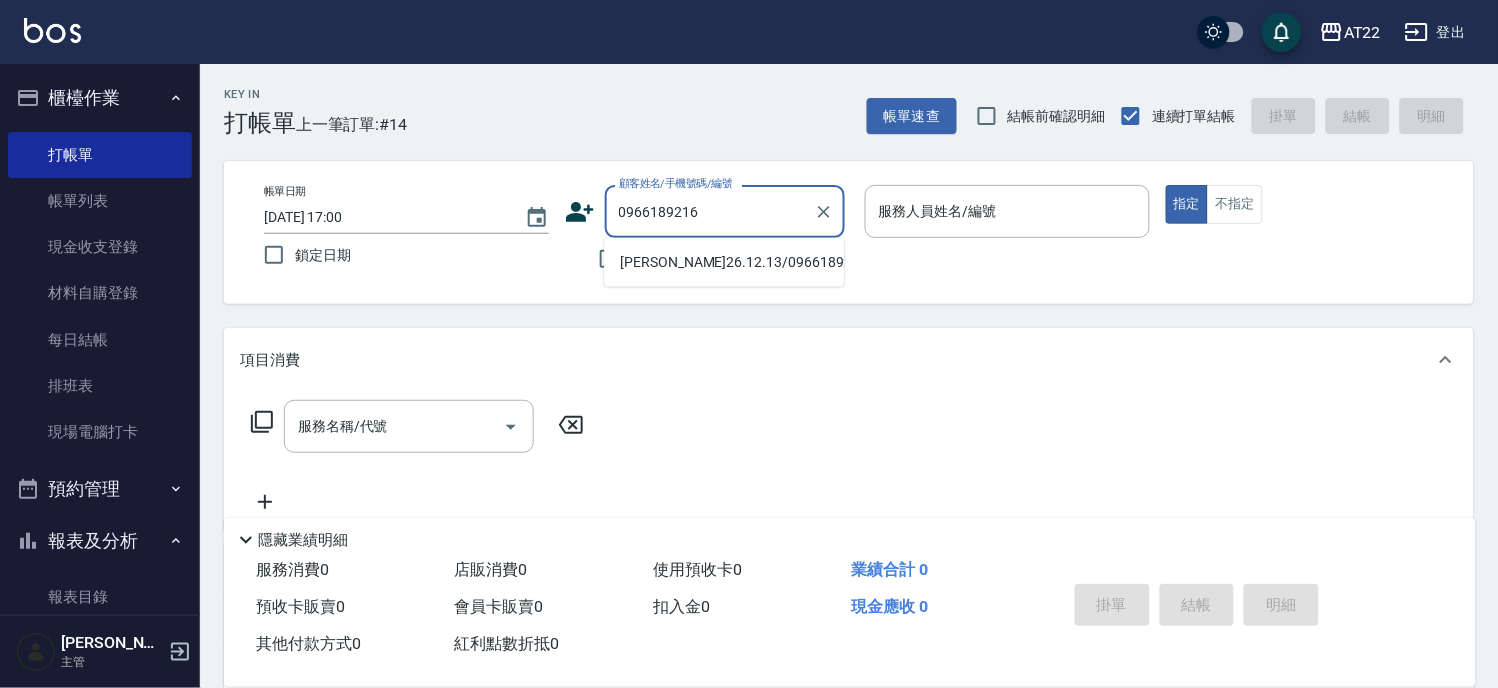 click on "[PERSON_NAME]26.12.13/0966189216/T84734" at bounding box center [724, 262] 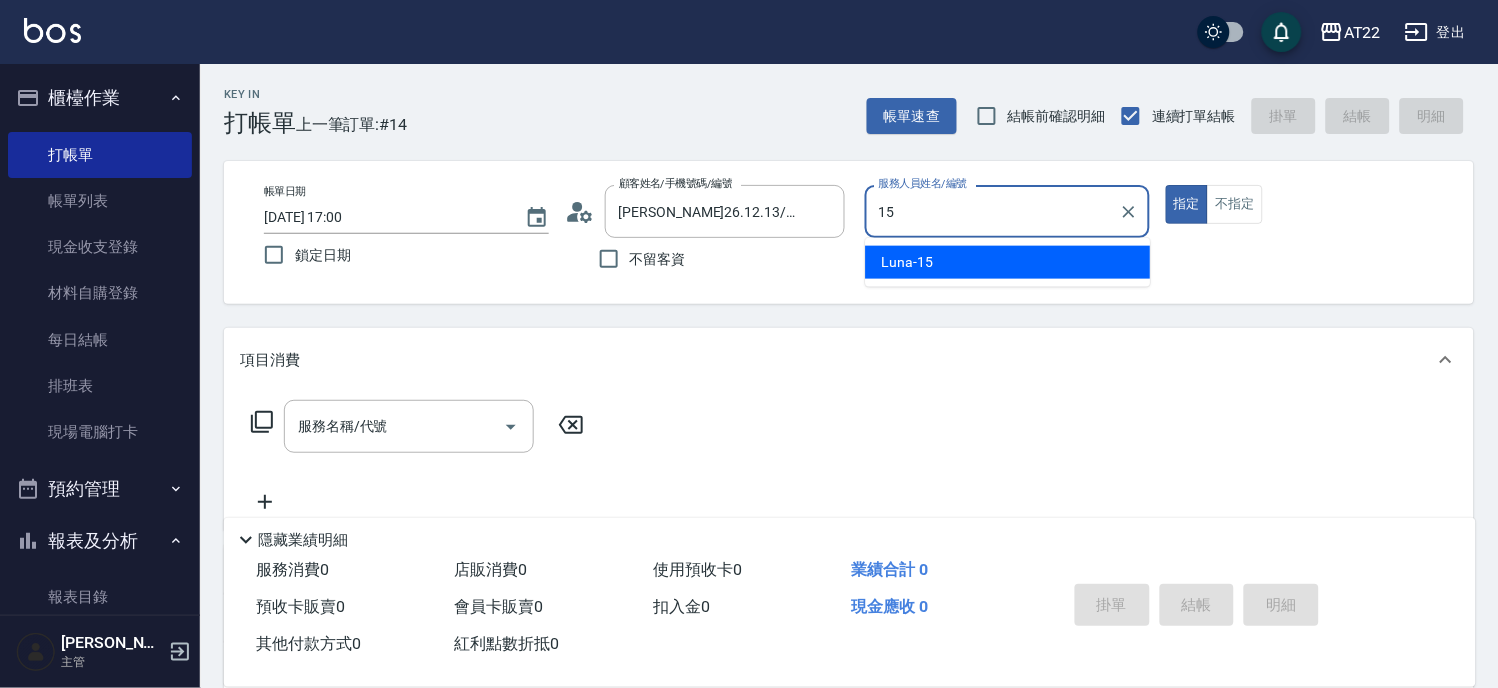 type on "Luna-15" 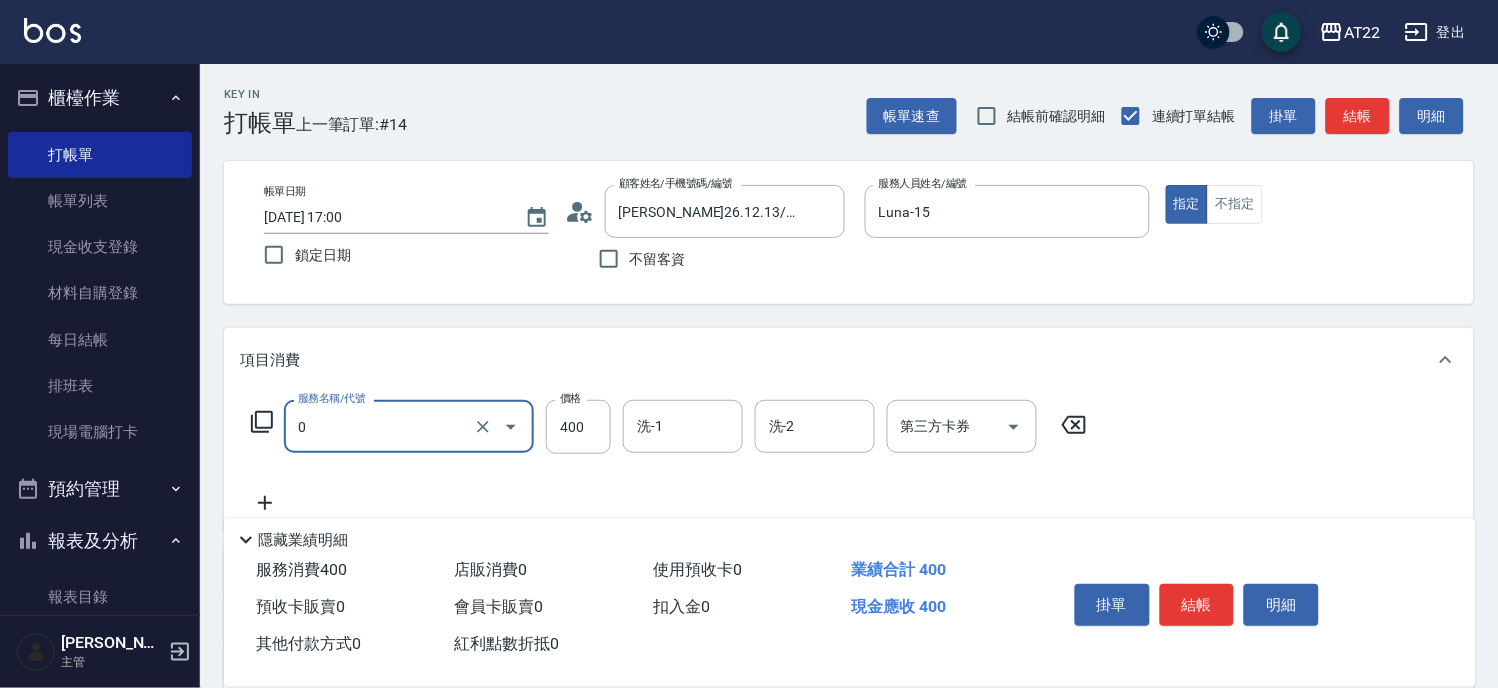 type on "有機洗髮(0)" 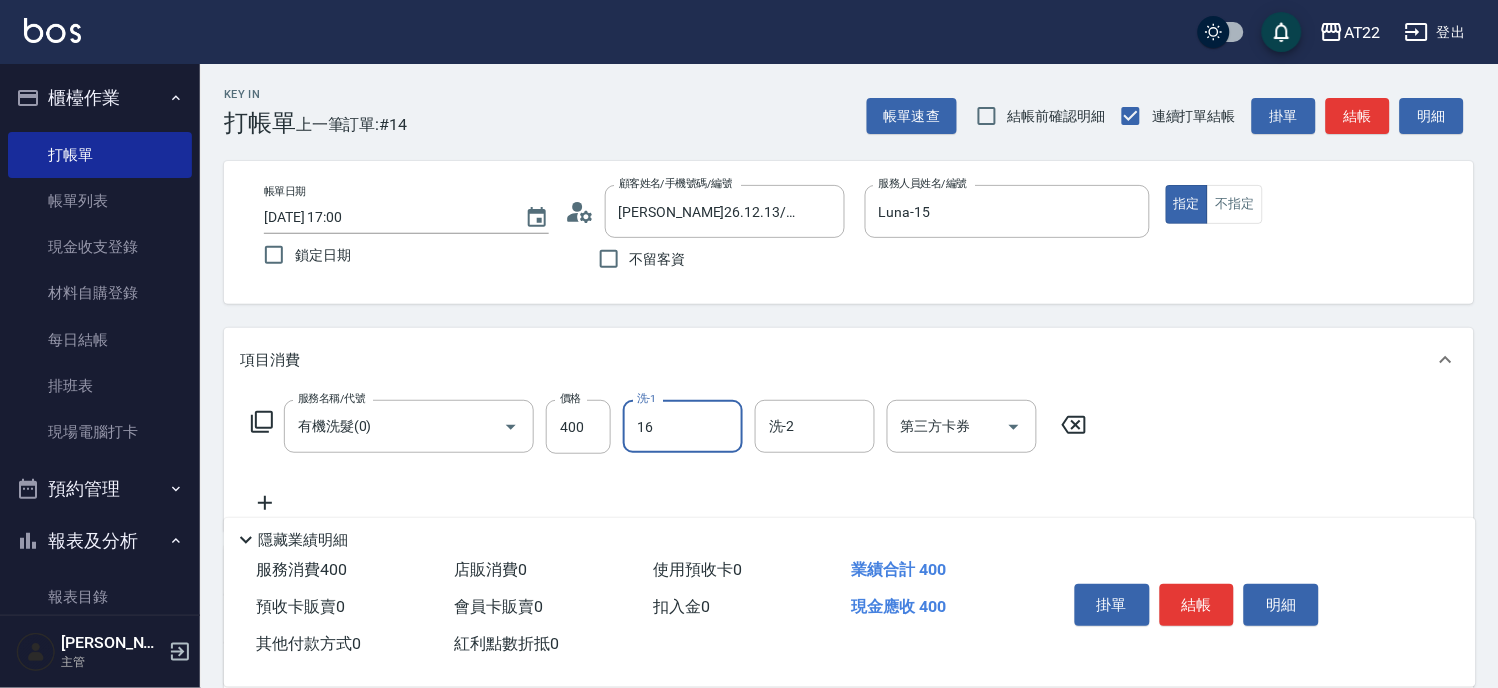 type on "[PERSON_NAME]-16" 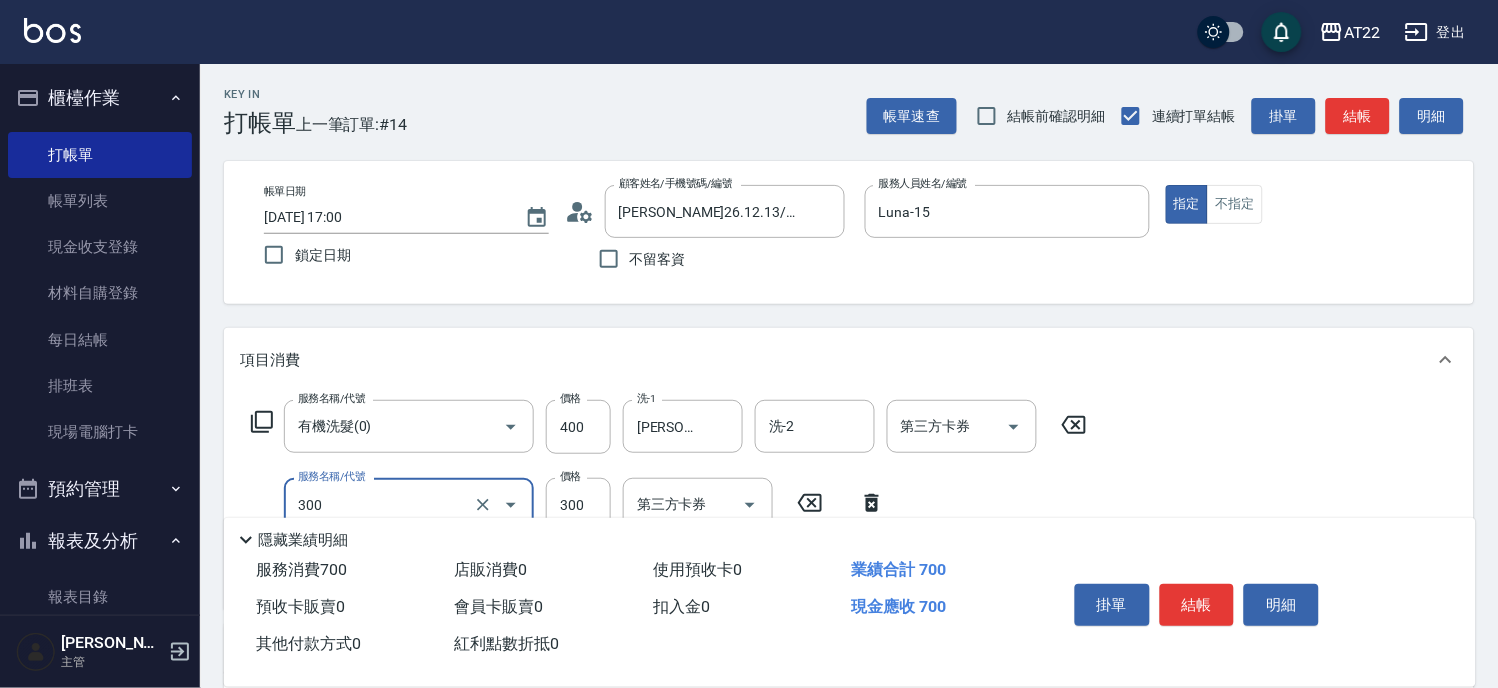 type on "剪髮(300)" 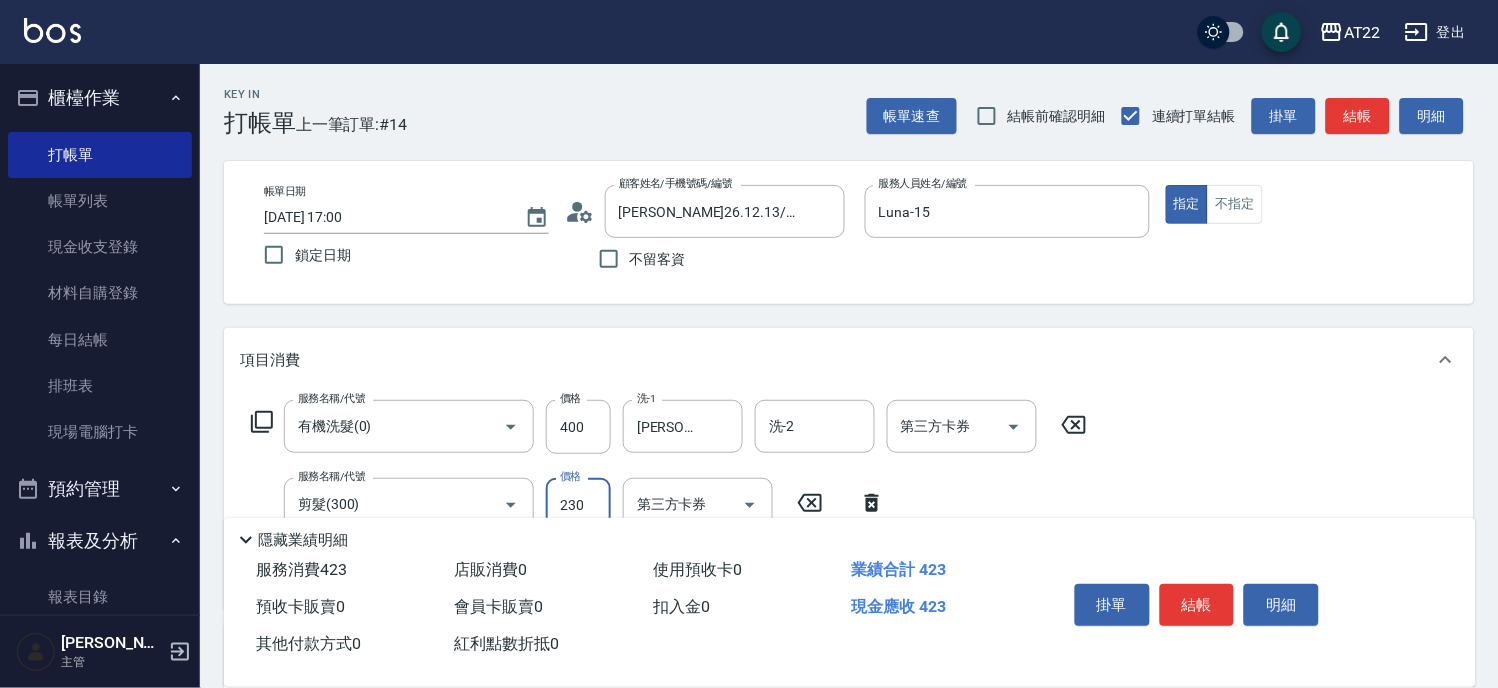 type on "230" 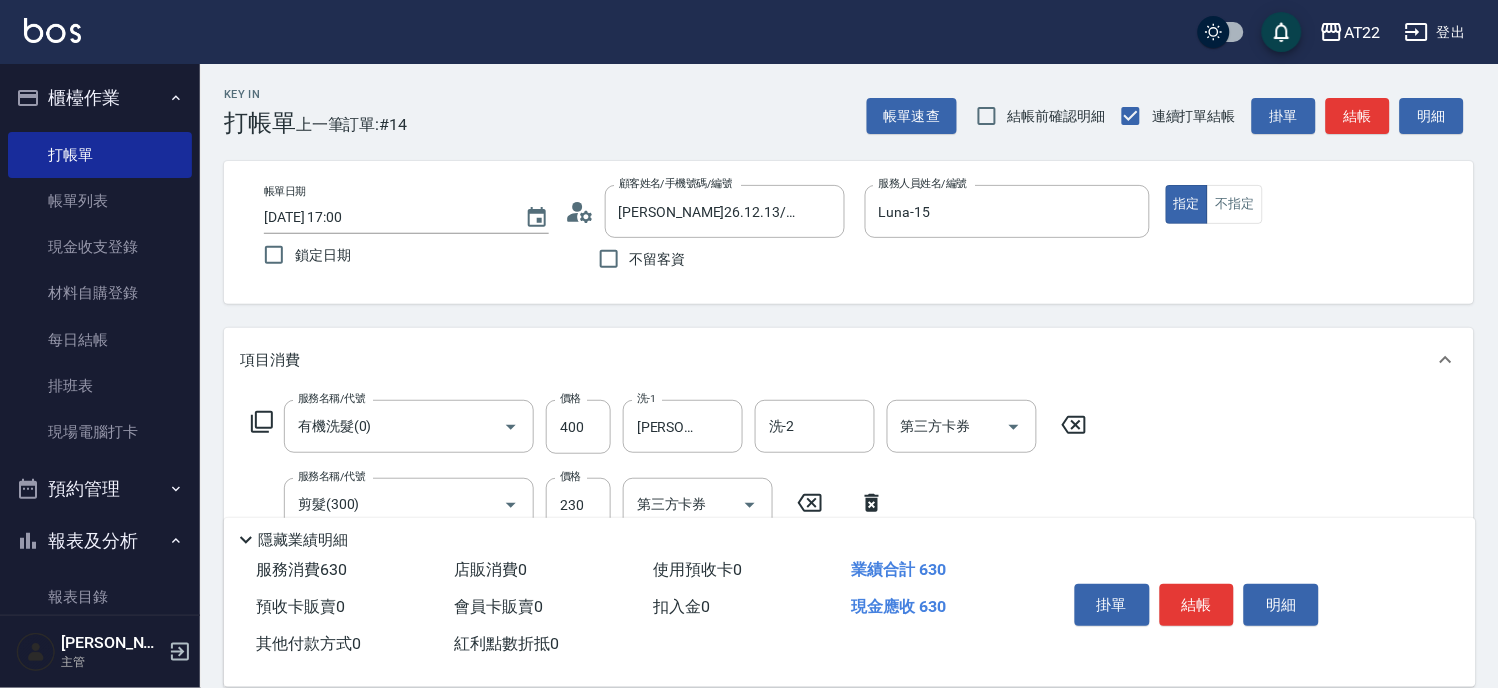 scroll, scrollTop: 111, scrollLeft: 0, axis: vertical 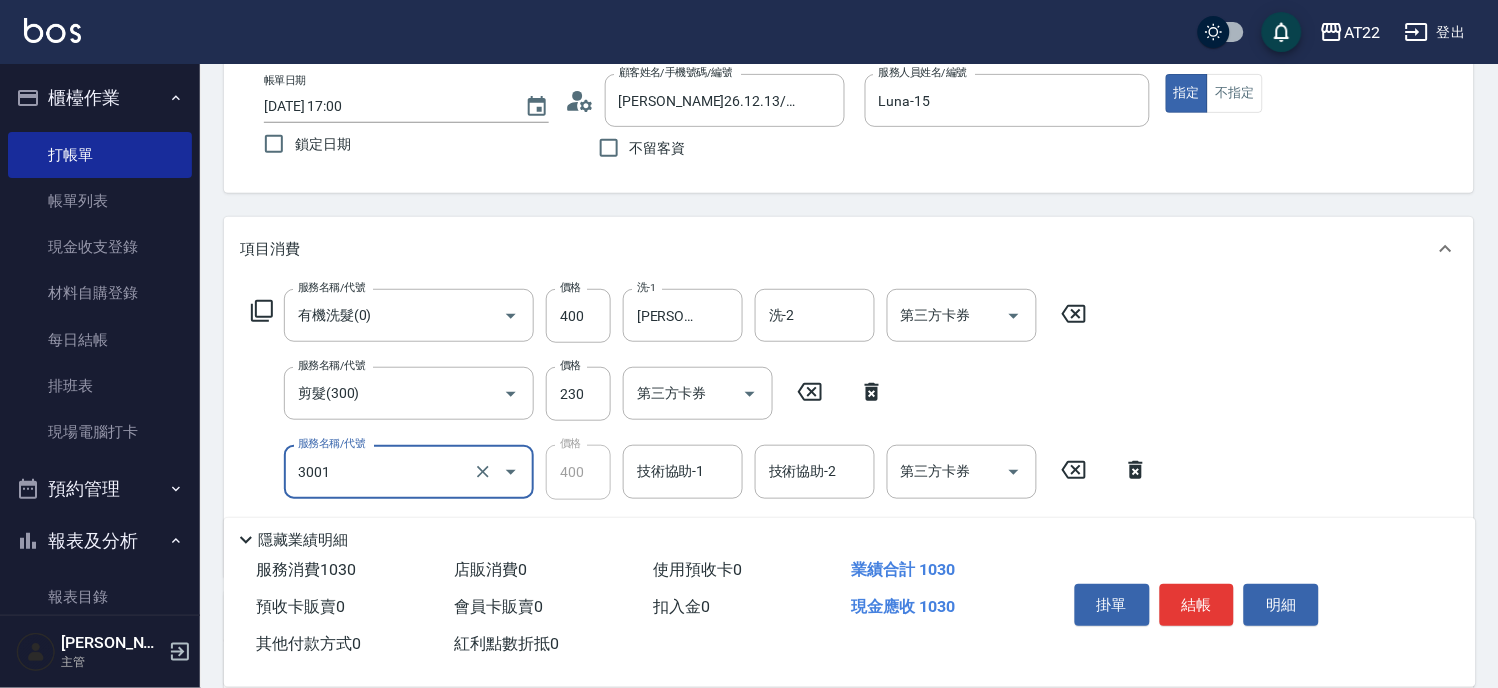 type on "側邊燙貼(3001)" 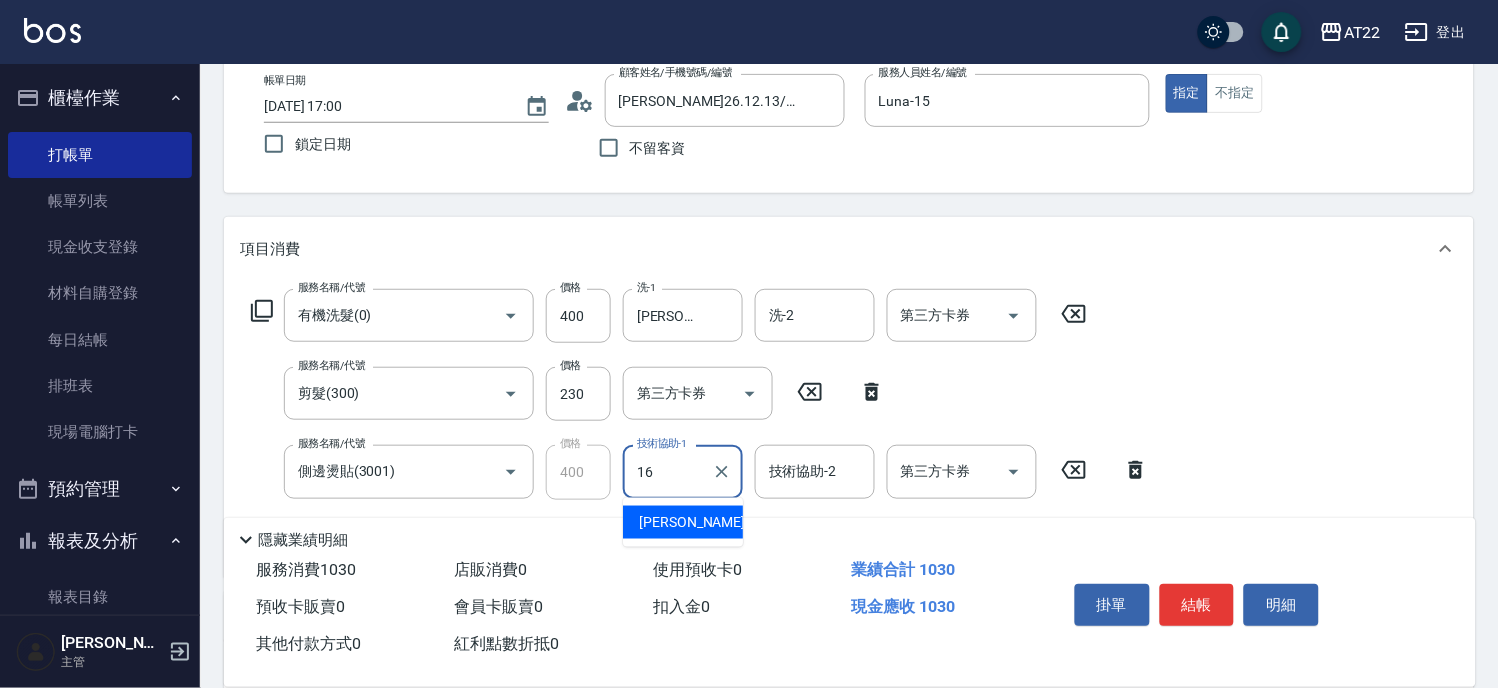 type on "[PERSON_NAME]-16" 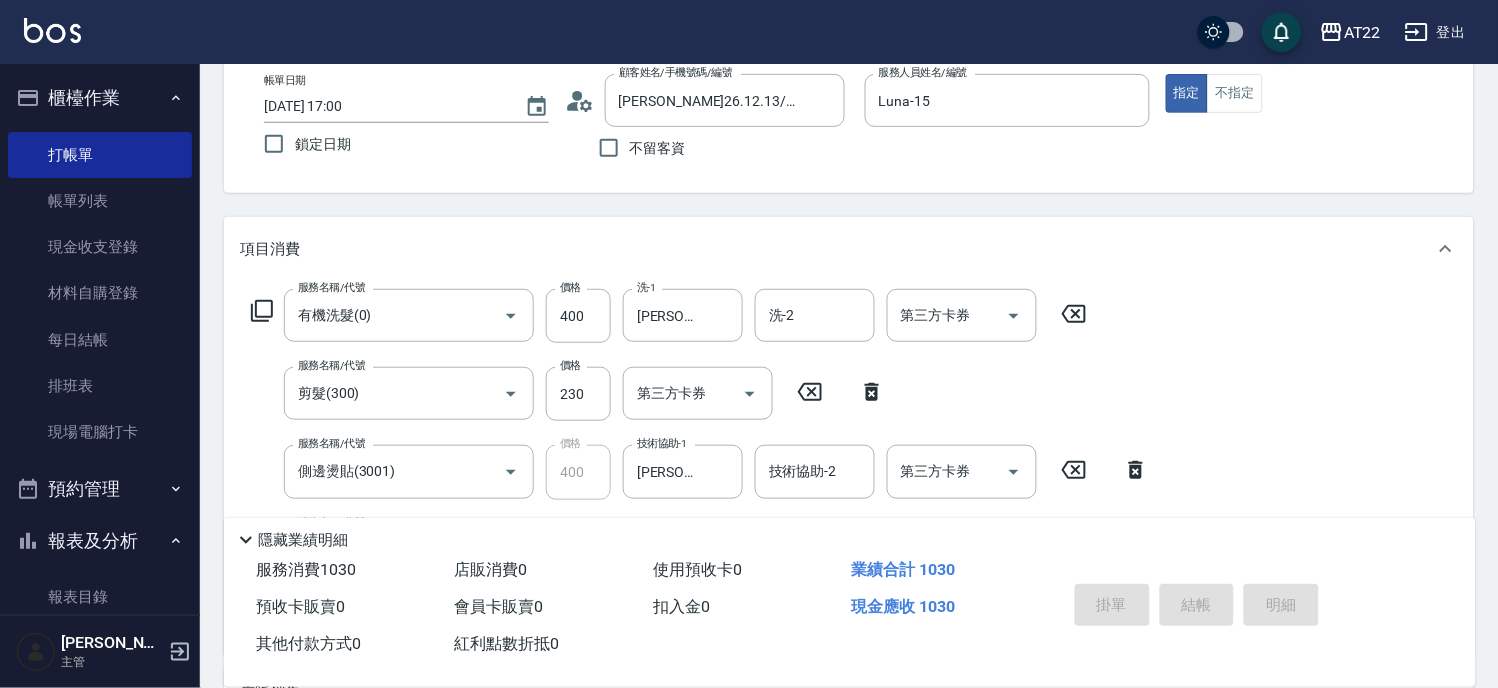 type 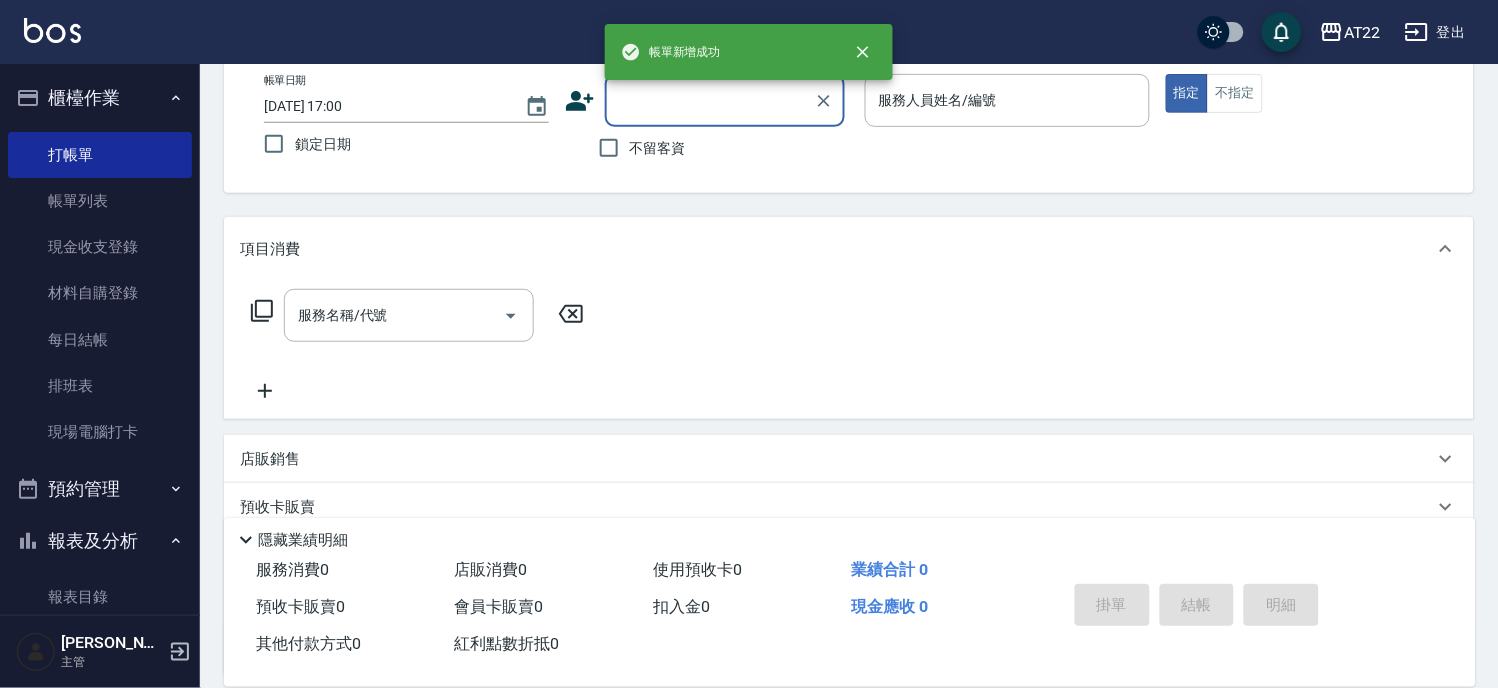 scroll, scrollTop: 0, scrollLeft: 0, axis: both 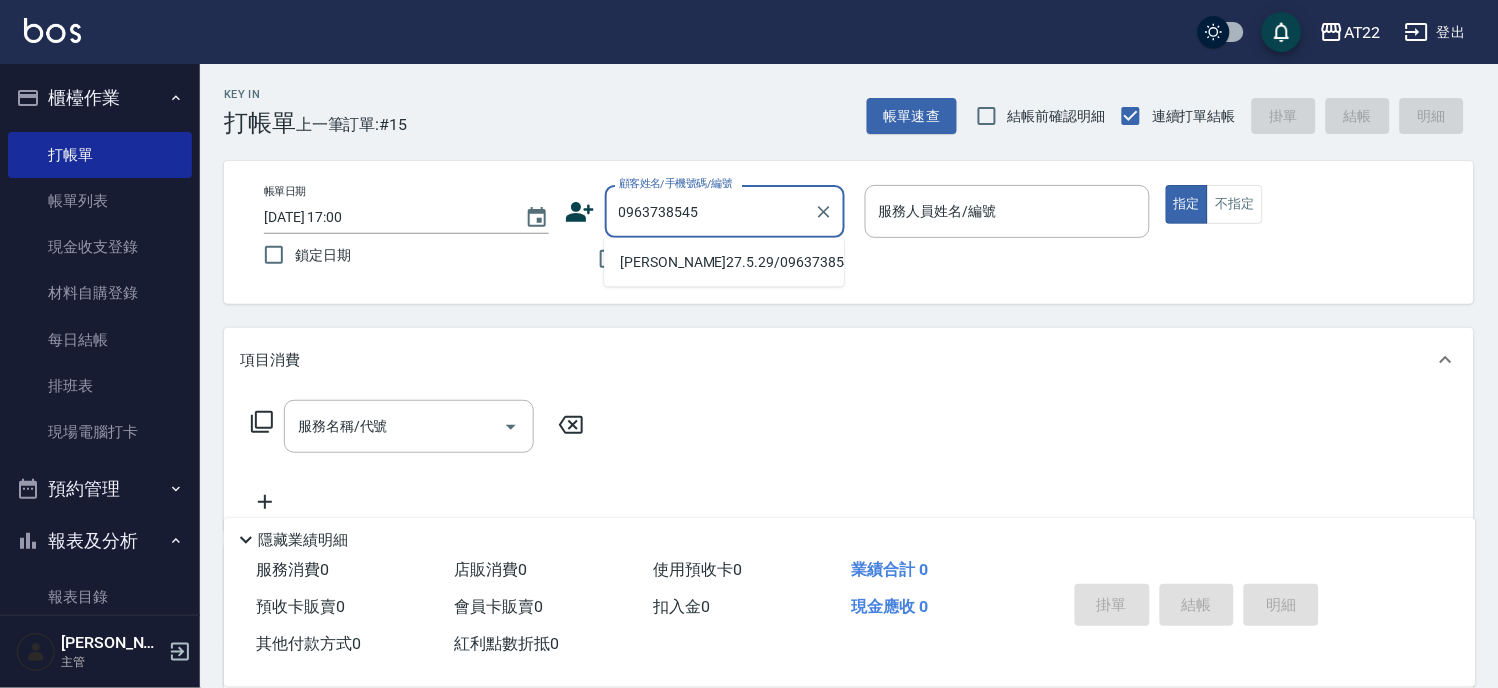 click on "[PERSON_NAME]27.5.29/0963738545/T91196" at bounding box center (724, 262) 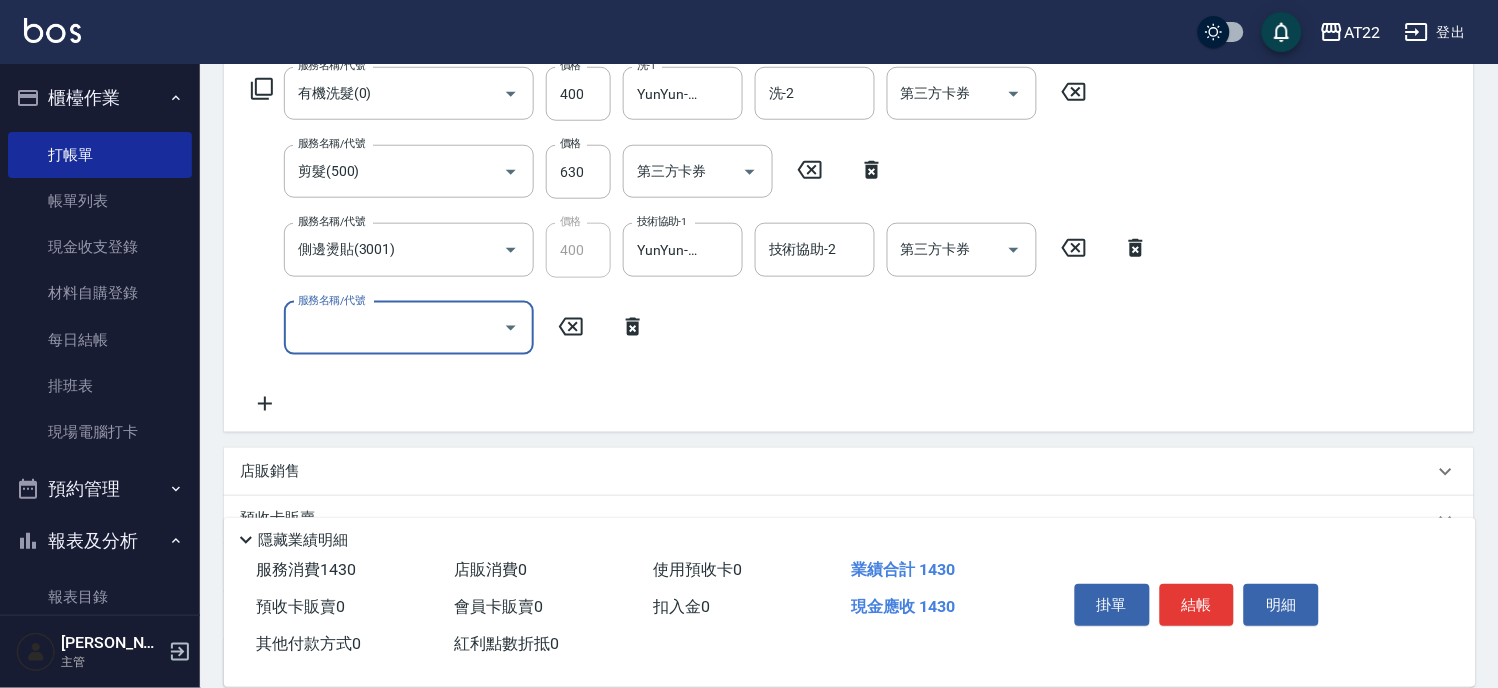 scroll, scrollTop: 444, scrollLeft: 0, axis: vertical 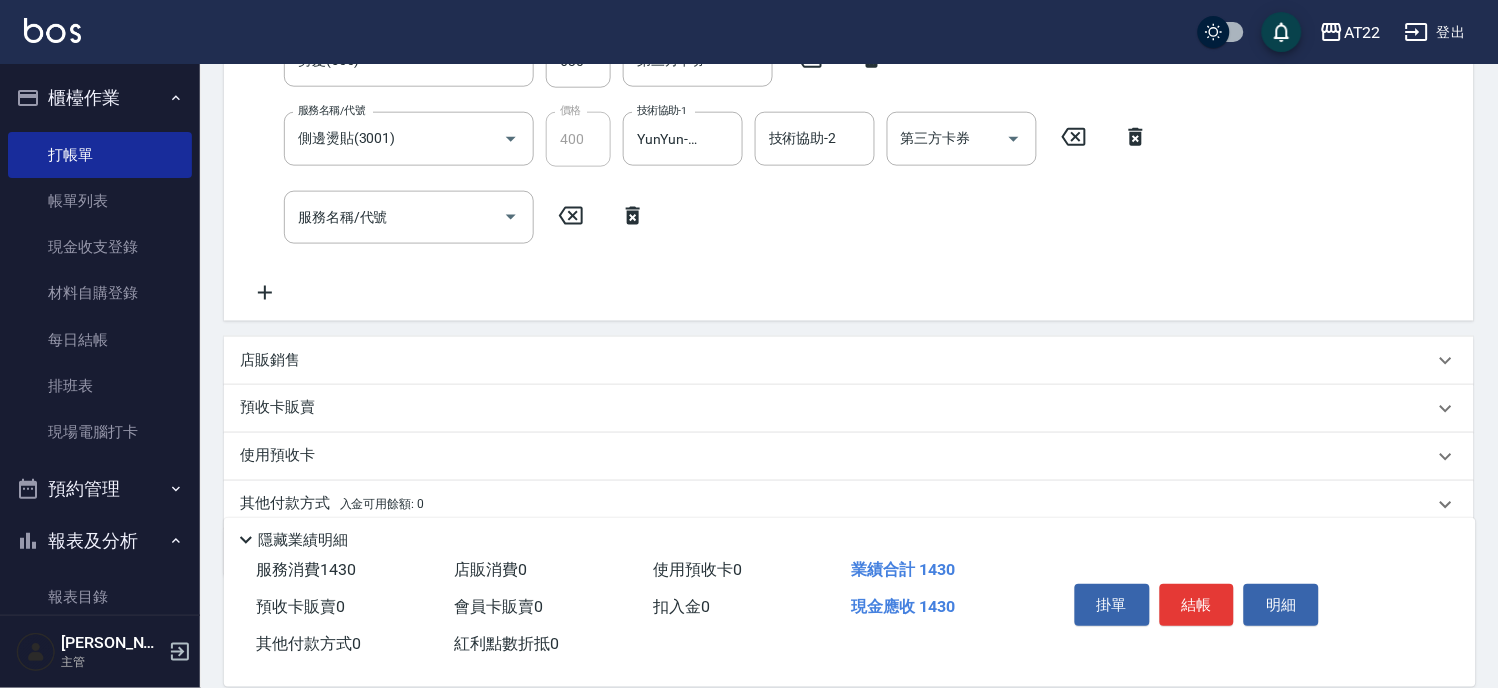 click on "店販銷售" at bounding box center (837, 360) 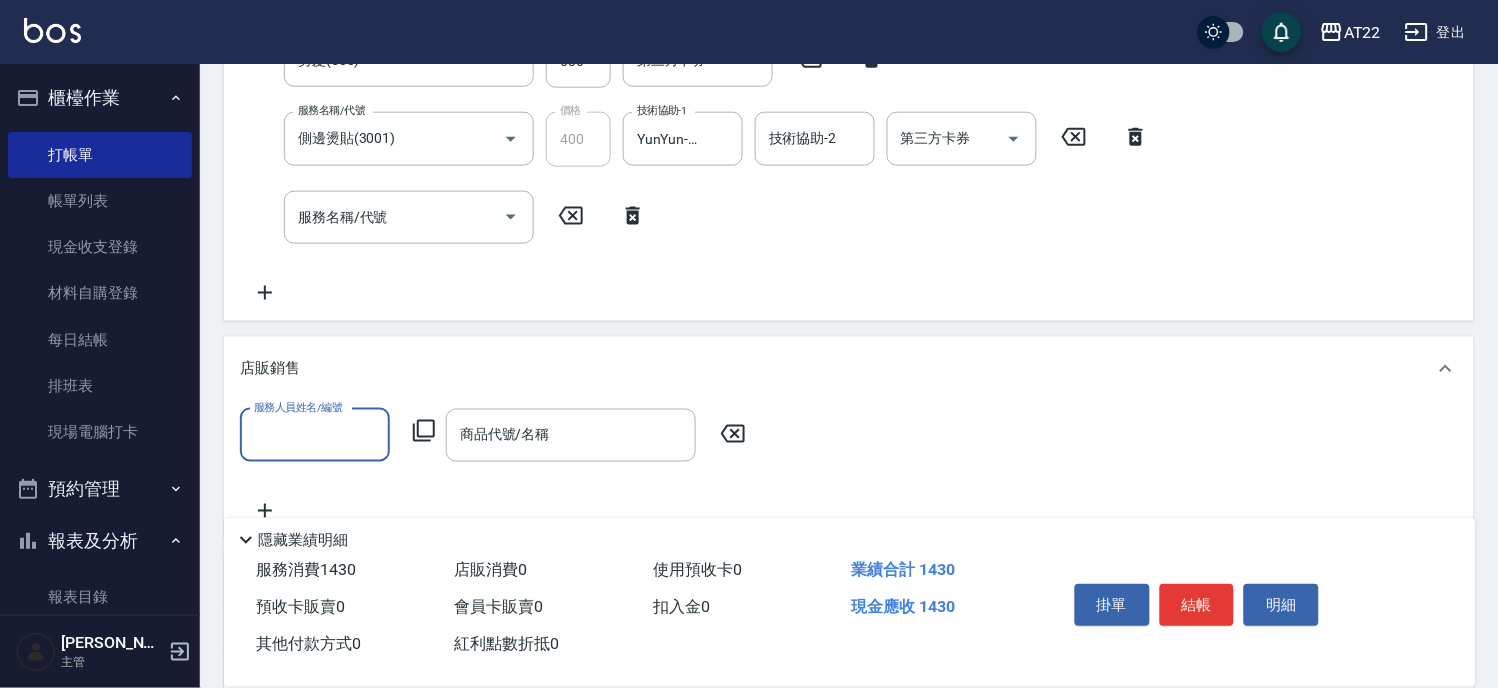 scroll, scrollTop: 0, scrollLeft: 0, axis: both 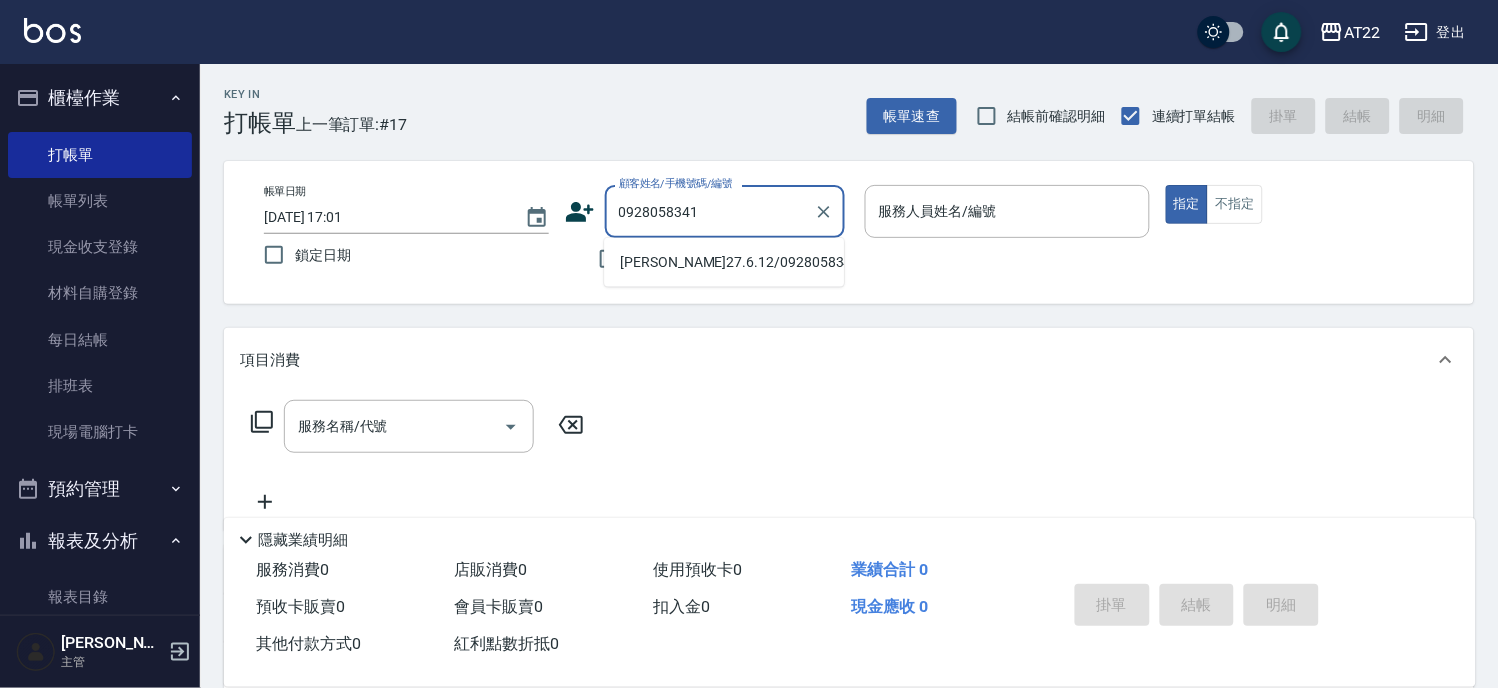 click on "[PERSON_NAME]27.6.12/0928058341/T91225" at bounding box center (724, 262) 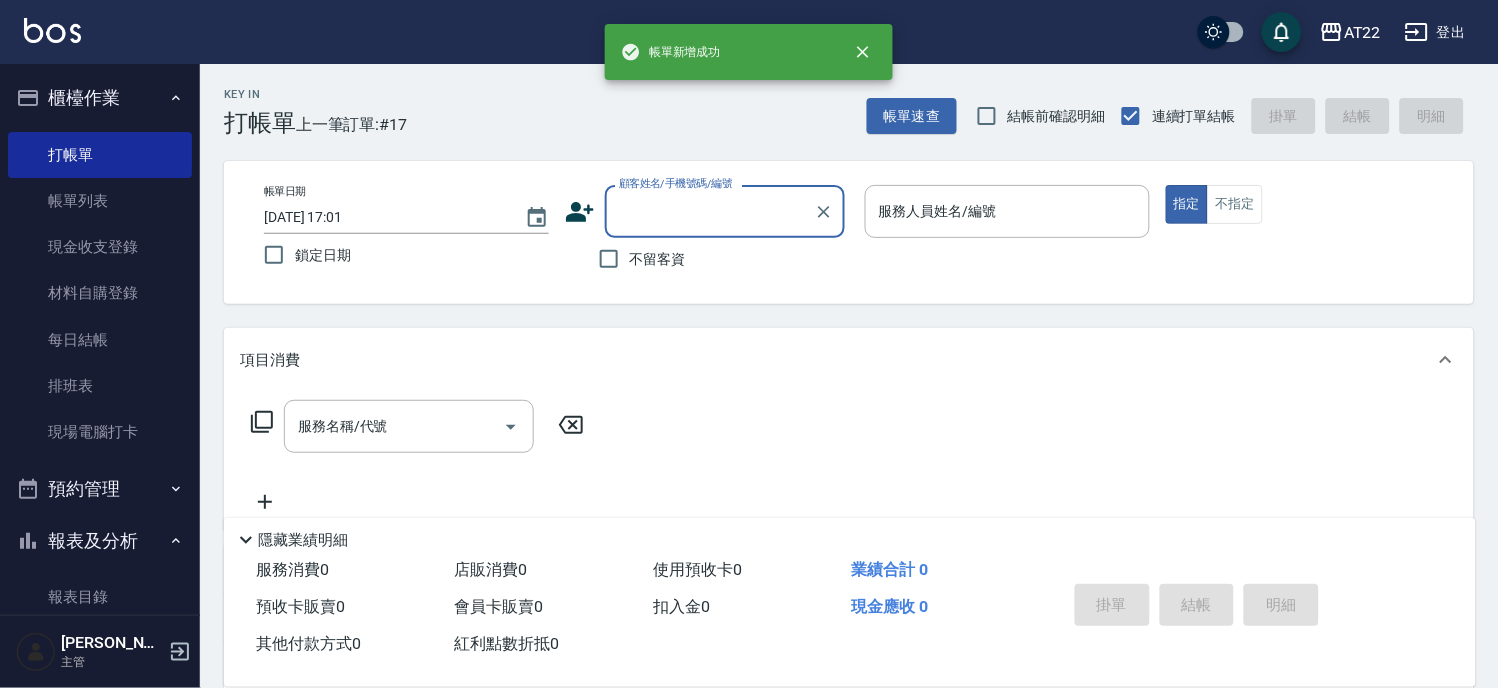 scroll, scrollTop: 0, scrollLeft: 0, axis: both 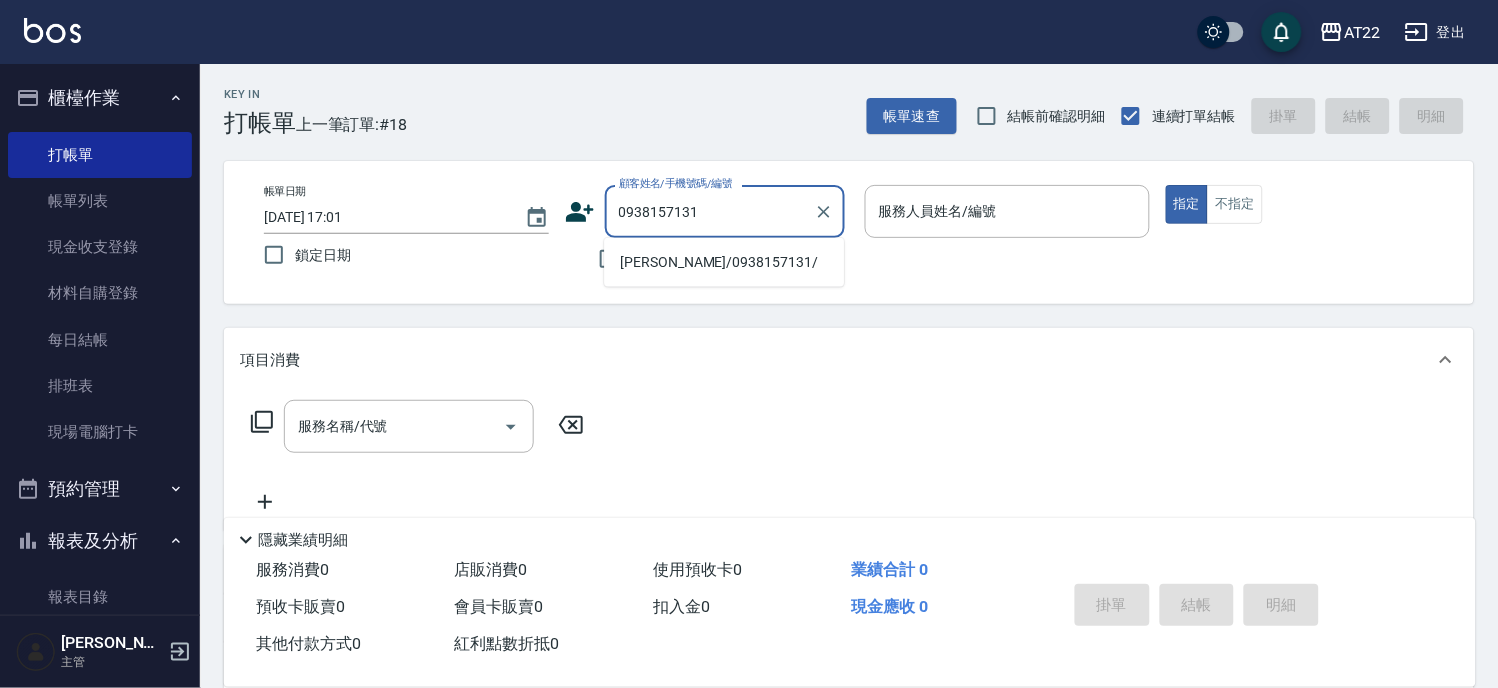 click on "[PERSON_NAME]/0938157131/" at bounding box center (724, 262) 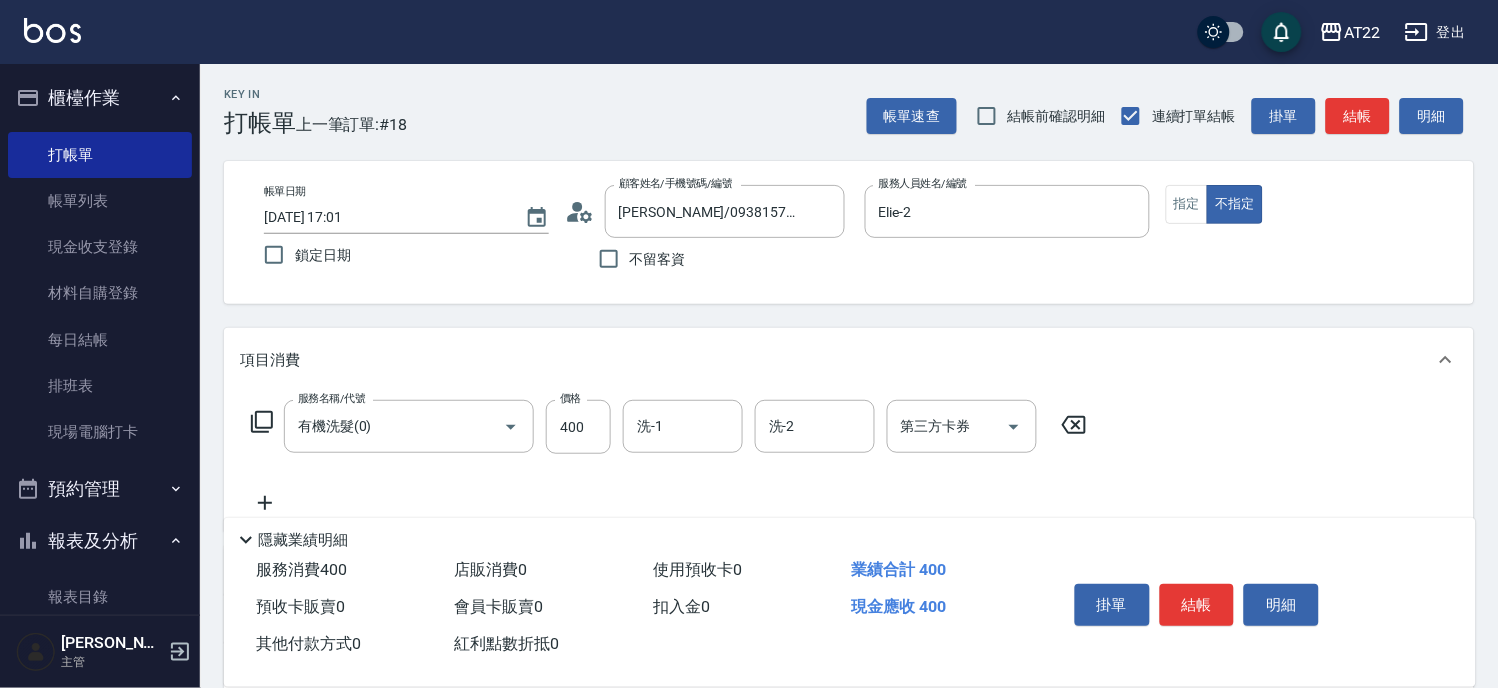 click on "項目消費" at bounding box center [837, 360] 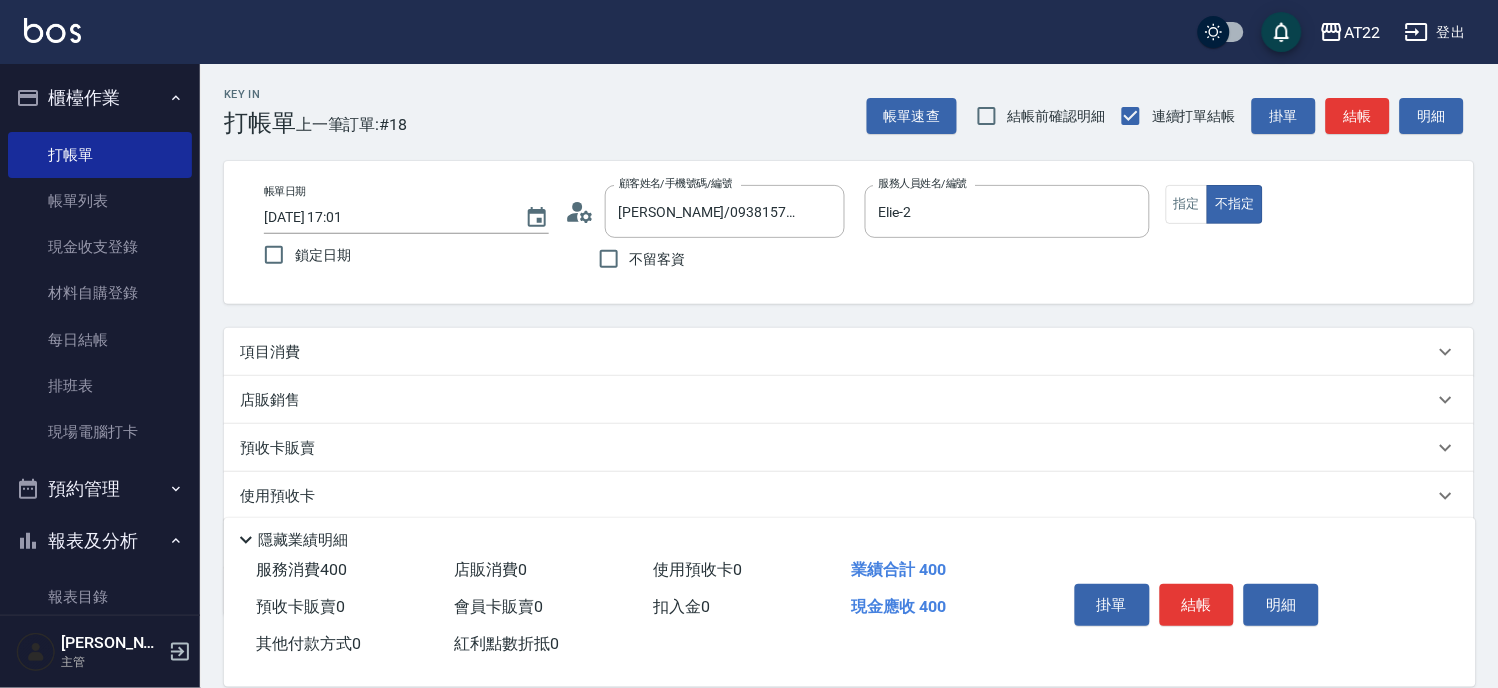 click on "項目消費" at bounding box center (849, 352) 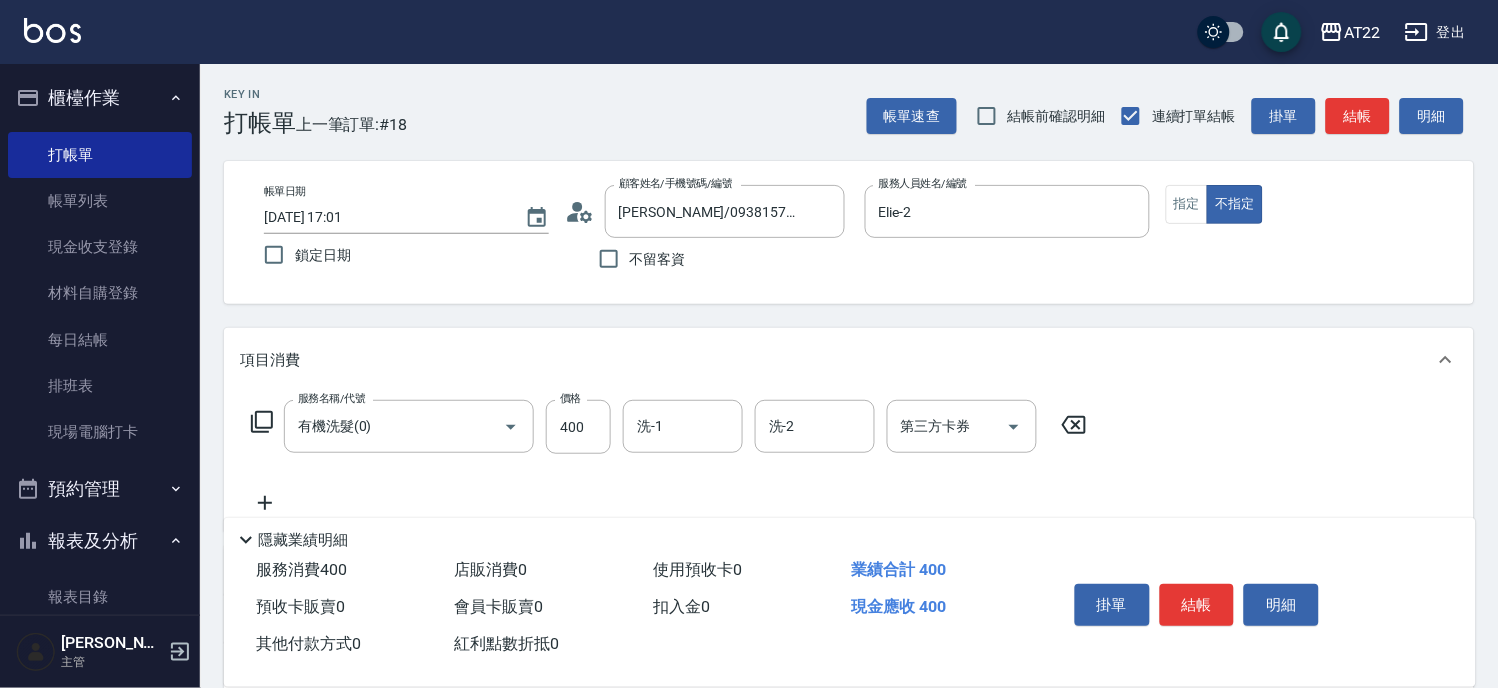 click 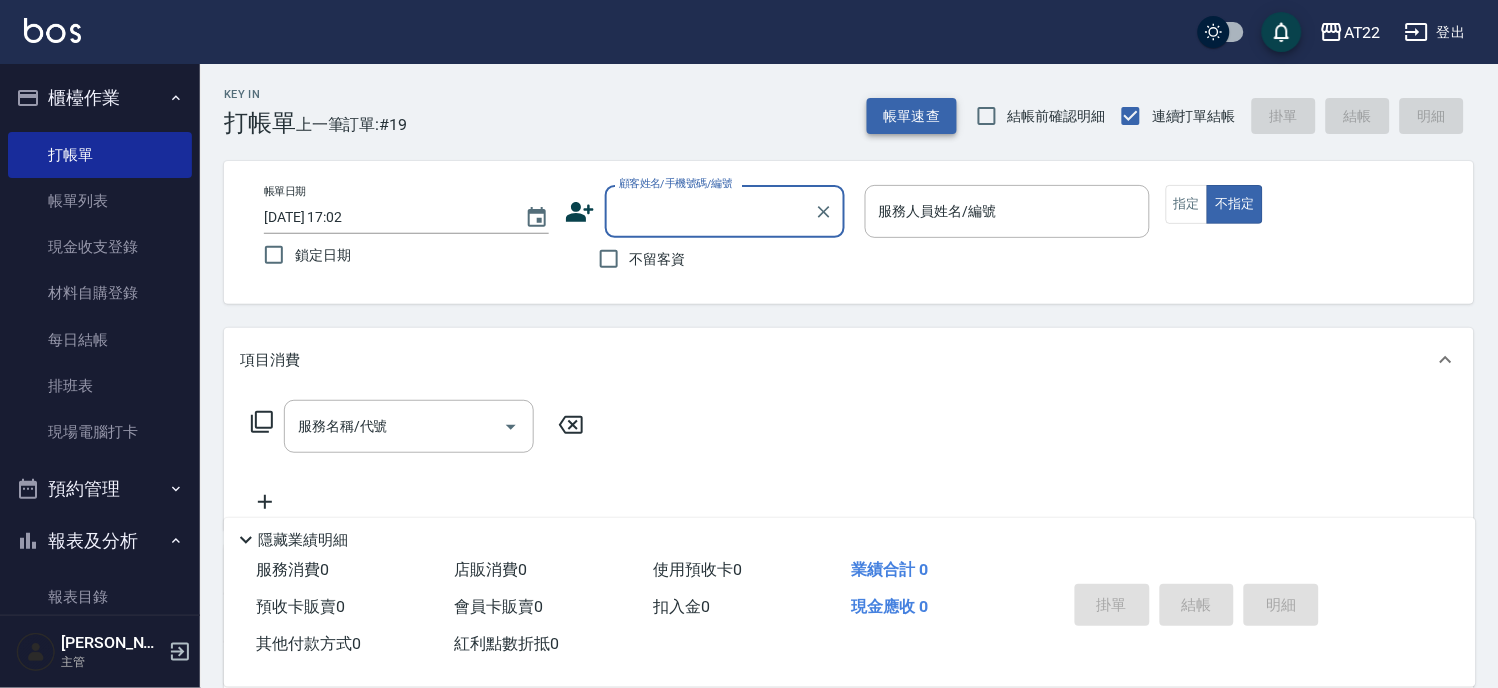 click on "帳單速查" at bounding box center [912, 116] 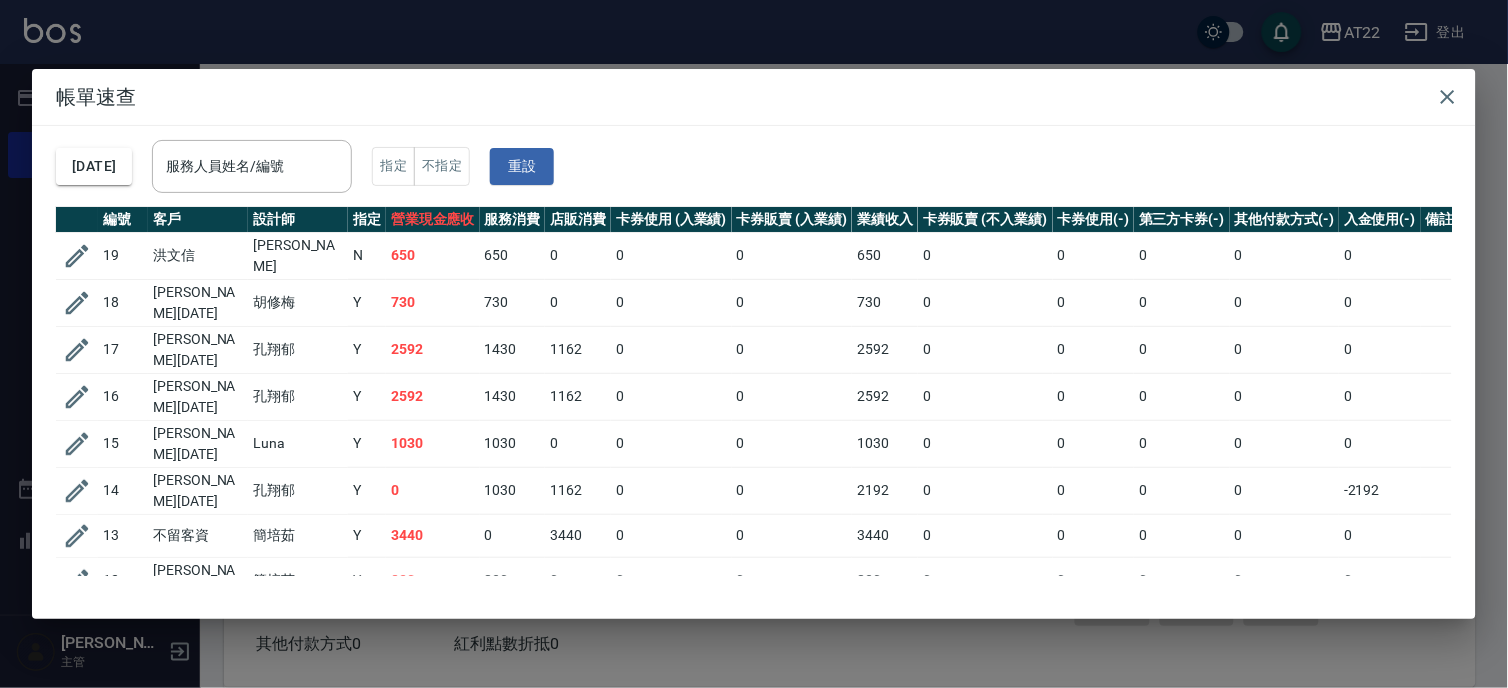 click on "帳單速查 [DATE] 服務人員姓名/編號 服務人員姓名/編號 指定 不指定 重設 編號 客戶 設計師 指定 營業現金應收 服務消費 店販消費 卡券使用 (入業績) 卡券販賣 (入業績) 業績收入 卡券販賣 (不入業績) 卡券使用(-) 第三方卡券(-) 其他付款方式(-) 入金使用(-) 備註 訂單來源 19 [PERSON_NAME] [PERSON_NAME] N 650 650 0 0 0 650 0 0 0 0 0 18 [PERSON_NAME][DATE] [PERSON_NAME]Y 730 730 0 0 0 730 0 0 0 0 0 17 [PERSON_NAME][DATE] [PERSON_NAME] 2592 1430 1162 0 0 2592 0 0 0 0 0 16 [PERSON_NAME][DATE] [PERSON_NAME]Y 2592 1430 1162 0 0 2592 0 0 0 0 0 15 [PERSON_NAME][DATE] Luna Y 1030 1030 0 0 0 1030 0 0 0 0 0 14 [PERSON_NAME][DATE] [PERSON_NAME] 0 1030 1162 0 0 2192 0 0 0 0 -2192 13 不留客資 [PERSON_NAME] Y 3440 0 3440 0 0 3440 0 0 0 0 0 12 [PERSON_NAME][DATE] [PERSON_NAME]Y 830 830 0 0 0 830 0 0 0 0 0 11 [PERSON_NAME][DATE] Luna Y 1830 1830 0 0 0 1830 0 0 0 0 0 10 [PERSON_NAME] [PERSON_NAME] Y 3900 3900 0 0 0 3900 0 0 0 0 0 9 新客人 姓名未設定 Luna Y 1100 1100 0 0 0 1100 0 0 0" at bounding box center [754, 344] 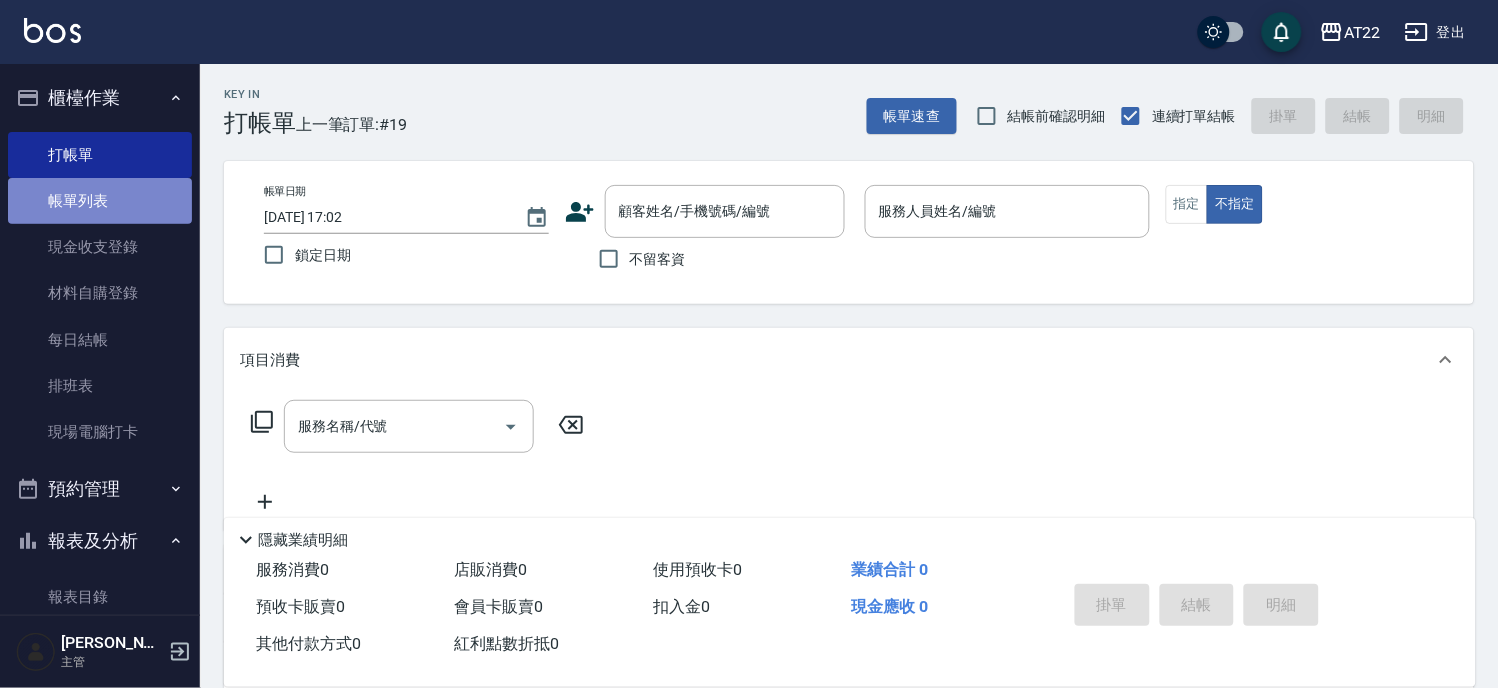 click on "帳單列表" at bounding box center (100, 201) 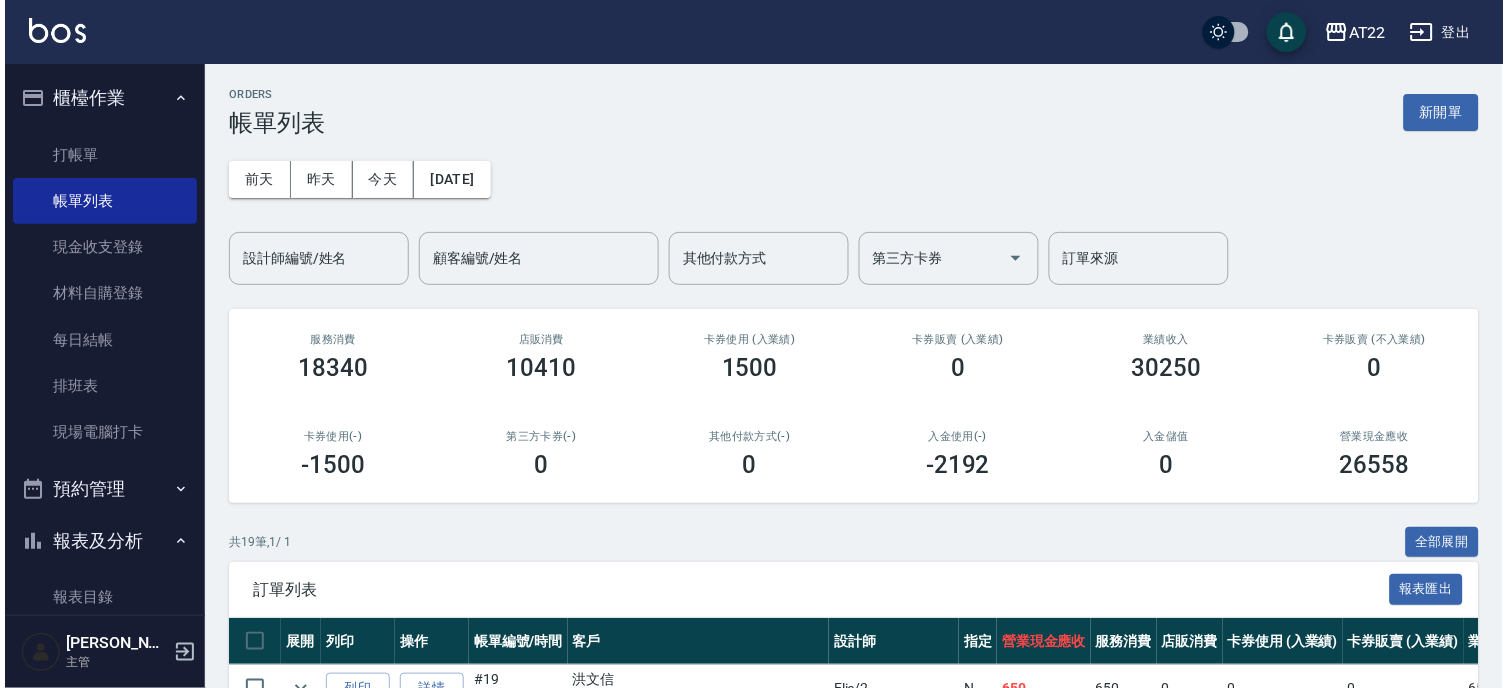 scroll, scrollTop: 555, scrollLeft: 0, axis: vertical 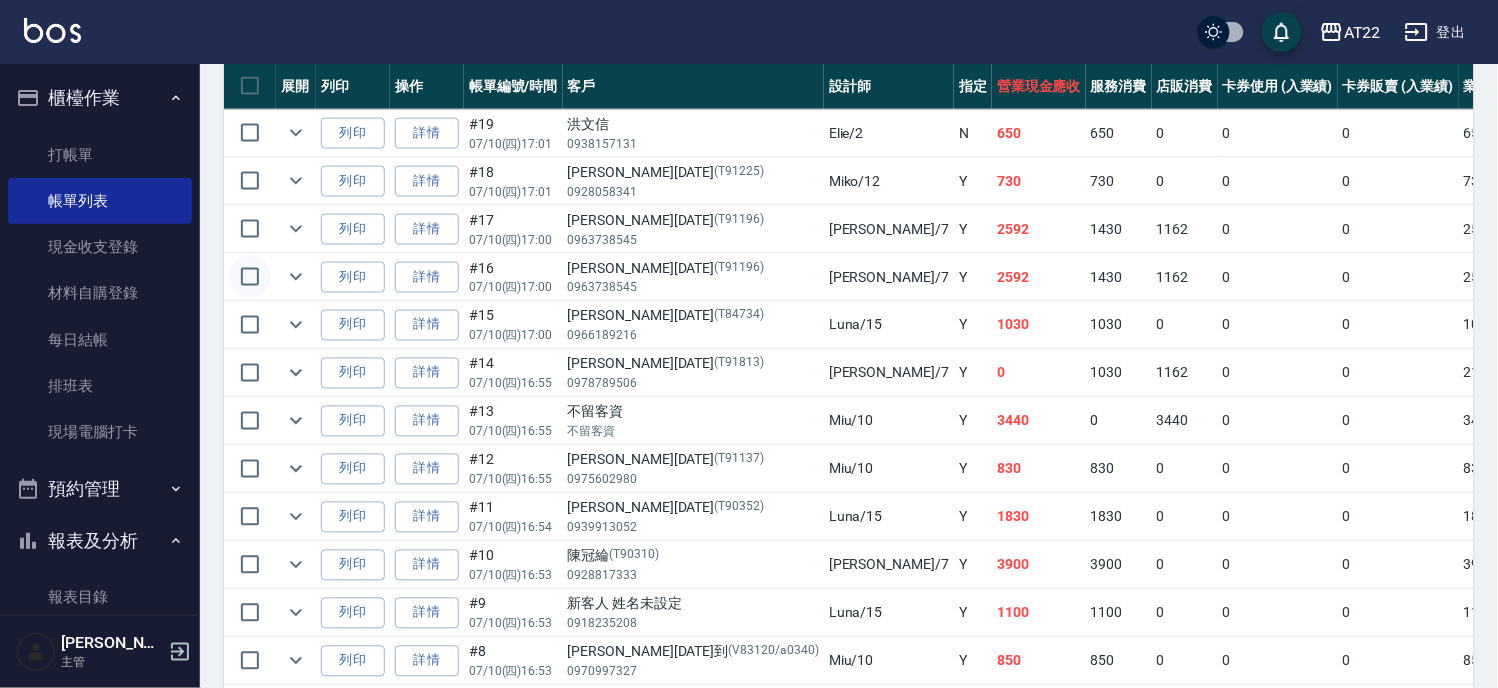 click at bounding box center [250, 277] 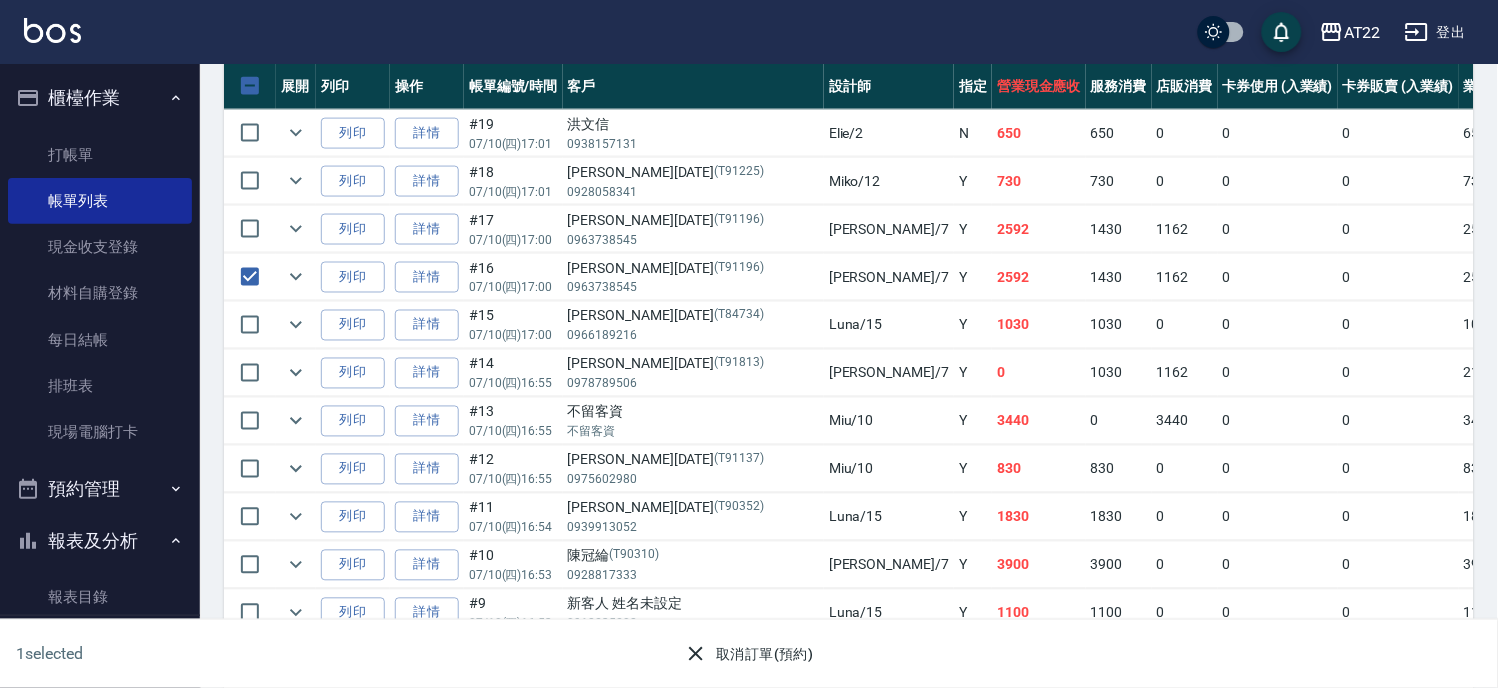 click on "取消訂單(預約)" at bounding box center [748, 654] 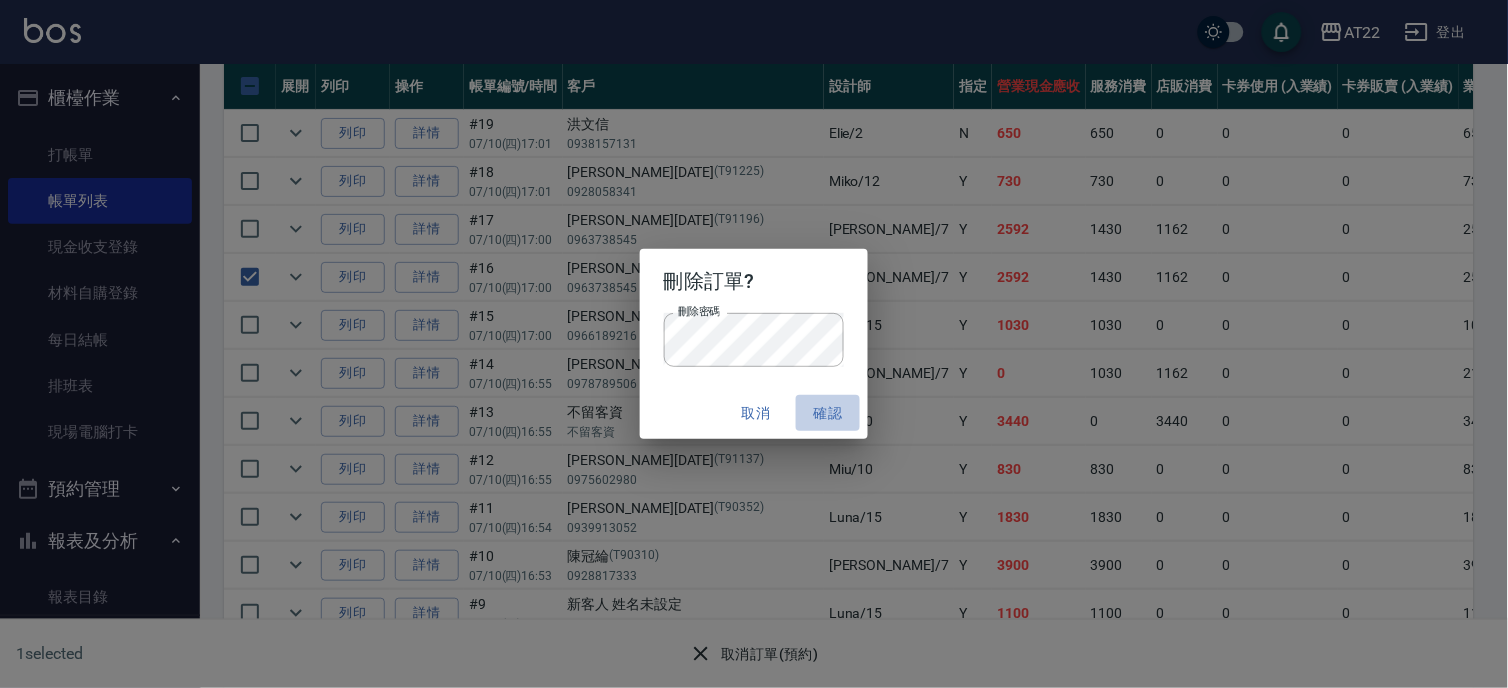 click on "確認" at bounding box center (828, 413) 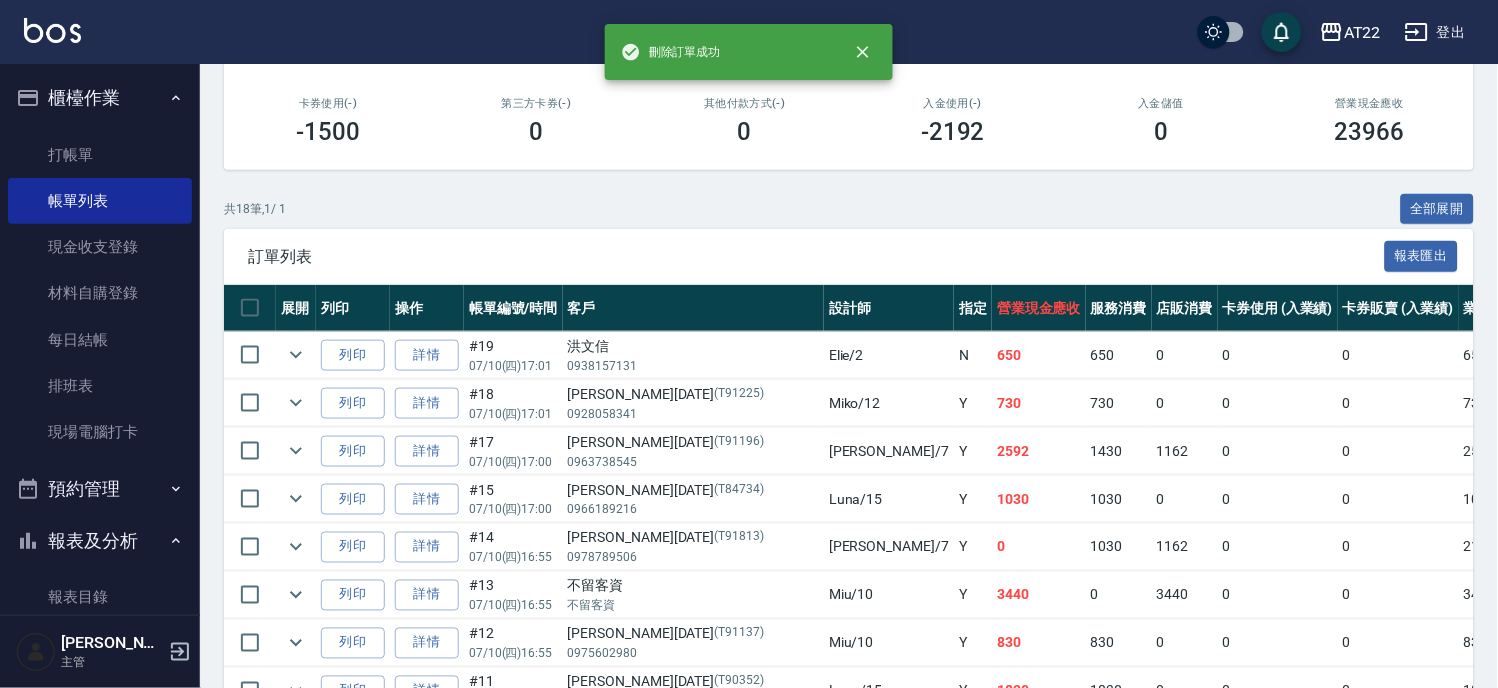 scroll, scrollTop: 444, scrollLeft: 0, axis: vertical 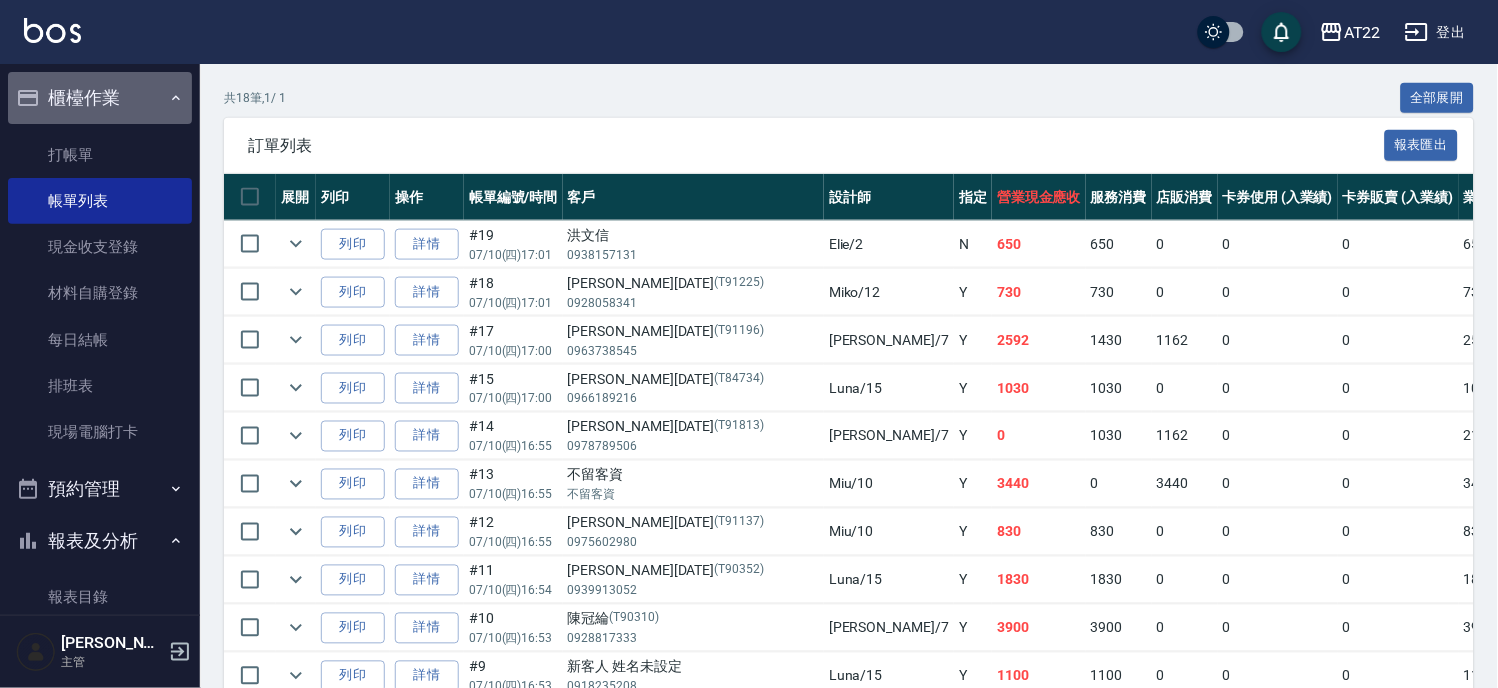 click on "櫃檯作業" at bounding box center [100, 98] 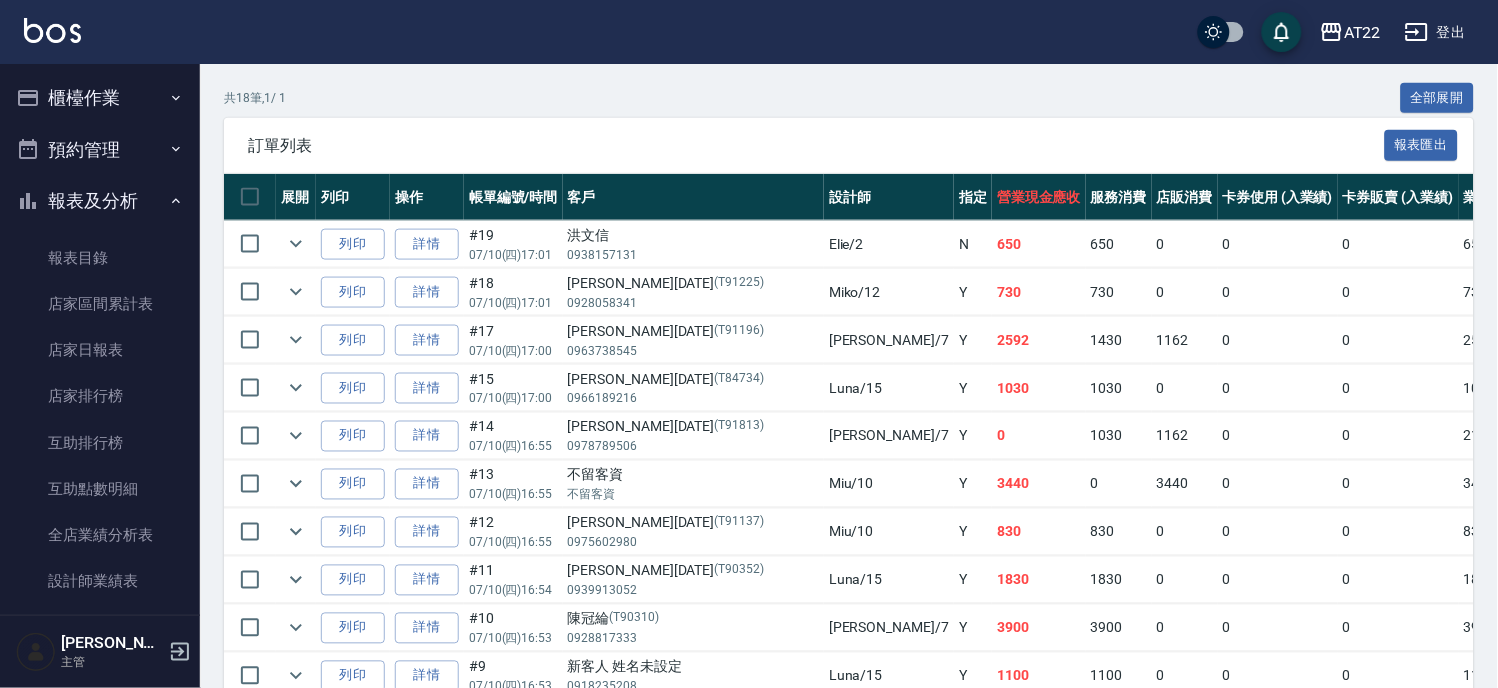 click on "報表及分析" at bounding box center [100, 201] 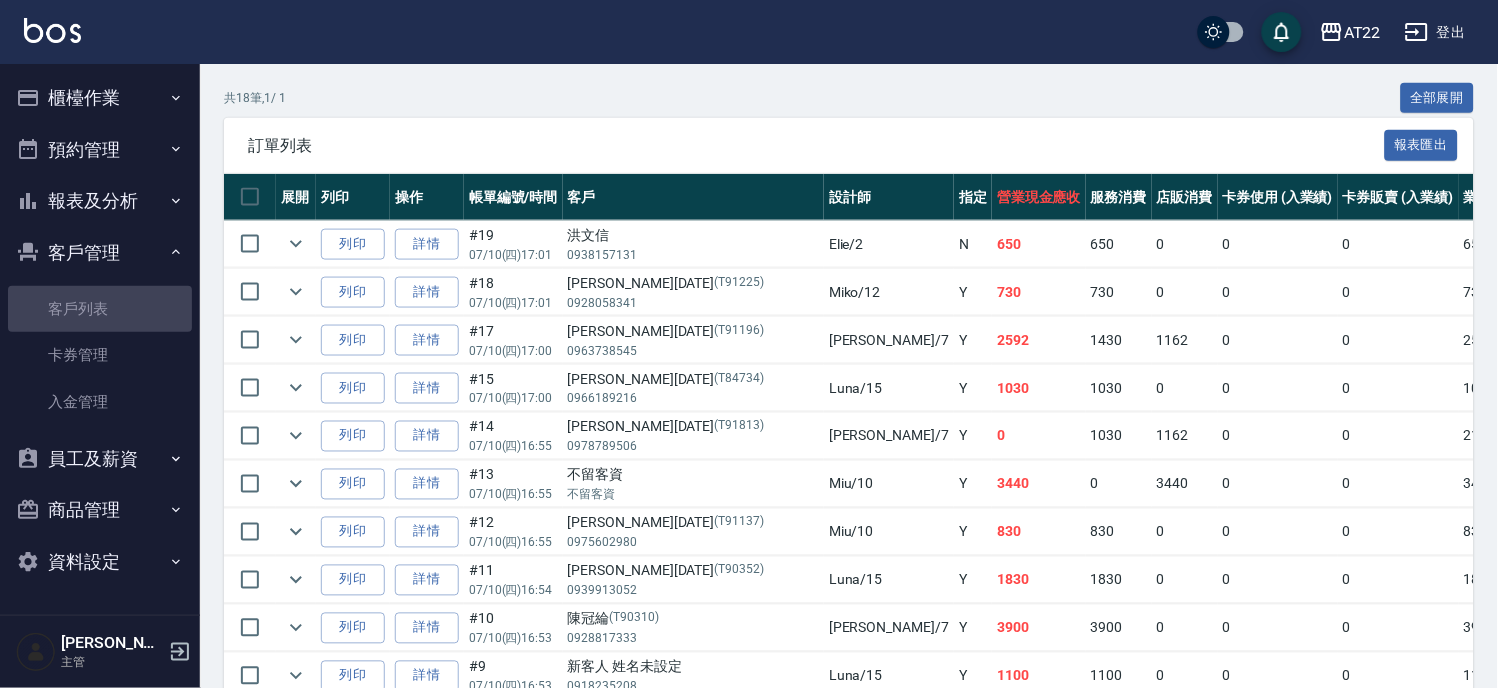 click on "客戶列表" at bounding box center [100, 309] 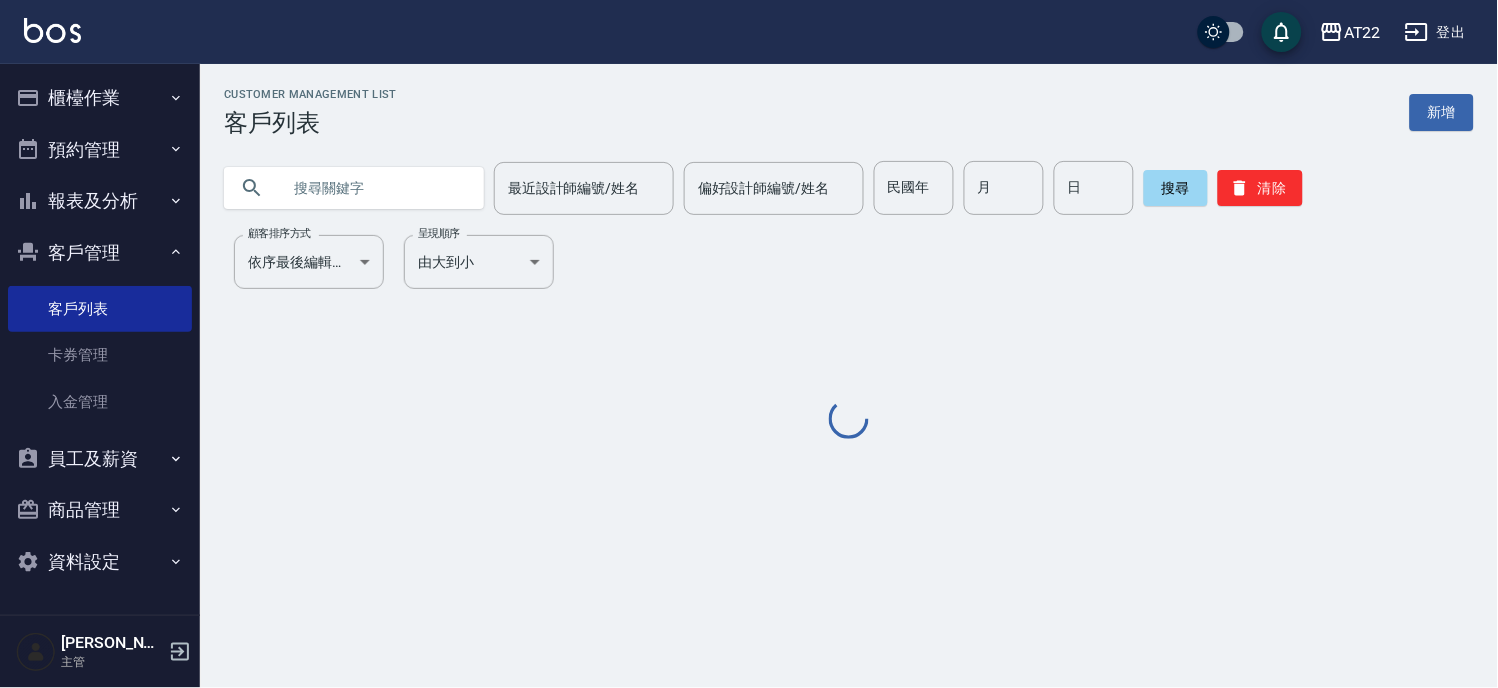 scroll, scrollTop: 0, scrollLeft: 0, axis: both 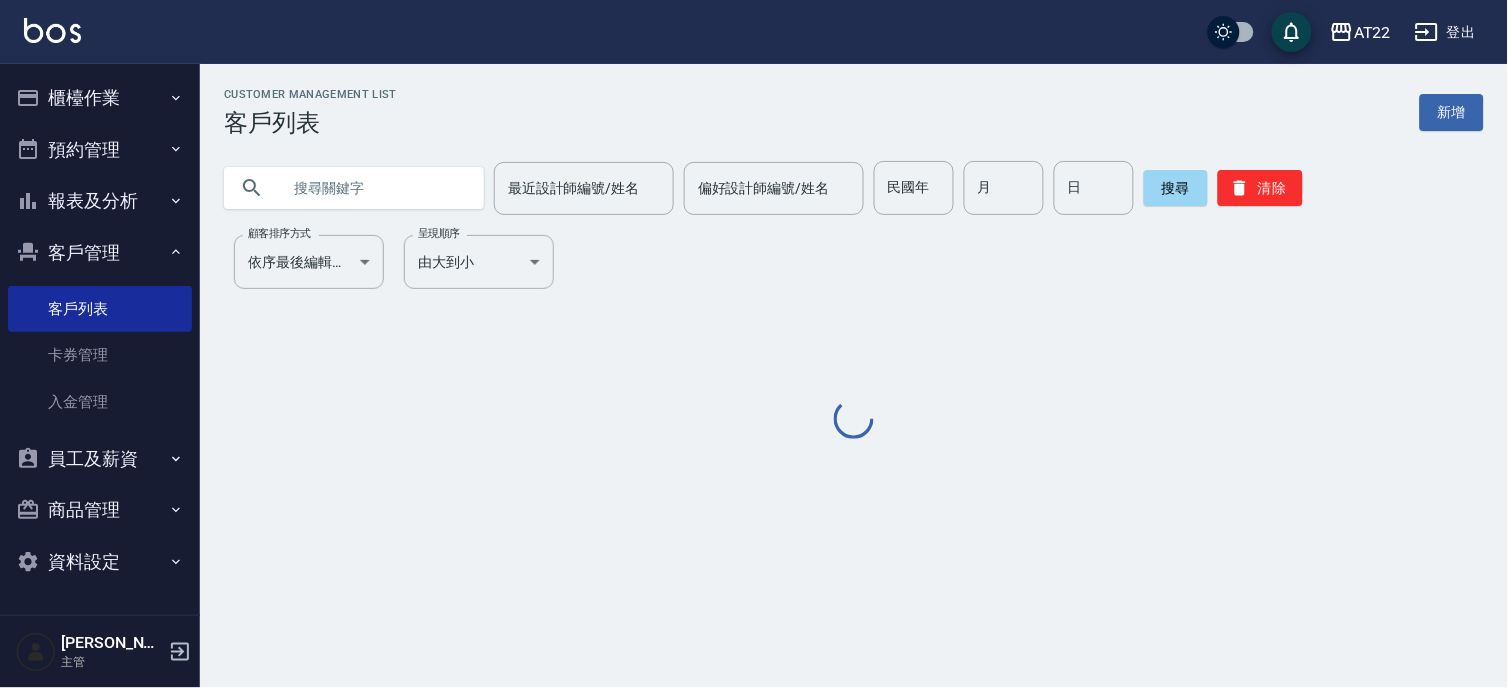 click on "最近設計師編號/姓名 最近設計師編號/姓名 偏好設計師編號/姓名 偏好設計師編號/姓名 民國年 民國年 月 月 日 日 搜尋 清除" 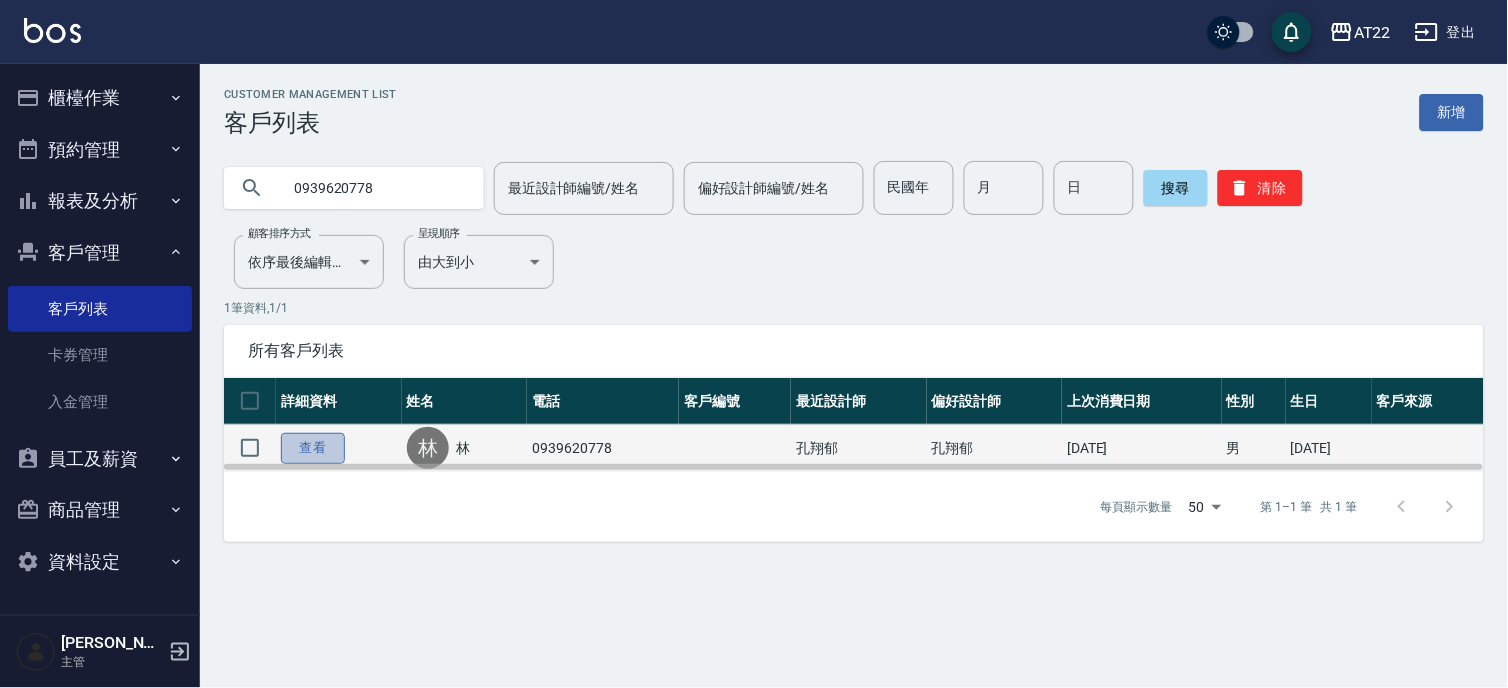 click on "查看" at bounding box center (313, 448) 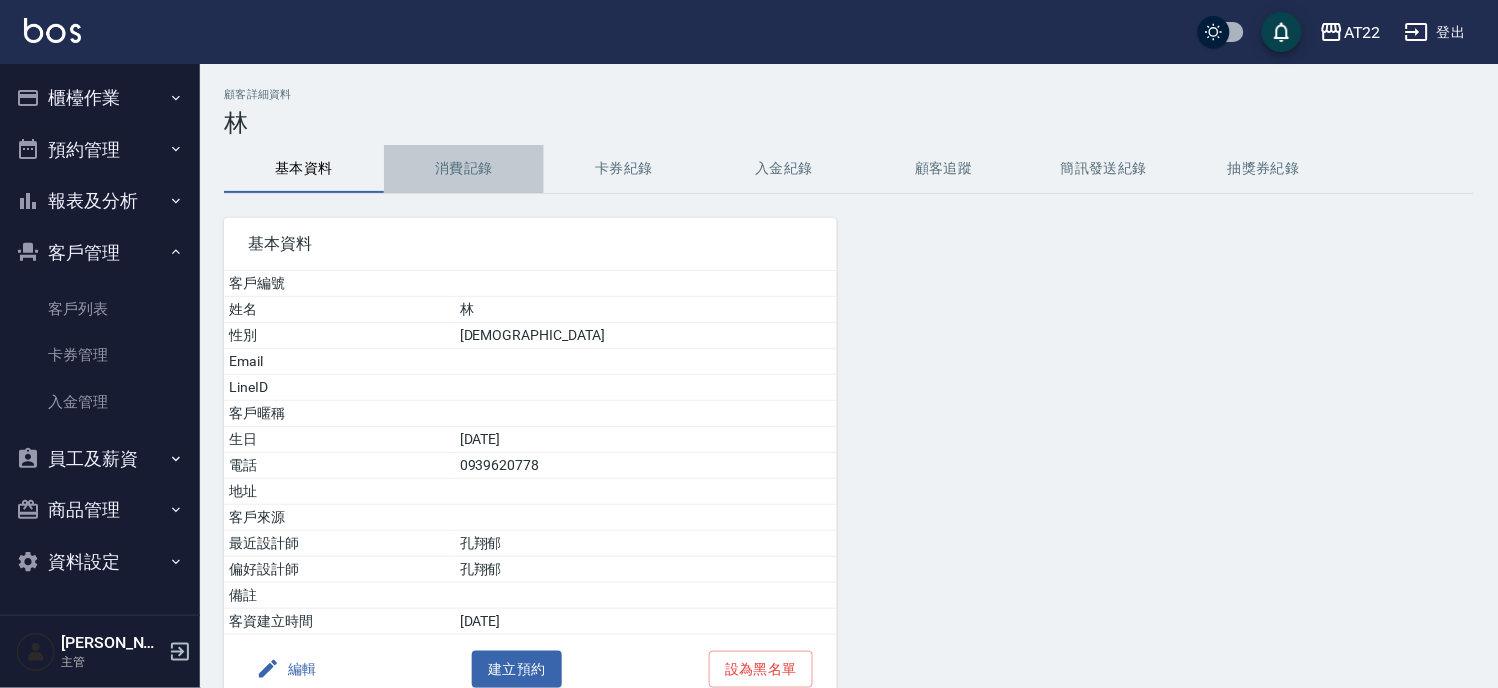 click on "消費記錄" at bounding box center (464, 169) 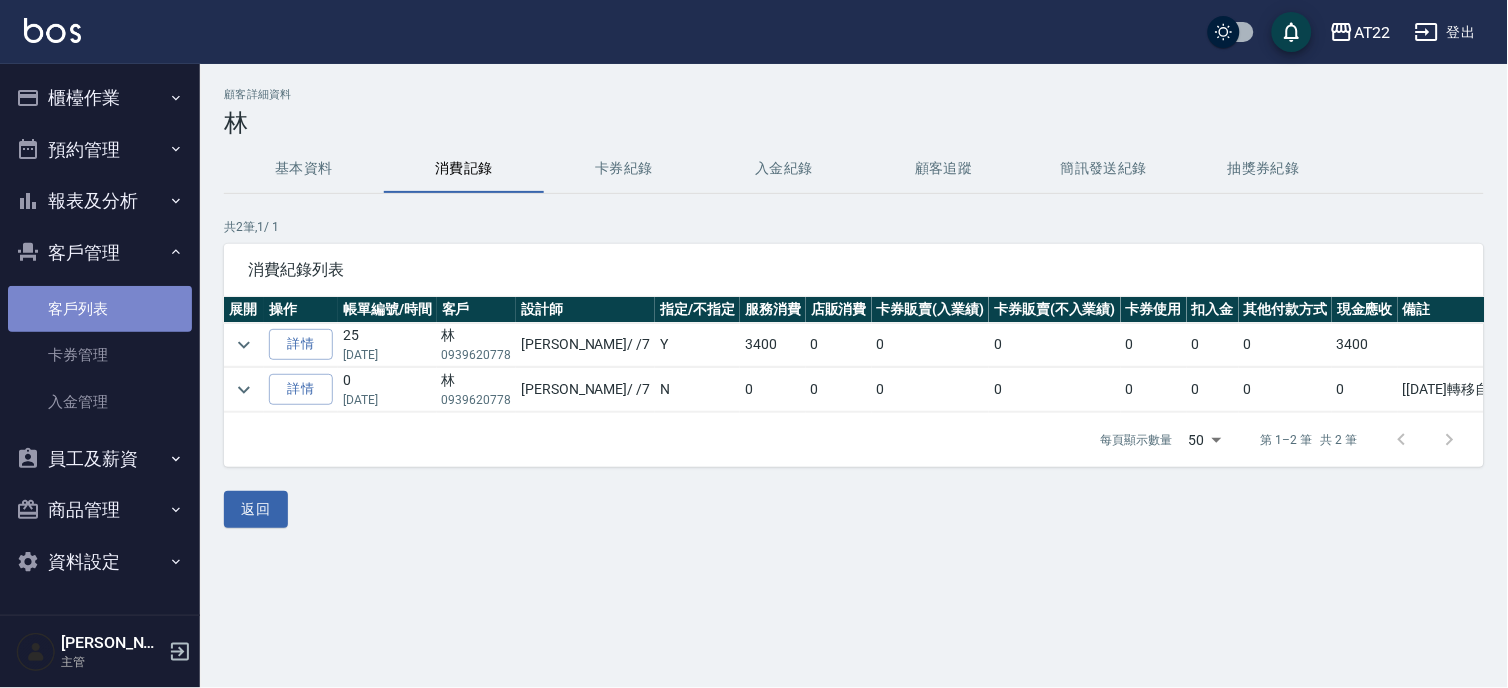 click on "客戶列表" at bounding box center [100, 309] 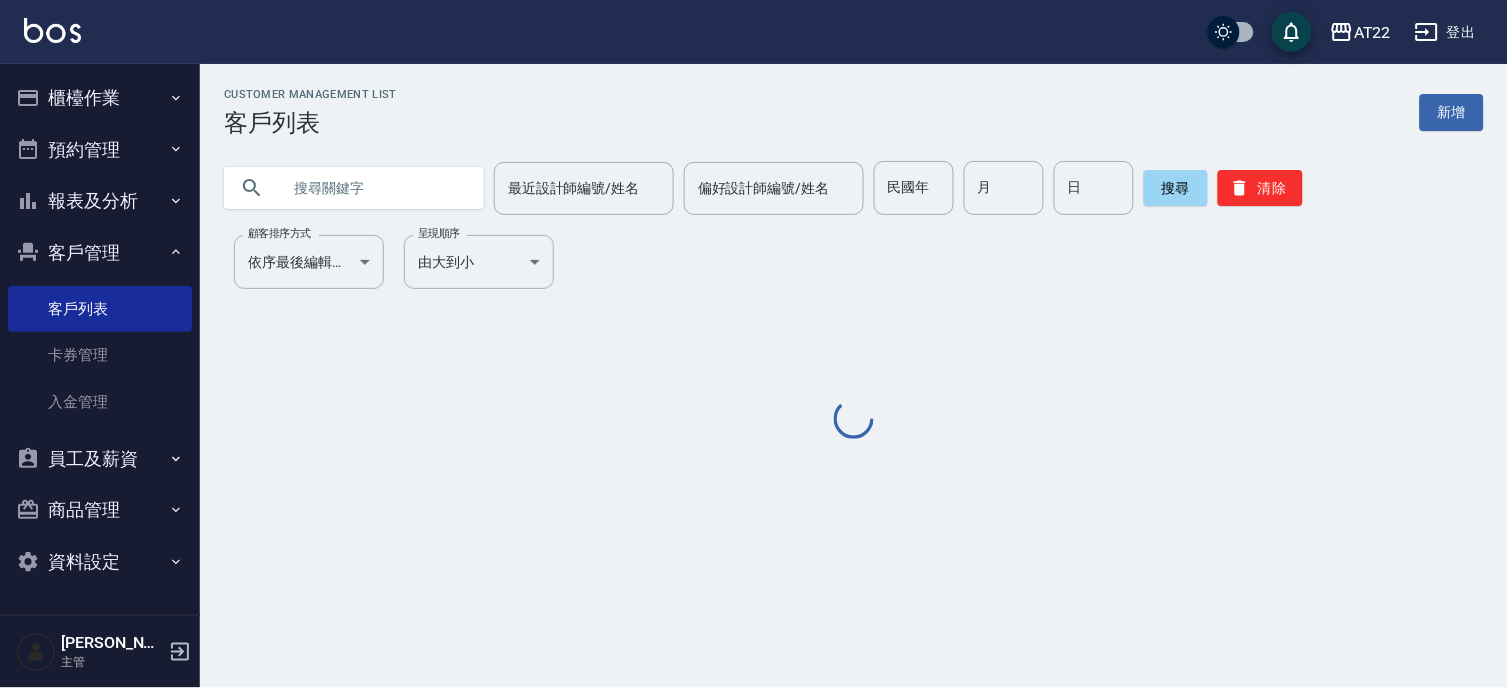 click at bounding box center [374, 188] 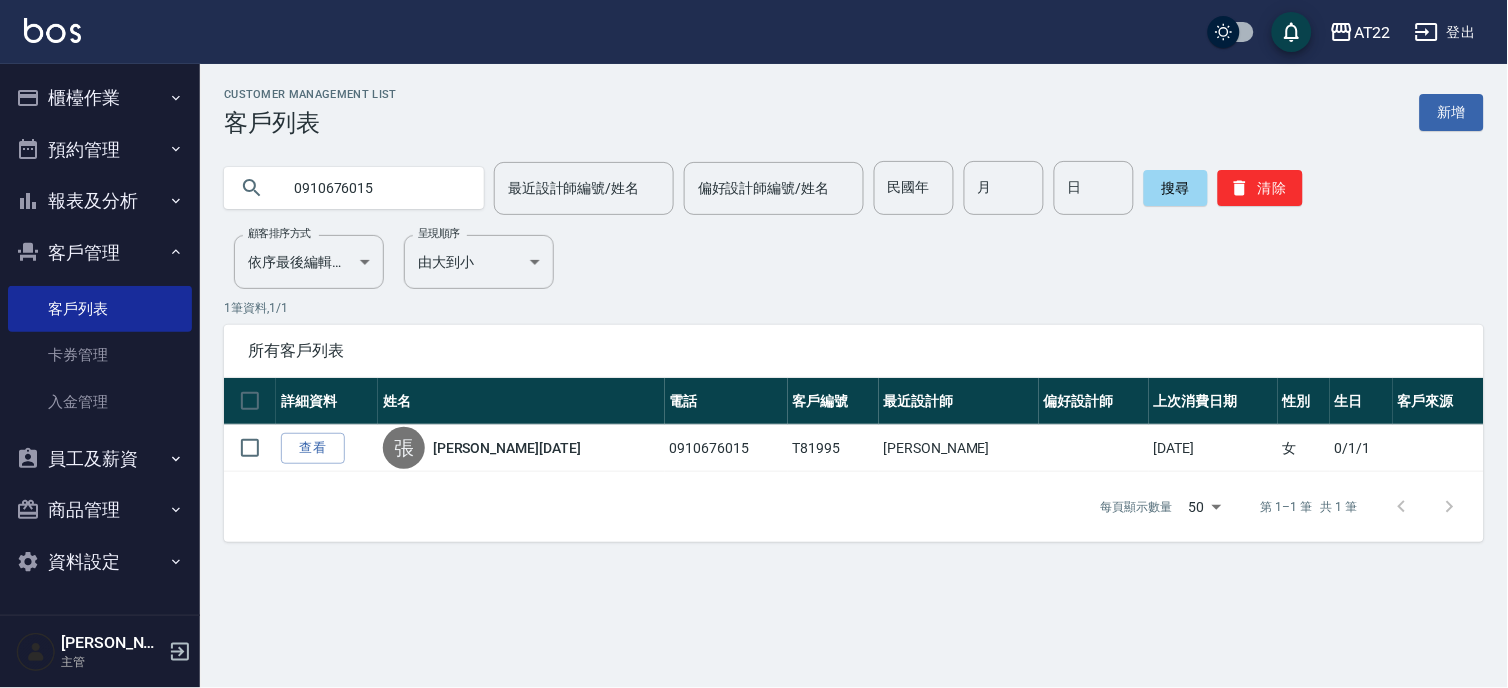 click on "0910676015" at bounding box center [374, 188] 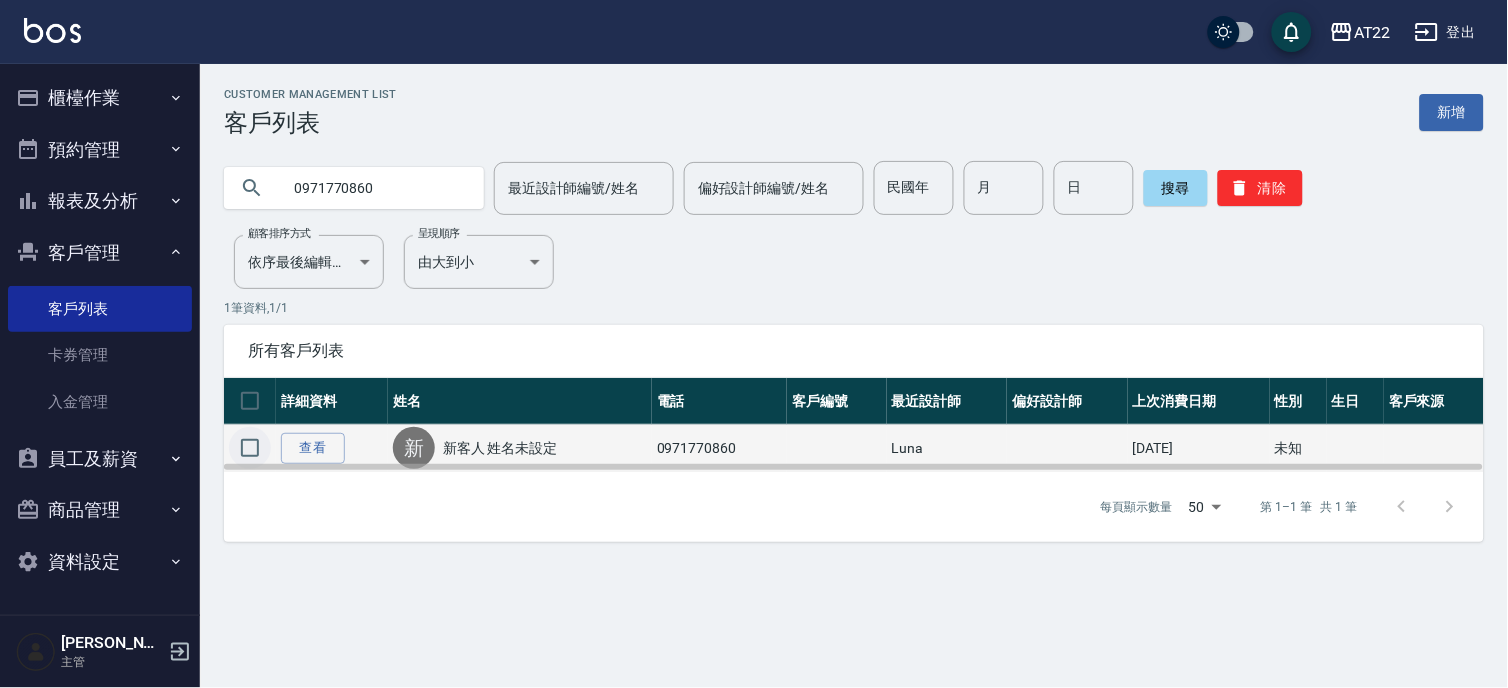 click at bounding box center [250, 448] 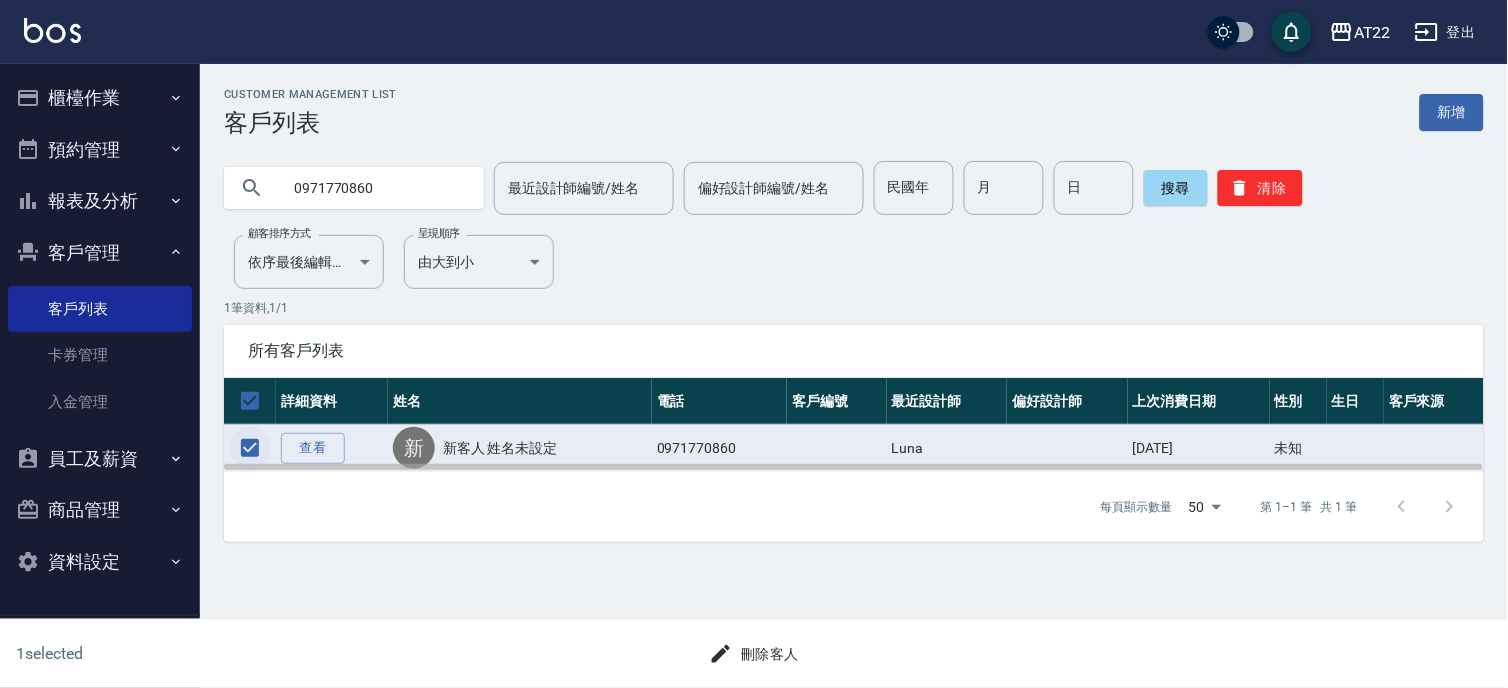 click at bounding box center [250, 448] 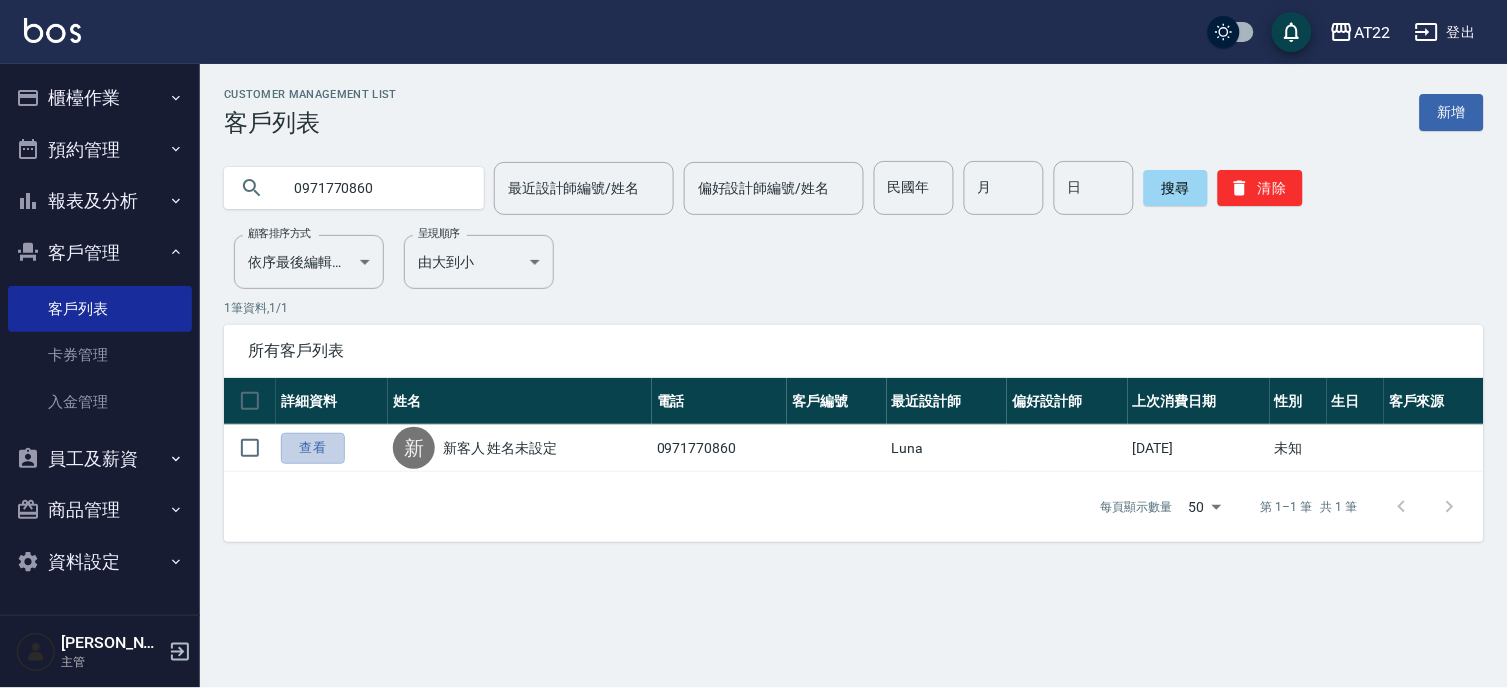 click on "查看" at bounding box center [313, 448] 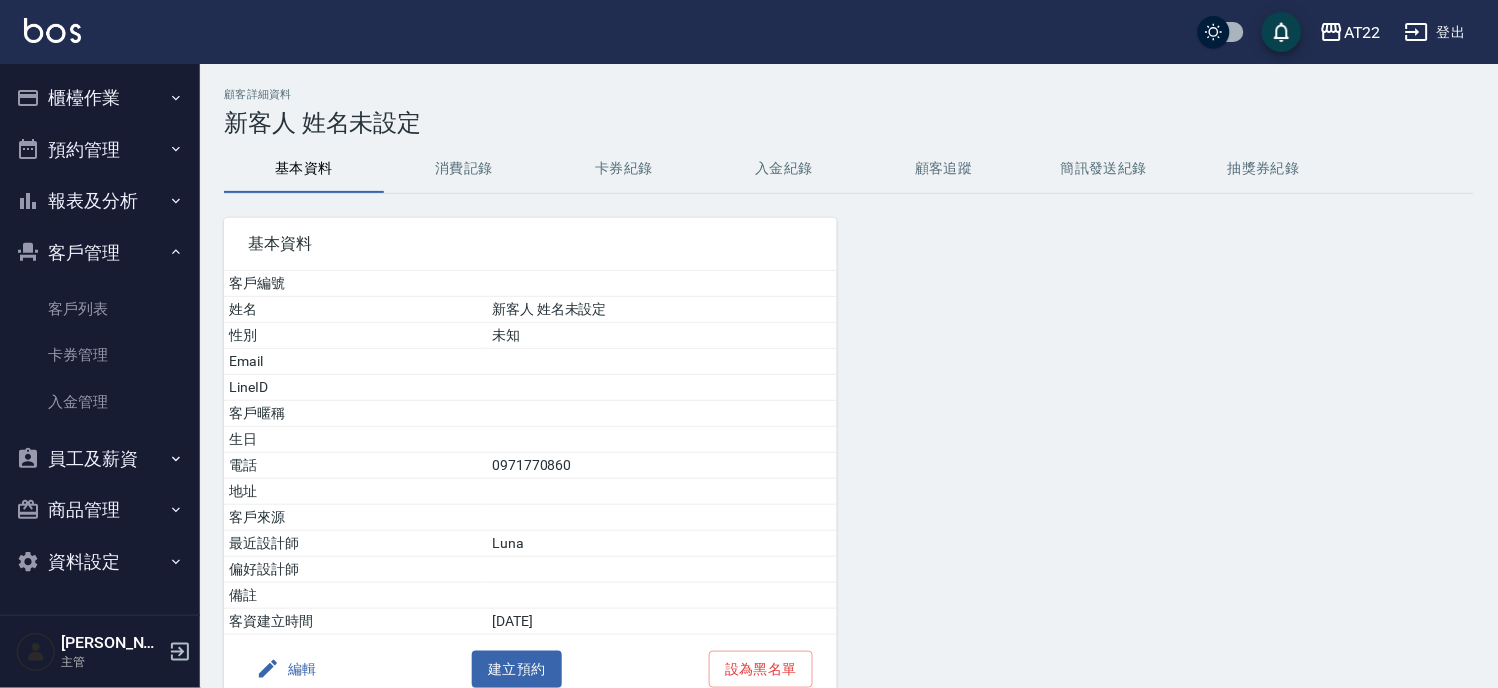 click on "消費記錄" at bounding box center [464, 169] 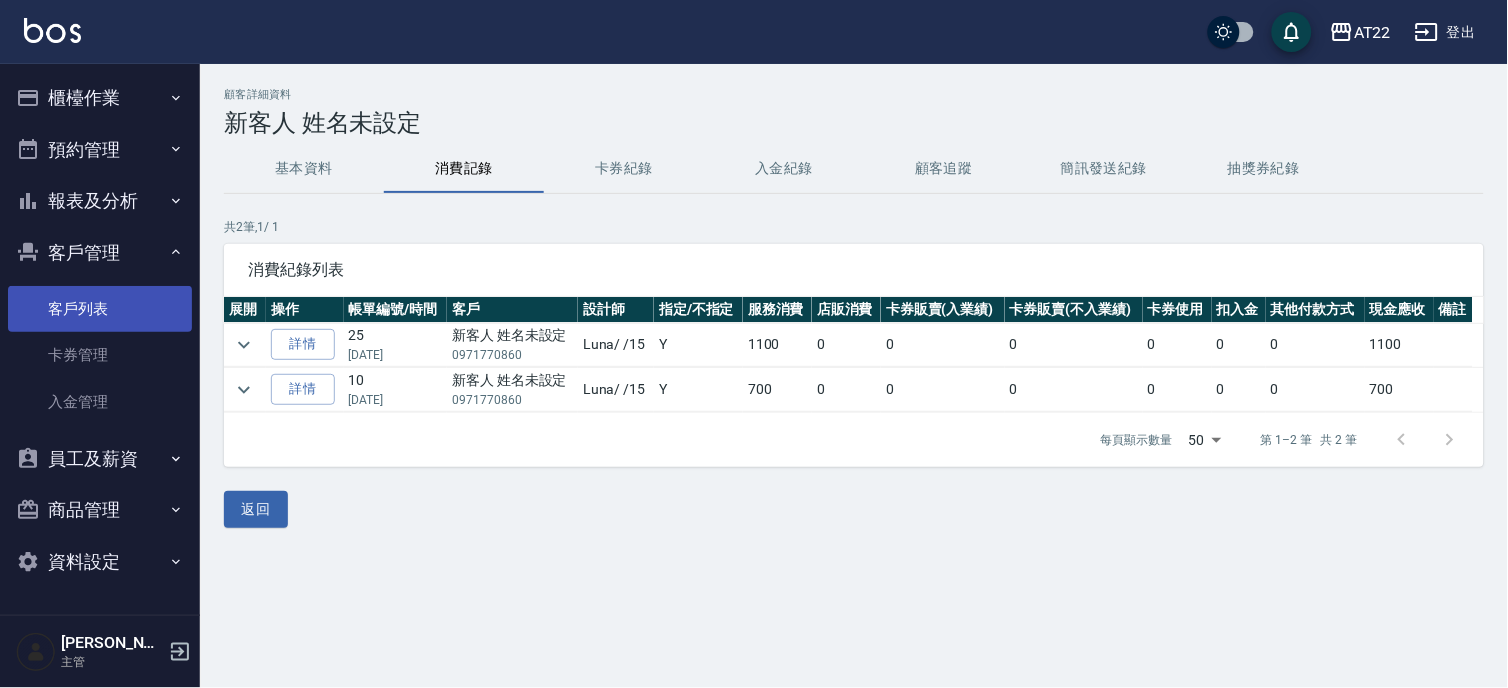 click on "客戶列表" at bounding box center [100, 309] 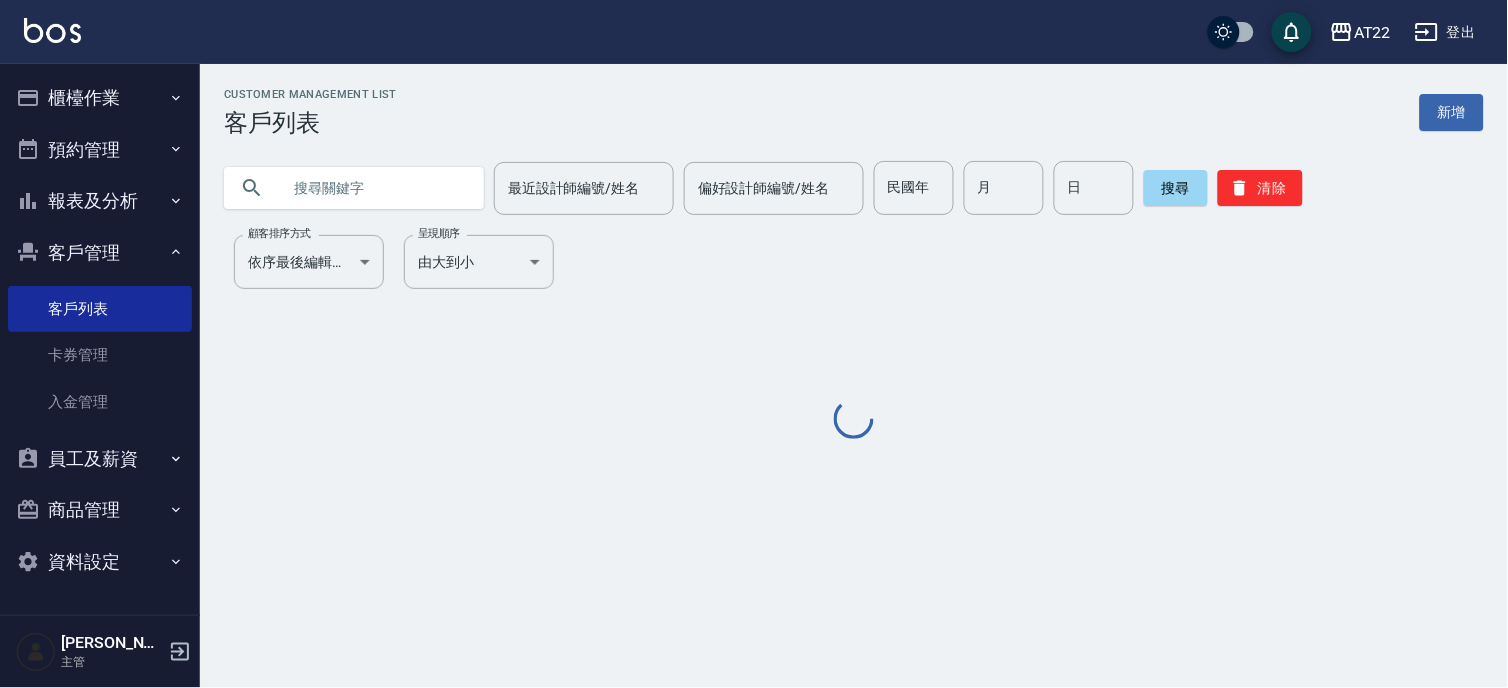 click at bounding box center [374, 188] 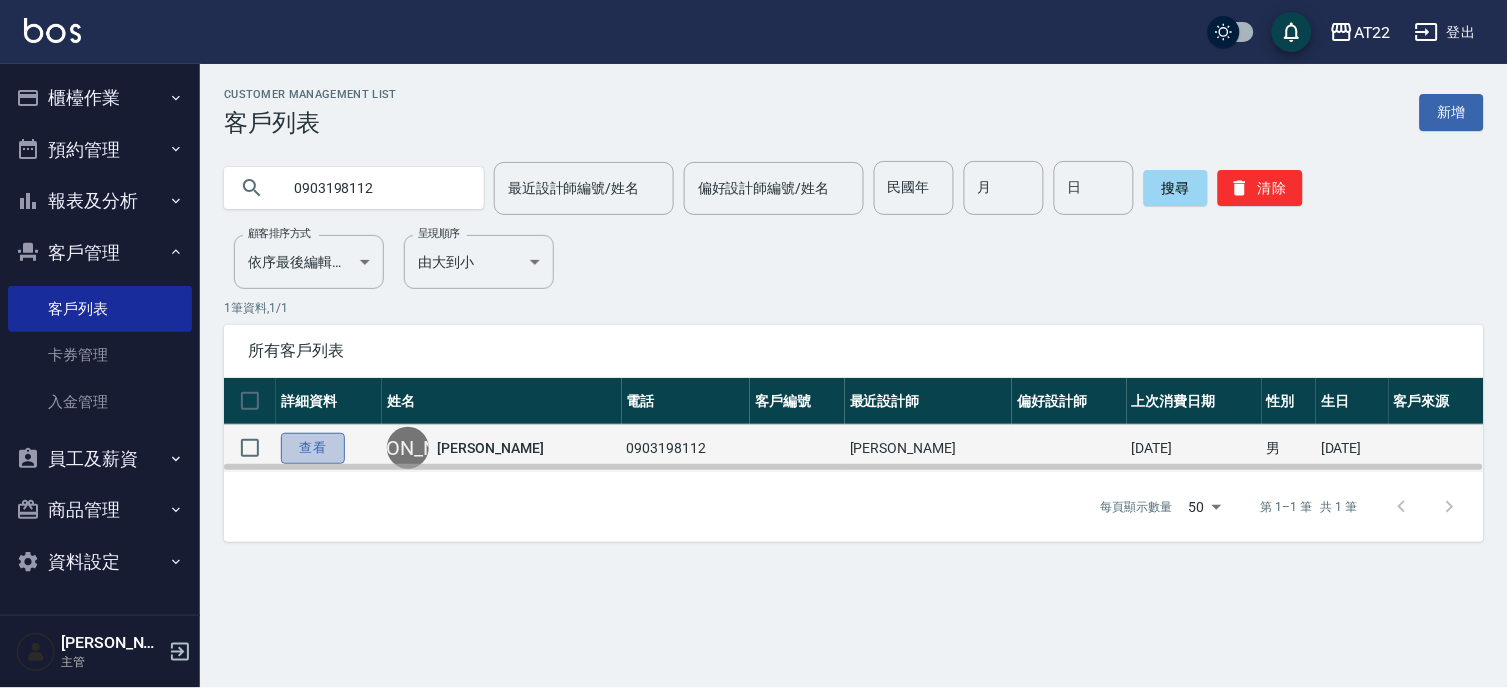 click on "查看" at bounding box center (313, 448) 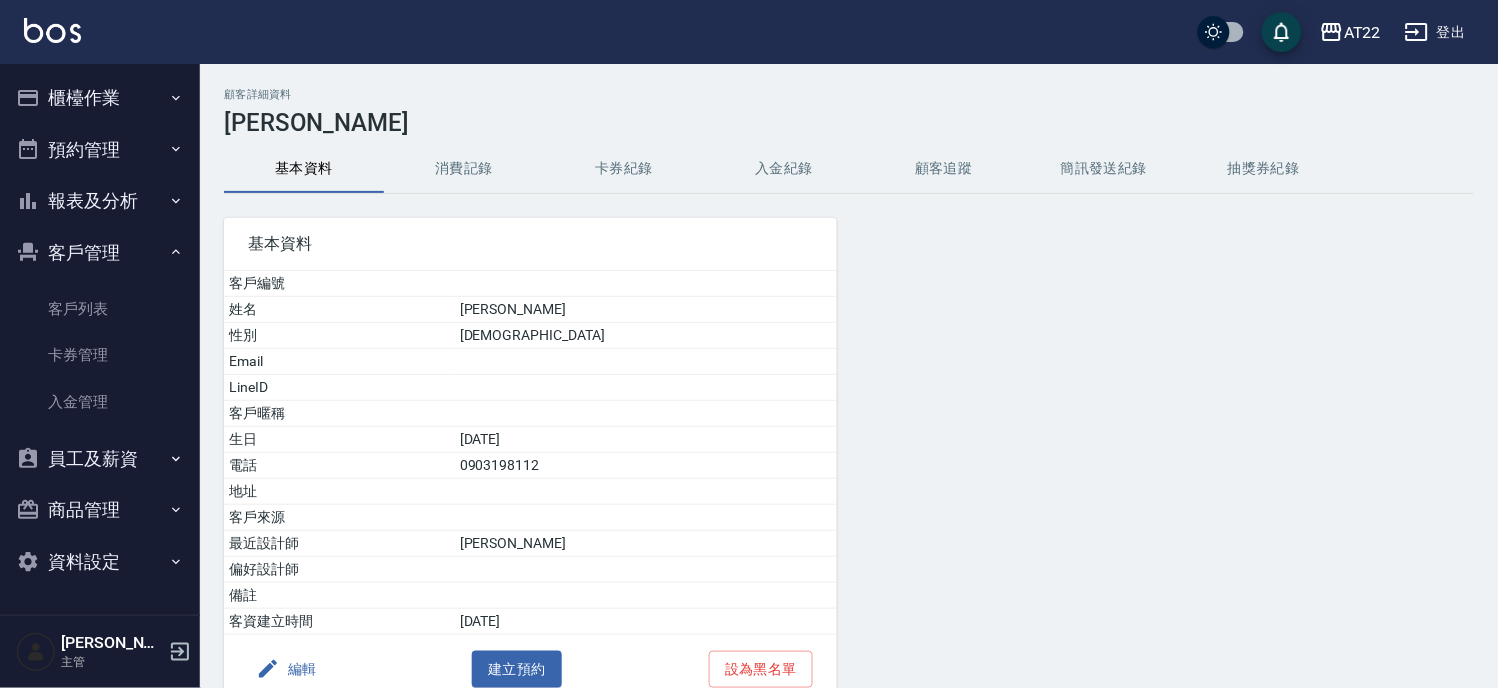 click on "消費記錄" at bounding box center (464, 169) 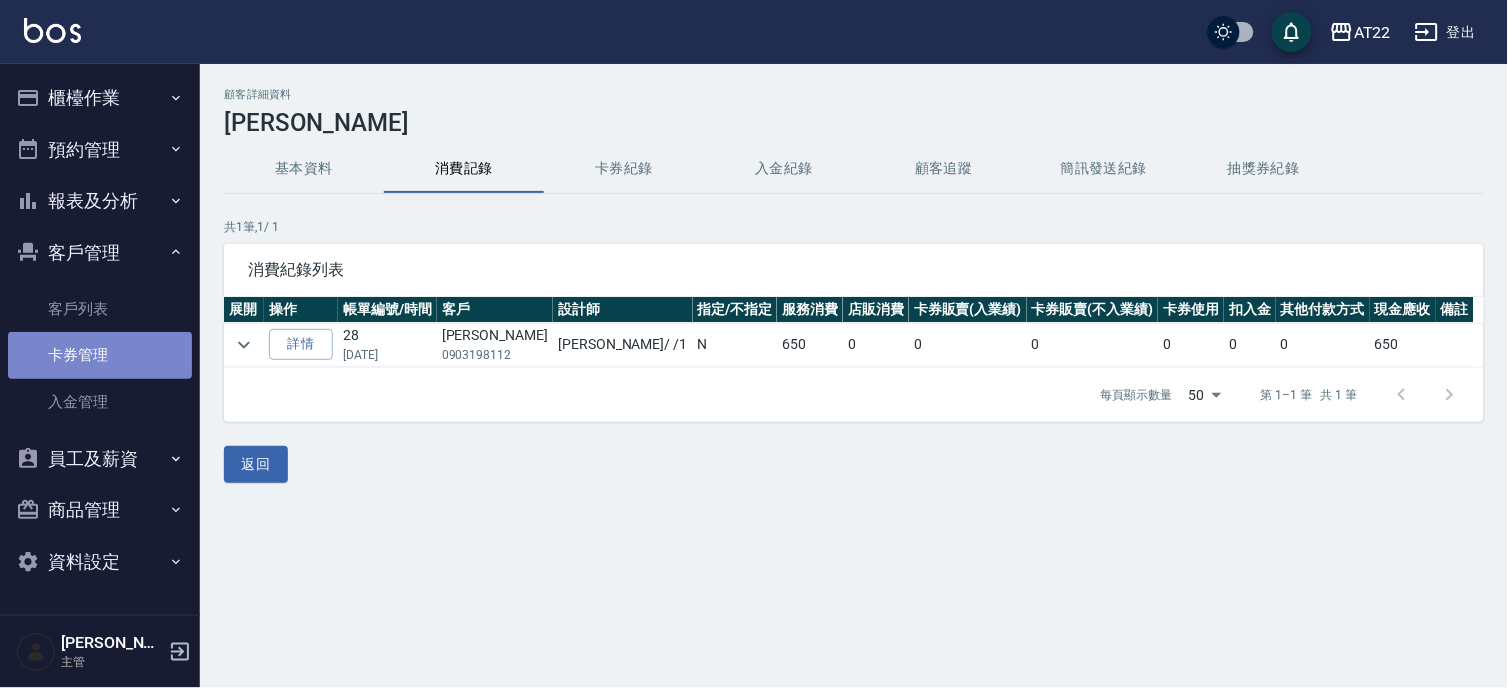 click on "卡券管理" at bounding box center [100, 355] 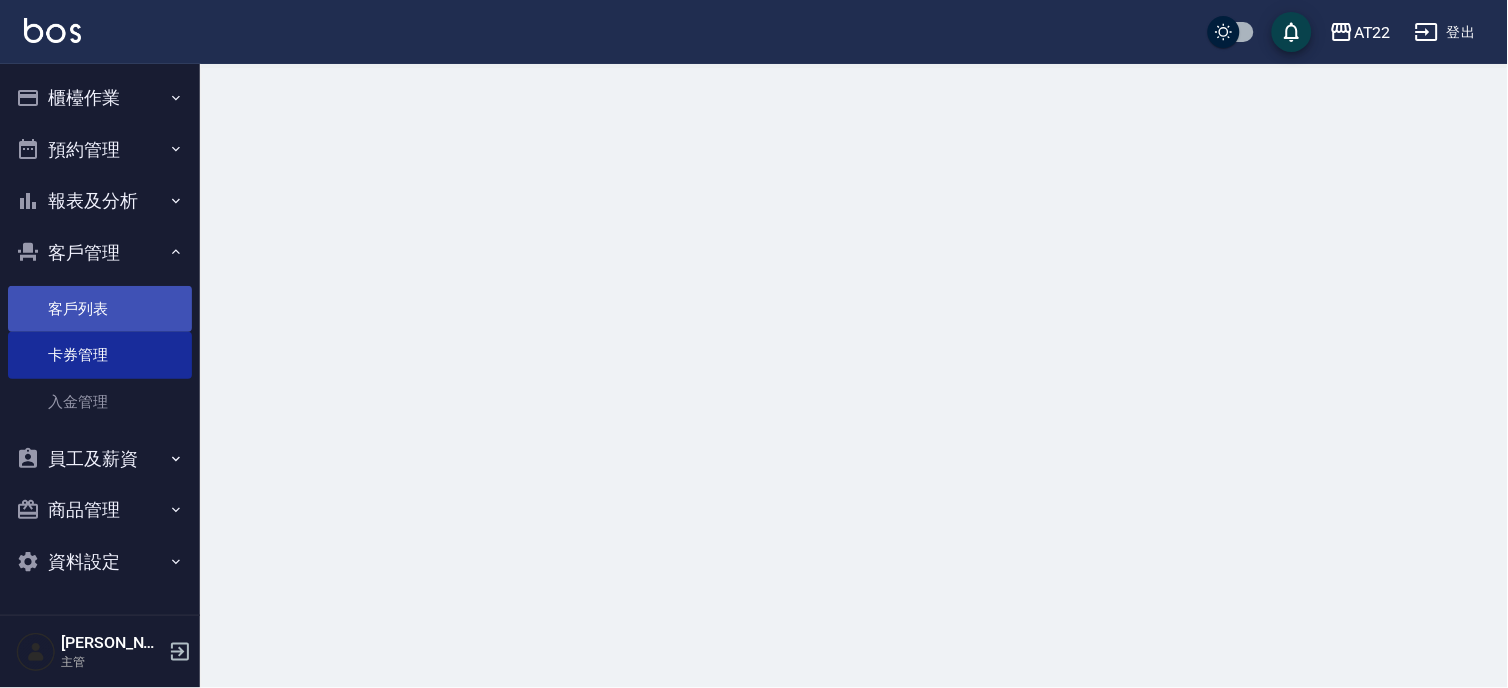 click on "客戶列表" at bounding box center [100, 309] 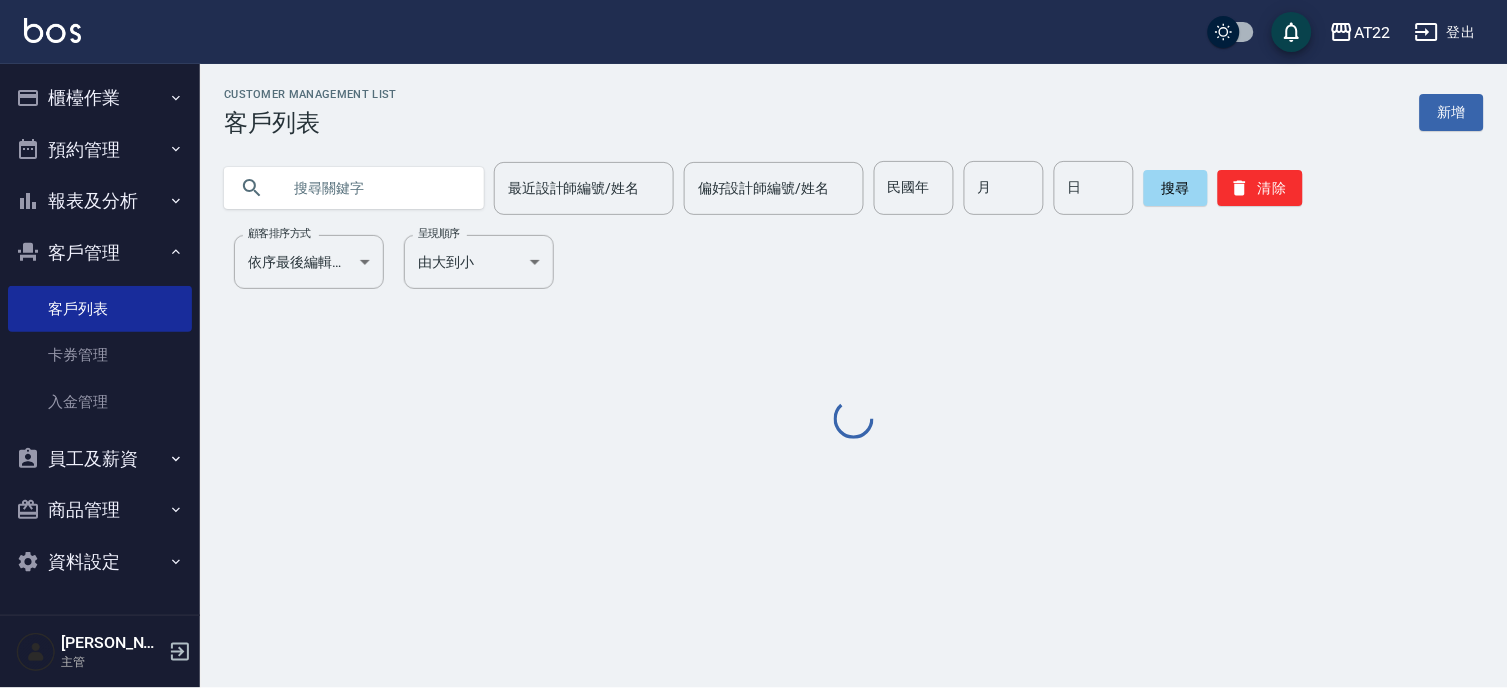click at bounding box center [374, 188] 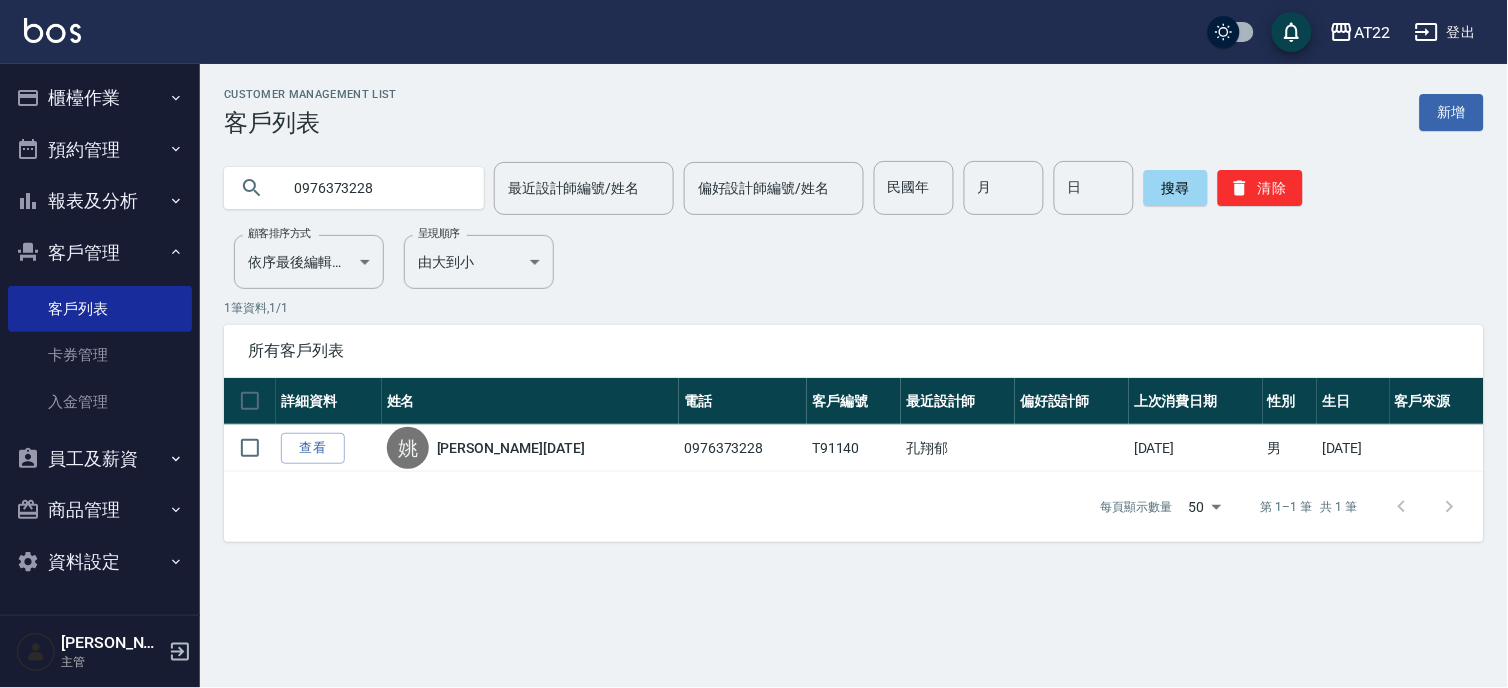 click on "0976373228" at bounding box center [374, 188] 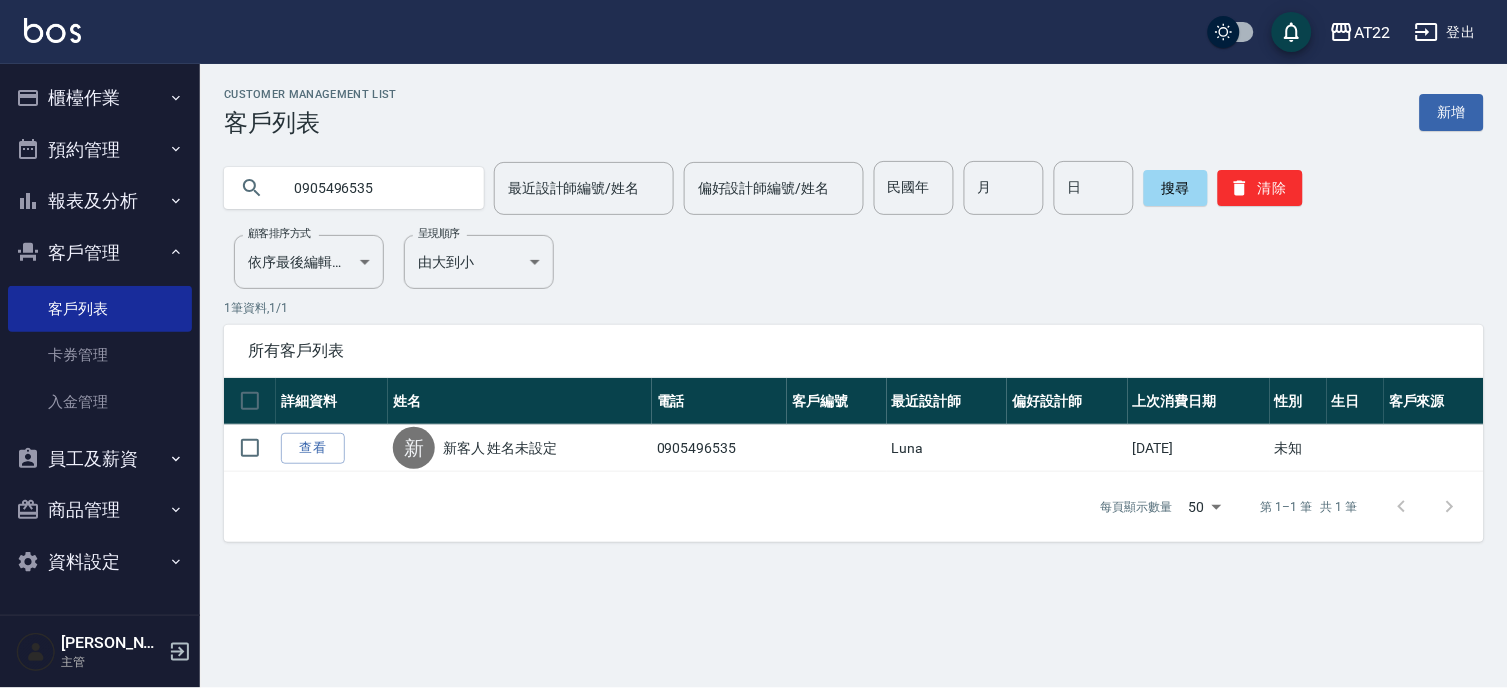 click on "0905496535" at bounding box center [374, 188] 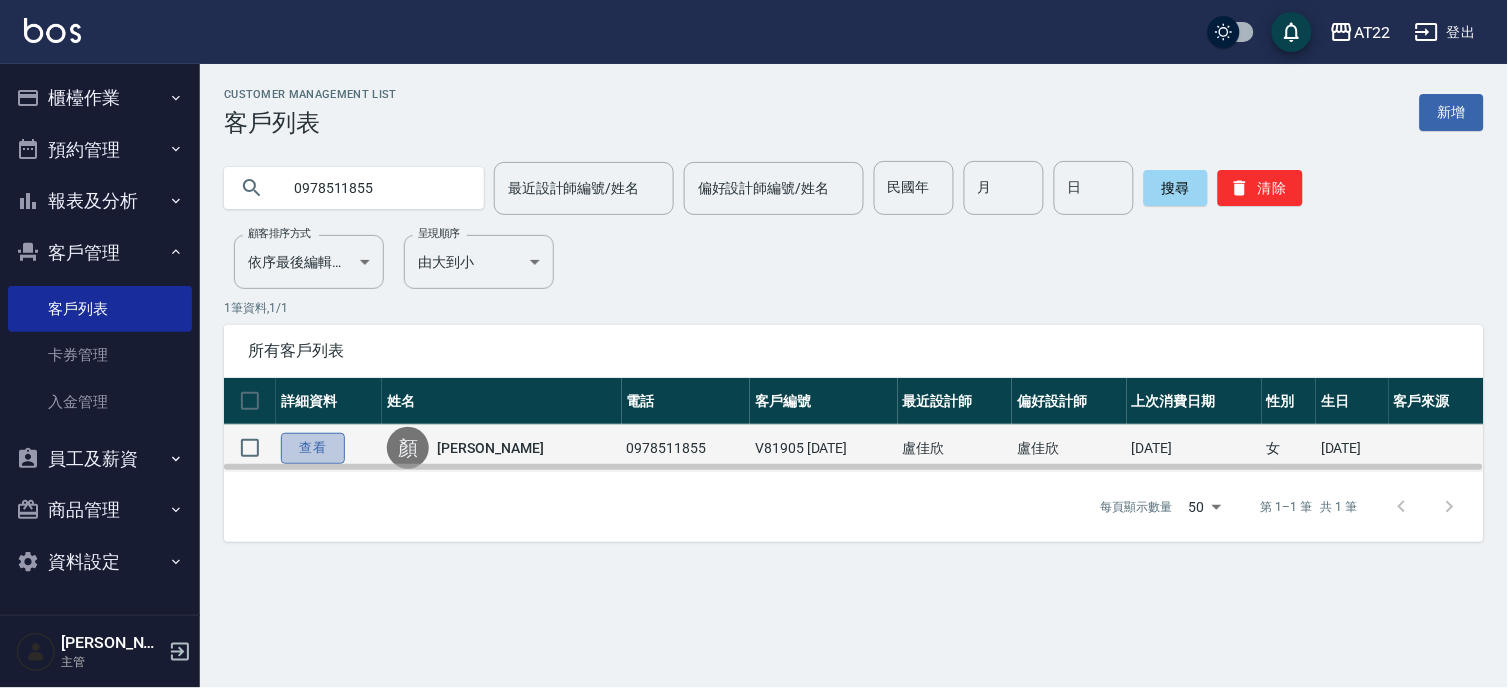 click on "查看" at bounding box center [313, 448] 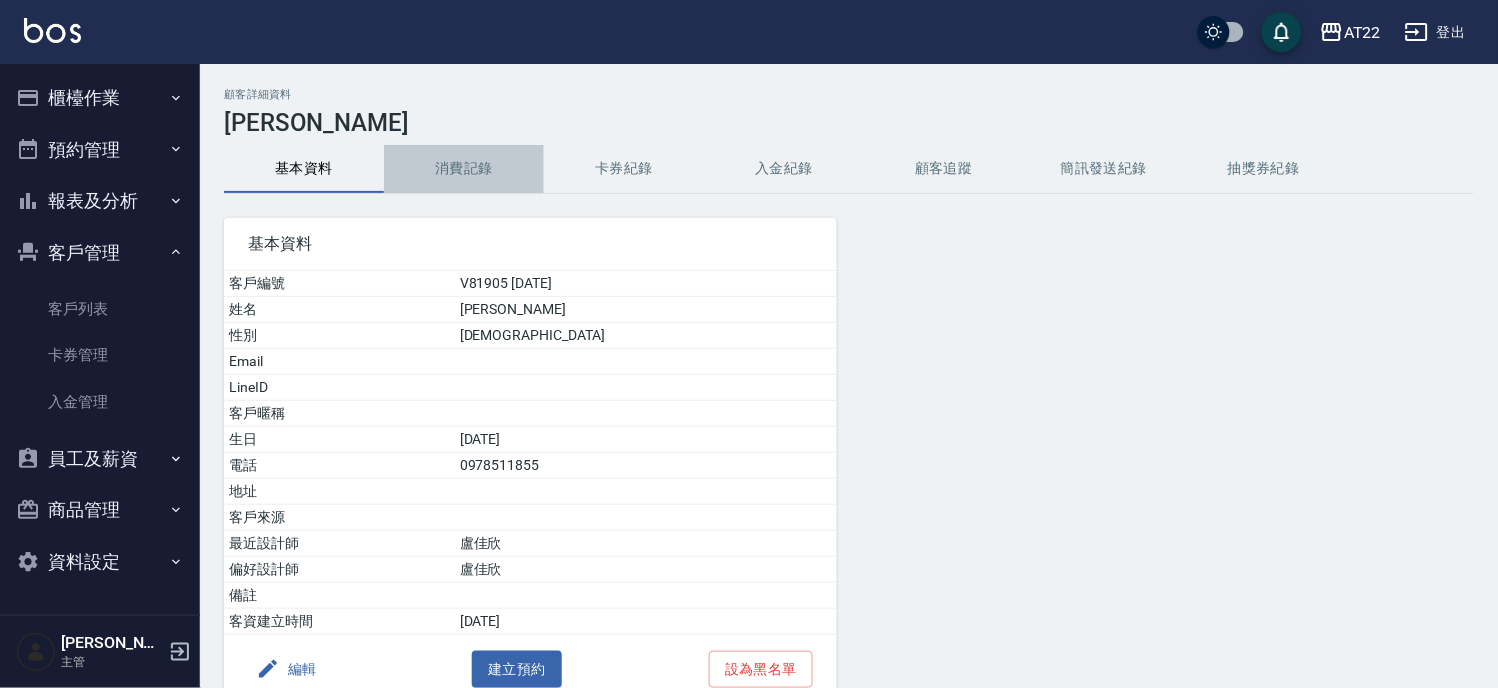 click on "消費記錄" at bounding box center [464, 169] 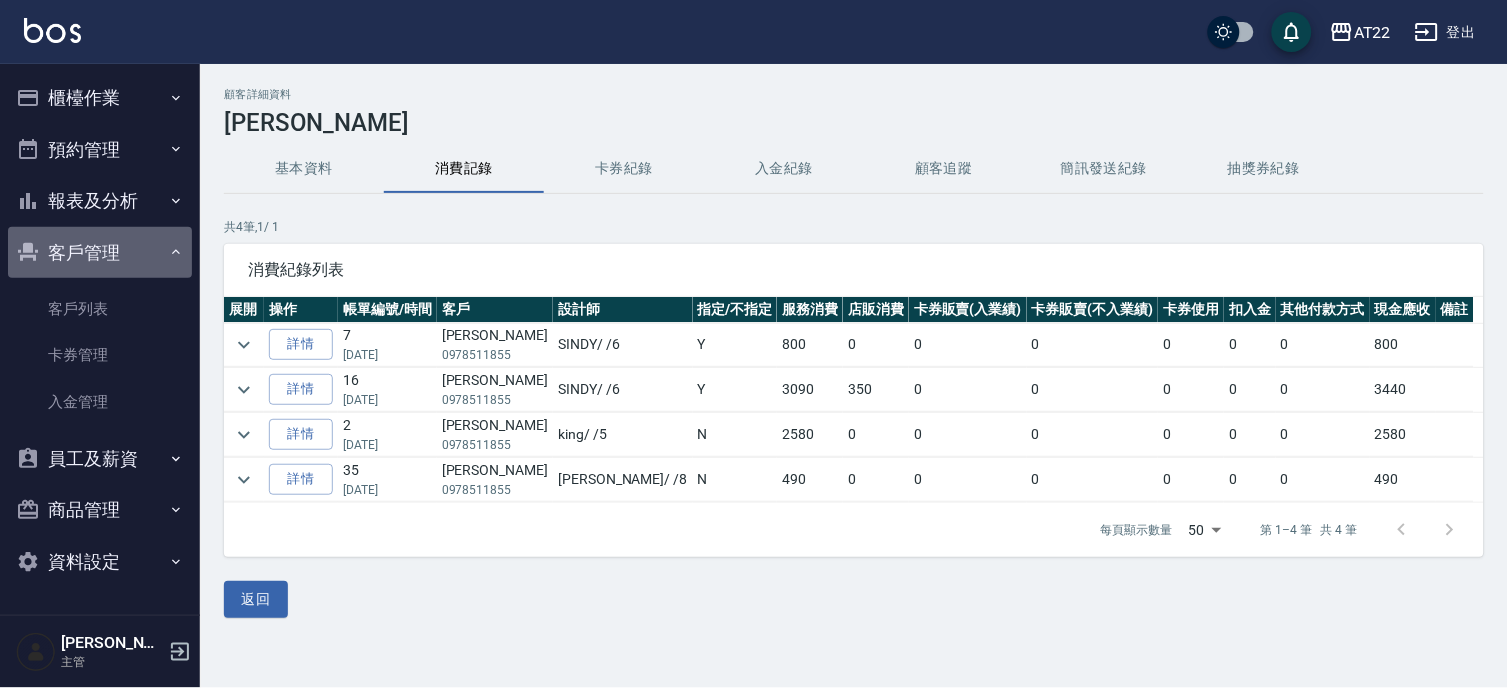 click on "客戶管理" at bounding box center [100, 253] 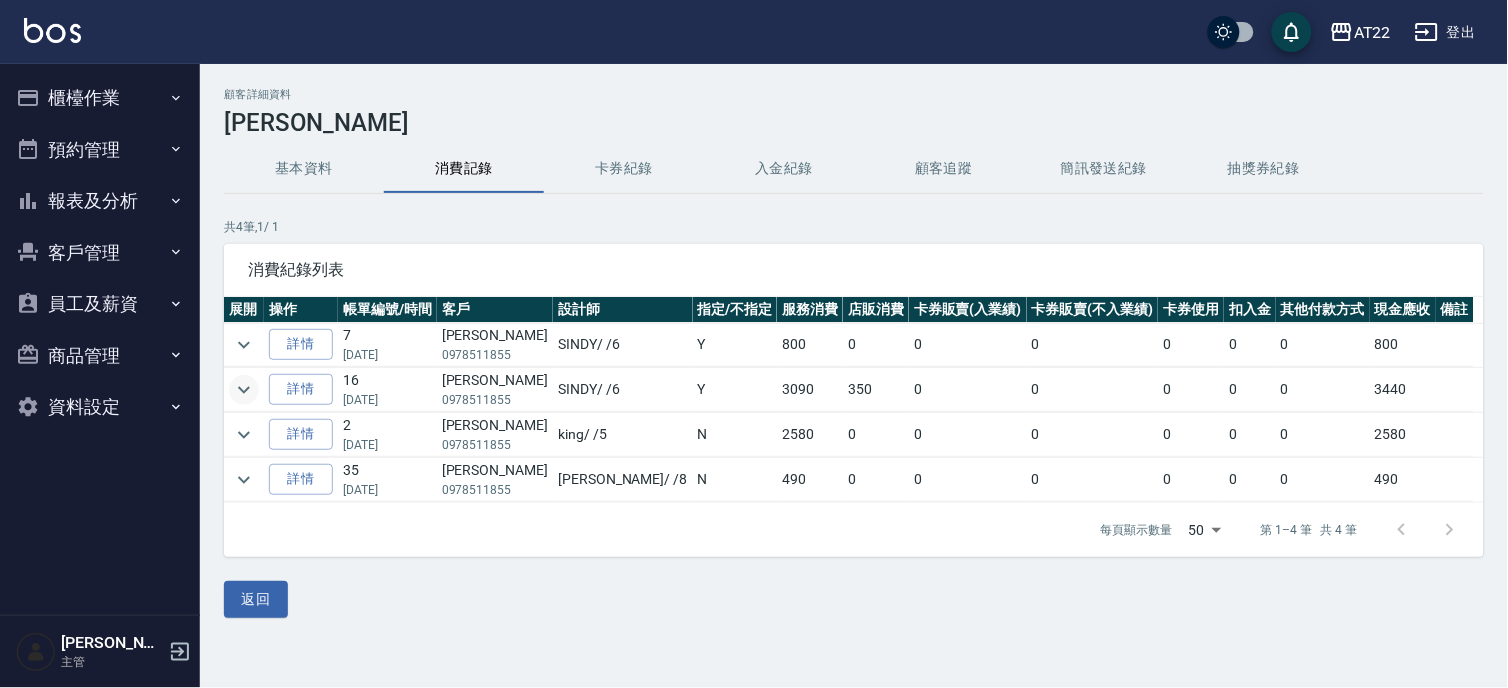 click 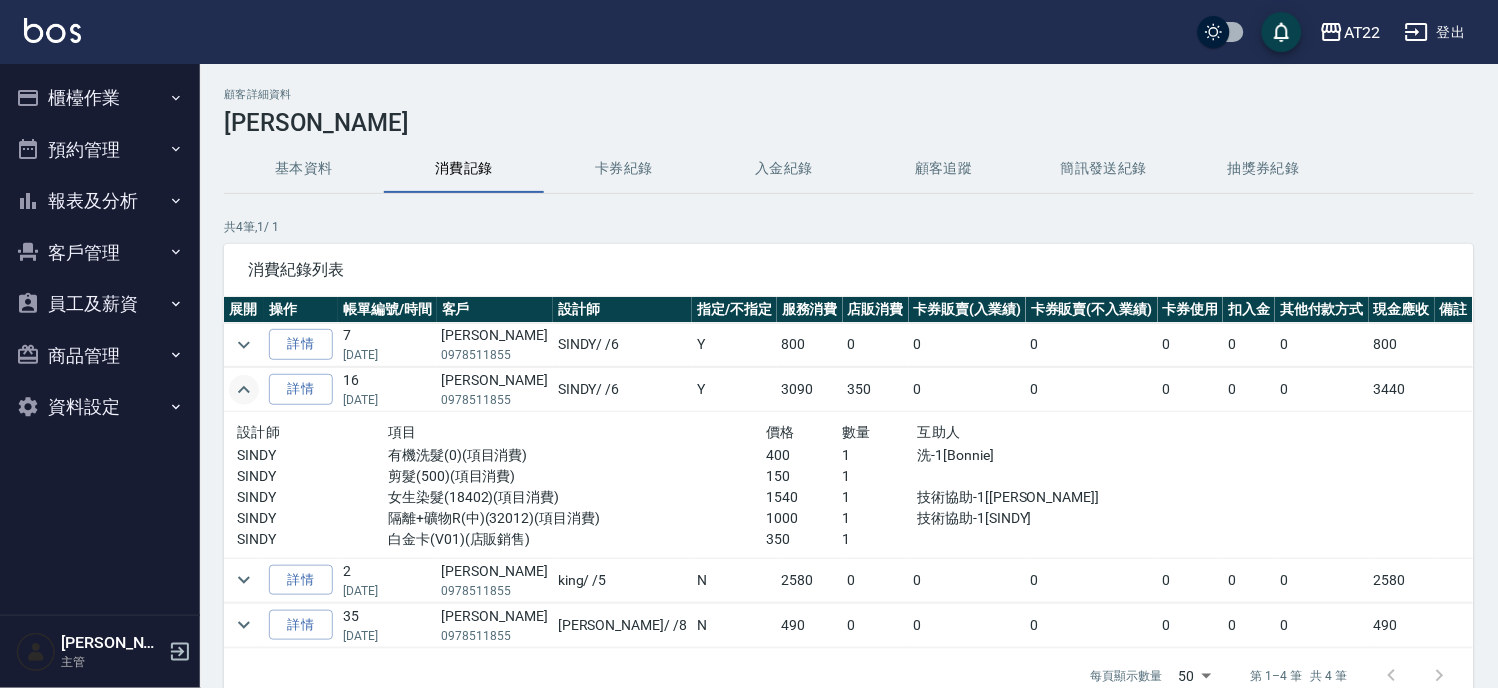 click 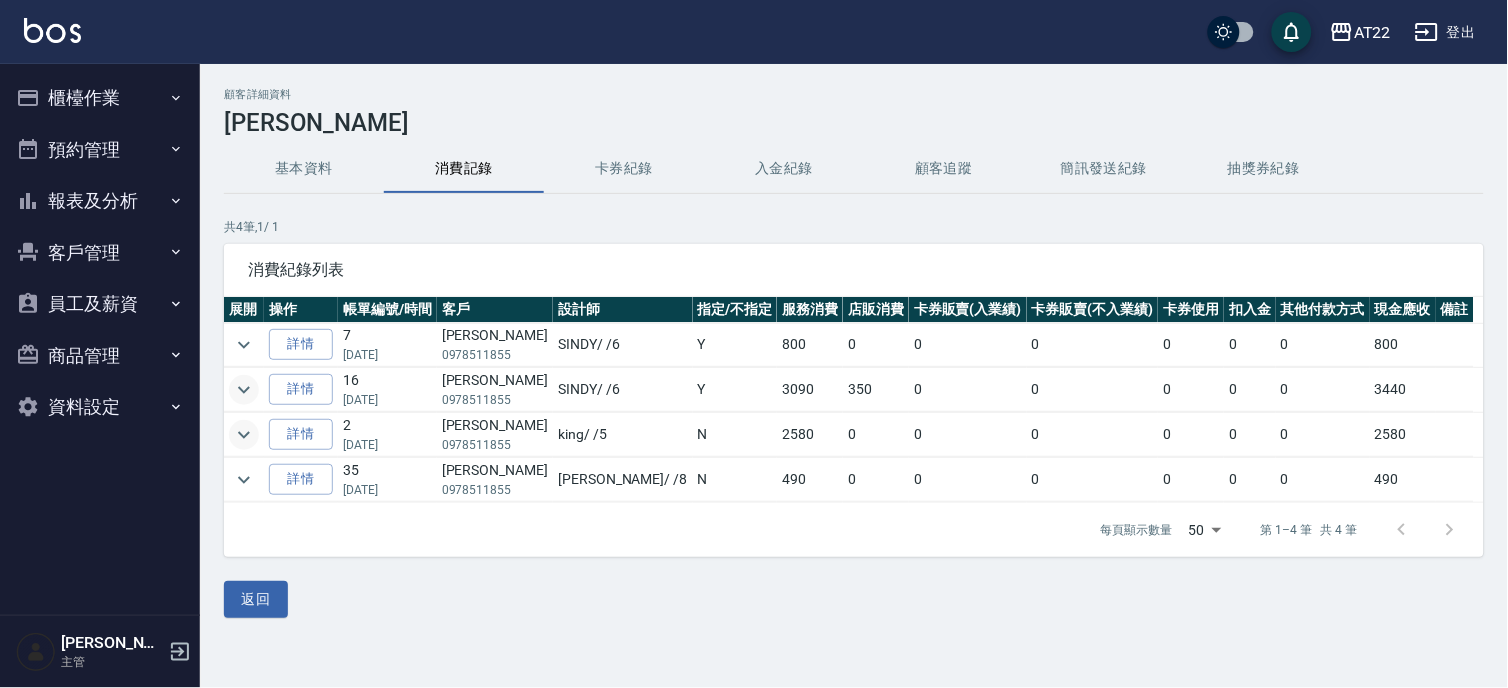 click 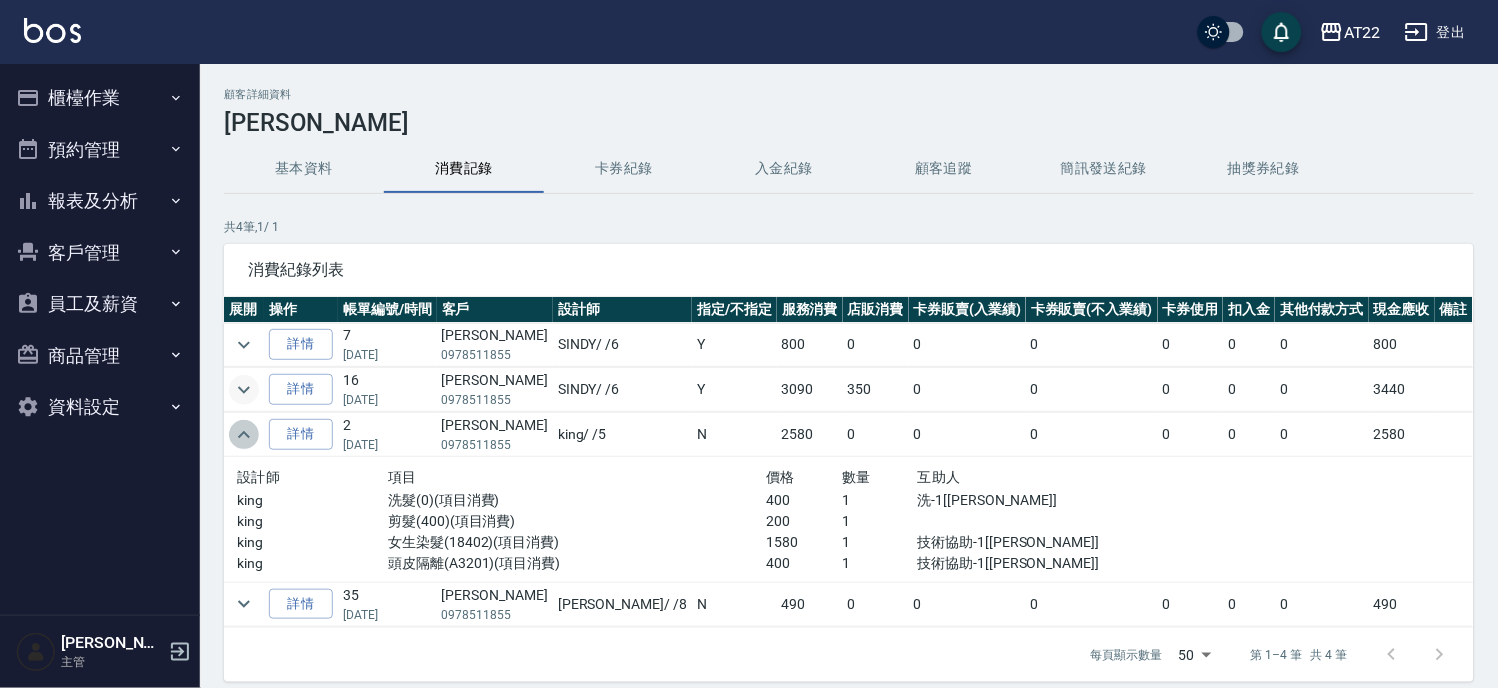 click 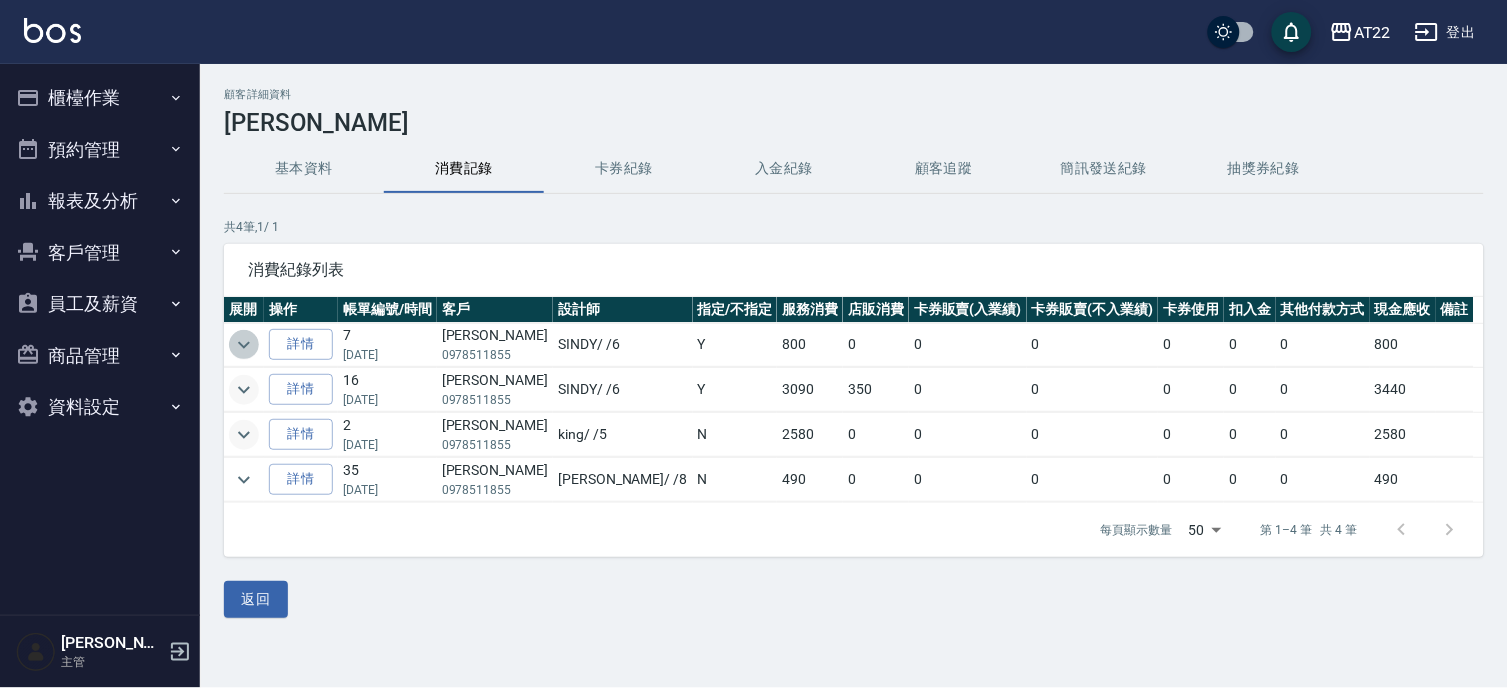click 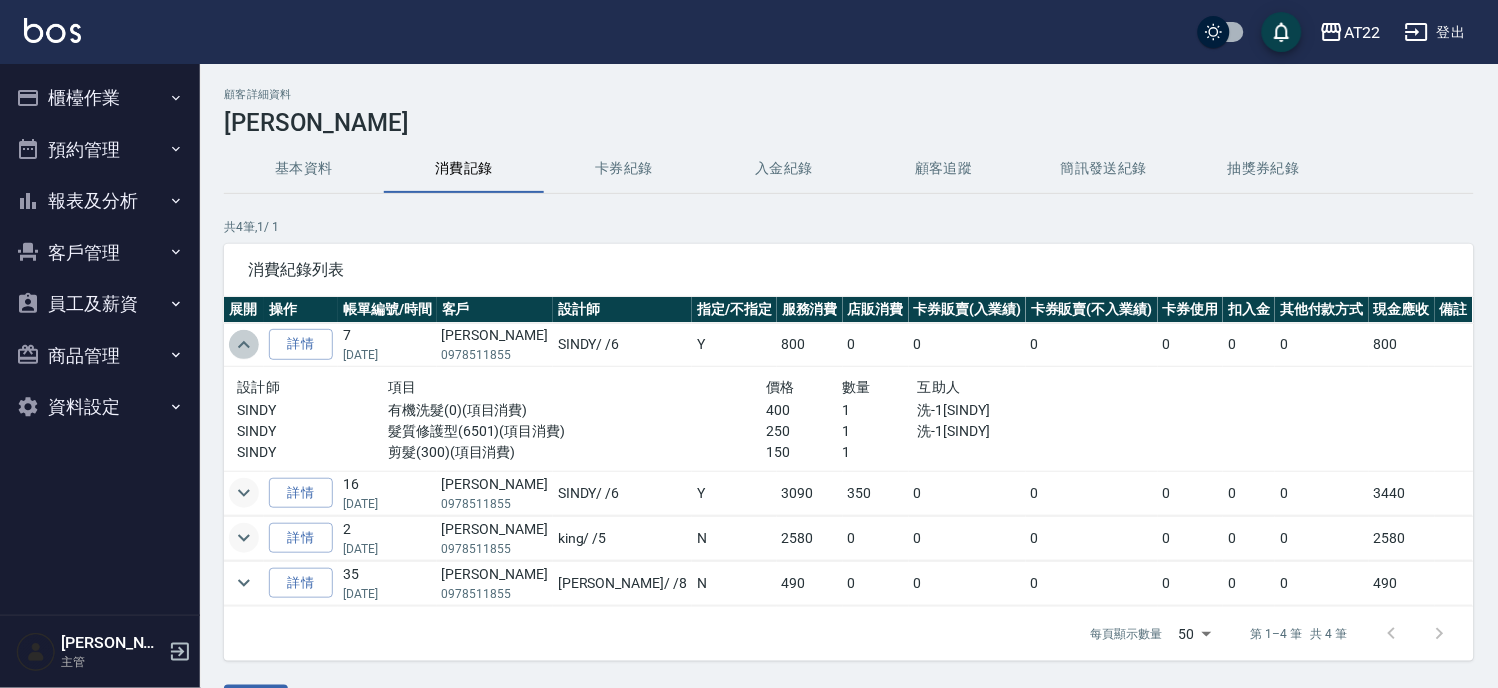 click 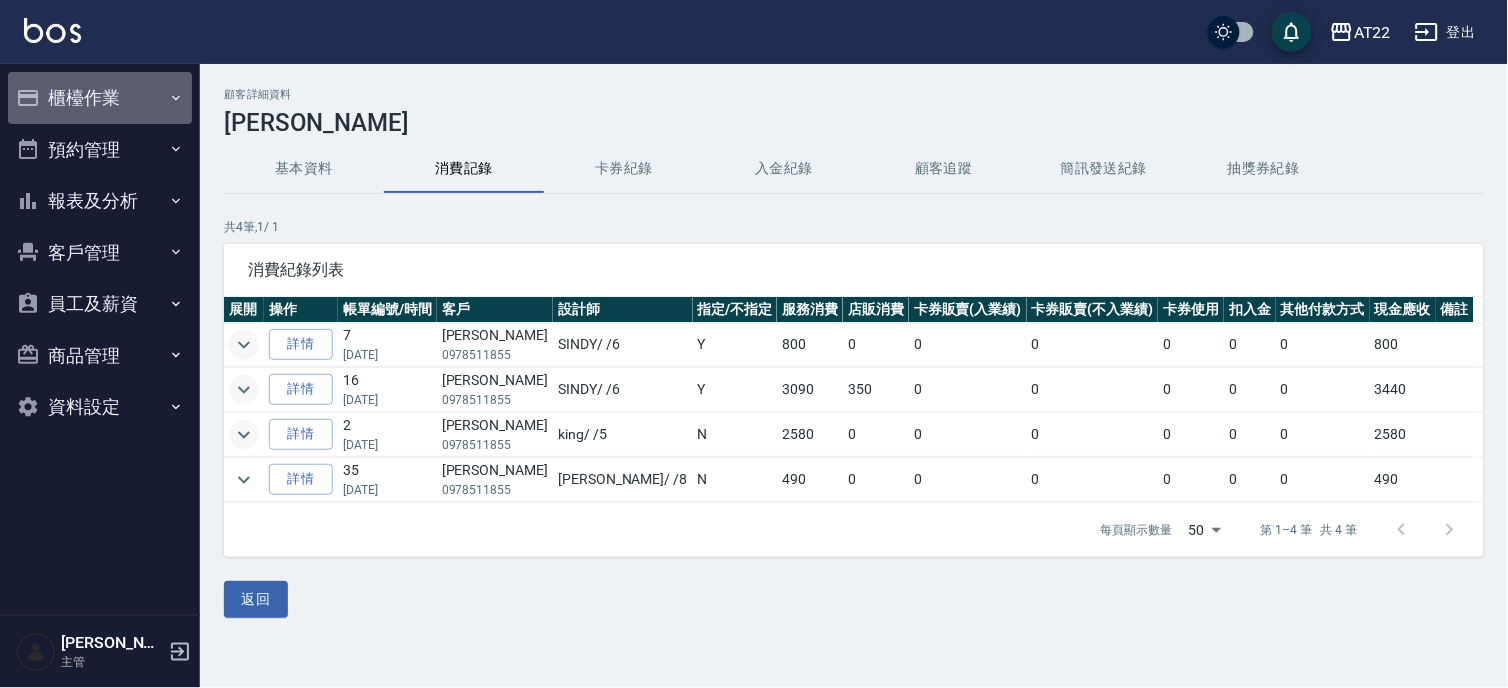 click on "櫃檯作業" at bounding box center [100, 98] 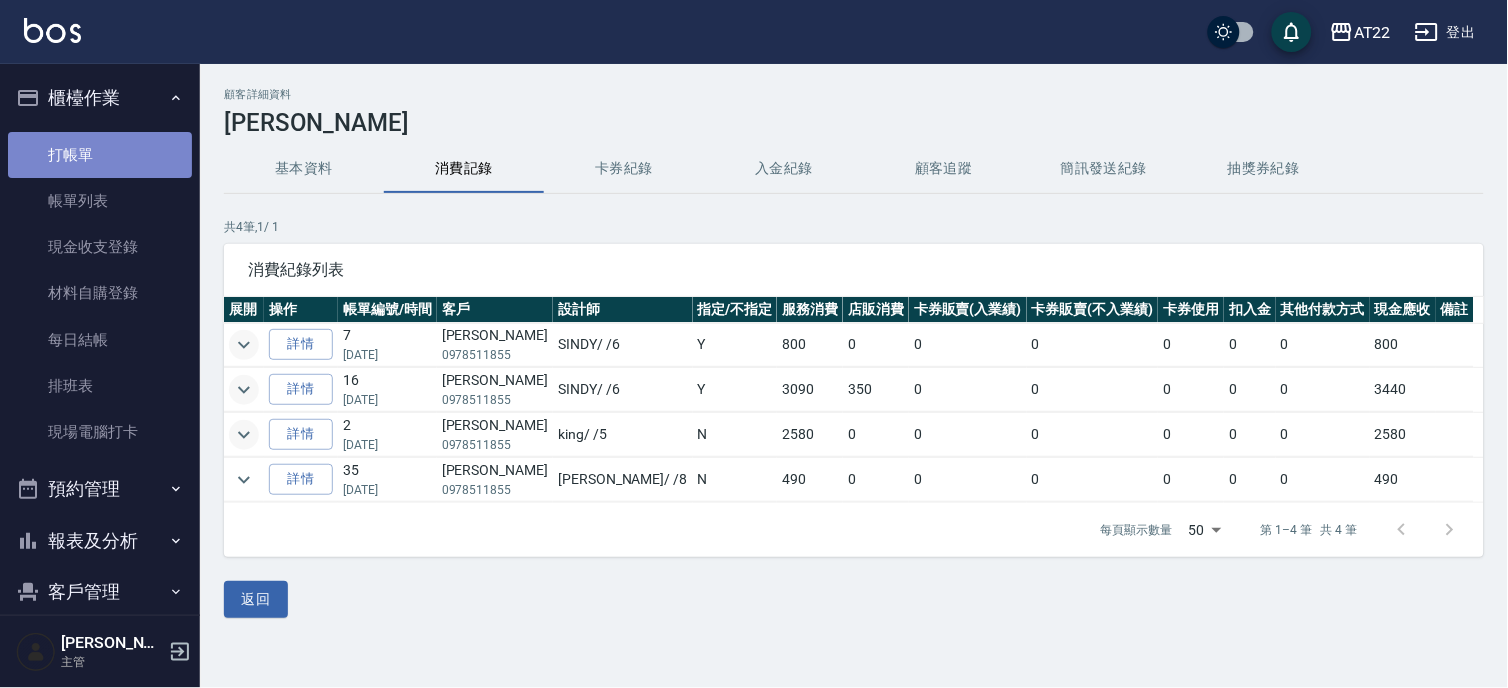 click on "打帳單" at bounding box center (100, 155) 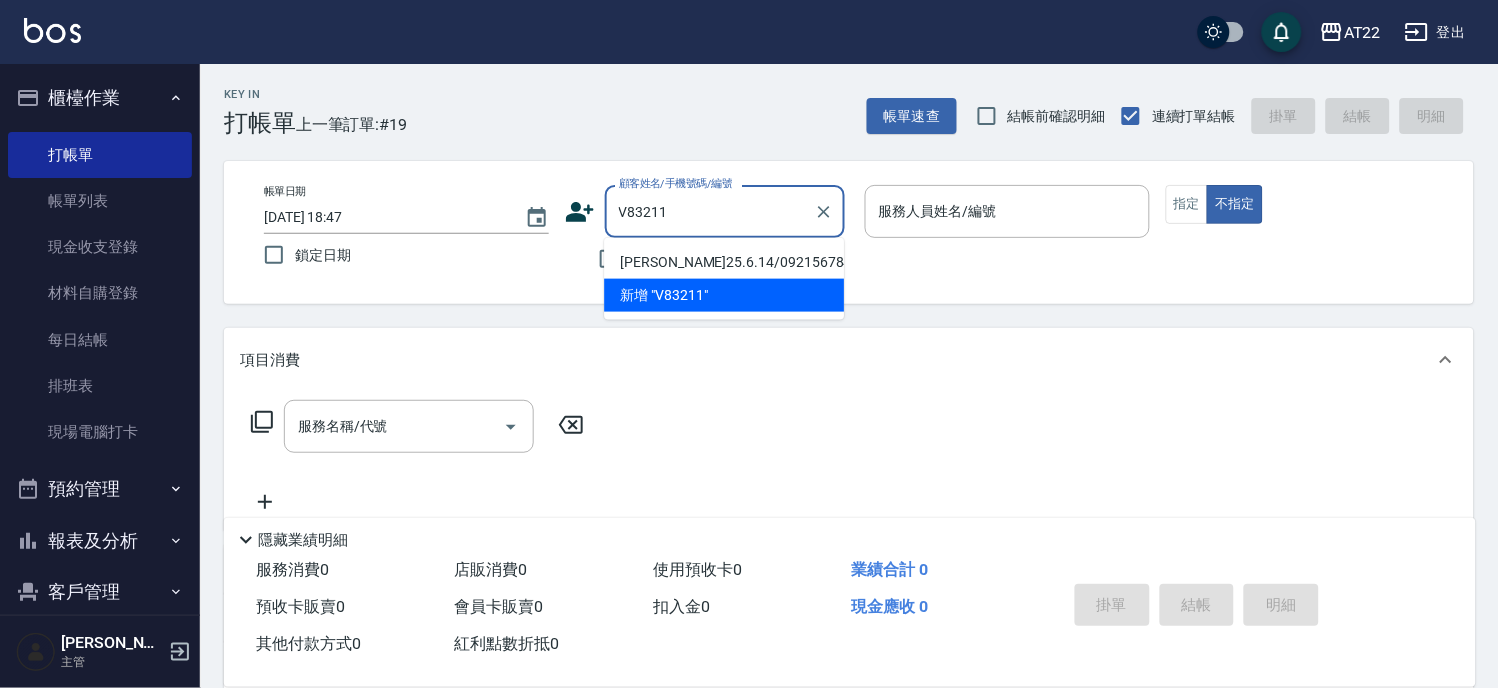 click on "[PERSON_NAME]25.6.14/0921567845/V83211" at bounding box center [724, 262] 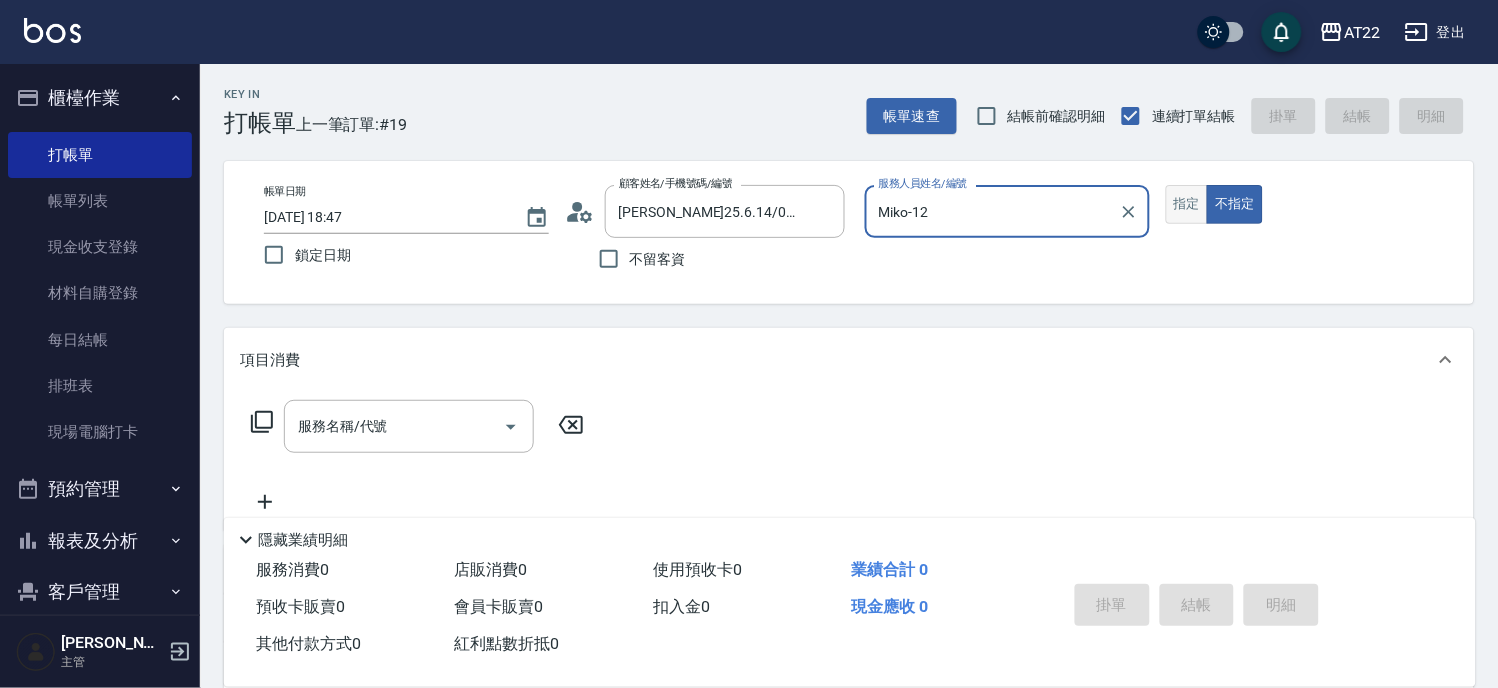 click on "指定" at bounding box center [1187, 204] 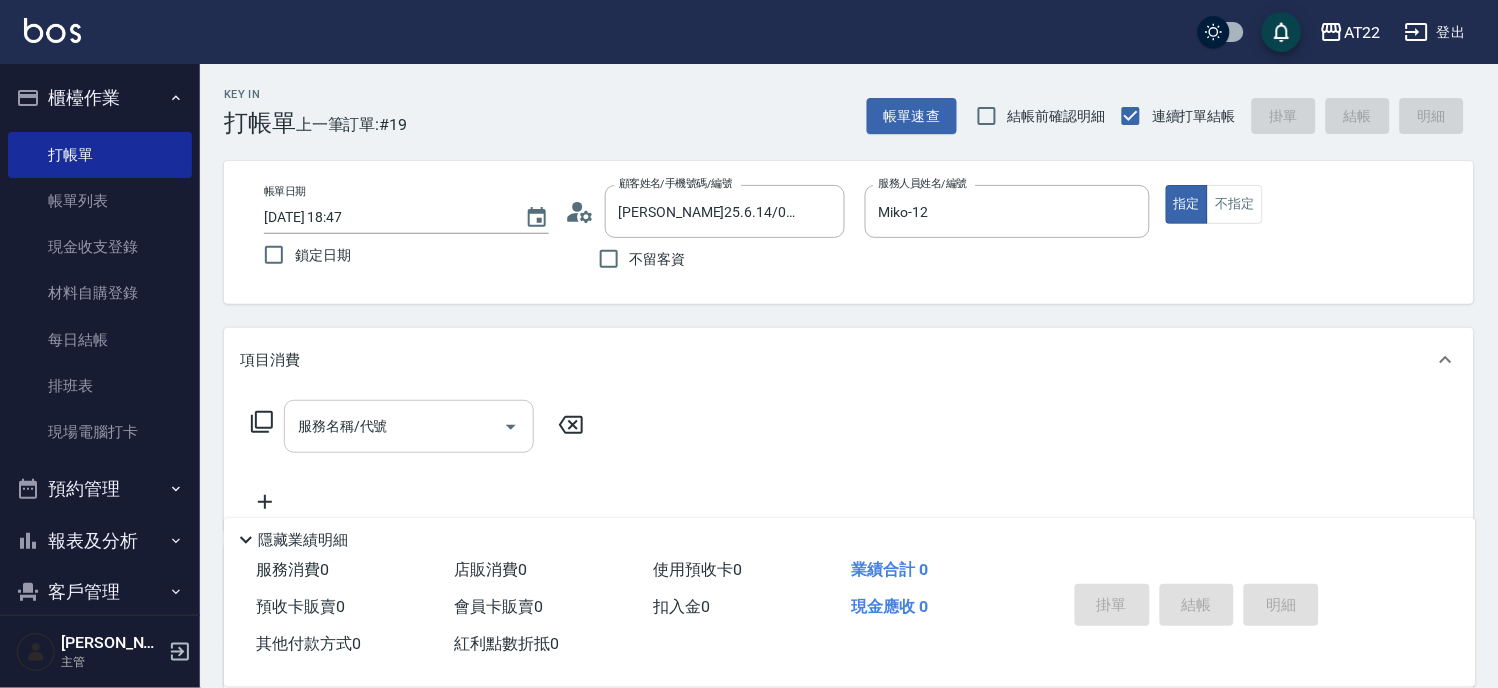 click on "服務名稱/代號" at bounding box center (394, 426) 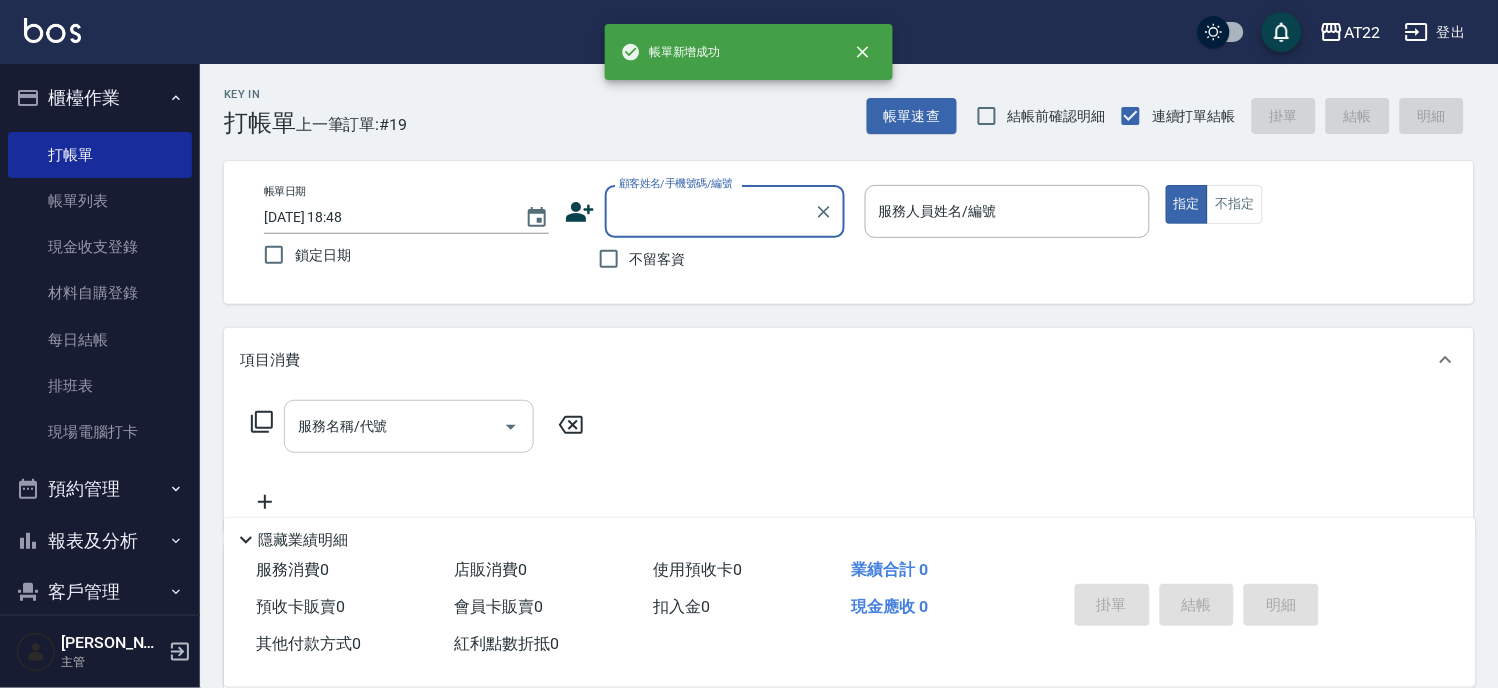 scroll, scrollTop: 0, scrollLeft: 0, axis: both 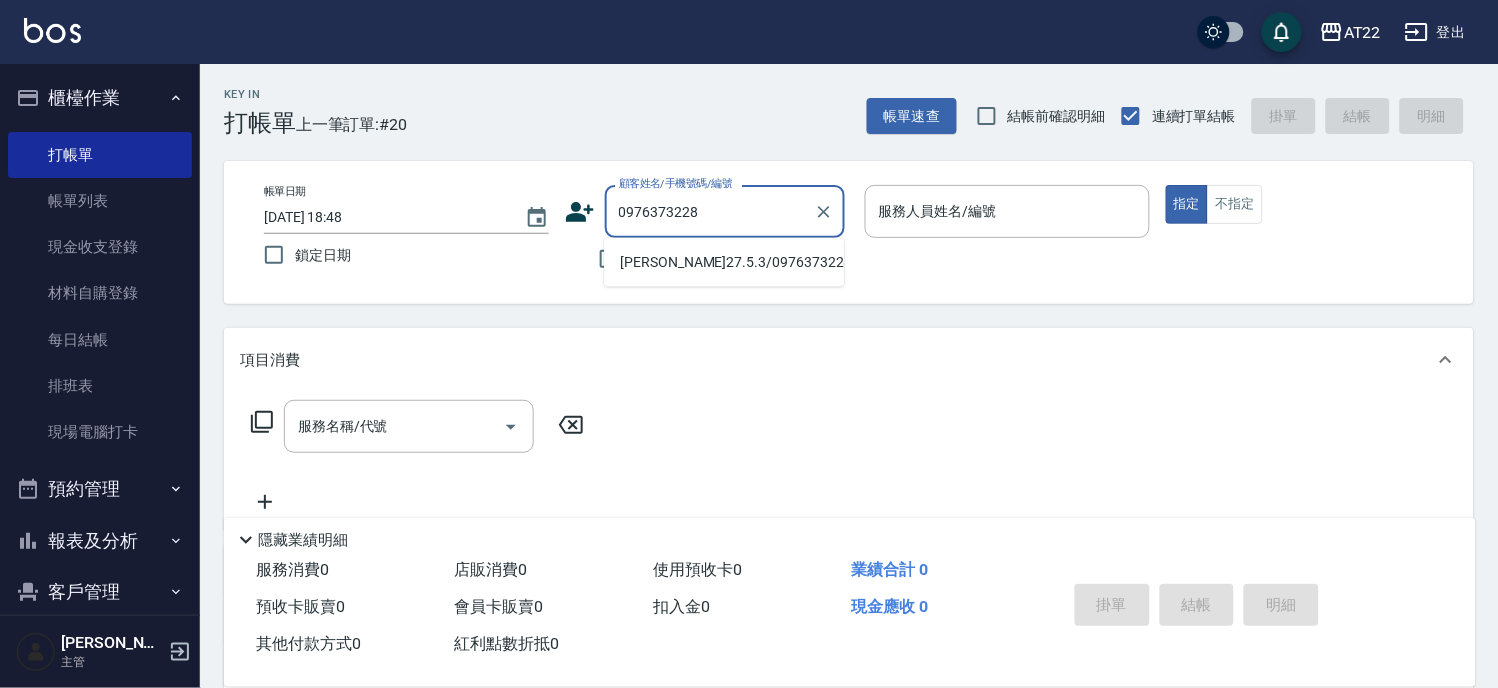 click on "[PERSON_NAME]27.5.3/0976373228/T91140" at bounding box center (724, 262) 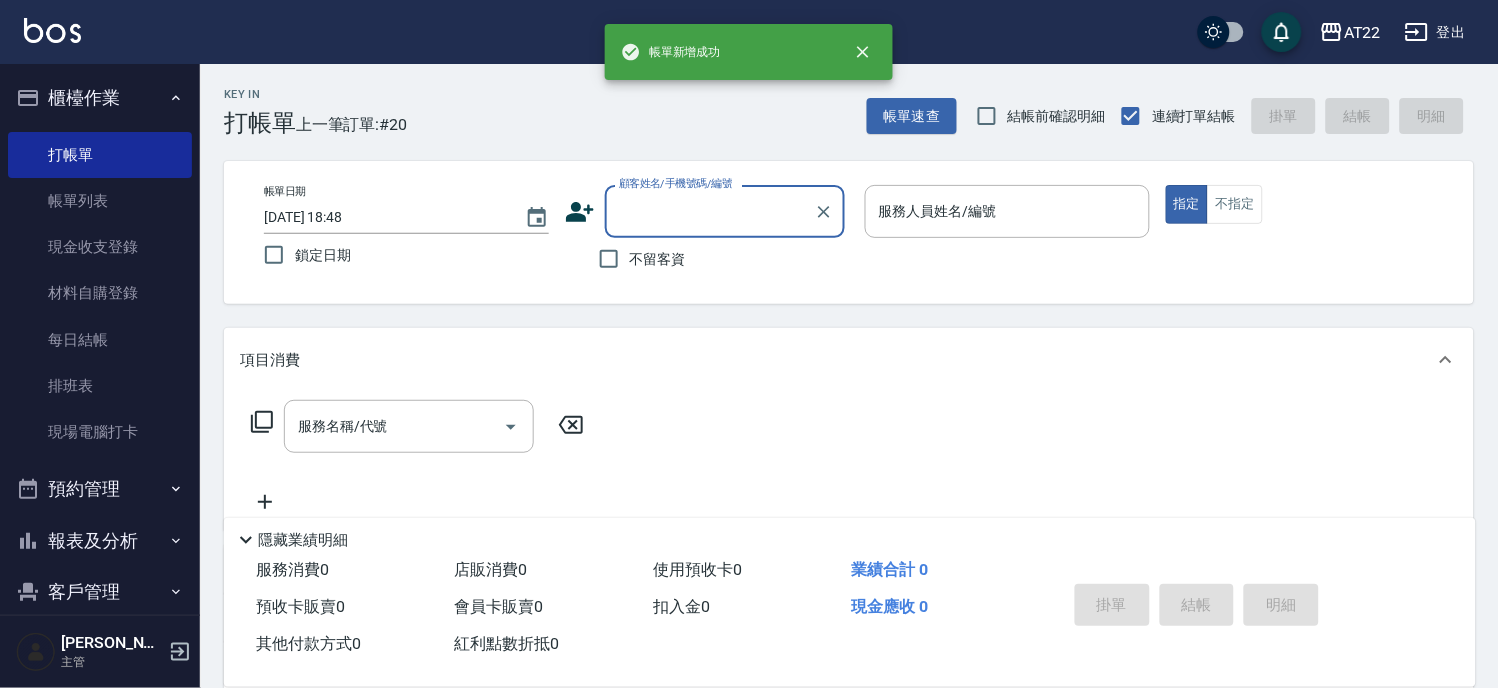 scroll, scrollTop: 0, scrollLeft: 0, axis: both 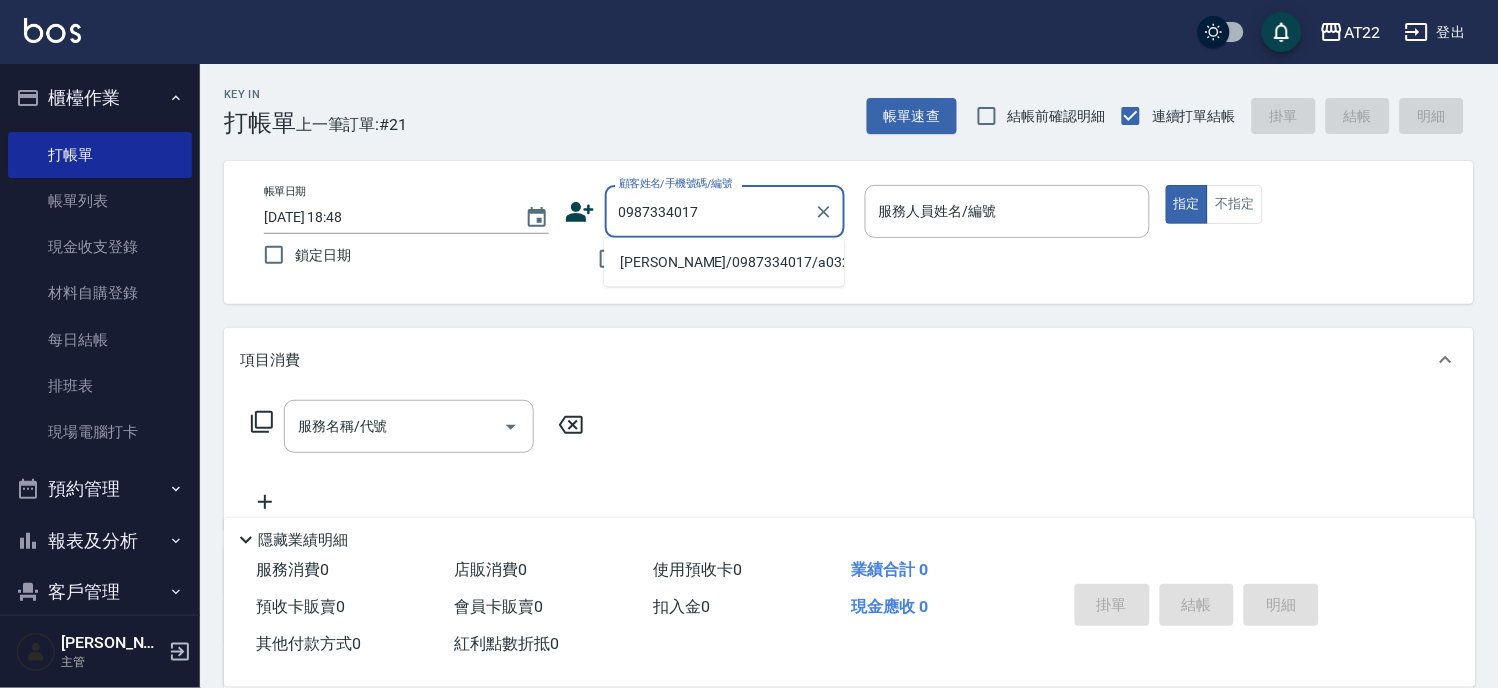 click on "[PERSON_NAME]/0987334017/a0329" at bounding box center (724, 262) 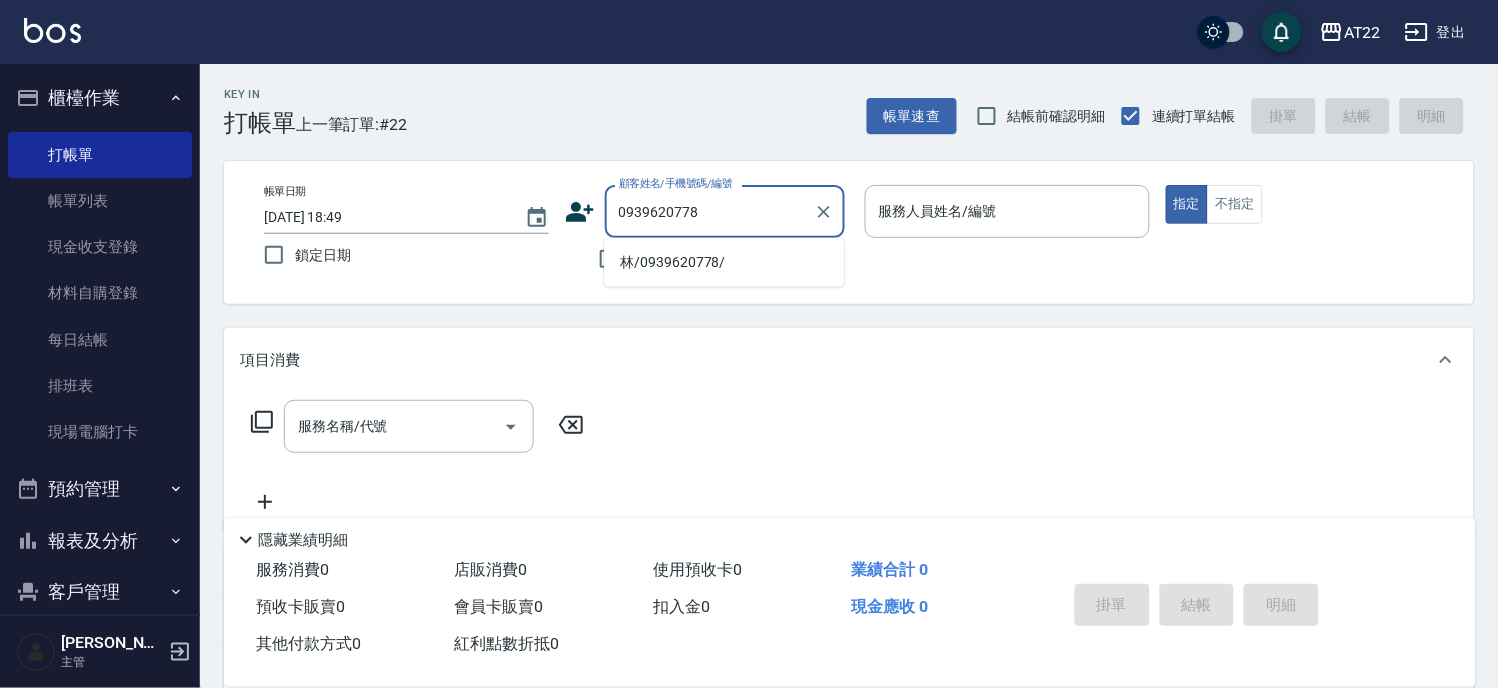 click on "林/0939620778/" at bounding box center [724, 262] 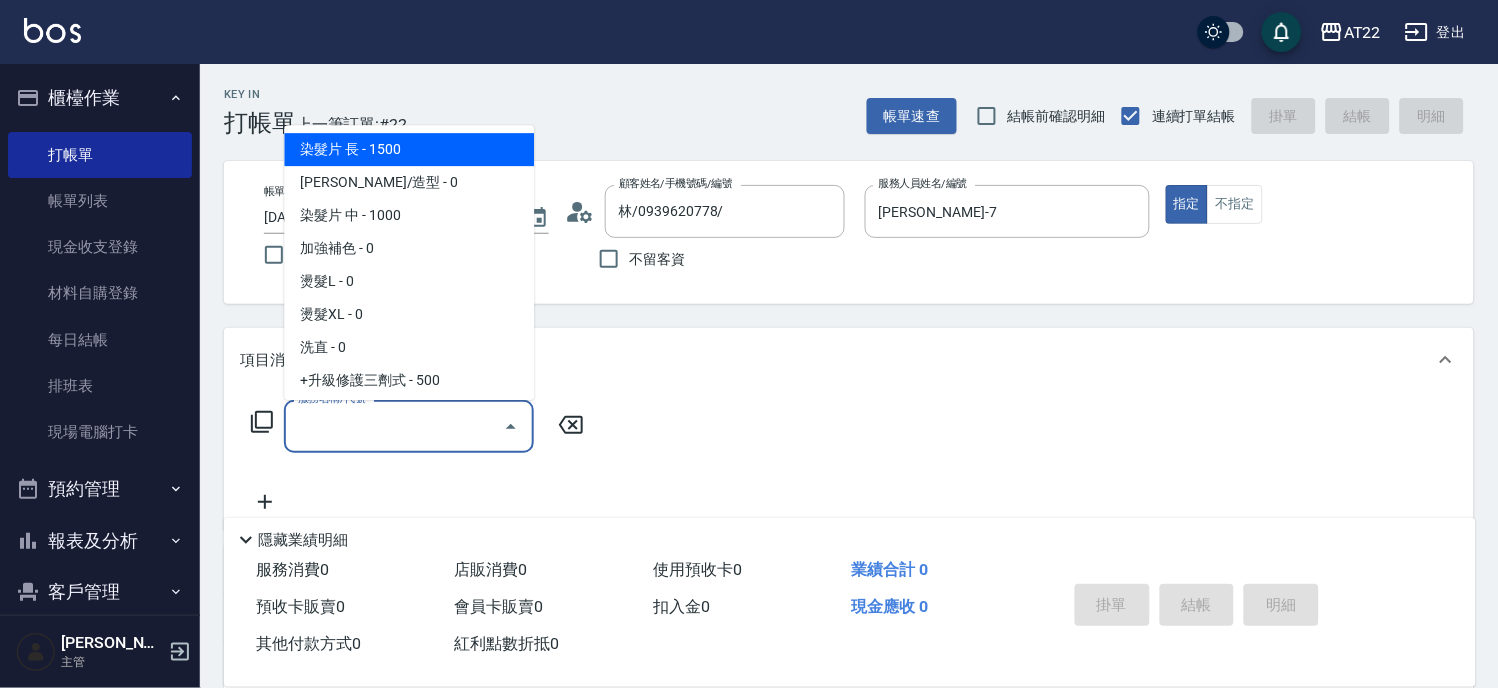 click on "服務名稱/代號" at bounding box center (394, 426) 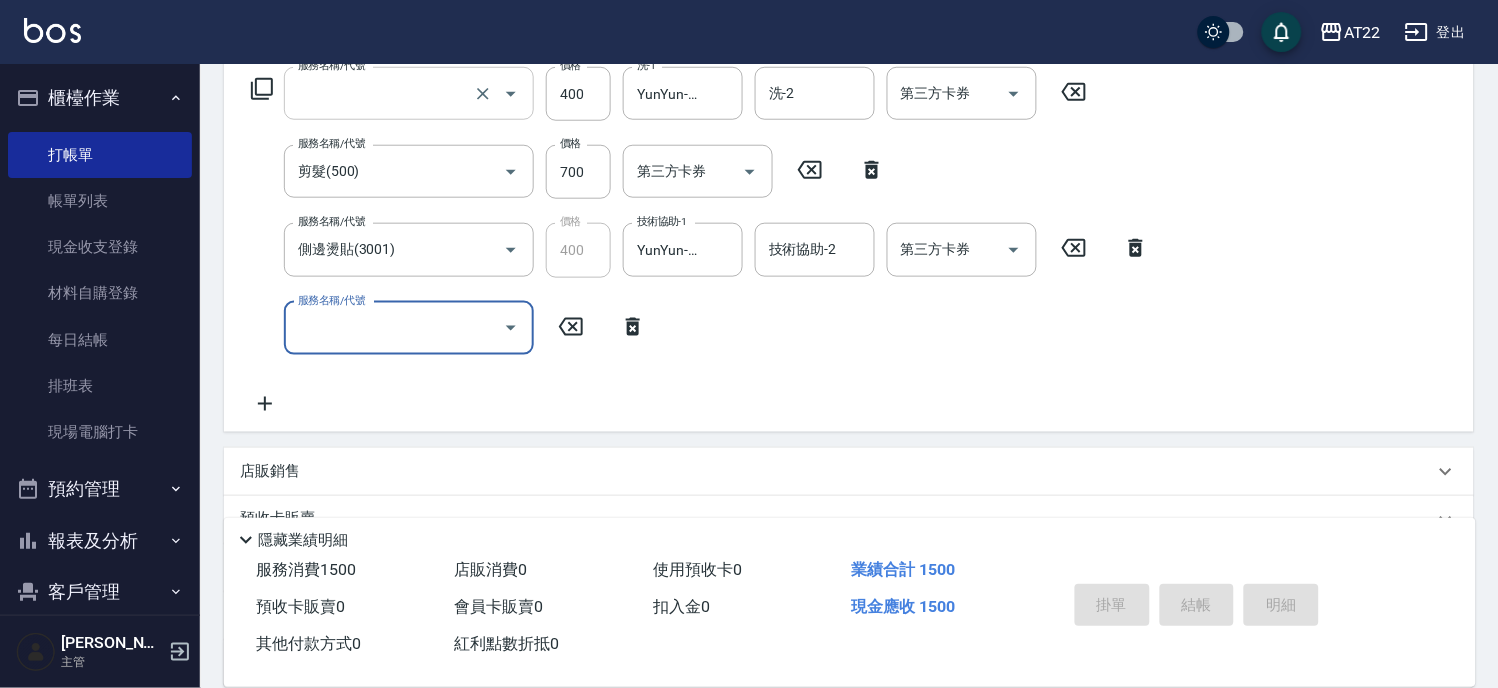 scroll, scrollTop: 0, scrollLeft: 0, axis: both 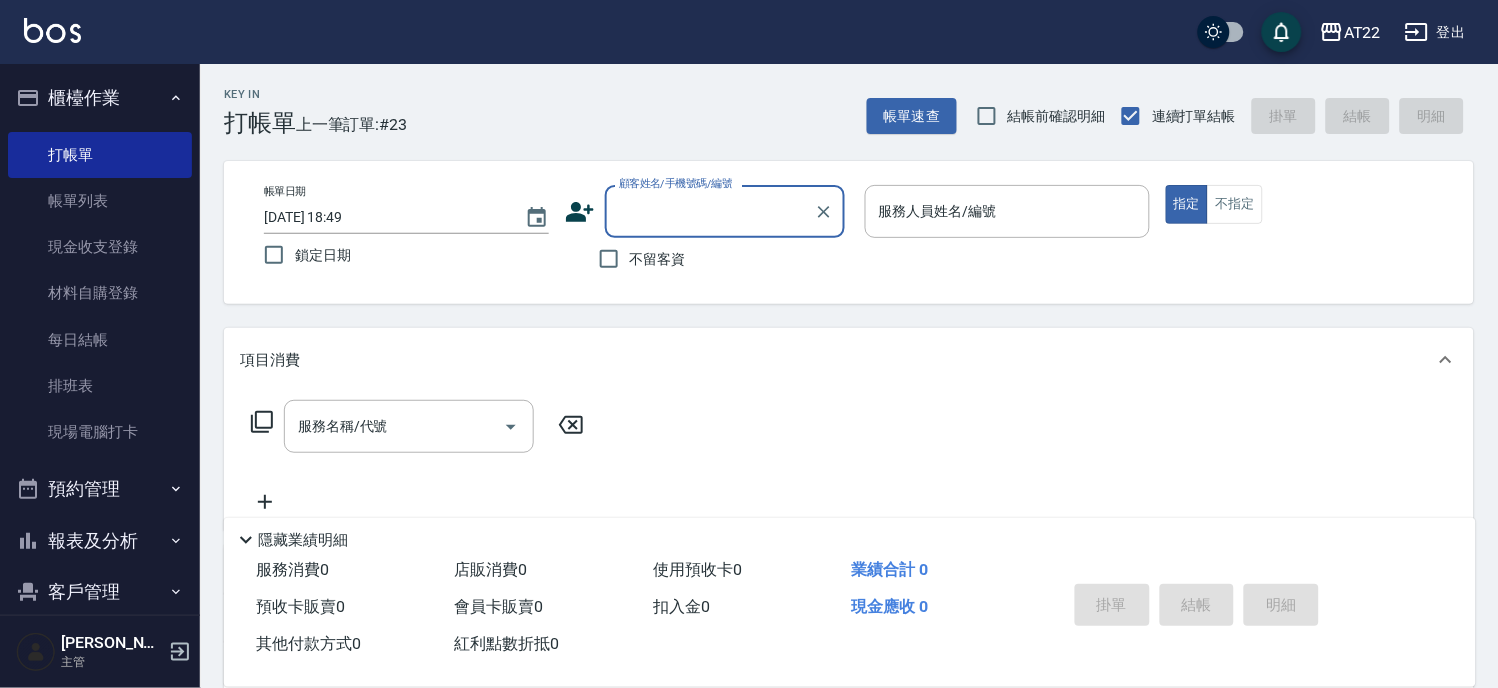 click on "不留客資" at bounding box center (637, 259) 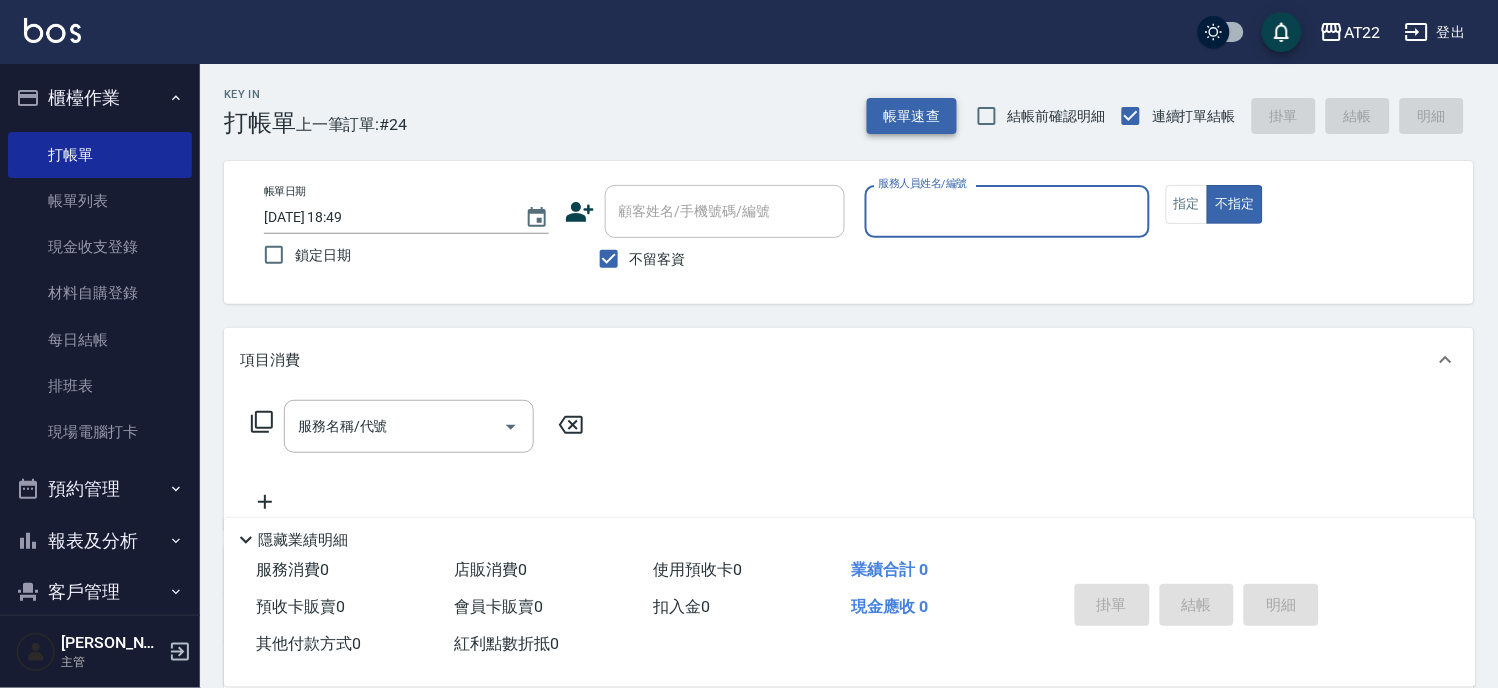 click on "帳單速查" at bounding box center (912, 116) 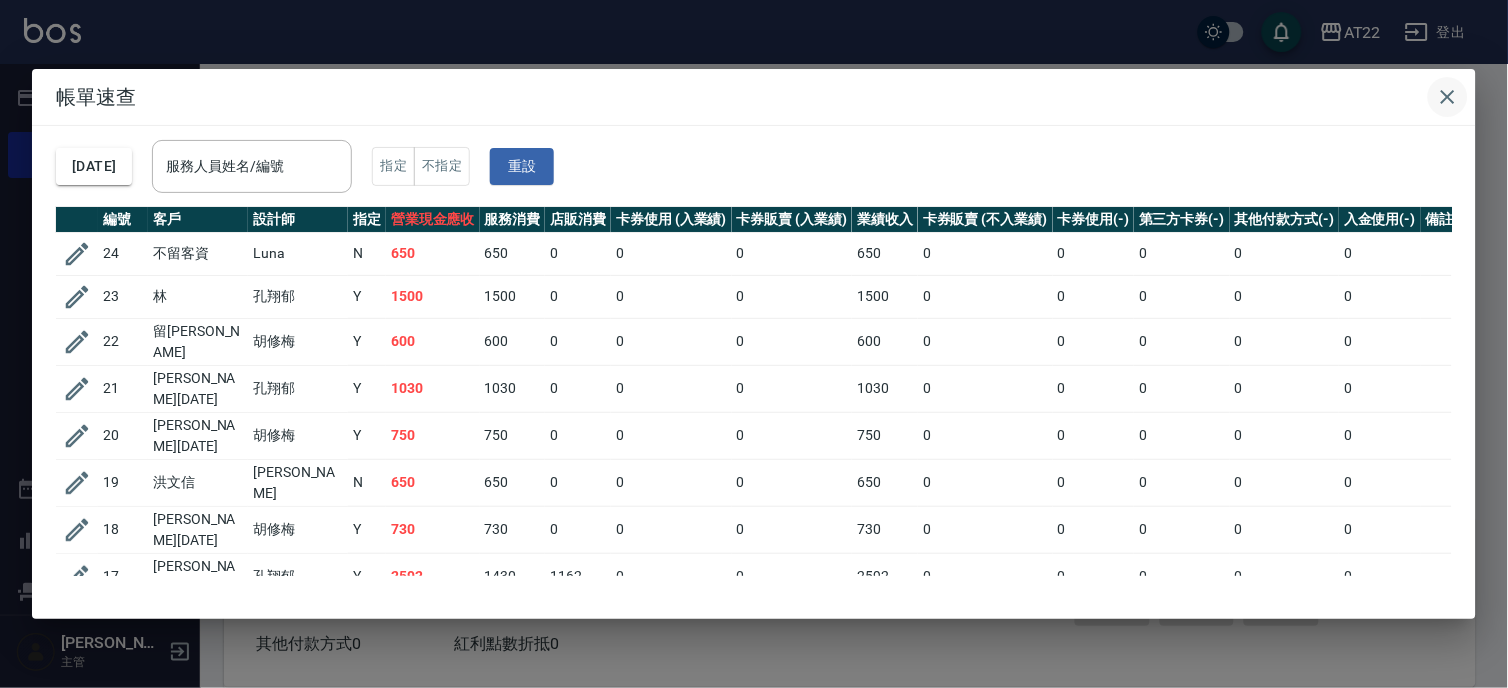 click at bounding box center [1448, 97] 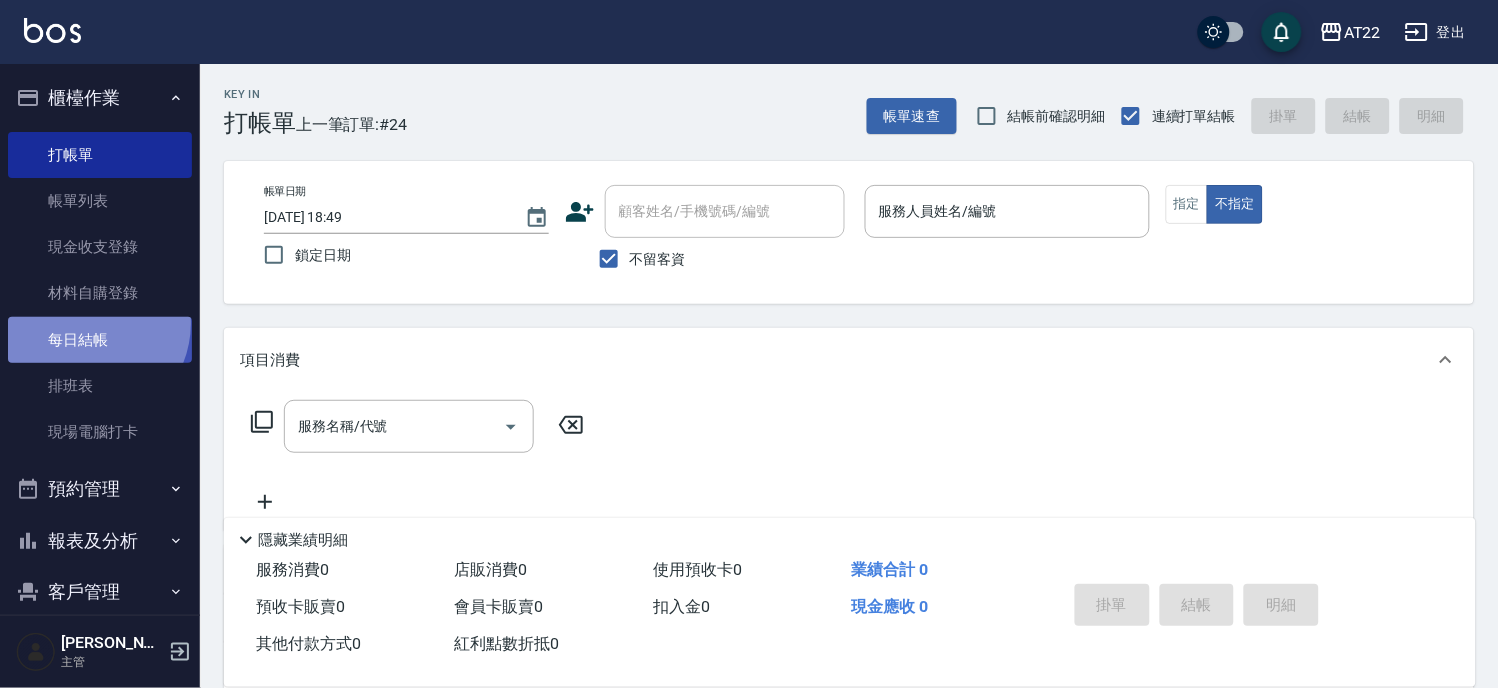 click on "每日結帳" at bounding box center [100, 340] 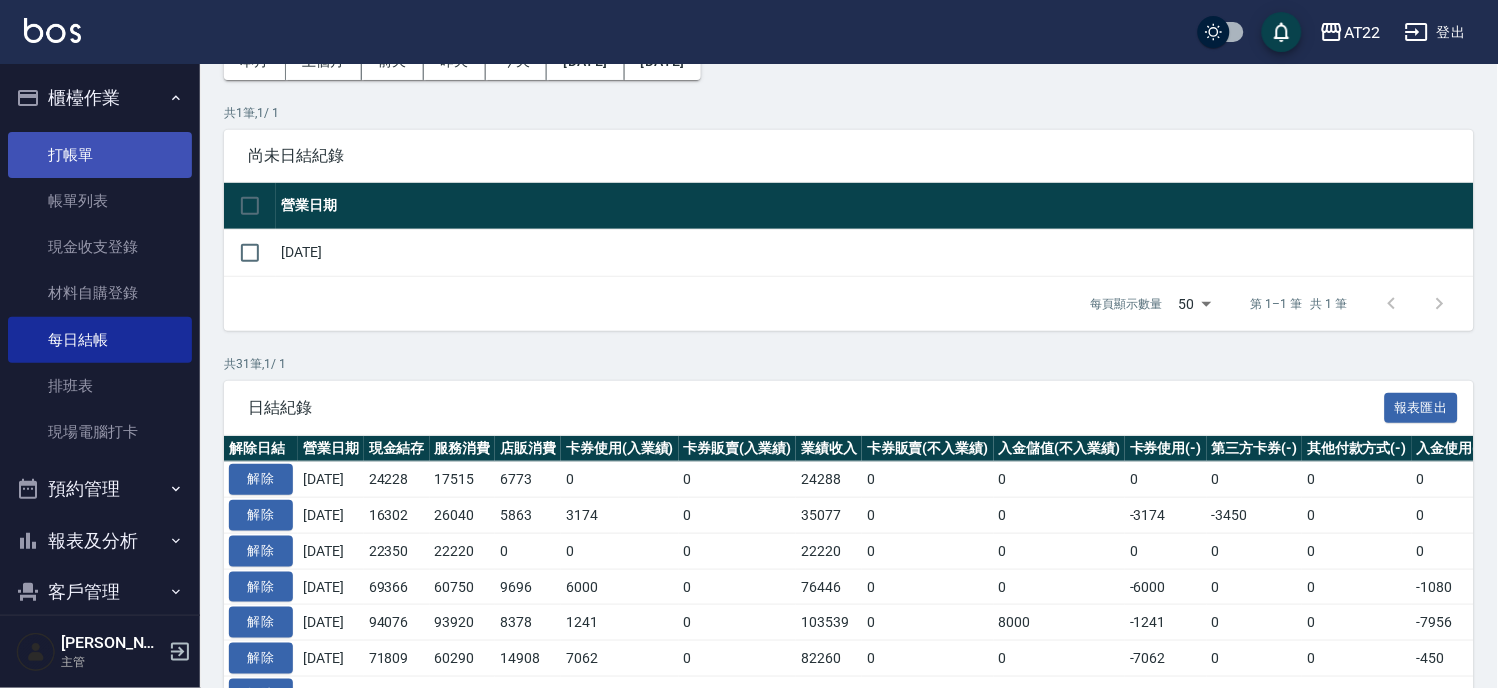 scroll, scrollTop: 111, scrollLeft: 0, axis: vertical 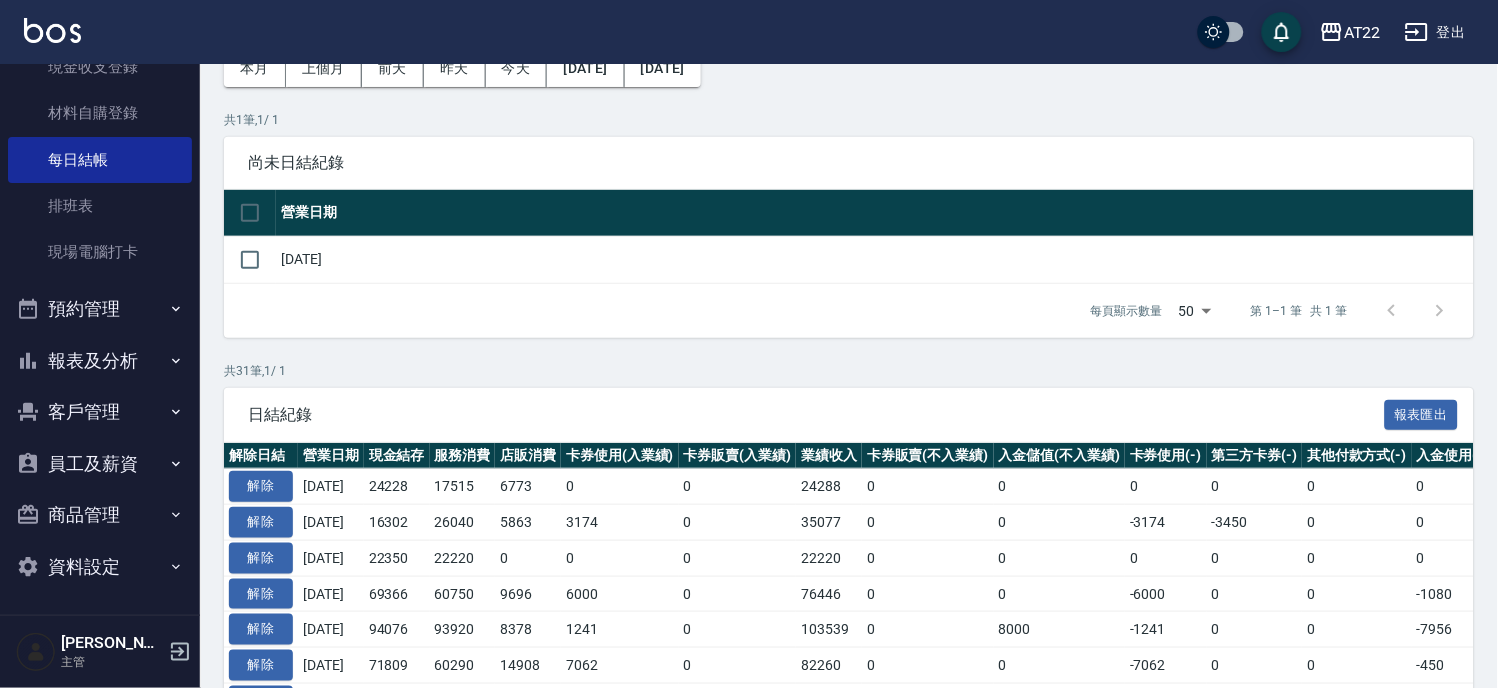 click on "客戶管理" at bounding box center (100, 412) 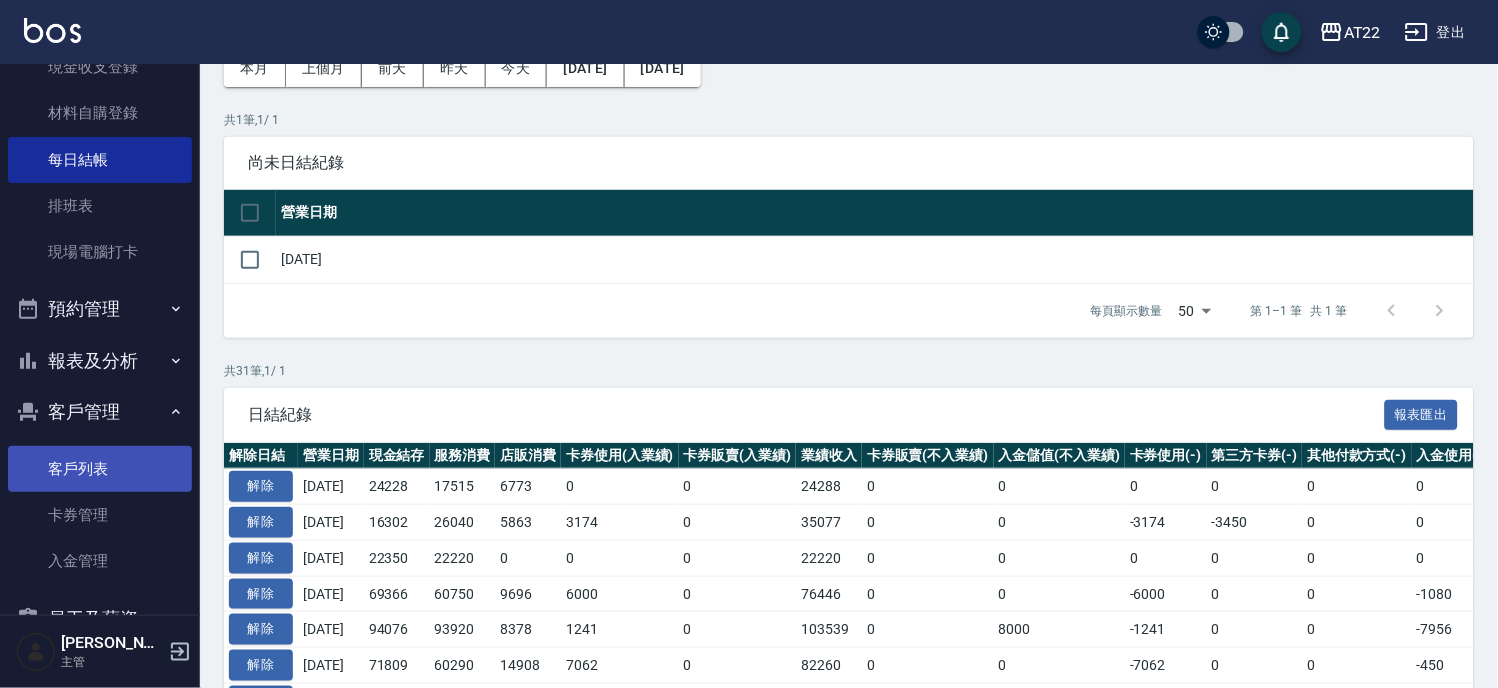 click on "客戶列表" at bounding box center [100, 469] 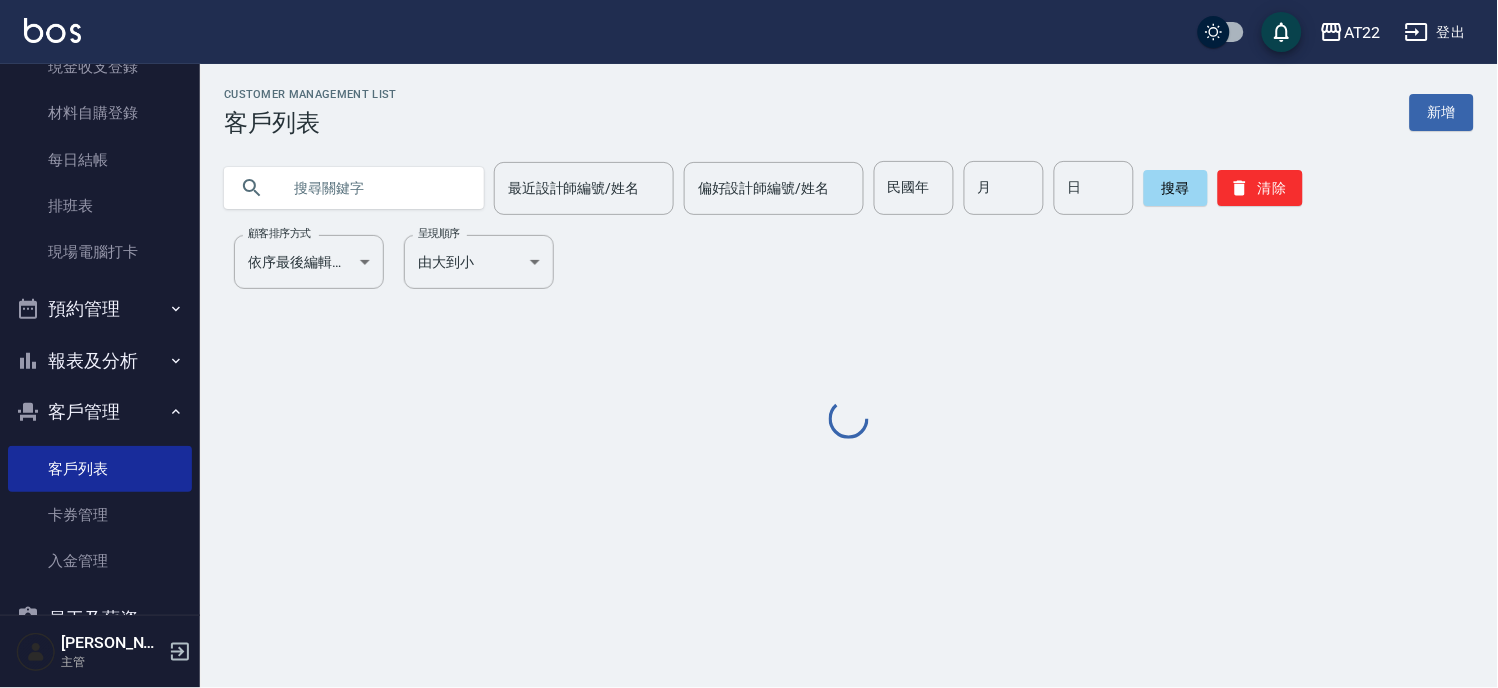 scroll, scrollTop: 0, scrollLeft: 0, axis: both 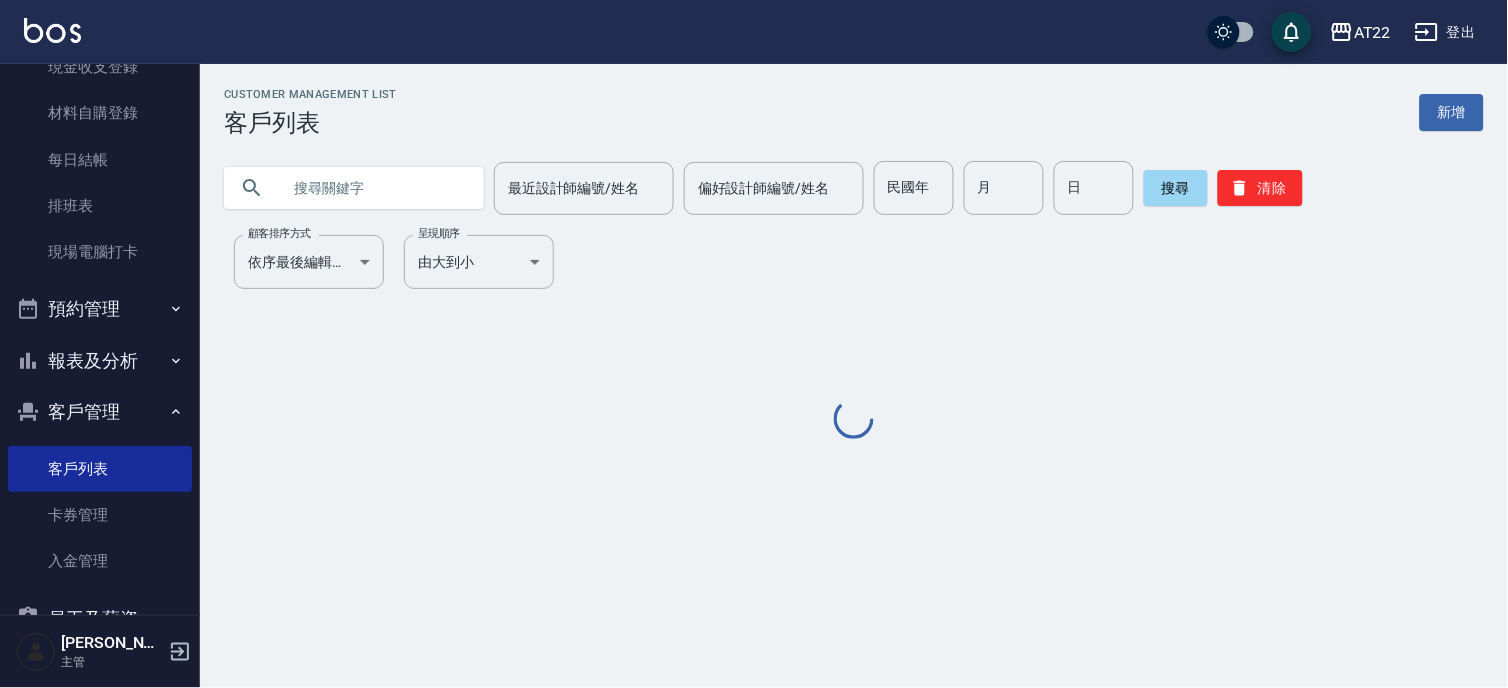 click at bounding box center [374, 188] 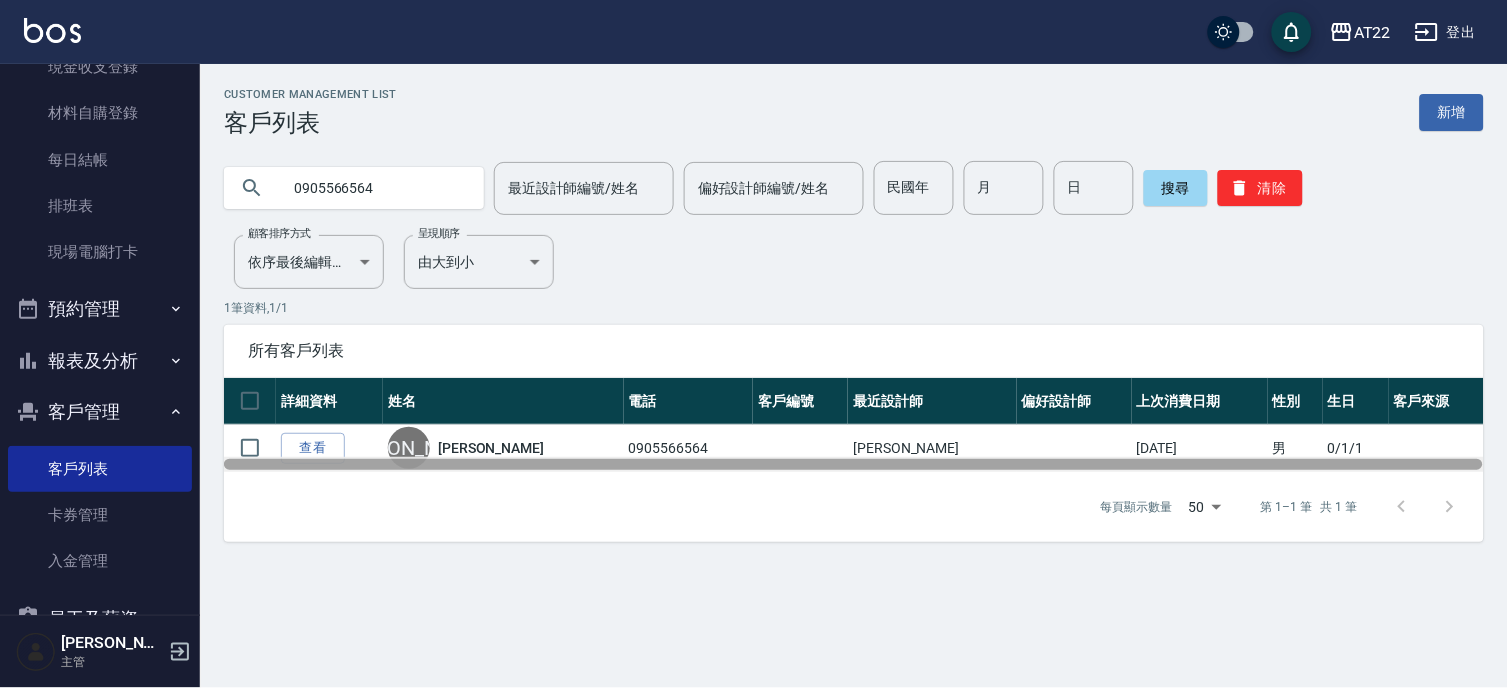 click at bounding box center (854, 464) 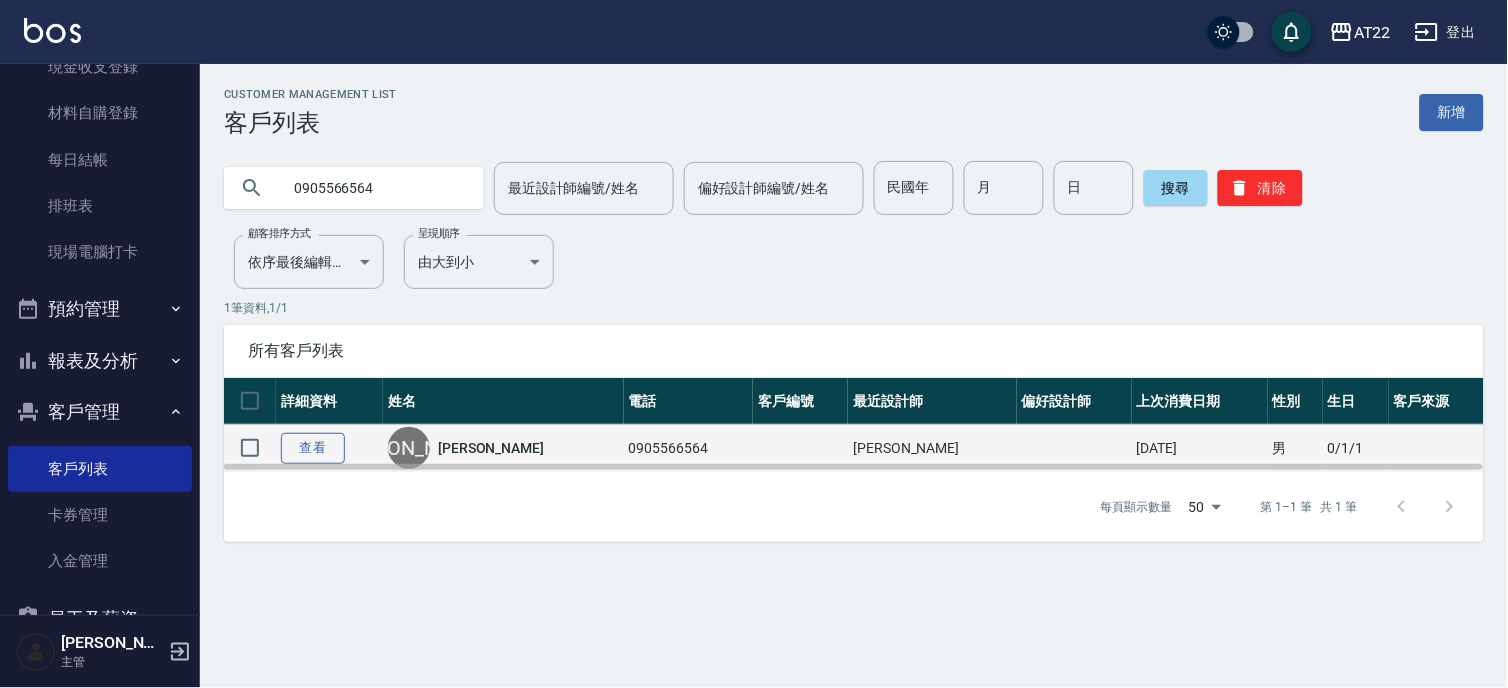 click on "查看" at bounding box center (313, 448) 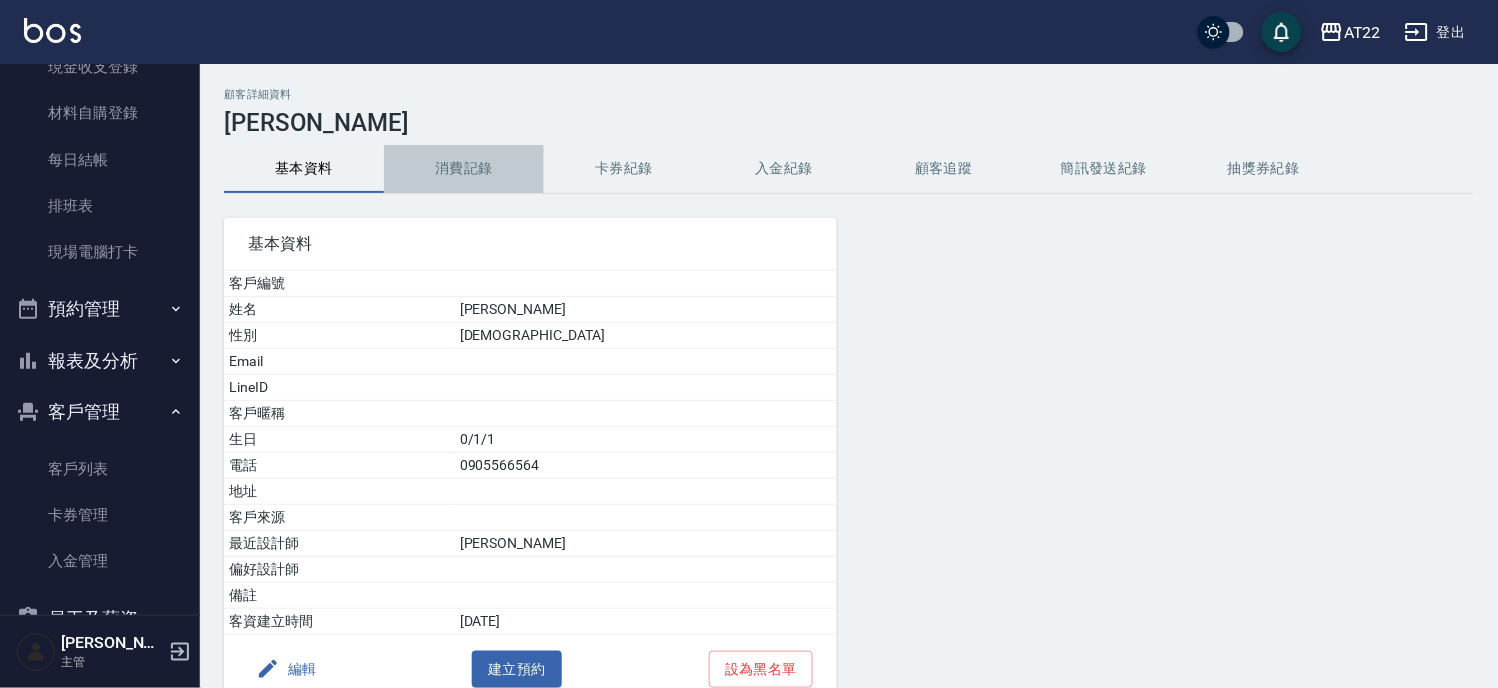 click on "消費記錄" at bounding box center [464, 169] 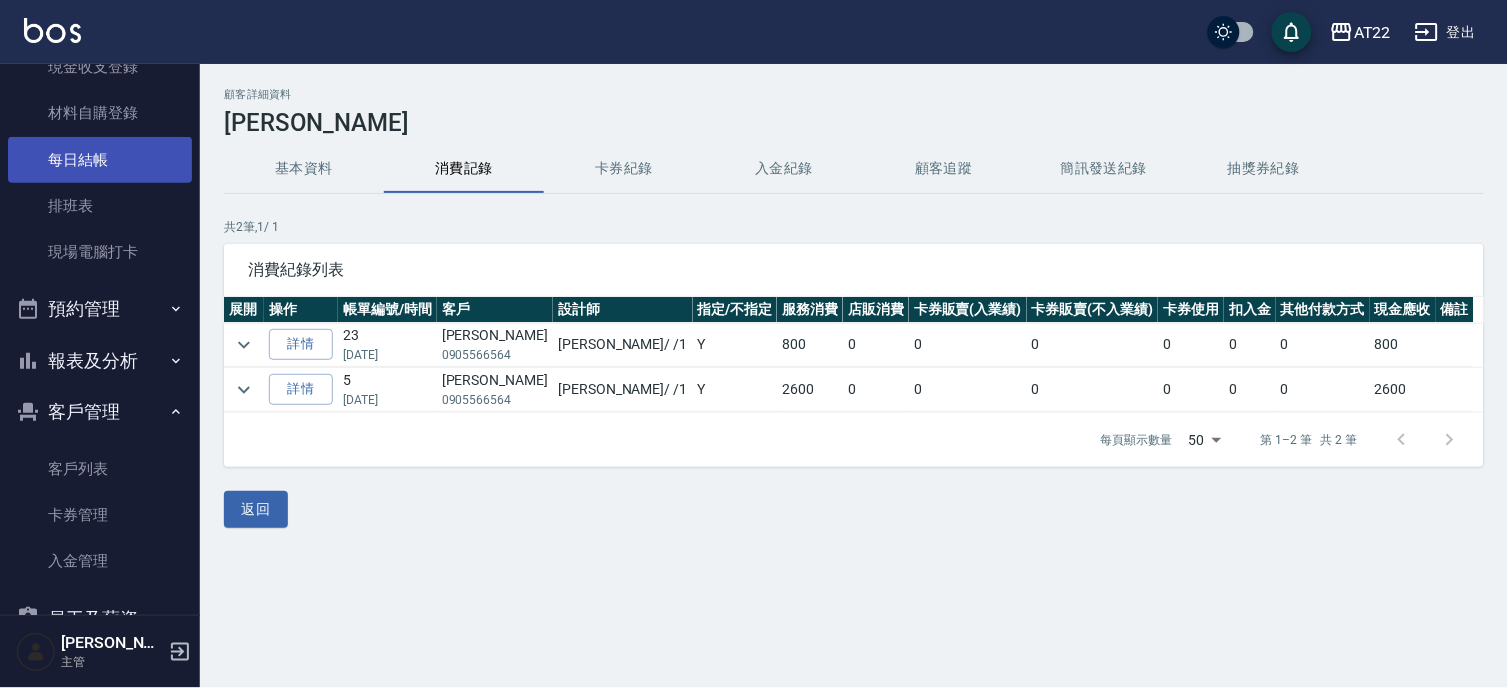 click on "每日結帳" at bounding box center (100, 160) 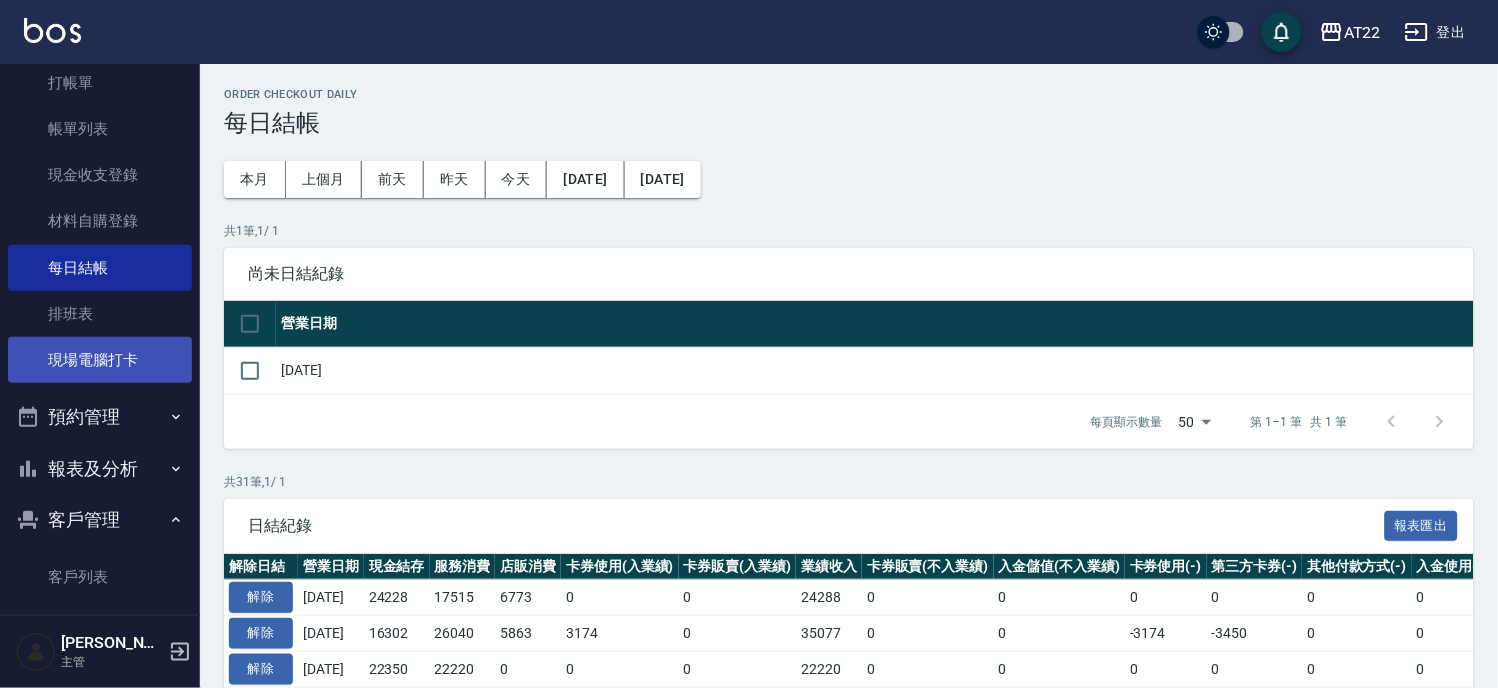 scroll, scrollTop: 0, scrollLeft: 0, axis: both 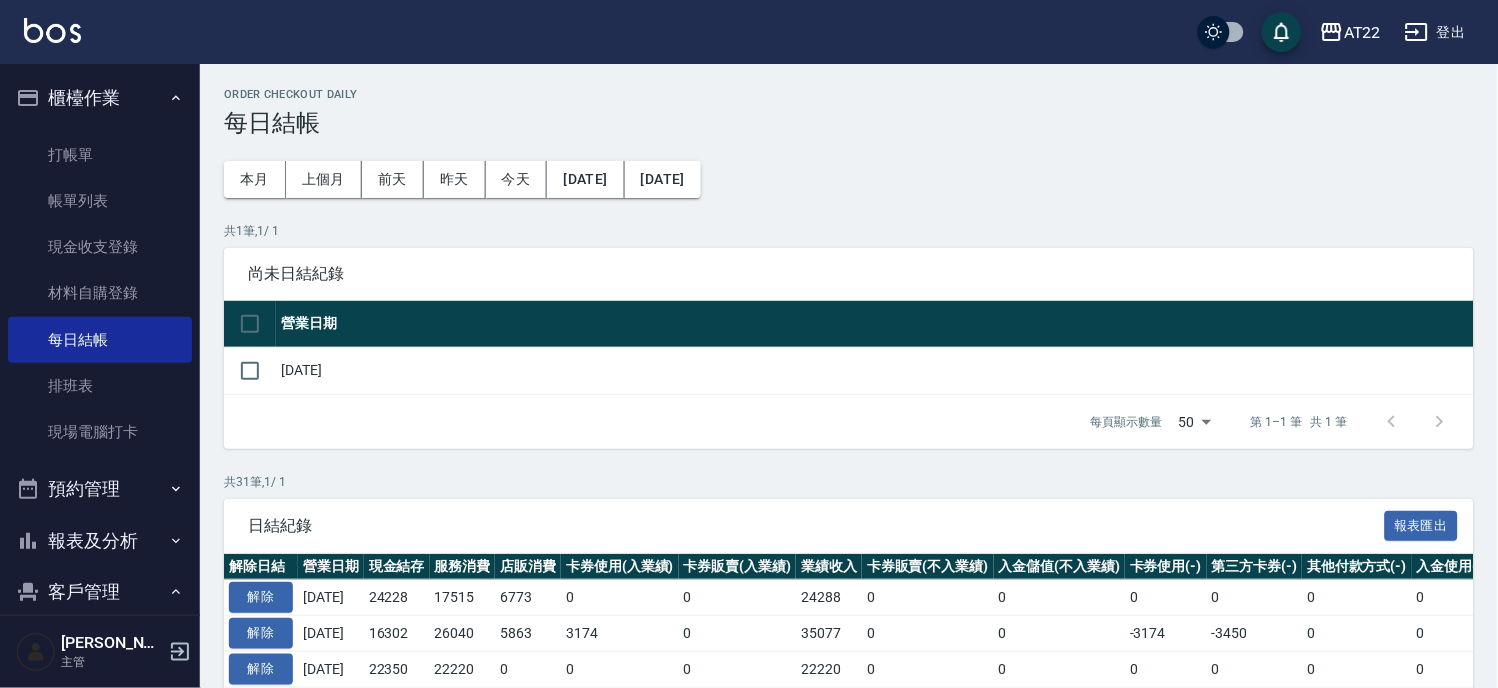 click on "櫃檯作業" at bounding box center (100, 98) 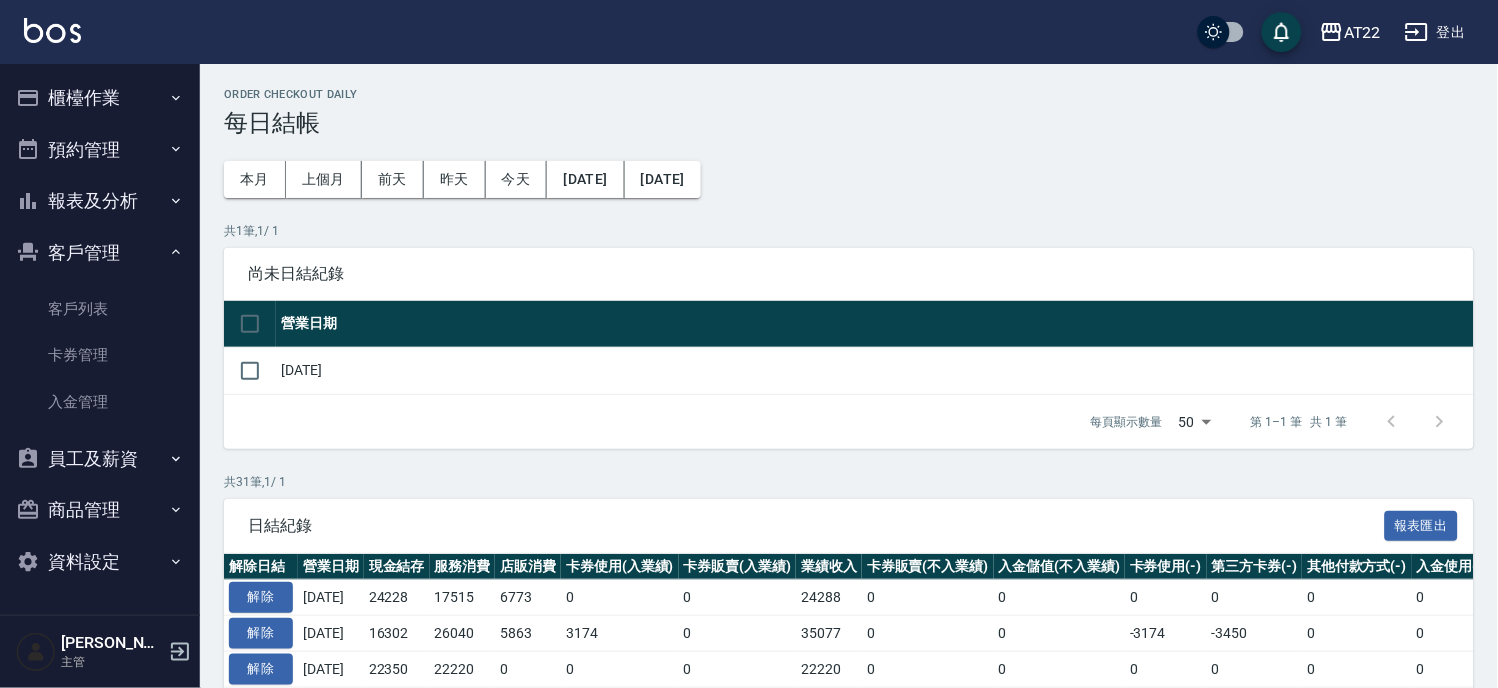 click on "客戶管理" at bounding box center (100, 253) 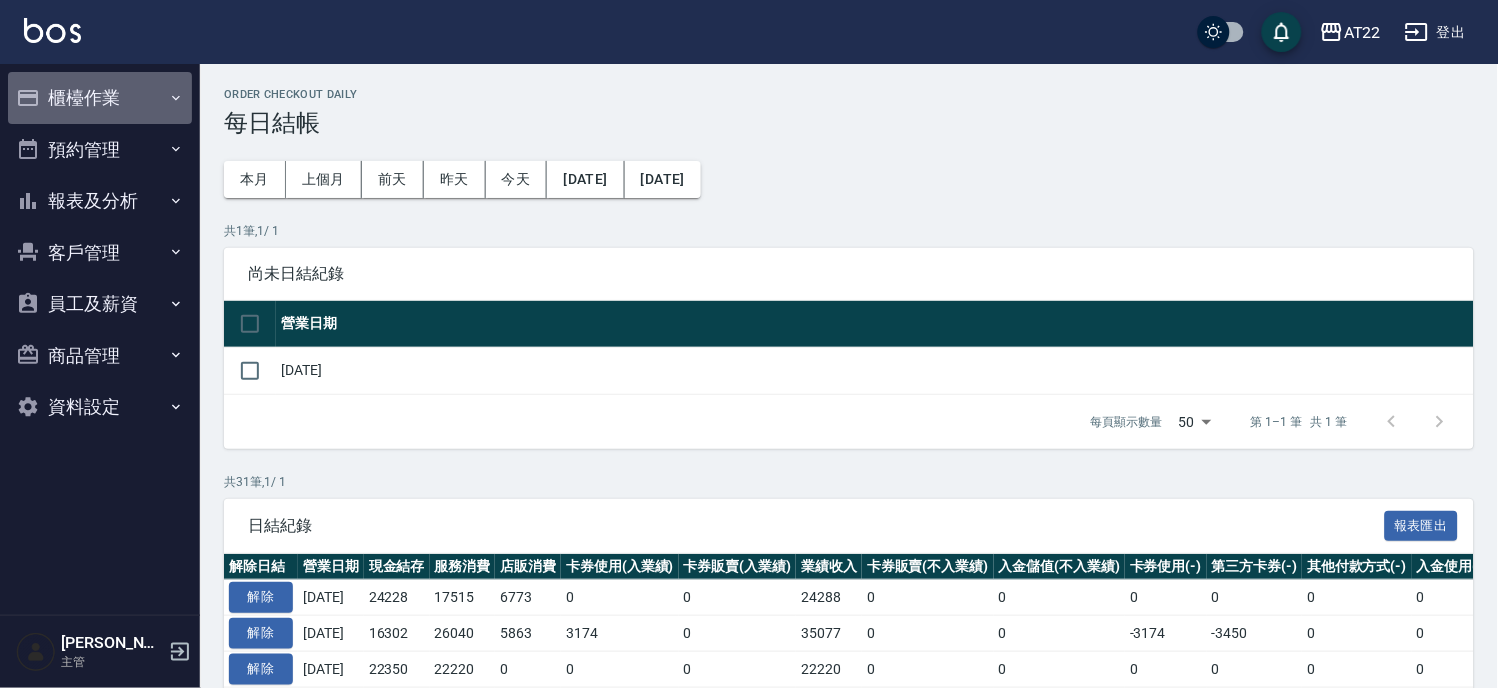 click on "櫃檯作業" at bounding box center [100, 98] 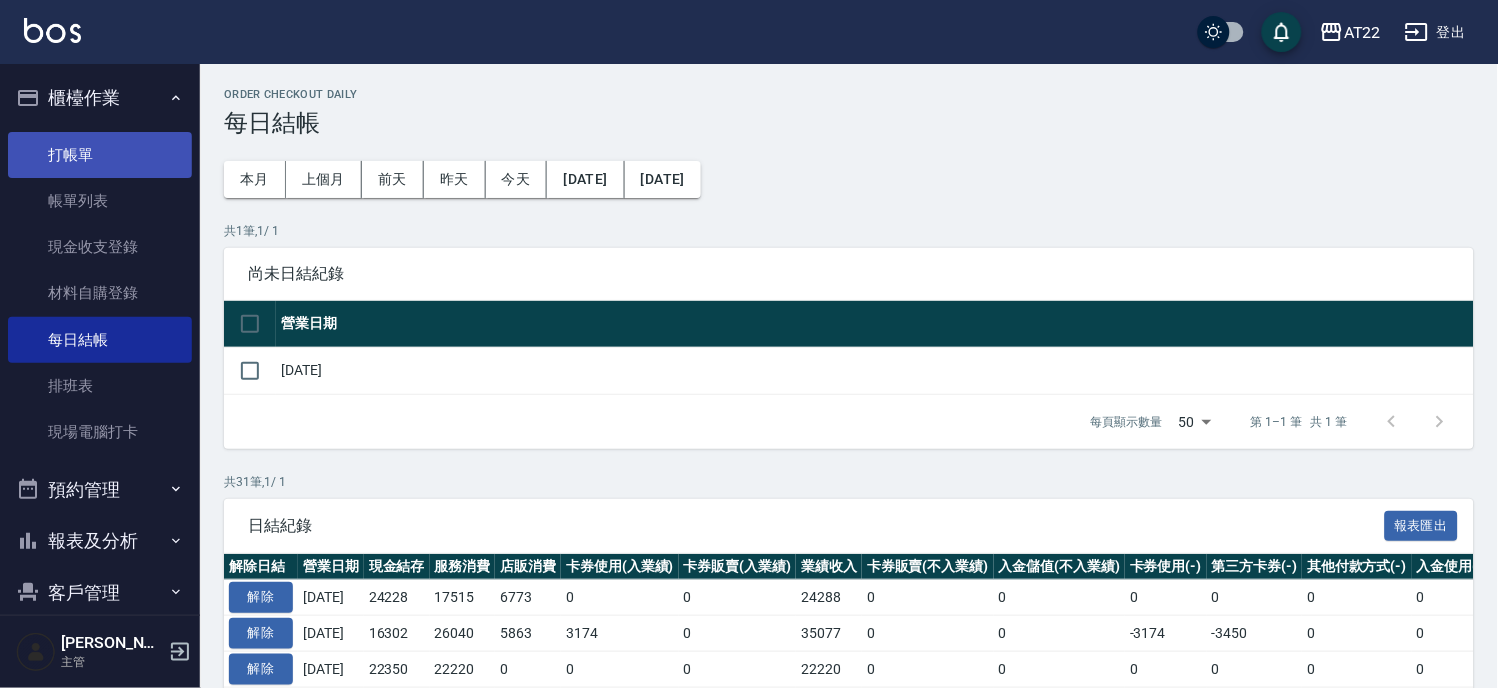click on "打帳單" at bounding box center (100, 155) 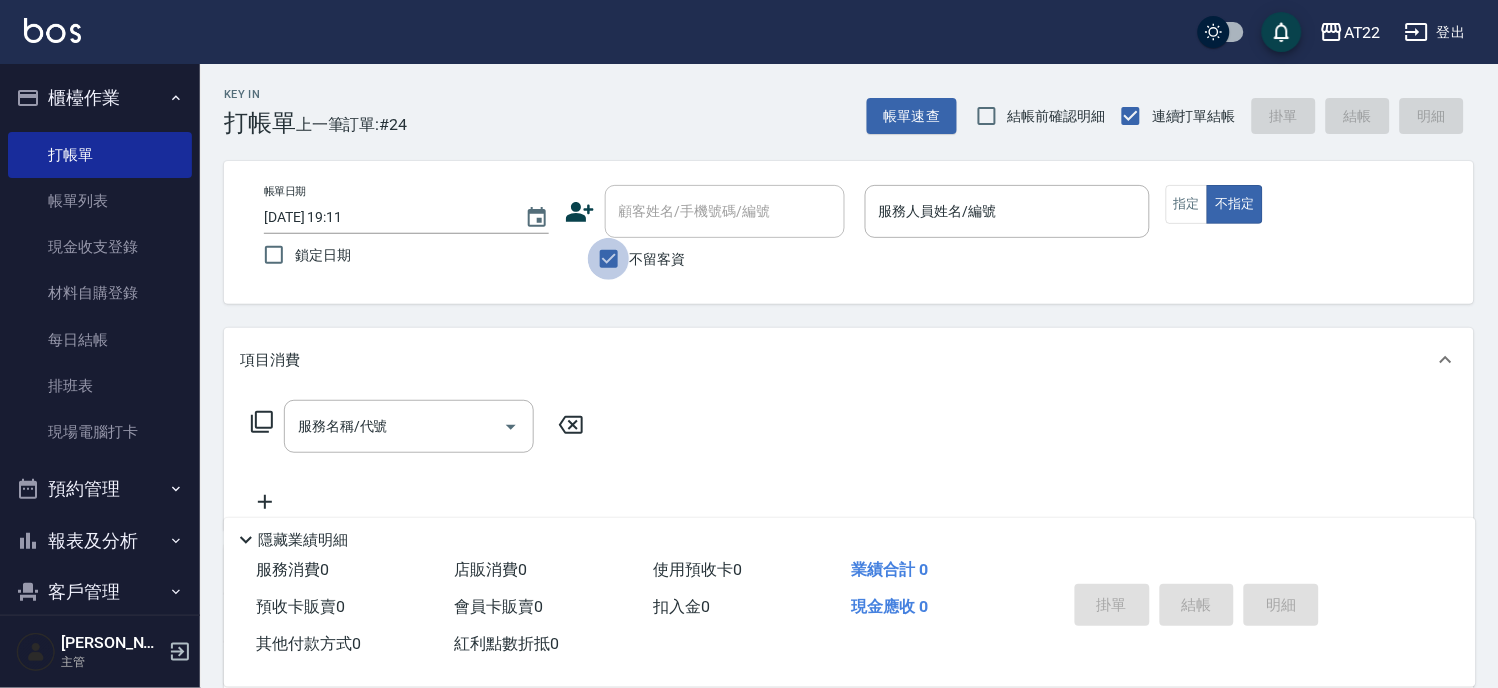 click on "不留客資" at bounding box center (609, 259) 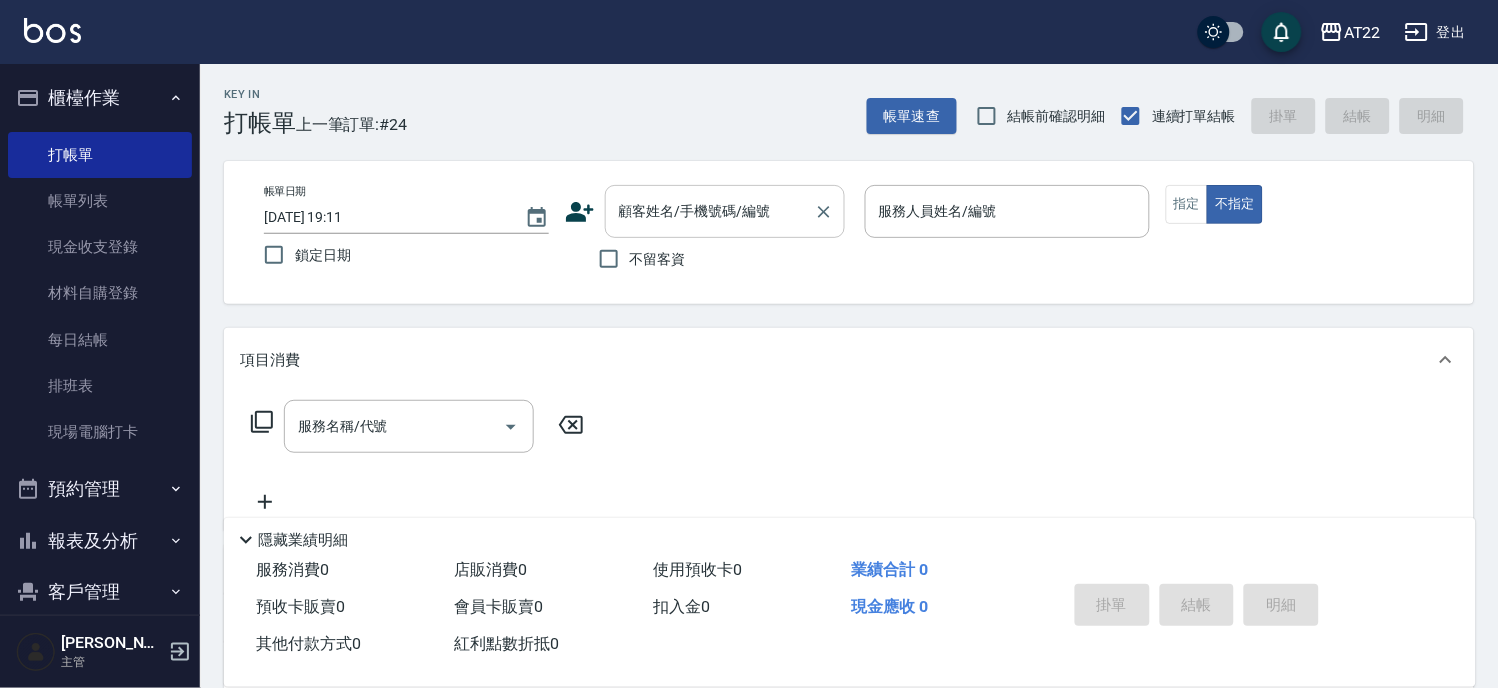 click on "顧客姓名/手機號碼/編號 顧客姓名/手機號碼/編號" at bounding box center (725, 211) 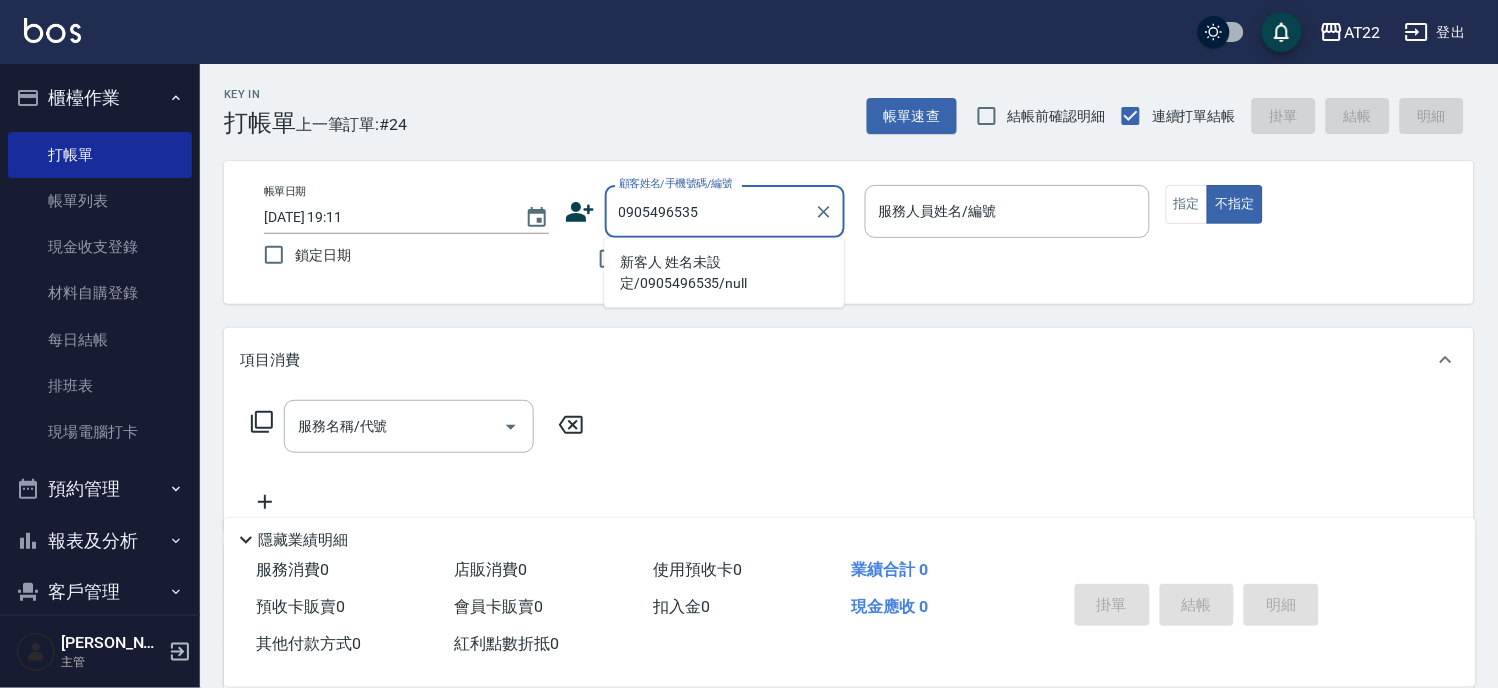 click on "新客人 姓名未設定/0905496535/null" at bounding box center [724, 273] 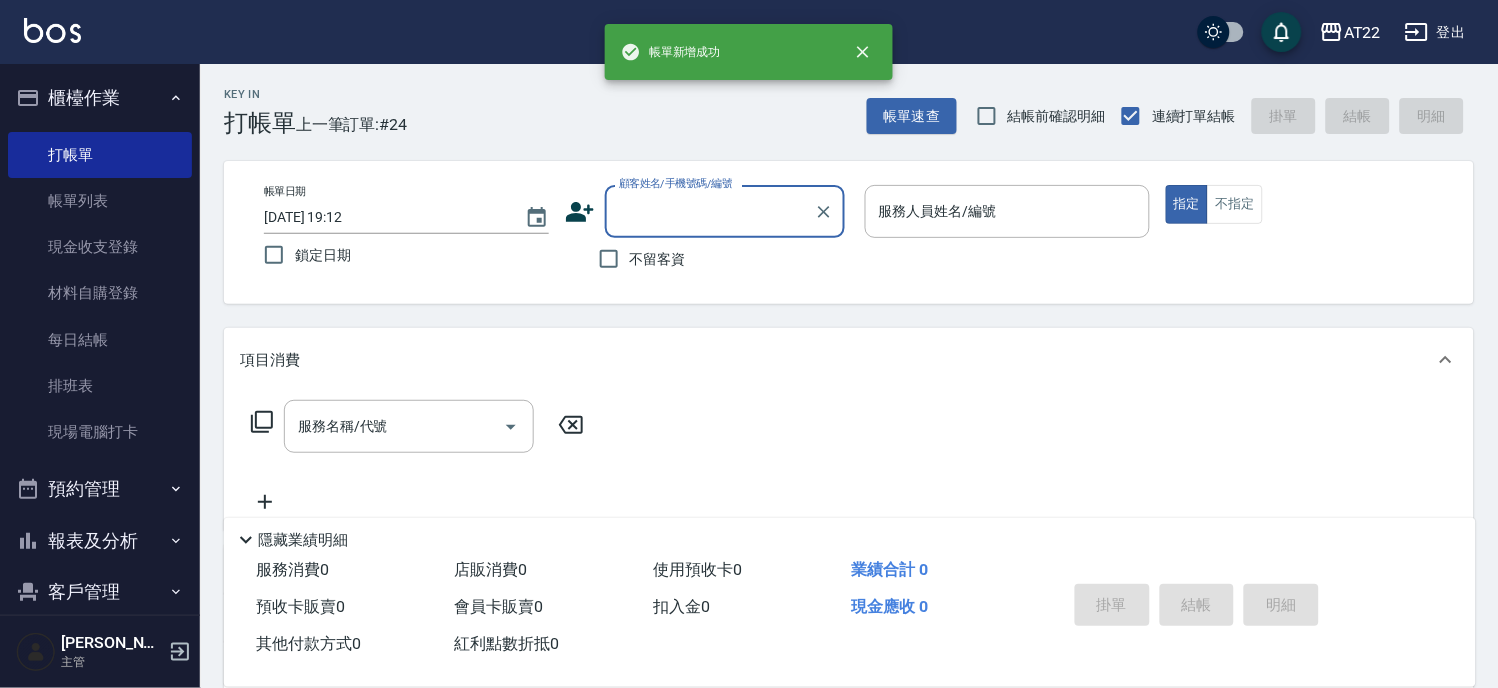 scroll, scrollTop: 0, scrollLeft: 0, axis: both 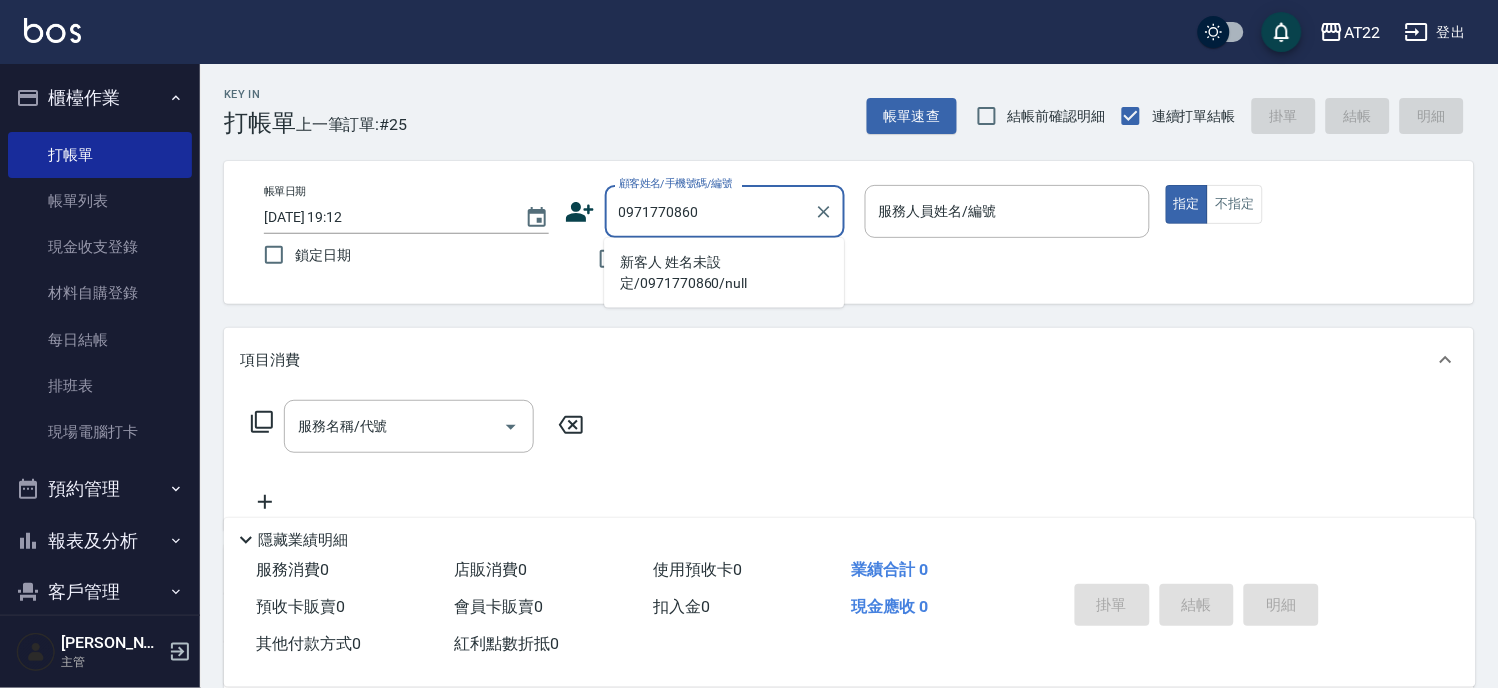 click on "新客人 姓名未設定/0971770860/null" at bounding box center [724, 273] 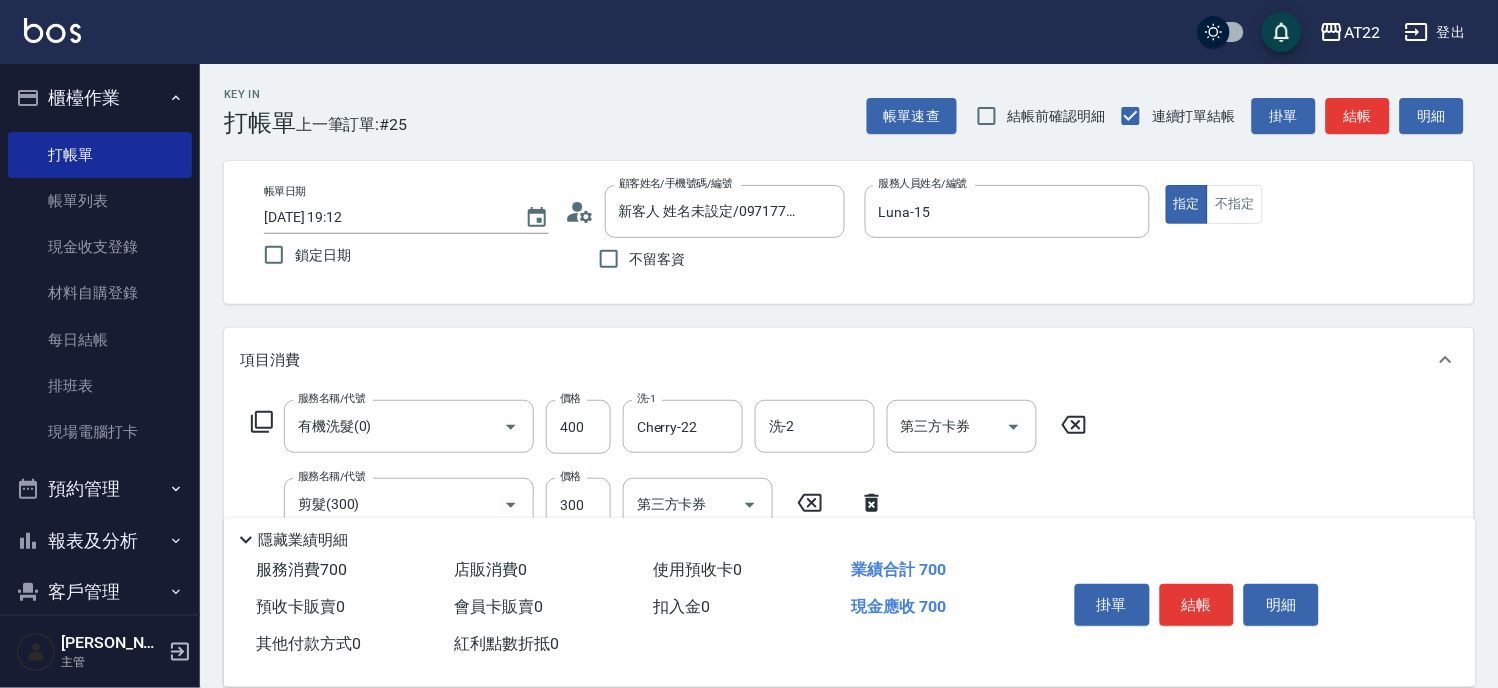scroll, scrollTop: 222, scrollLeft: 0, axis: vertical 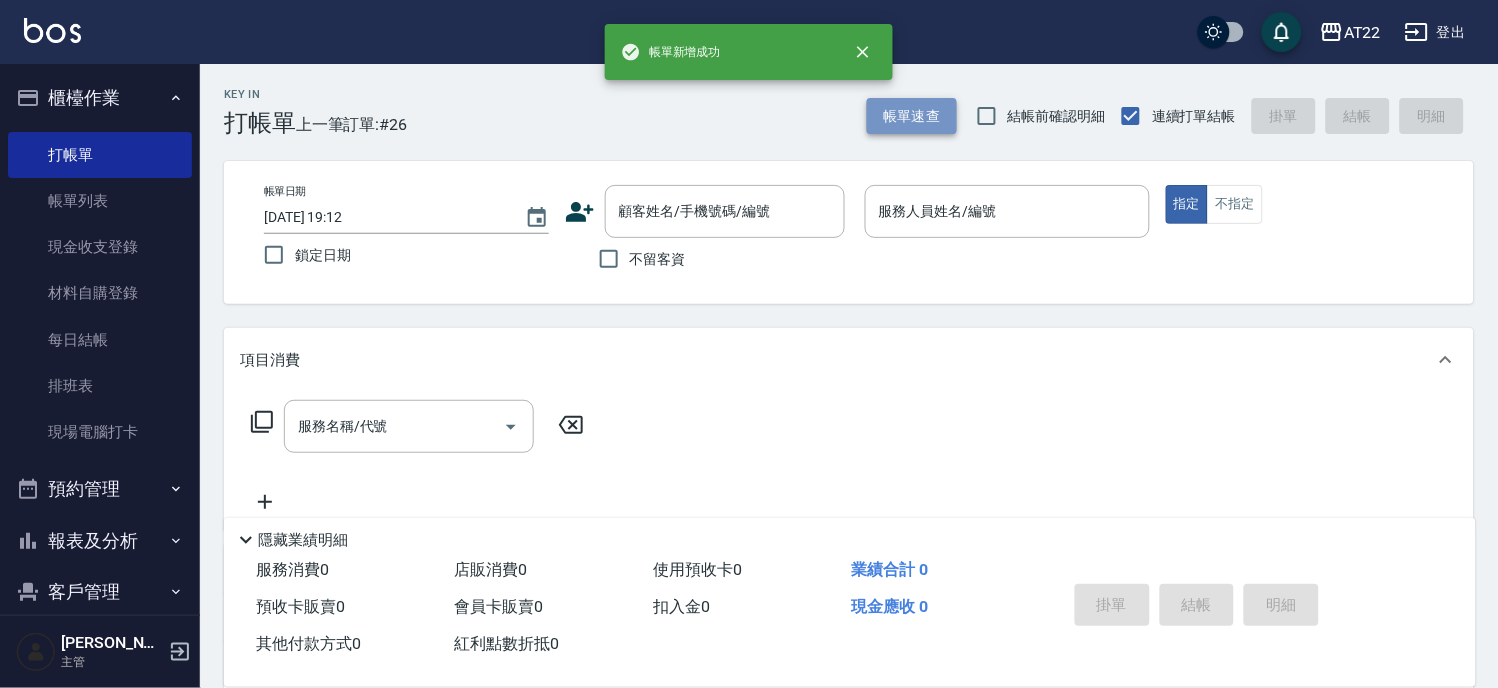 click on "帳單速查" at bounding box center [912, 116] 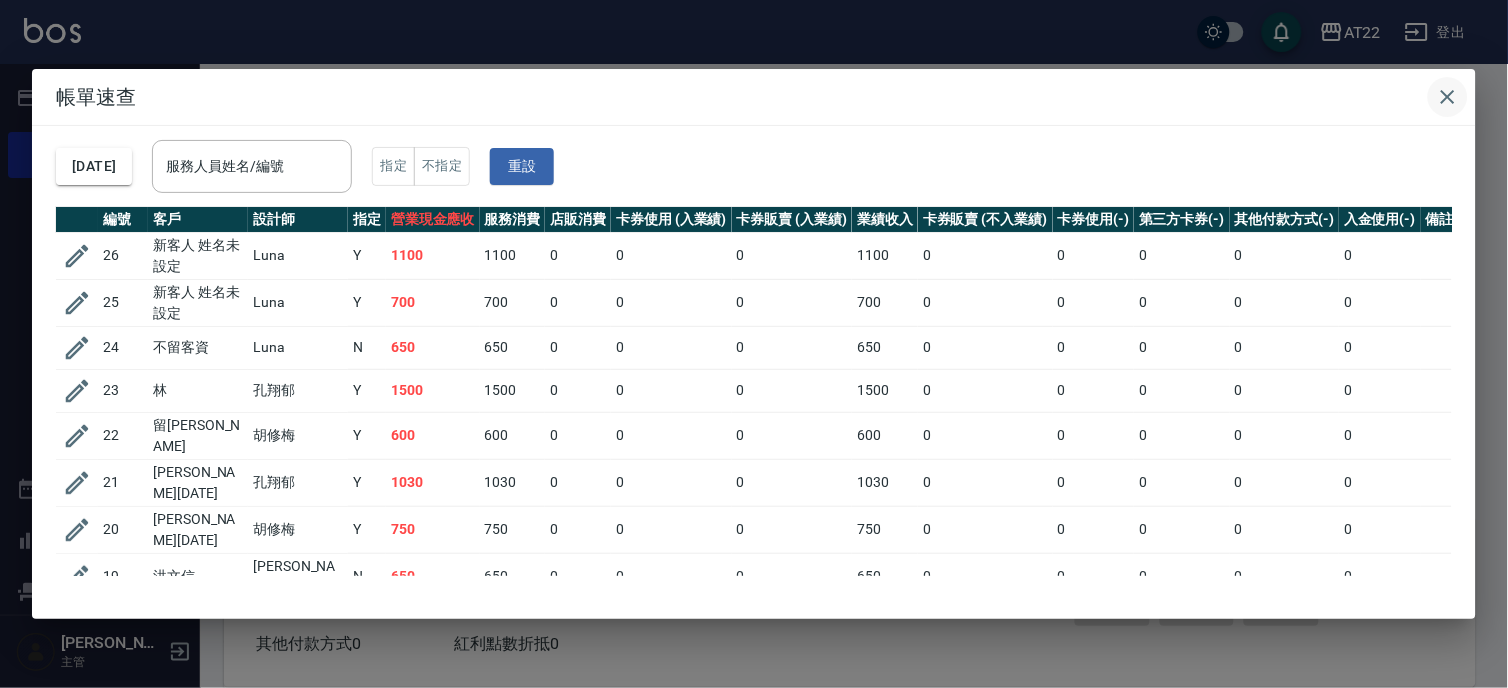 click 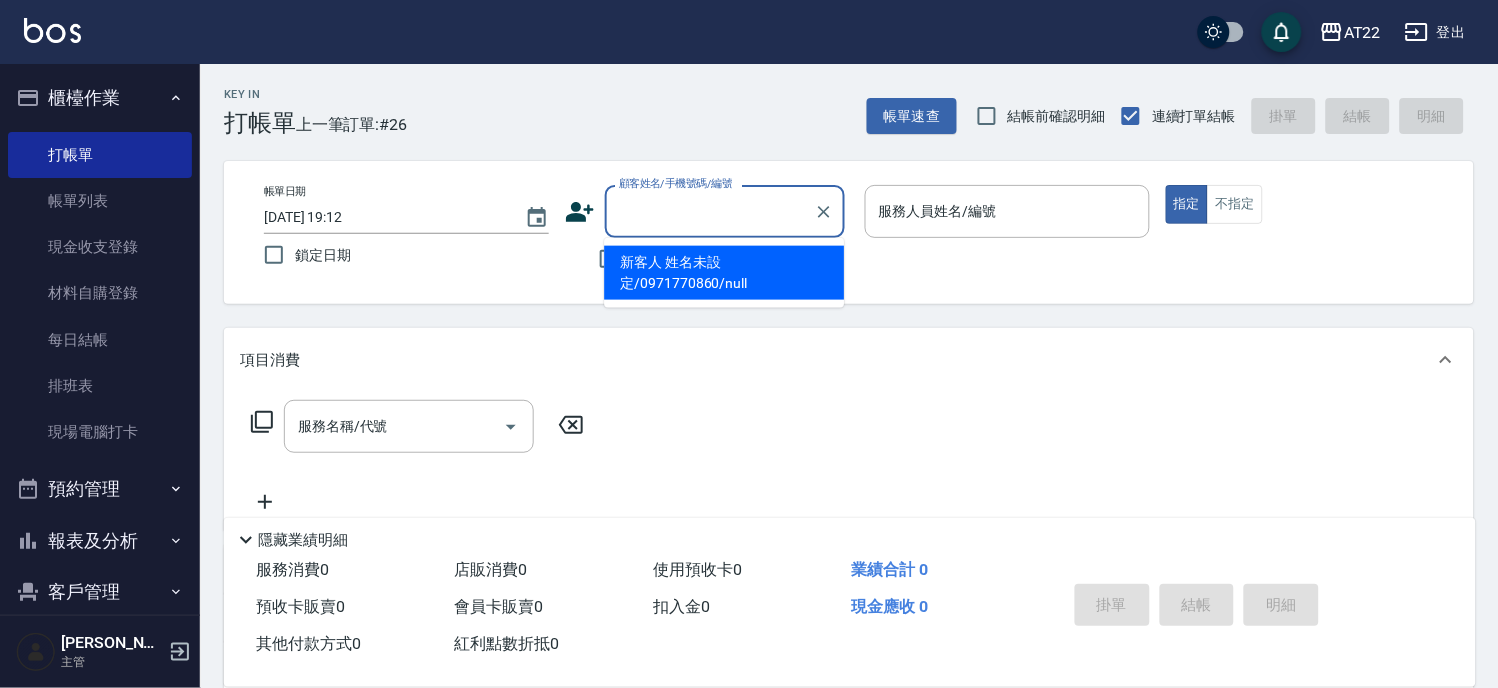 click on "顧客姓名/手機號碼/編號" at bounding box center (710, 211) 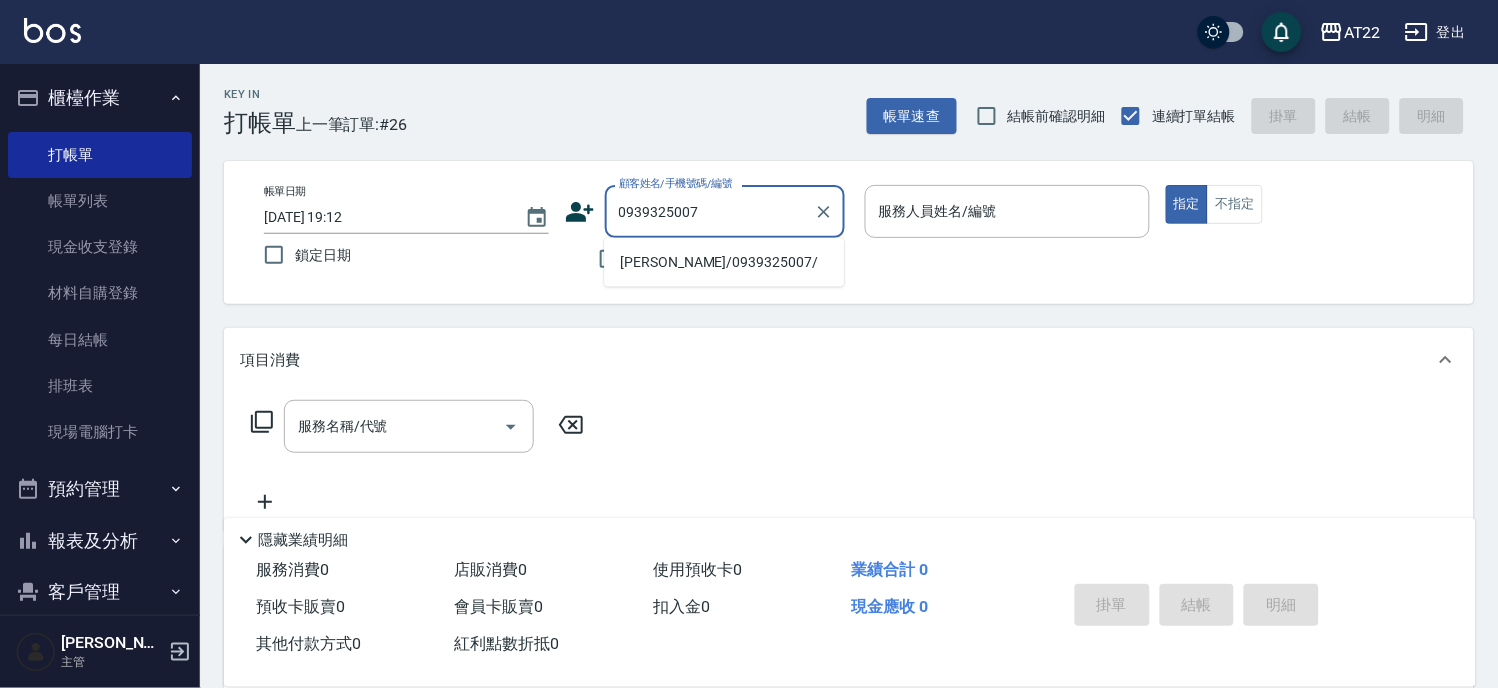 click on "[PERSON_NAME]/0939325007/" at bounding box center [724, 262] 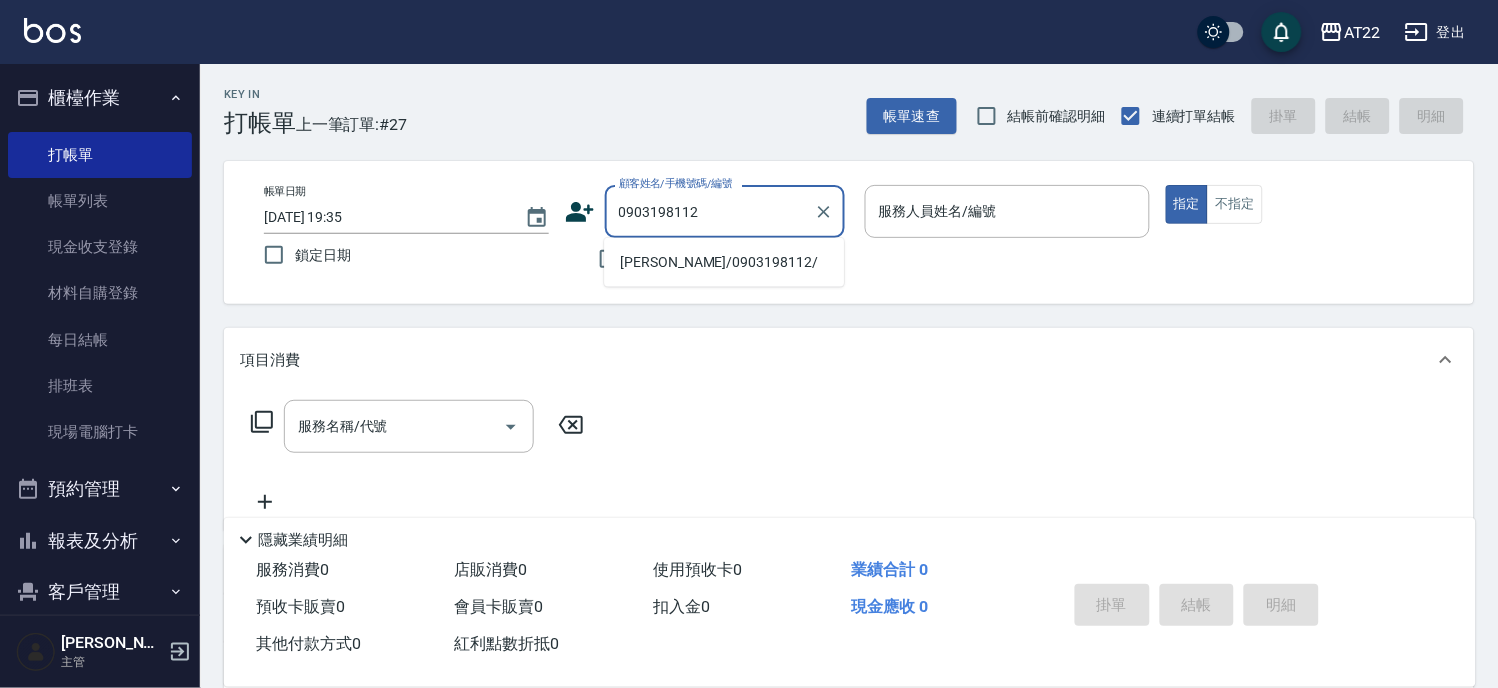 click on "[PERSON_NAME]/0903198112/" at bounding box center (724, 262) 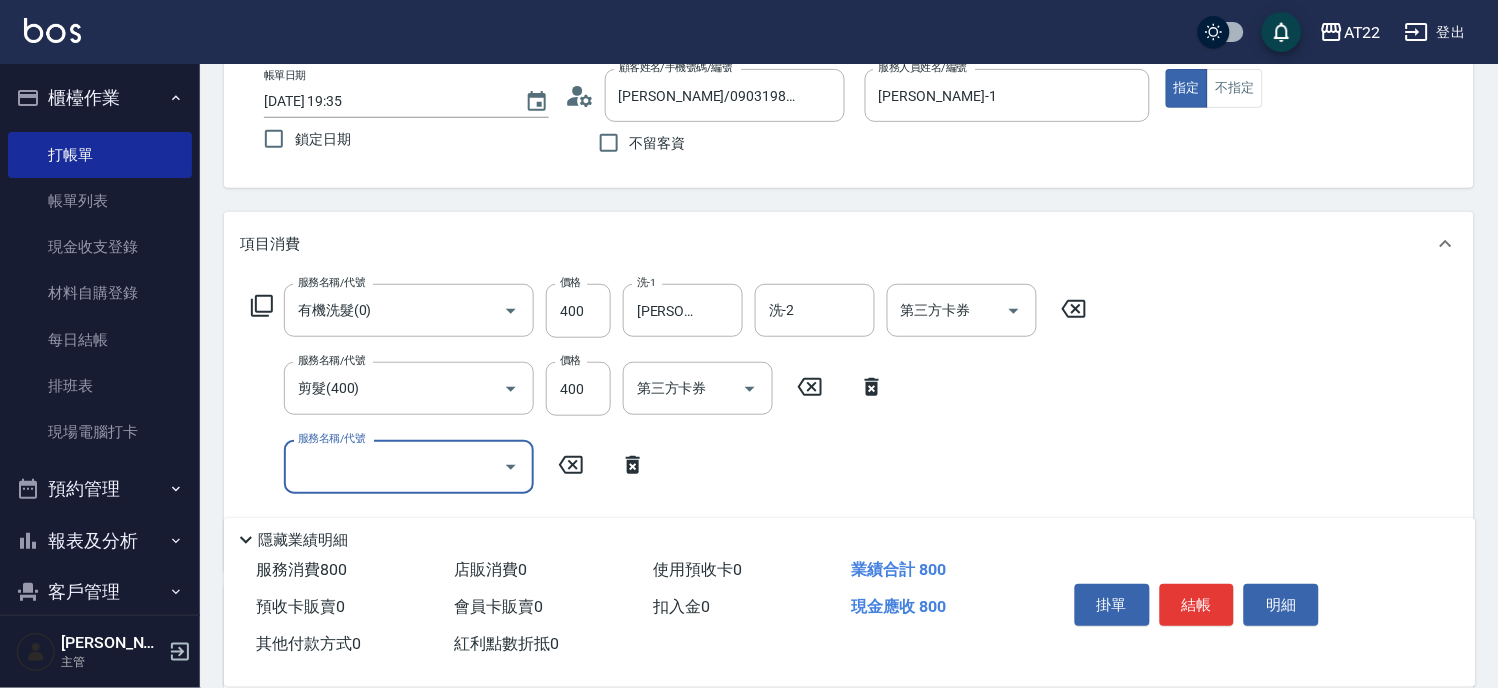 scroll, scrollTop: 222, scrollLeft: 0, axis: vertical 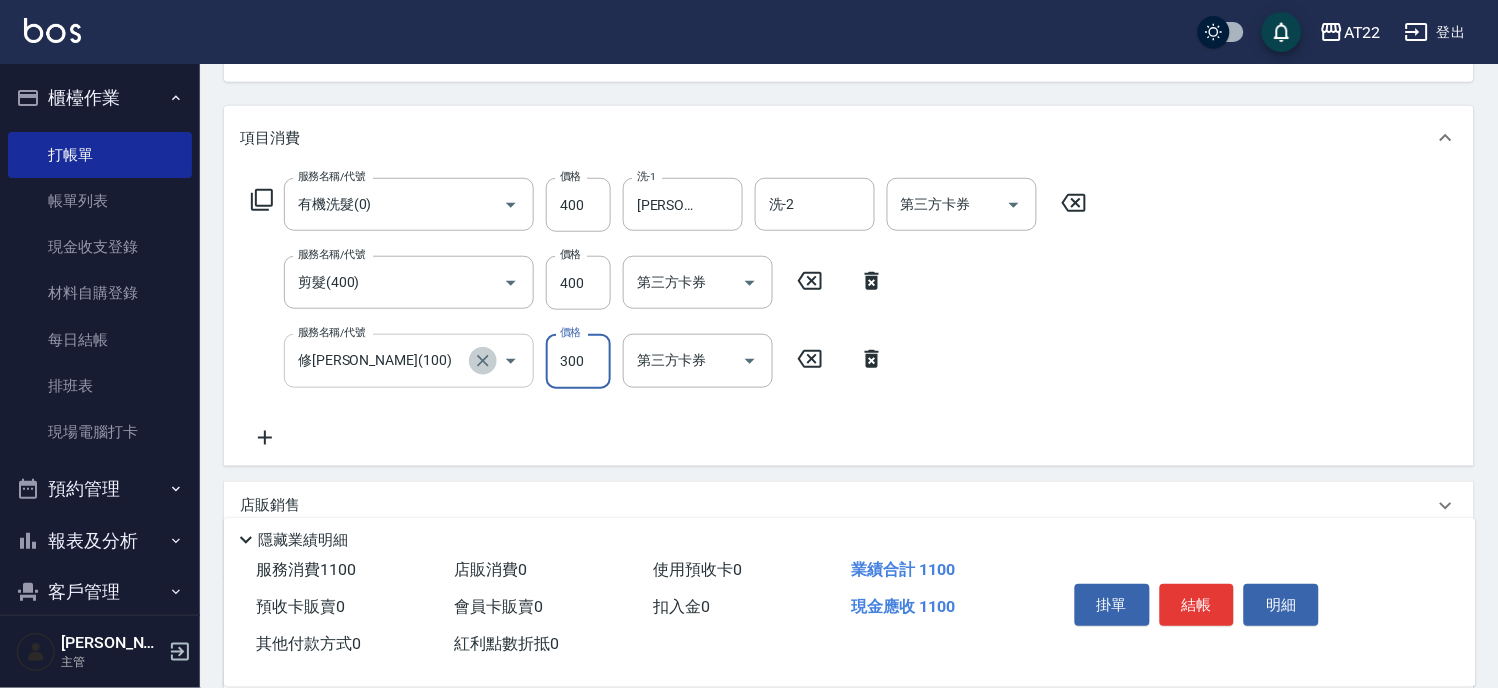 click 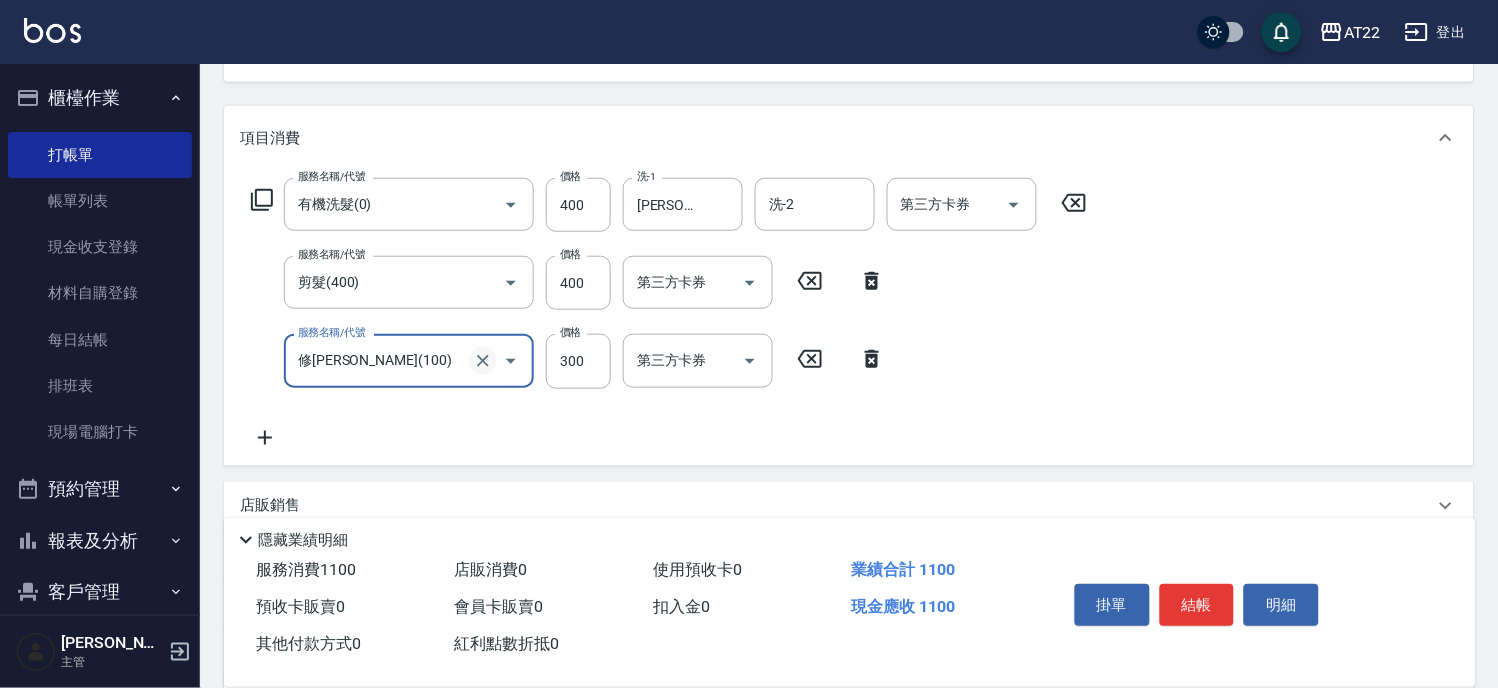 click 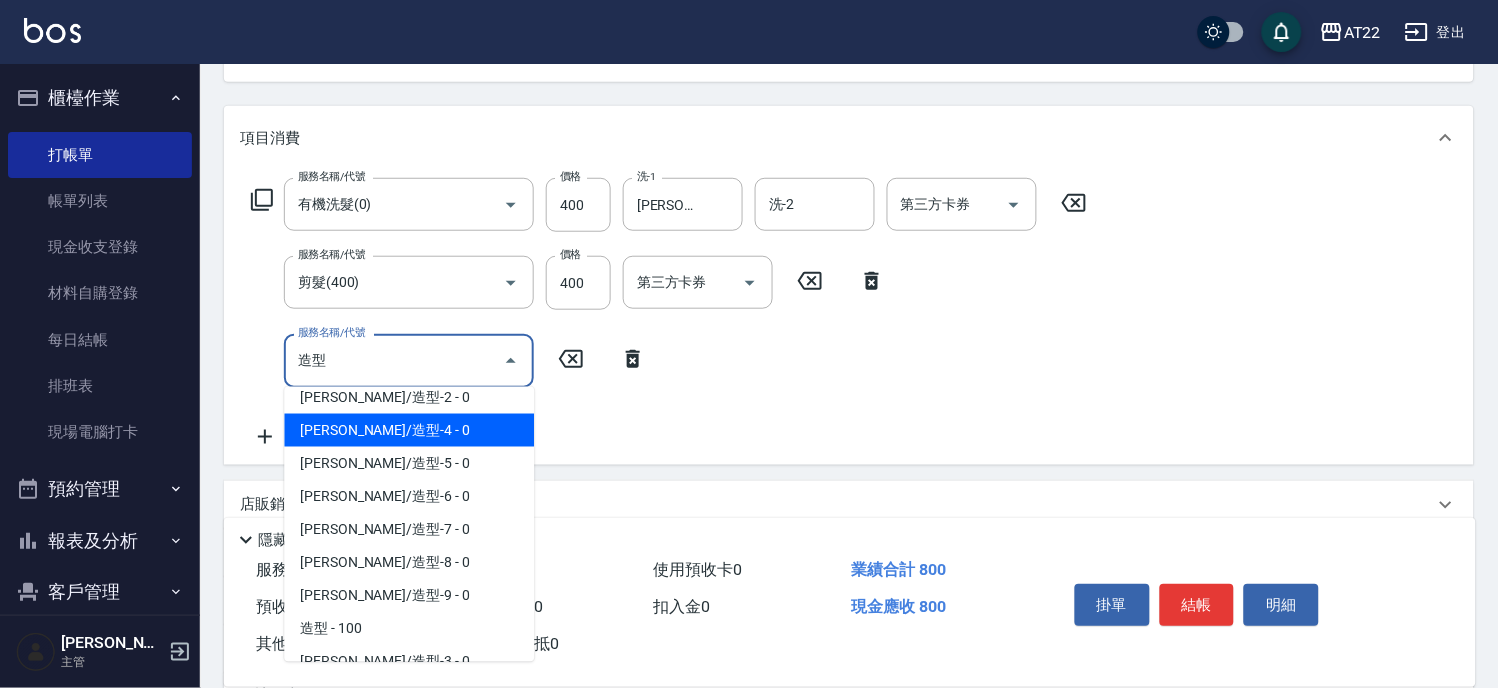 scroll, scrollTop: 70, scrollLeft: 0, axis: vertical 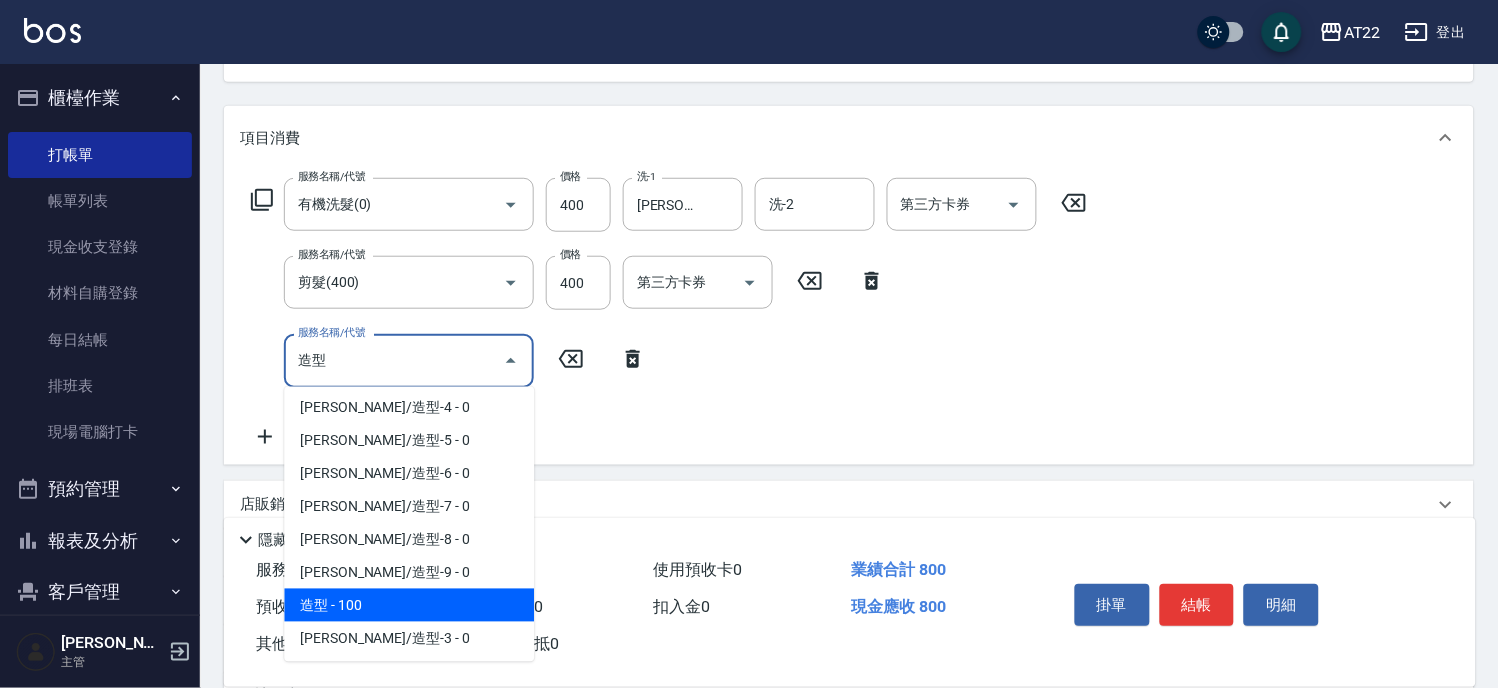 click on "造型 - 100" at bounding box center (409, 605) 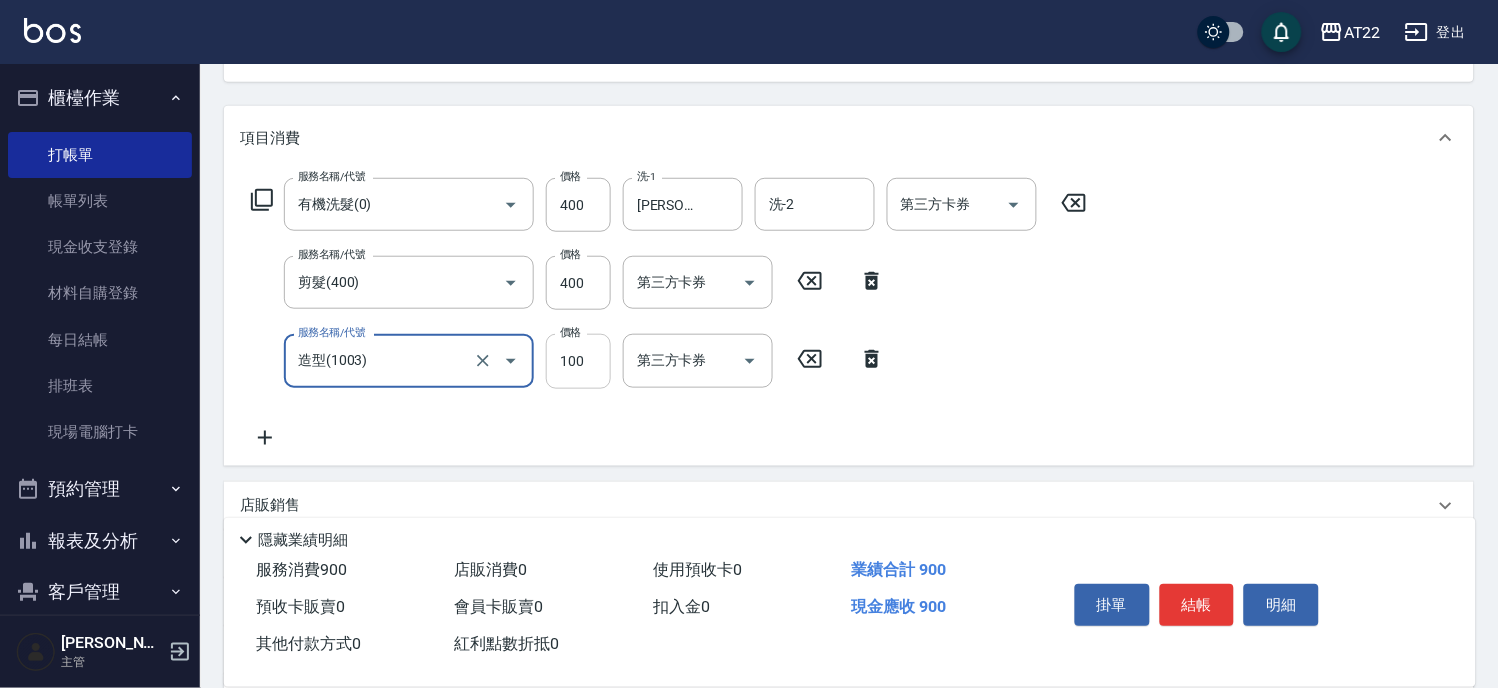 click on "100" at bounding box center (578, 361) 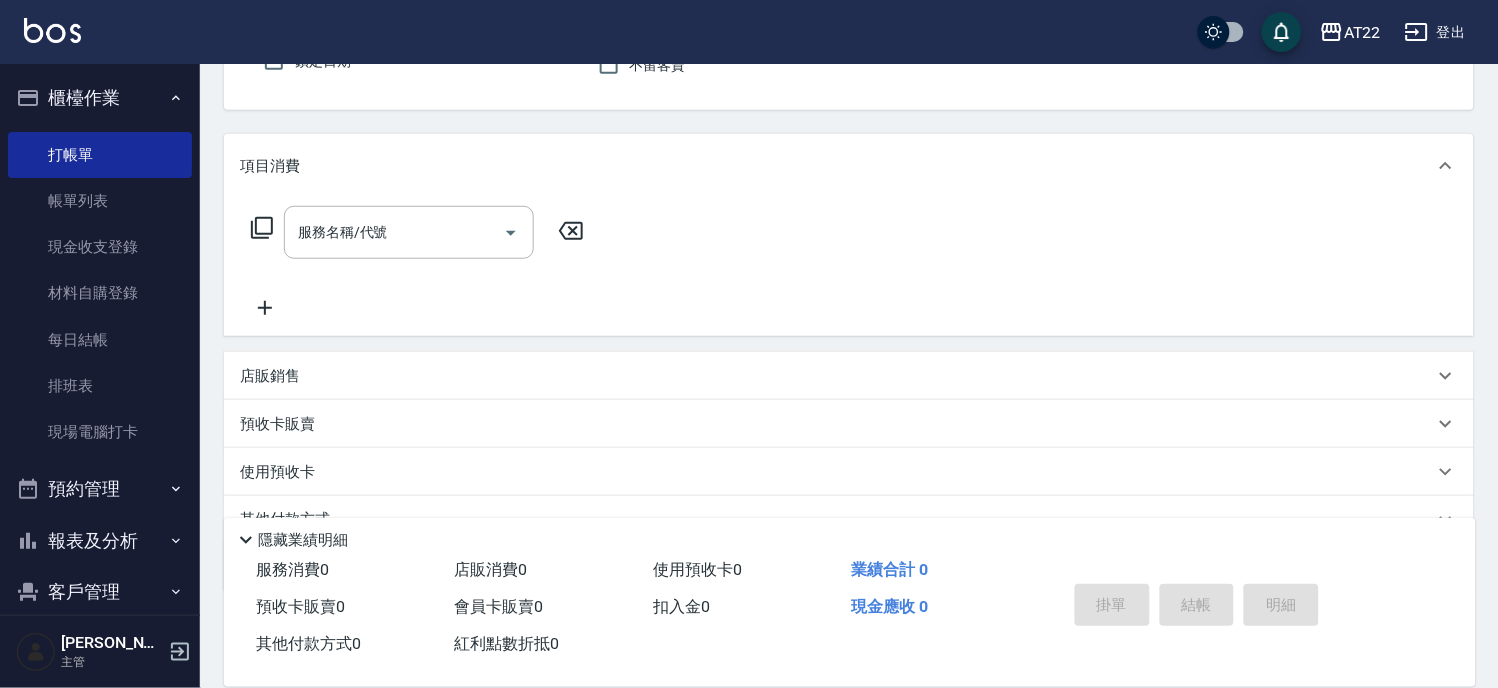scroll, scrollTop: 0, scrollLeft: 0, axis: both 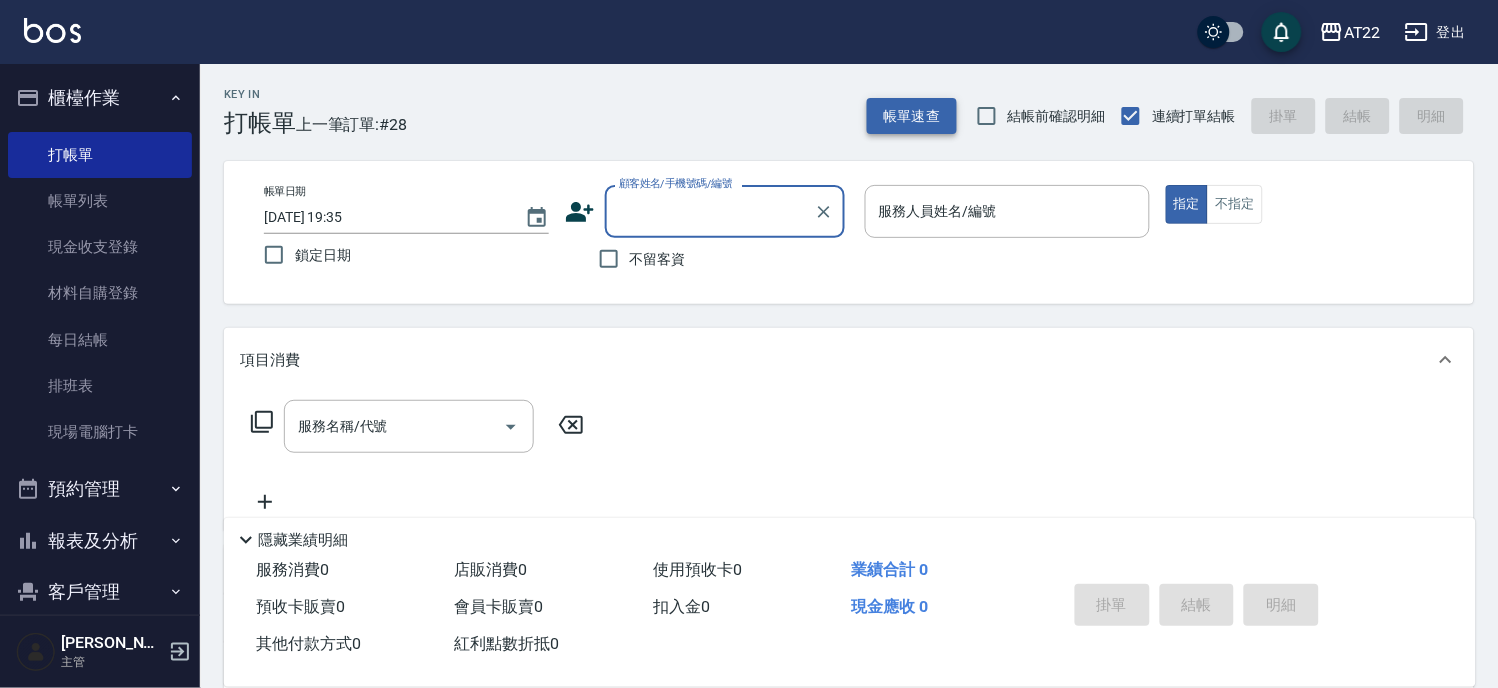 click on "帳單速查" at bounding box center (912, 116) 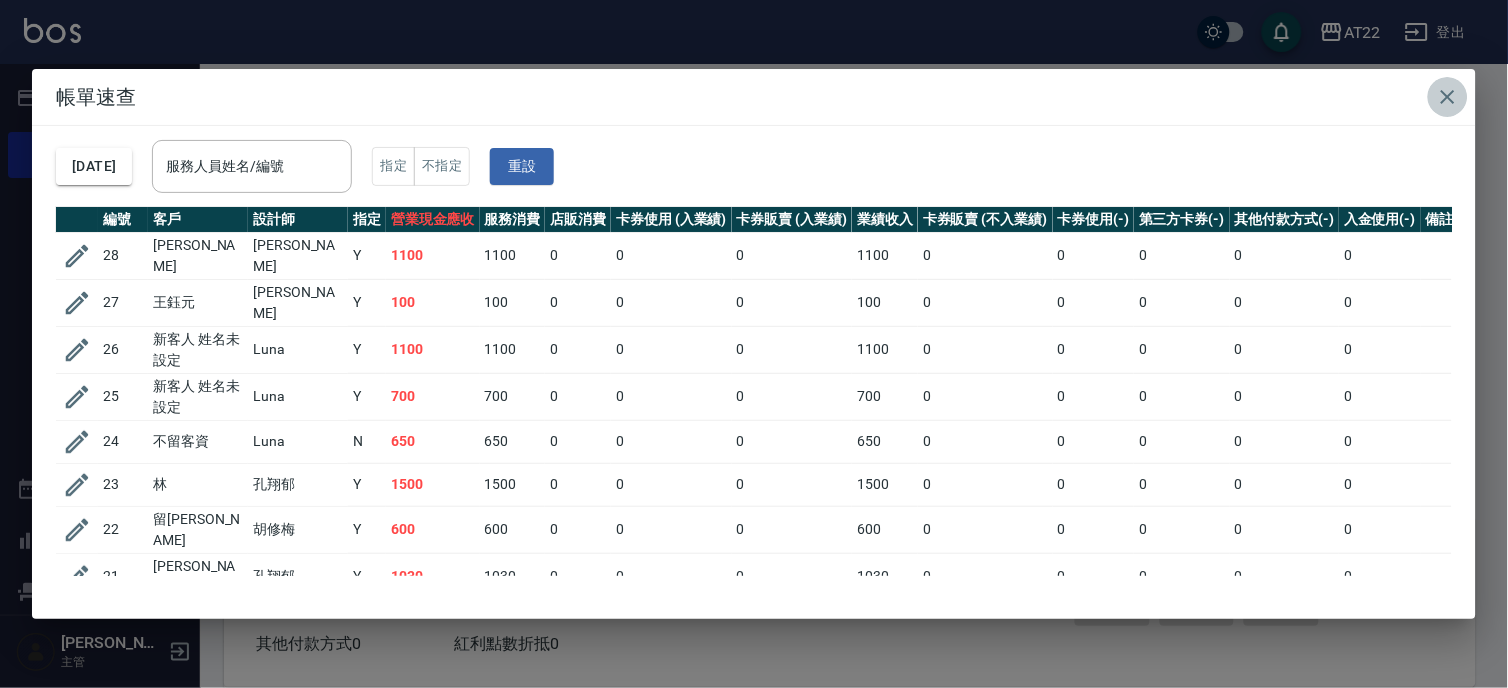click 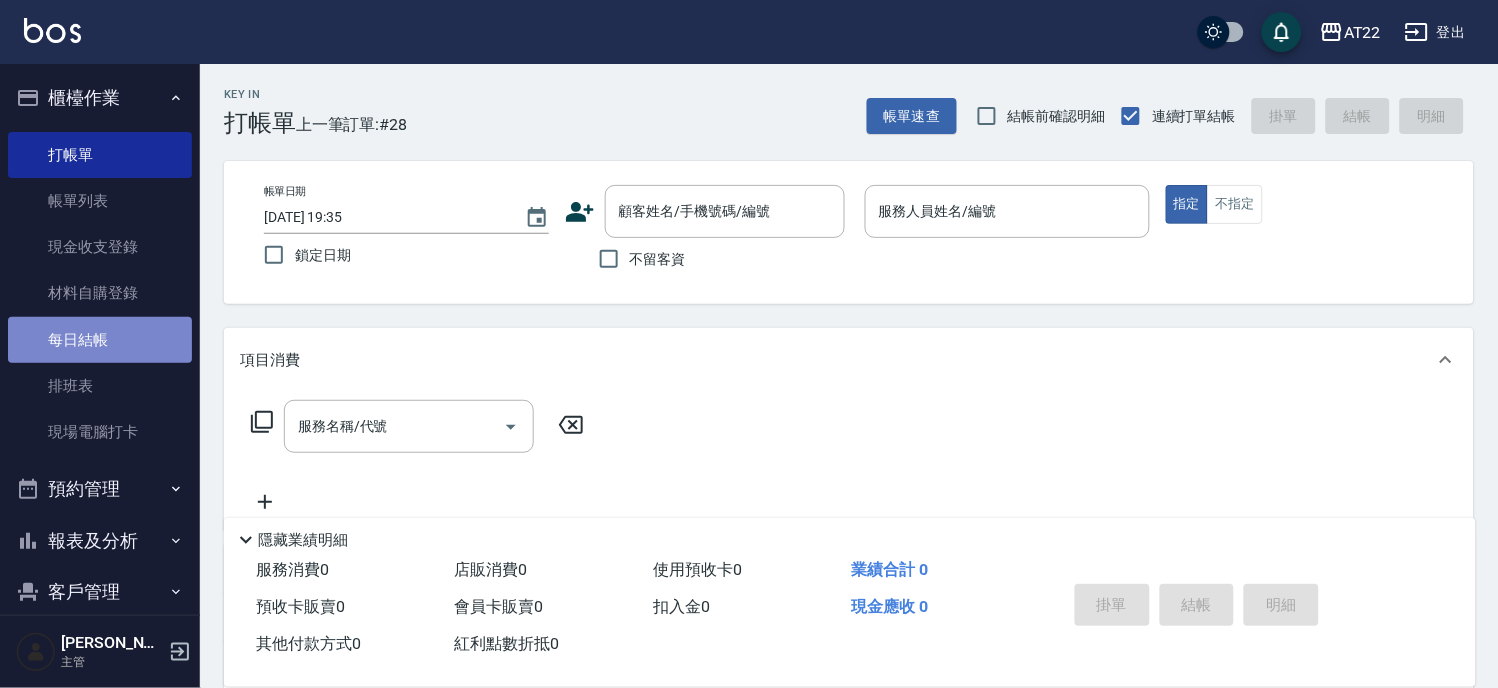 click on "每日結帳" at bounding box center [100, 340] 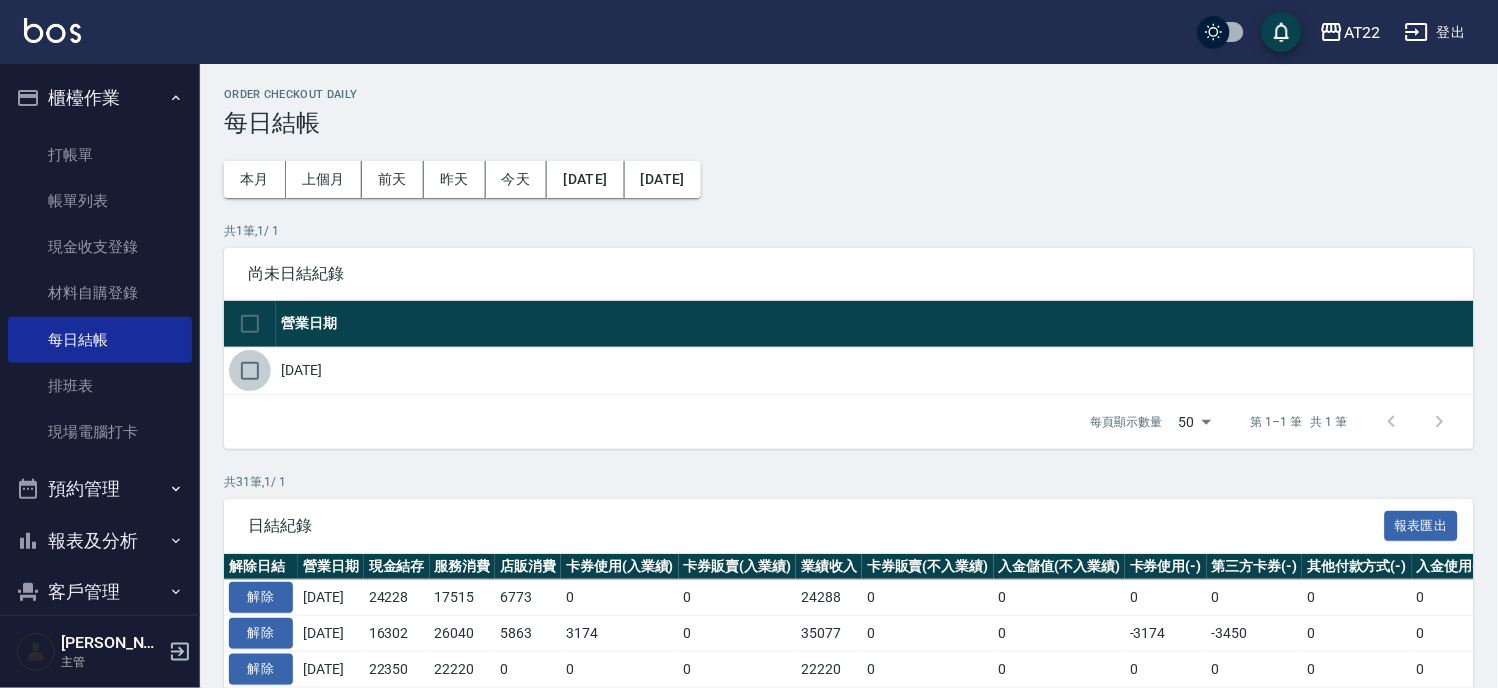 click at bounding box center [250, 371] 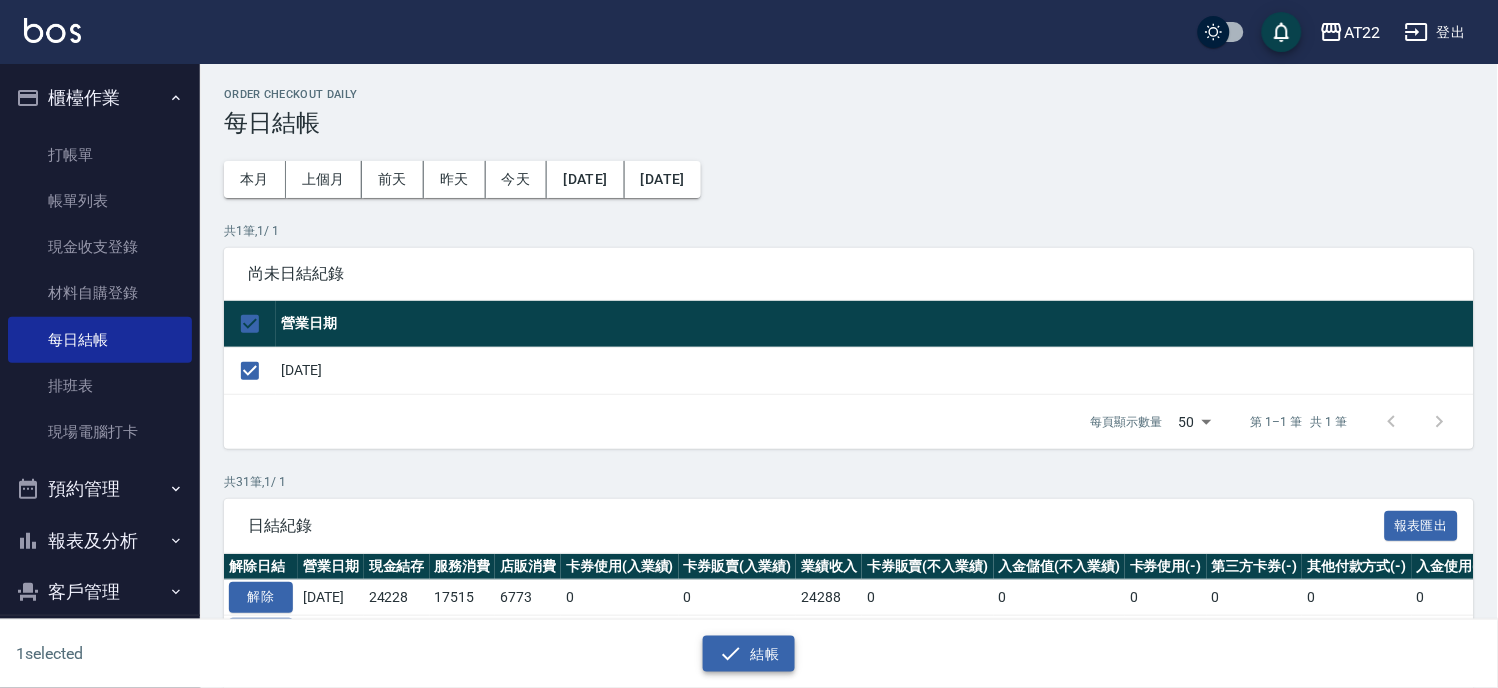 click on "結帳" at bounding box center [749, 654] 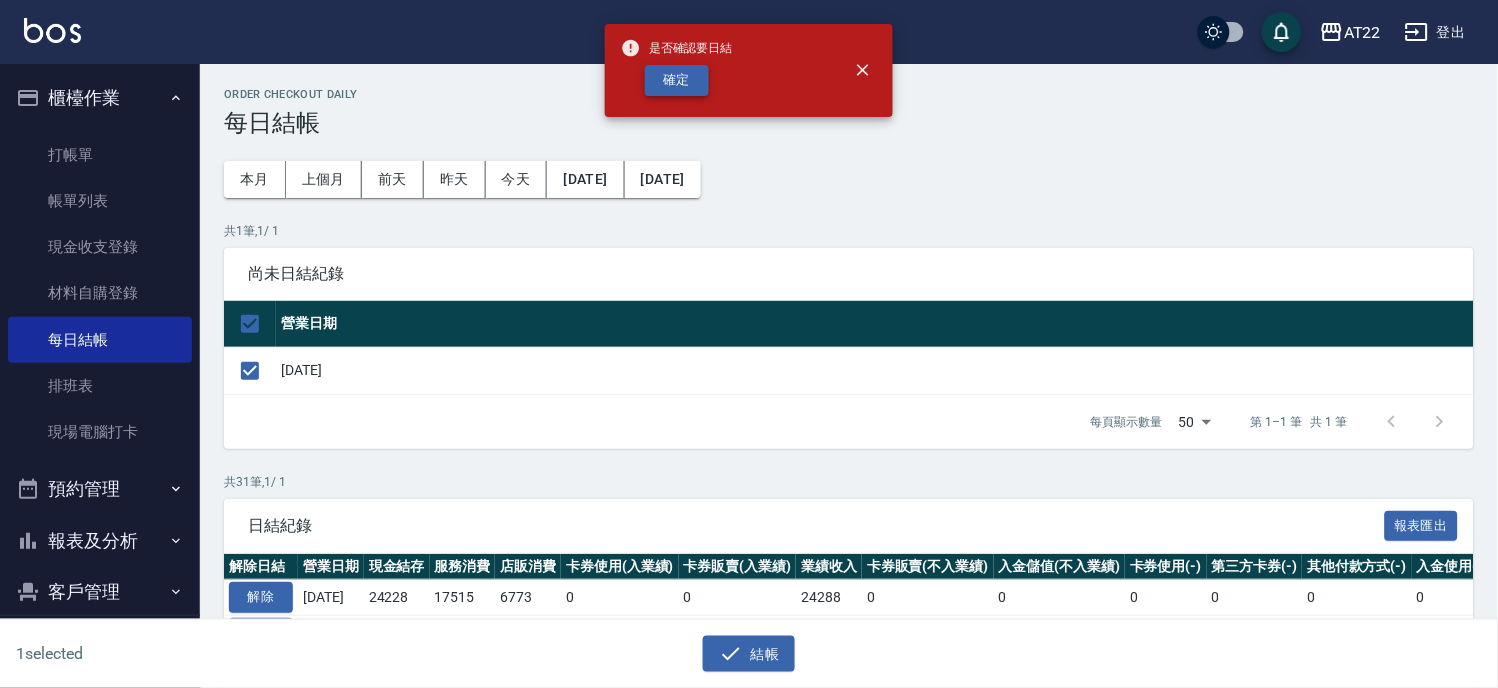 click on "確定" at bounding box center [677, 80] 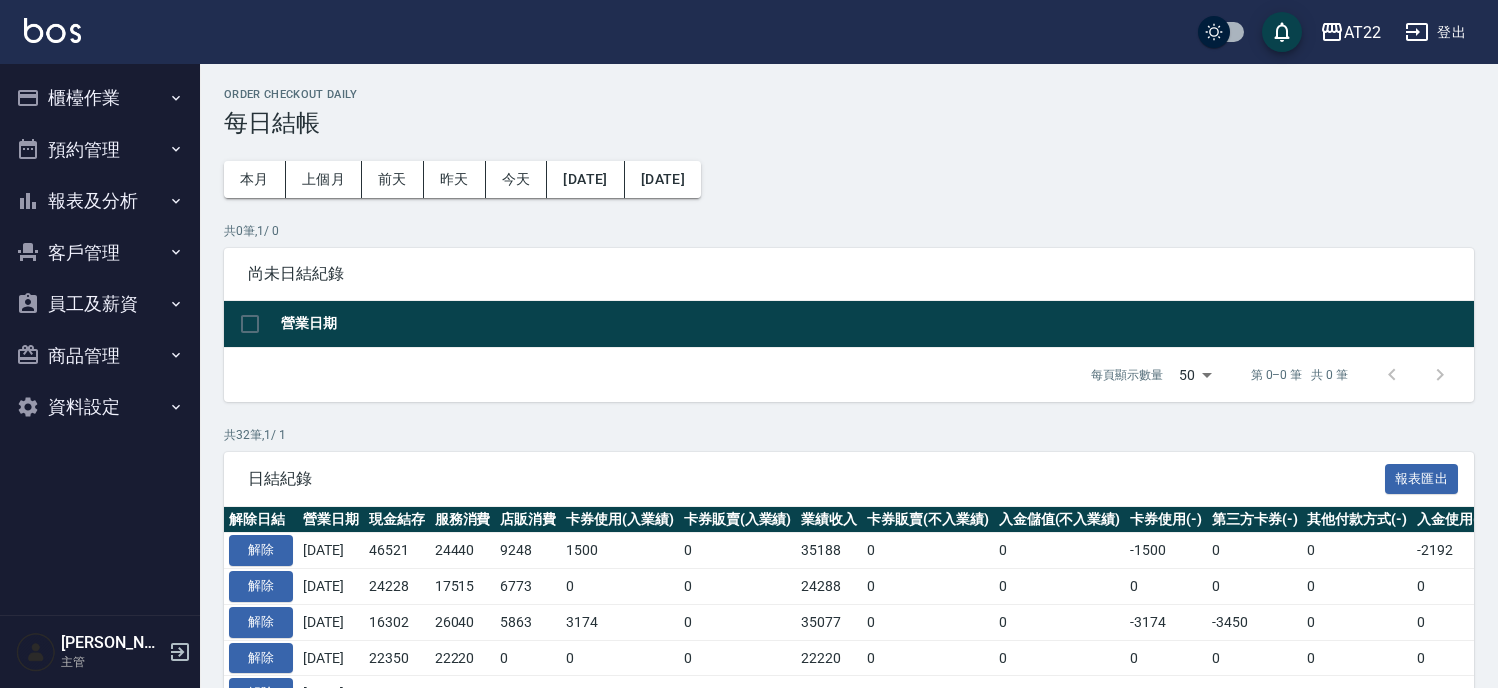 scroll, scrollTop: 0, scrollLeft: 0, axis: both 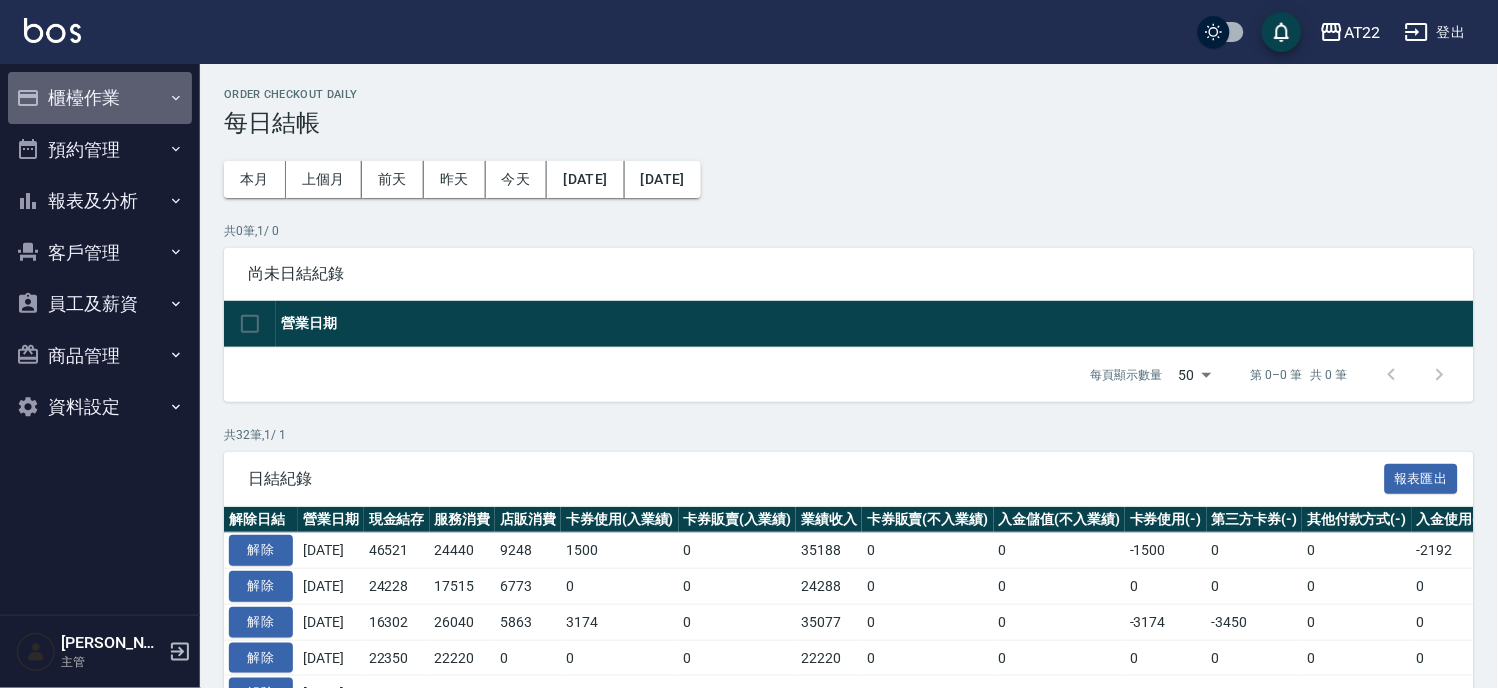 click on "櫃檯作業" at bounding box center (100, 98) 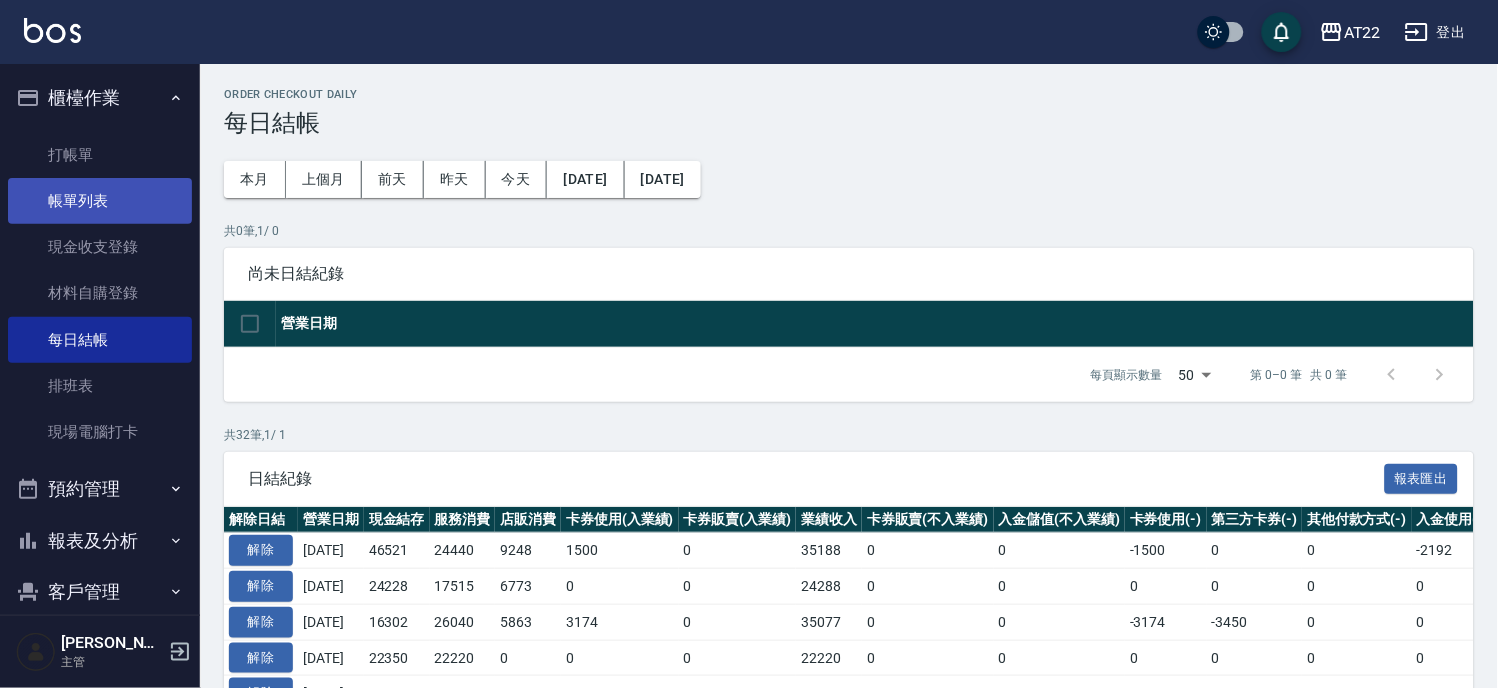 click on "帳單列表" at bounding box center [100, 201] 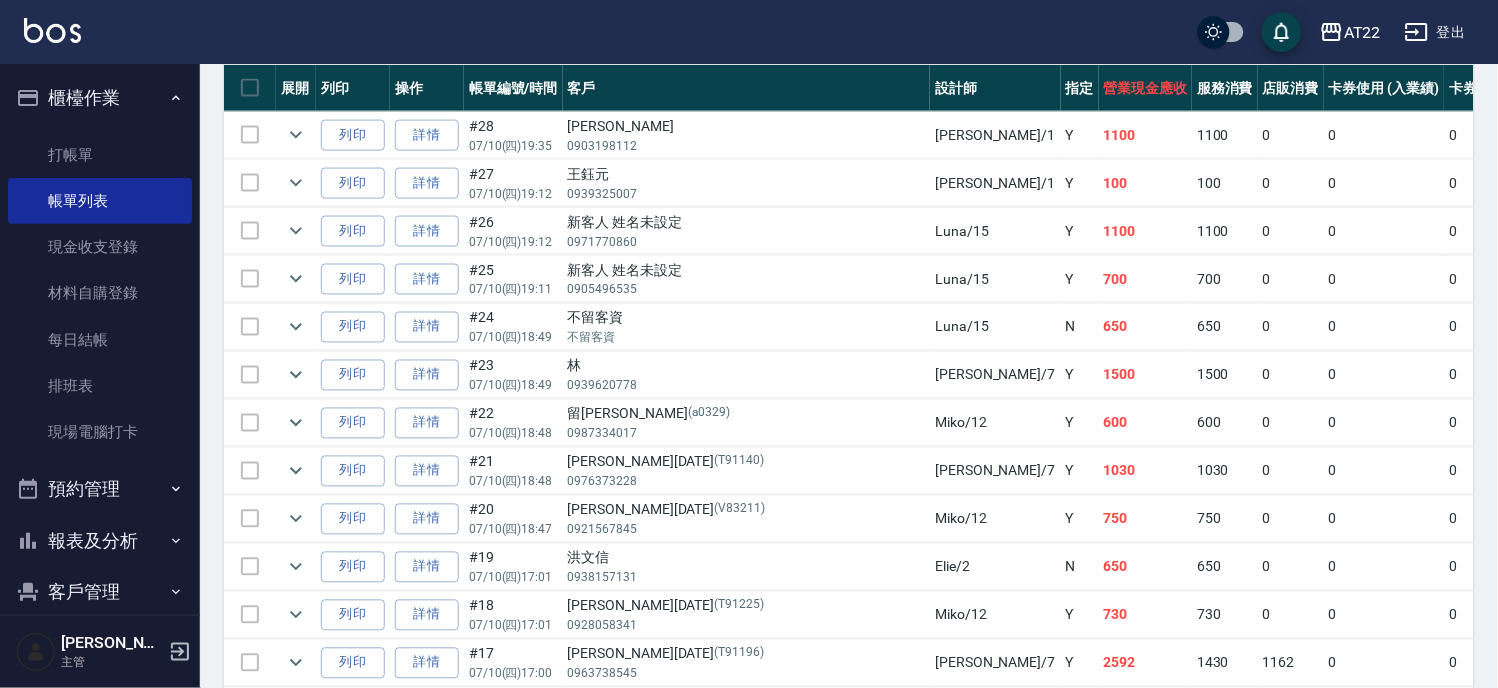 scroll, scrollTop: 777, scrollLeft: 0, axis: vertical 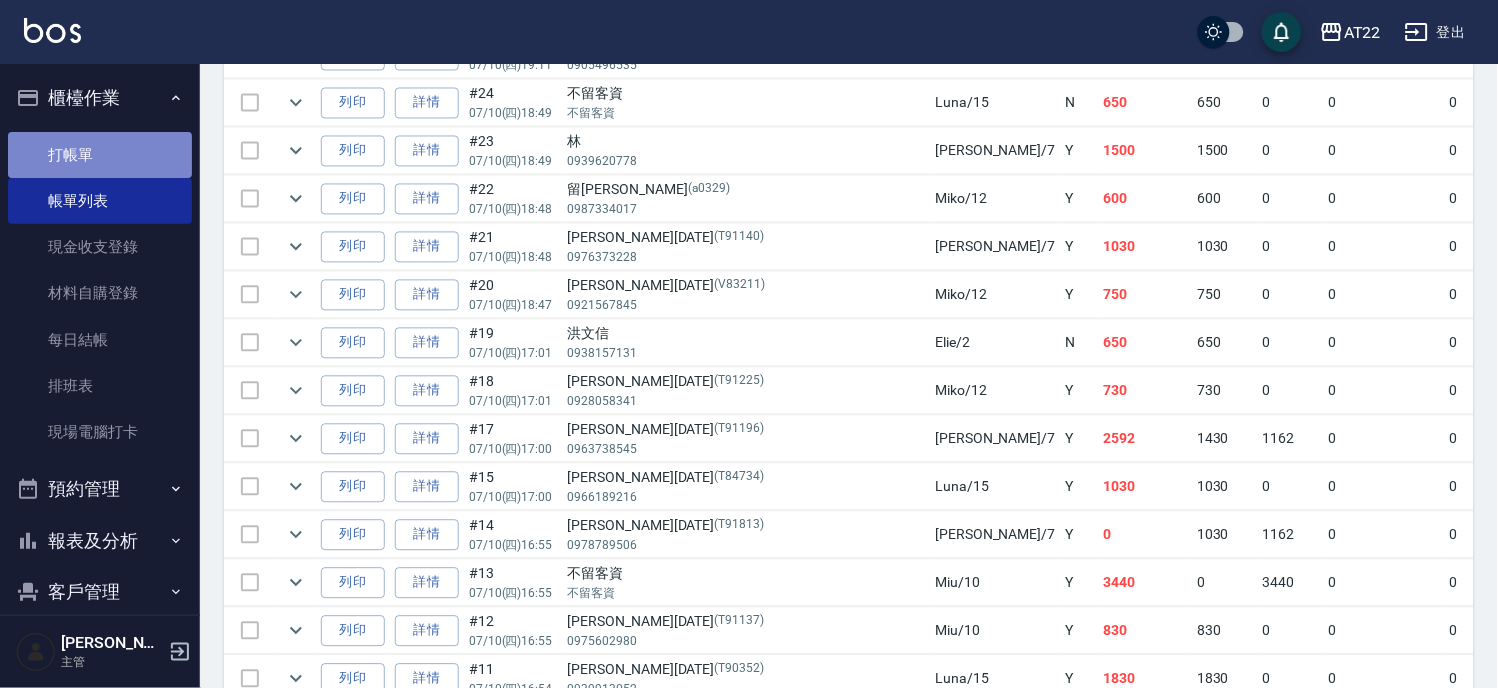 click on "打帳單" at bounding box center [100, 155] 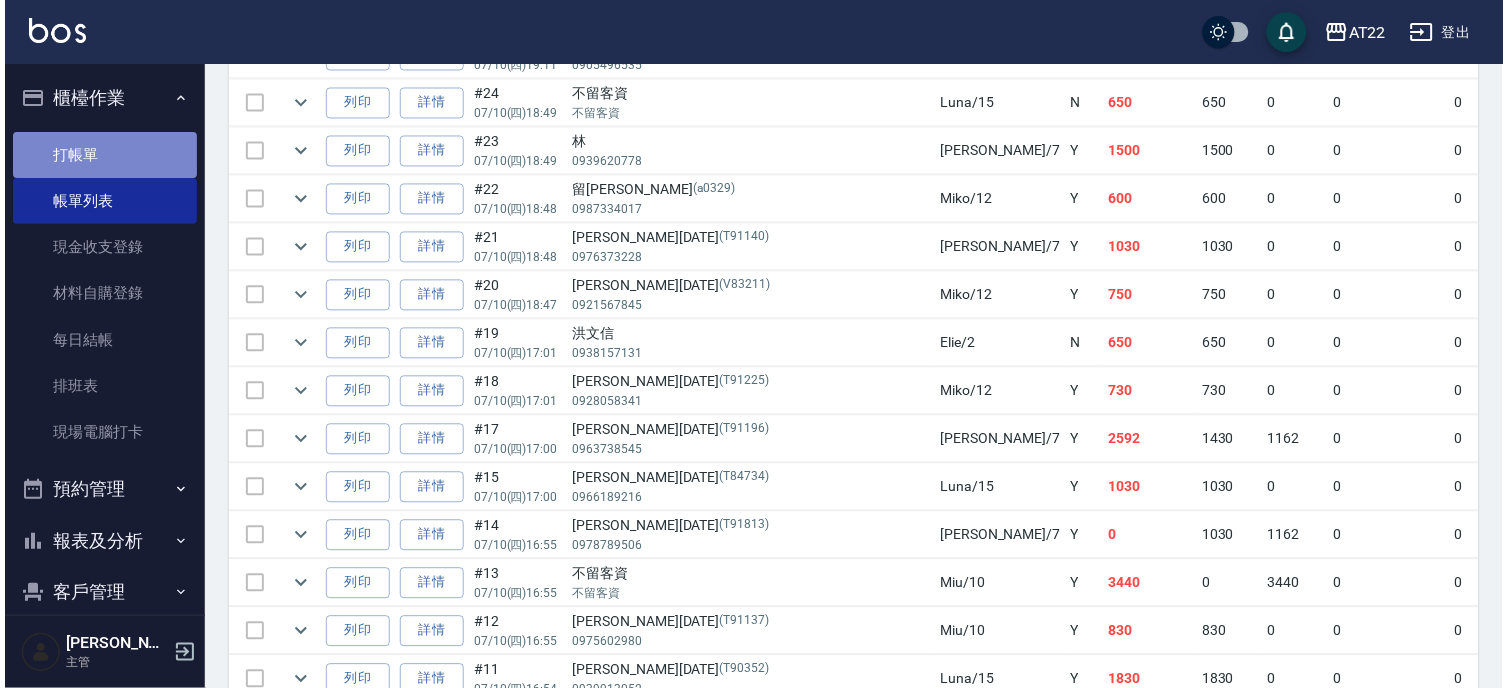 scroll, scrollTop: 0, scrollLeft: 0, axis: both 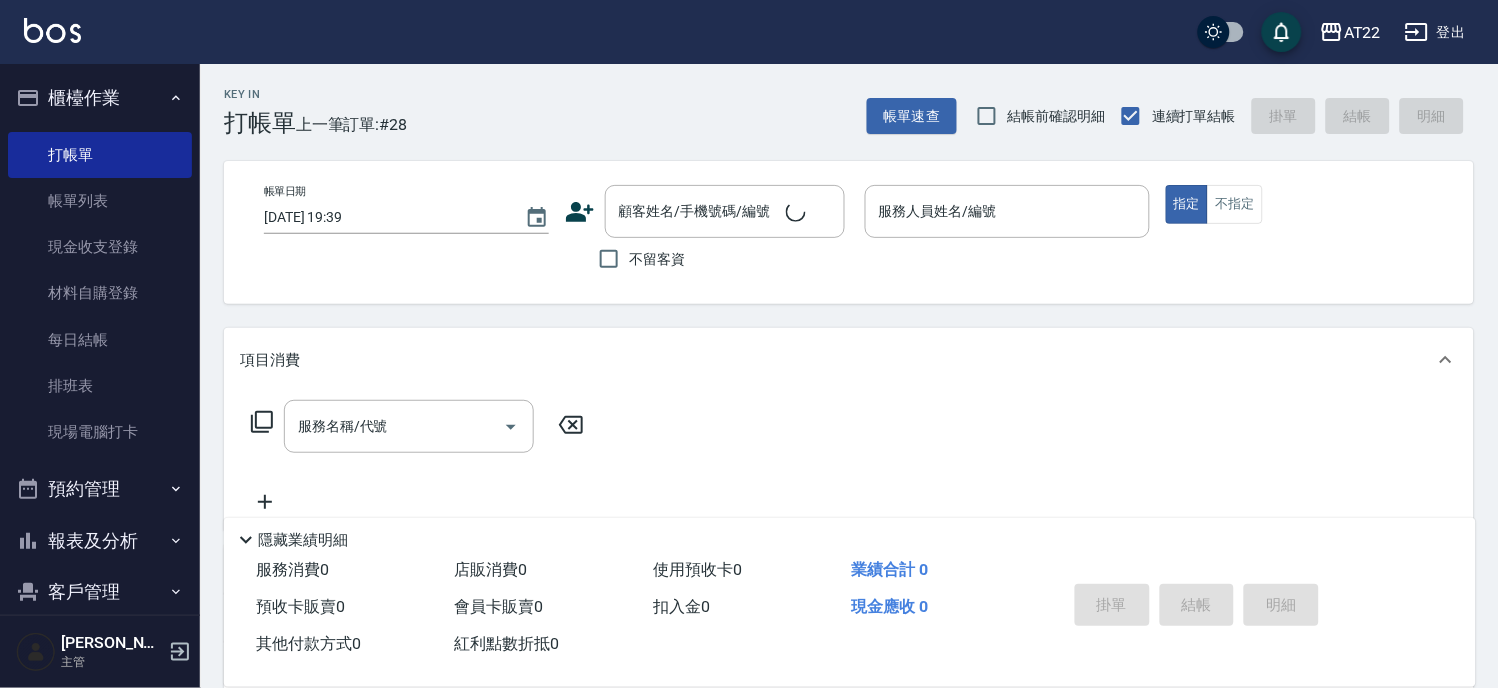 click on "帳單速查 結帳前確認明細 連續打單結帳 掛單 結帳 明細" at bounding box center (1170, 116) 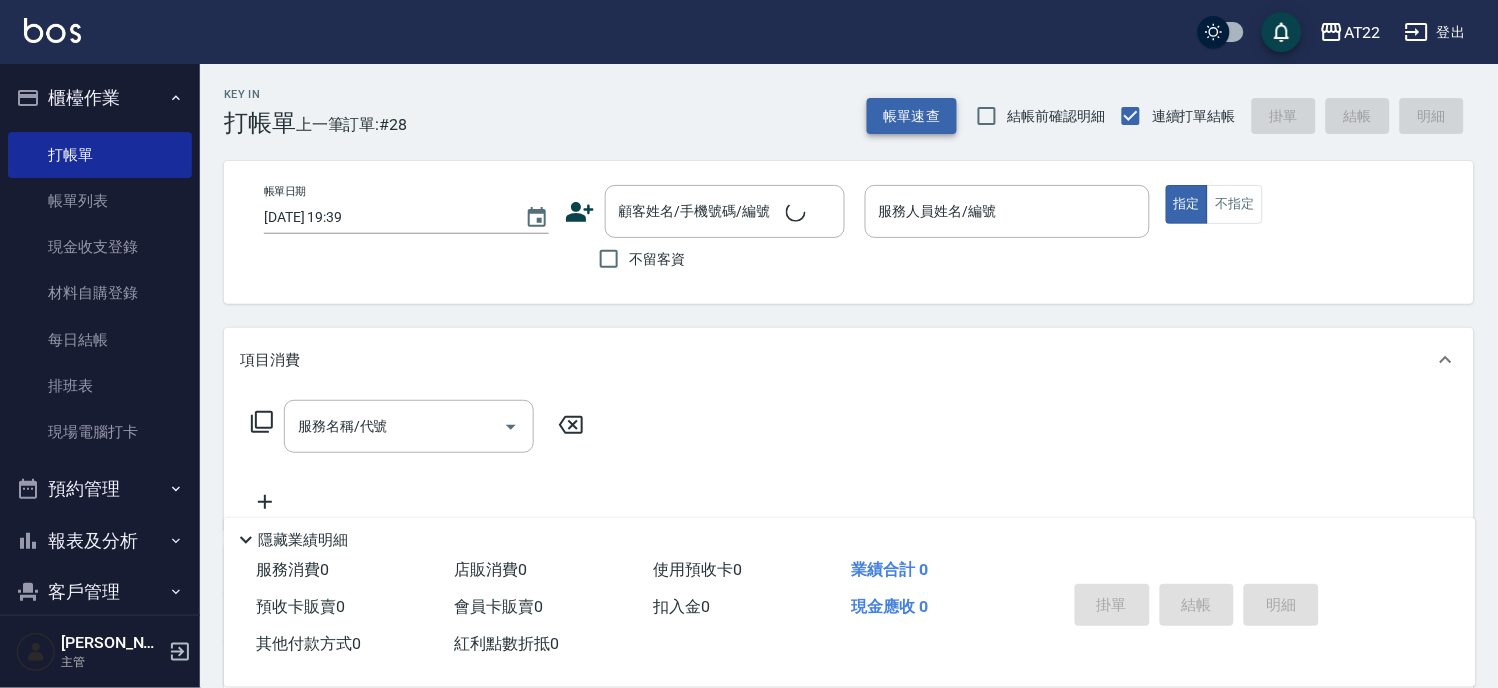 click on "帳單速查" at bounding box center (912, 116) 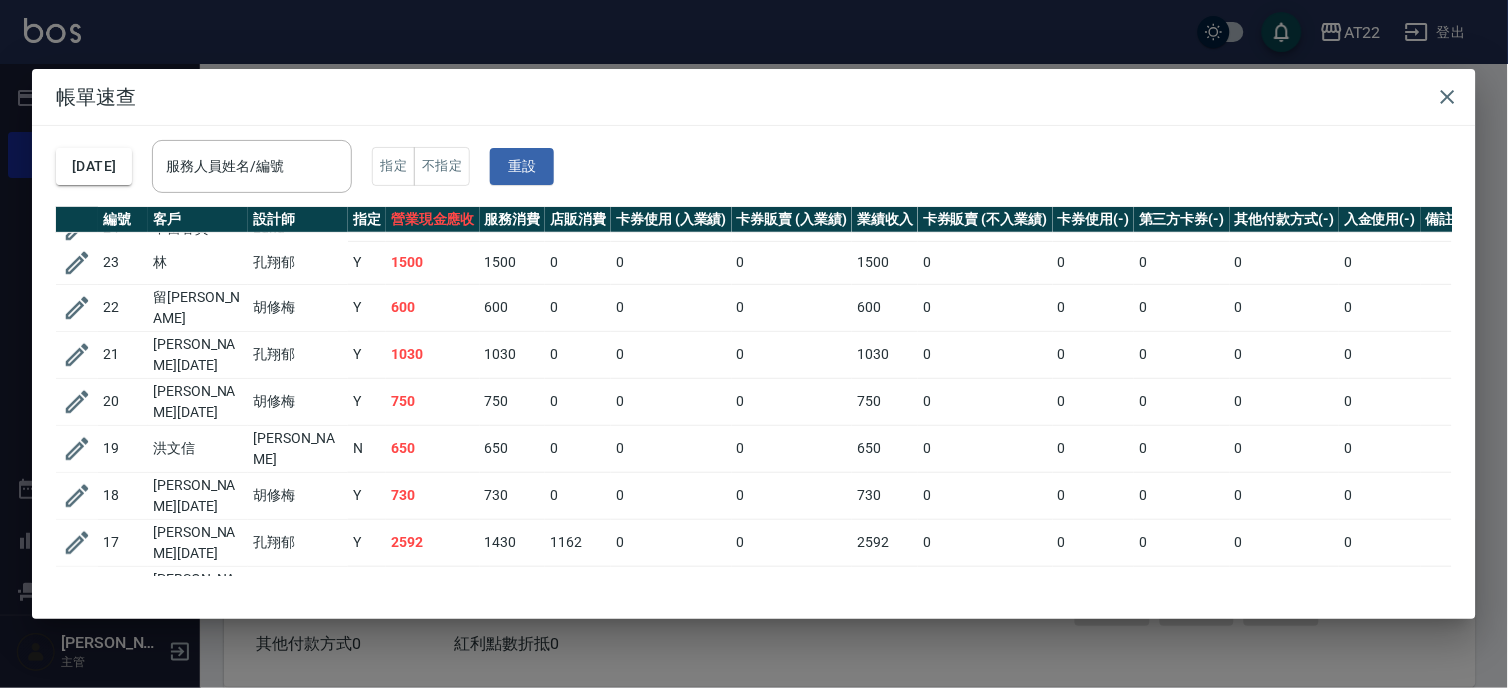 scroll, scrollTop: 333, scrollLeft: 0, axis: vertical 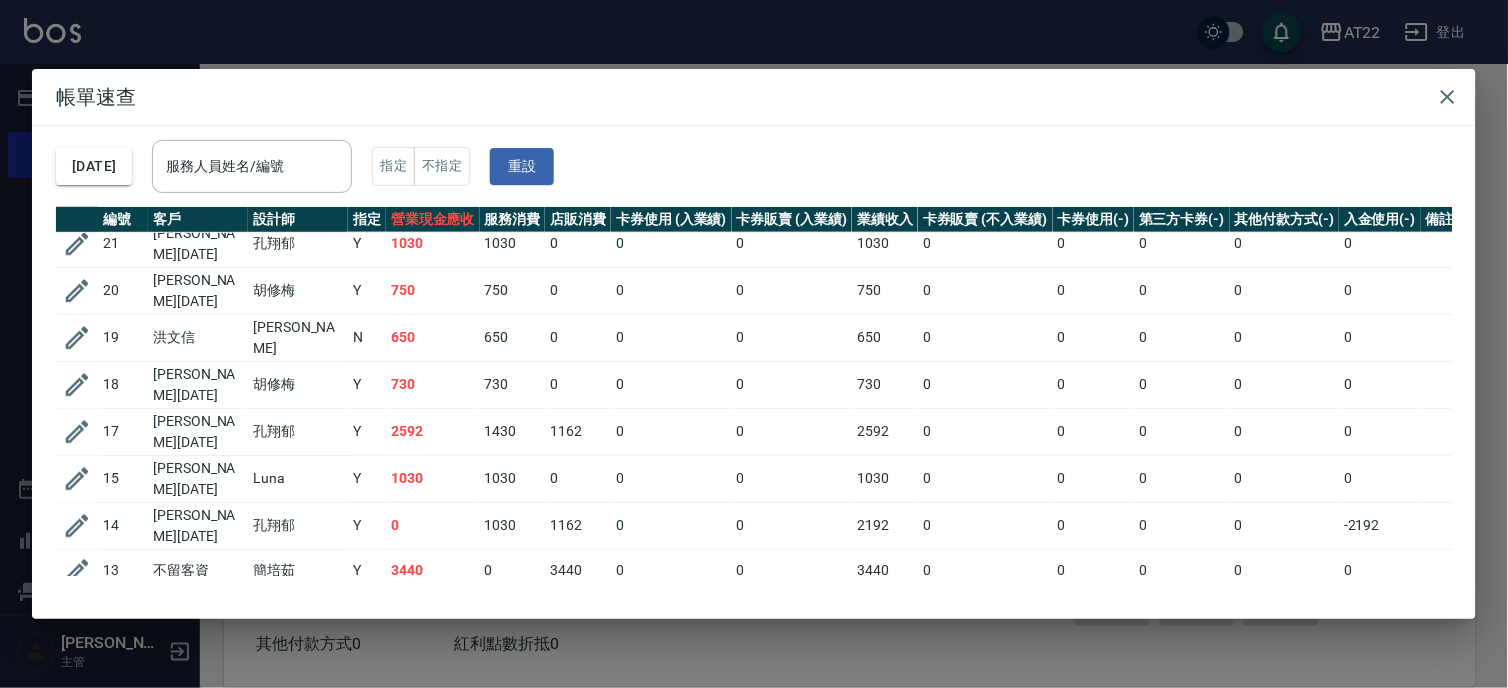click on "帳單速查" at bounding box center [754, 97] 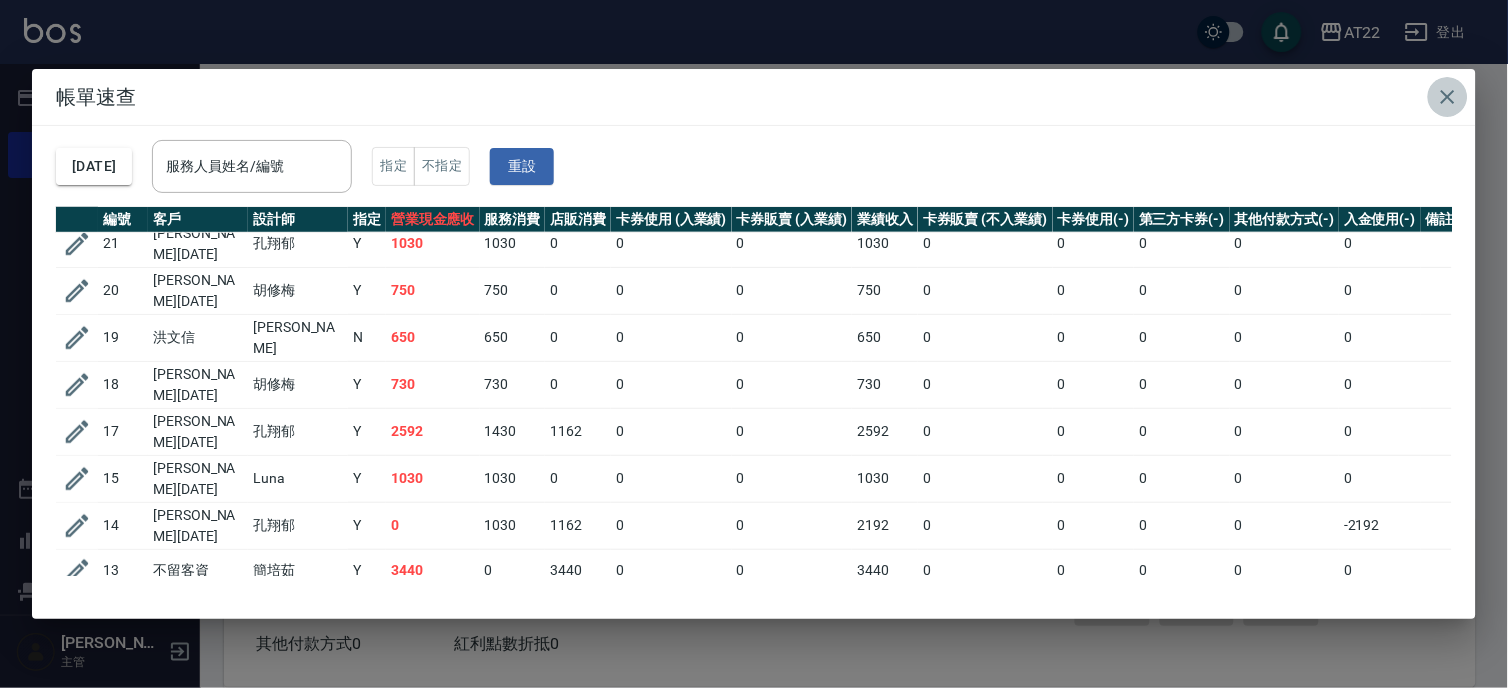 click 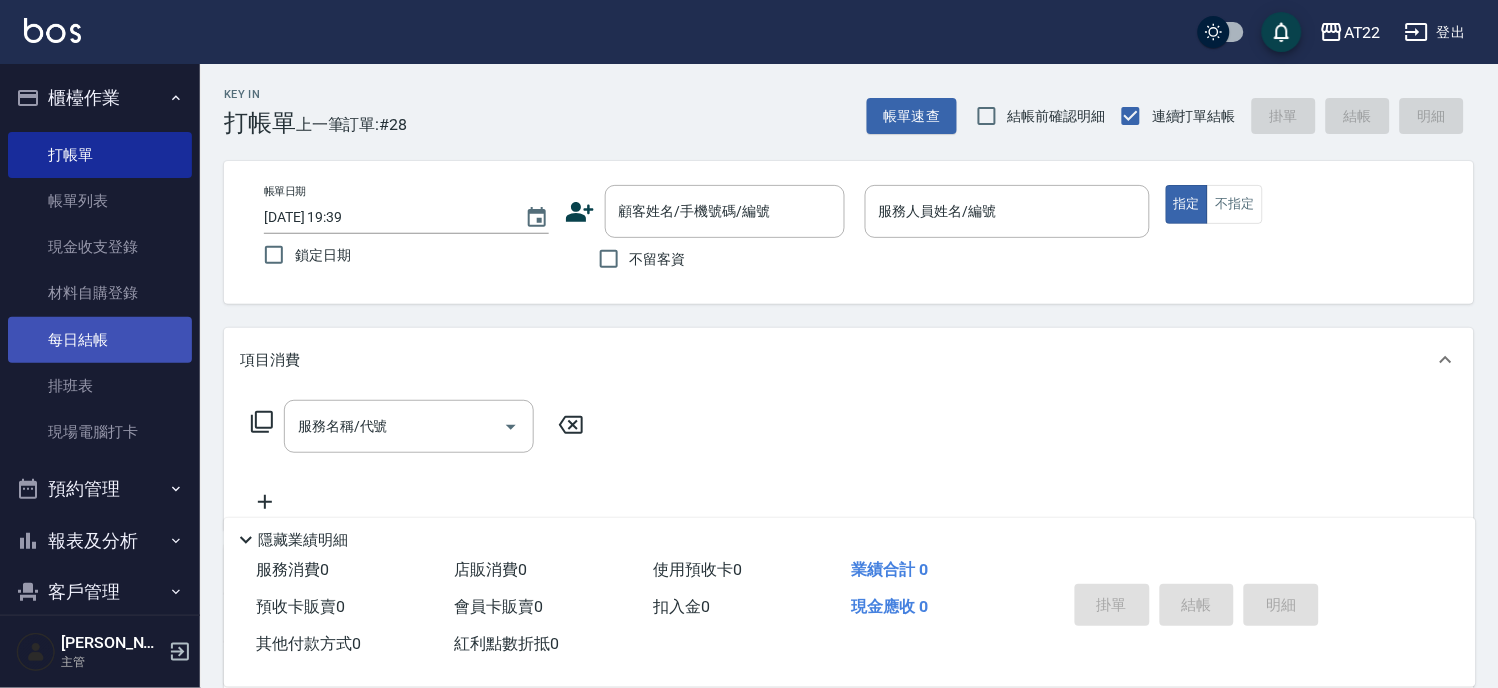 click on "每日結帳" at bounding box center (100, 340) 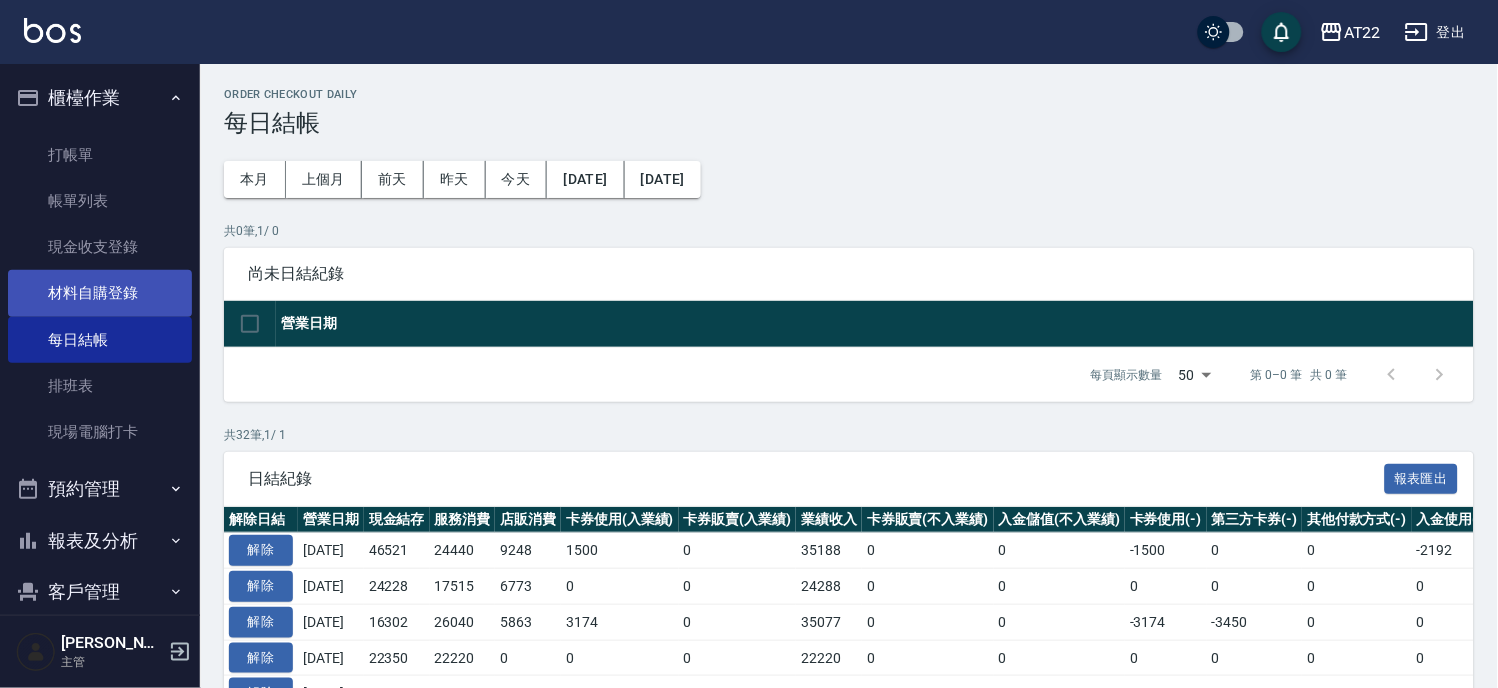 click on "材料自購登錄" at bounding box center (100, 293) 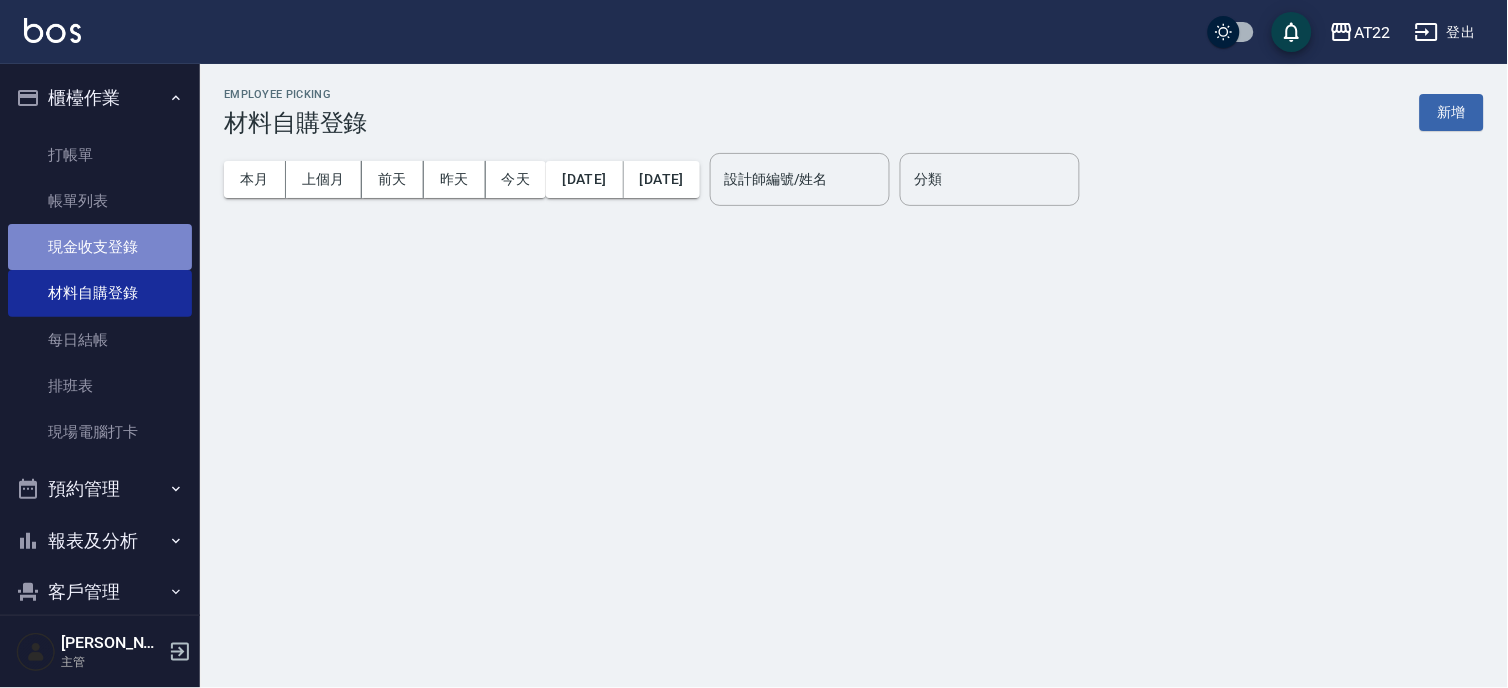 click on "現金收支登錄" at bounding box center (100, 247) 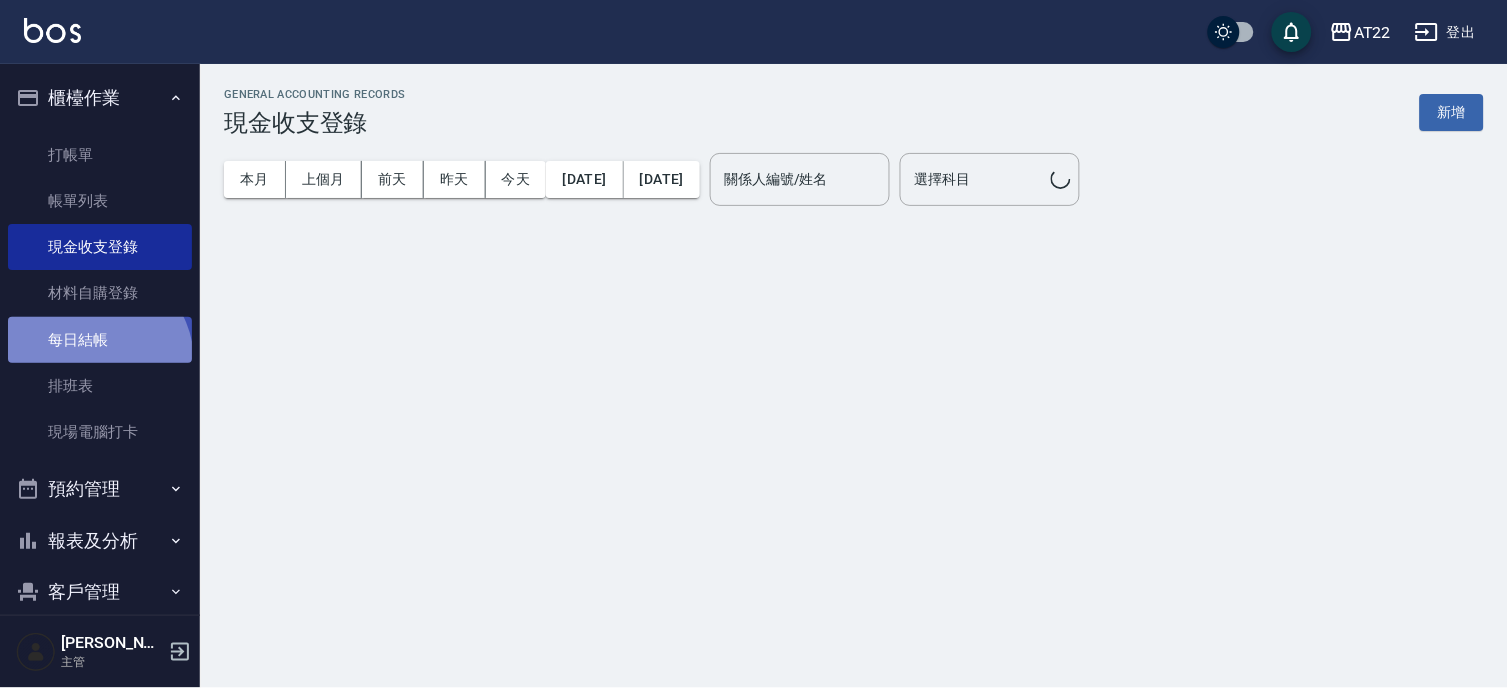 click on "每日結帳" at bounding box center (100, 340) 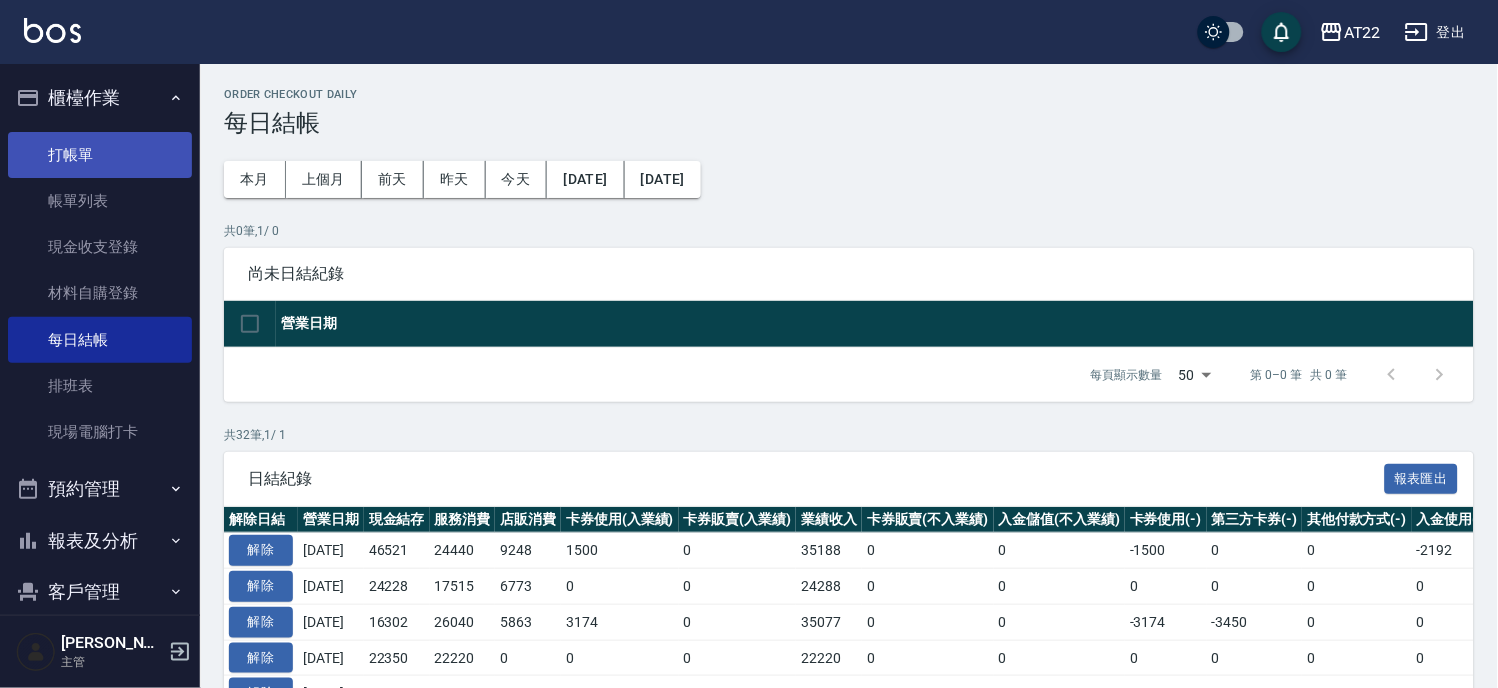 click on "打帳單" at bounding box center [100, 155] 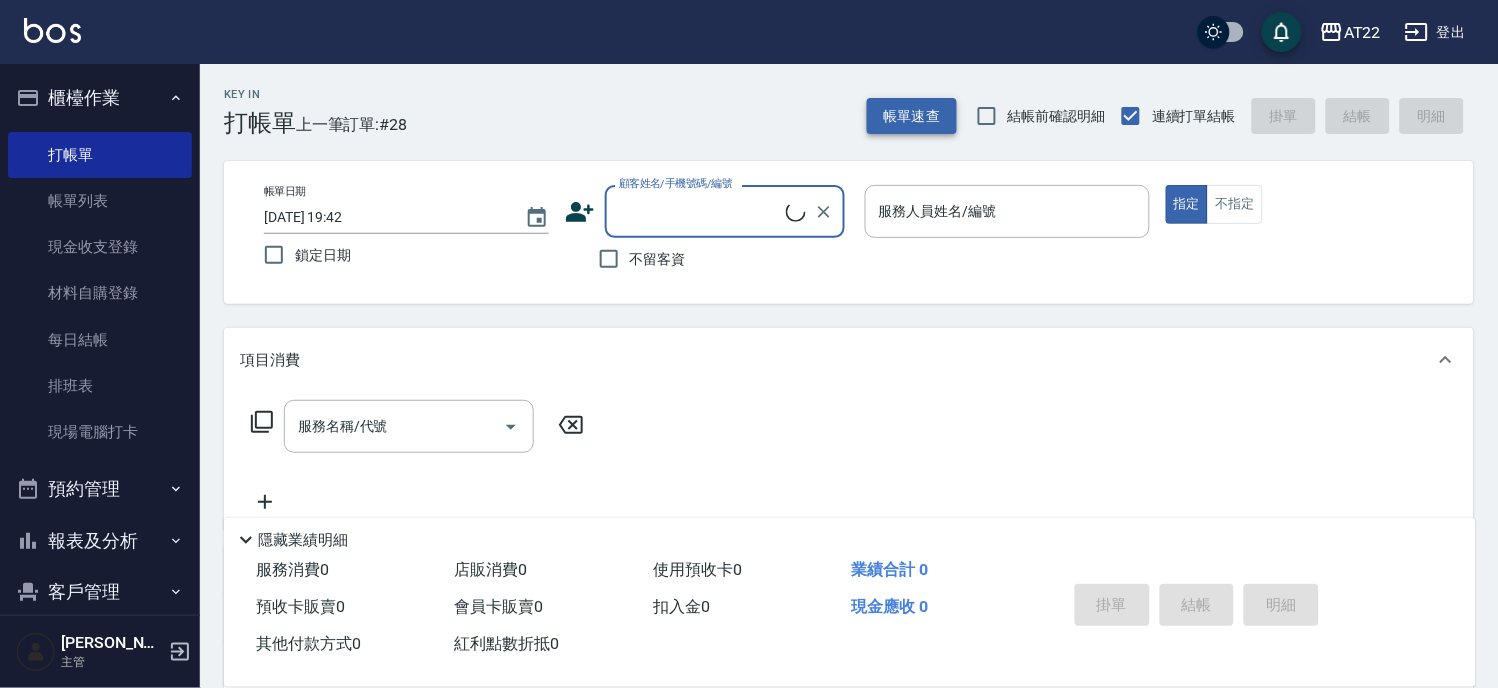 click on "帳單速查" at bounding box center (912, 116) 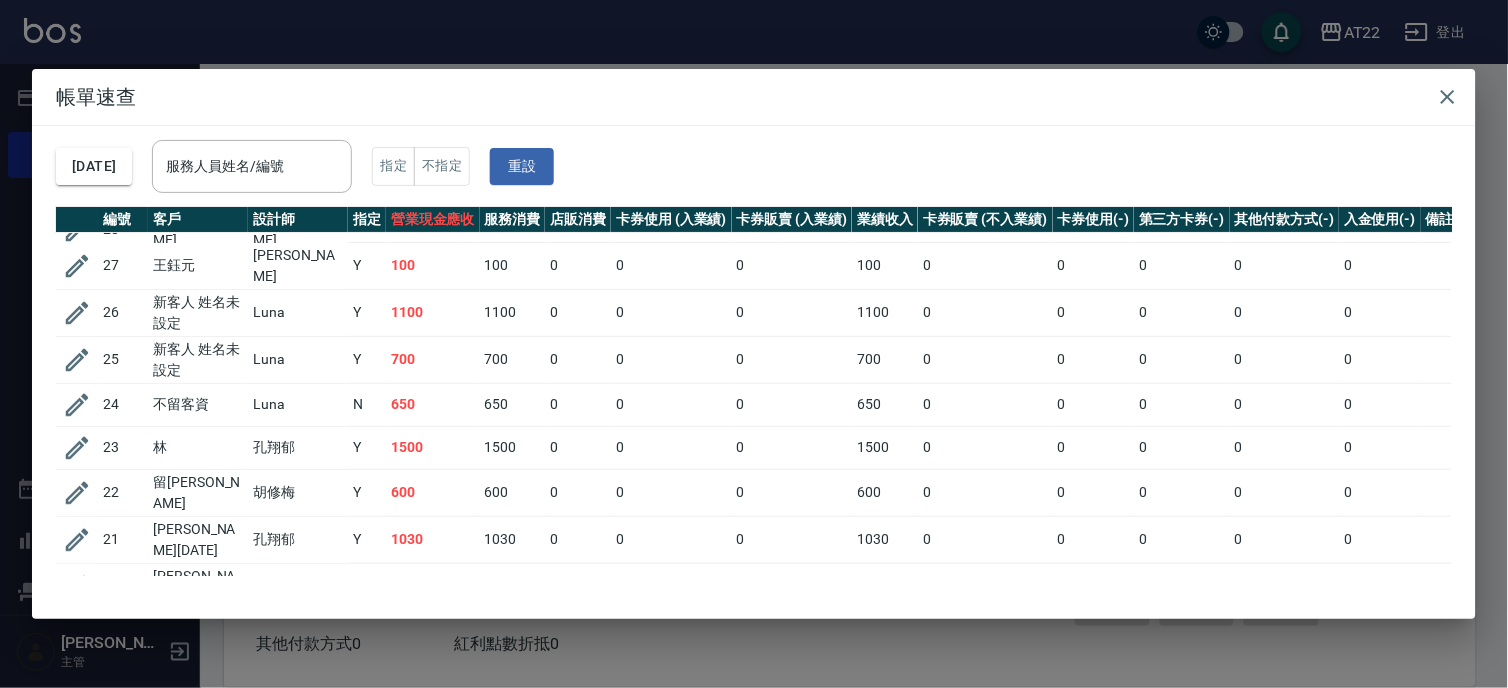 scroll, scrollTop: 0, scrollLeft: 0, axis: both 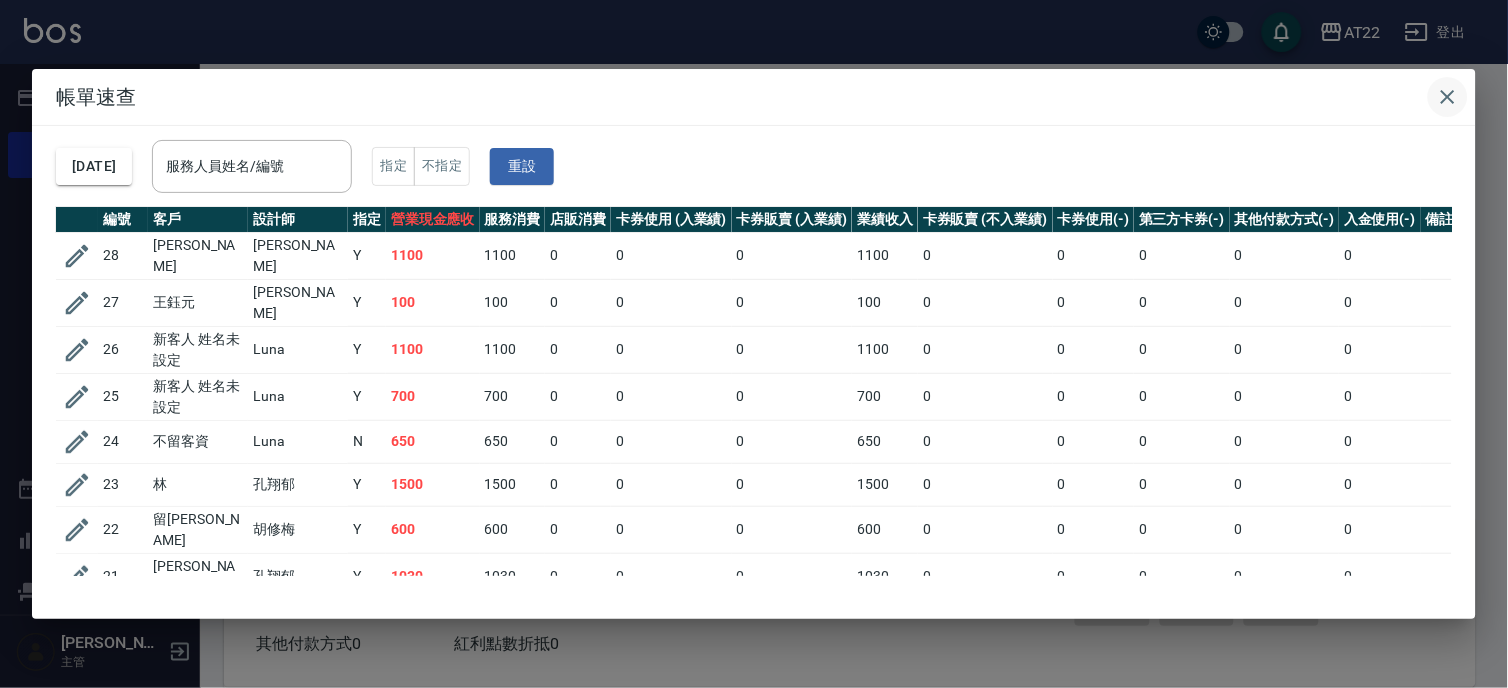 click 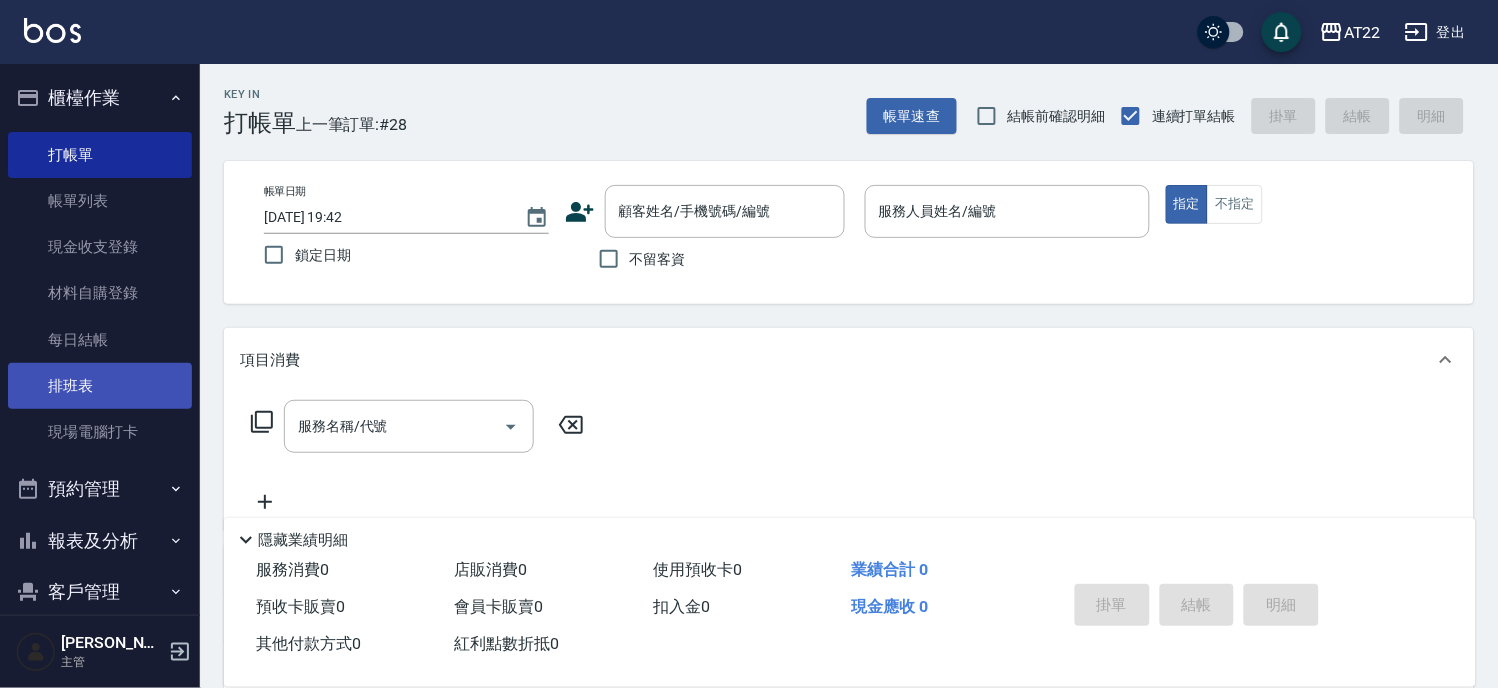 click on "排班表" at bounding box center (100, 386) 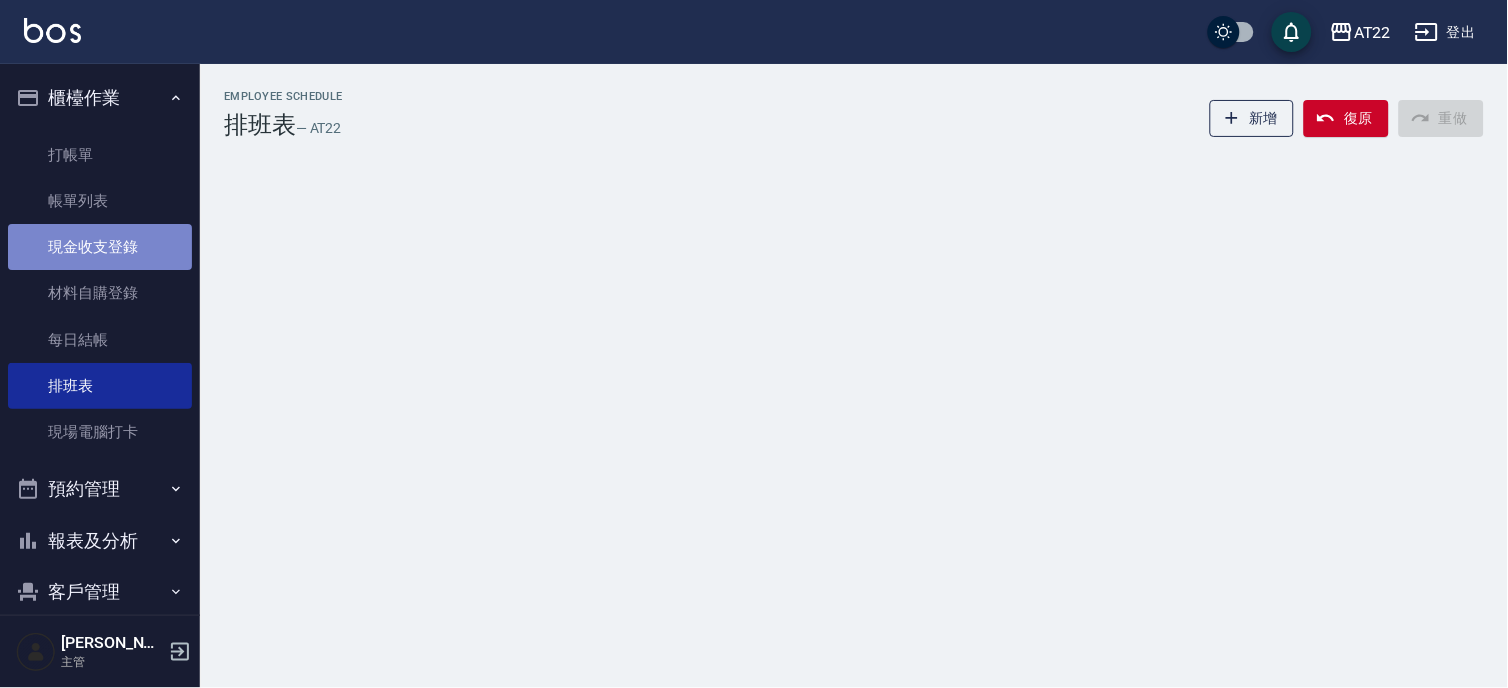 click on "現金收支登錄" at bounding box center [100, 247] 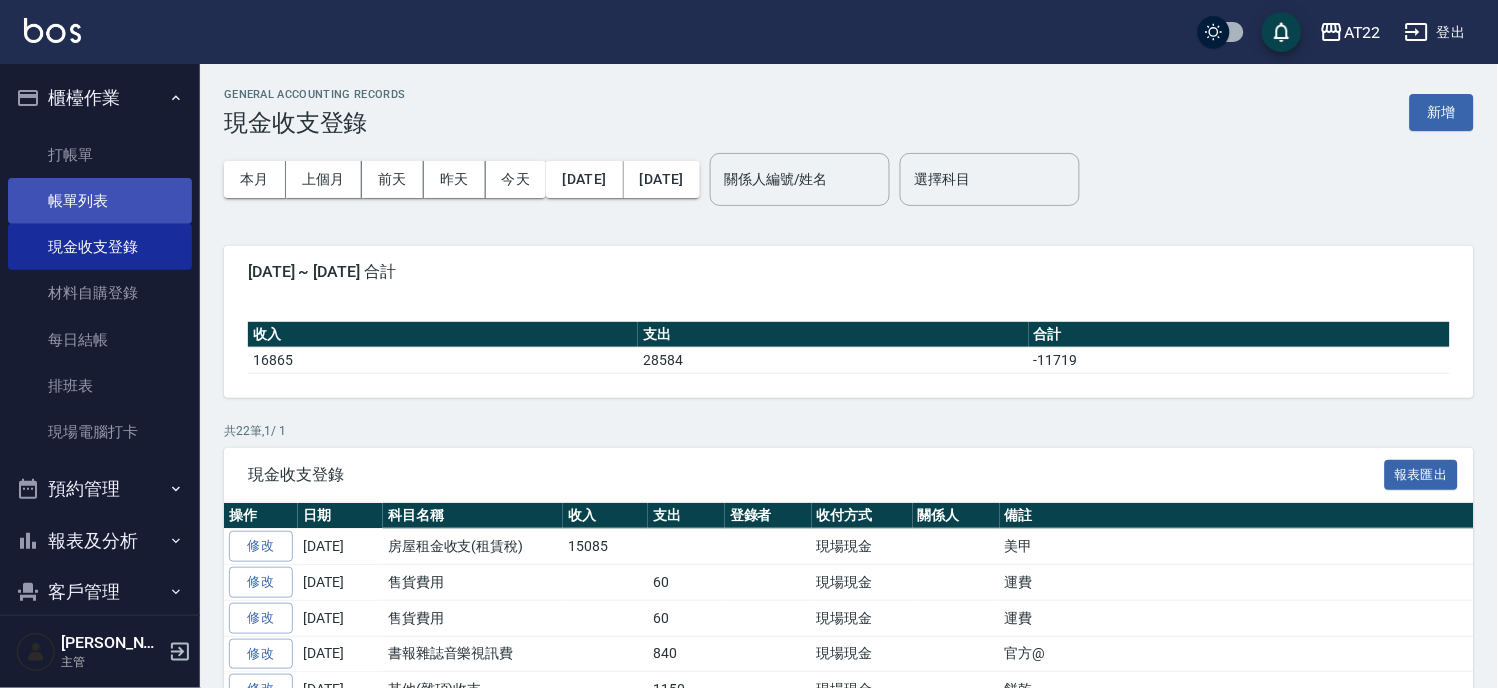 click on "帳單列表" at bounding box center [100, 201] 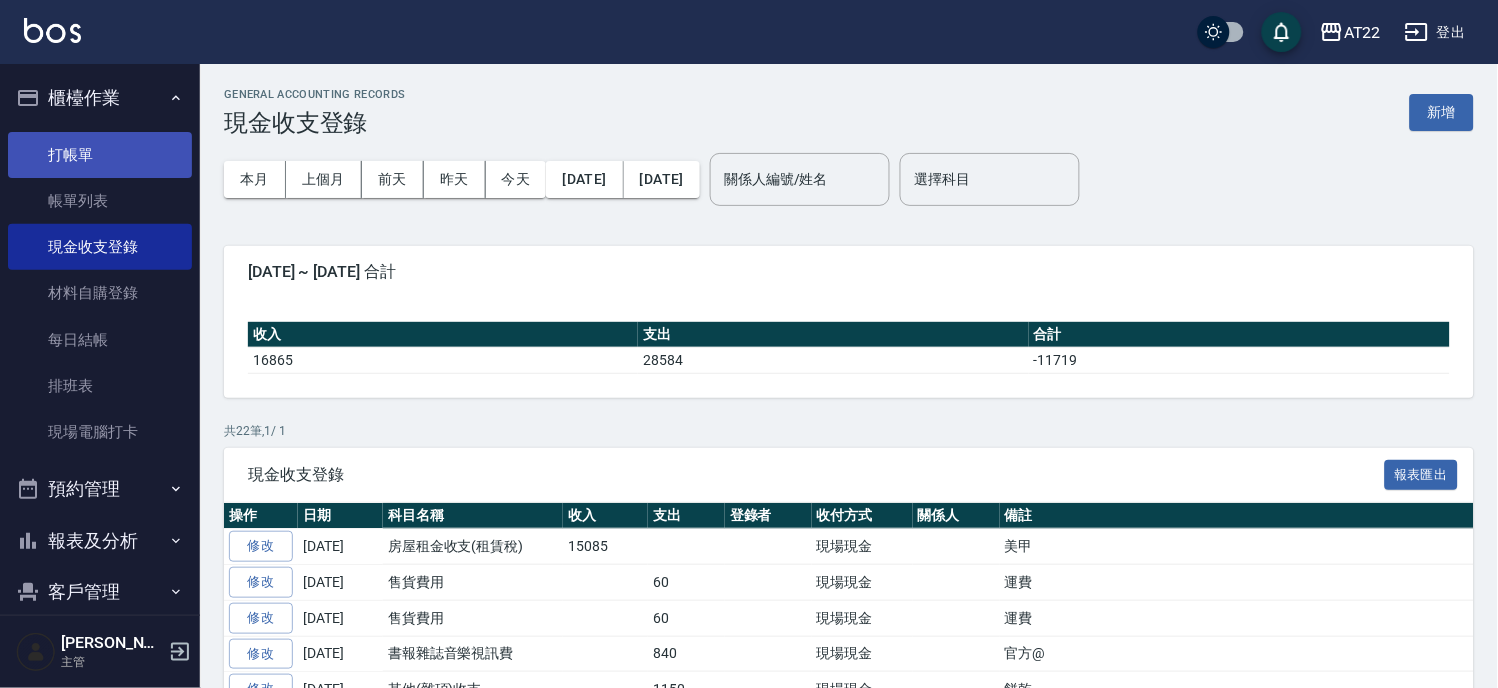 click on "打帳單" at bounding box center [100, 155] 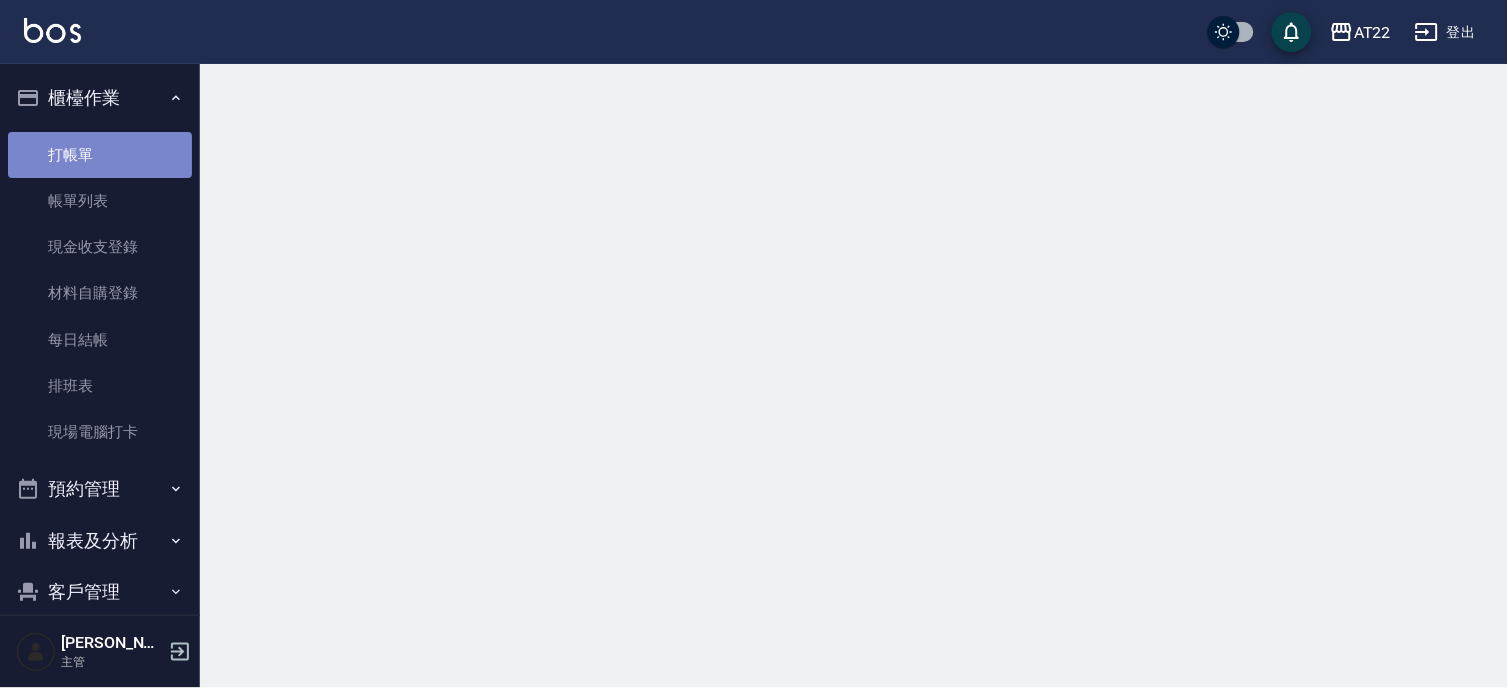 click on "打帳單" at bounding box center [100, 155] 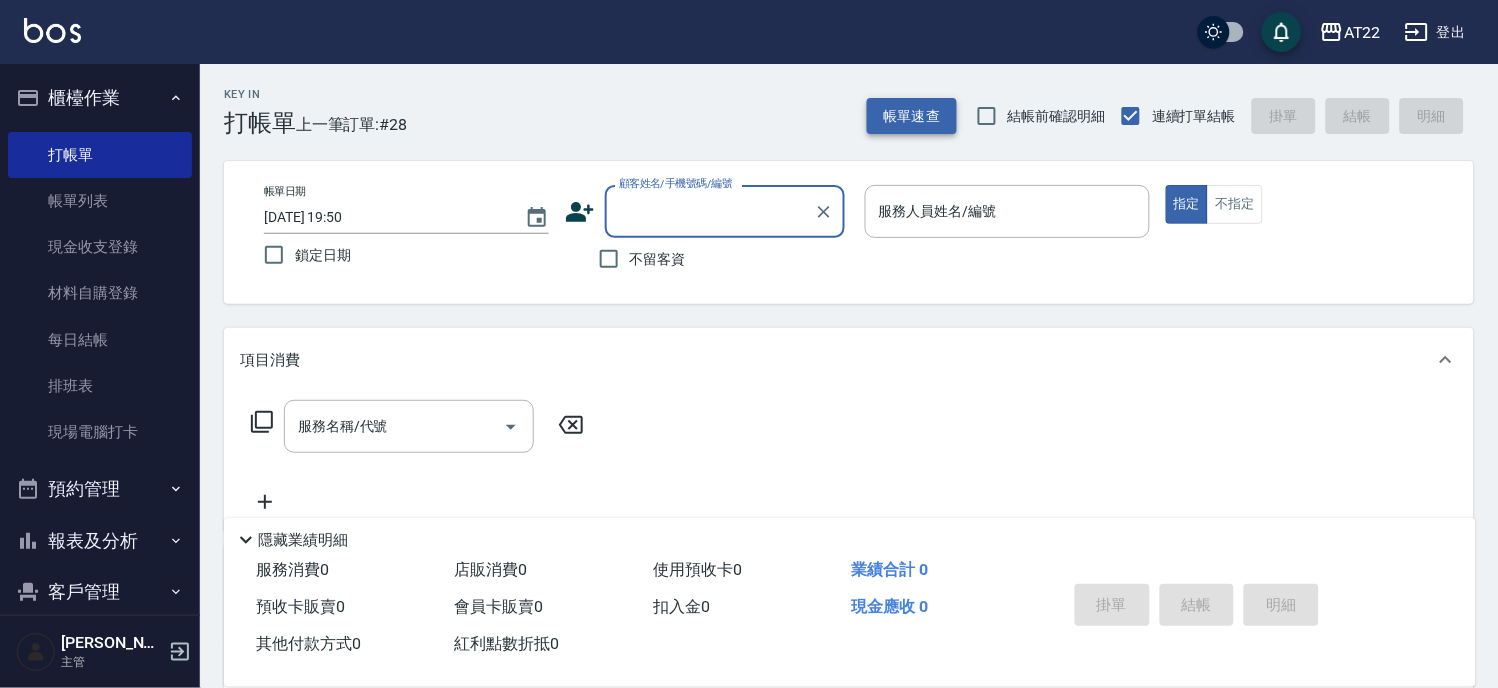 click on "帳單速查" at bounding box center [912, 116] 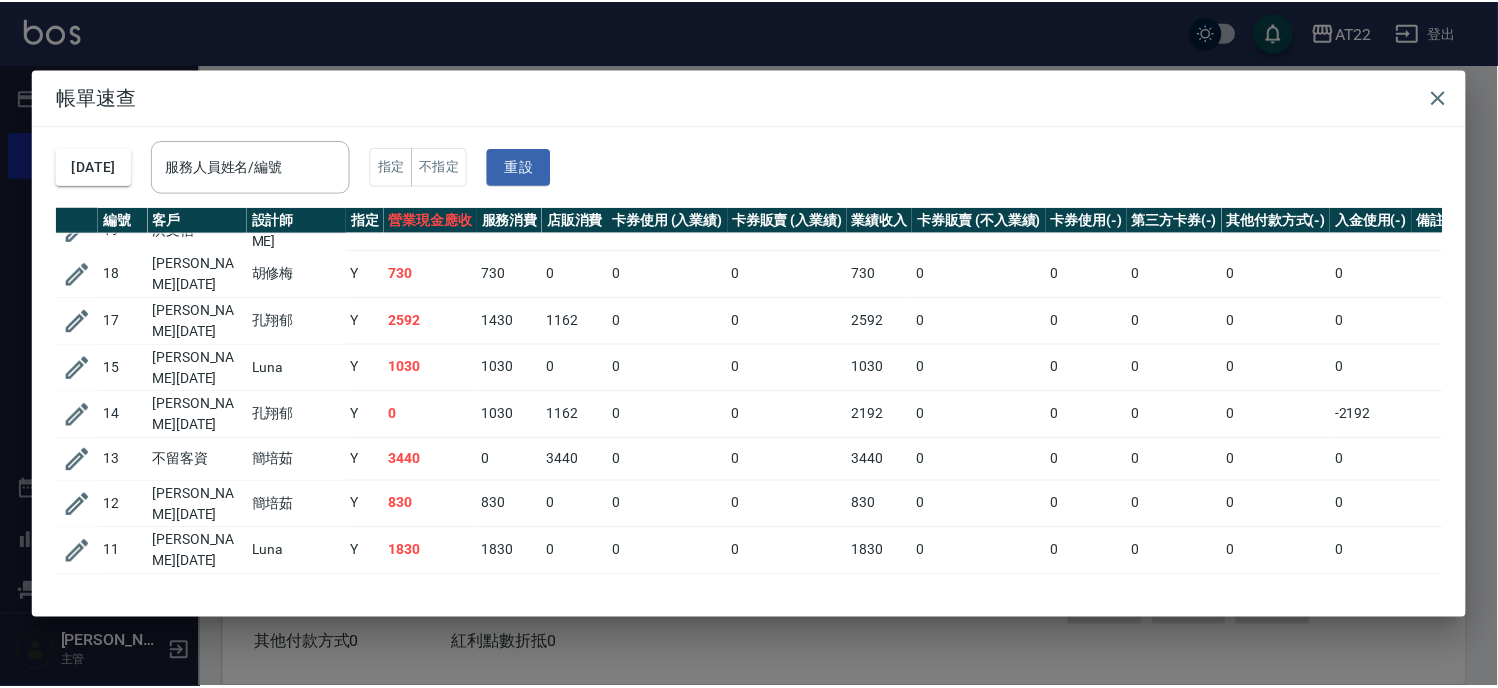 scroll, scrollTop: 886, scrollLeft: 0, axis: vertical 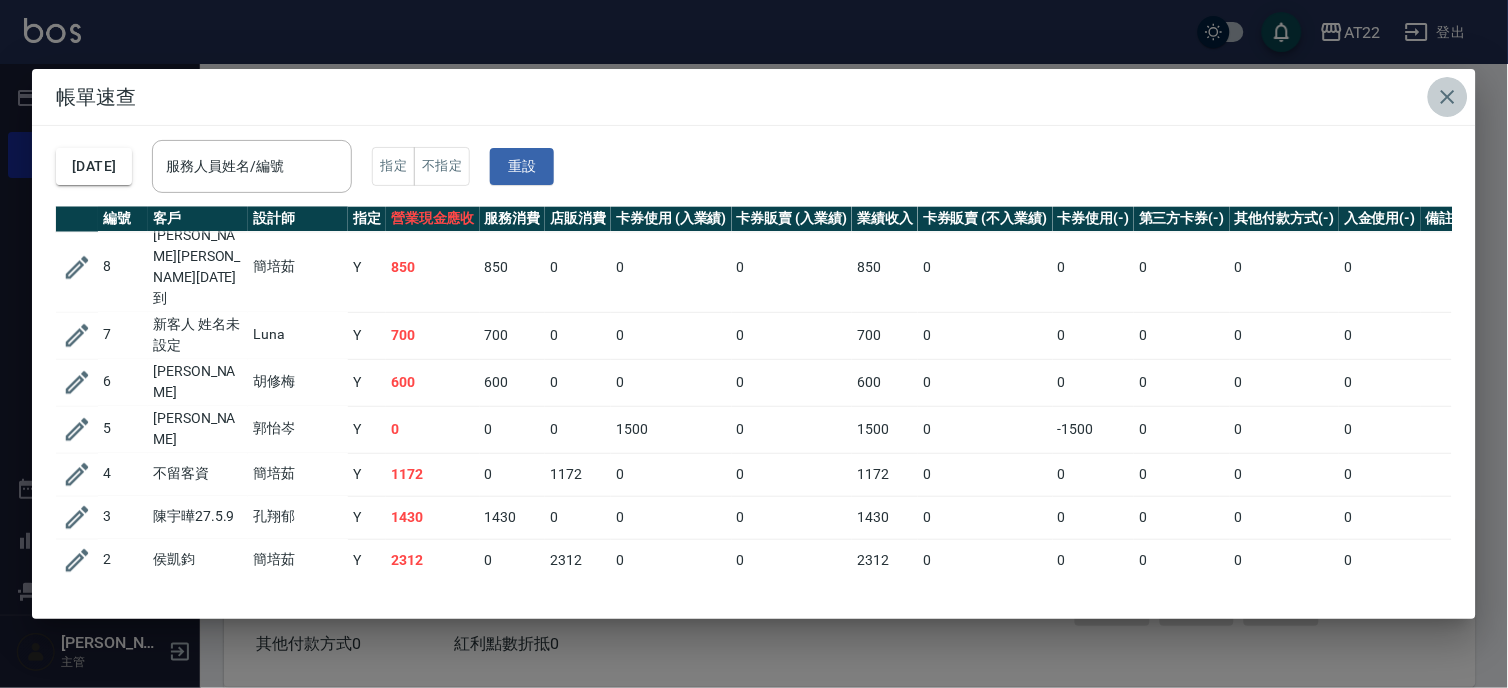 click 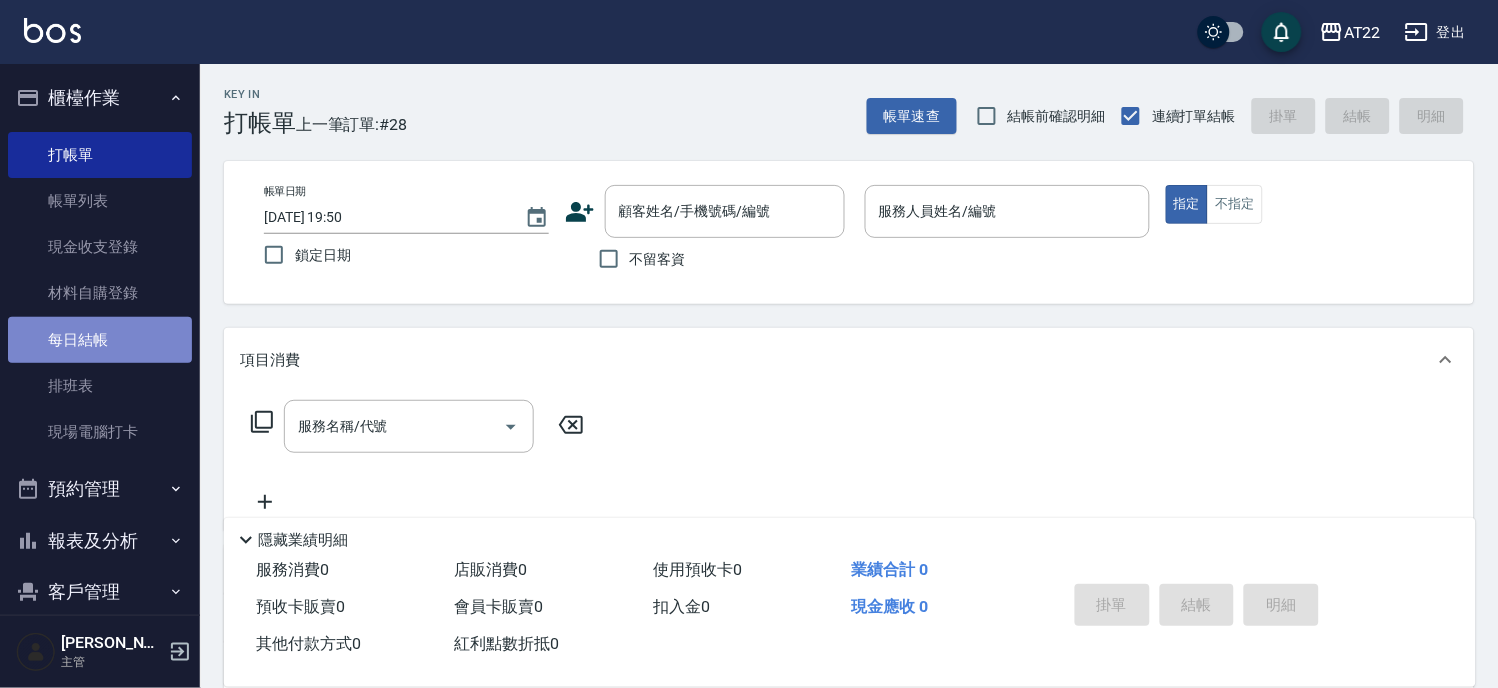 click on "每日結帳" at bounding box center (100, 340) 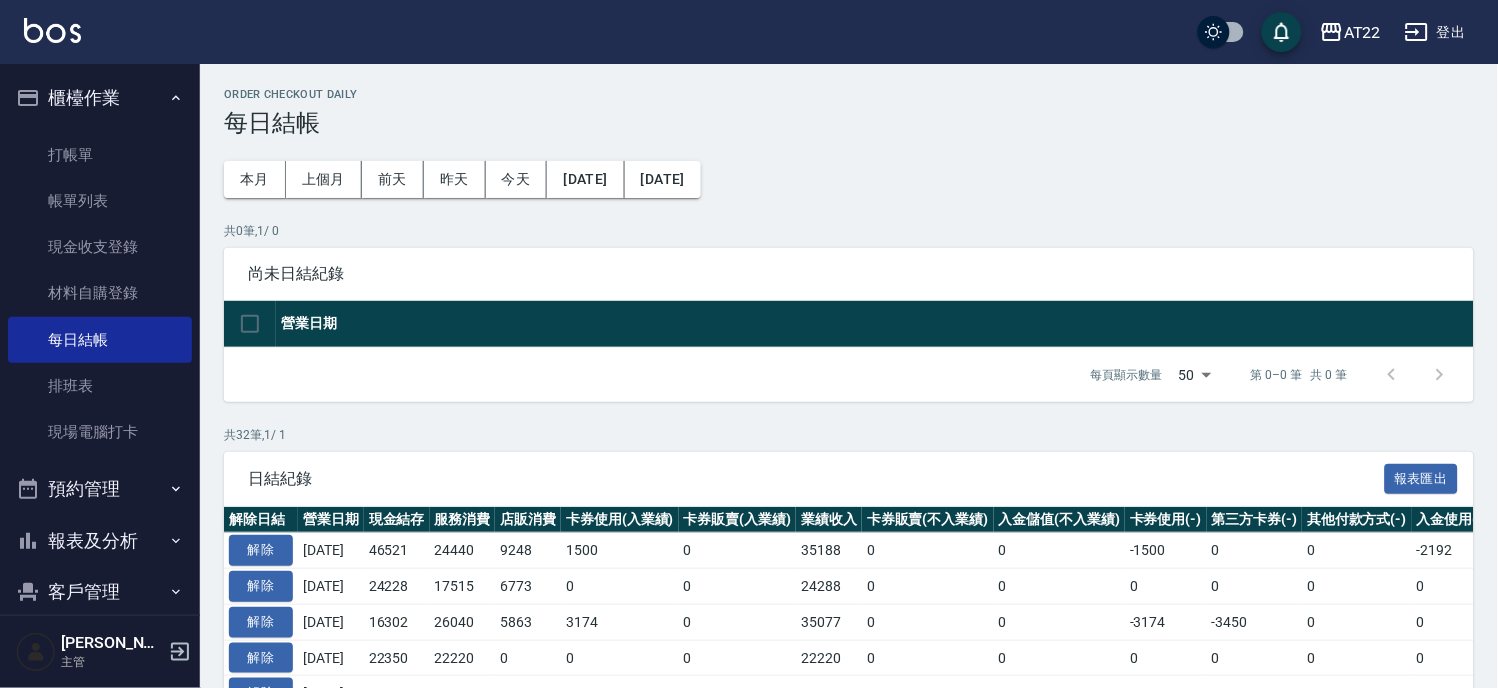 scroll, scrollTop: 333, scrollLeft: 0, axis: vertical 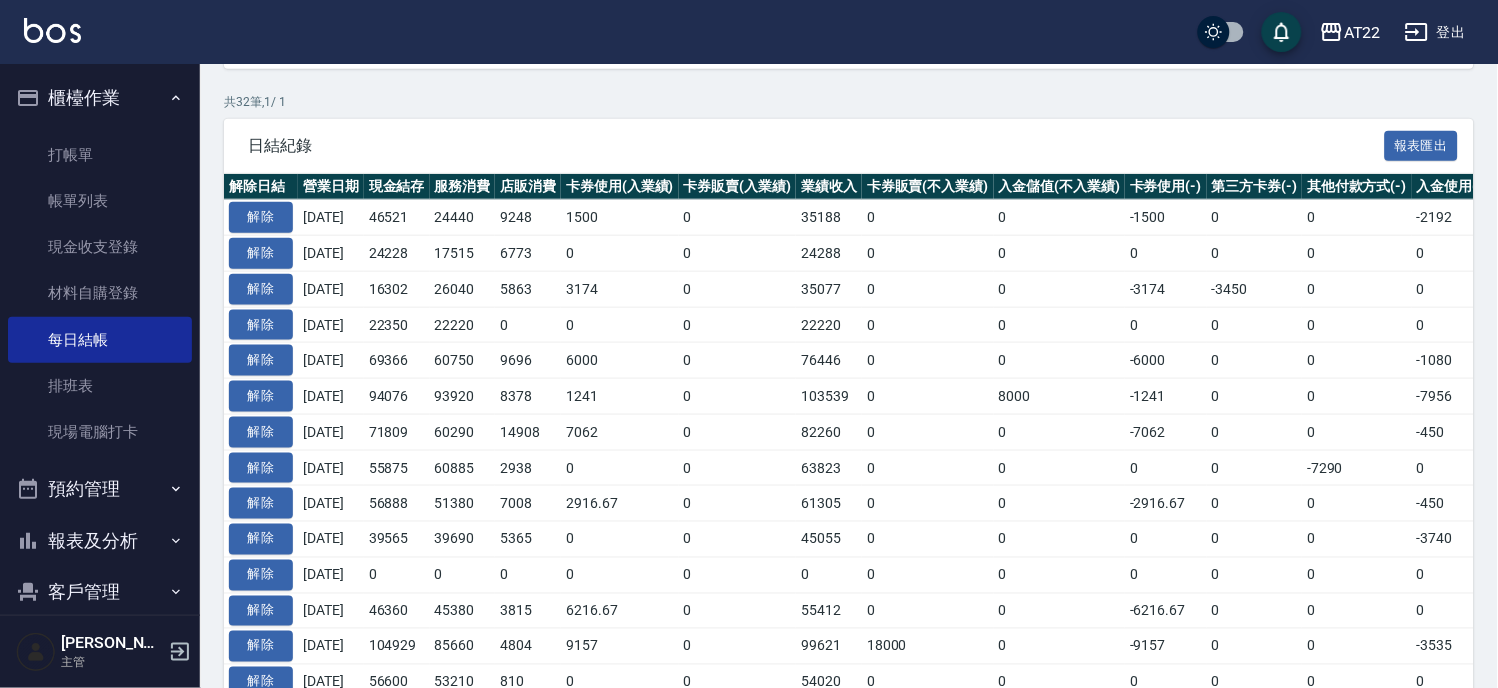 drag, startPoint x: 1230, startPoint y: 158, endPoint x: 897, endPoint y: 120, distance: 335.16116 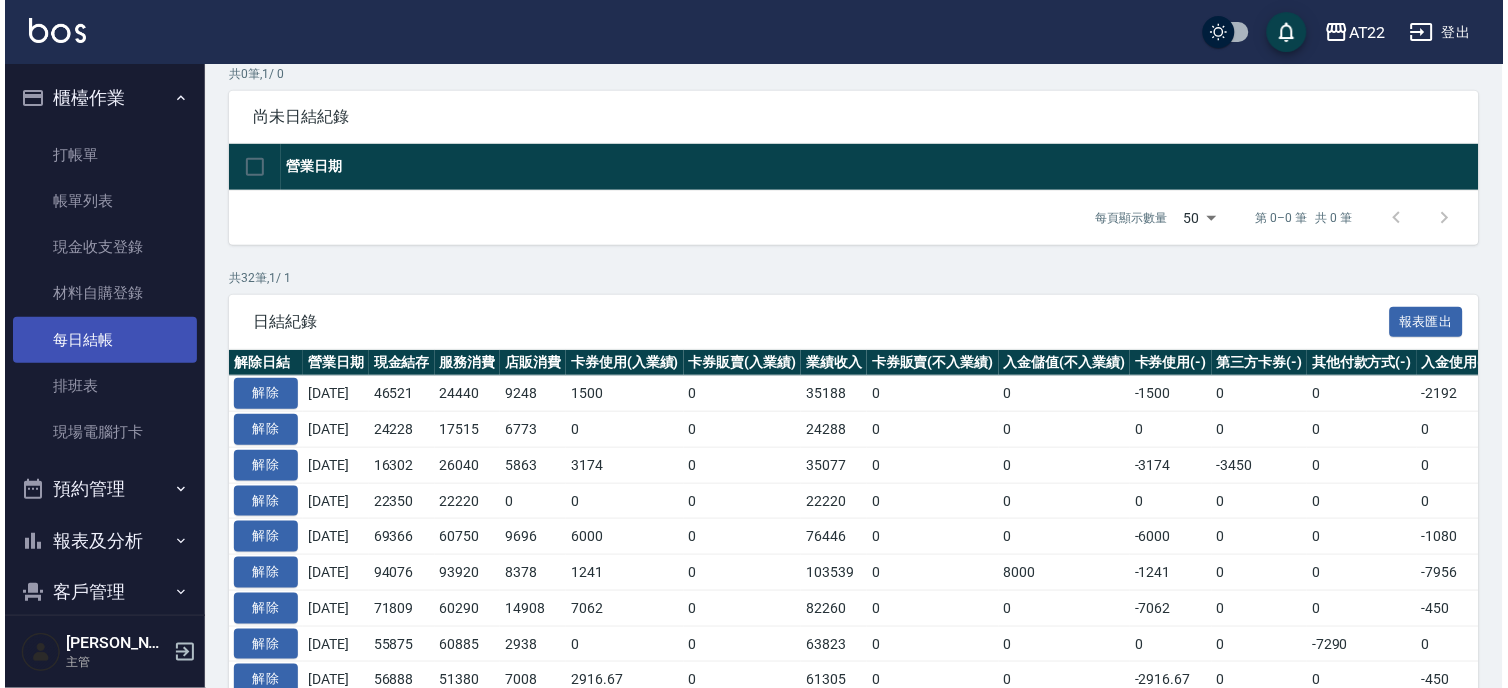scroll, scrollTop: 0, scrollLeft: 0, axis: both 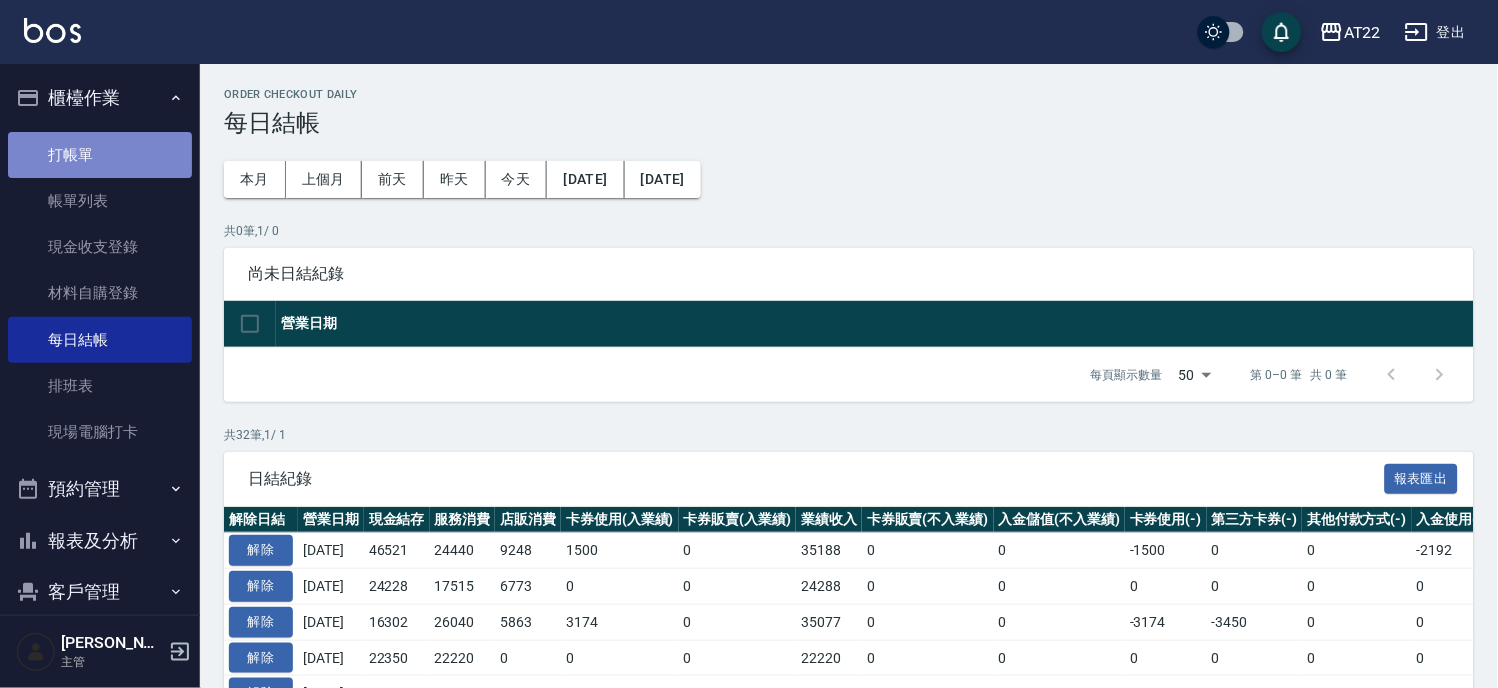 click on "打帳單" at bounding box center [100, 155] 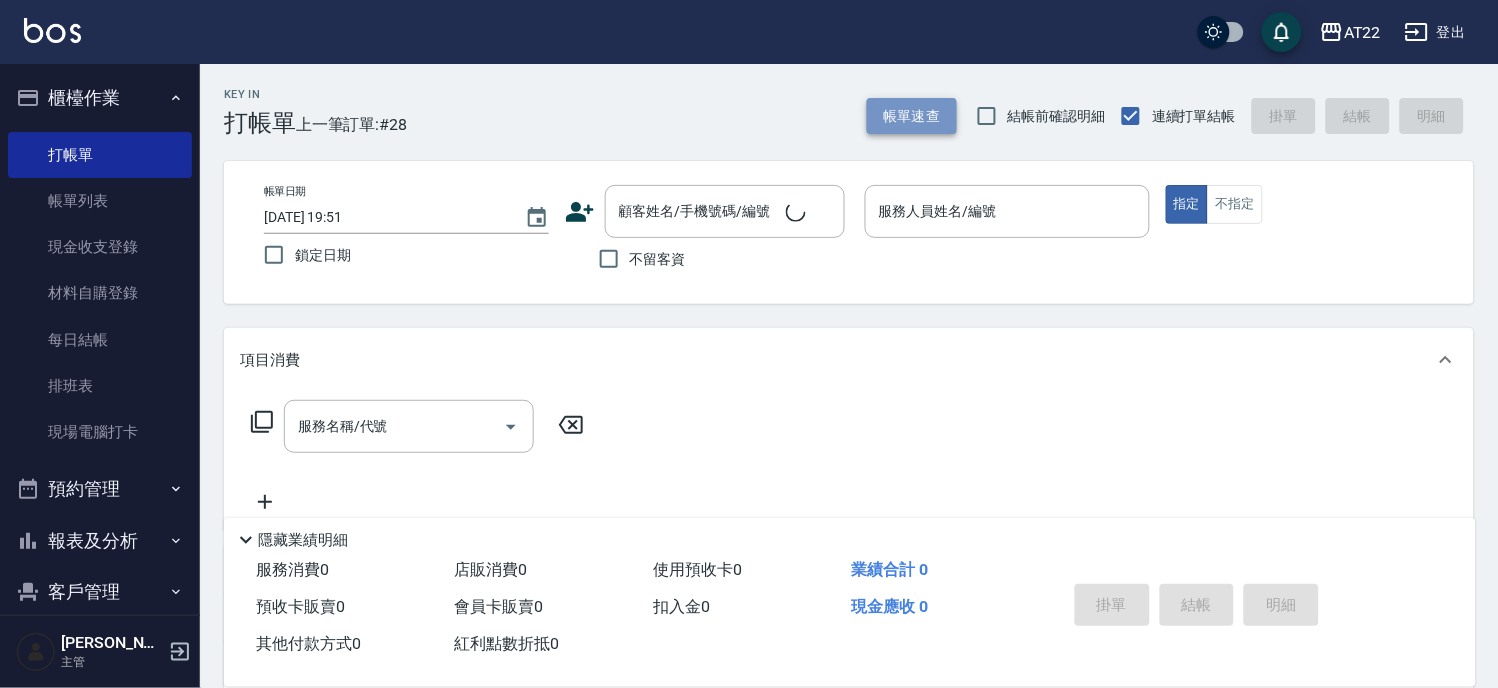 click on "帳單速查" at bounding box center (912, 116) 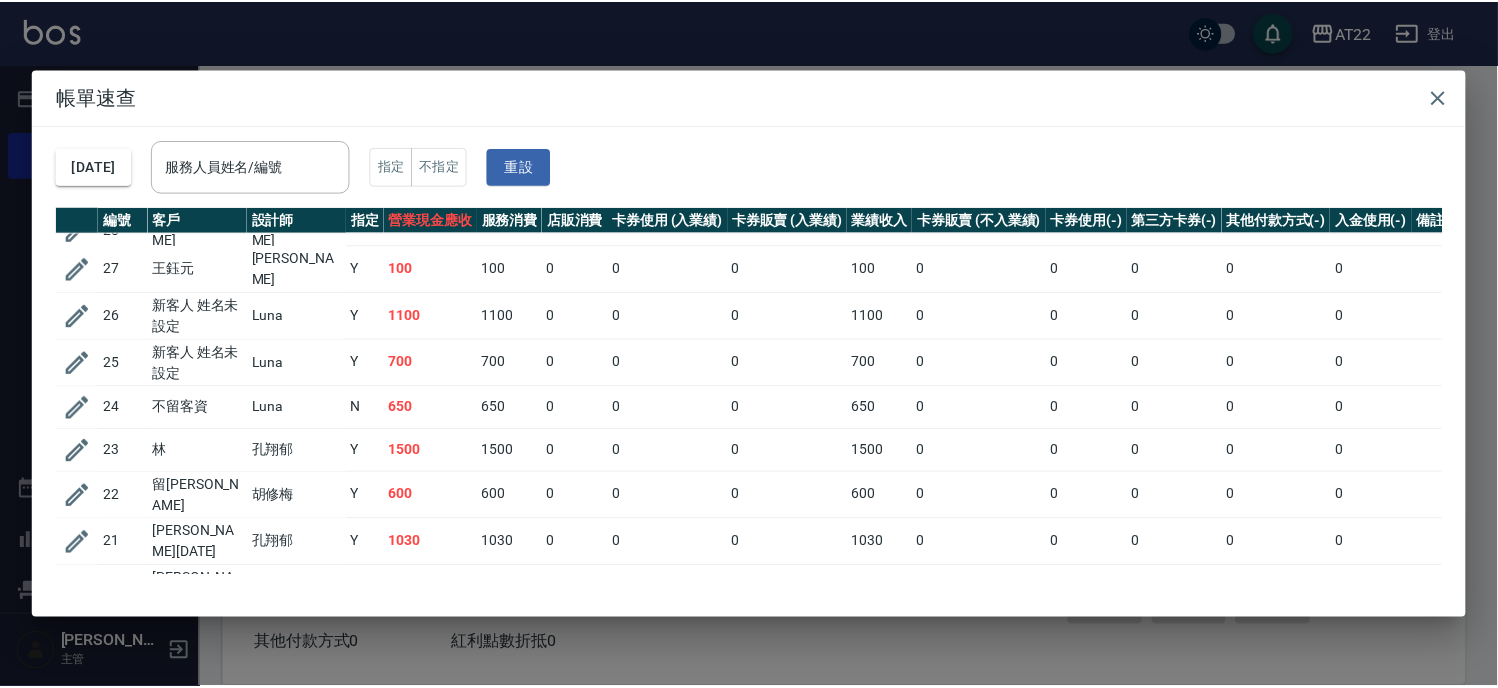 scroll, scrollTop: 0, scrollLeft: 0, axis: both 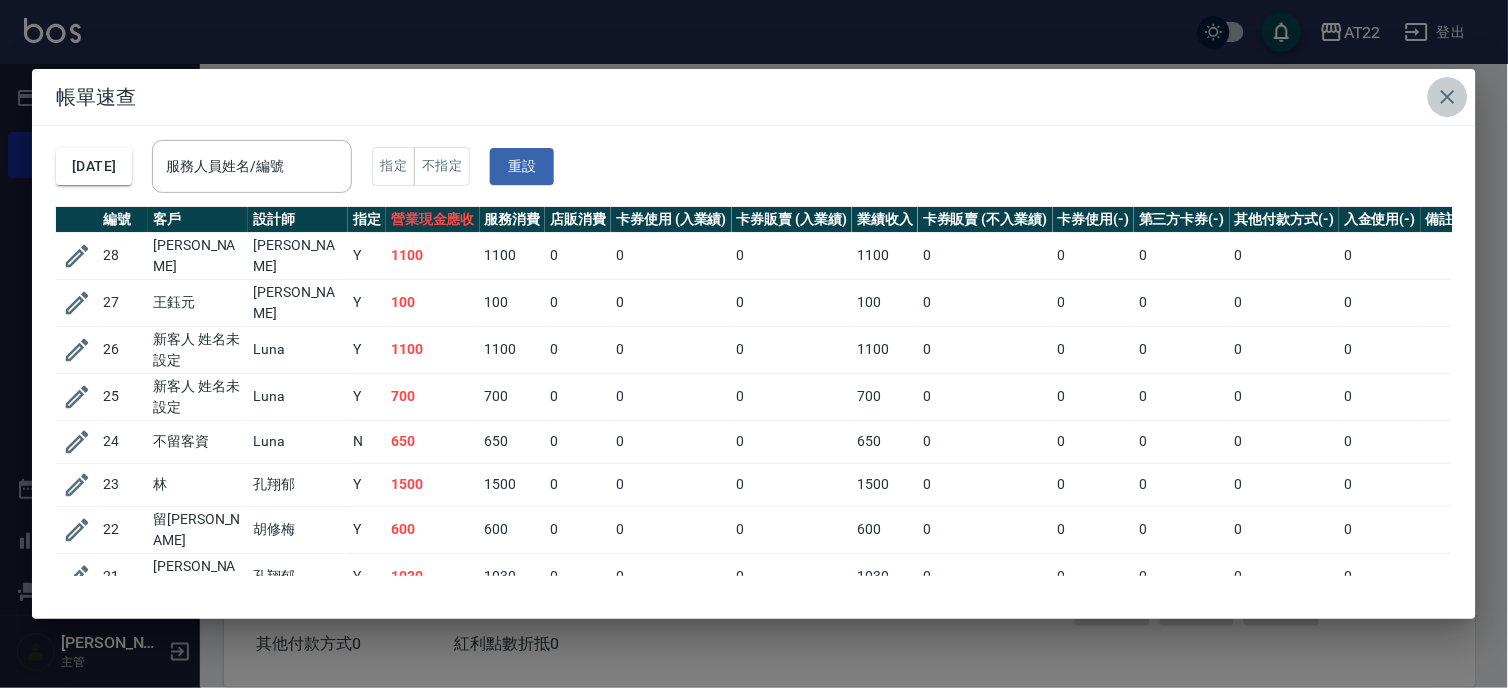 click at bounding box center [1448, 97] 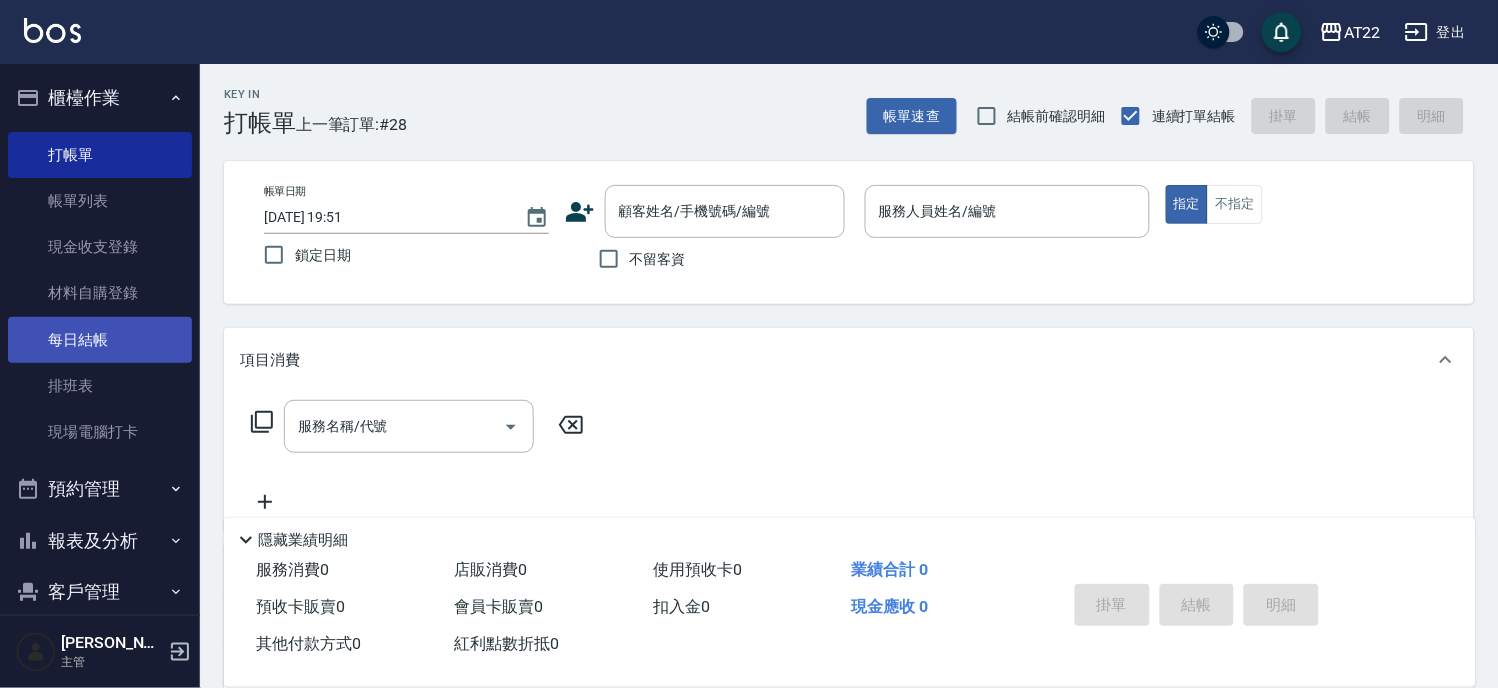 click on "每日結帳" at bounding box center [100, 340] 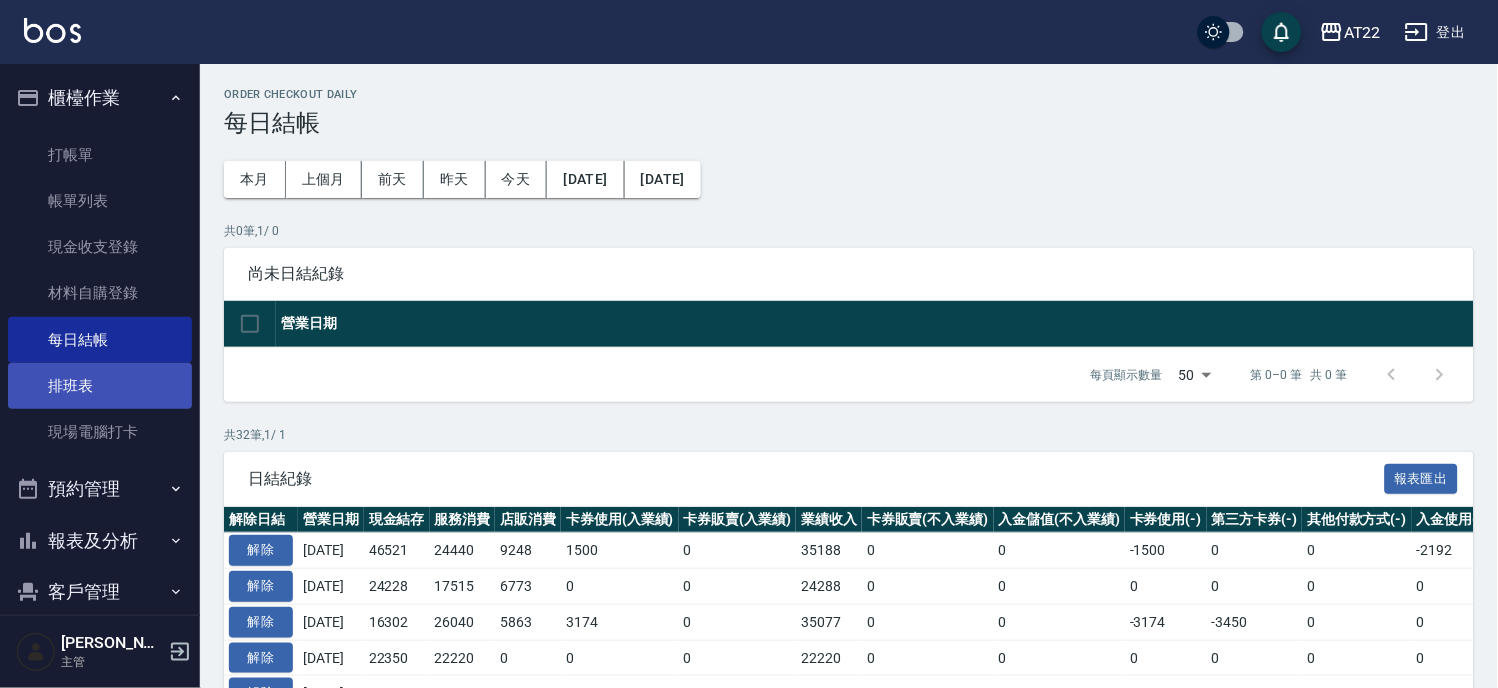 click on "排班表" at bounding box center (100, 386) 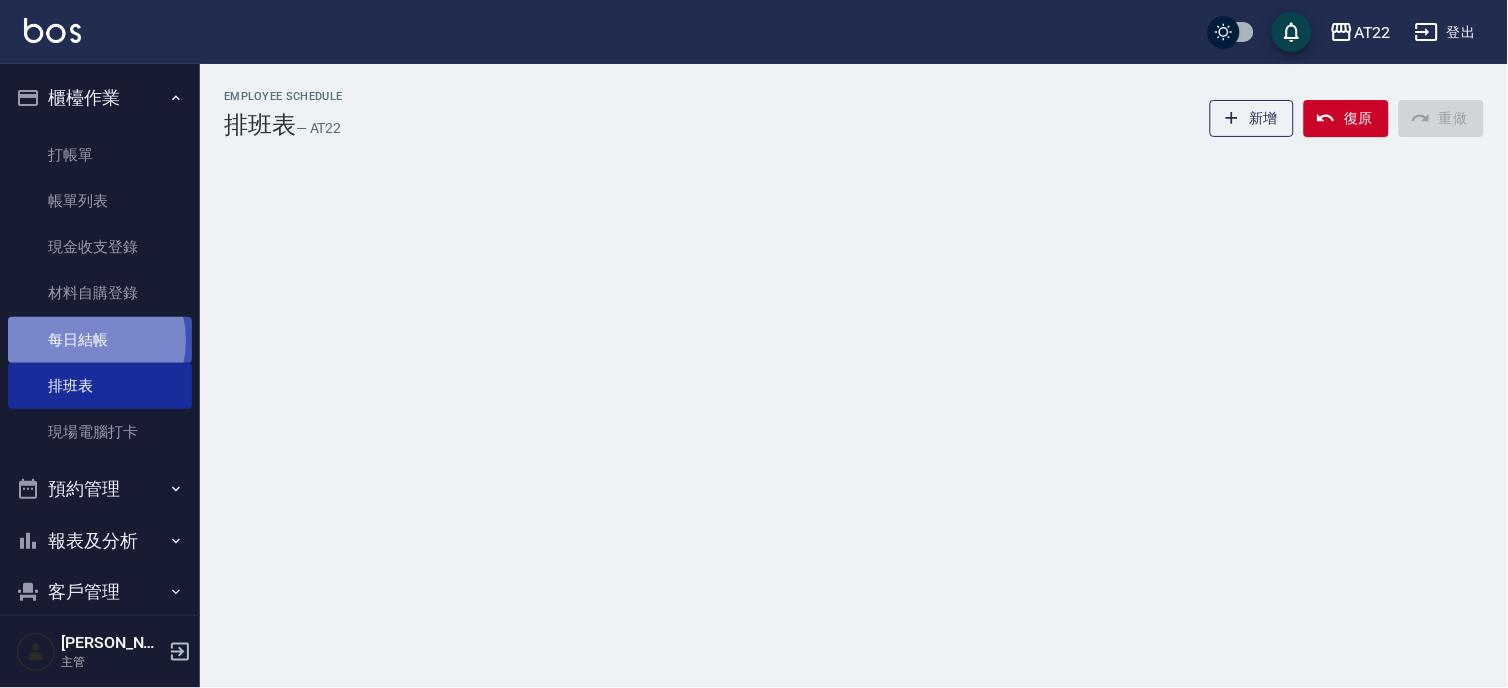 click on "每日結帳" at bounding box center (100, 340) 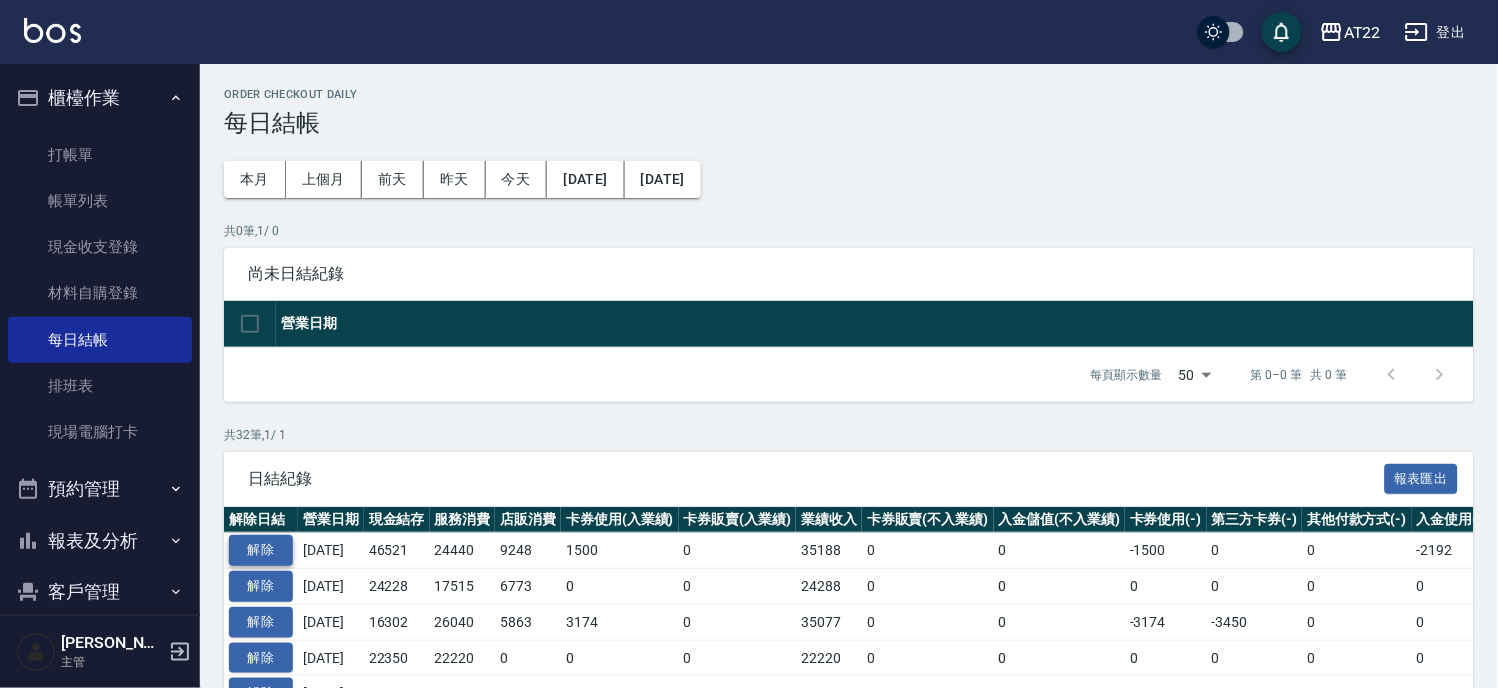 click on "解除" at bounding box center (261, 550) 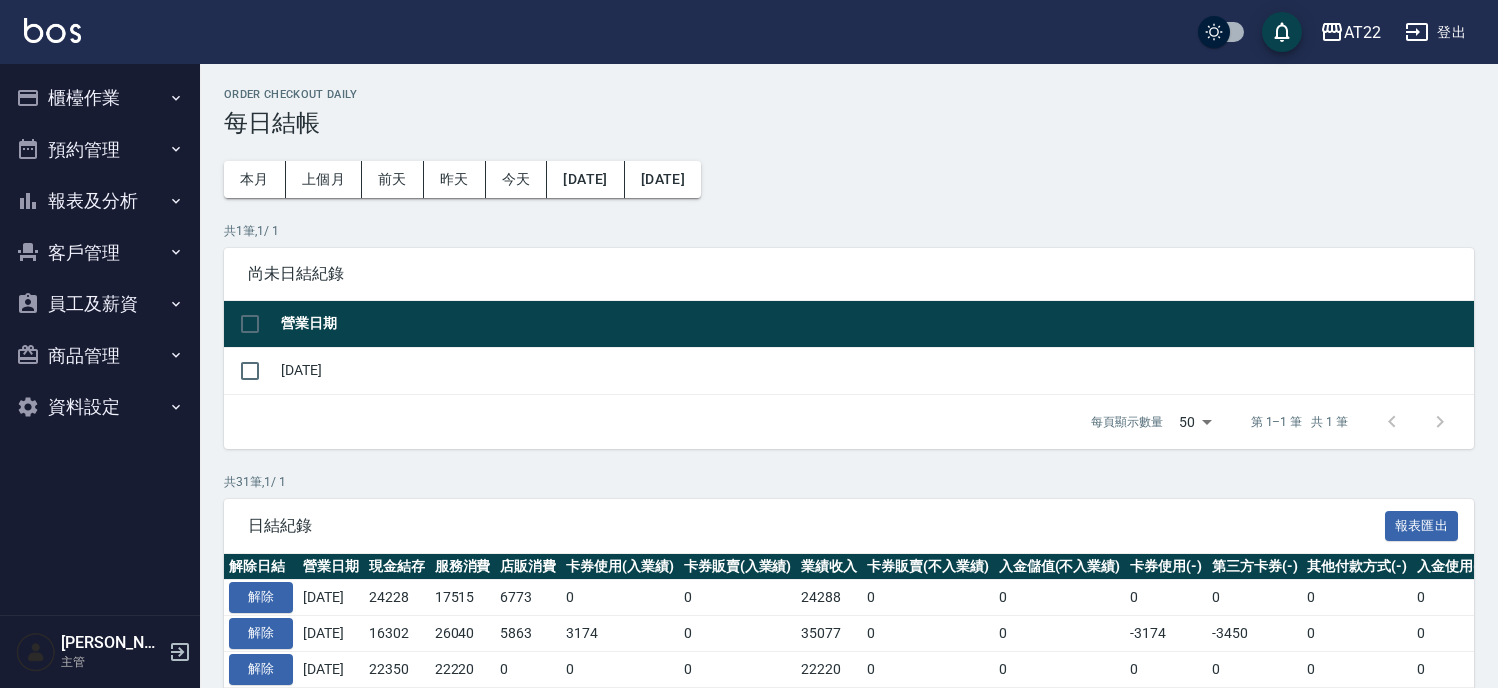 scroll, scrollTop: 0, scrollLeft: 0, axis: both 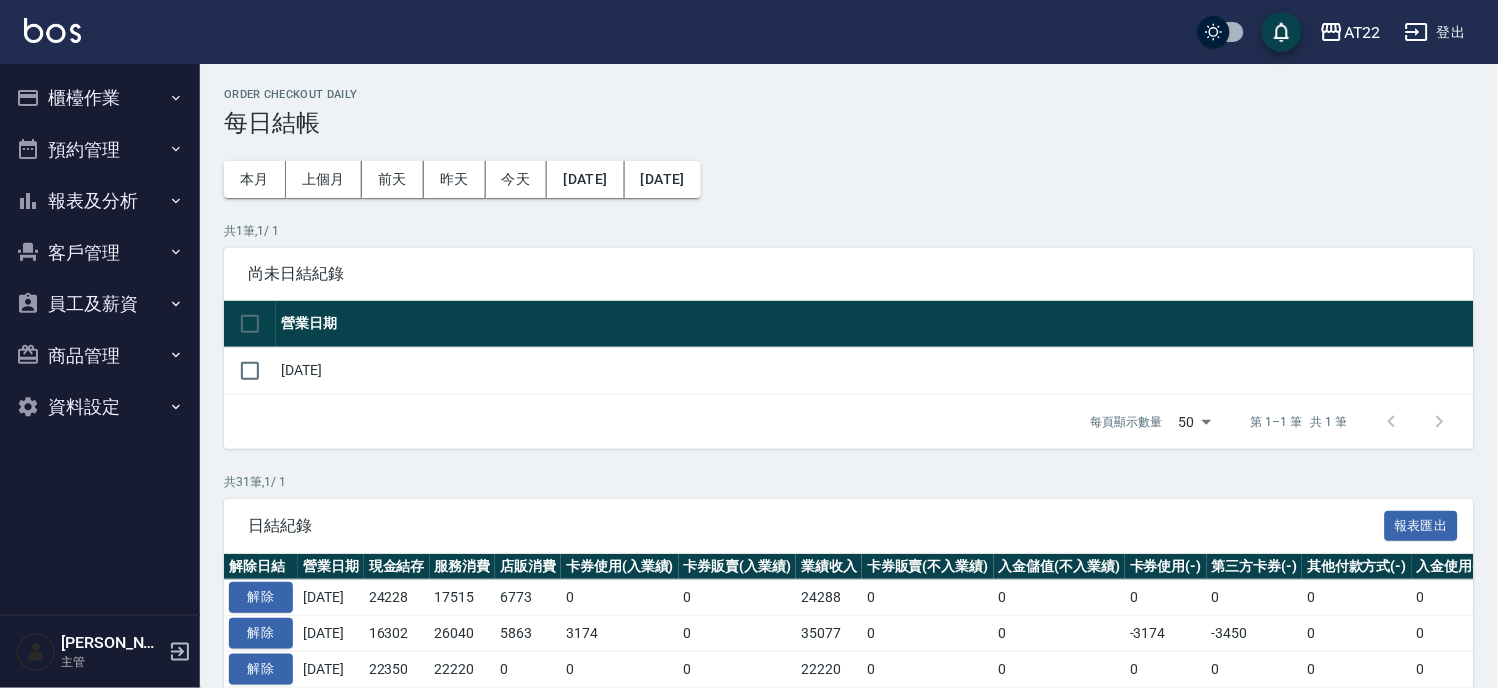 click on "預約管理" at bounding box center [100, 150] 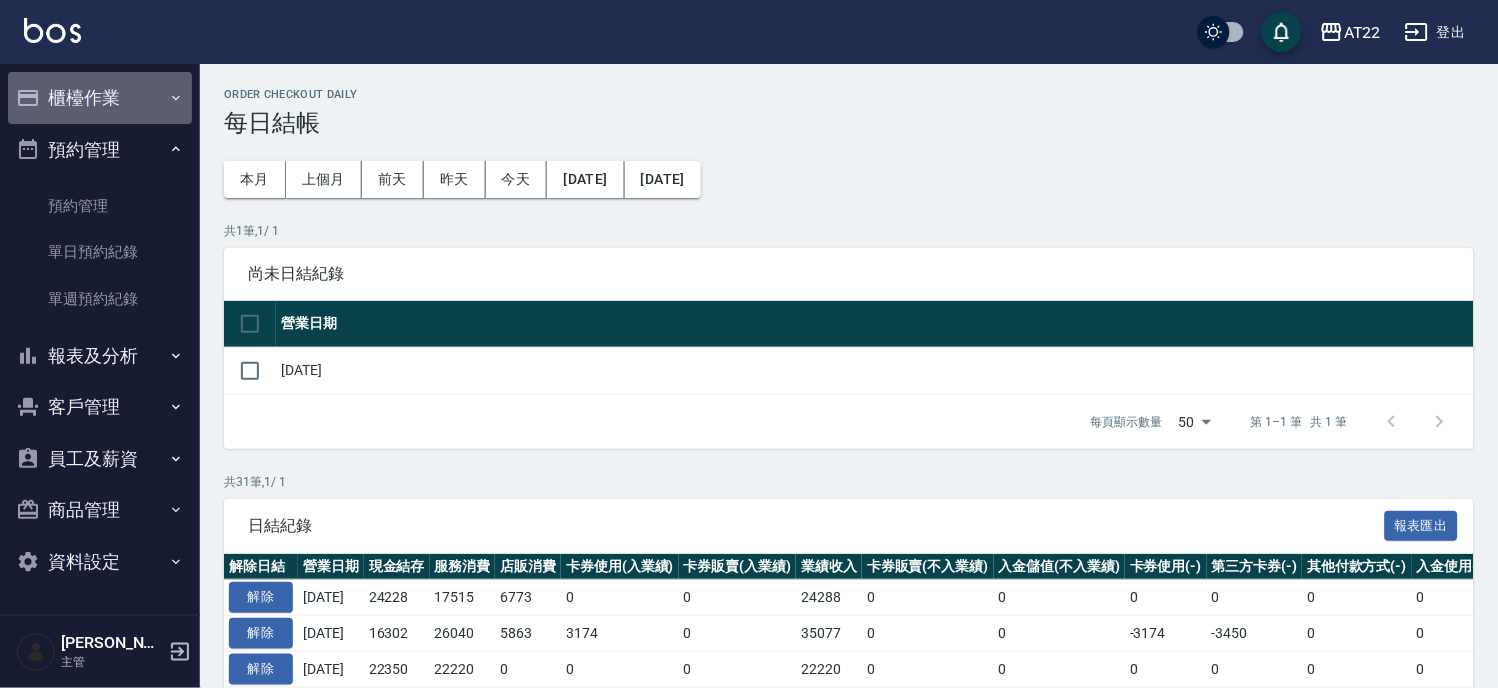 click on "櫃檯作業" at bounding box center (100, 98) 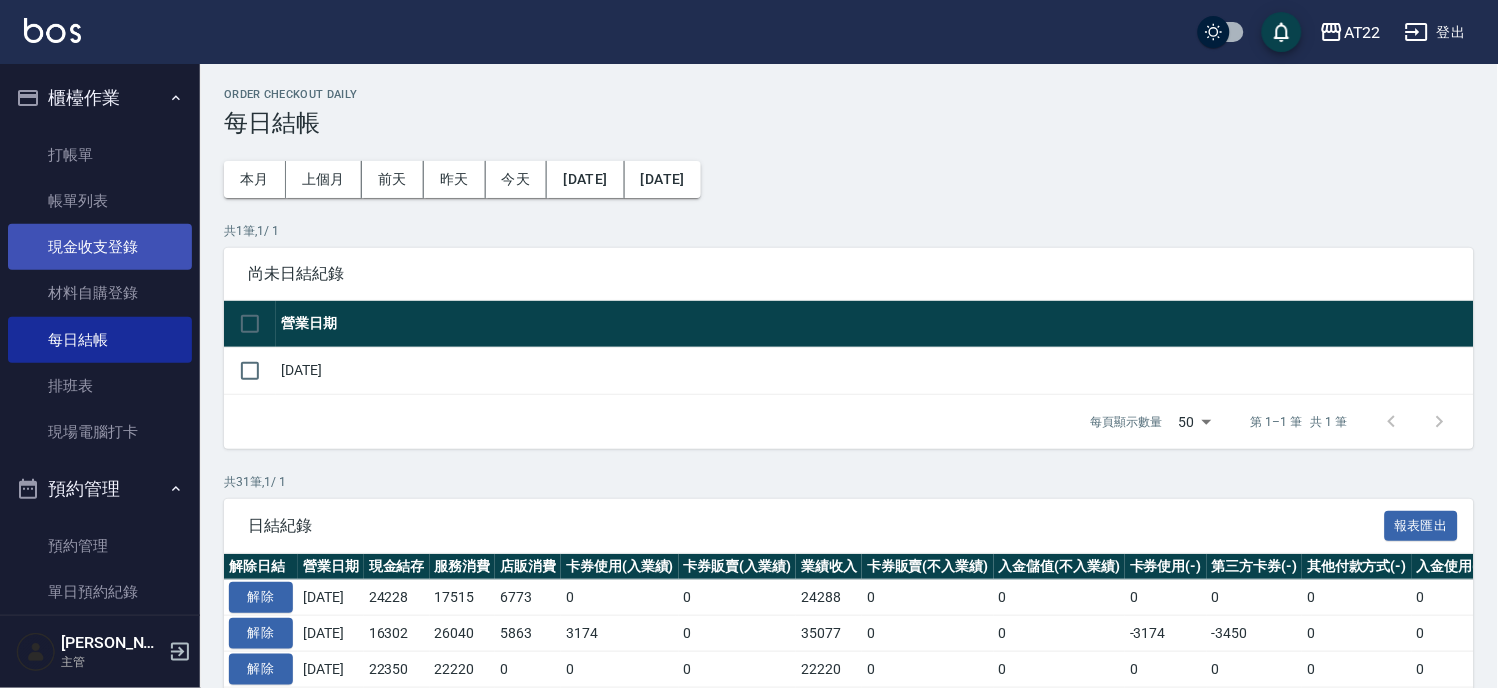 click on "現金收支登錄" at bounding box center [100, 247] 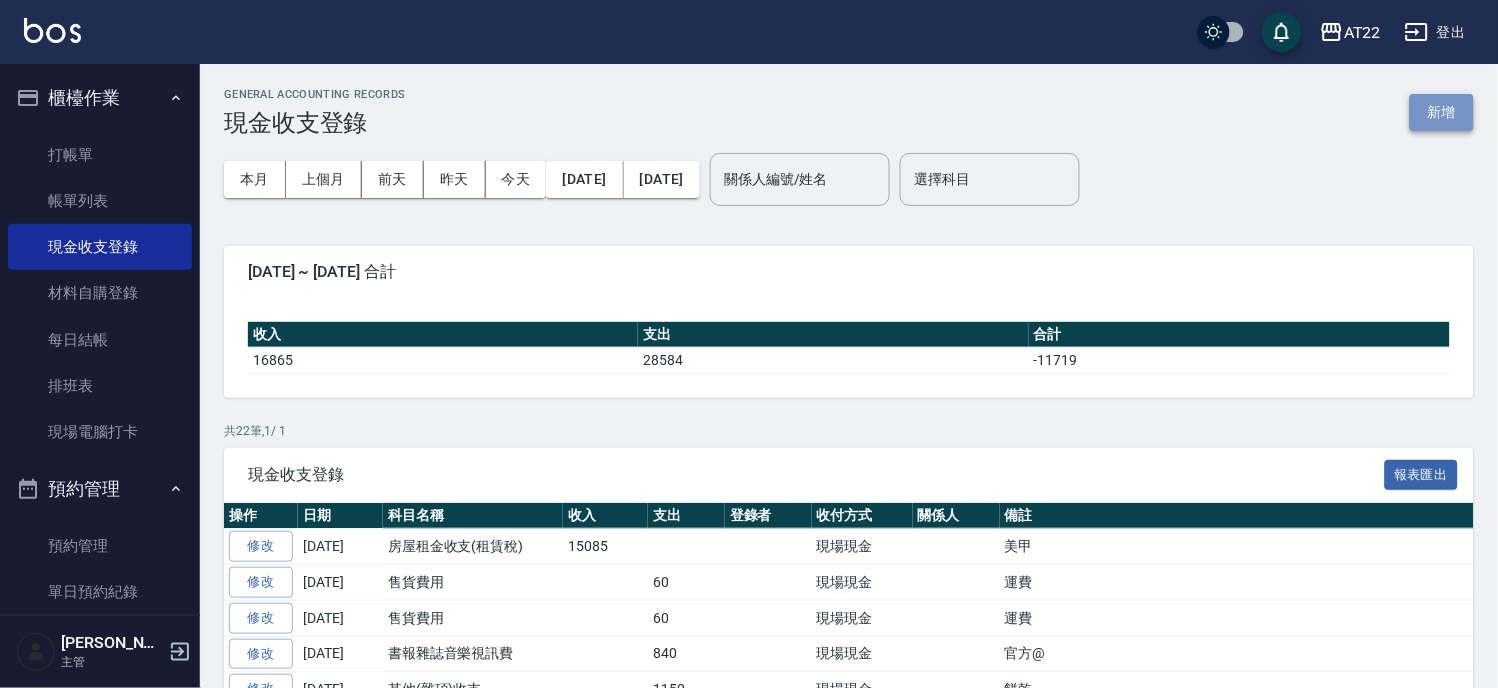 click on "新增" at bounding box center (1442, 112) 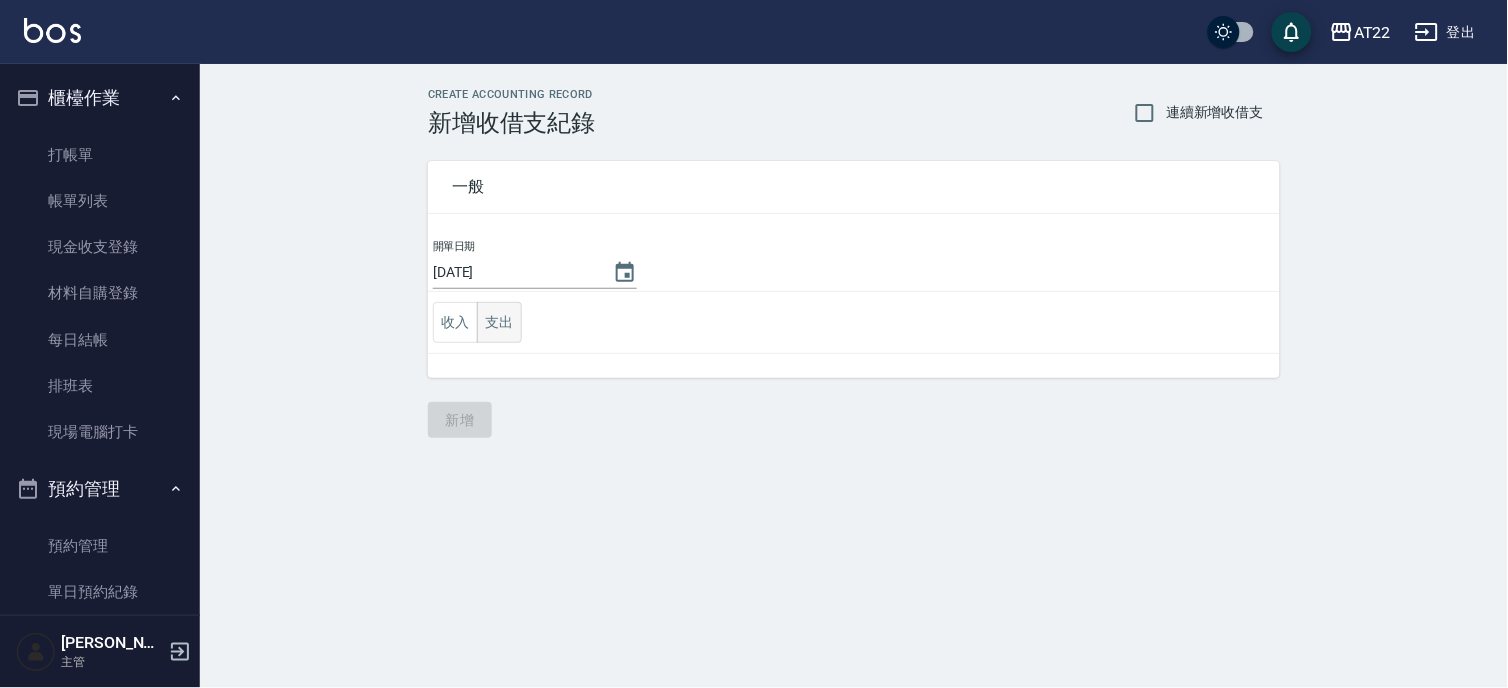 click on "支出" at bounding box center (499, 322) 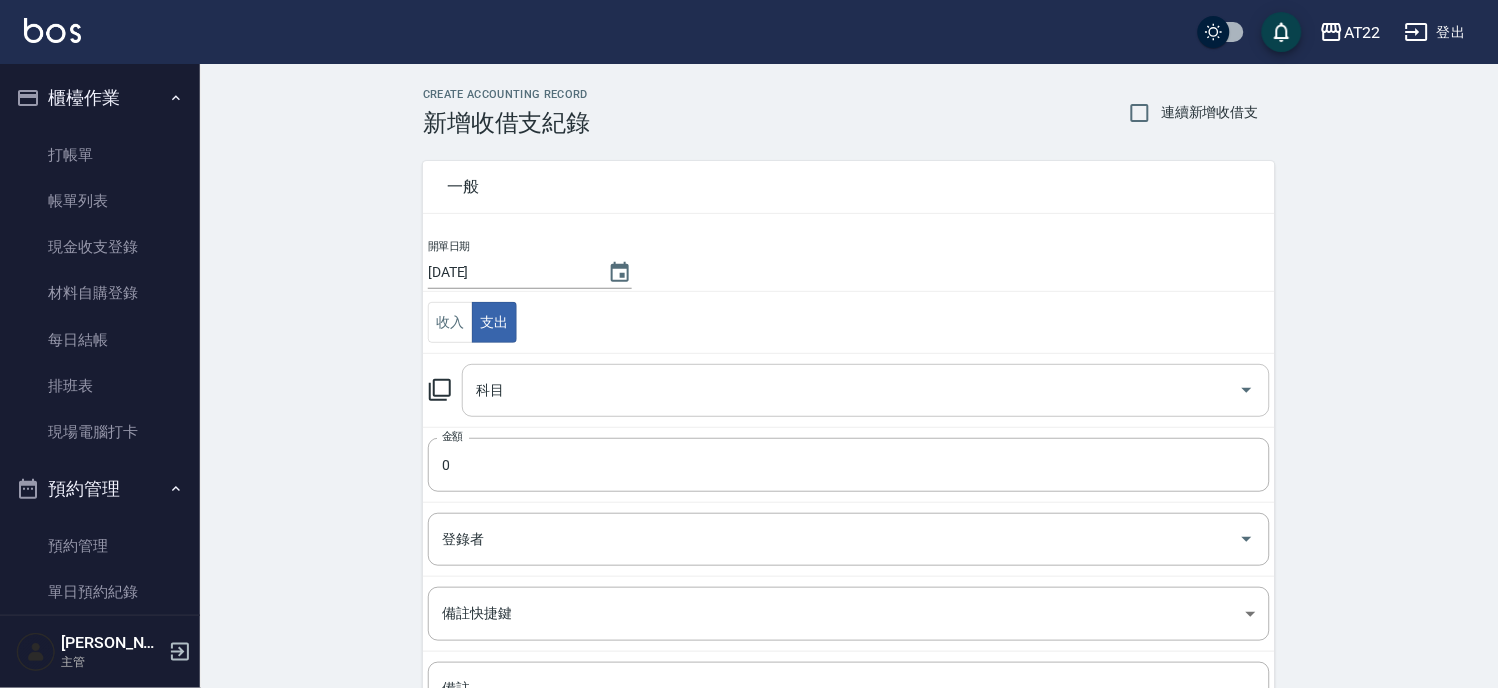 click on "科目" at bounding box center [851, 390] 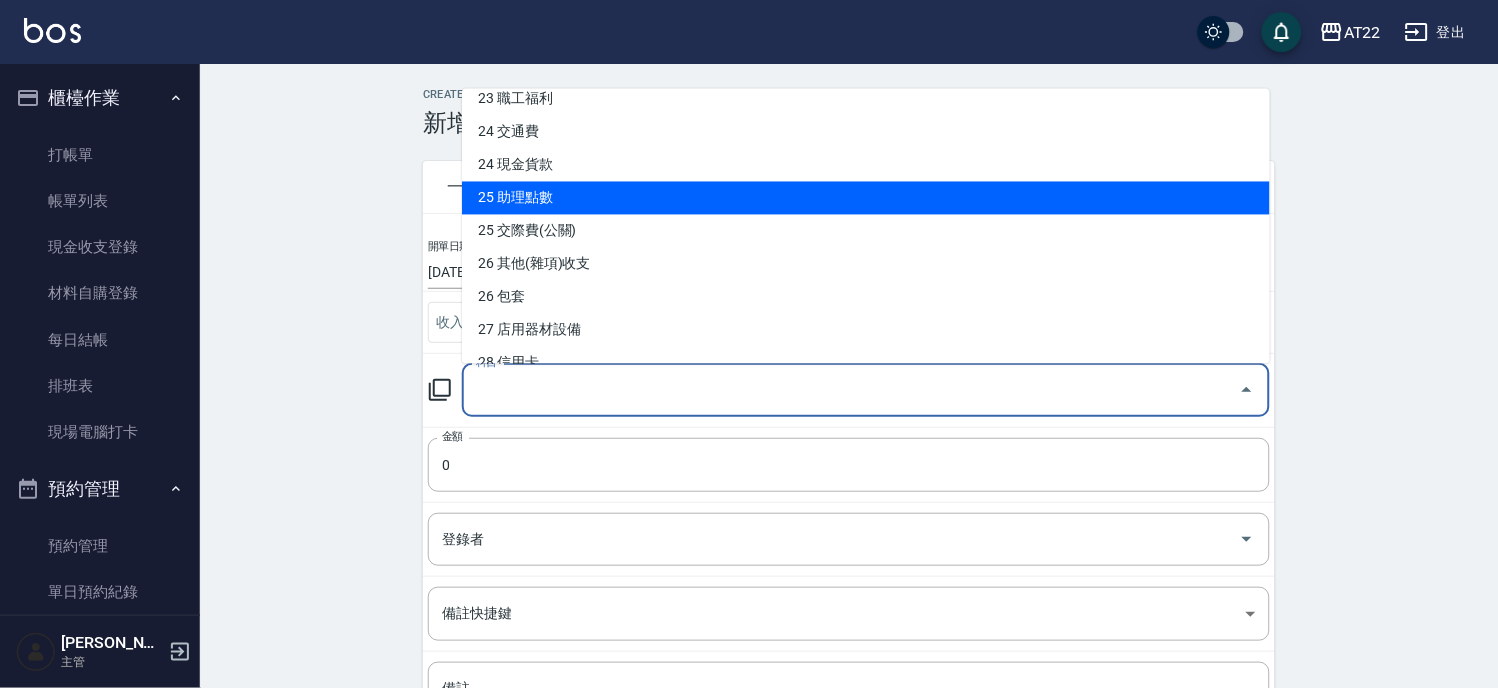 scroll, scrollTop: 1000, scrollLeft: 0, axis: vertical 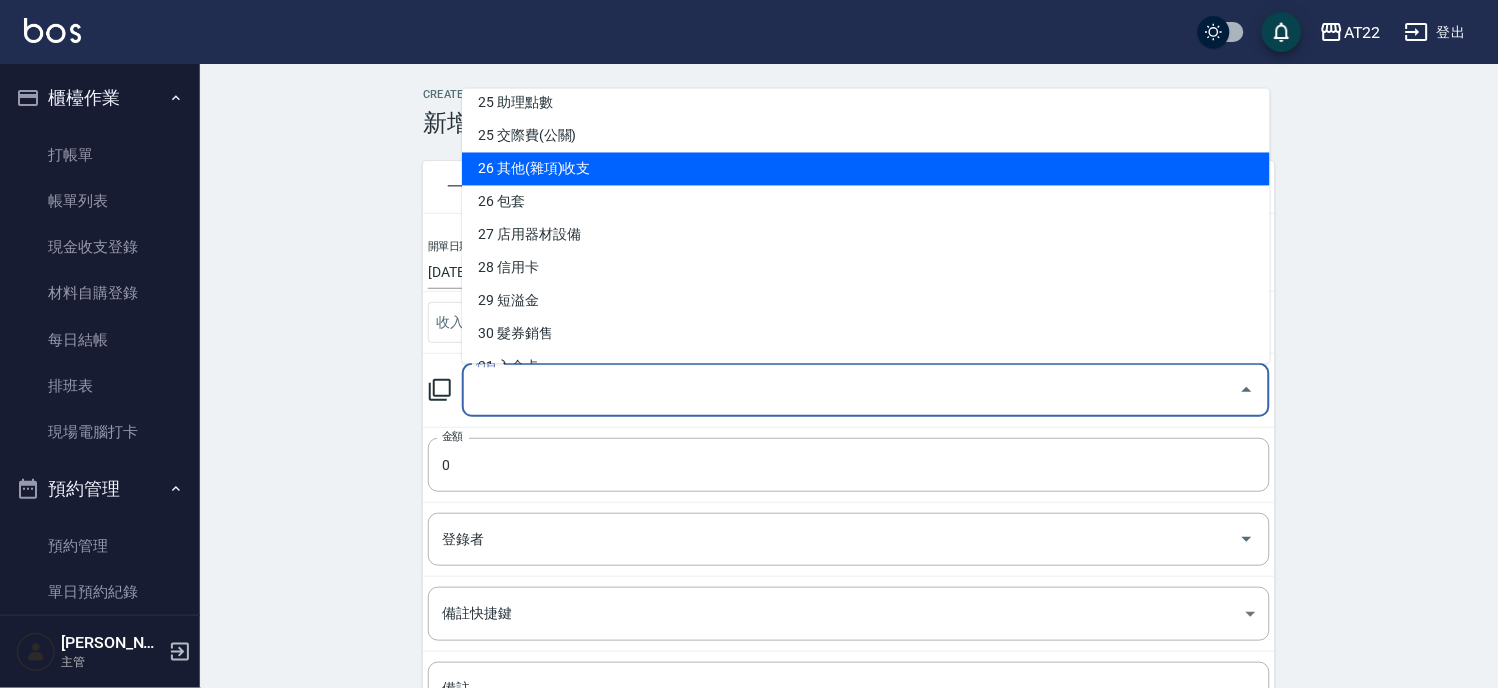 click on "26 其他(雜項)收支" at bounding box center [866, 168] 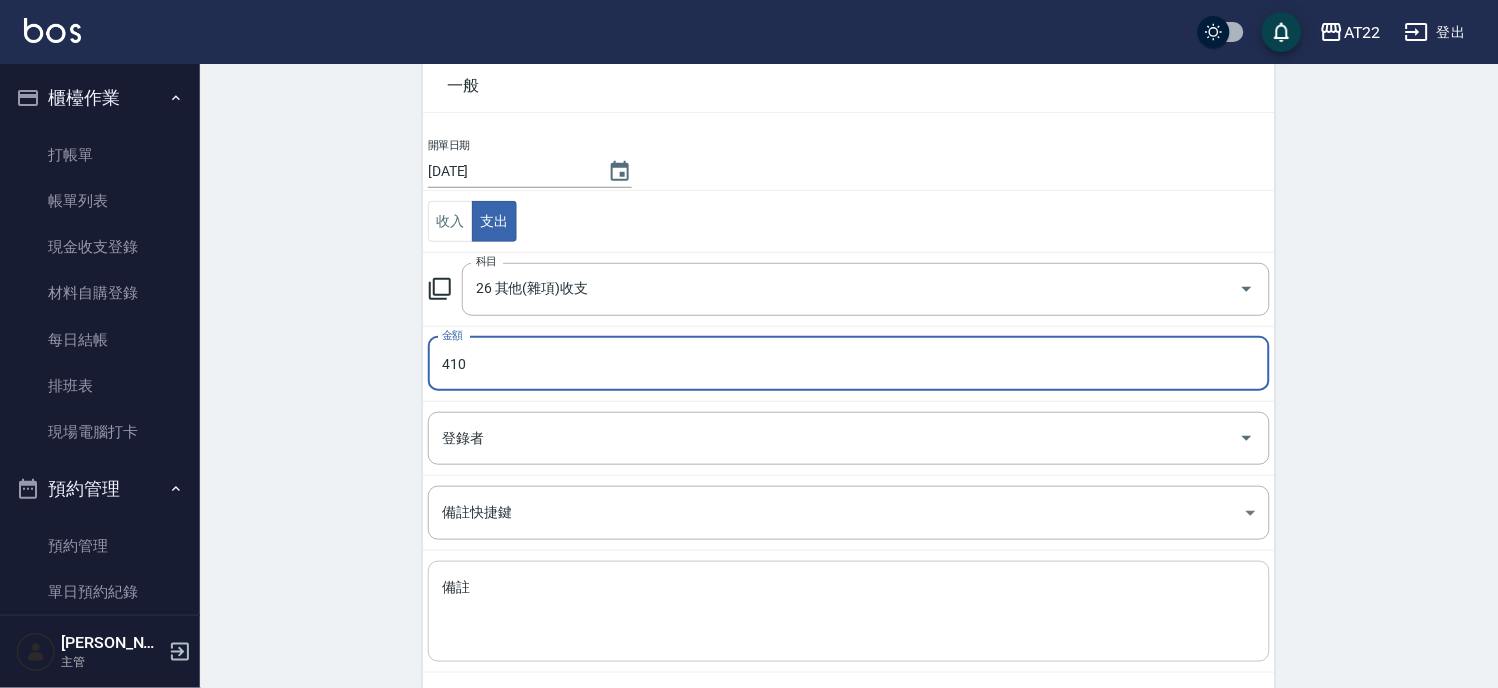 scroll, scrollTop: 194, scrollLeft: 0, axis: vertical 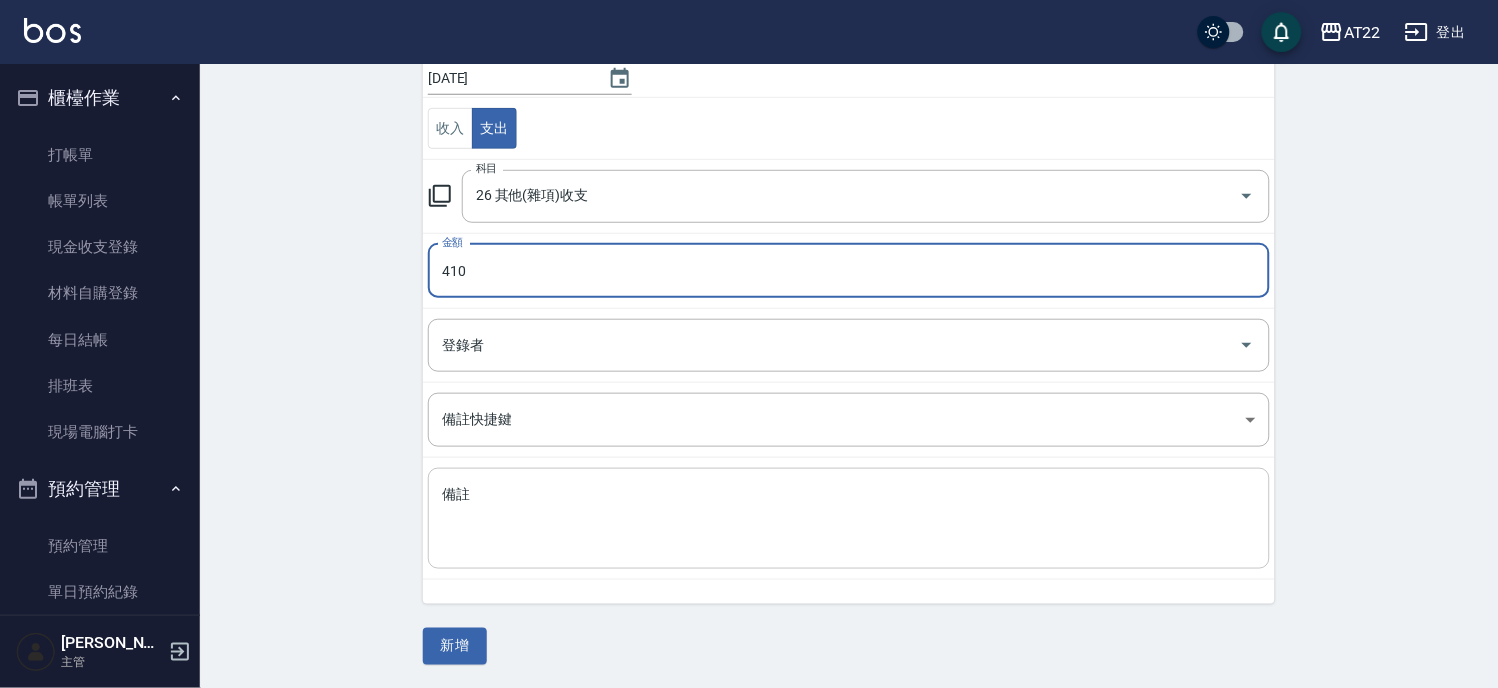 type on "410" 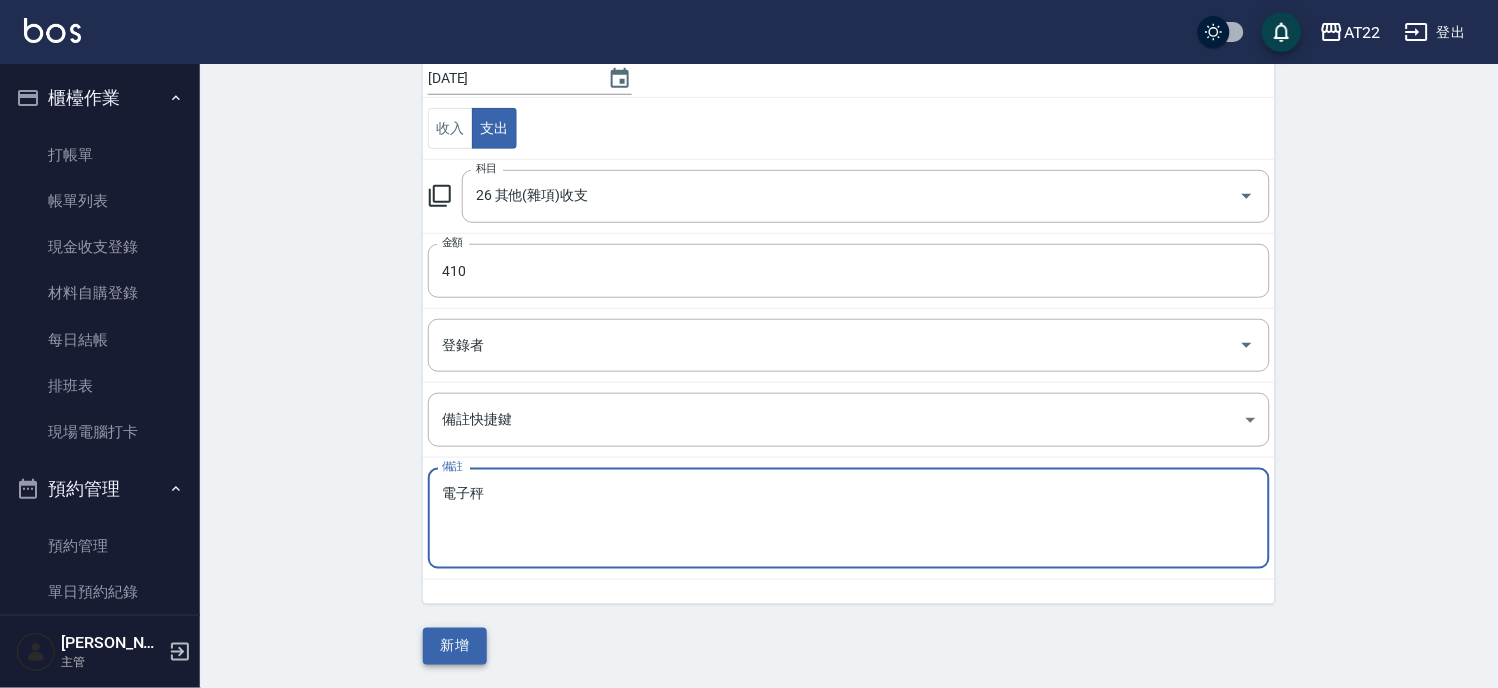 type on "電子秤" 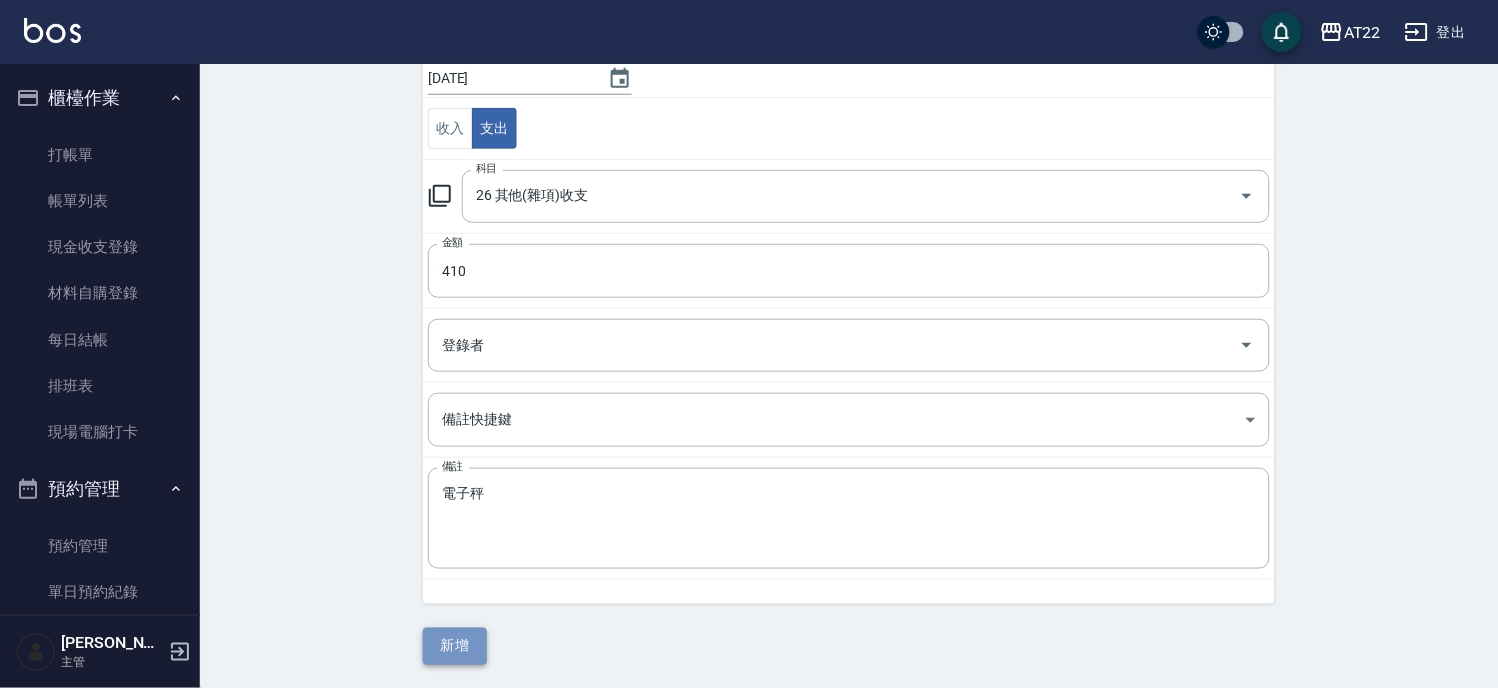 click on "新增" at bounding box center (455, 646) 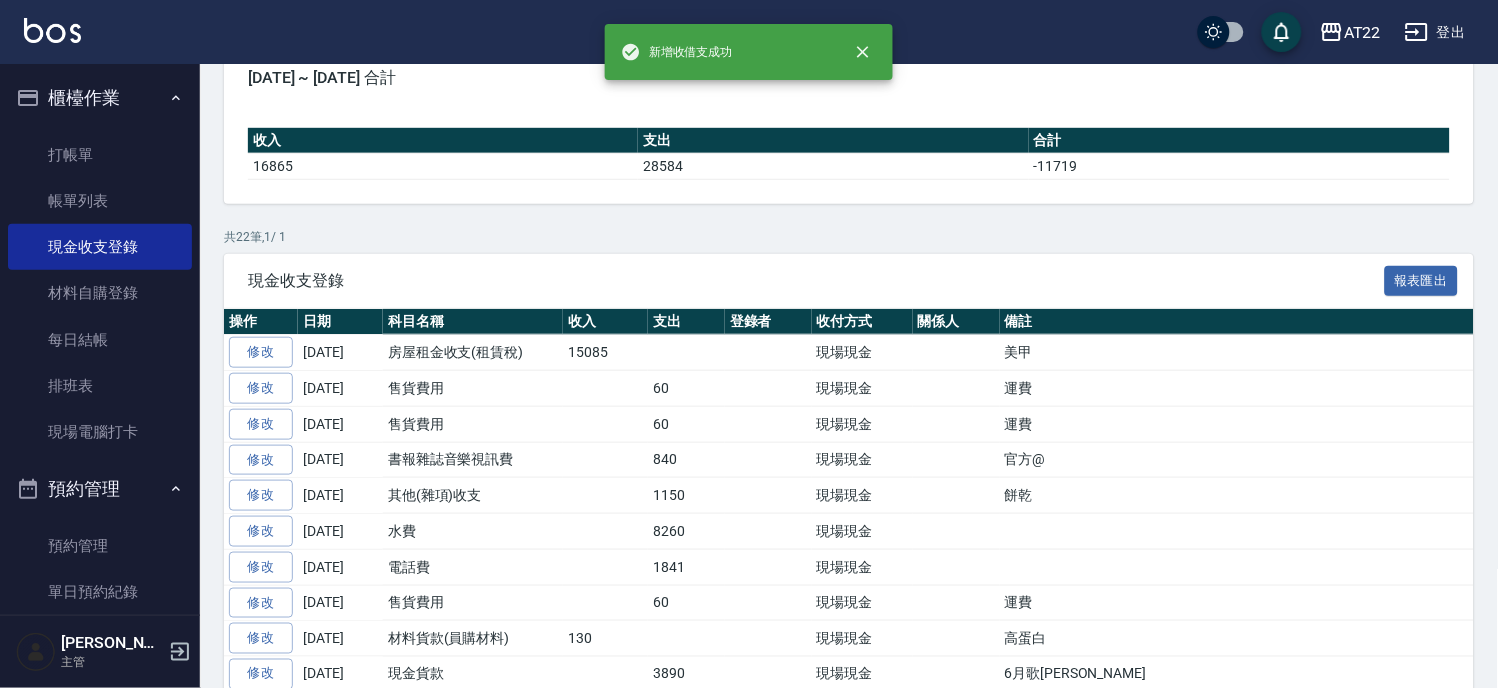 scroll, scrollTop: 0, scrollLeft: 0, axis: both 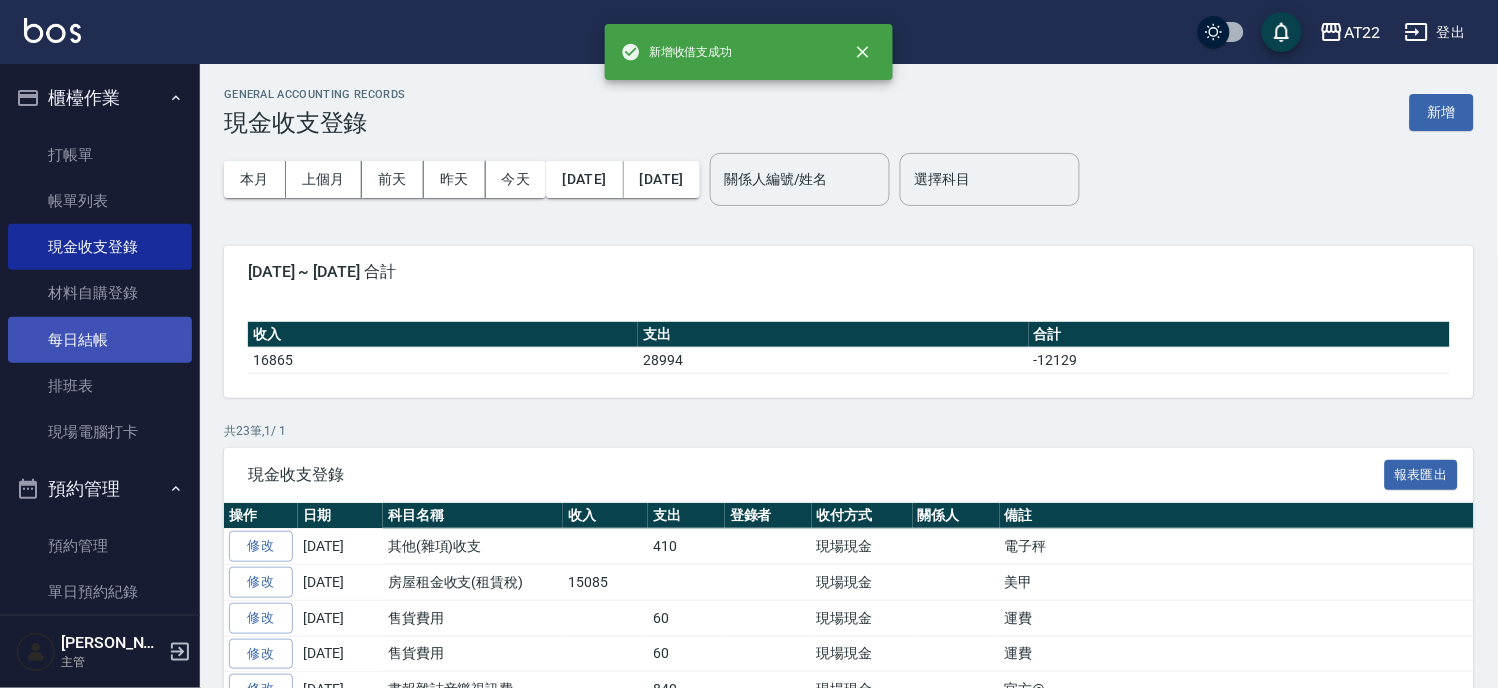 click on "每日結帳" at bounding box center [100, 340] 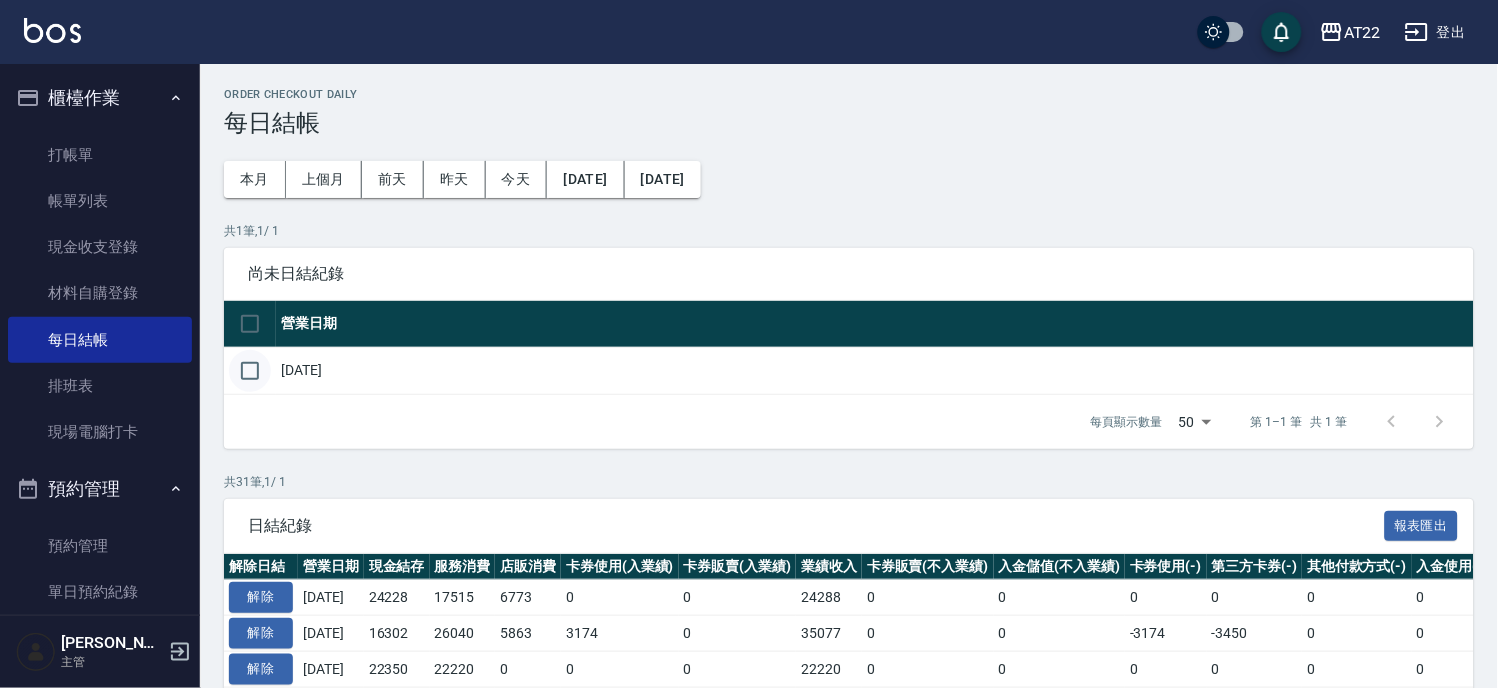 click at bounding box center [250, 371] 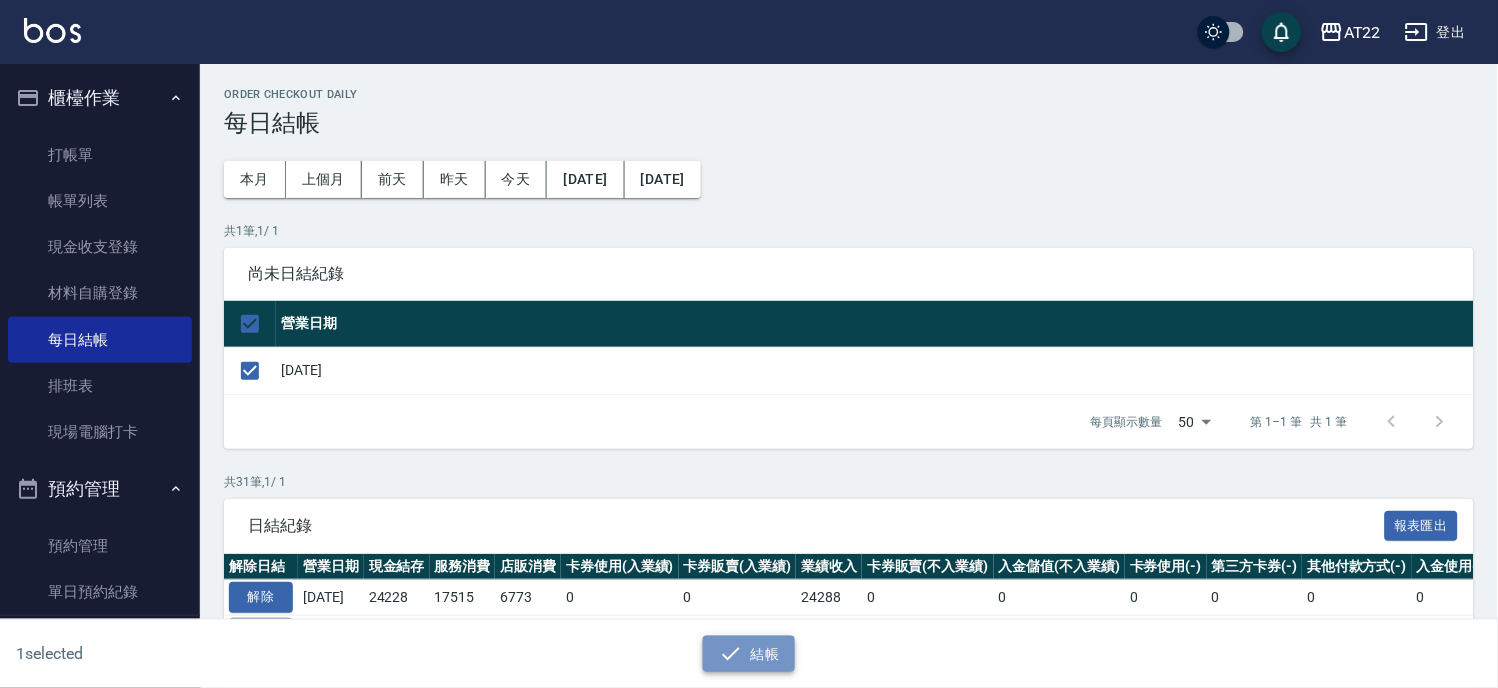 click 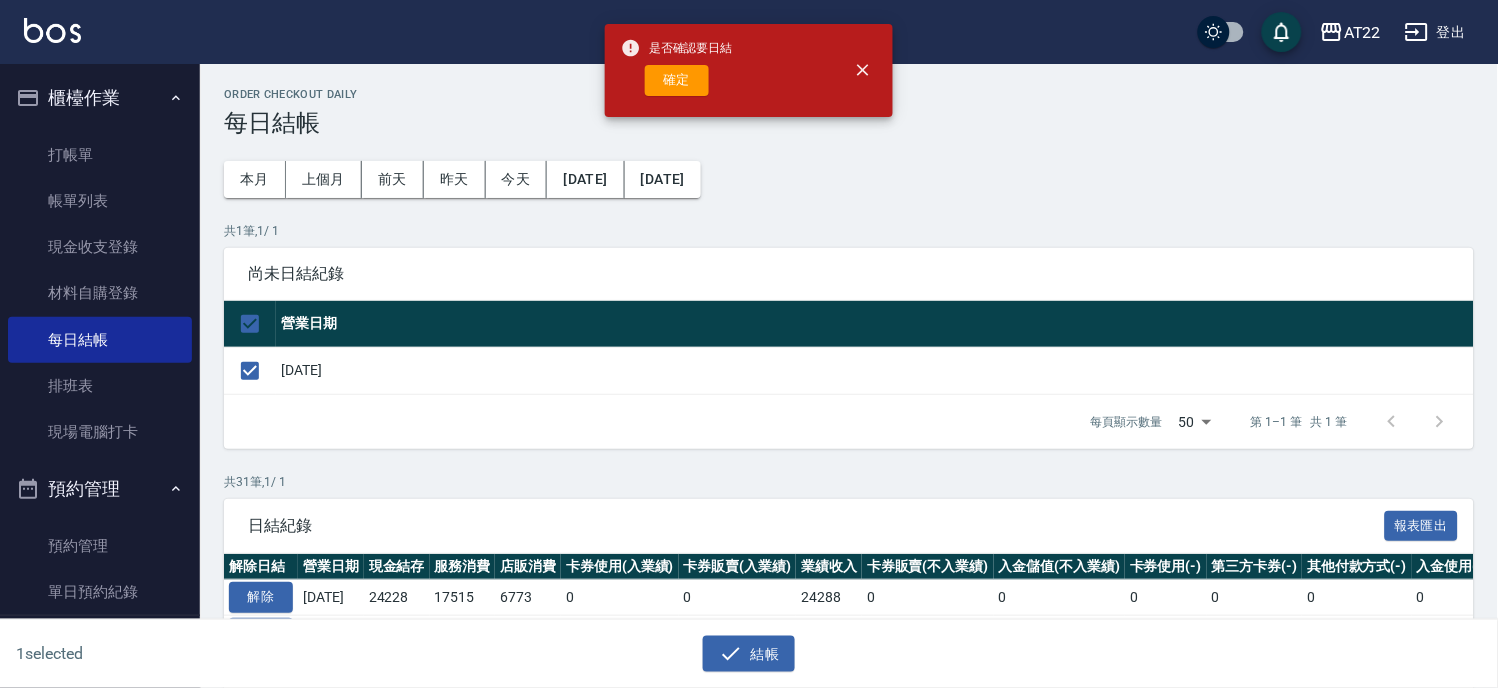 click on "確定" at bounding box center [677, 80] 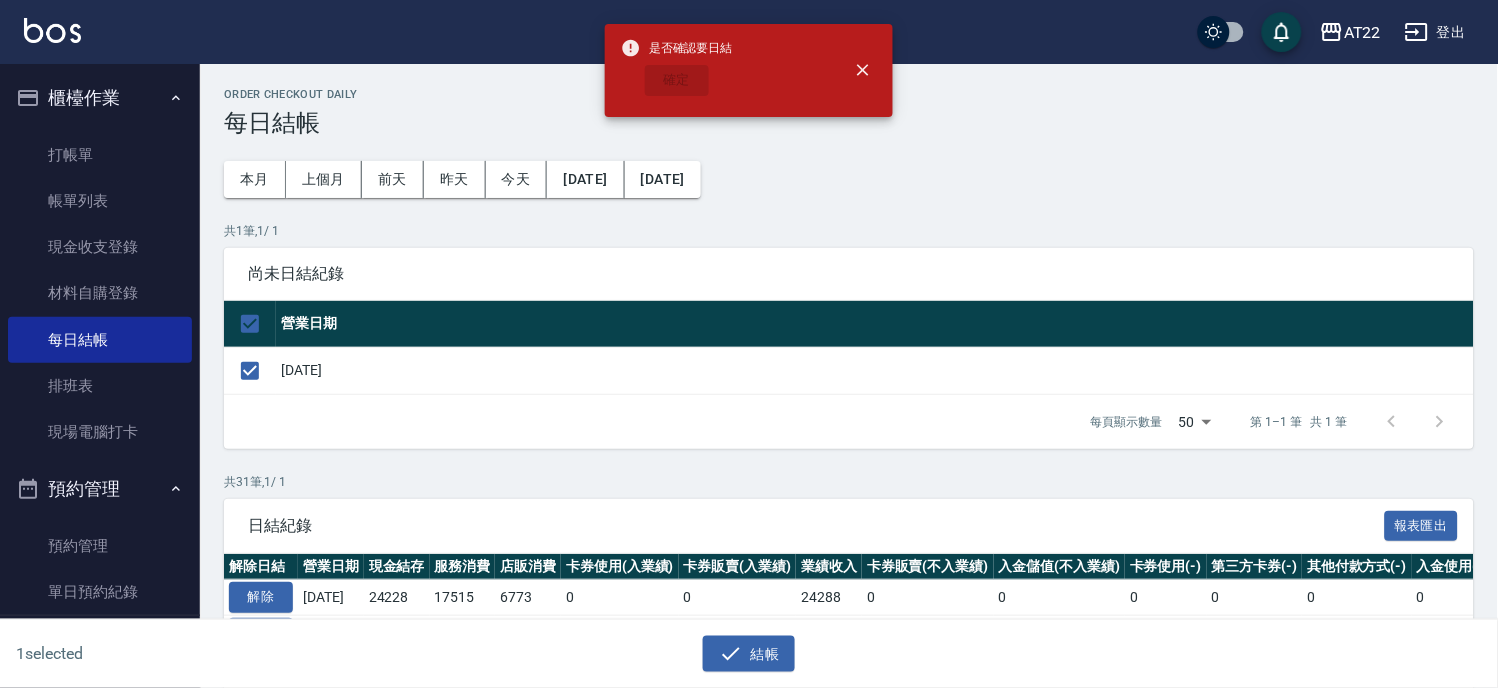 checkbox on "false" 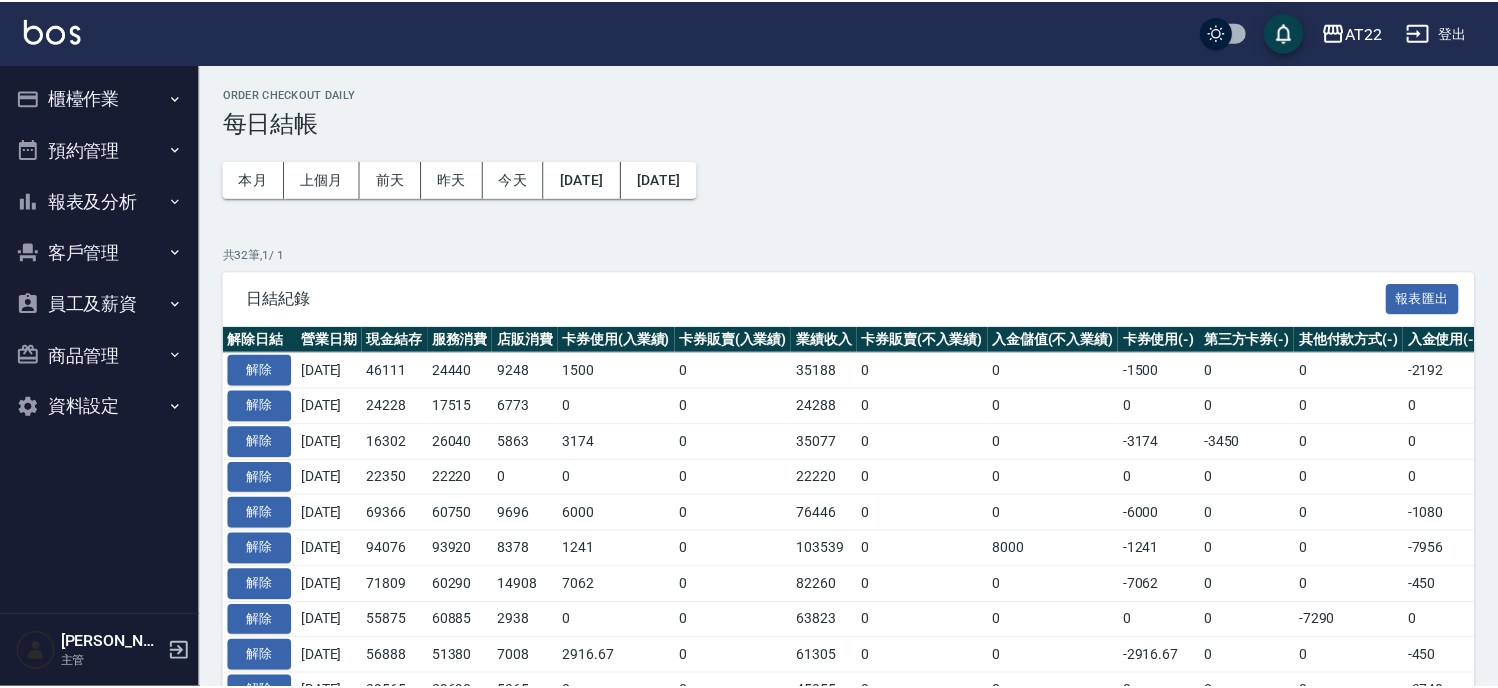 scroll, scrollTop: 0, scrollLeft: 0, axis: both 